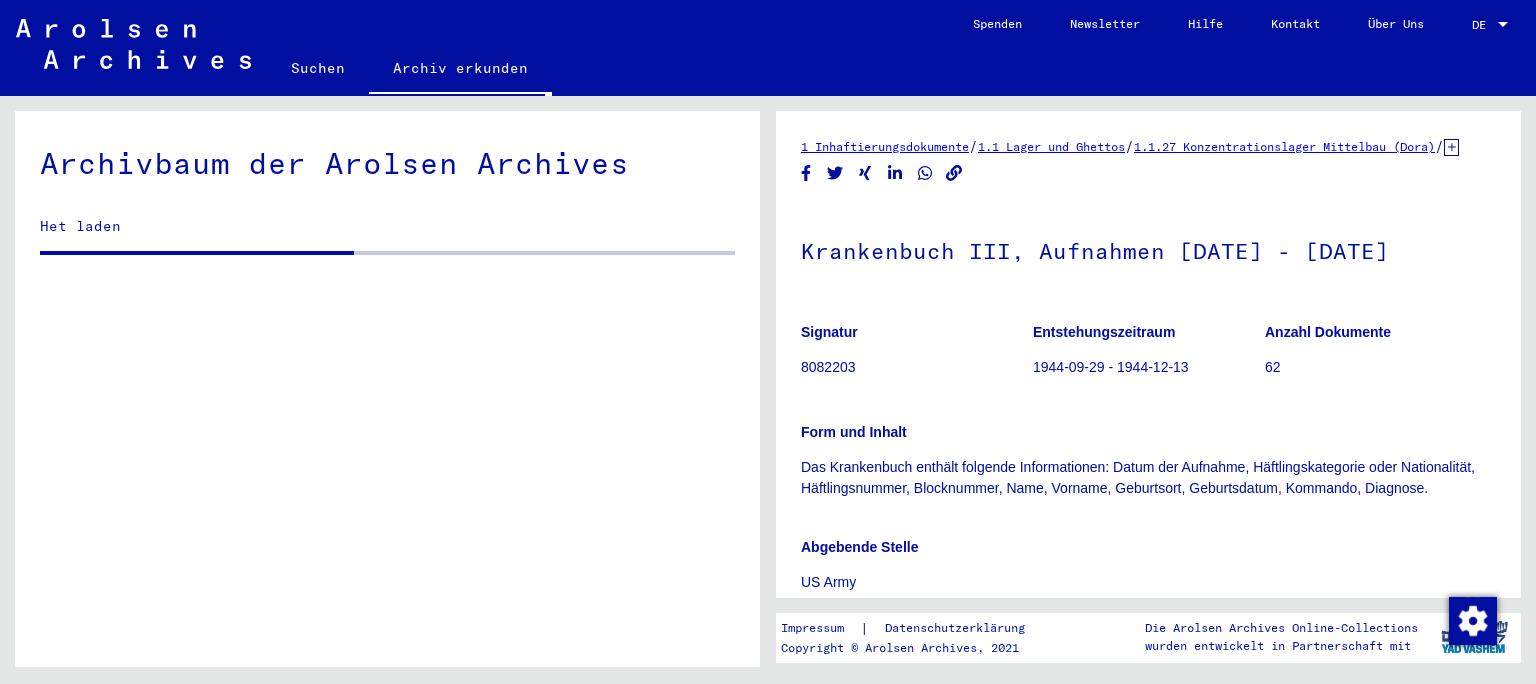 scroll, scrollTop: 0, scrollLeft: 0, axis: both 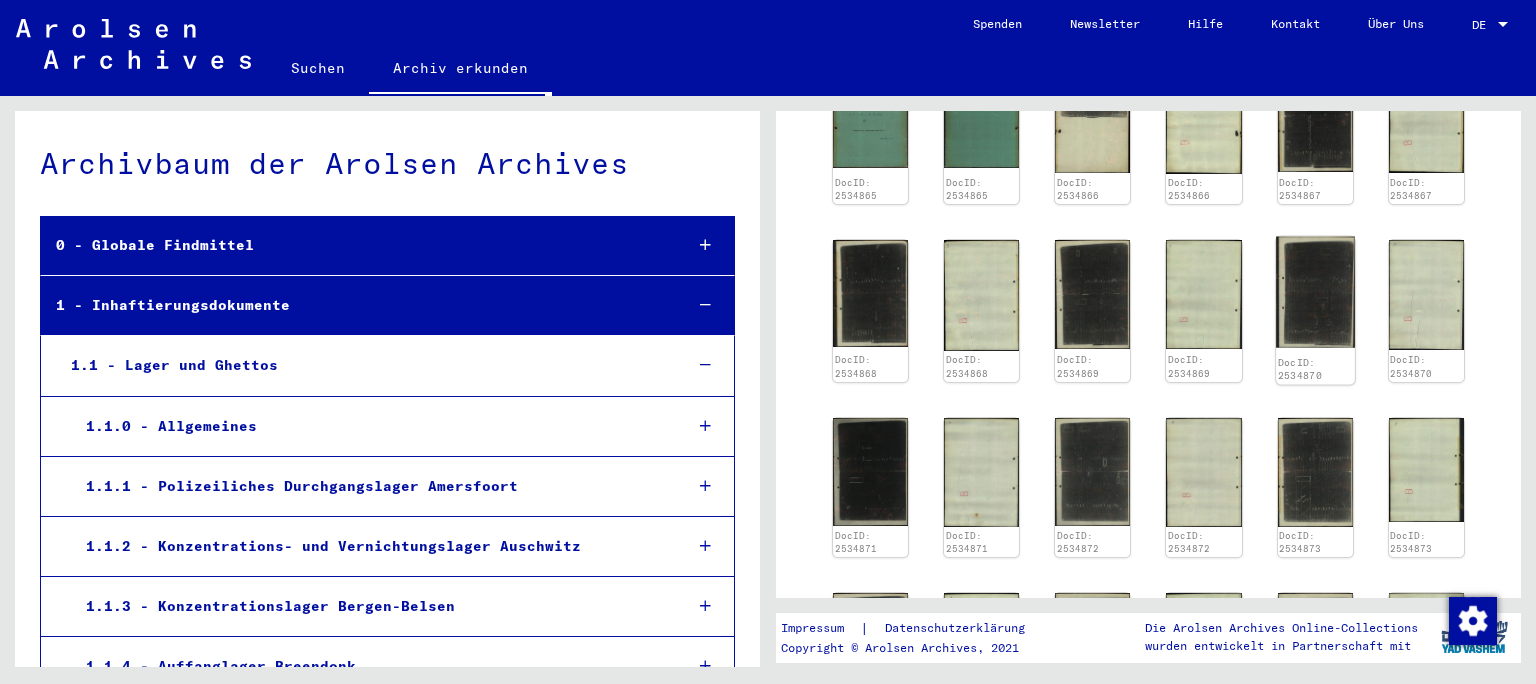 click 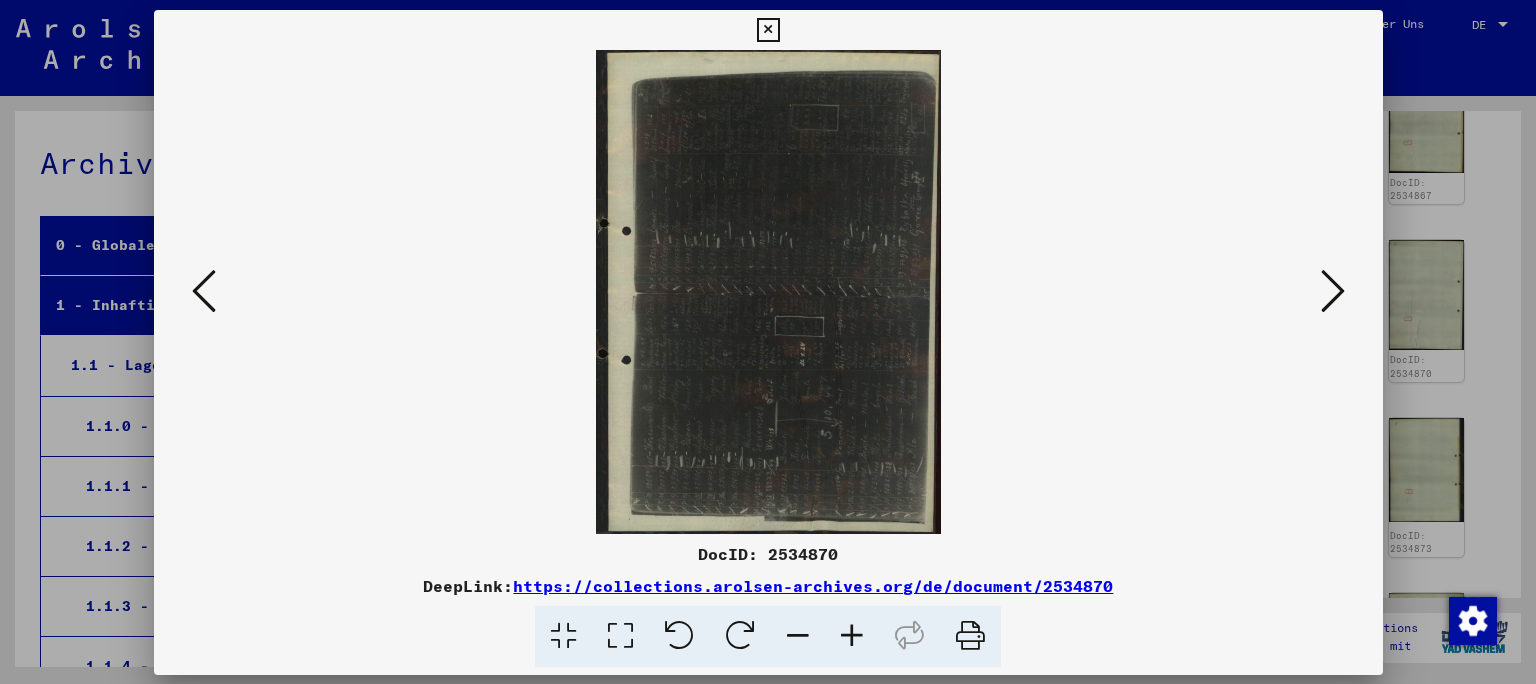 scroll, scrollTop: 658, scrollLeft: 0, axis: vertical 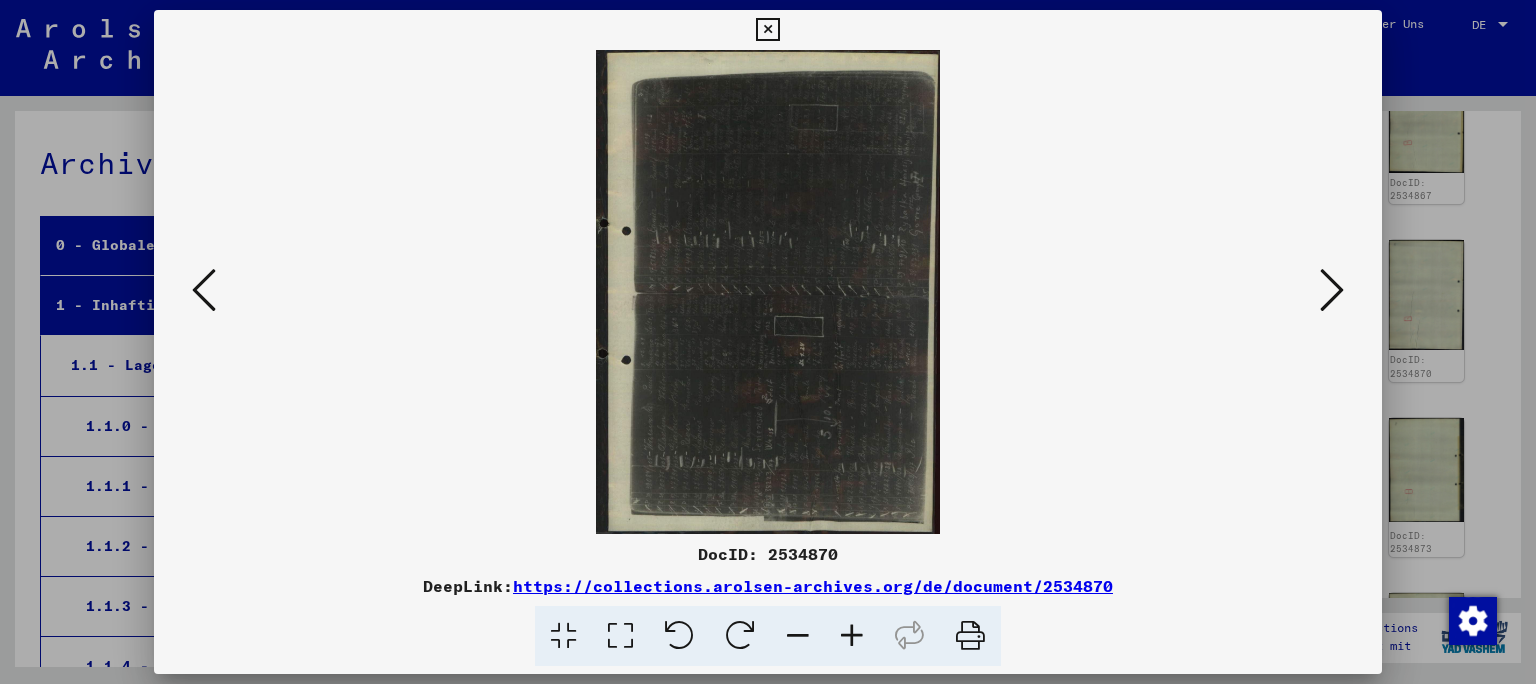 click at bounding box center (852, 636) 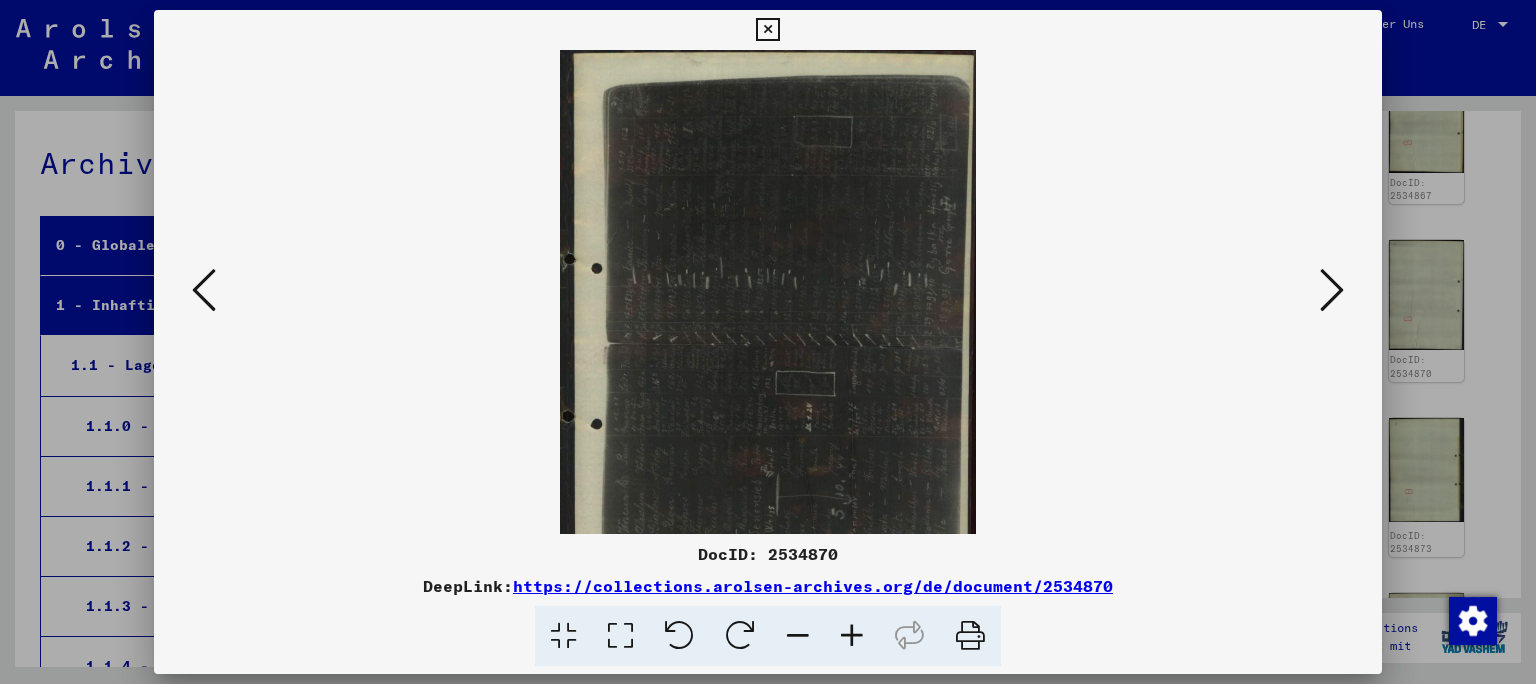 click at bounding box center [852, 636] 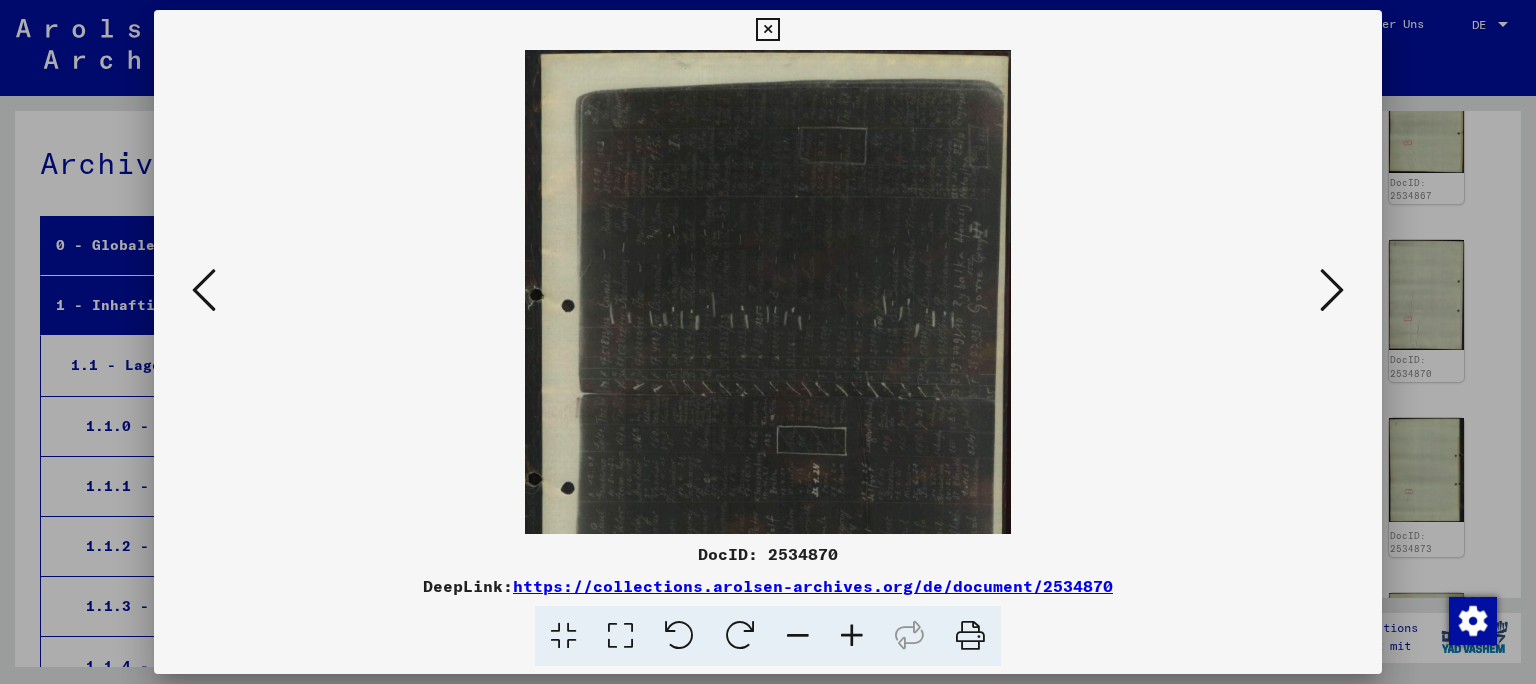 click at bounding box center [852, 636] 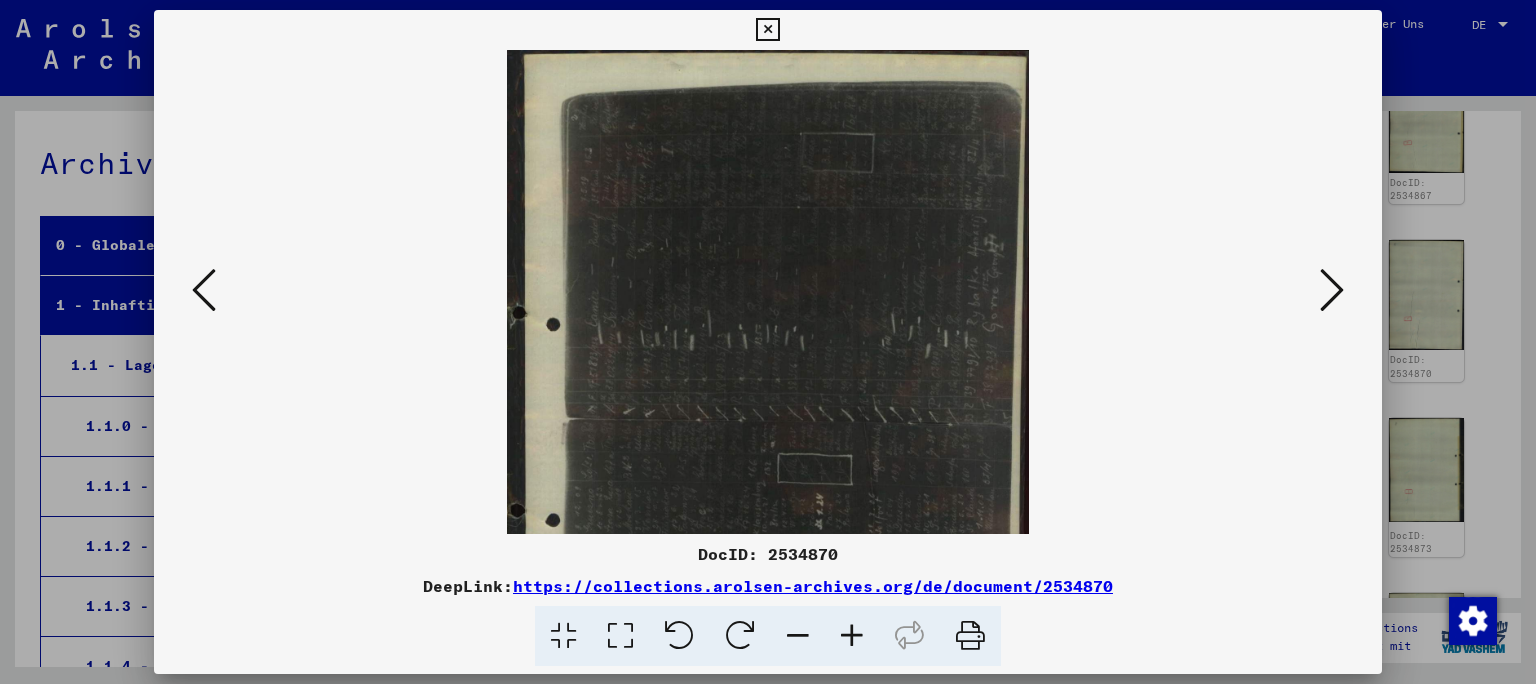 click at bounding box center (852, 636) 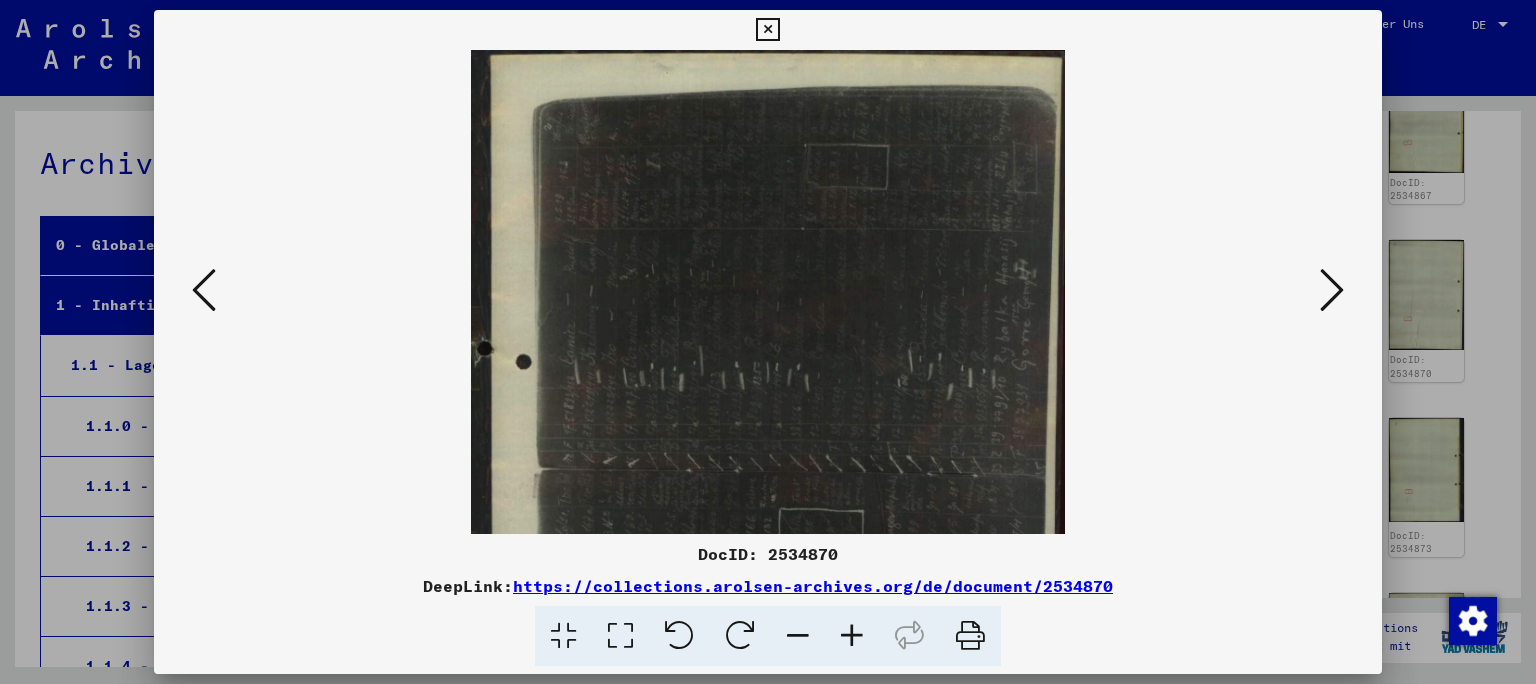 click at bounding box center (679, 636) 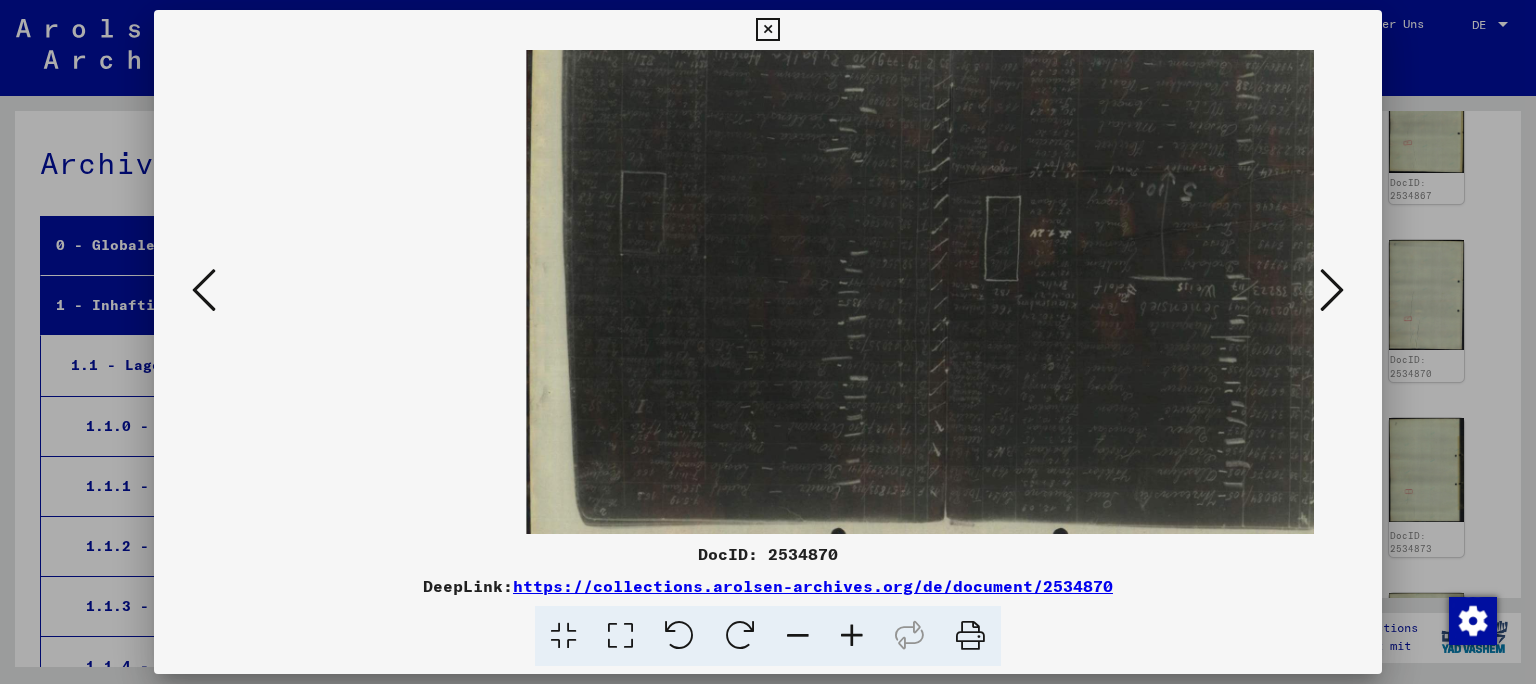 click at bounding box center [679, 636] 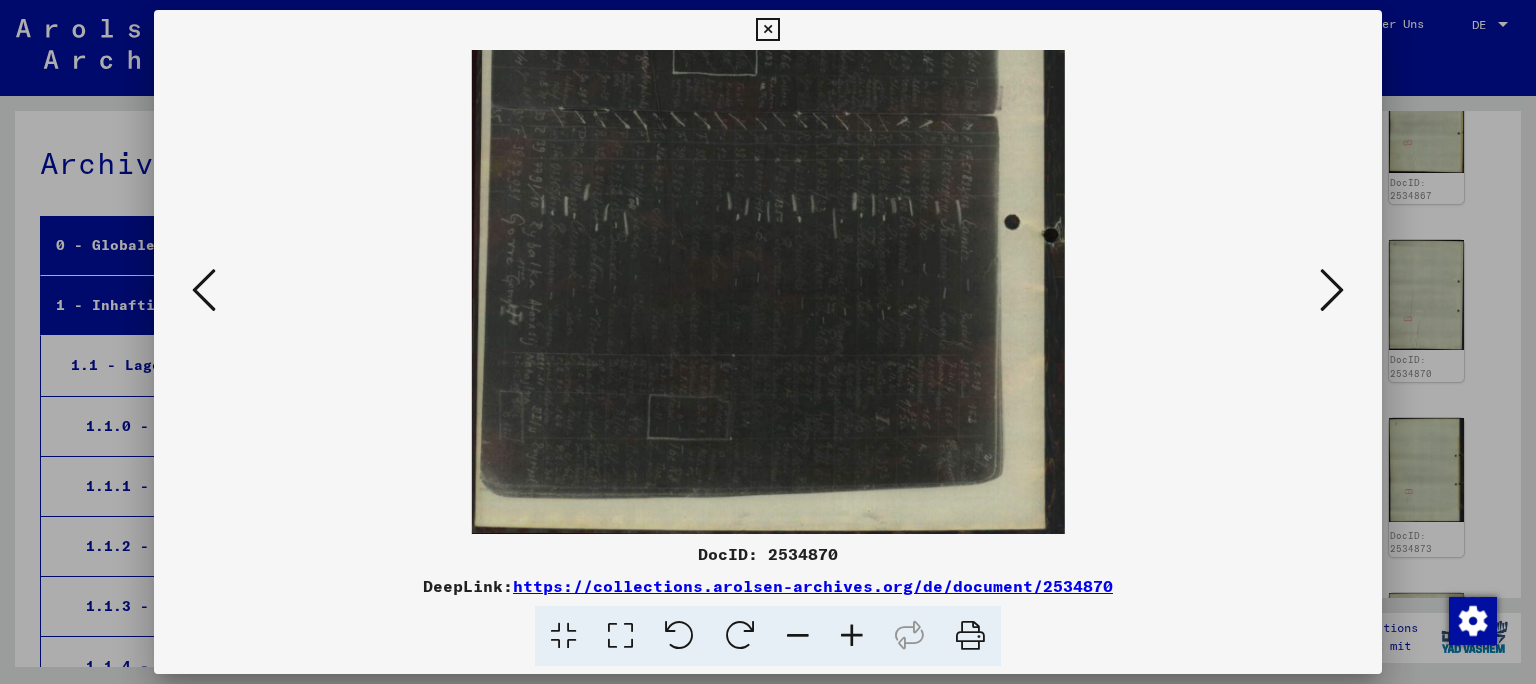click at bounding box center [679, 636] 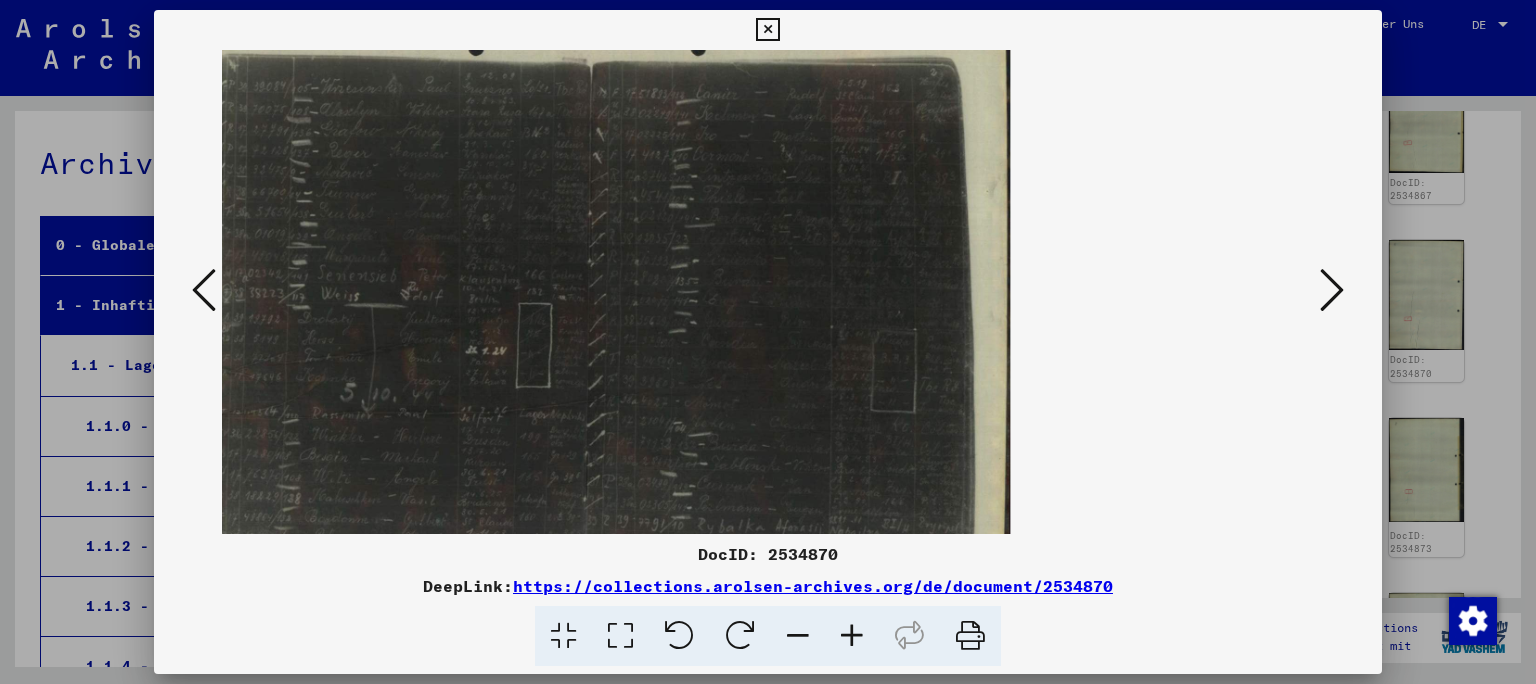 click at bounding box center (852, 636) 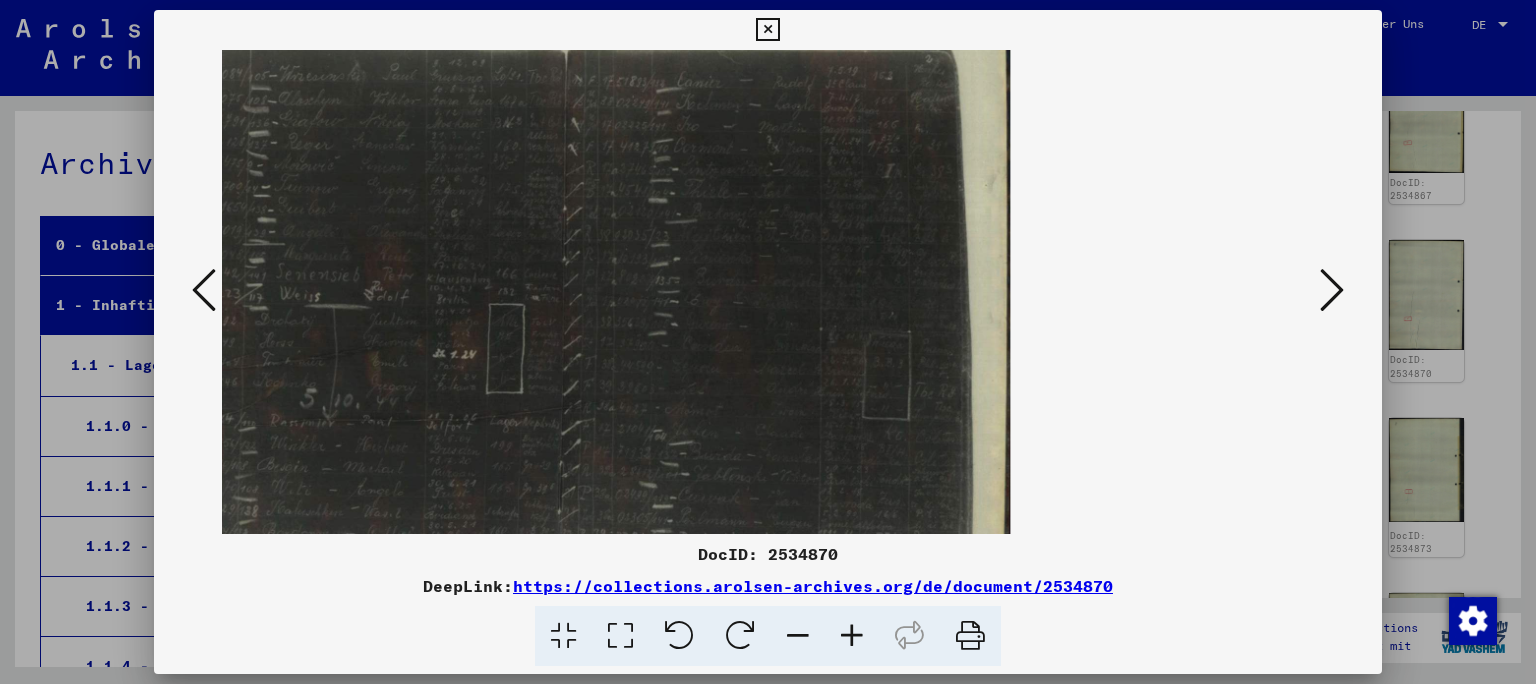 click at bounding box center (852, 636) 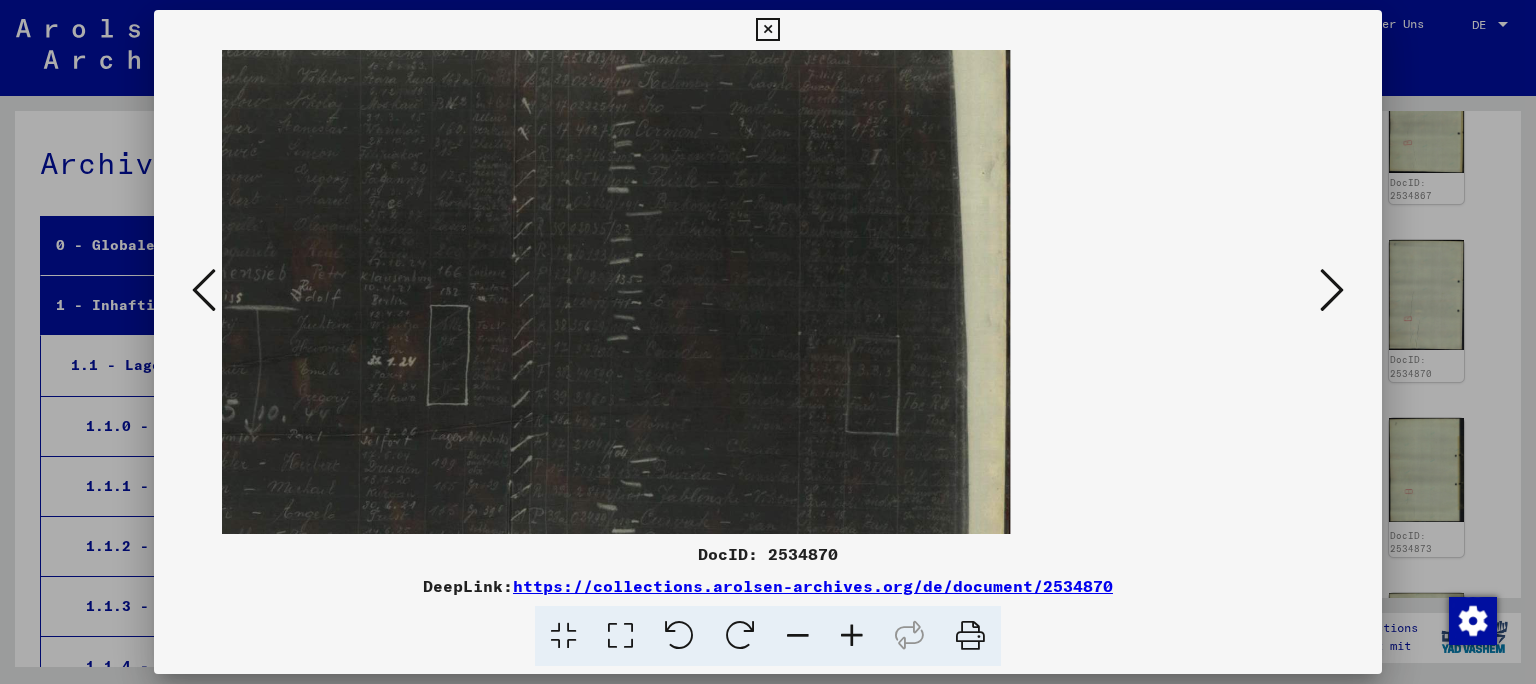 click at bounding box center (852, 636) 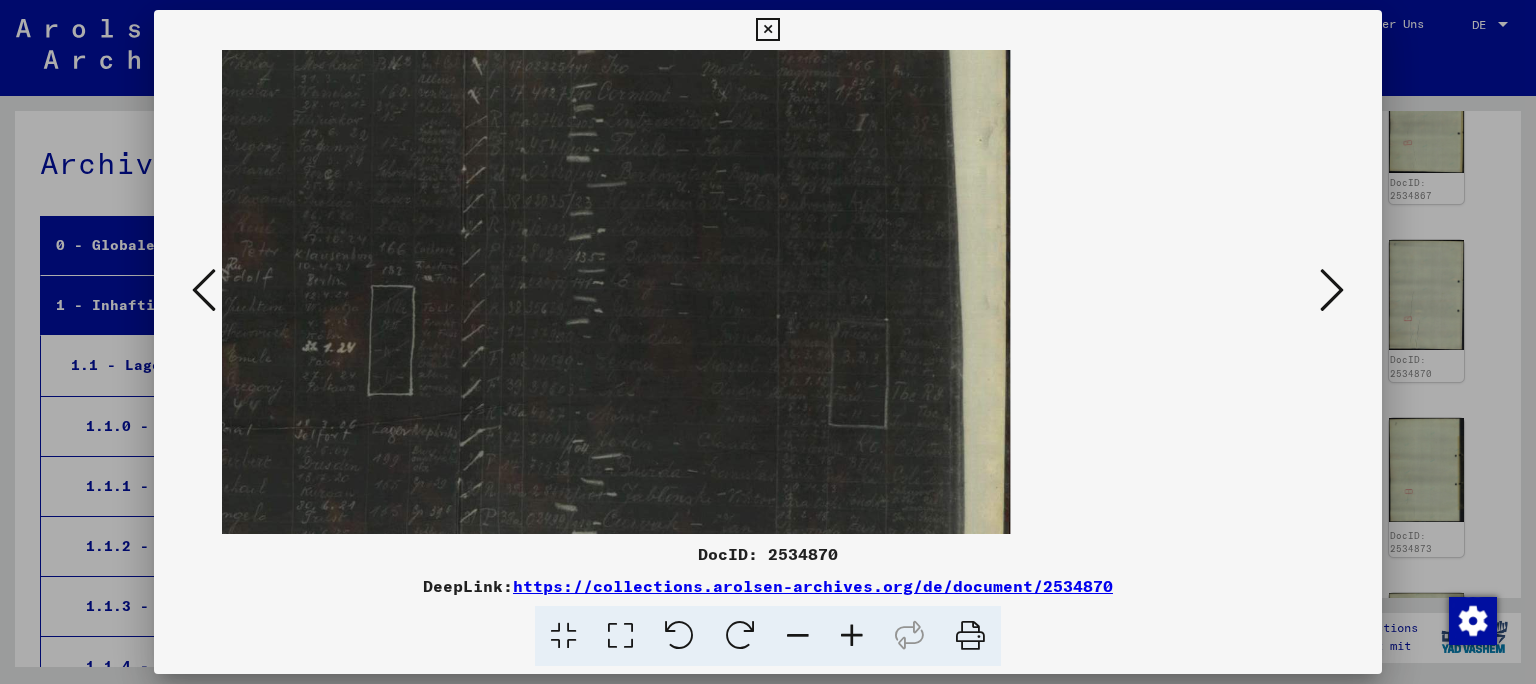 scroll, scrollTop: 15, scrollLeft: 0, axis: vertical 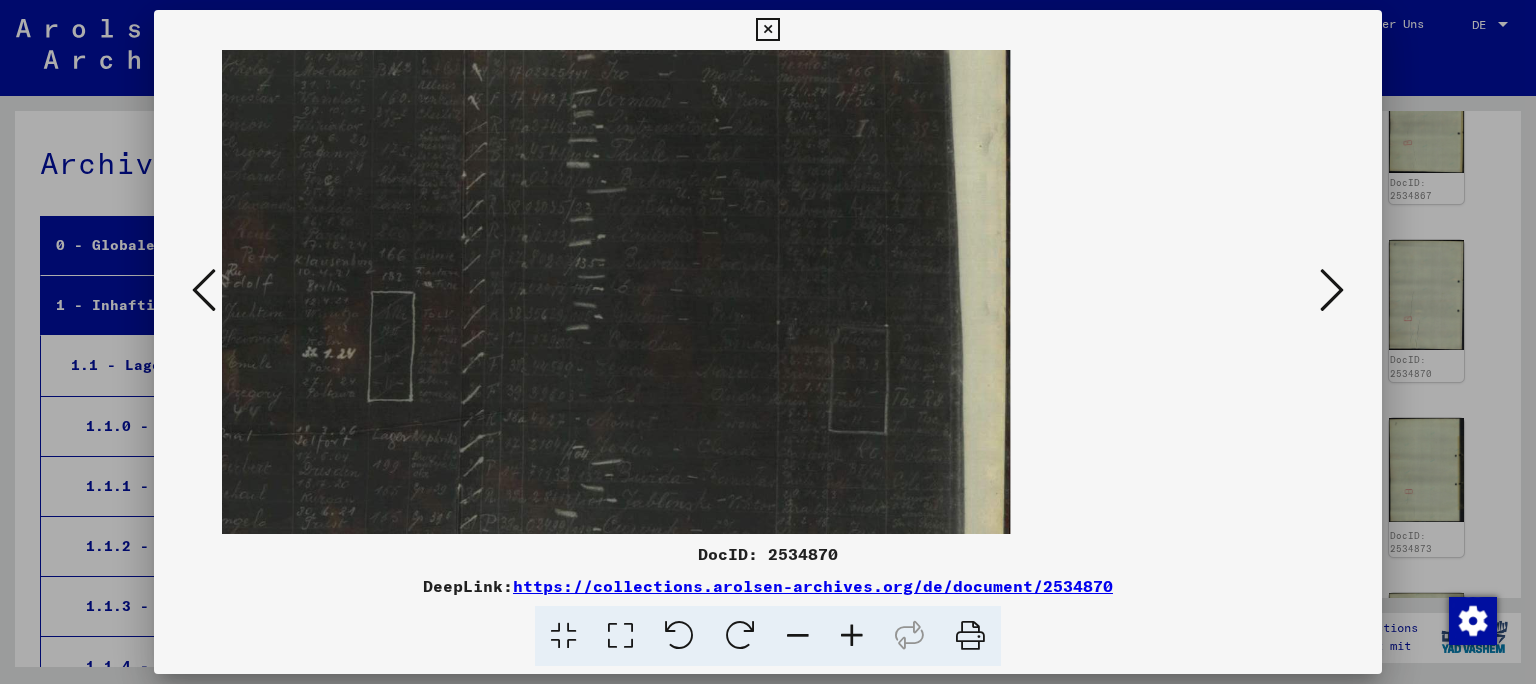 drag, startPoint x: 425, startPoint y: 329, endPoint x: 602, endPoint y: 314, distance: 177.63446 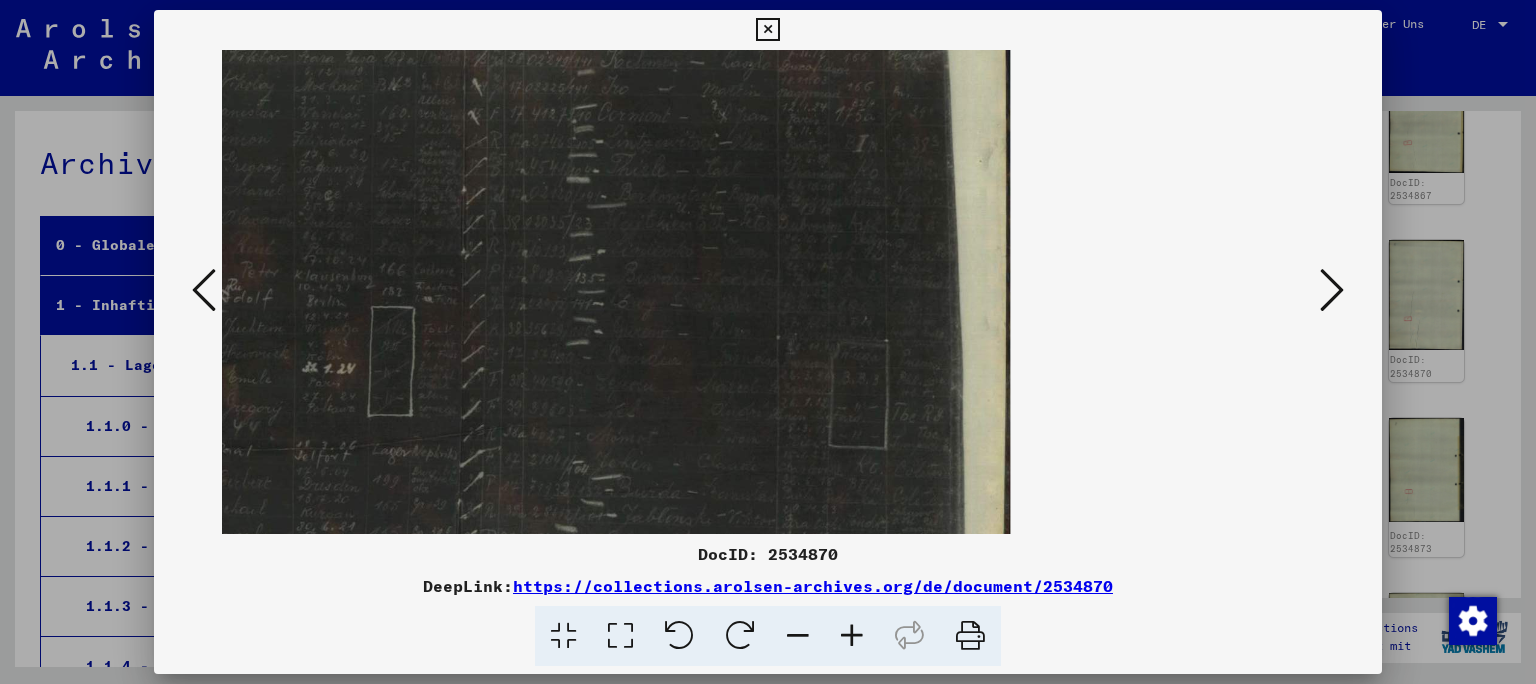 drag, startPoint x: 455, startPoint y: 306, endPoint x: 720, endPoint y: 340, distance: 267.17224 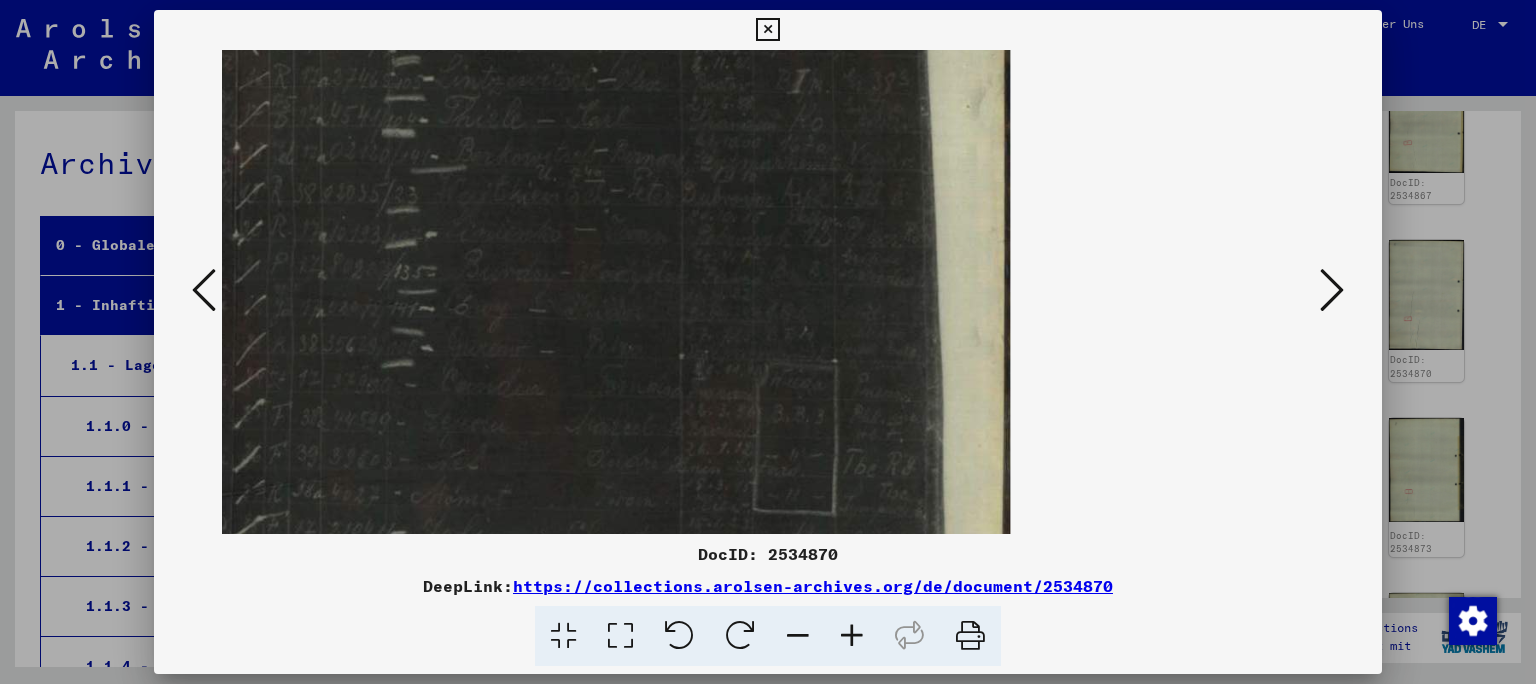 click at bounding box center [563, 636] 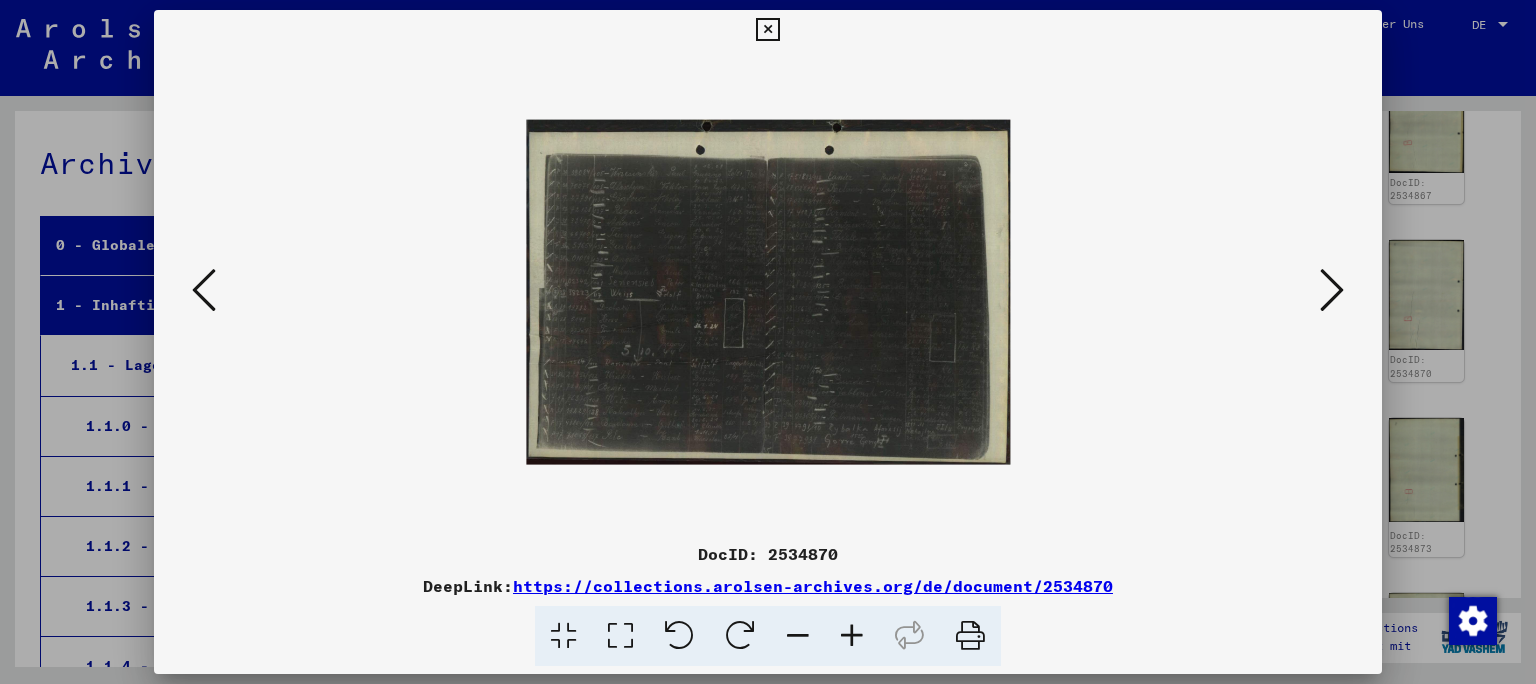 click at bounding box center [852, 636] 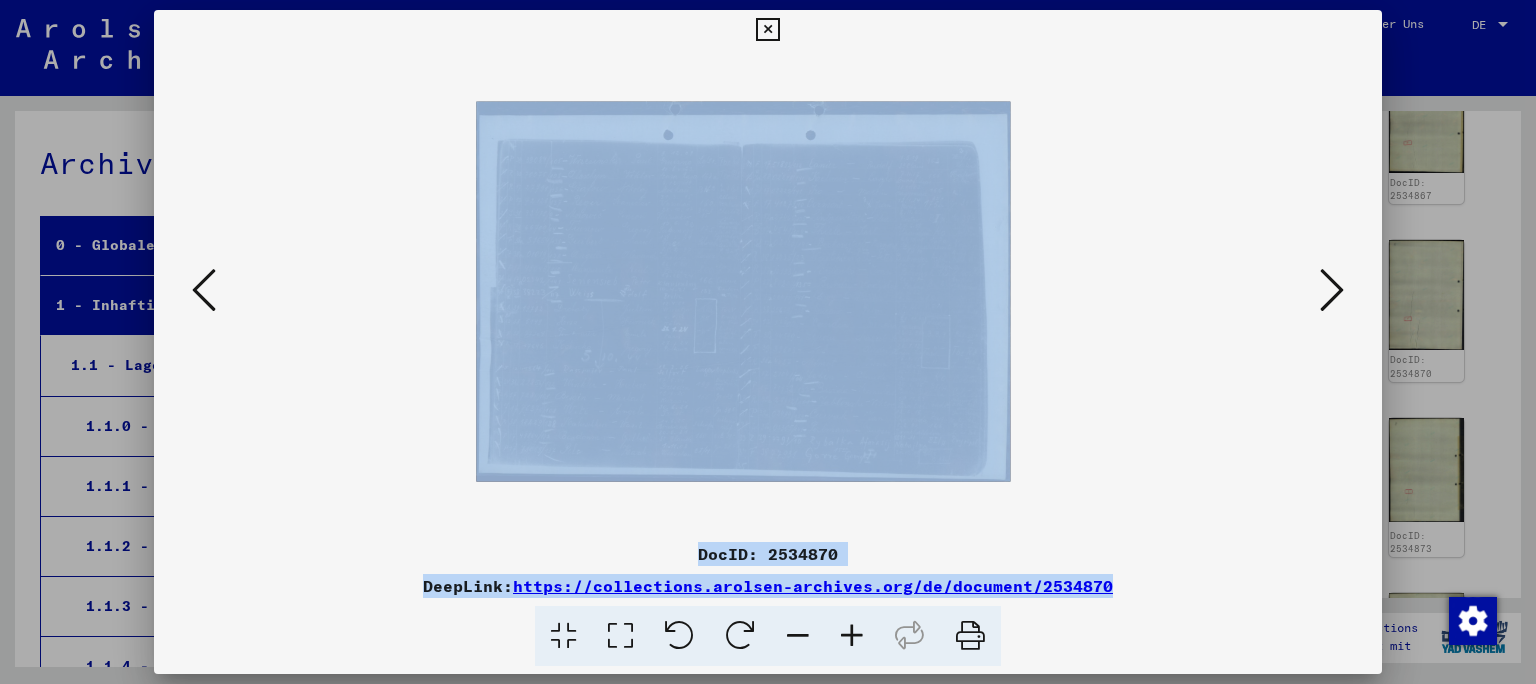 click at bounding box center [852, 636] 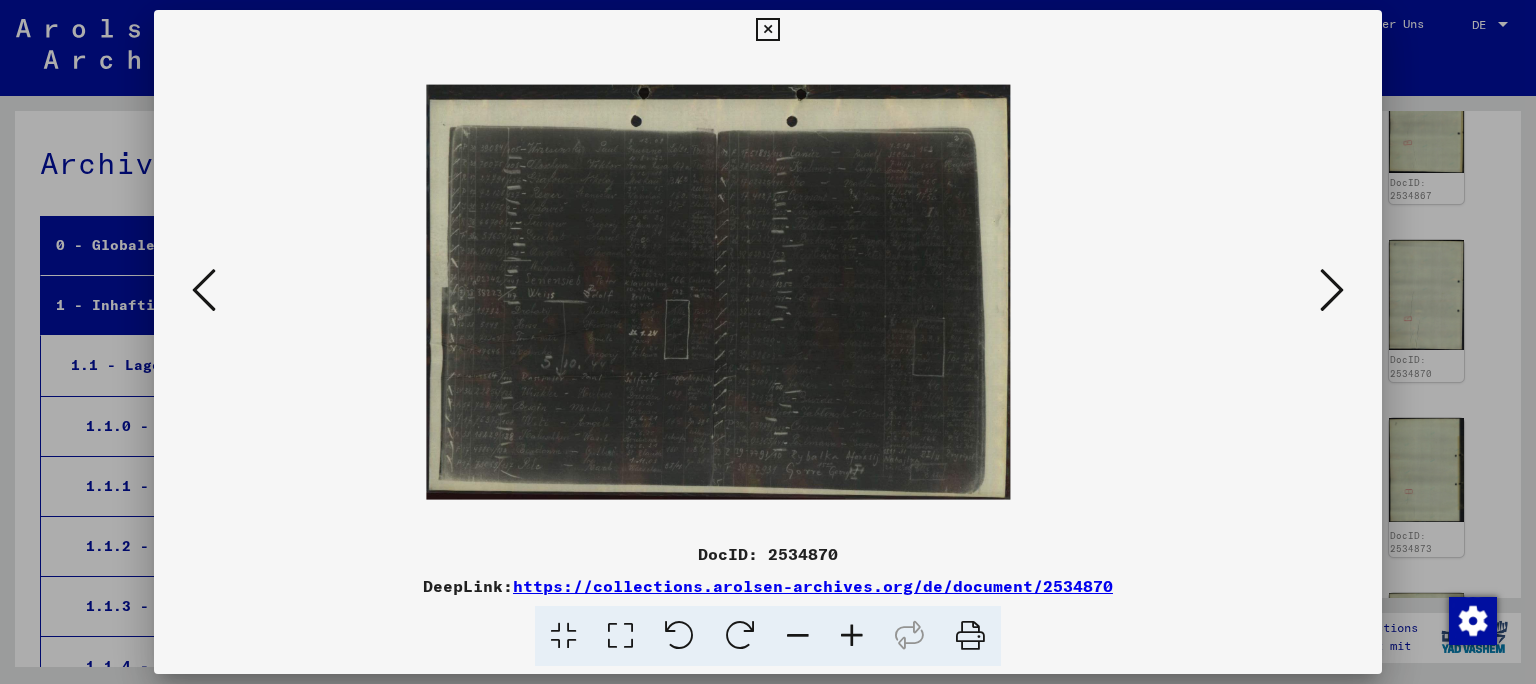 click at bounding box center (852, 636) 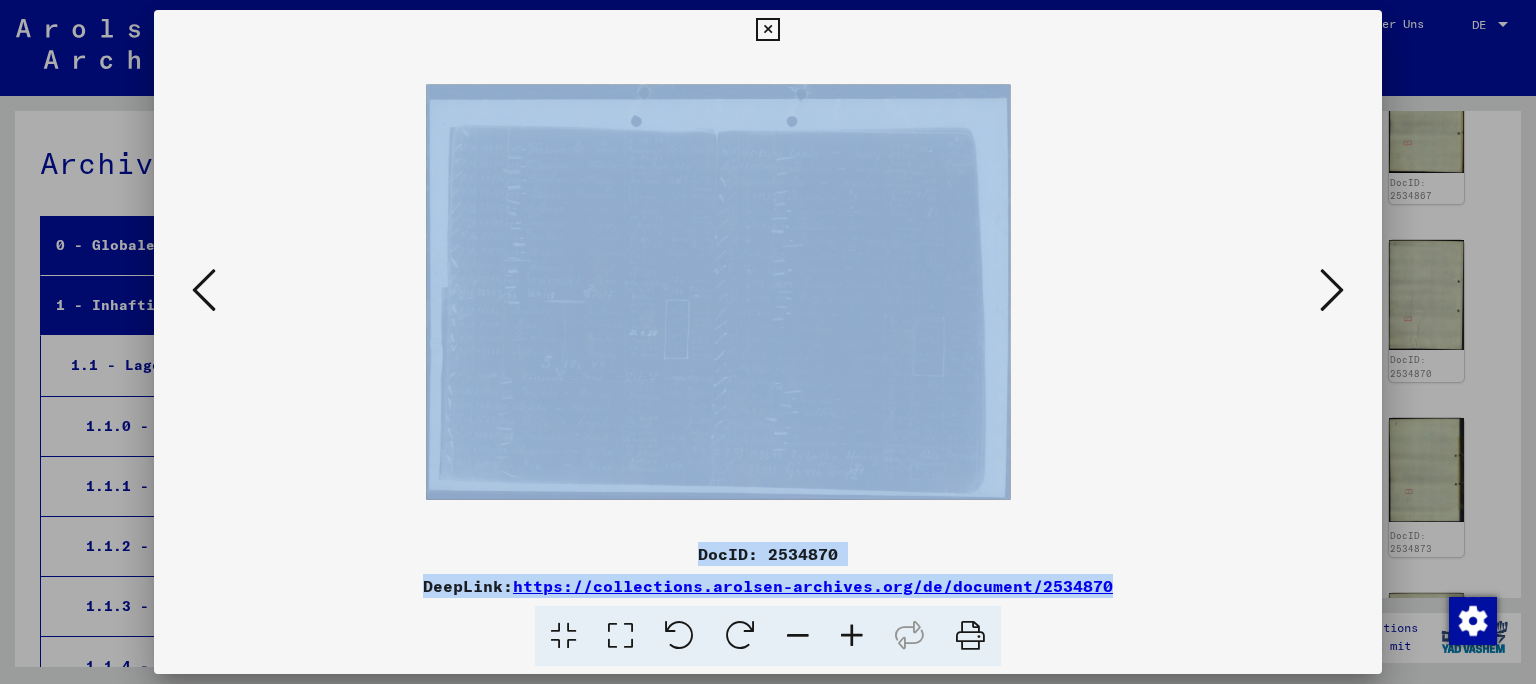 click at bounding box center [852, 636] 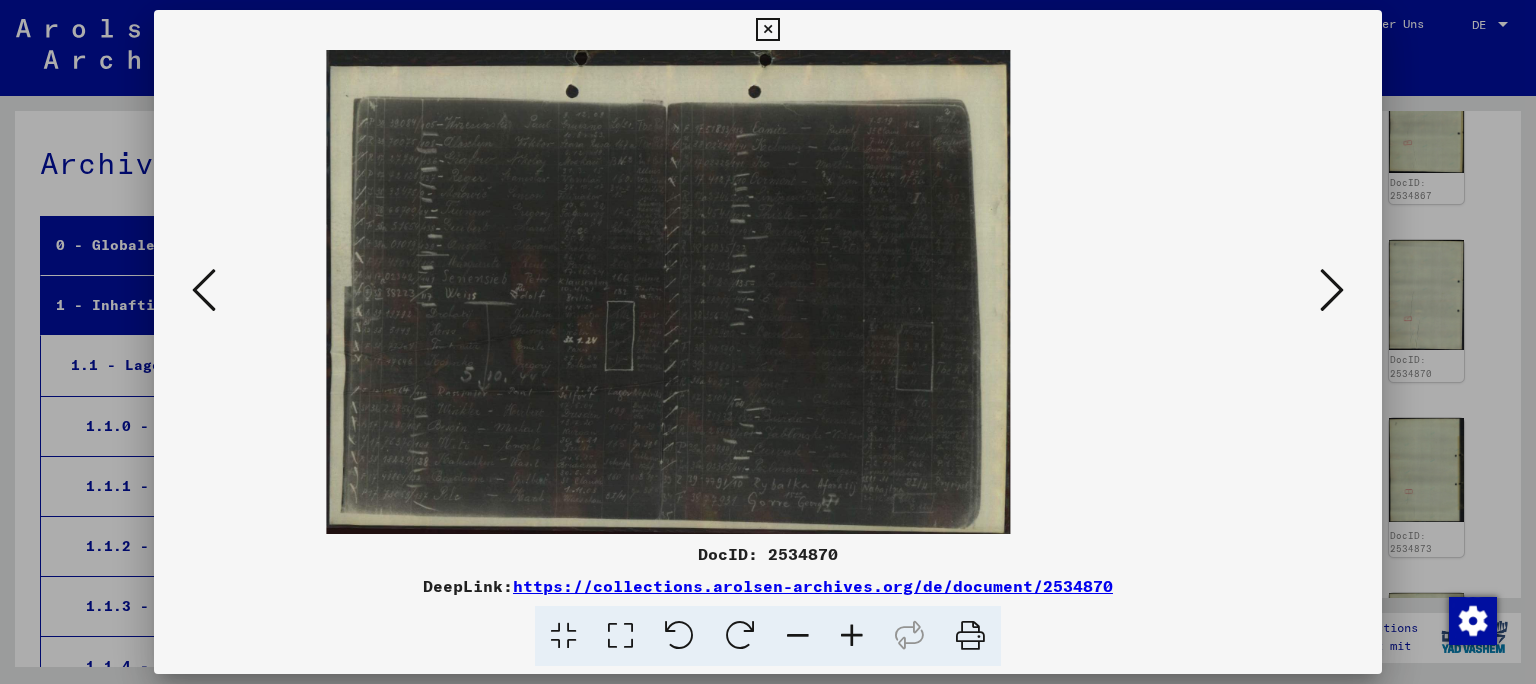 click at bounding box center (852, 636) 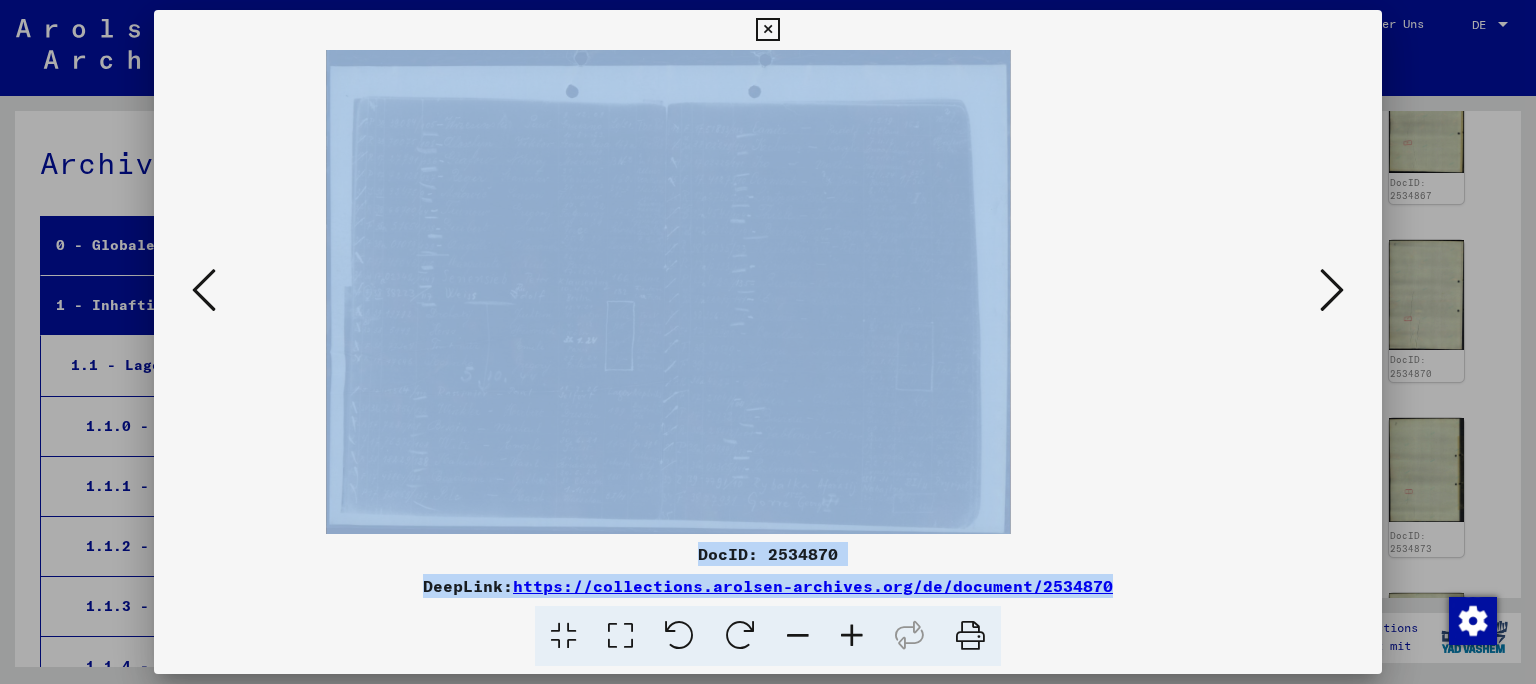 click at bounding box center (852, 636) 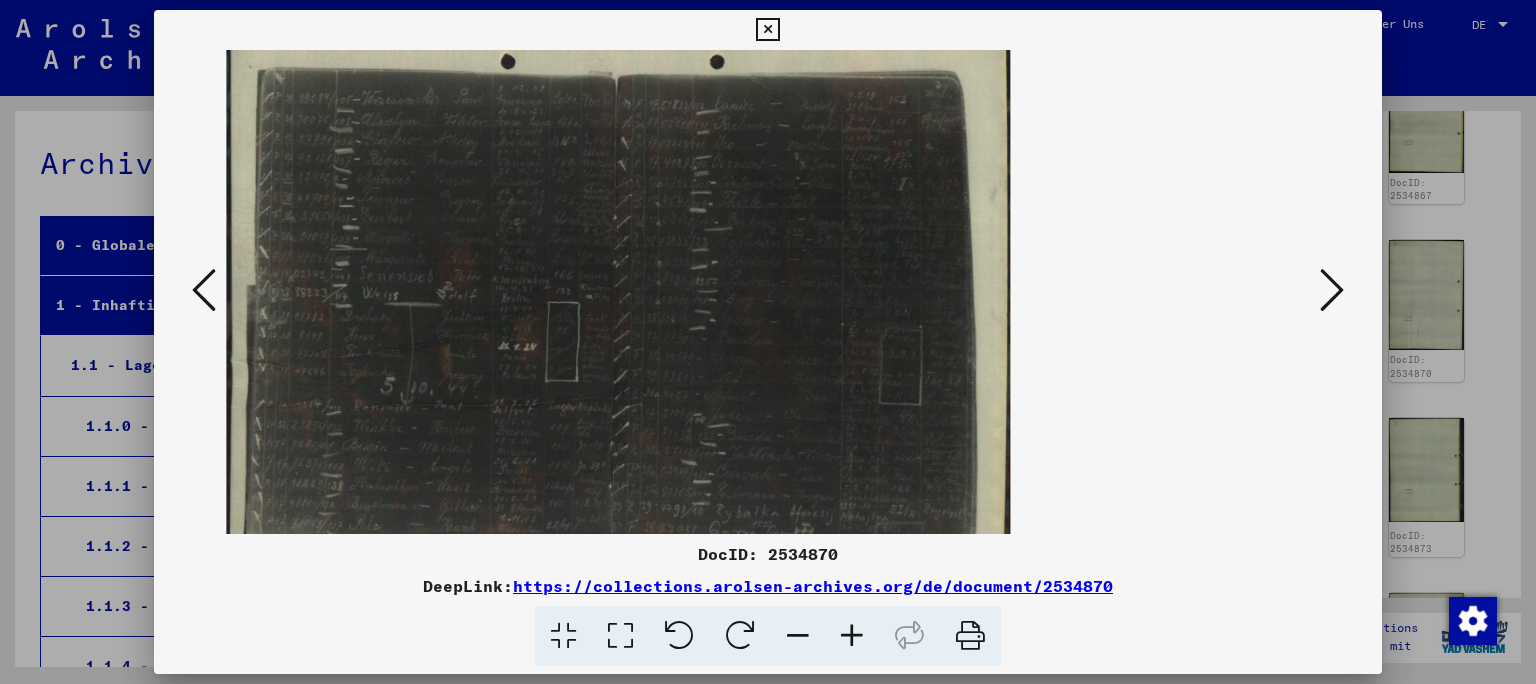 click at bounding box center (852, 636) 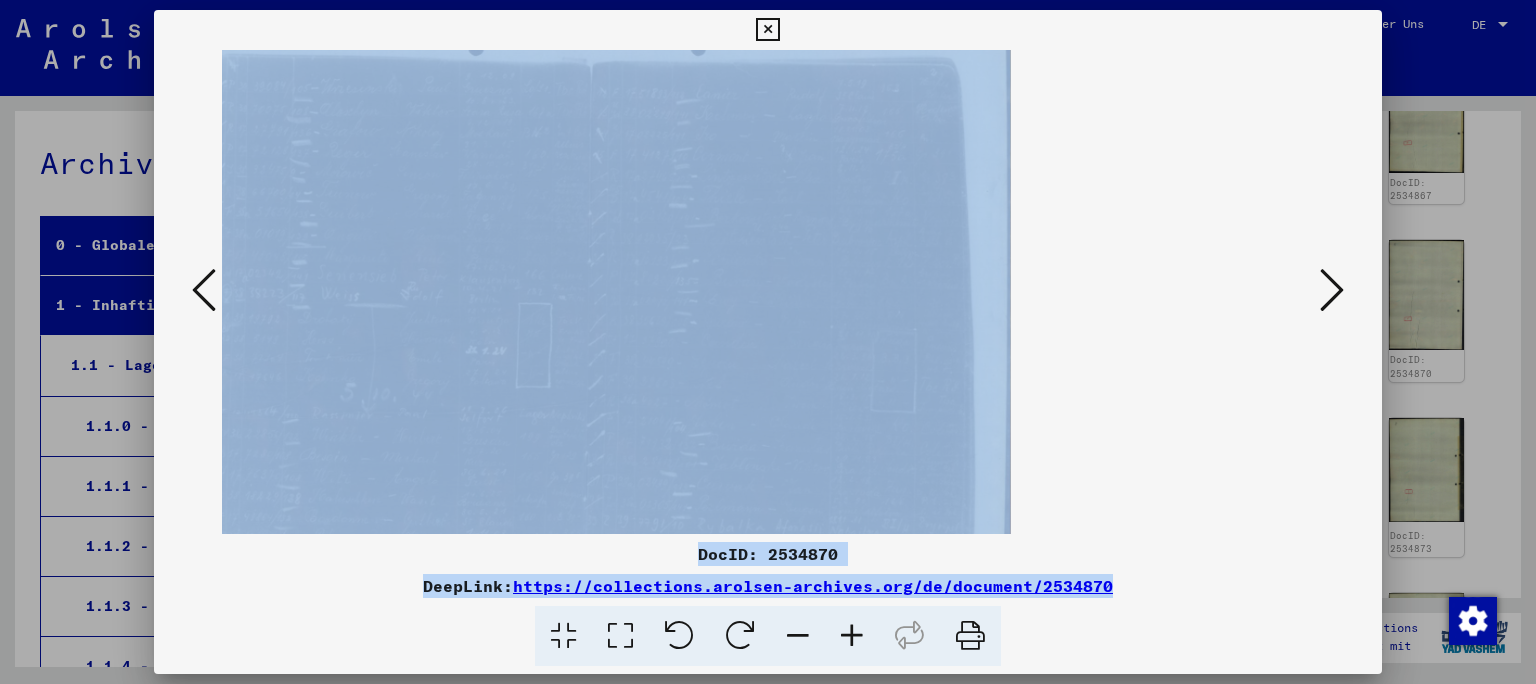 click at bounding box center [852, 636] 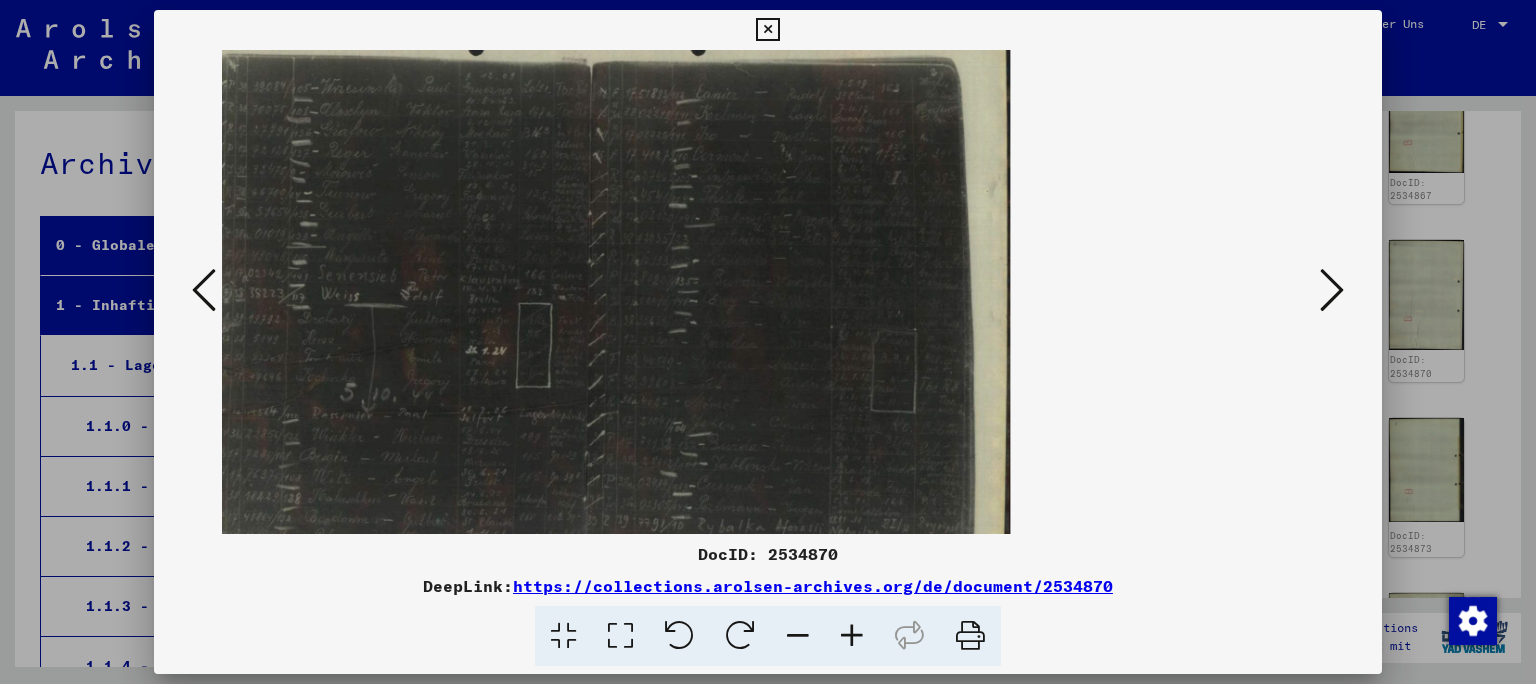 click at bounding box center [852, 636] 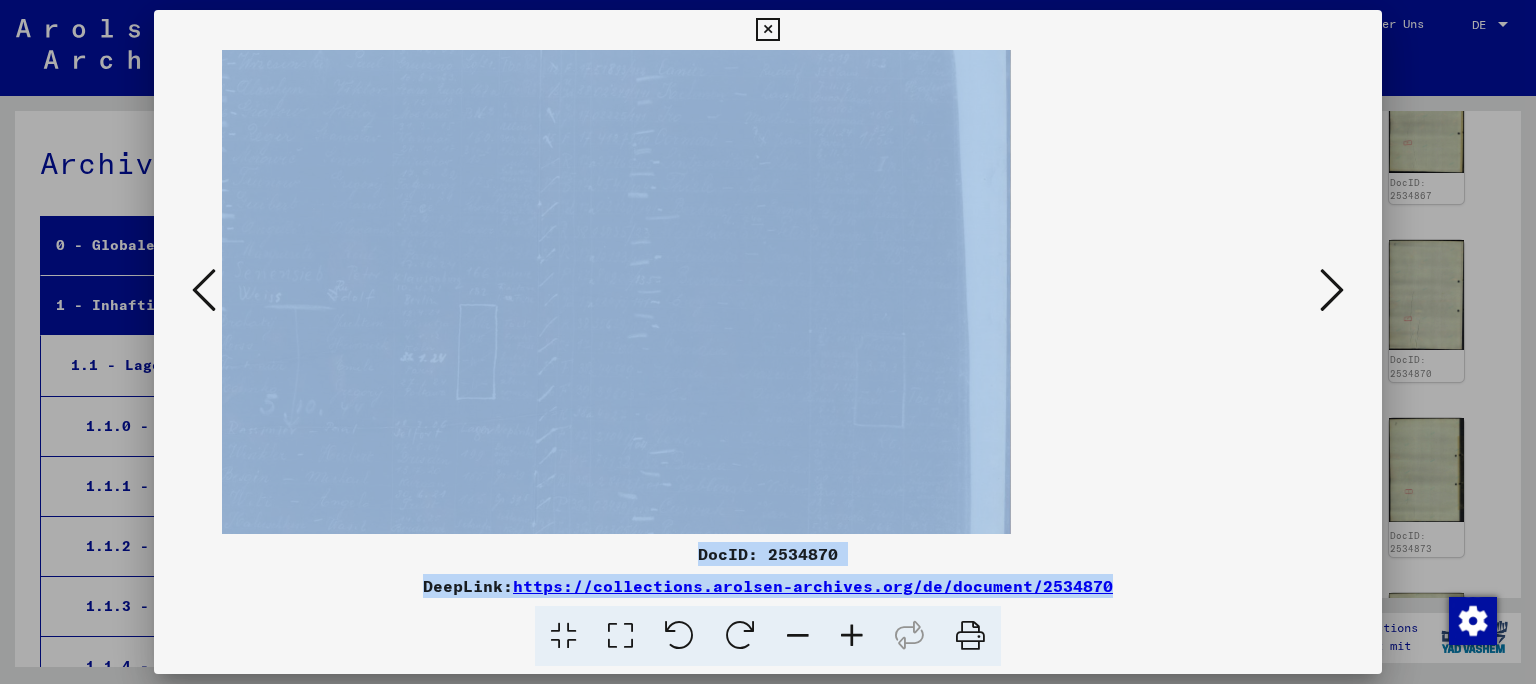 click at bounding box center [852, 636] 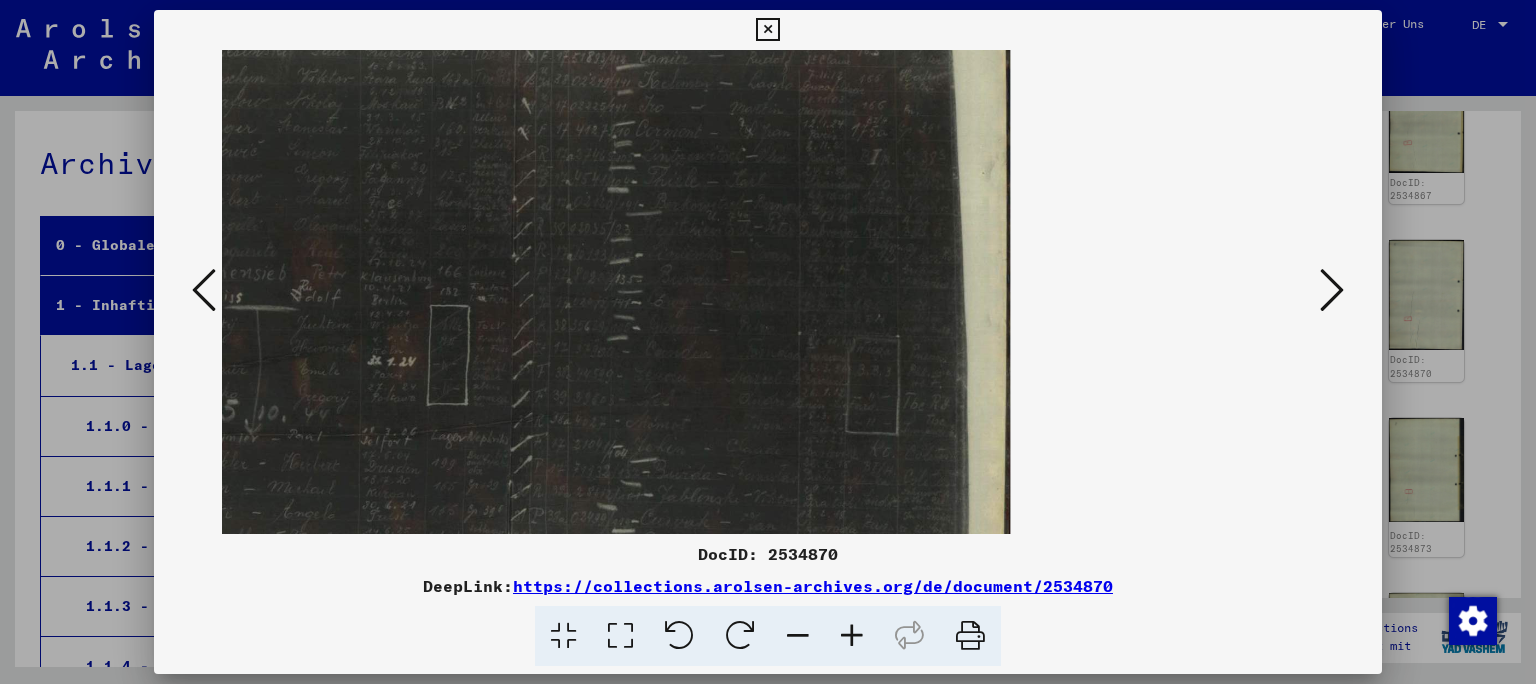 click at bounding box center [852, 636] 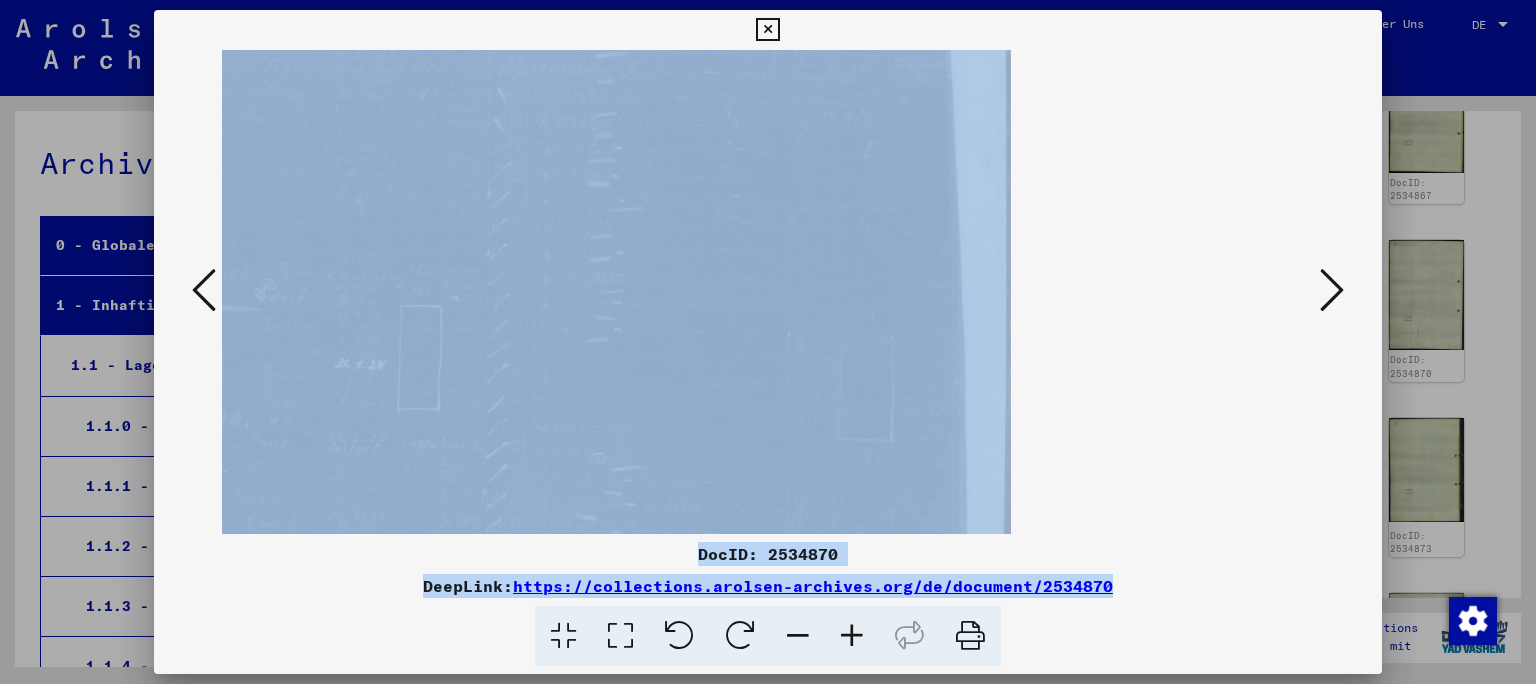click at bounding box center [852, 636] 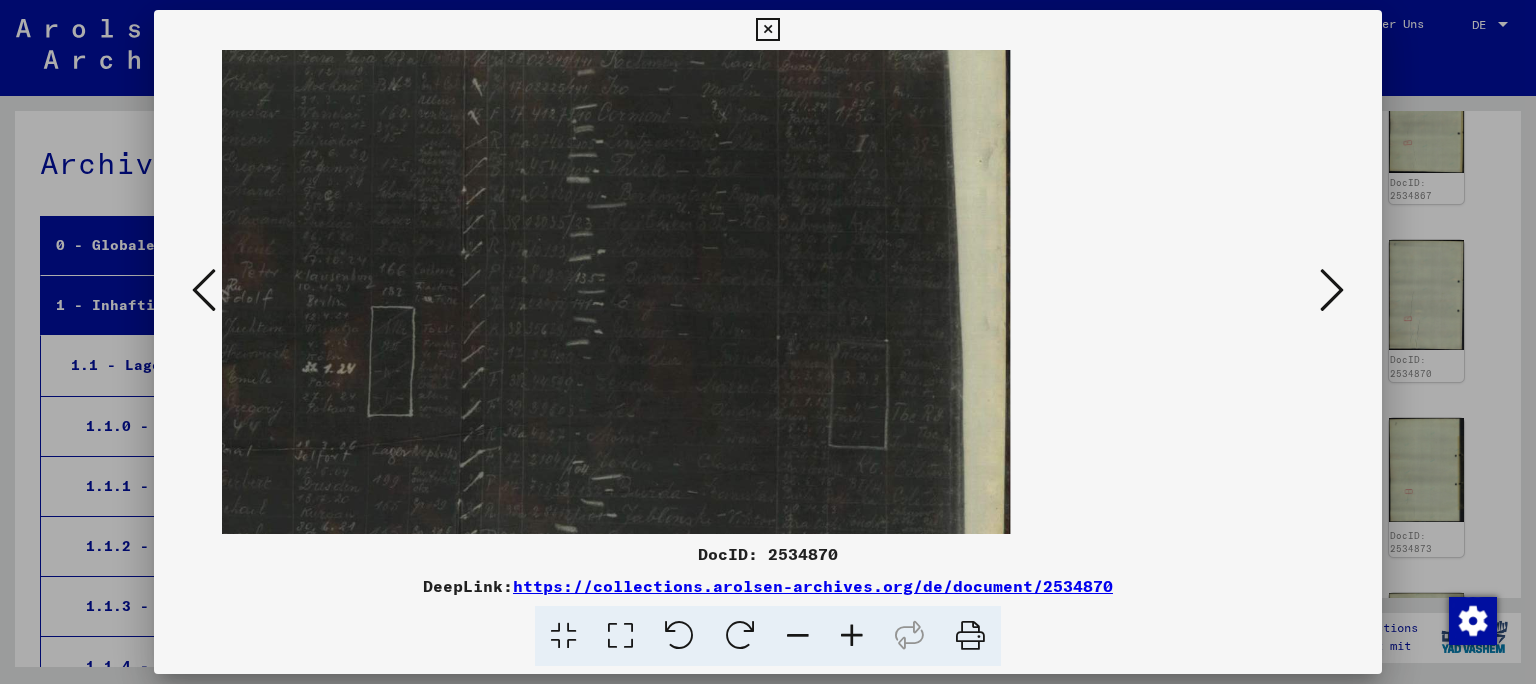 click at bounding box center [852, 636] 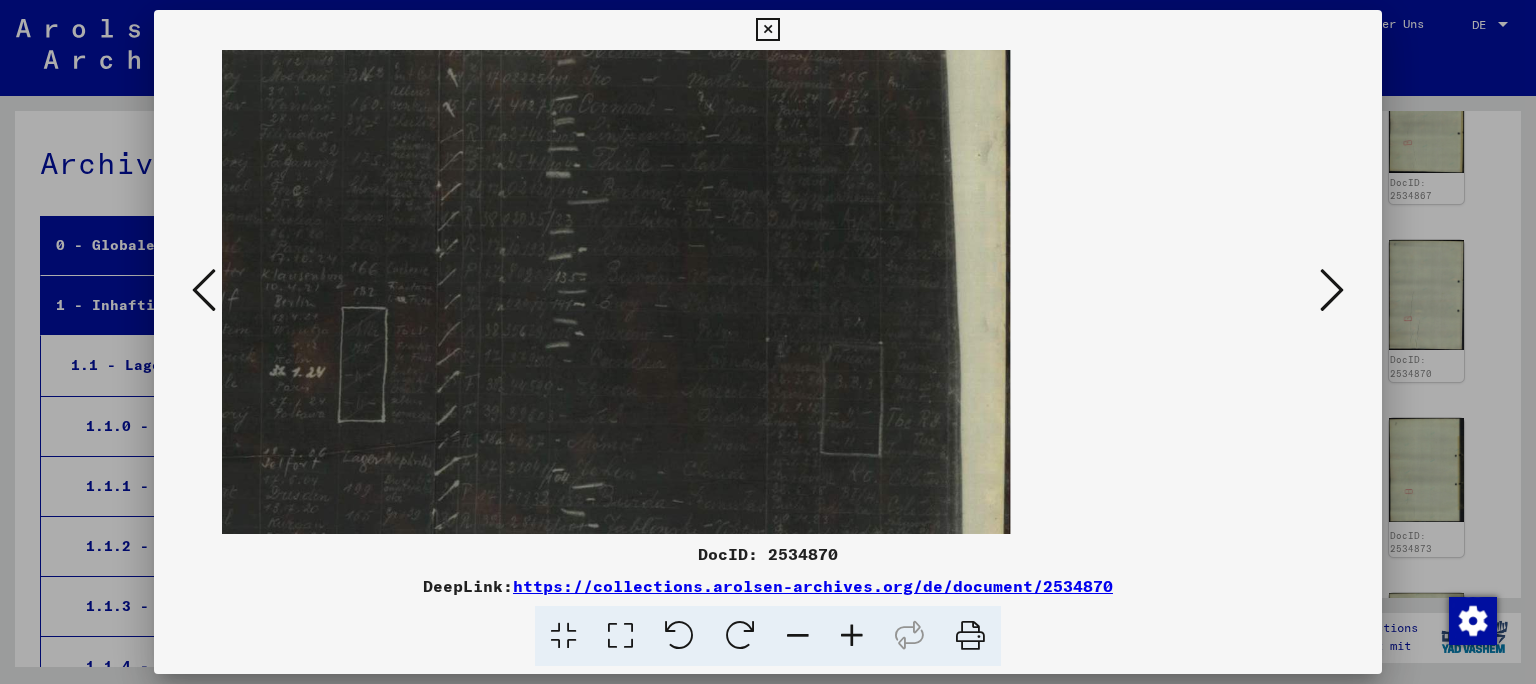click at bounding box center [852, 636] 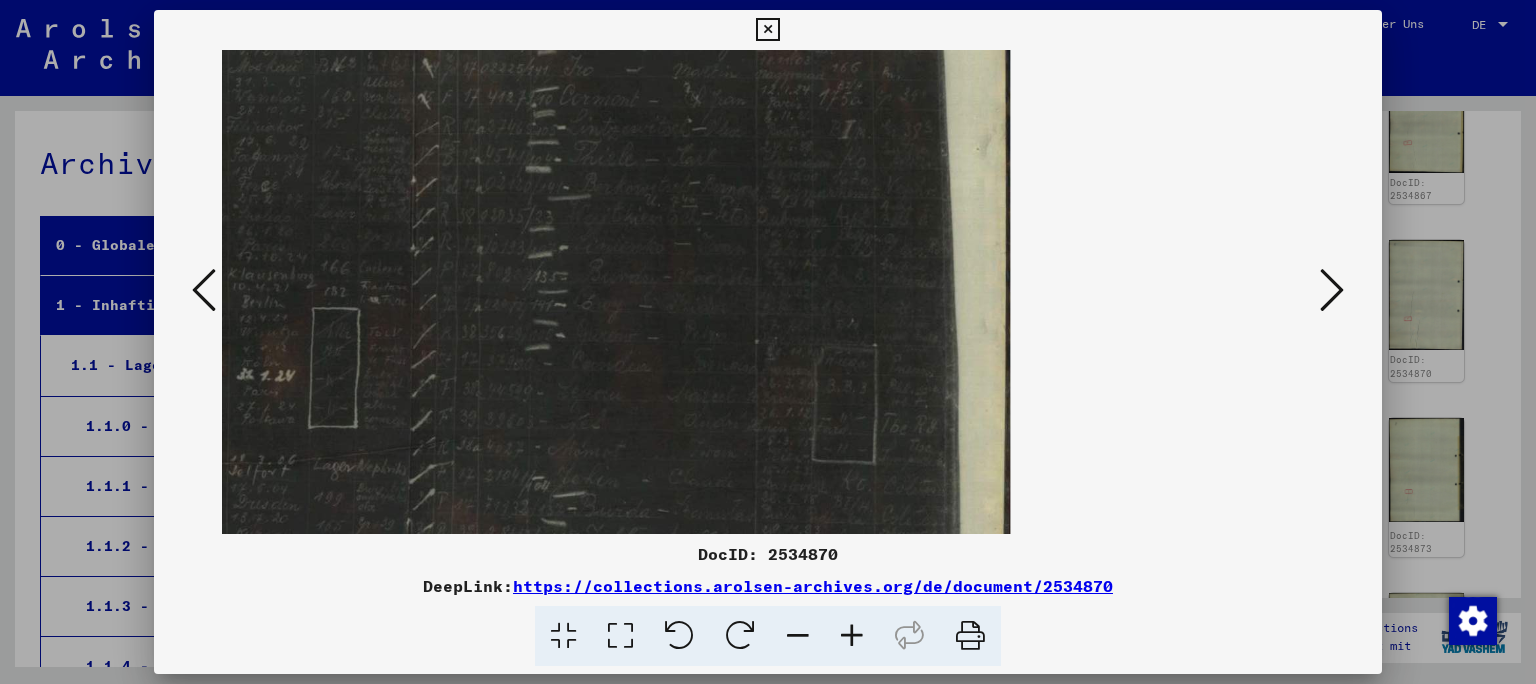 click at bounding box center (852, 636) 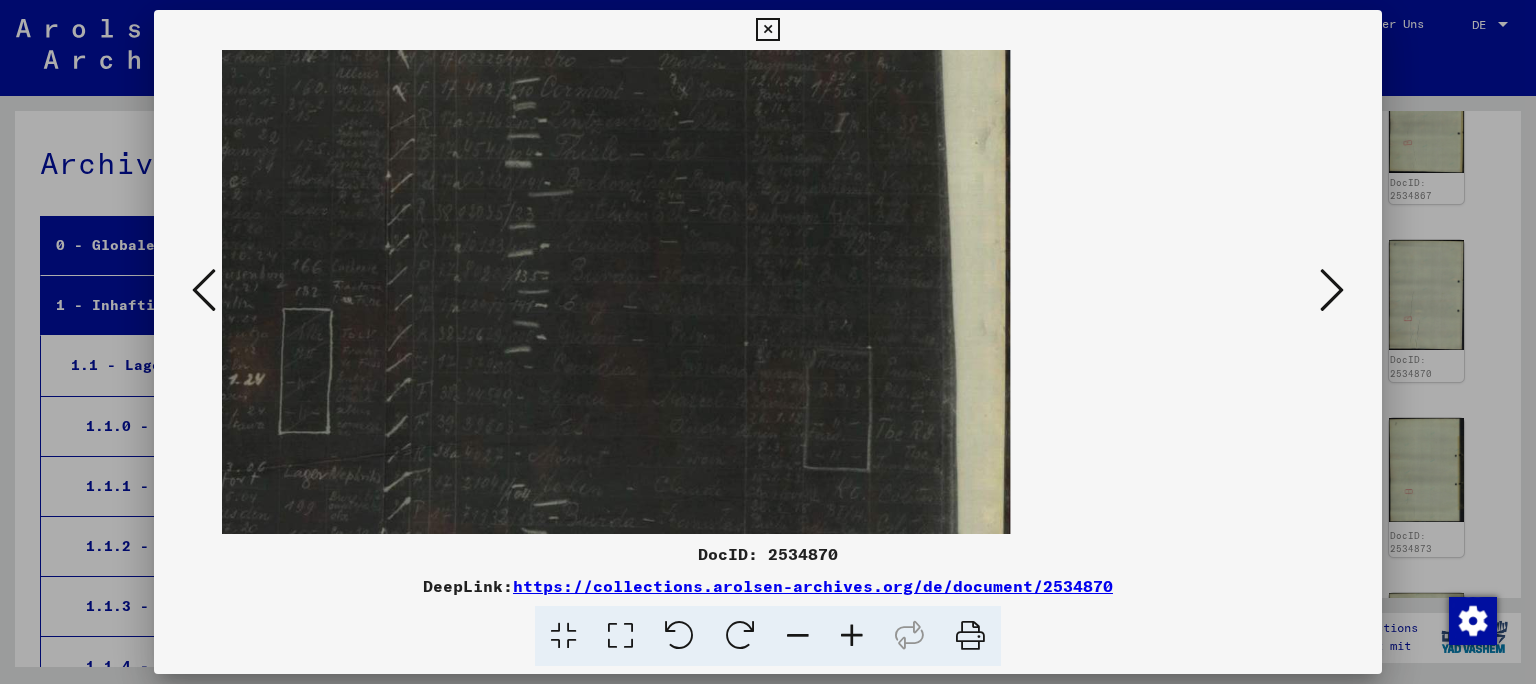 drag, startPoint x: 683, startPoint y: 235, endPoint x: 716, endPoint y: 416, distance: 183.98369 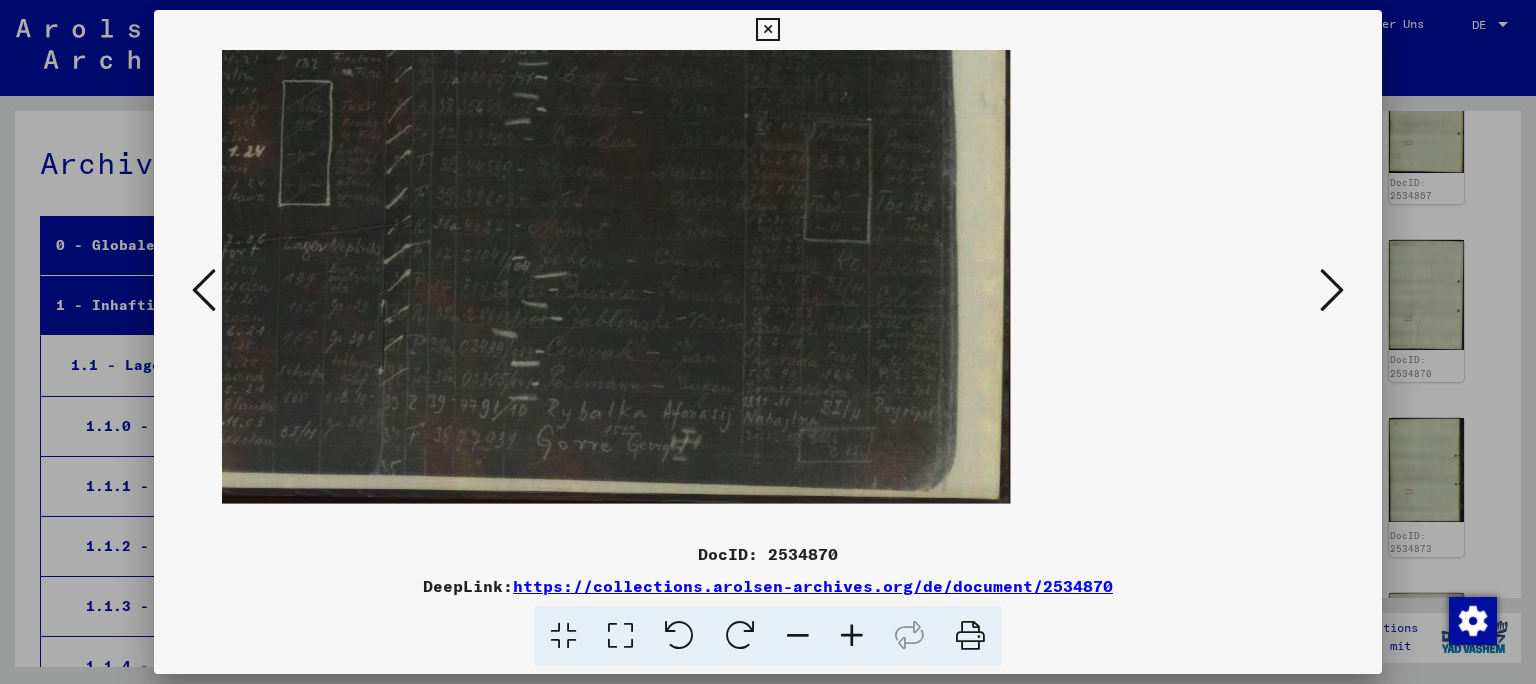 scroll, scrollTop: 227, scrollLeft: 0, axis: vertical 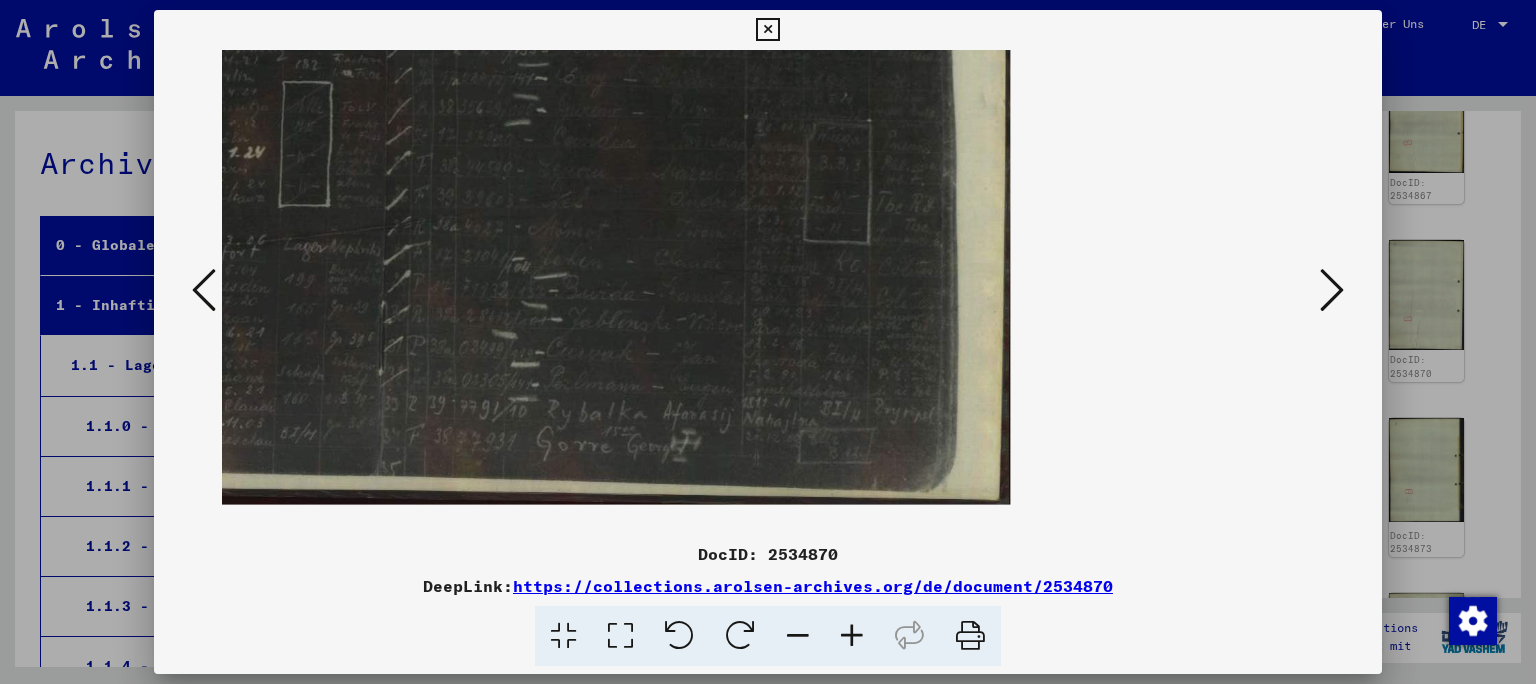 drag, startPoint x: 597, startPoint y: 407, endPoint x: 662, endPoint y: 180, distance: 236.12285 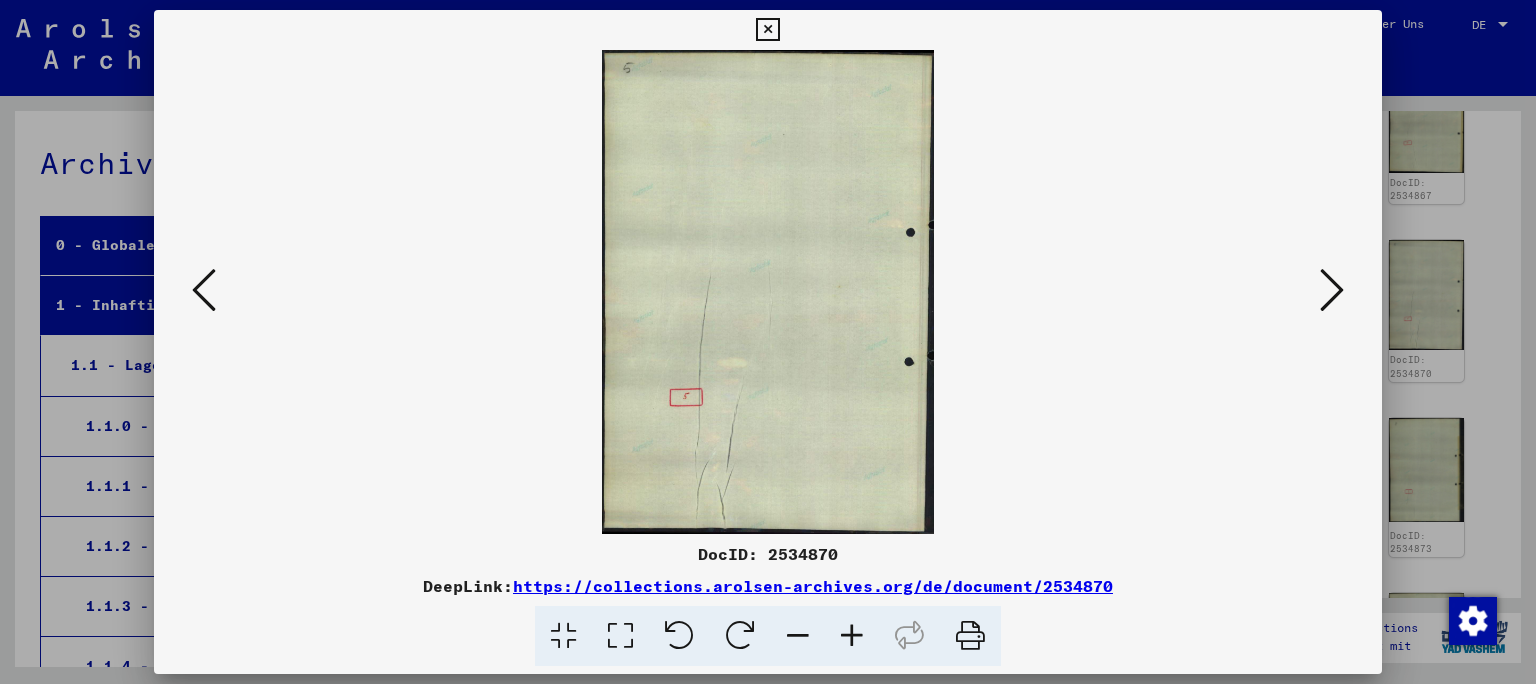 scroll, scrollTop: 0, scrollLeft: 0, axis: both 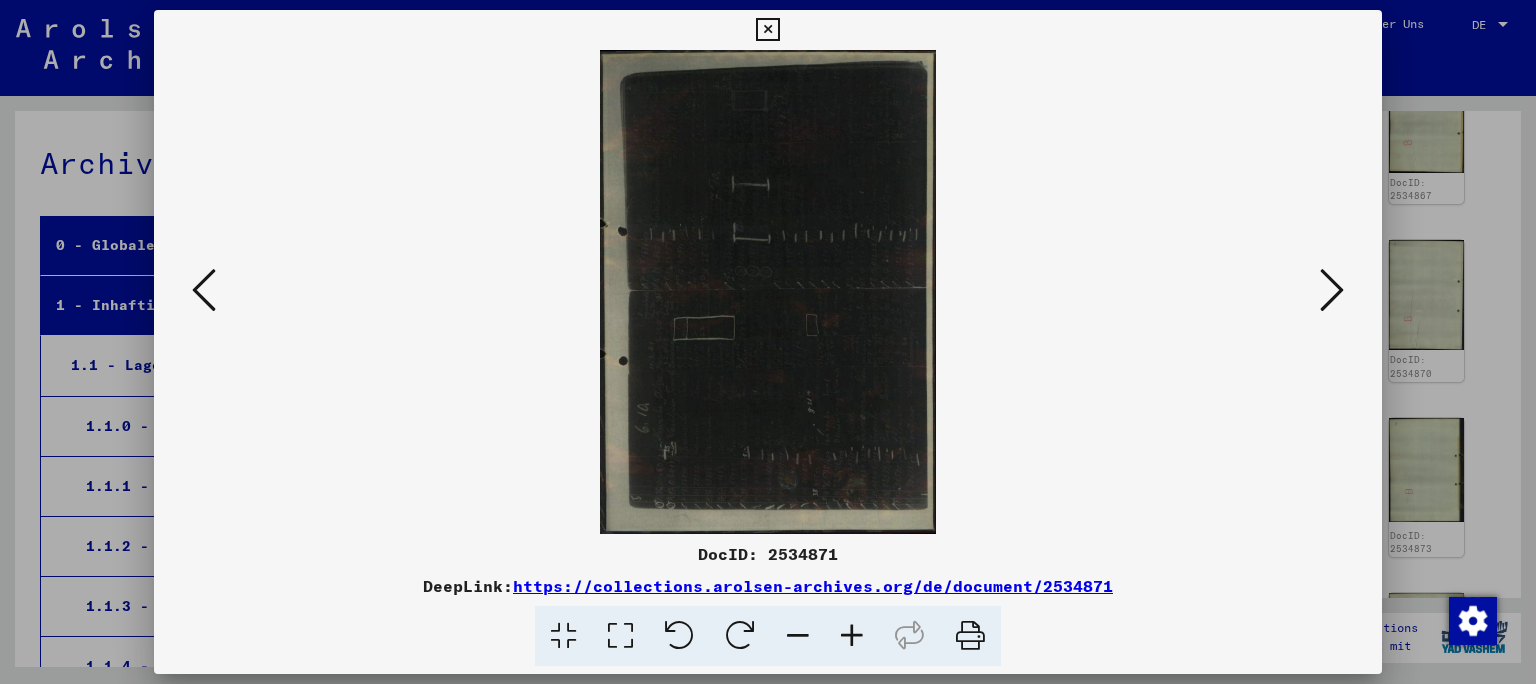 click at bounding box center (679, 636) 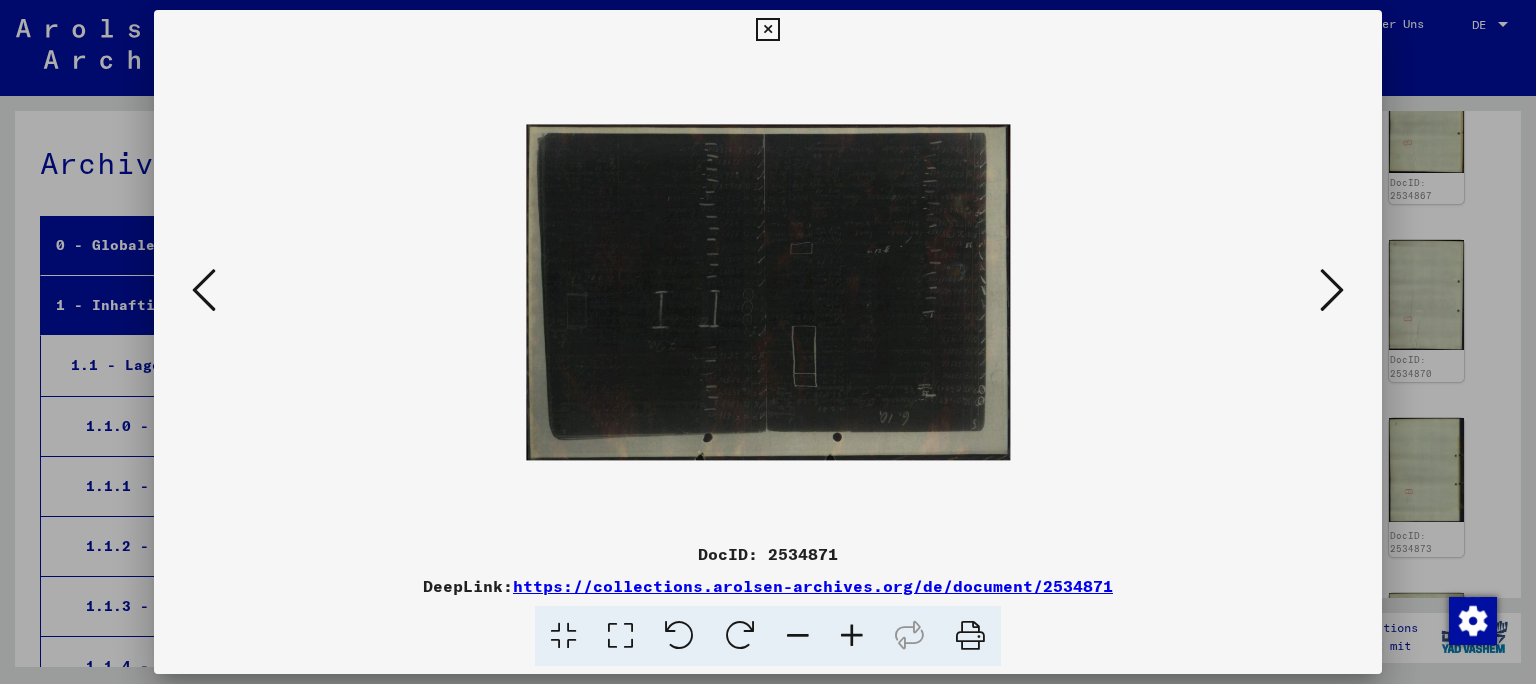 click at bounding box center [679, 636] 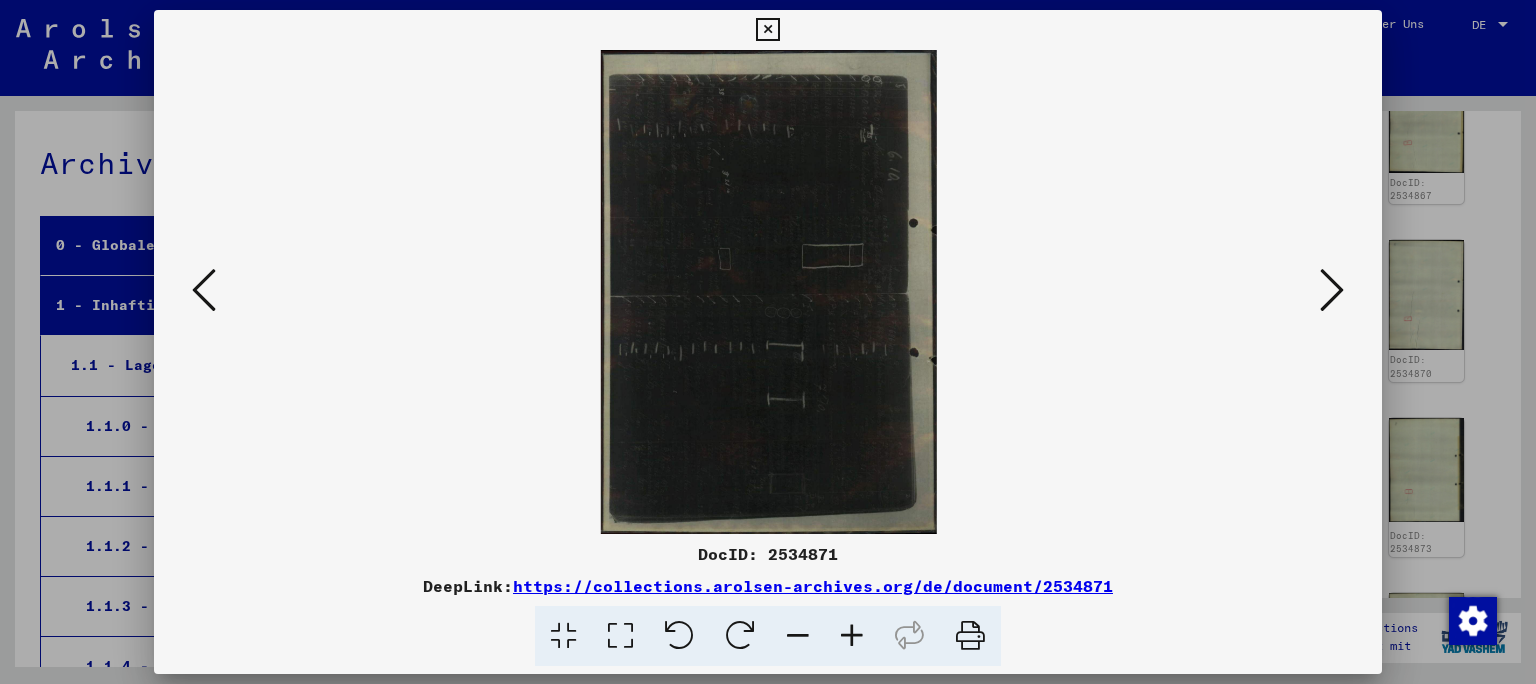 click at bounding box center (679, 636) 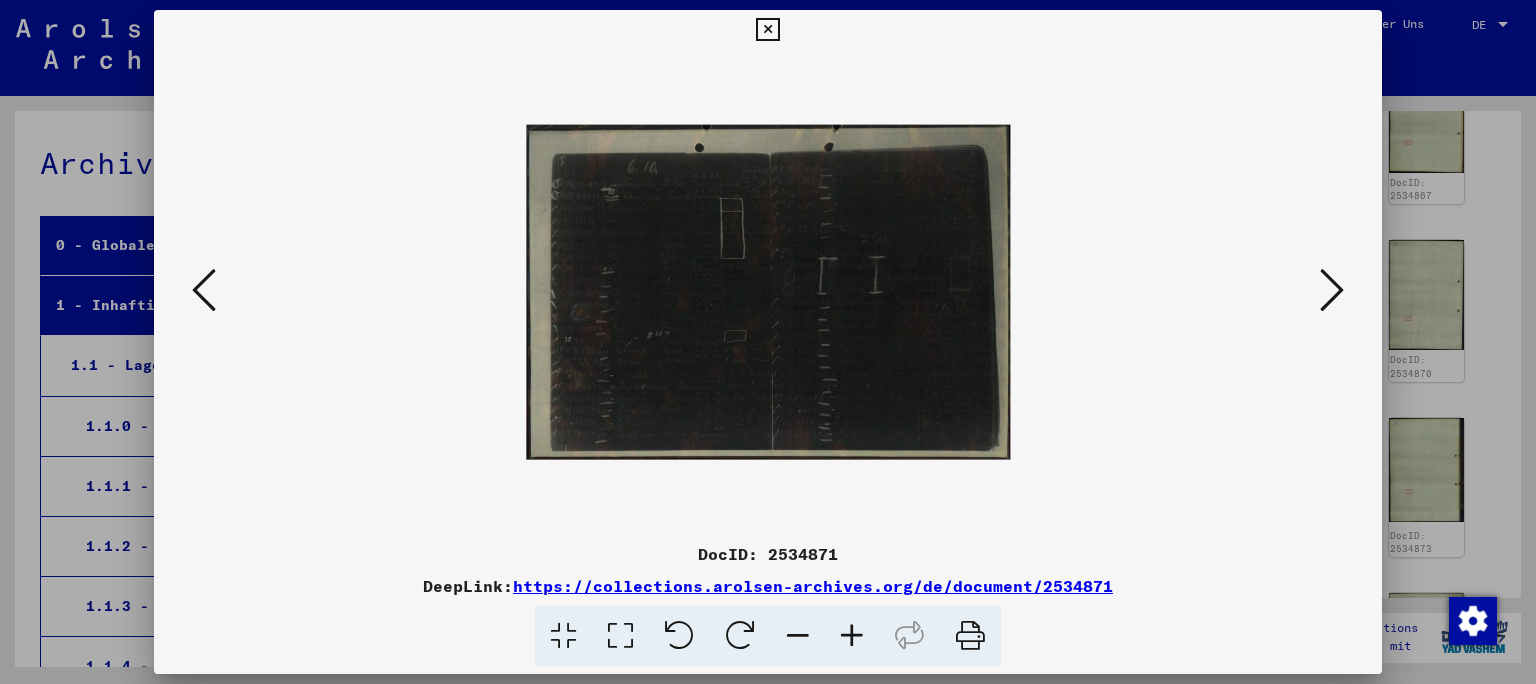 click at bounding box center [768, 342] 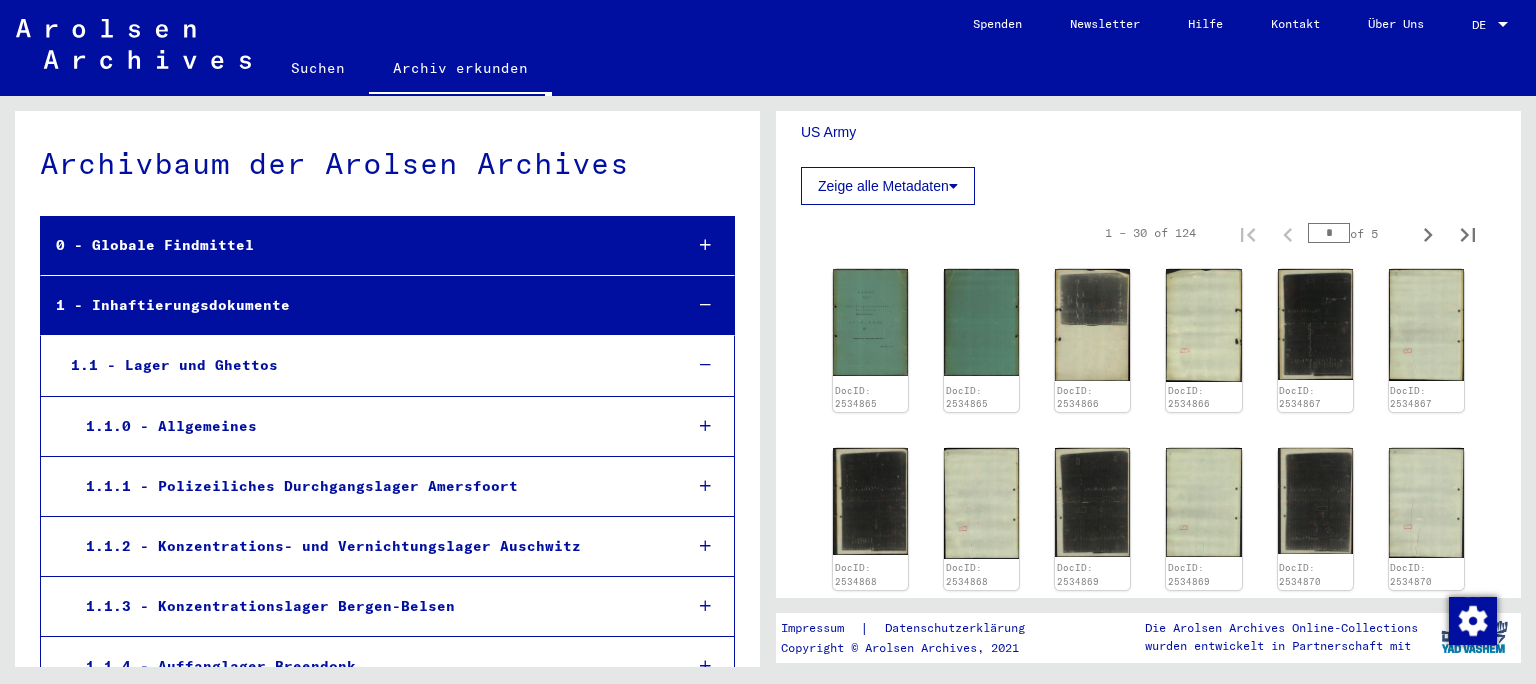 scroll, scrollTop: 449, scrollLeft: 0, axis: vertical 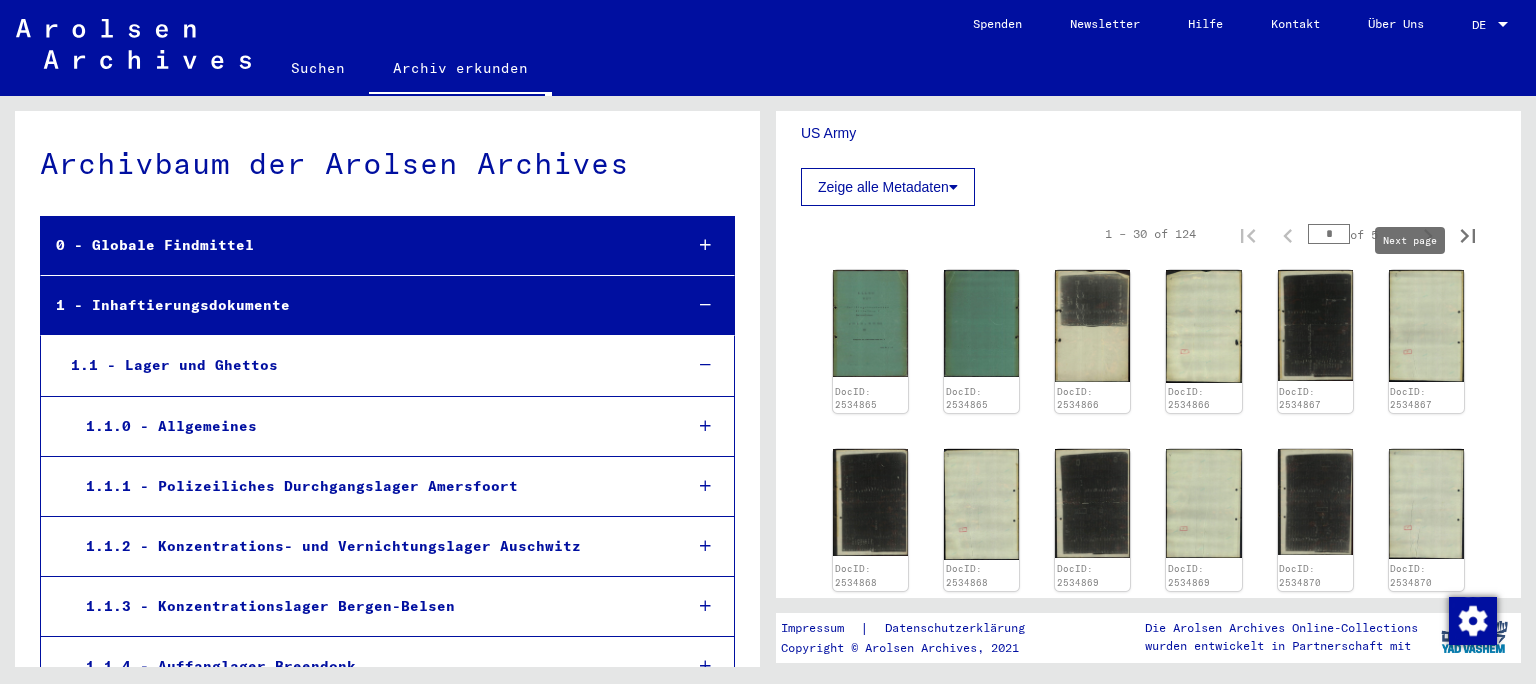 click 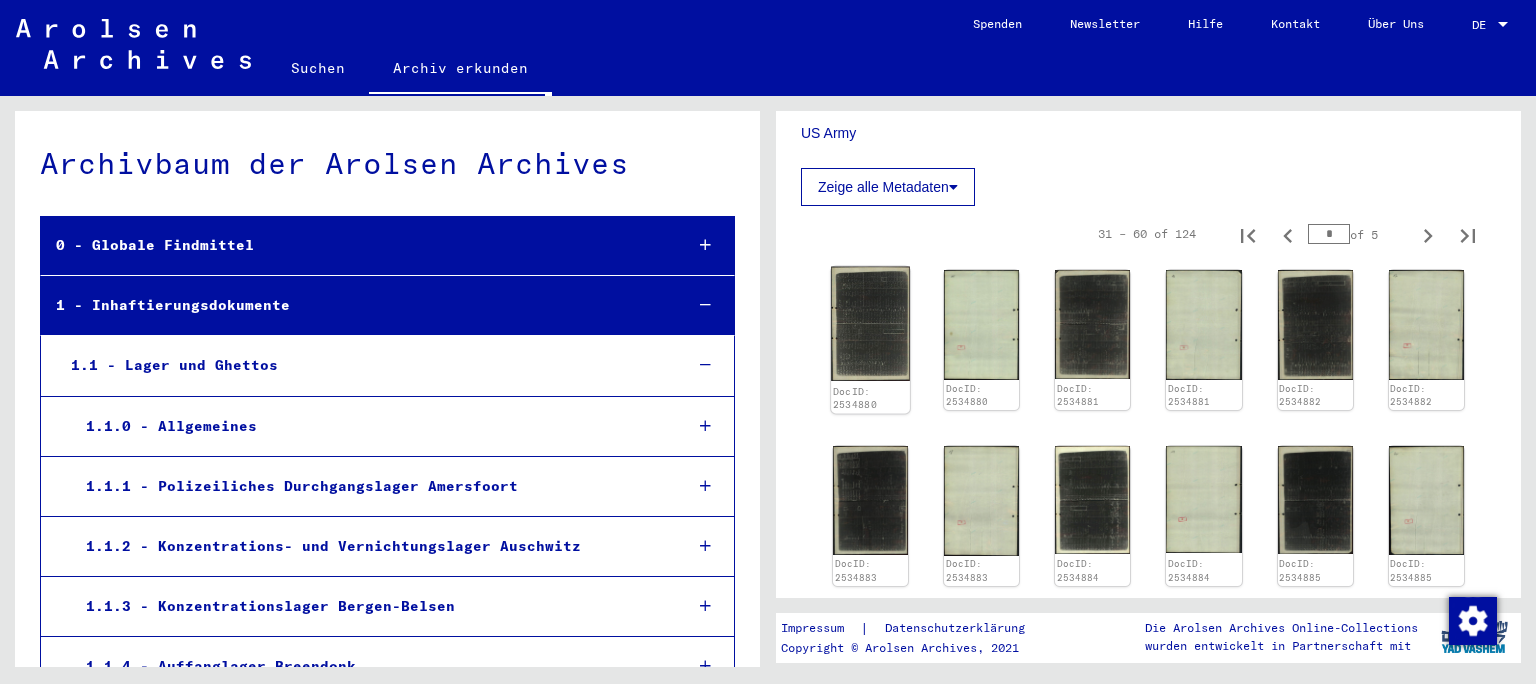 click 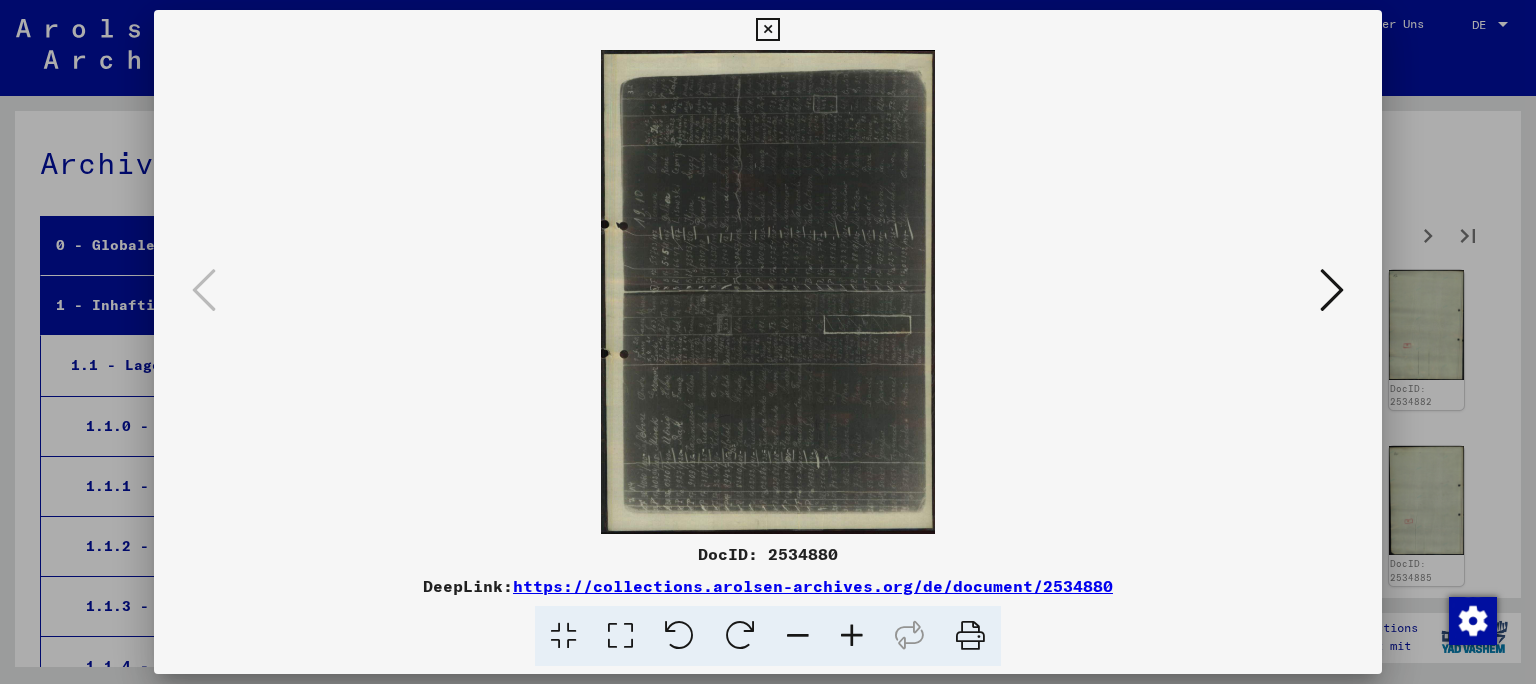 scroll, scrollTop: 449, scrollLeft: 0, axis: vertical 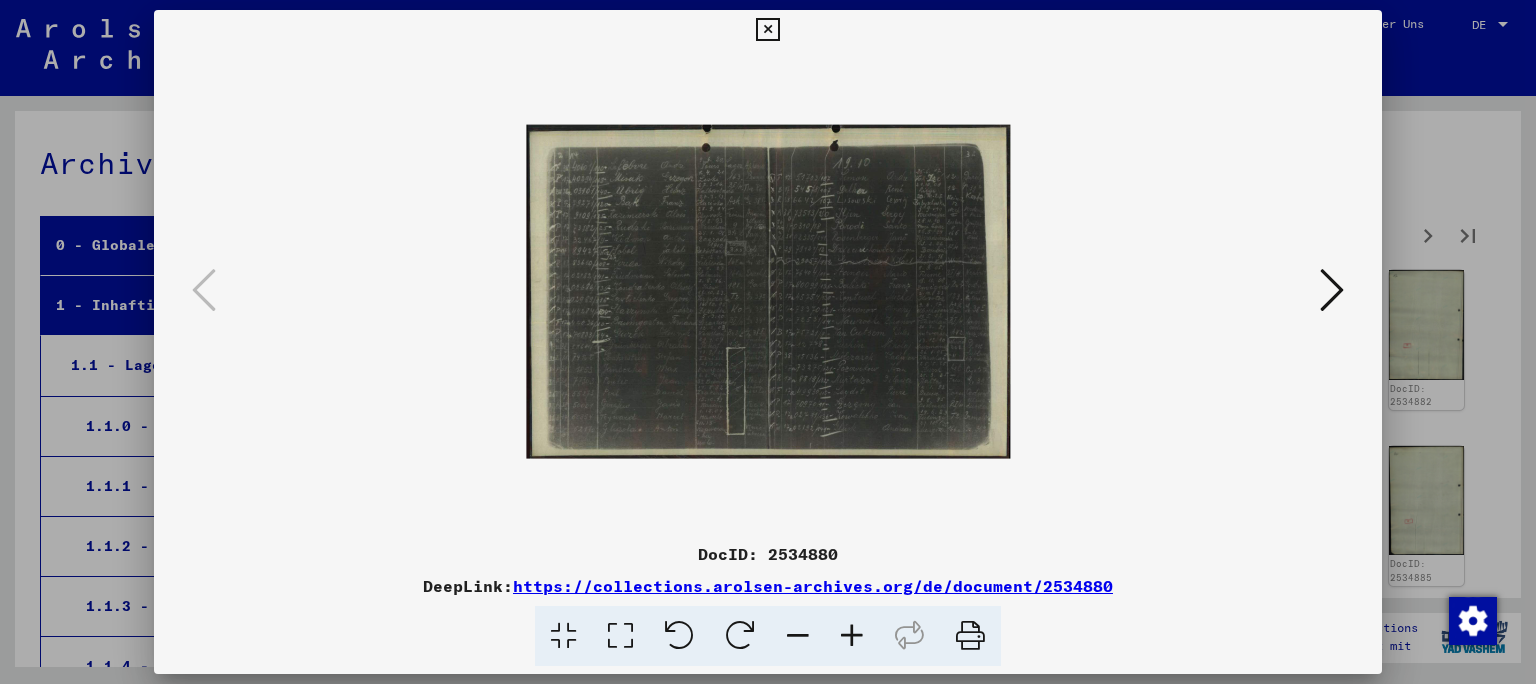 click at bounding box center (852, 636) 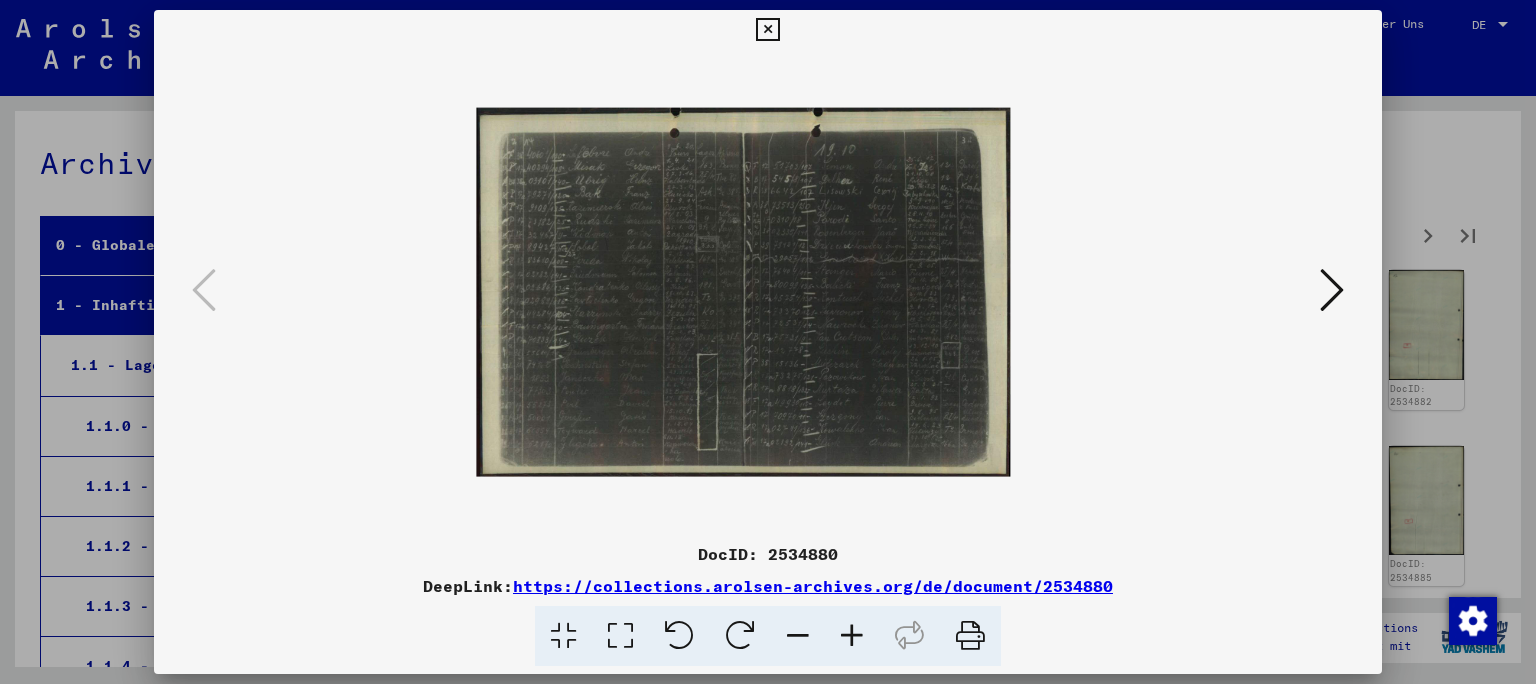 click at bounding box center (852, 636) 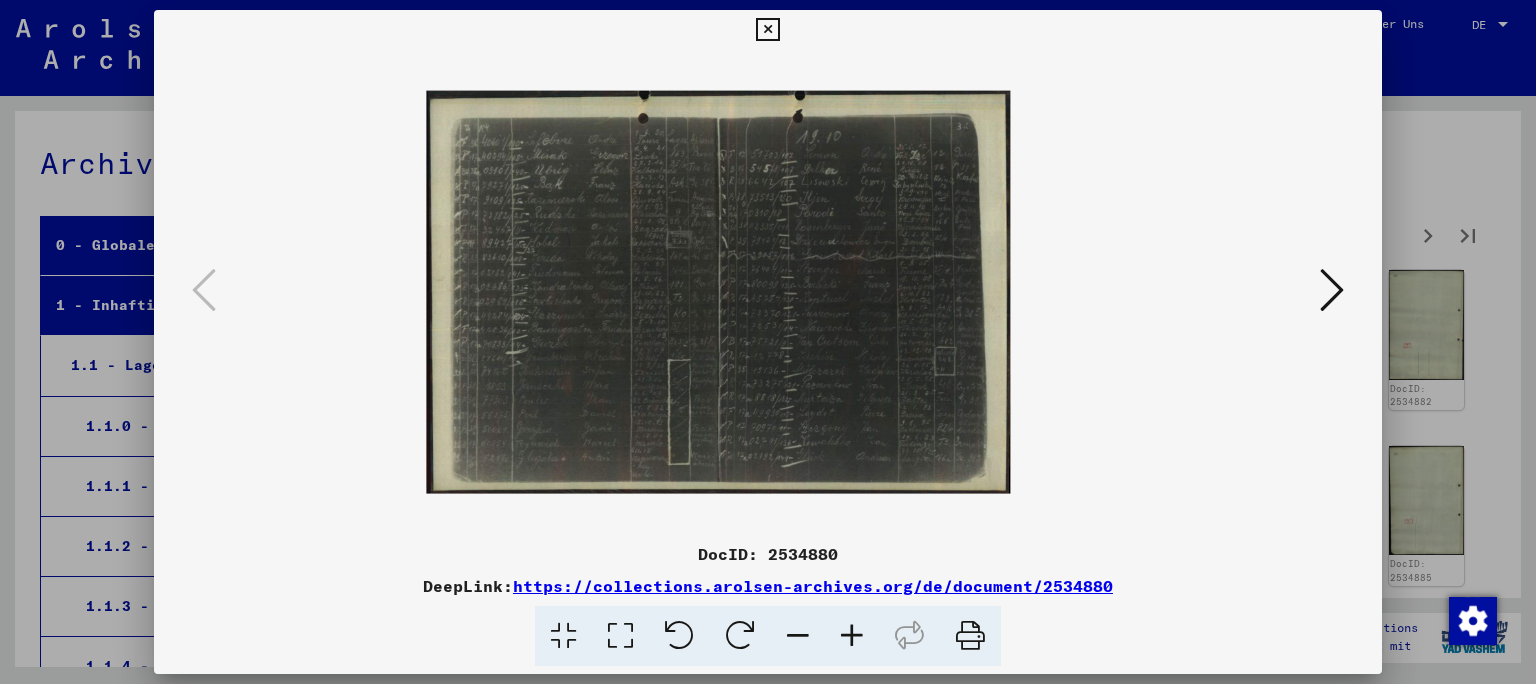 click at bounding box center (852, 636) 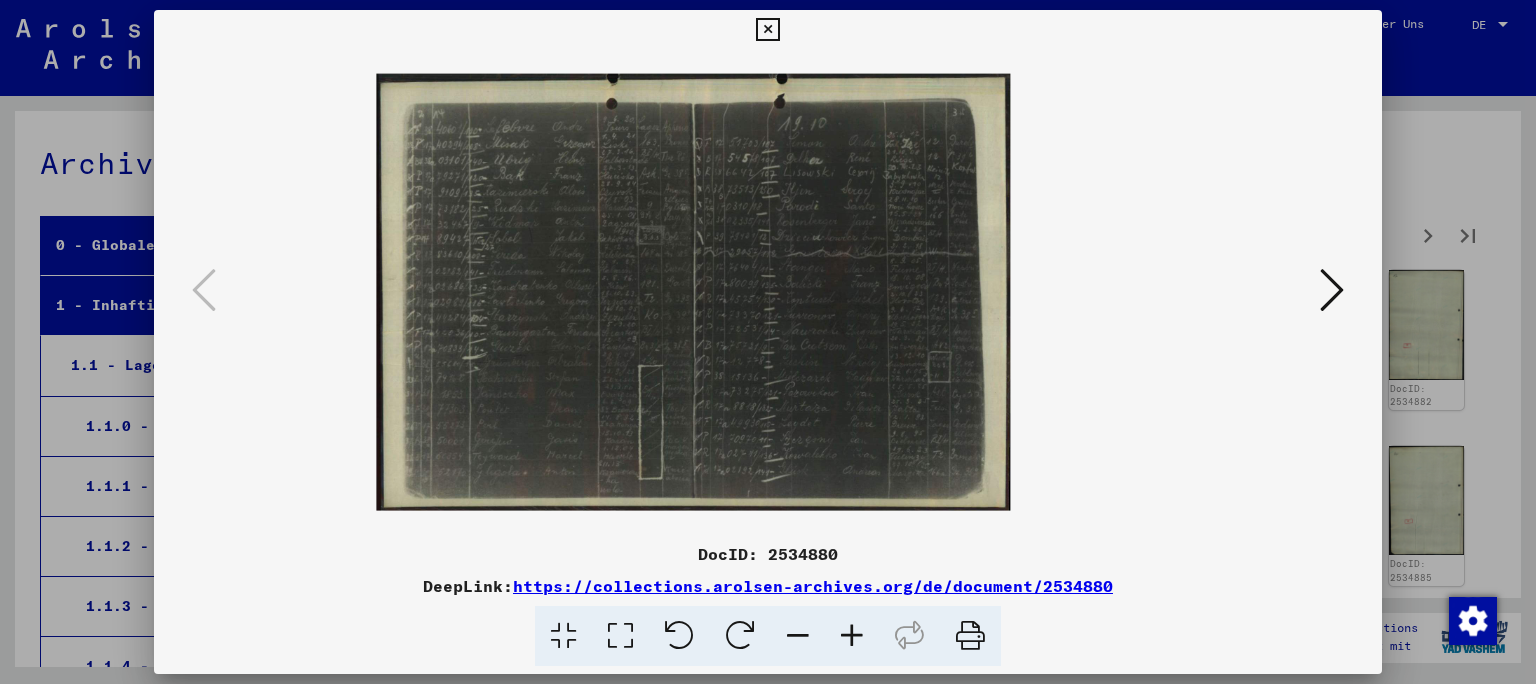 click at bounding box center [852, 636] 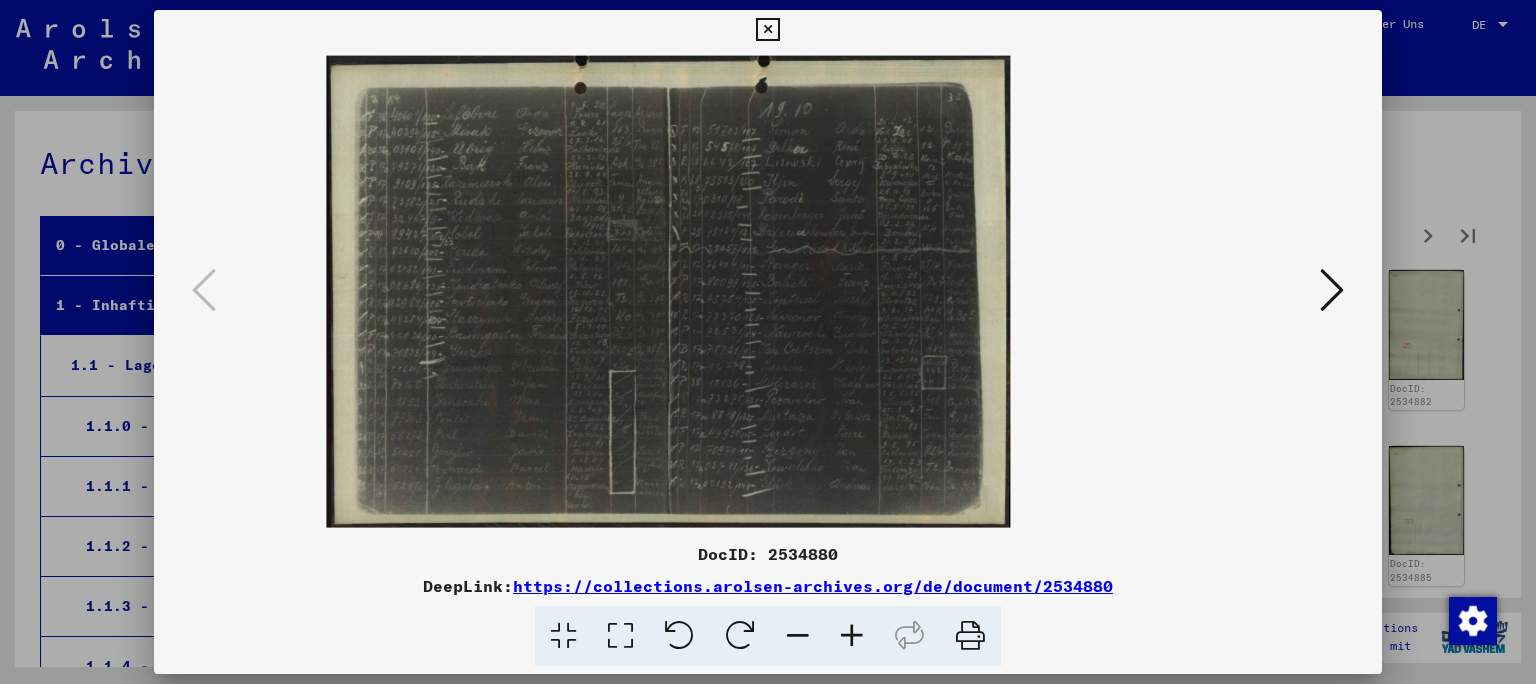click at bounding box center [852, 636] 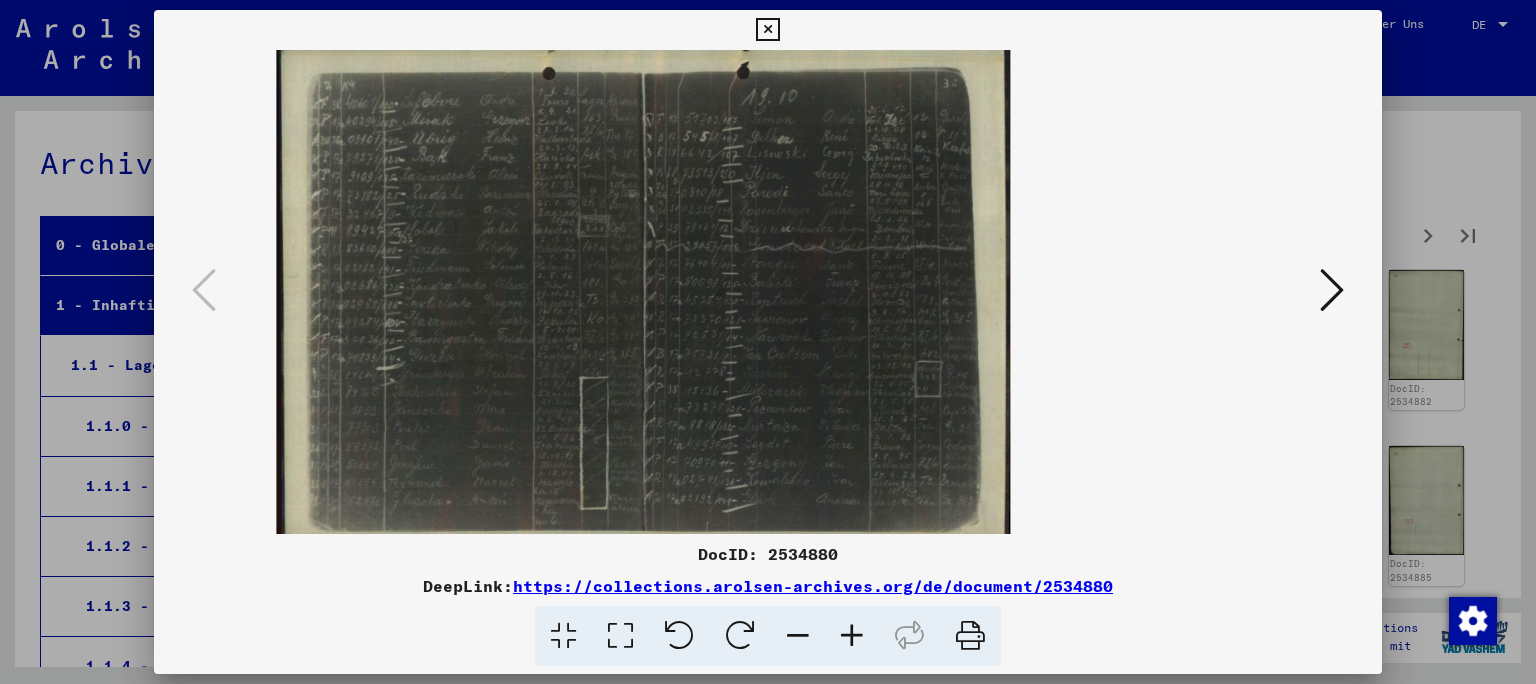 click at bounding box center (852, 636) 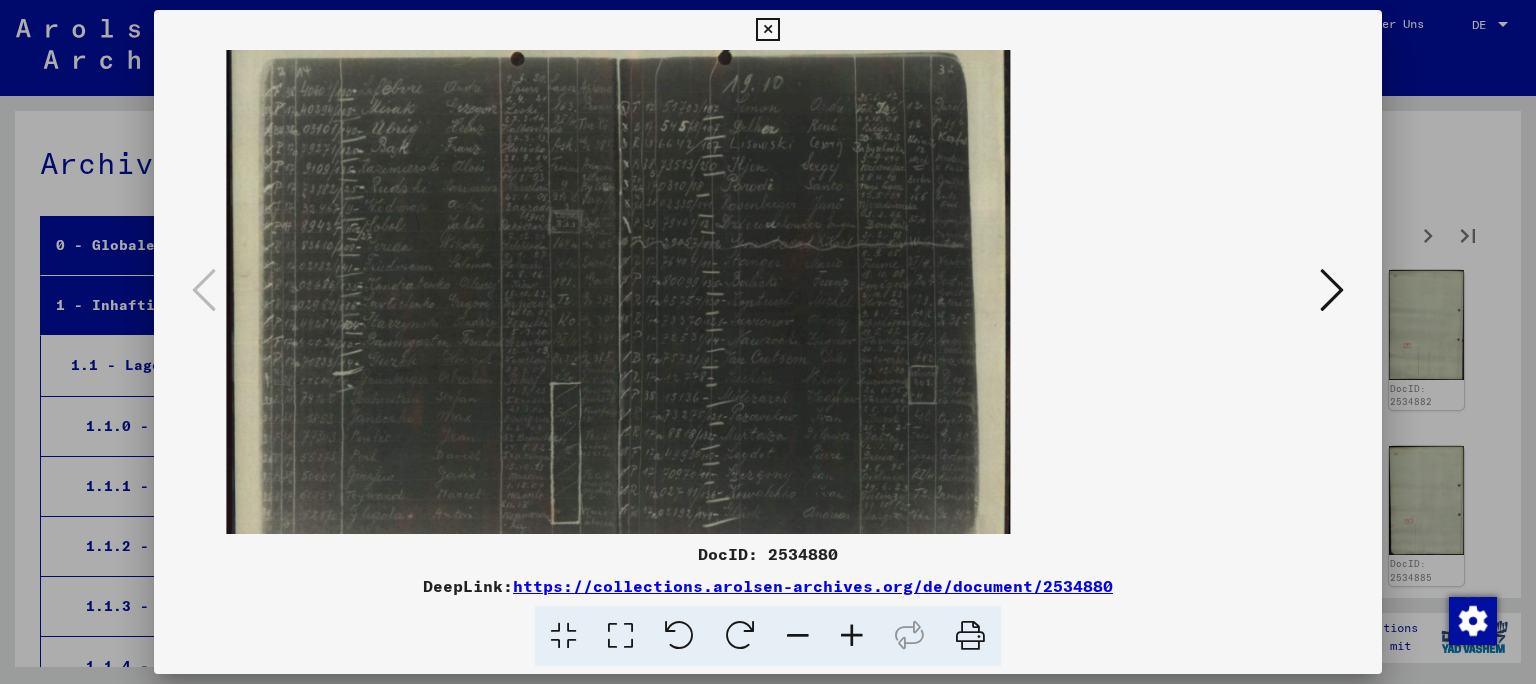 click at bounding box center (768, 342) 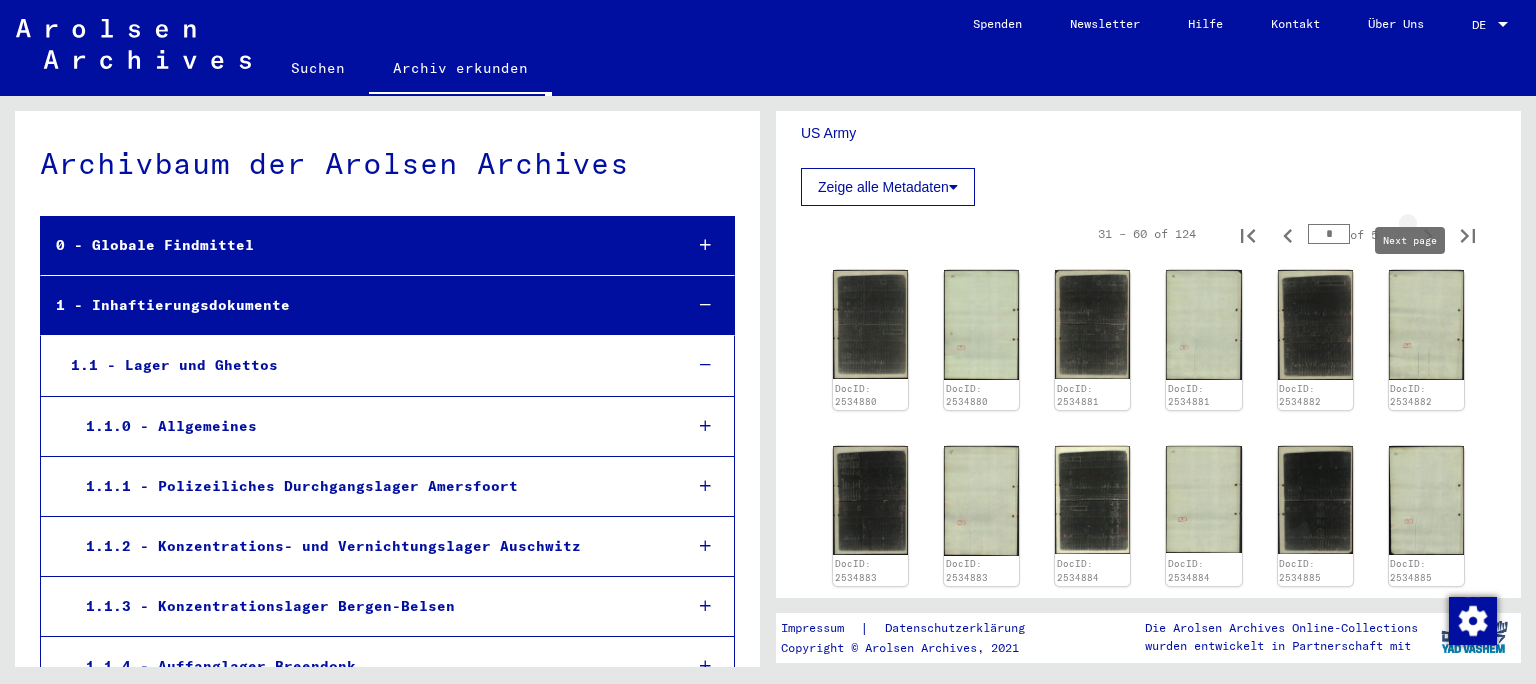 click 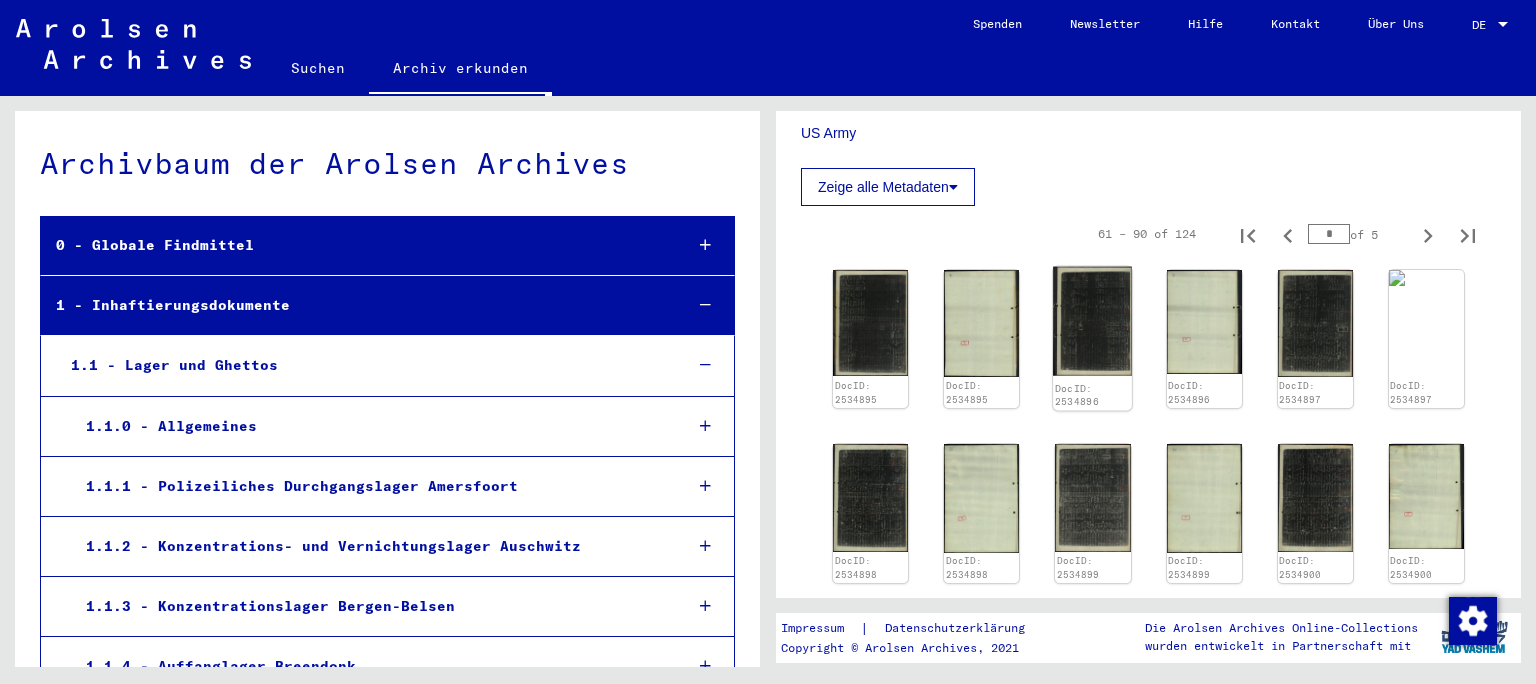 click 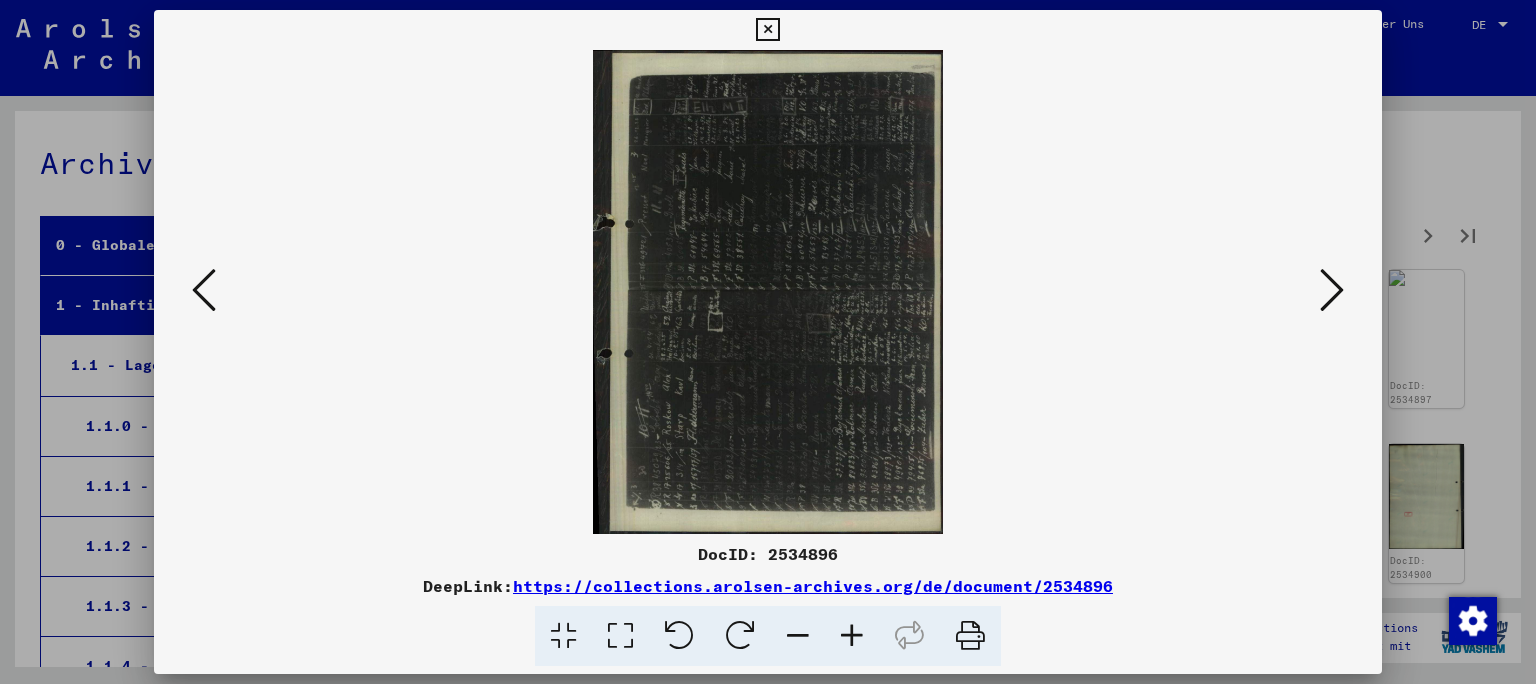 scroll, scrollTop: 449, scrollLeft: 0, axis: vertical 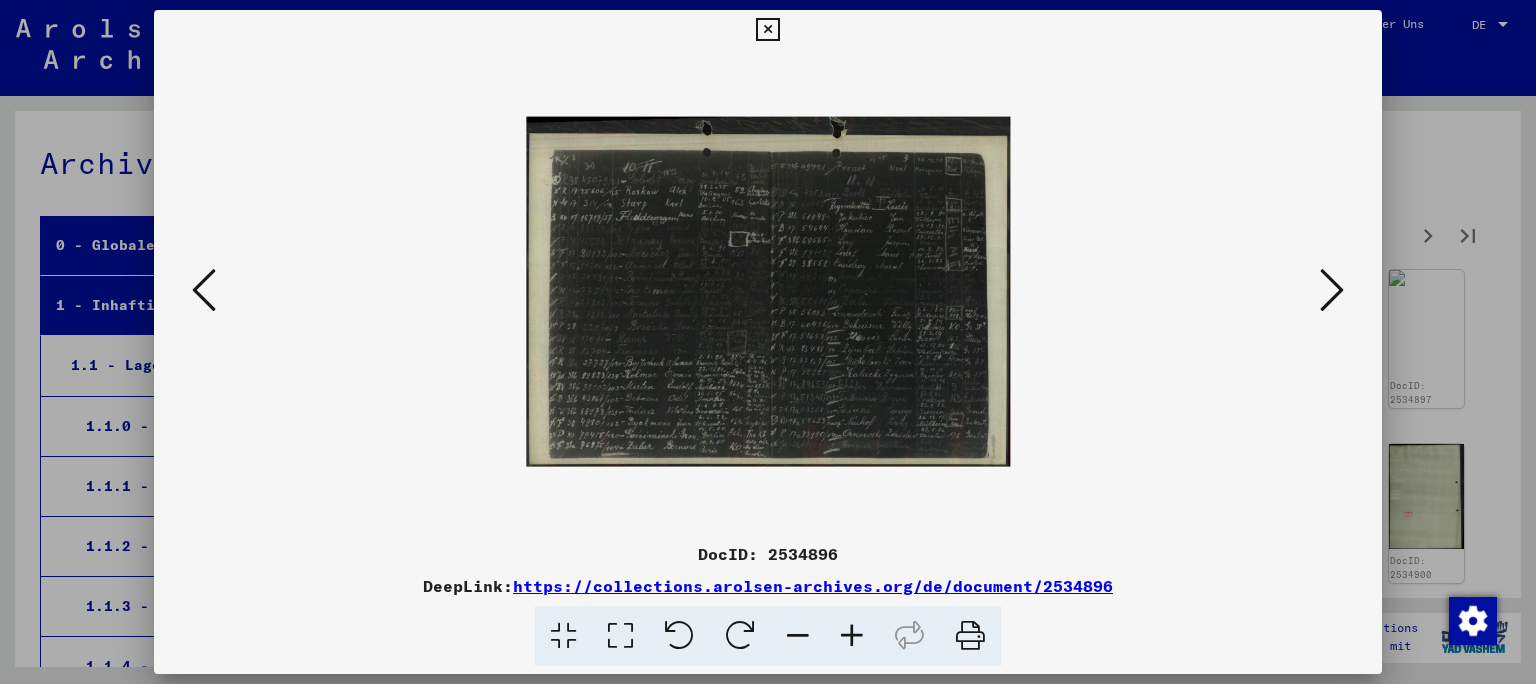 click at bounding box center (204, 290) 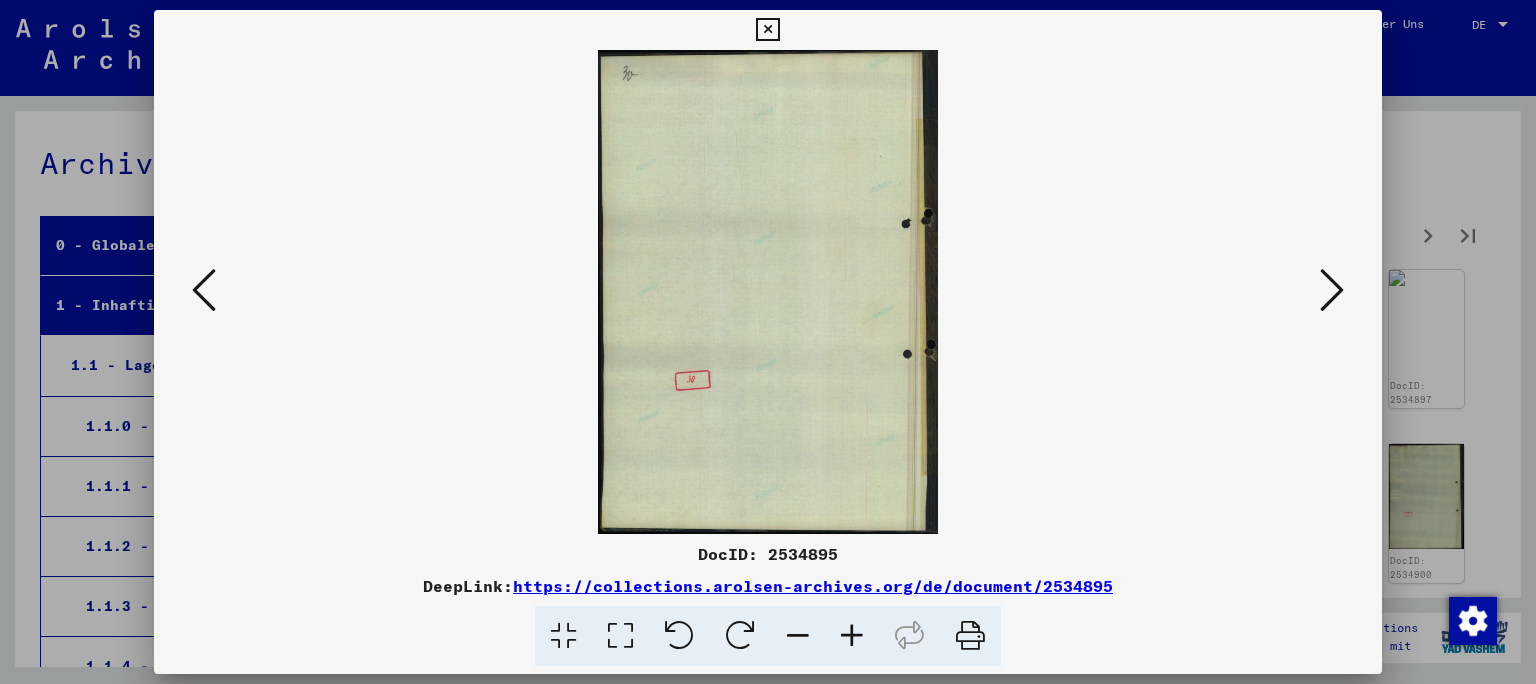 click at bounding box center (204, 290) 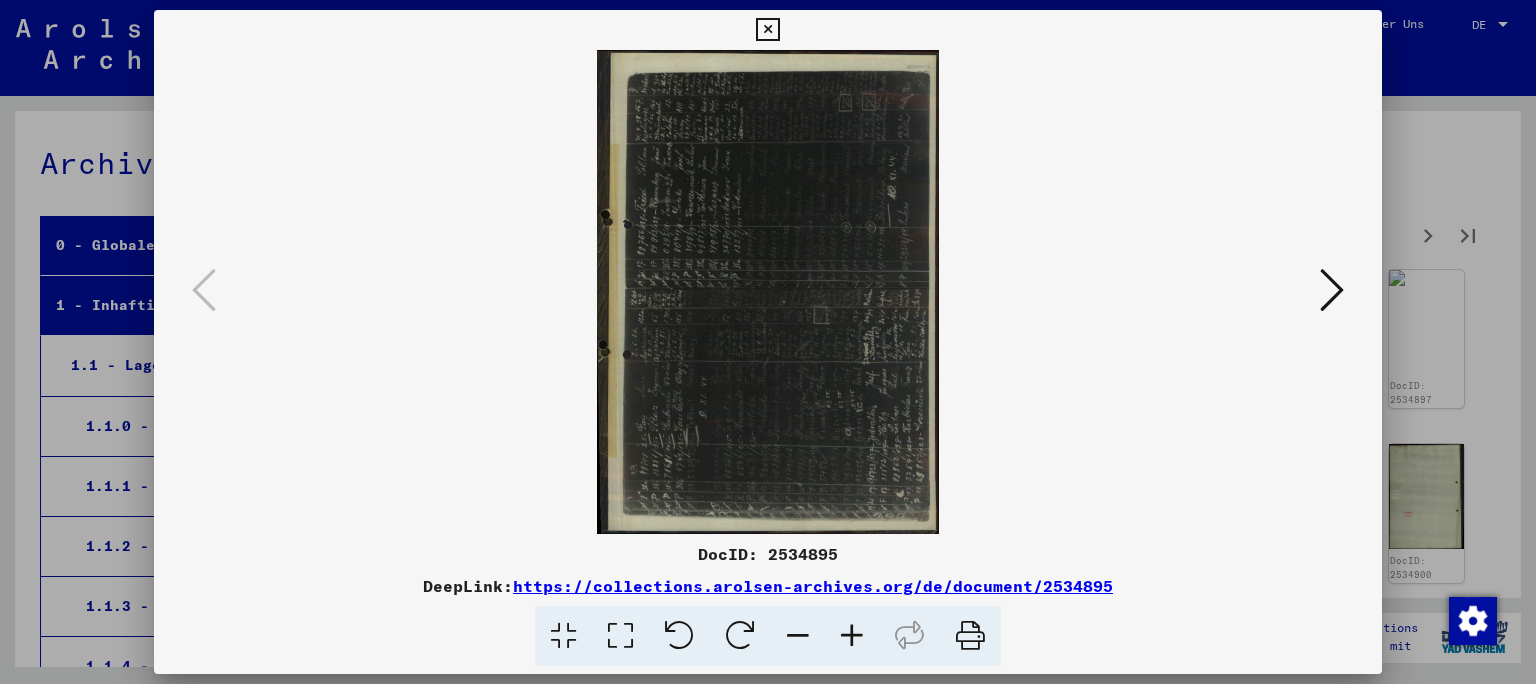 click at bounding box center [740, 636] 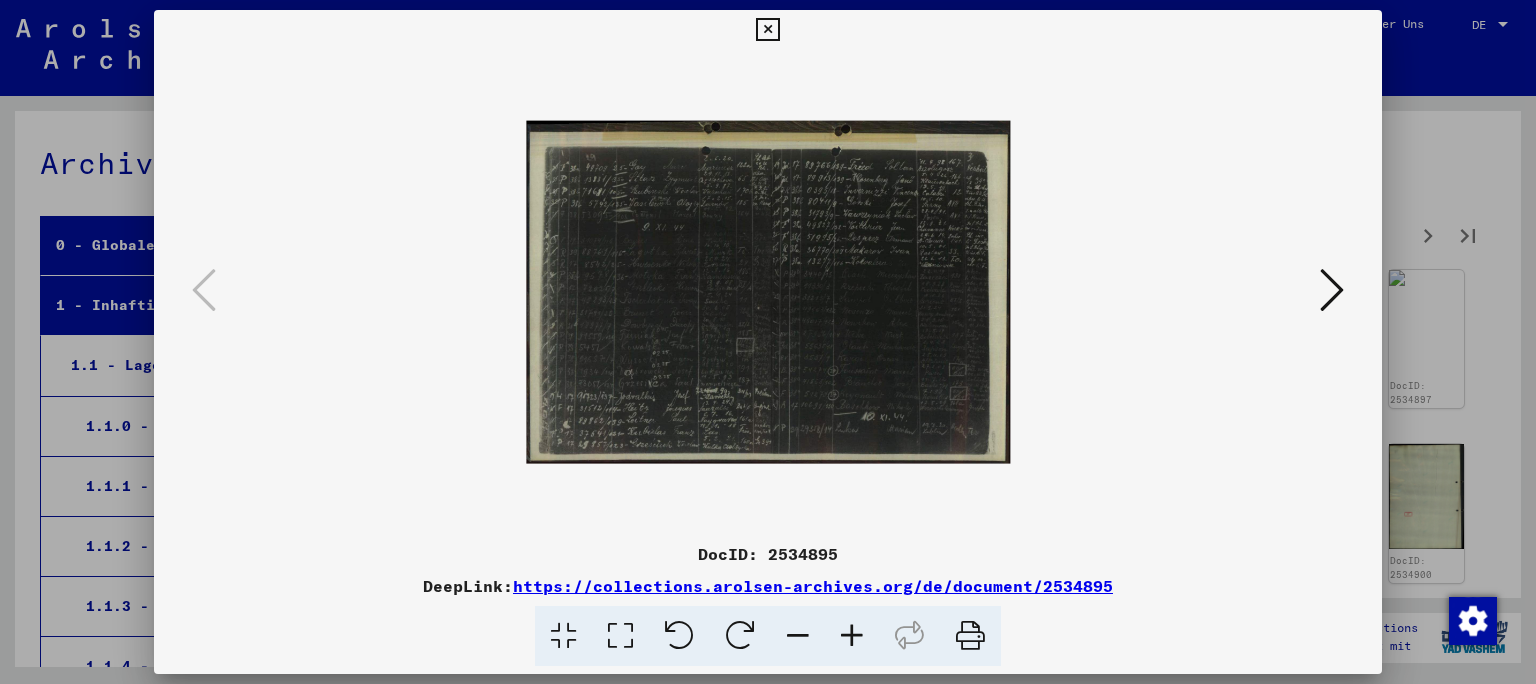 click at bounding box center (768, 342) 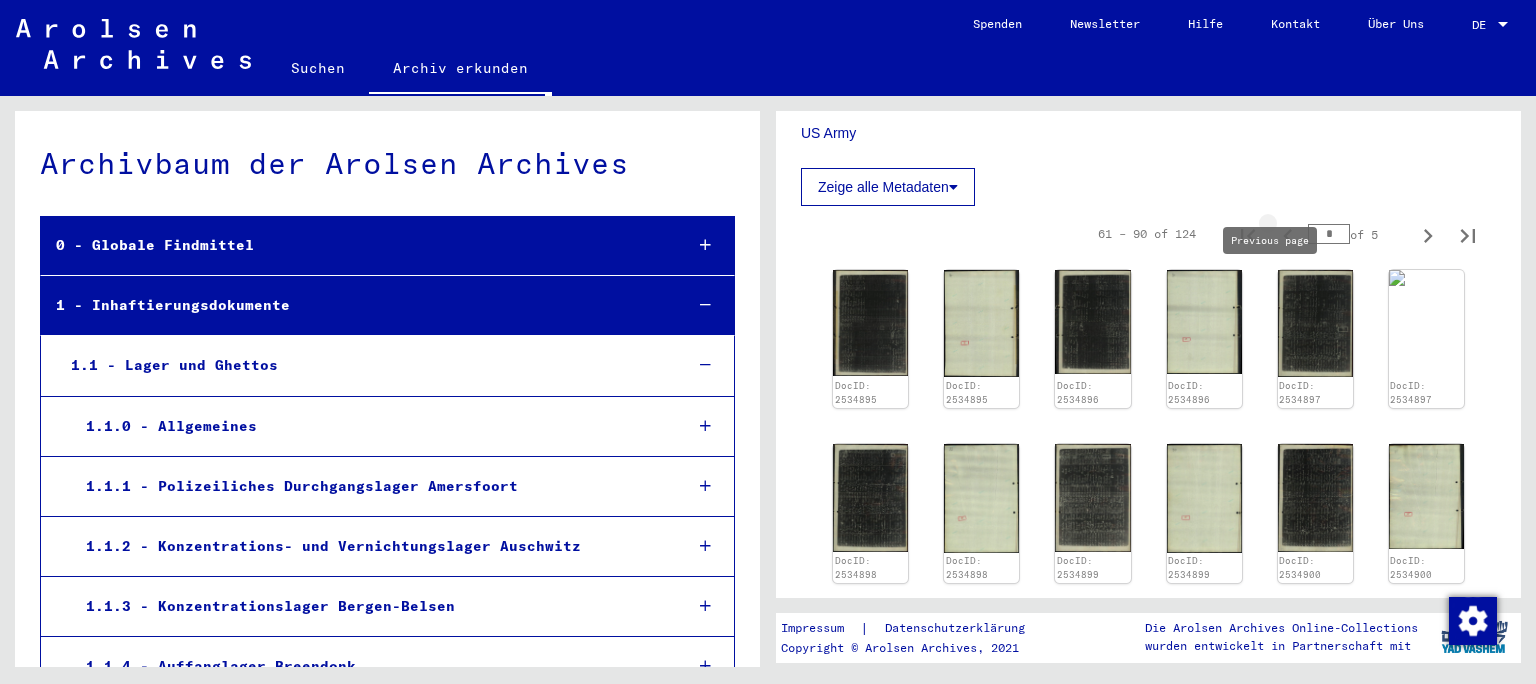 click 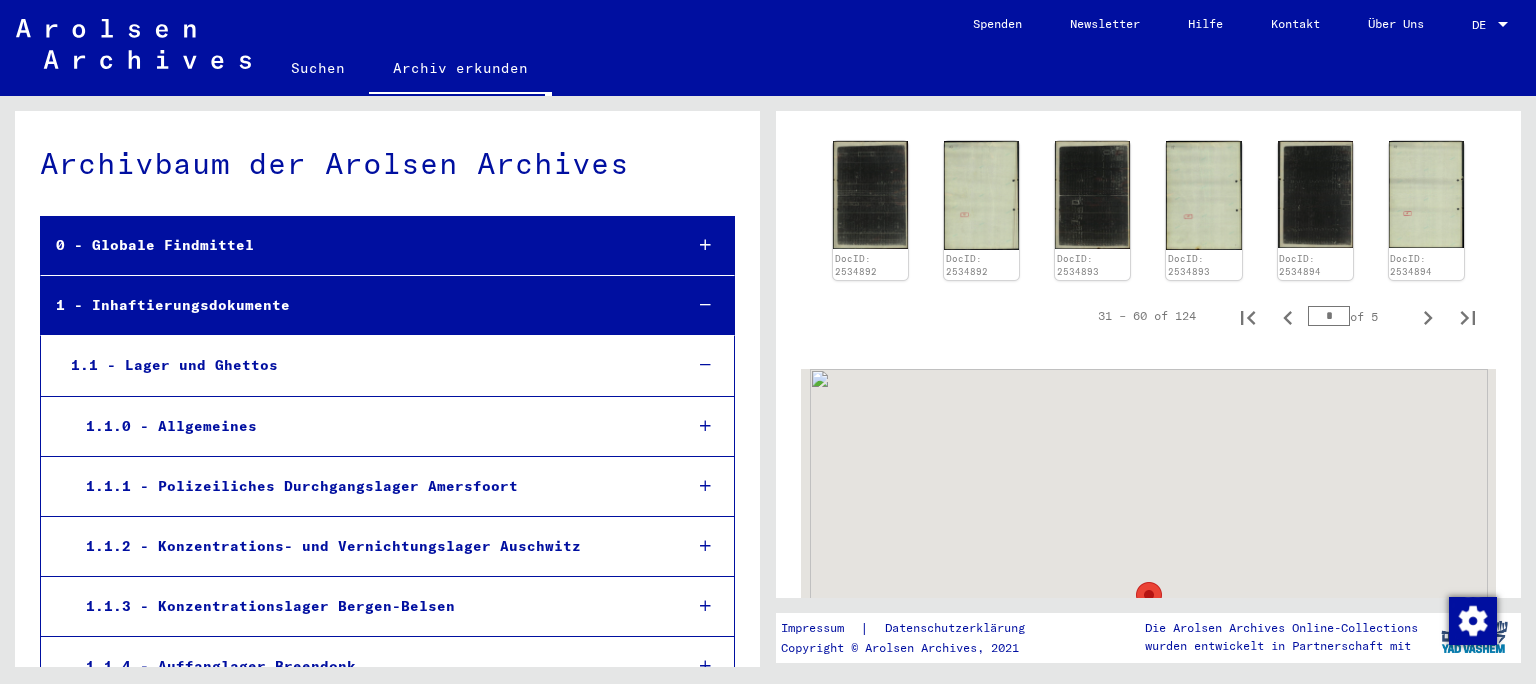 scroll, scrollTop: 1277, scrollLeft: 0, axis: vertical 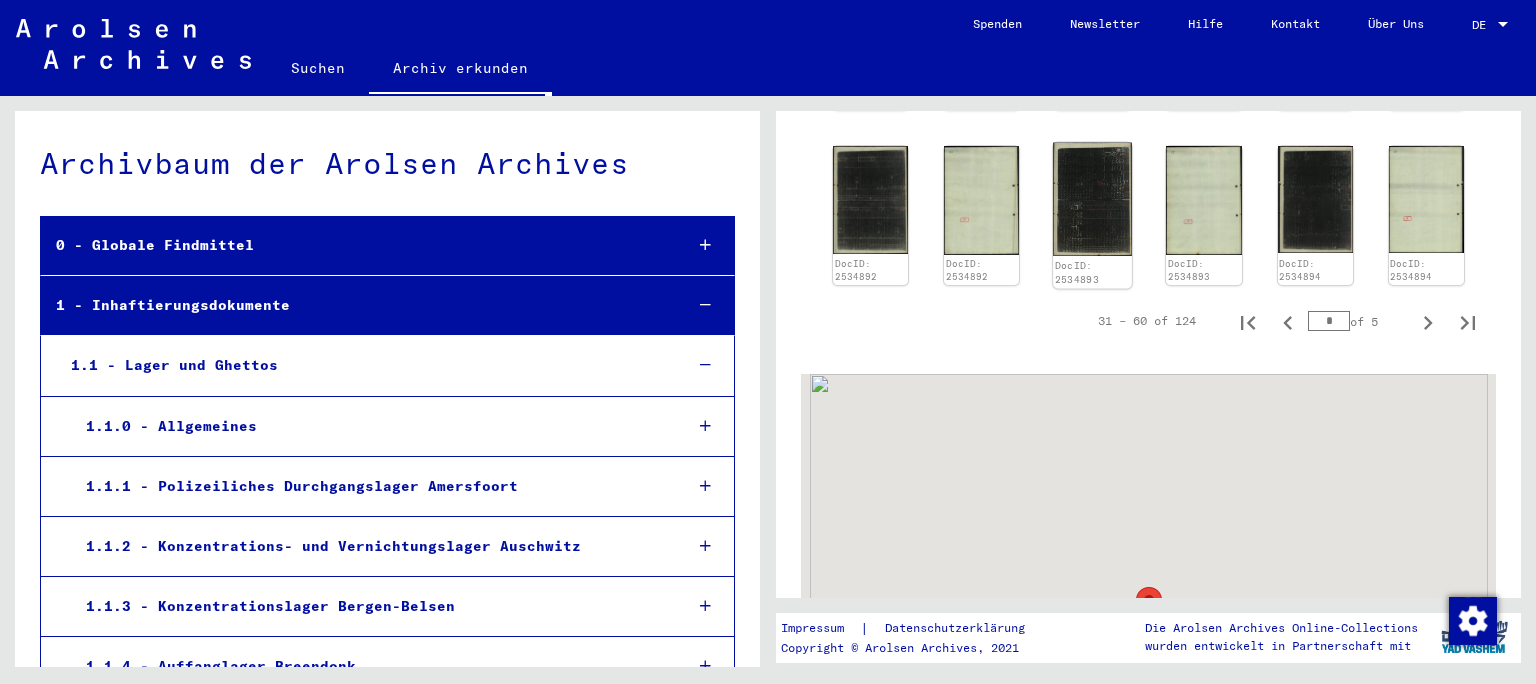 click 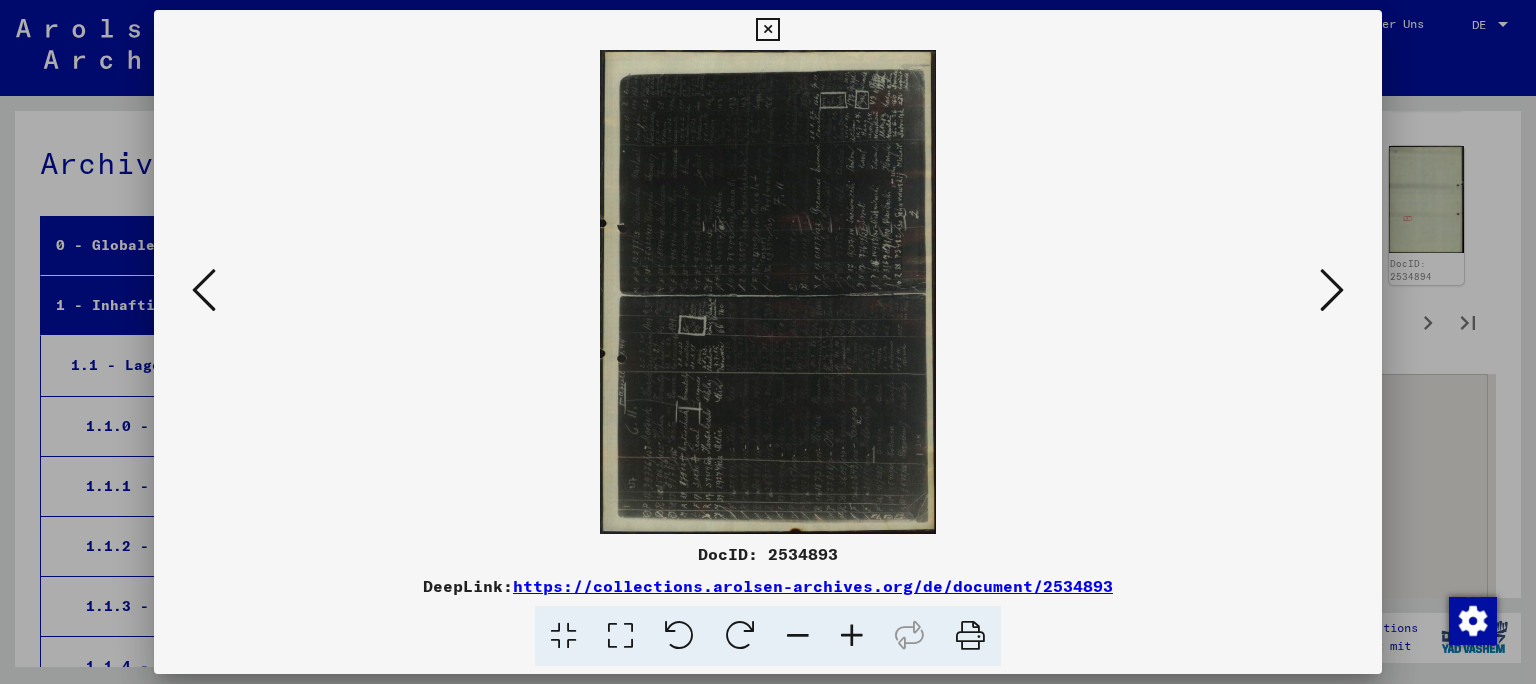 scroll, scrollTop: 1277, scrollLeft: 0, axis: vertical 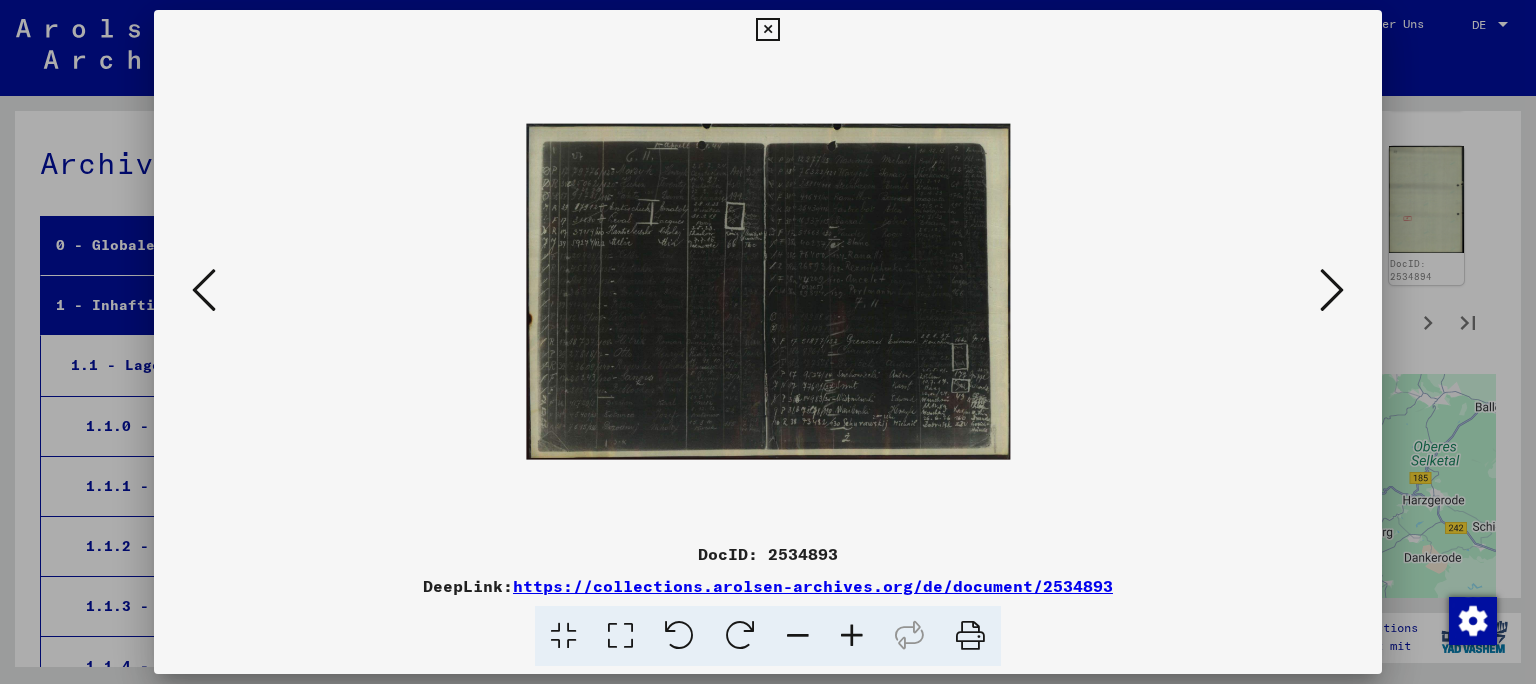 click at bounding box center [852, 636] 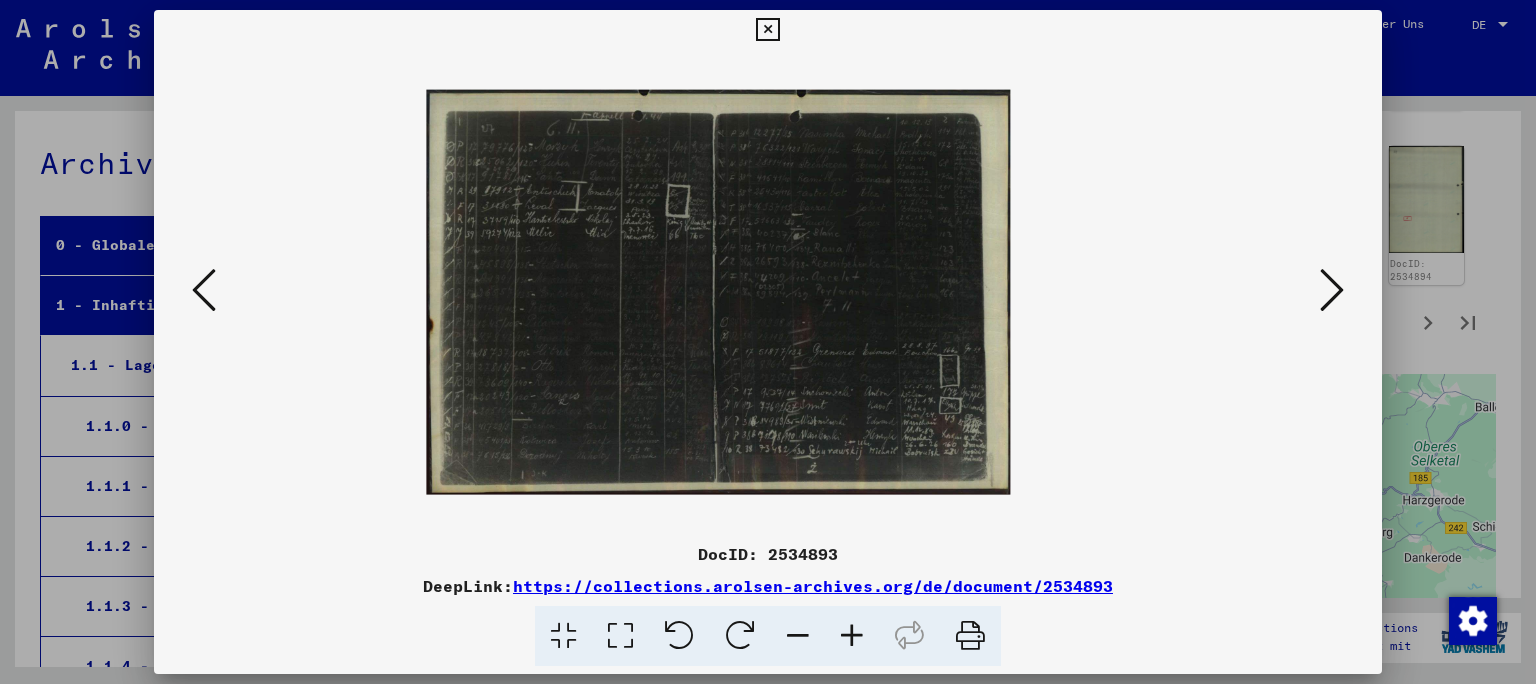 click at bounding box center [852, 636] 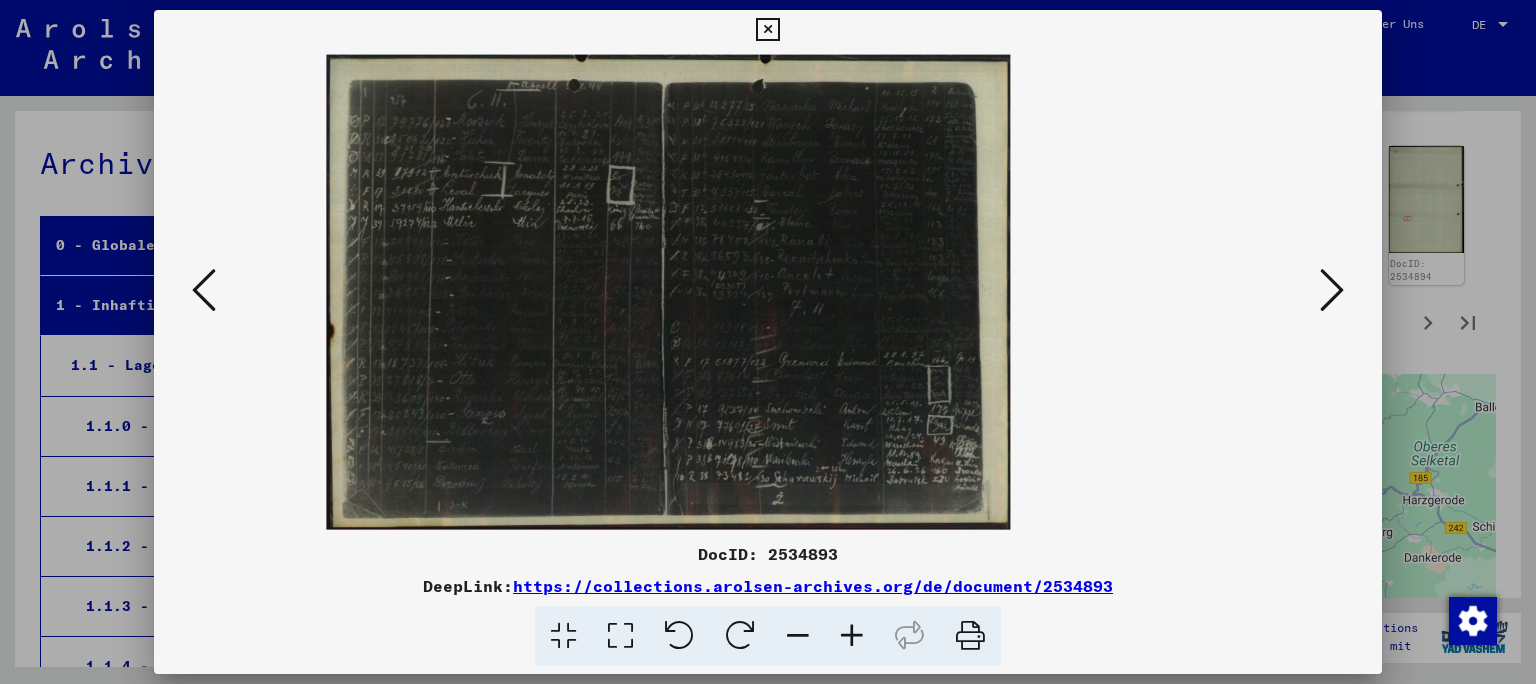 click at bounding box center [852, 636] 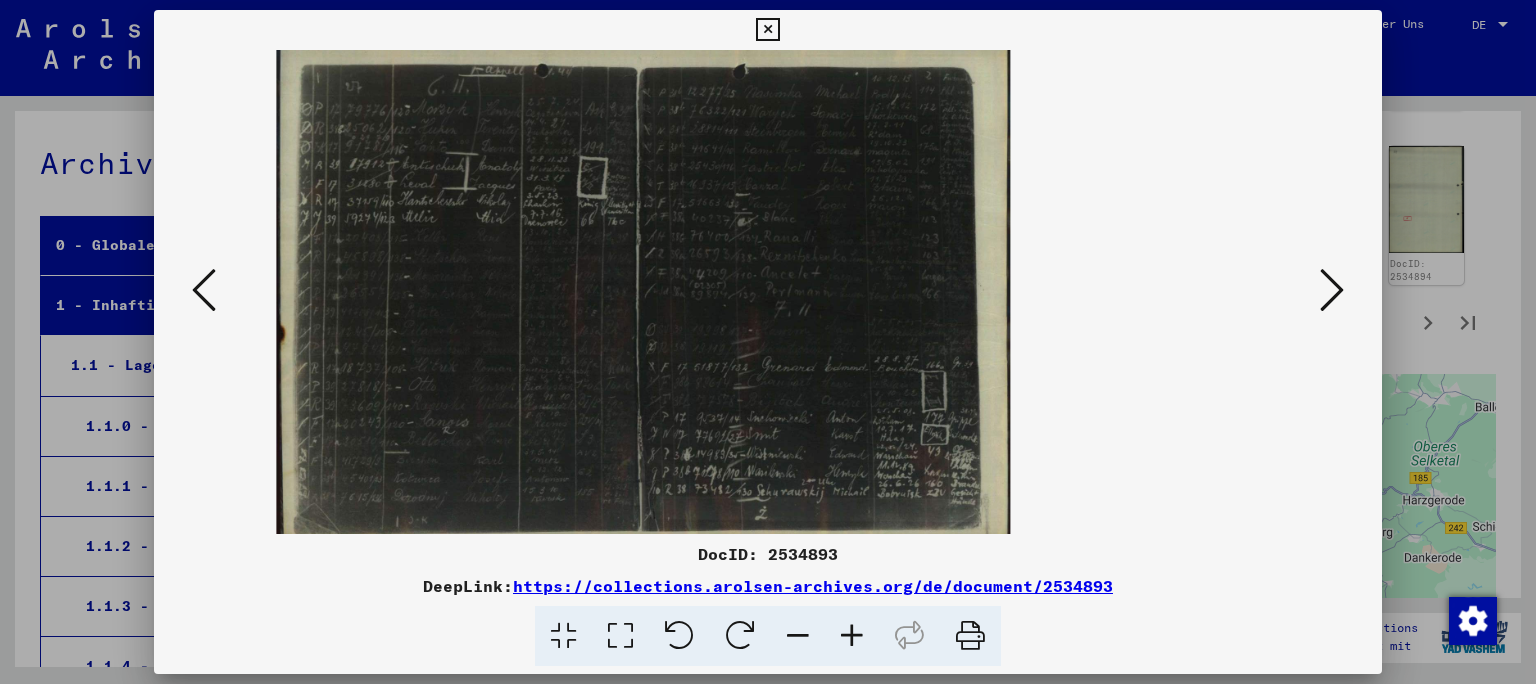 scroll, scrollTop: 1277, scrollLeft: 0, axis: vertical 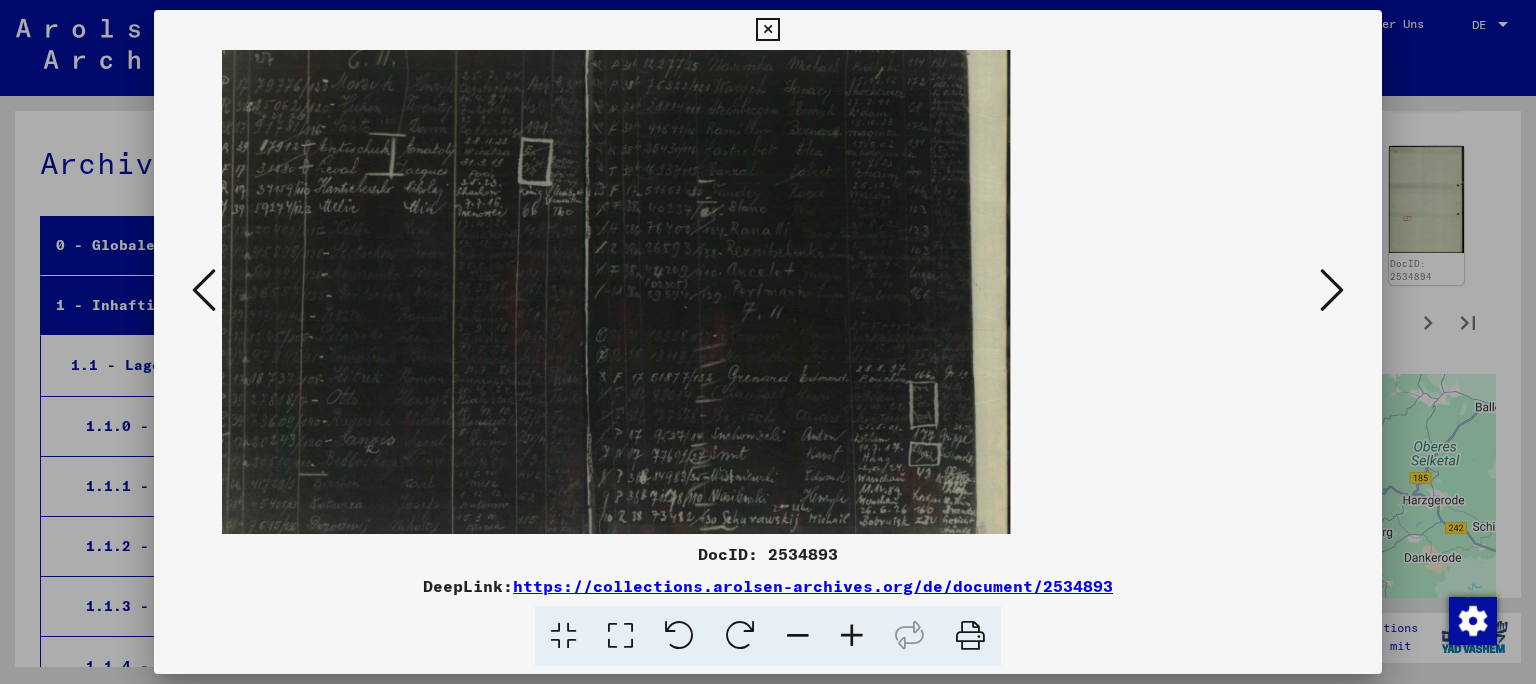 click at bounding box center [852, 636] 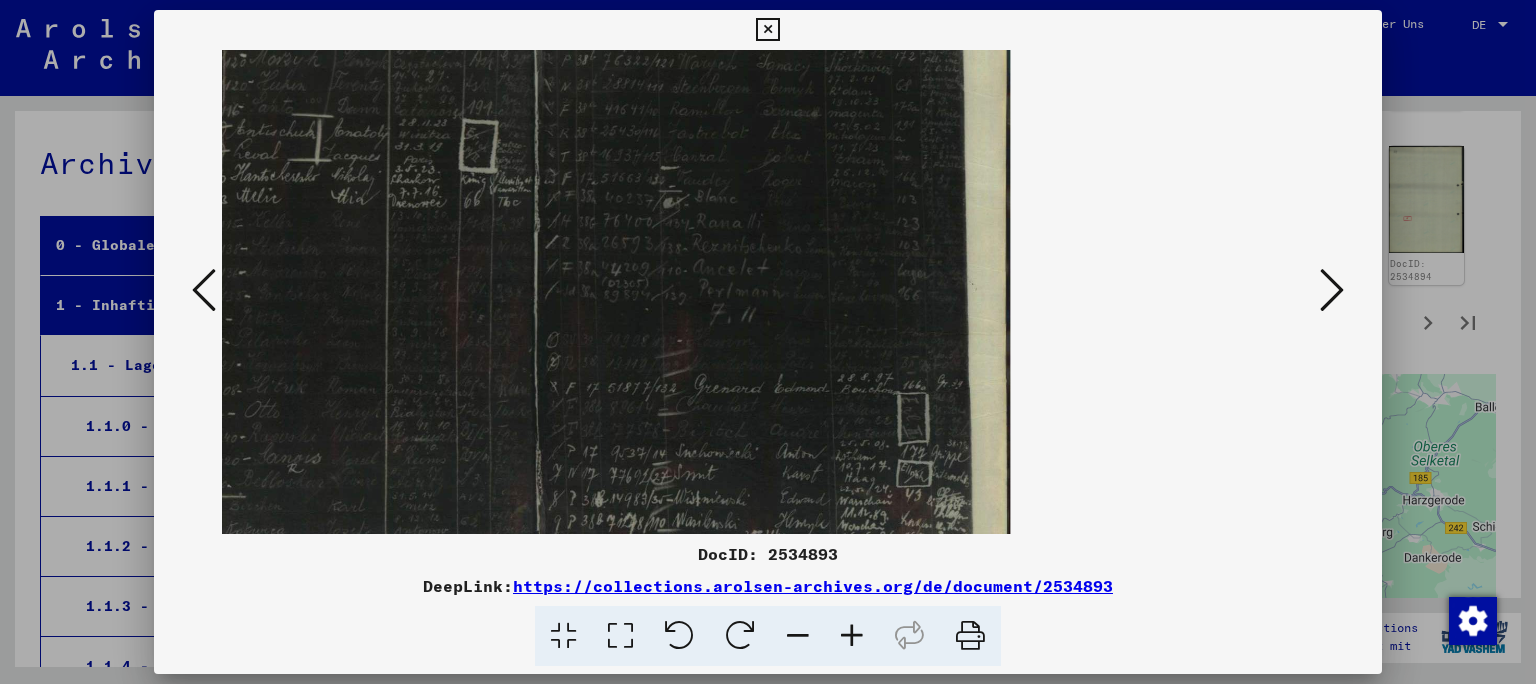 click at bounding box center (852, 636) 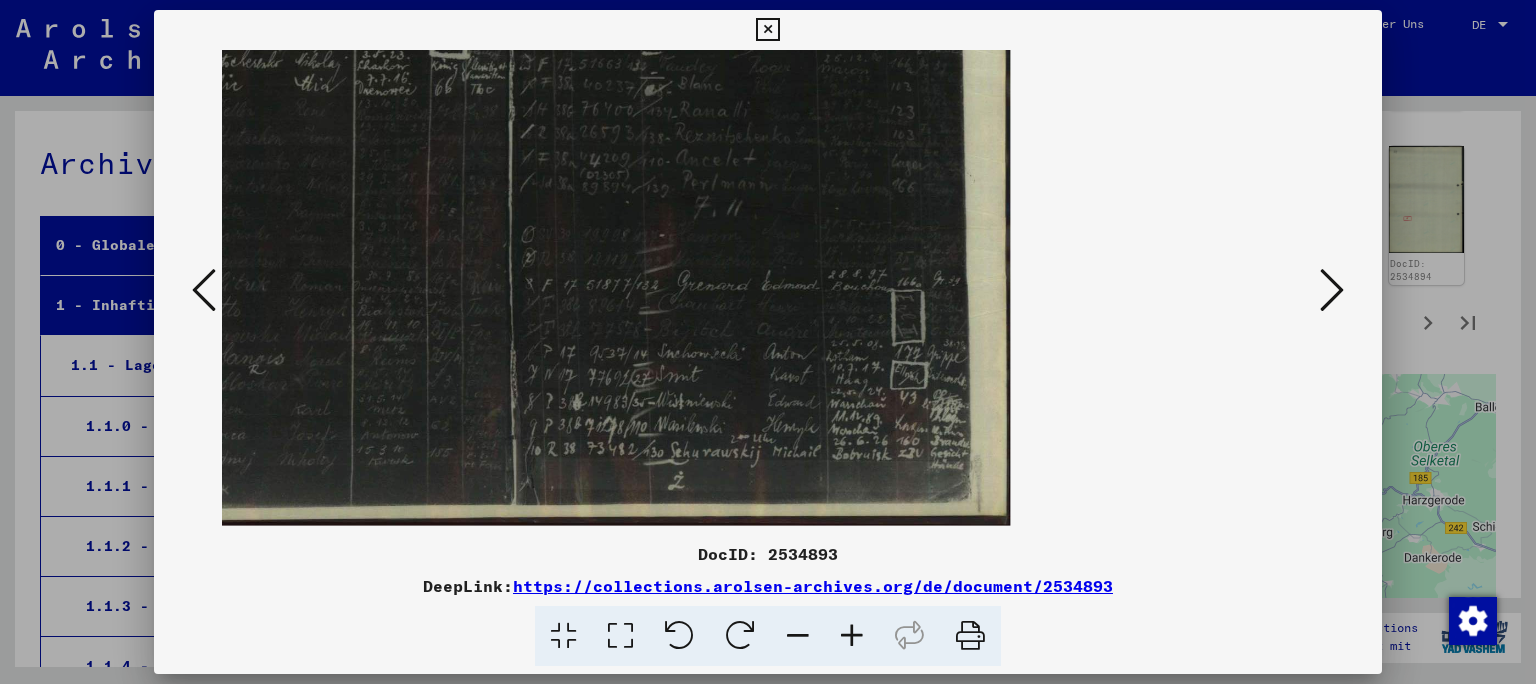 scroll, scrollTop: 111, scrollLeft: 0, axis: vertical 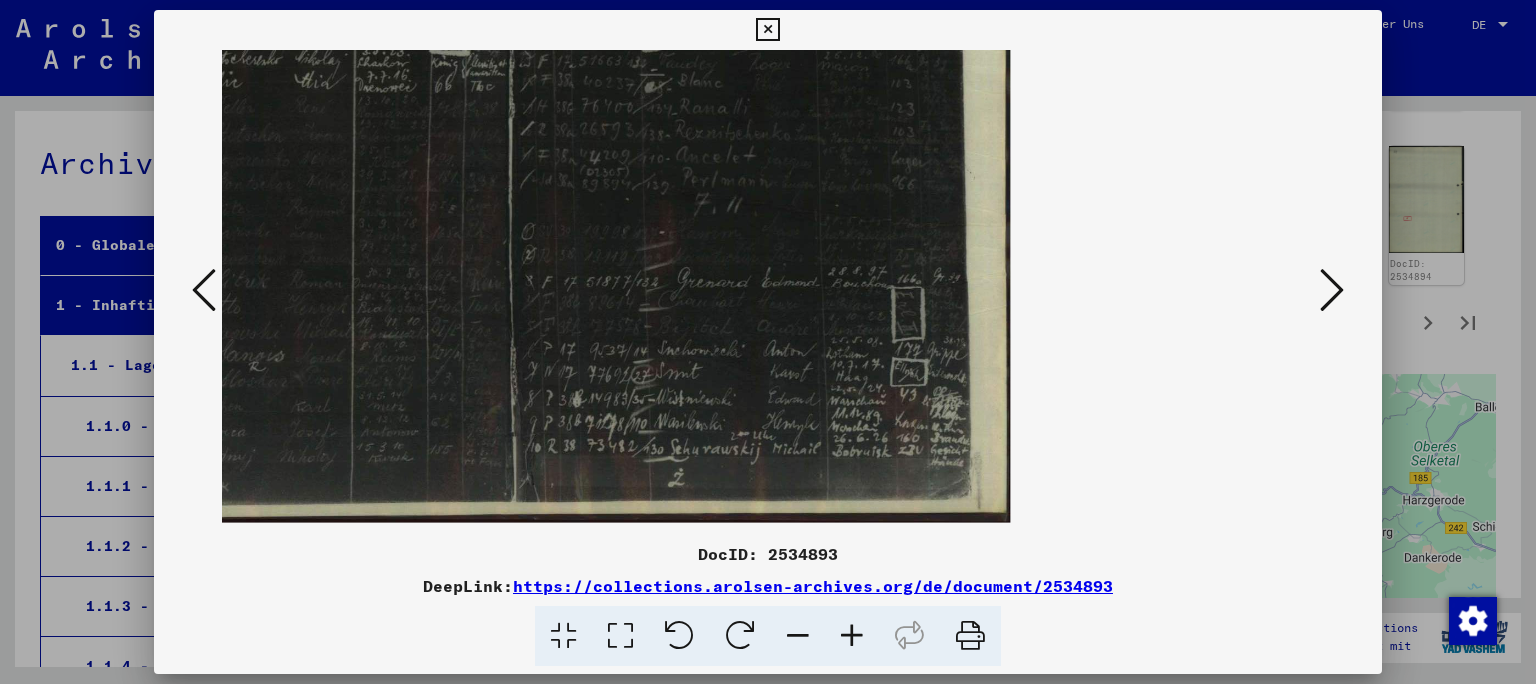 drag, startPoint x: 636, startPoint y: 297, endPoint x: 609, endPoint y: 186, distance: 114.236595 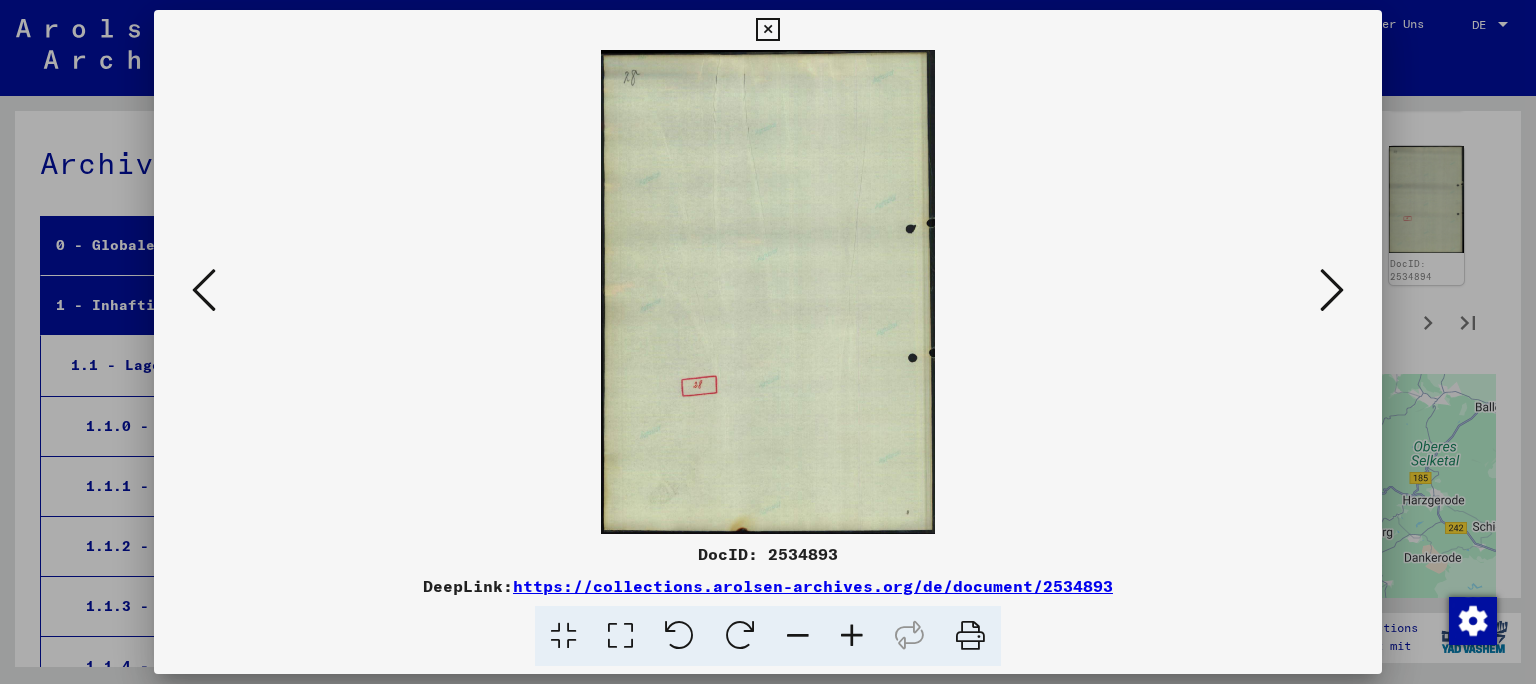 click at bounding box center (1332, 290) 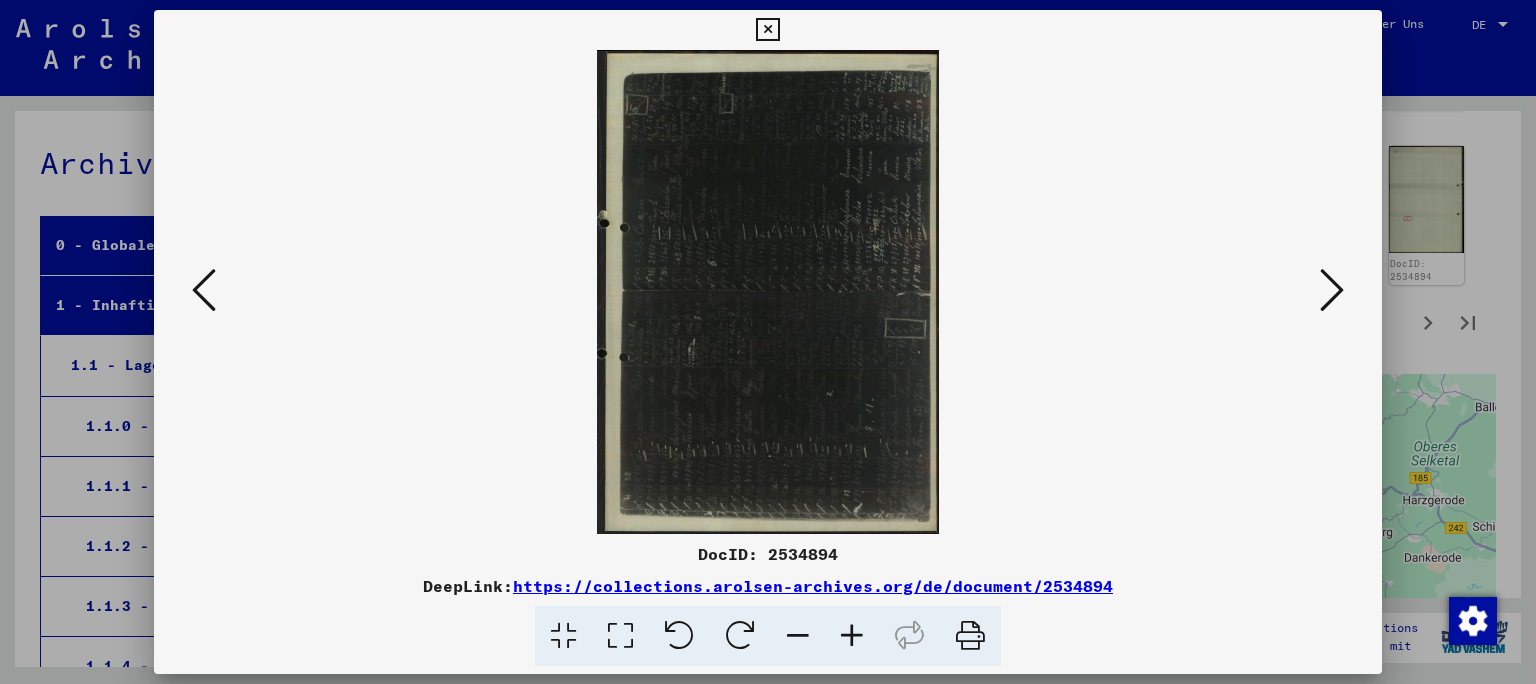 click at bounding box center [740, 636] 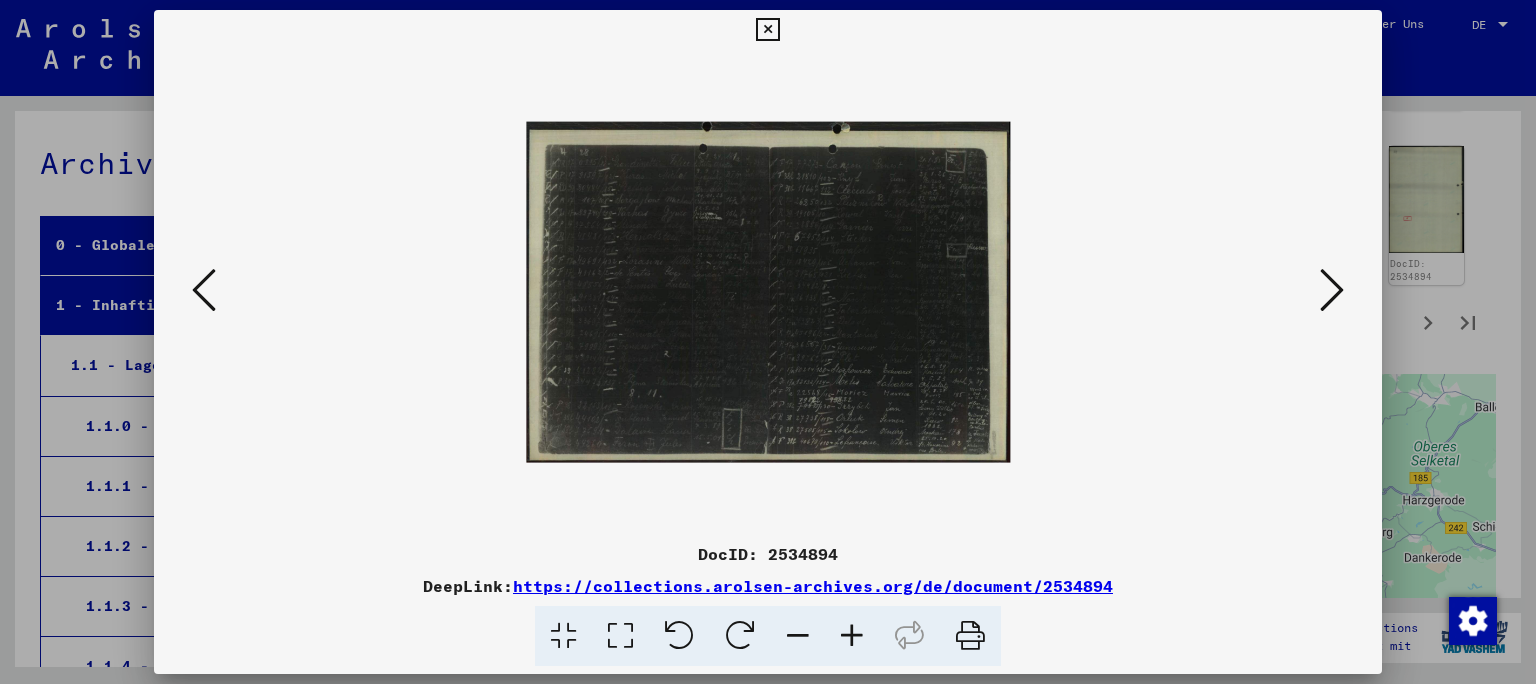click at bounding box center [852, 636] 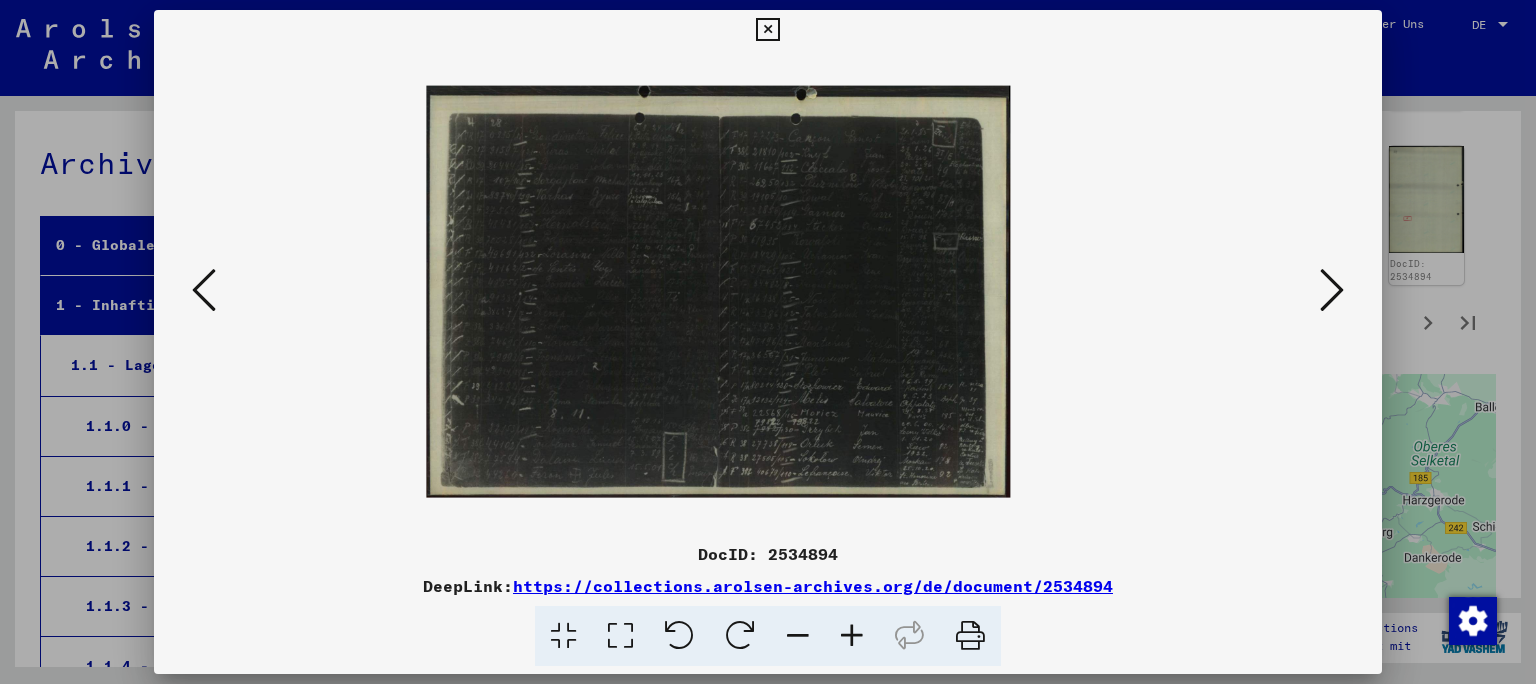 click at bounding box center (852, 636) 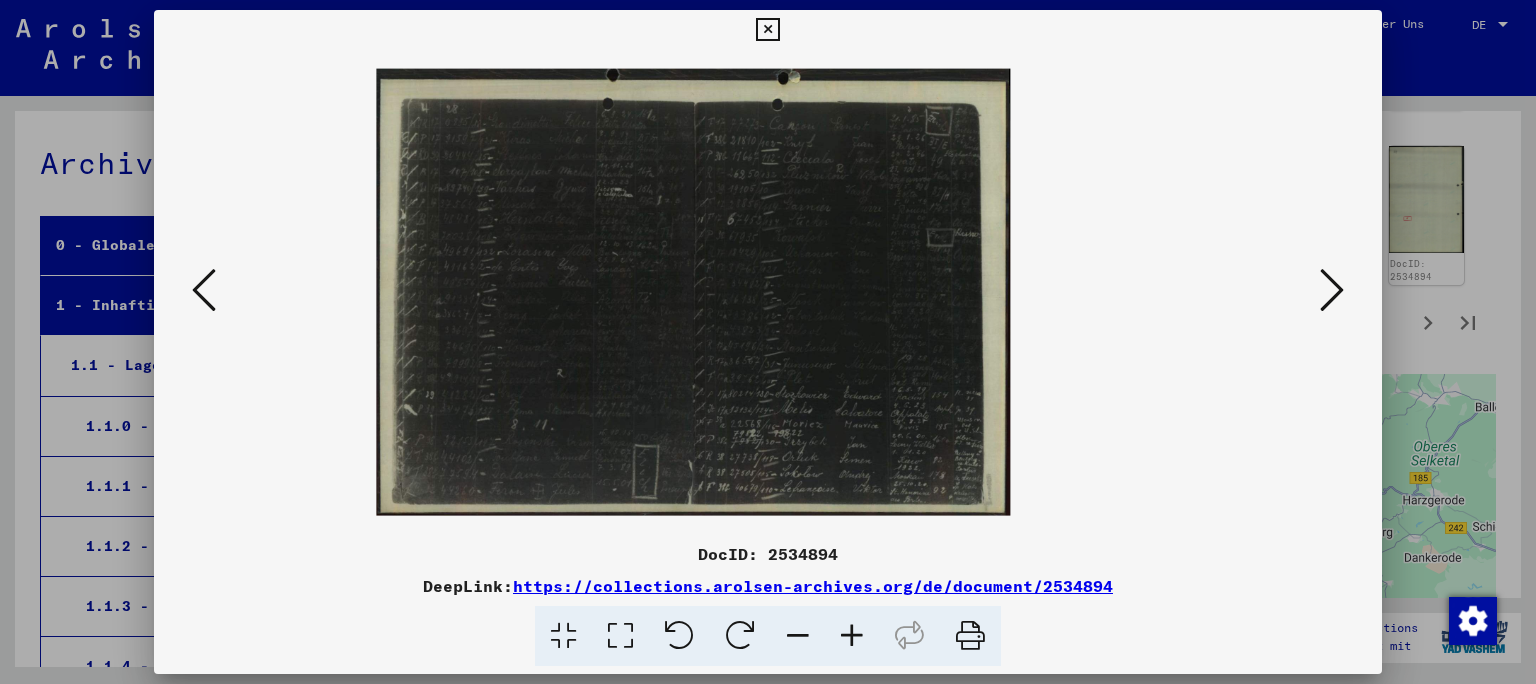 click at bounding box center [852, 636] 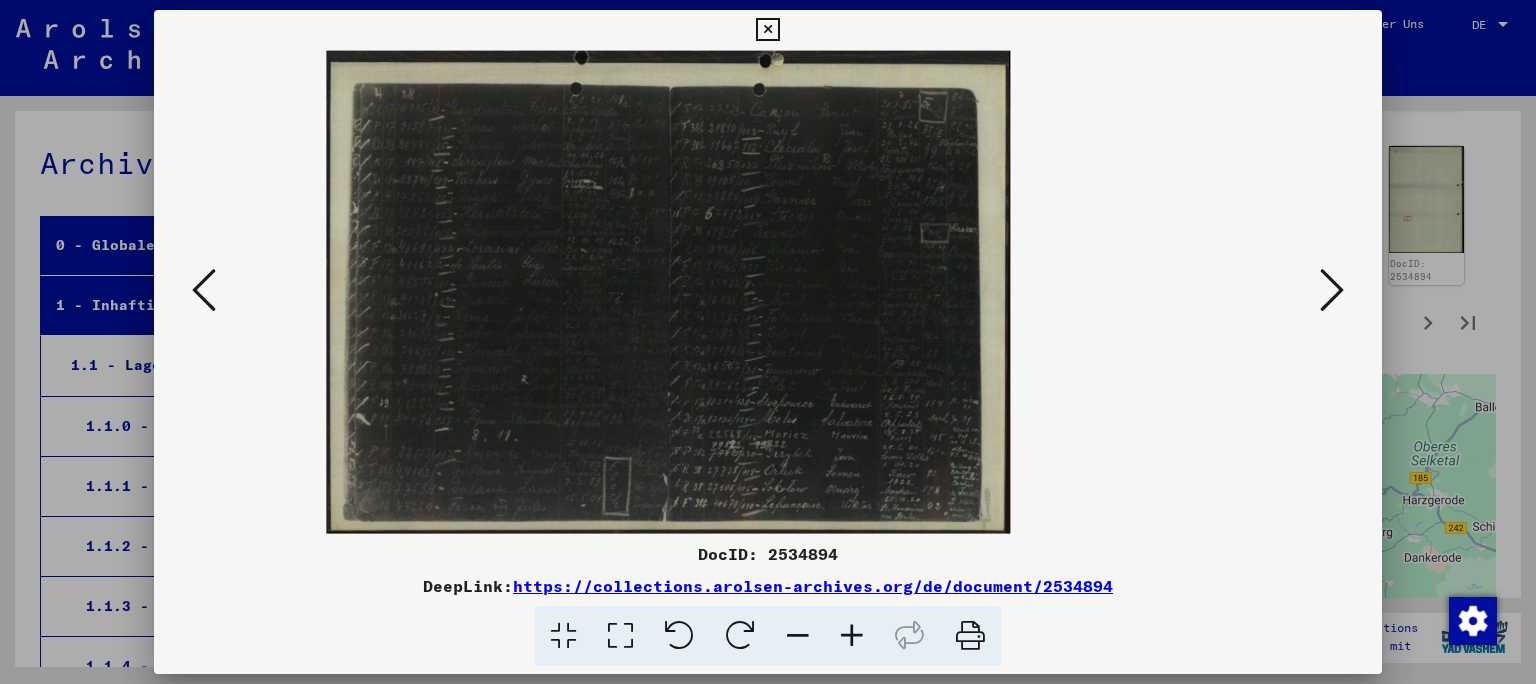 click at bounding box center [852, 636] 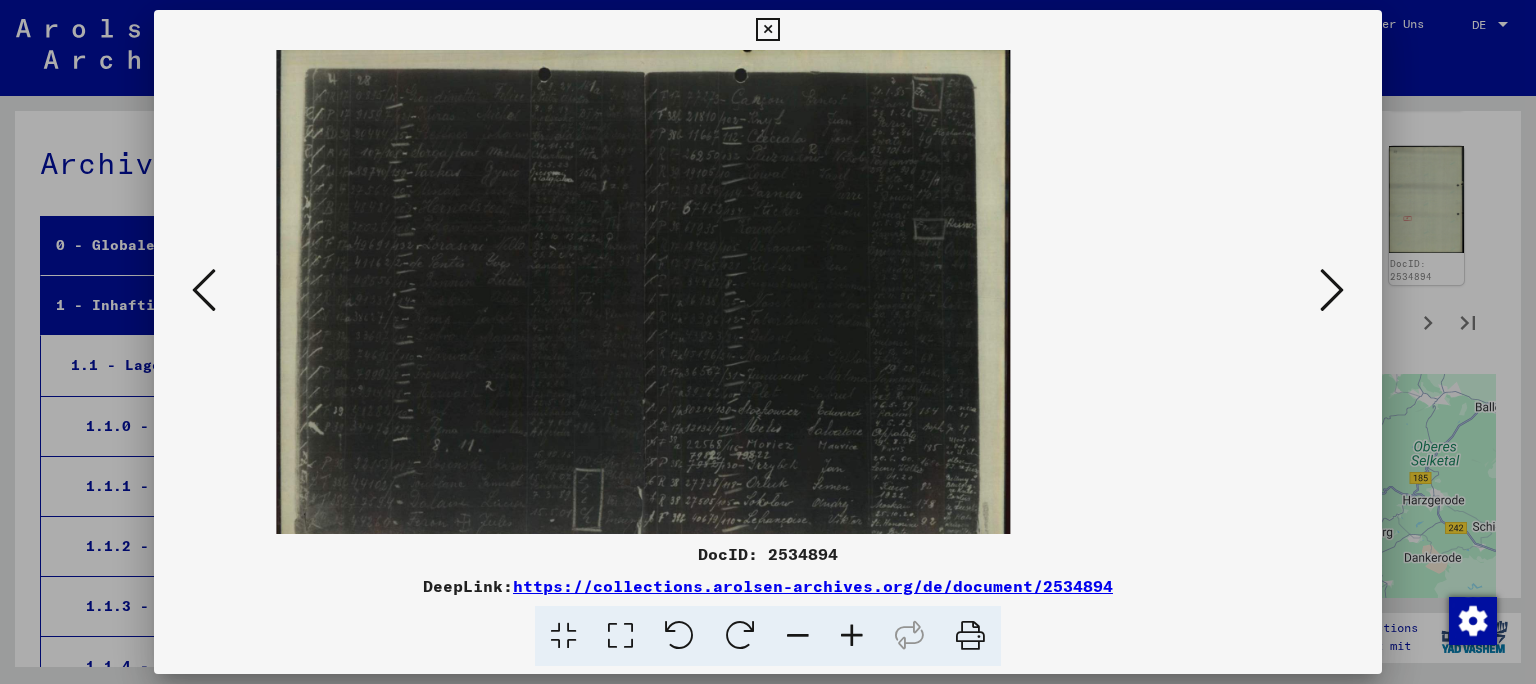 click at bounding box center [852, 636] 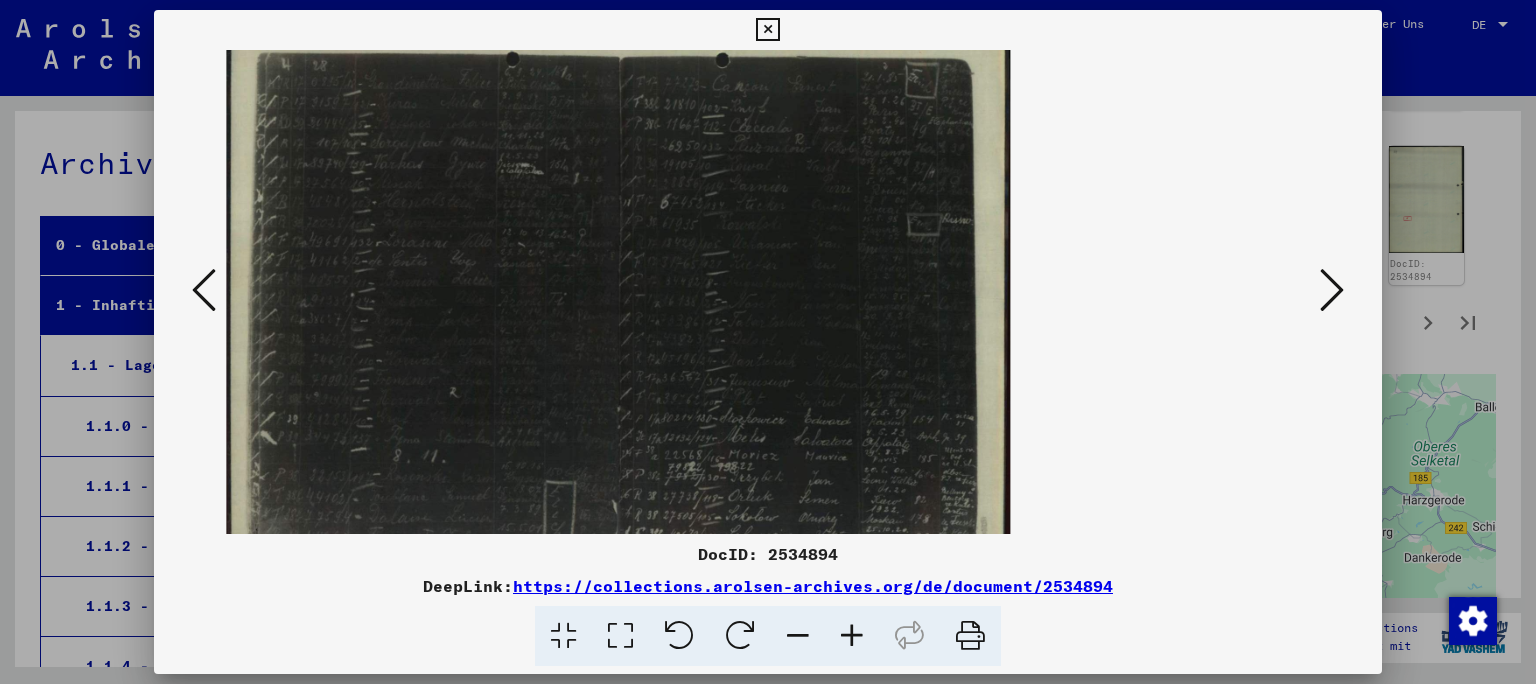 click at bounding box center (852, 636) 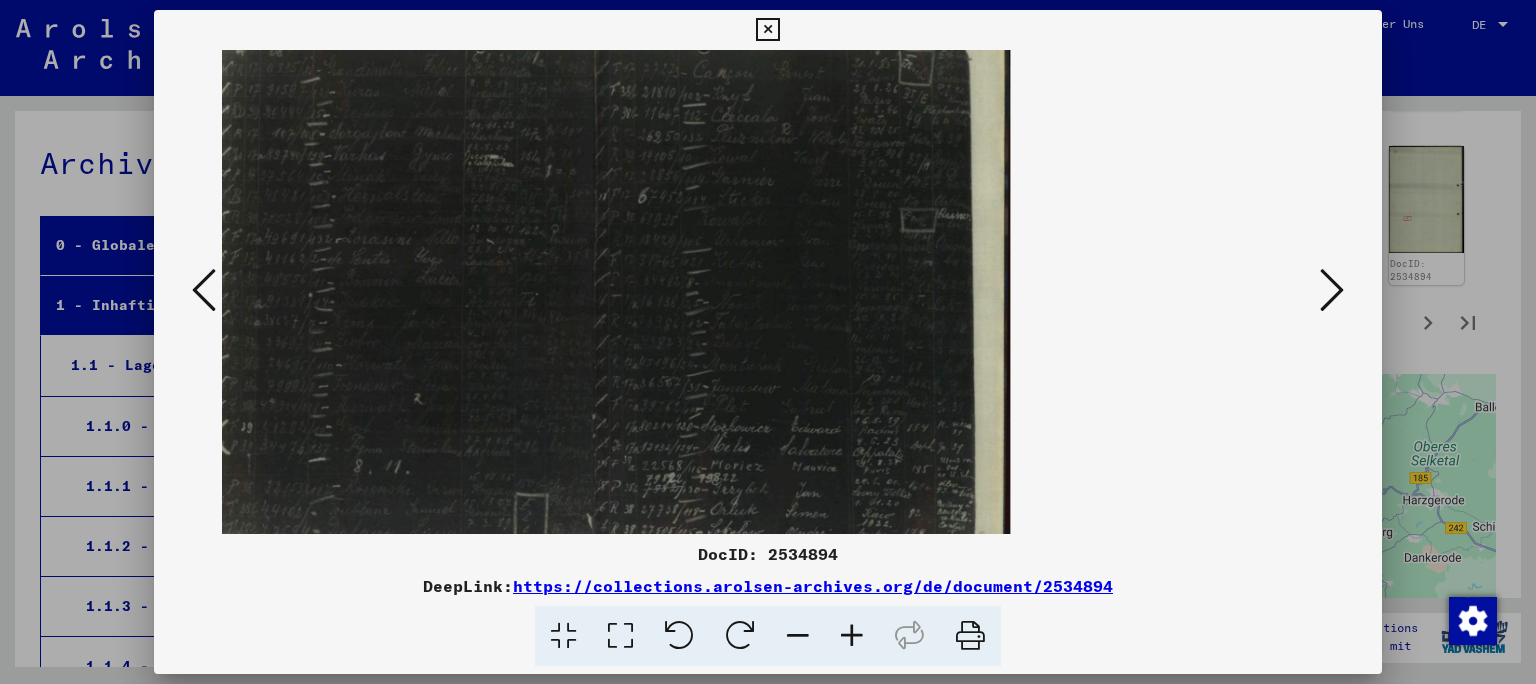 click at bounding box center [852, 636] 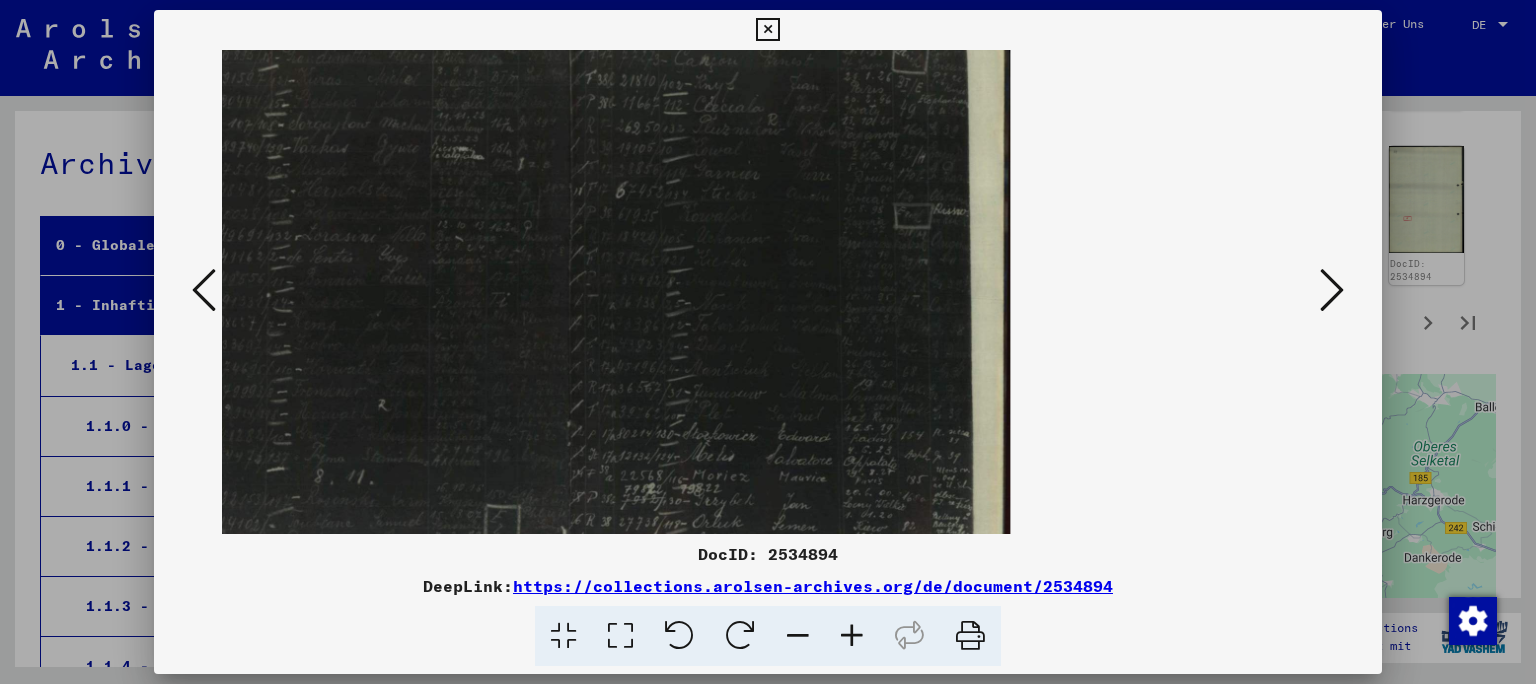 drag, startPoint x: 378, startPoint y: 278, endPoint x: 486, endPoint y: 330, distance: 119.86659 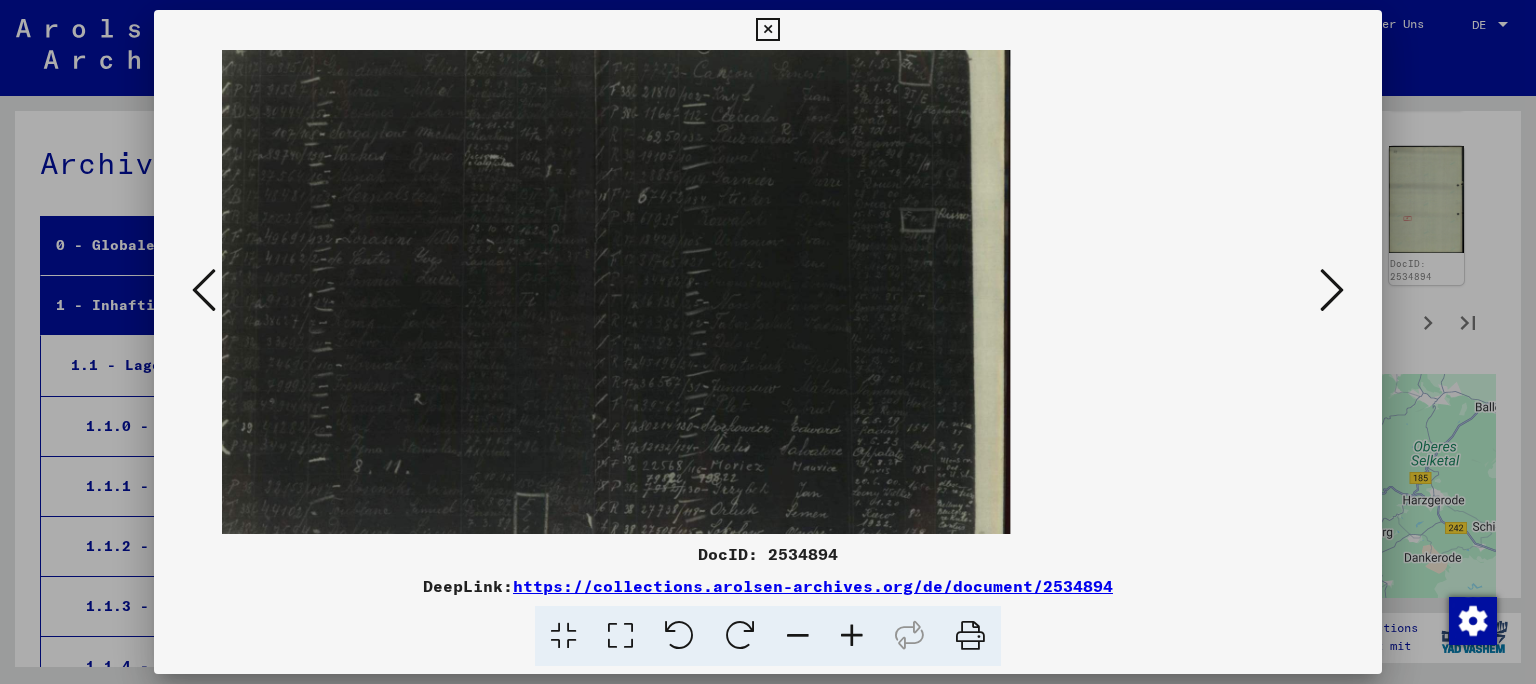 click at bounding box center (798, 636) 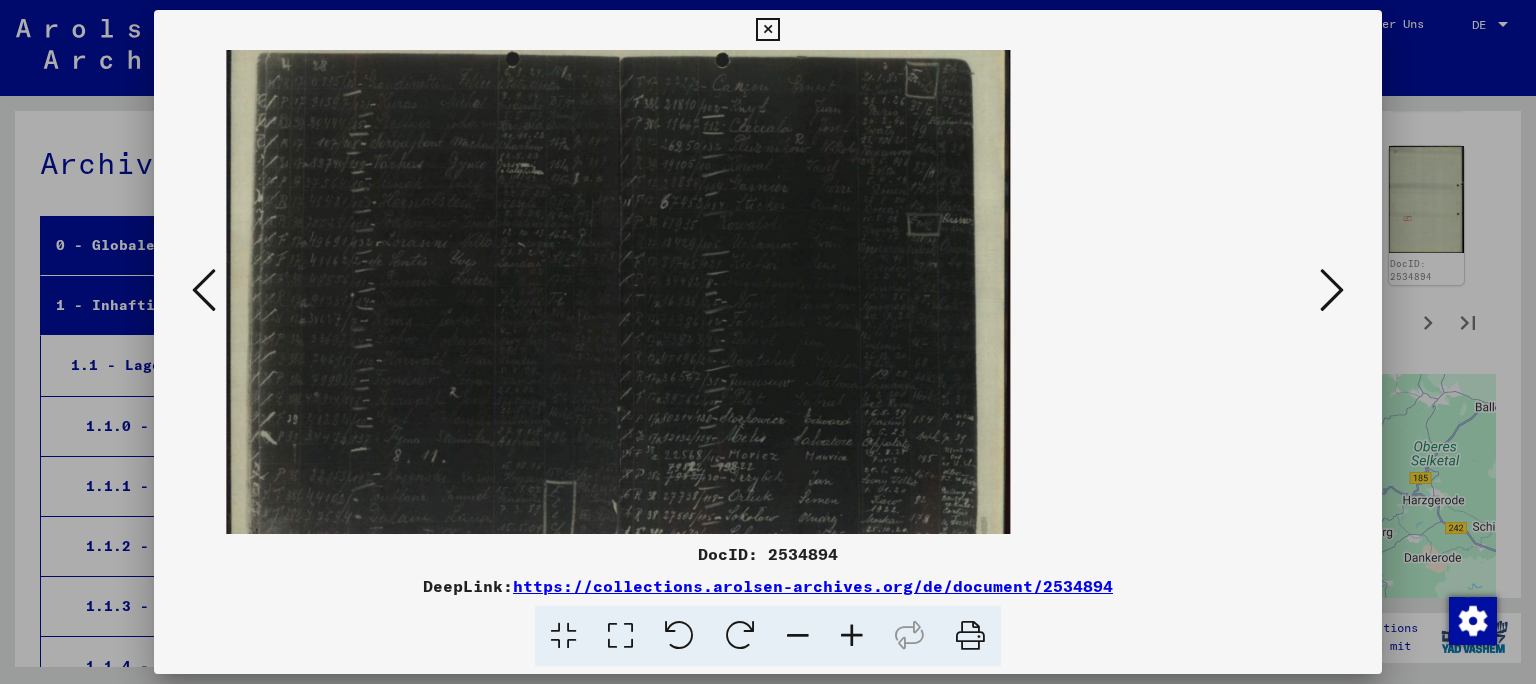 click at bounding box center (768, 342) 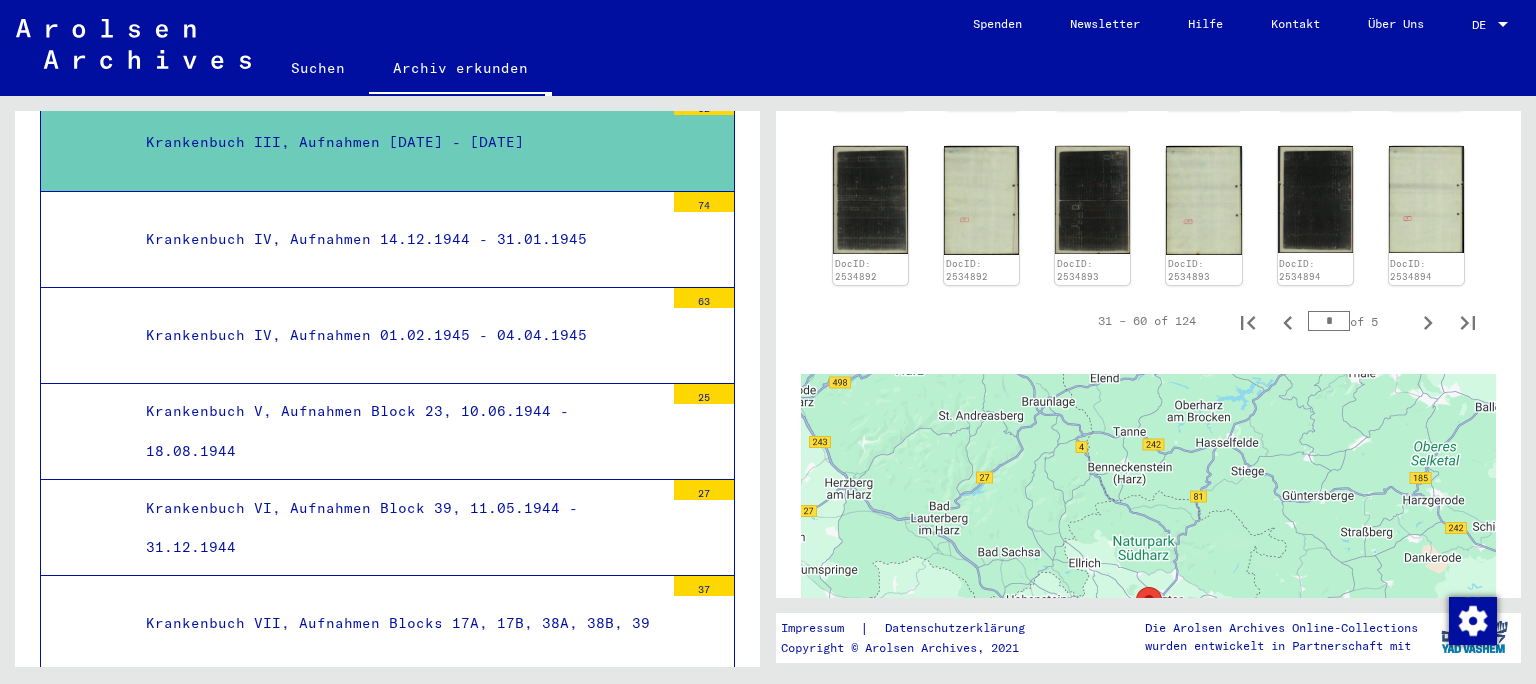 scroll, scrollTop: 3054, scrollLeft: 0, axis: vertical 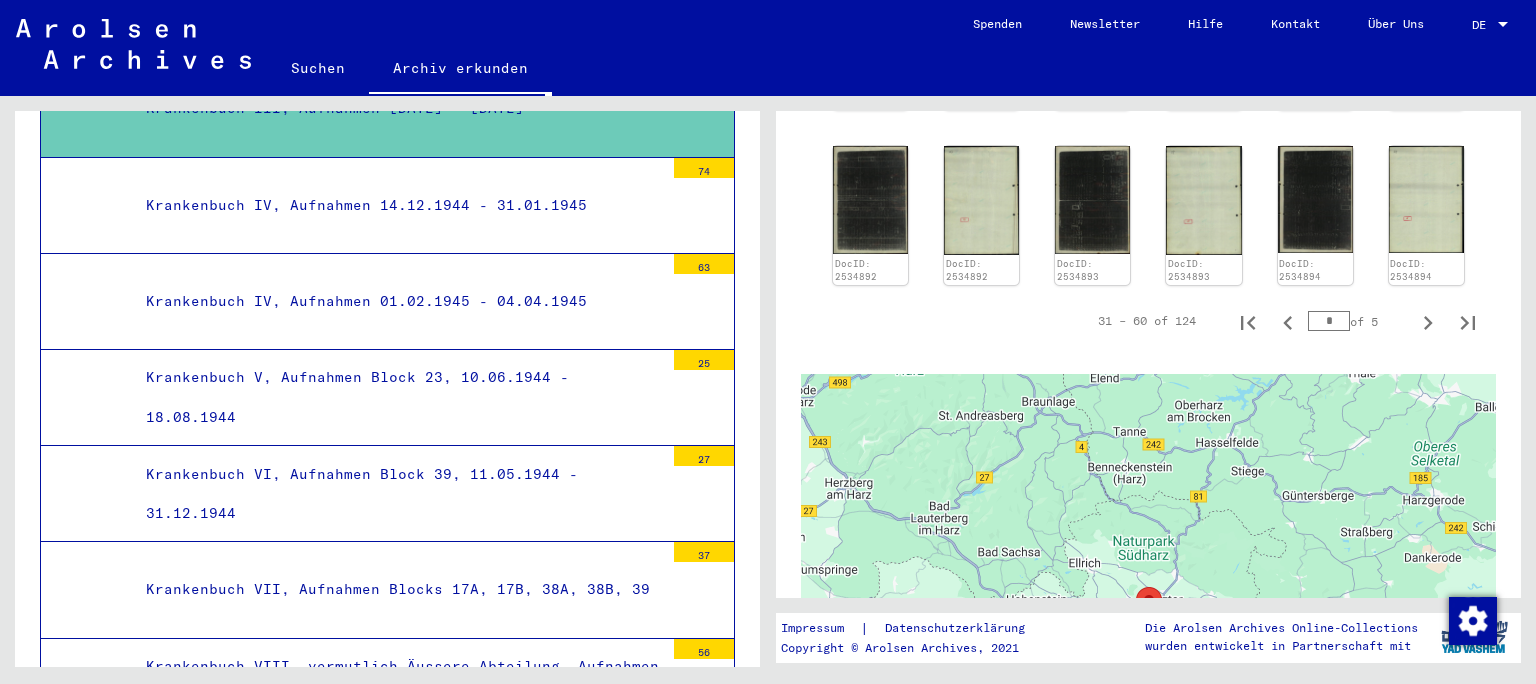 click on "Krankenbuch VI, Aufnahmen Block 39, 11.05.1944 - 31.12.1944" at bounding box center (397, 494) 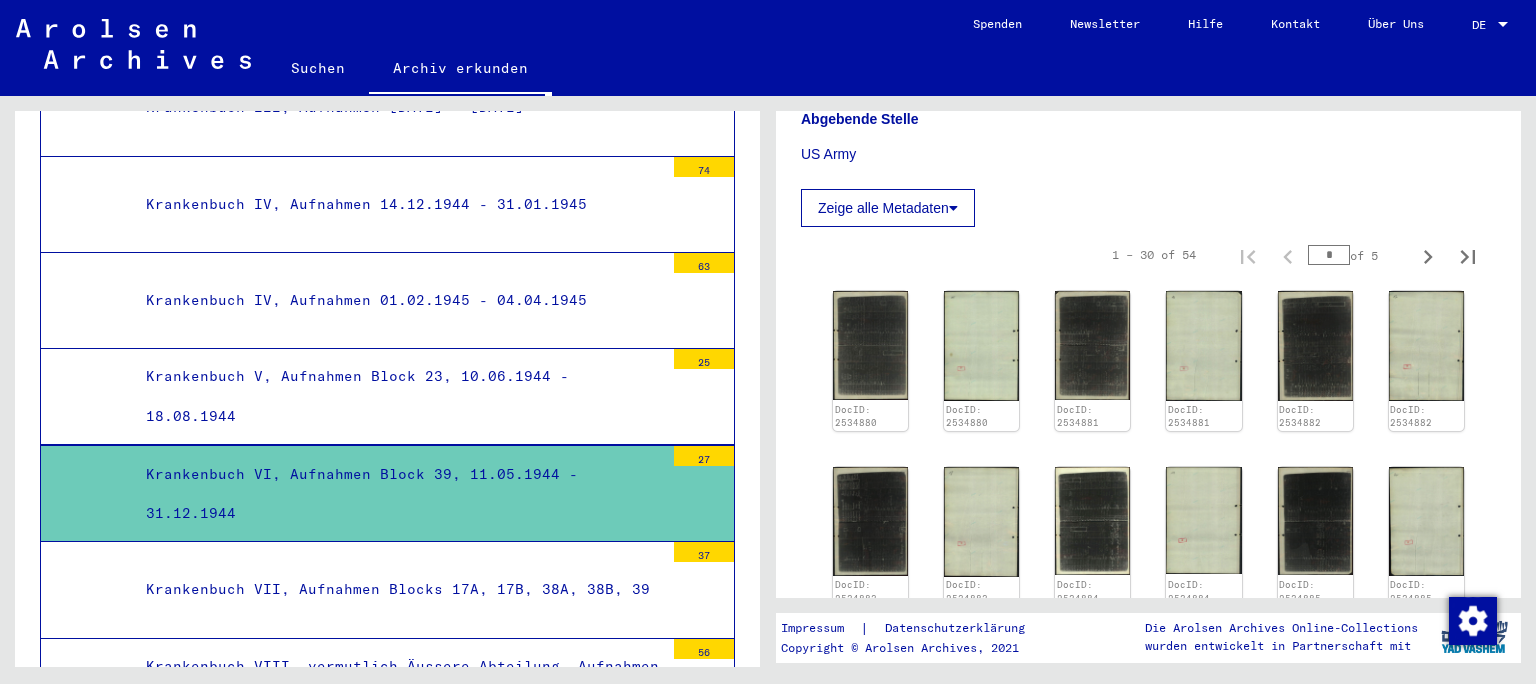 scroll, scrollTop: 493, scrollLeft: 0, axis: vertical 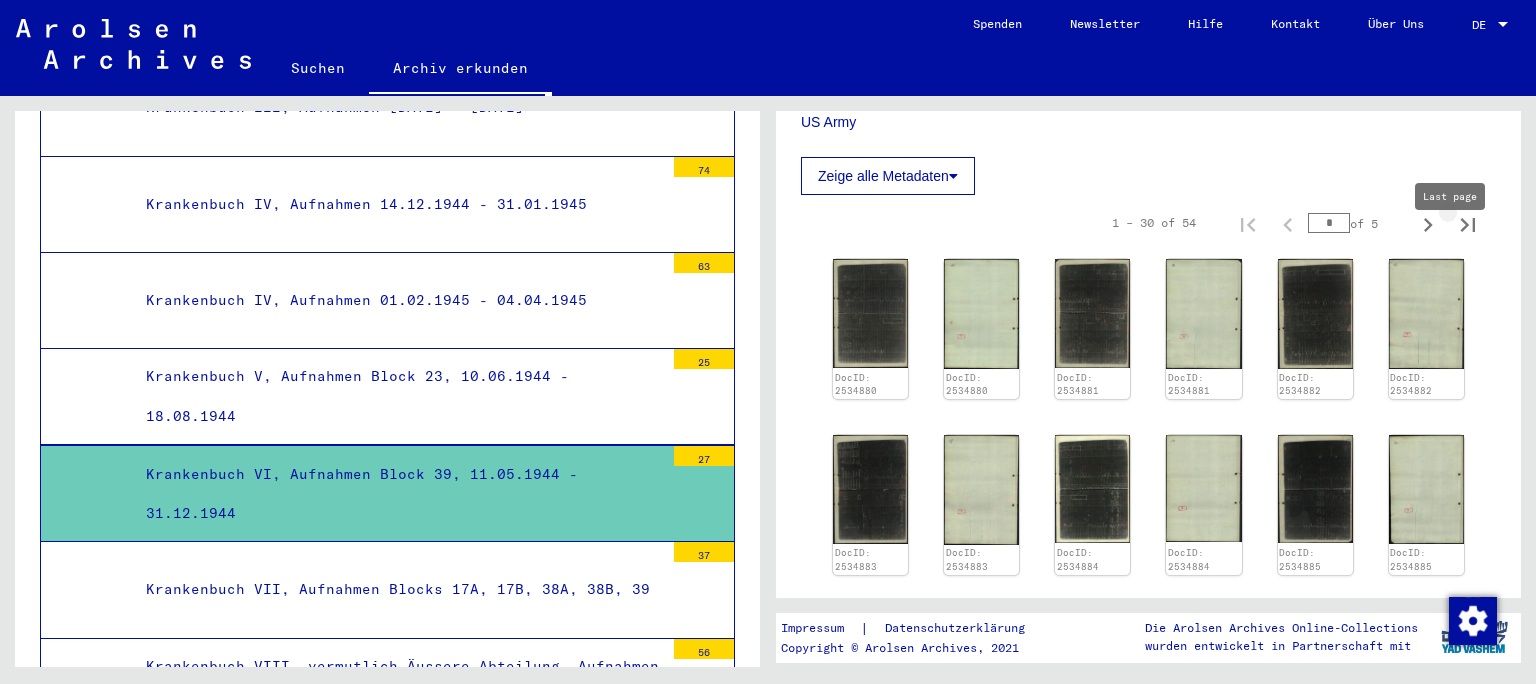 click at bounding box center [1468, 223] 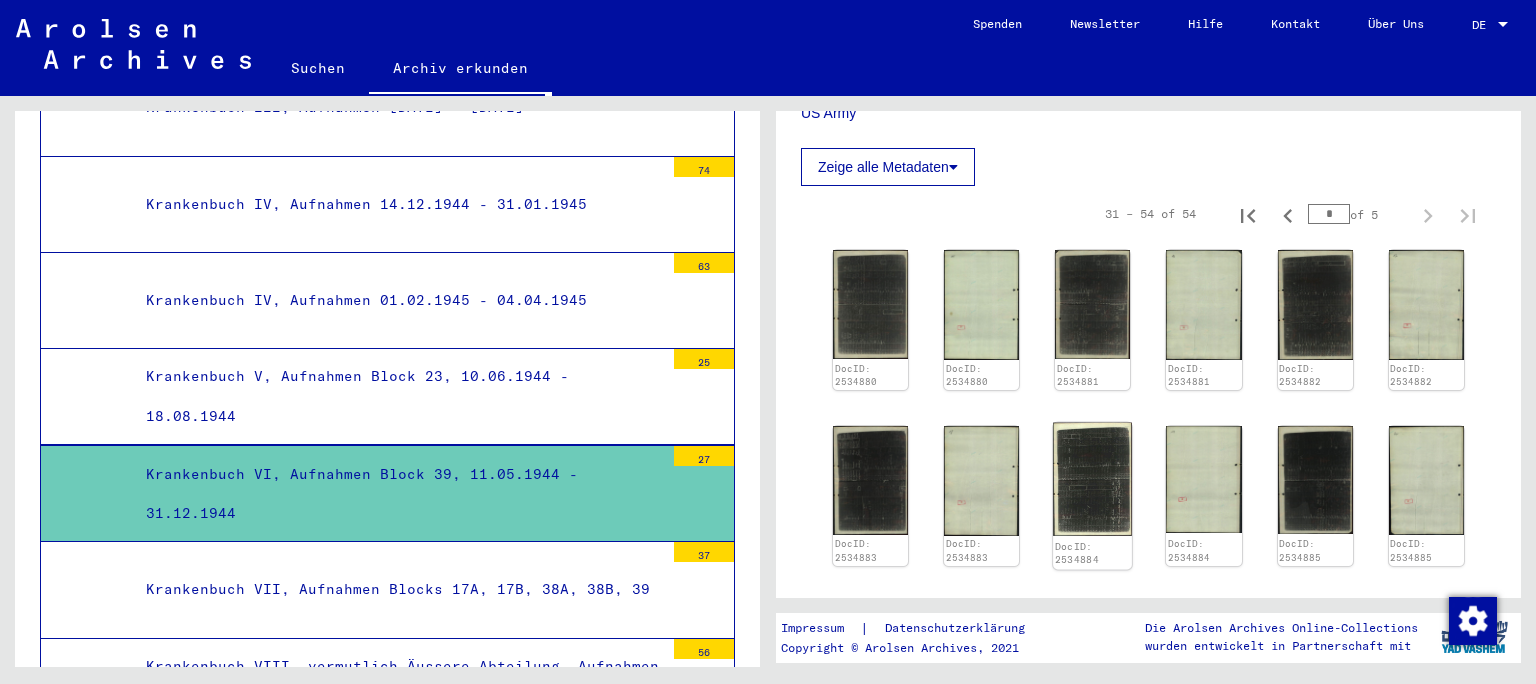 scroll, scrollTop: 501, scrollLeft: 0, axis: vertical 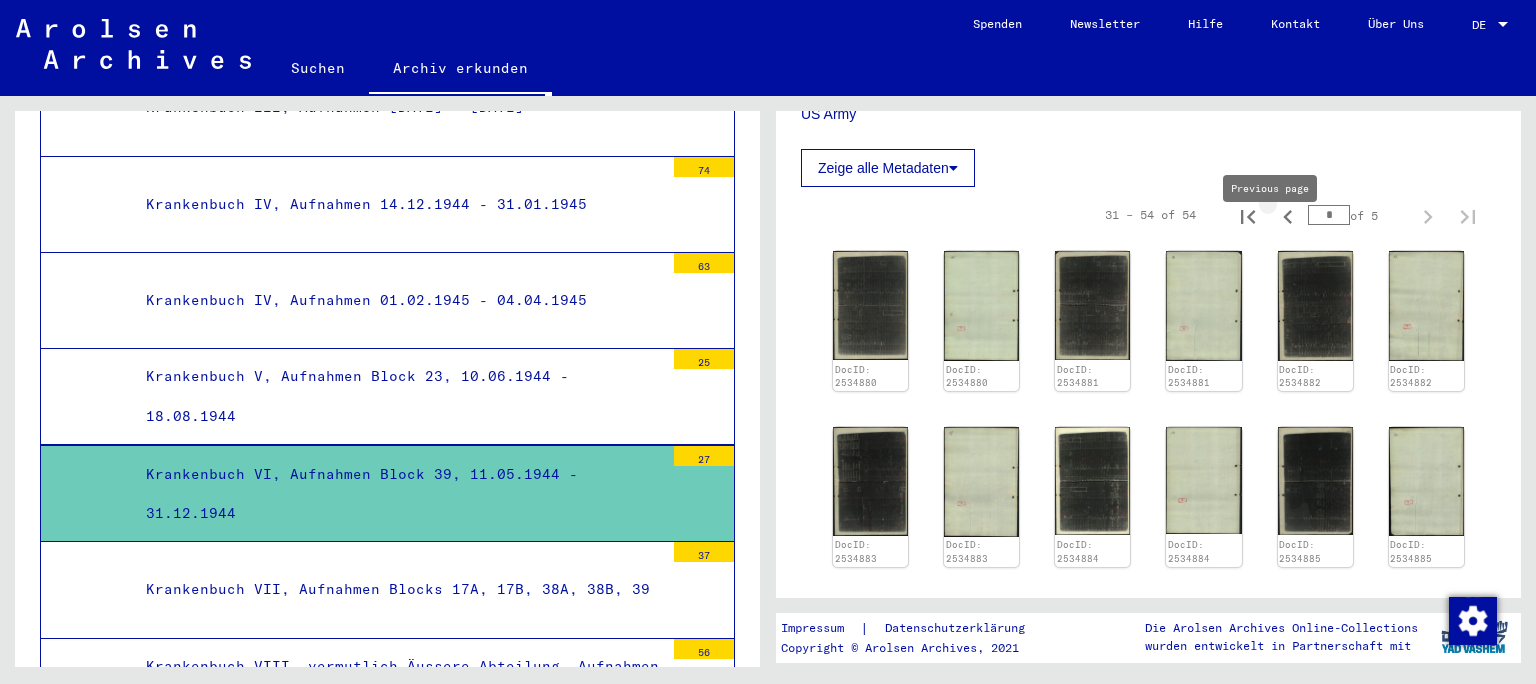 click 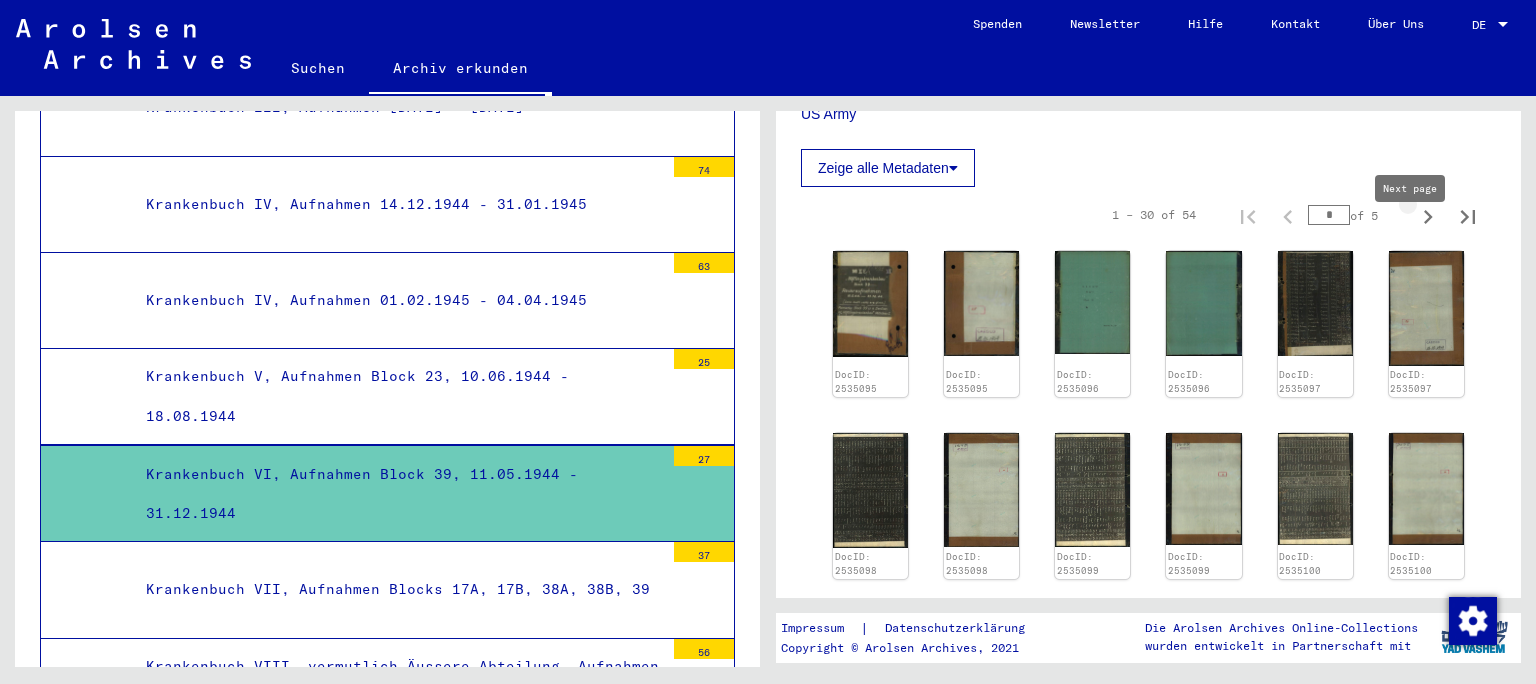 click 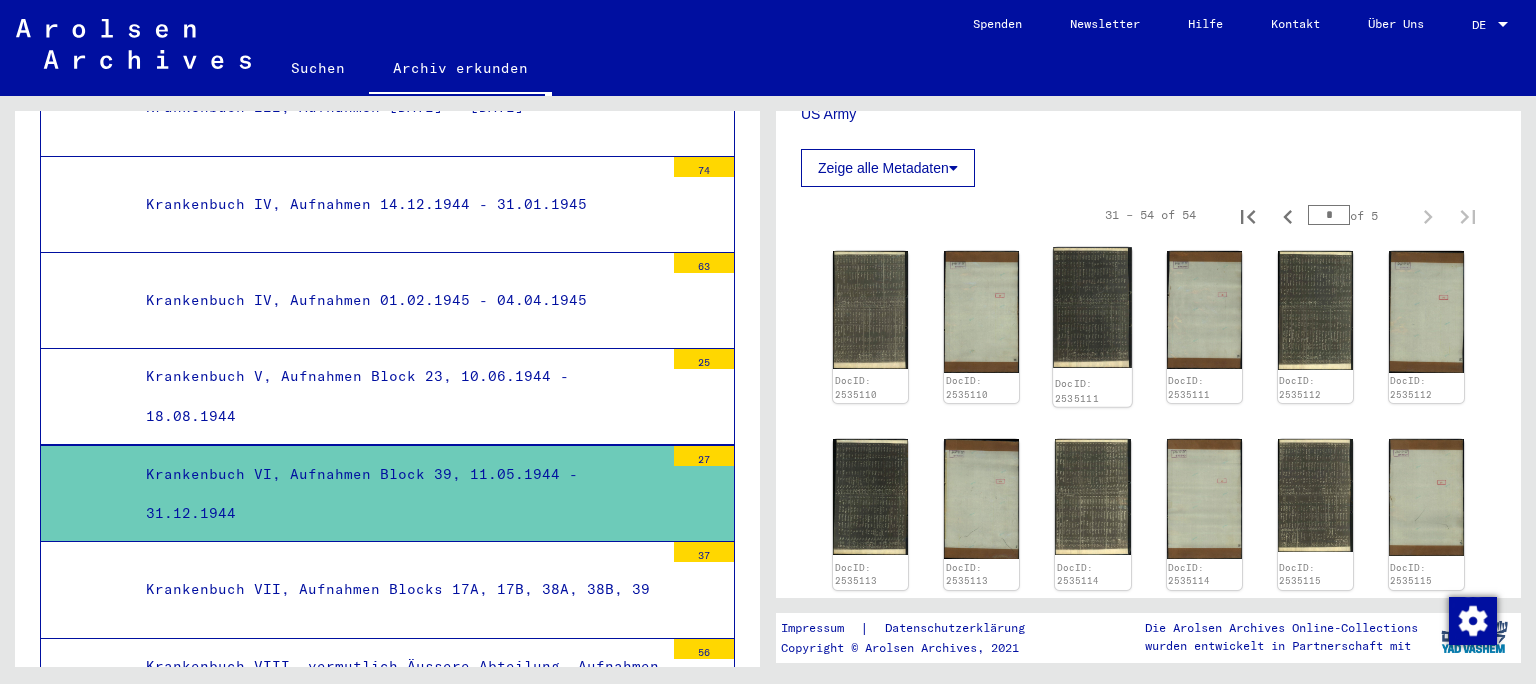 click 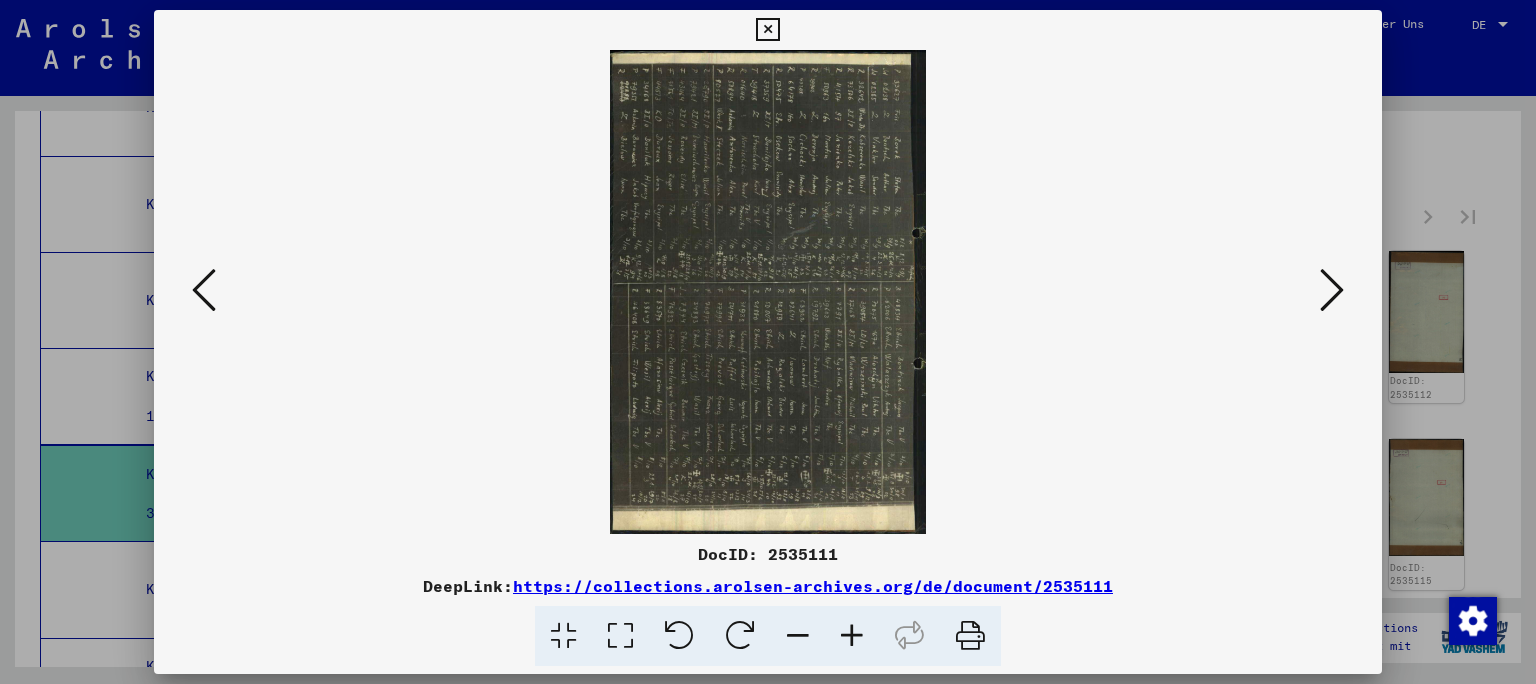 click at bounding box center [679, 636] 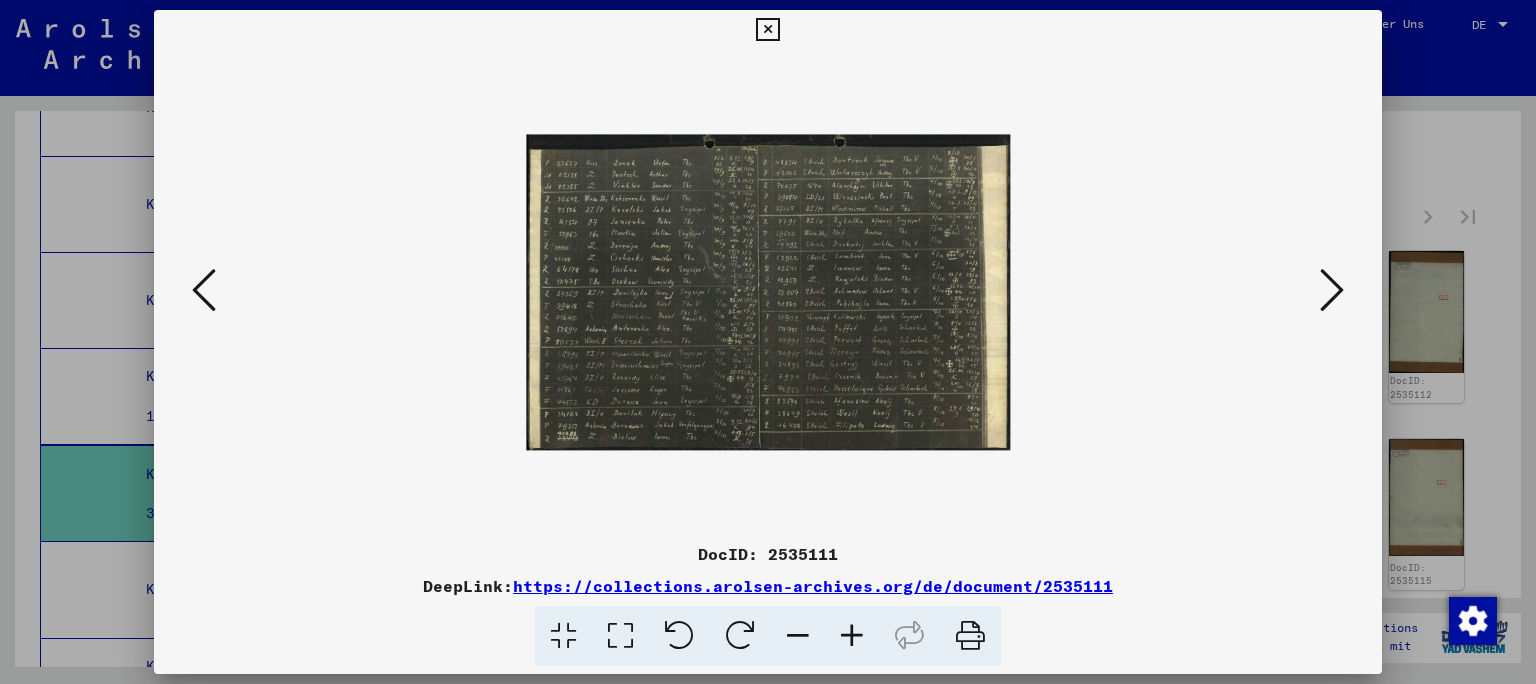 click at bounding box center (679, 636) 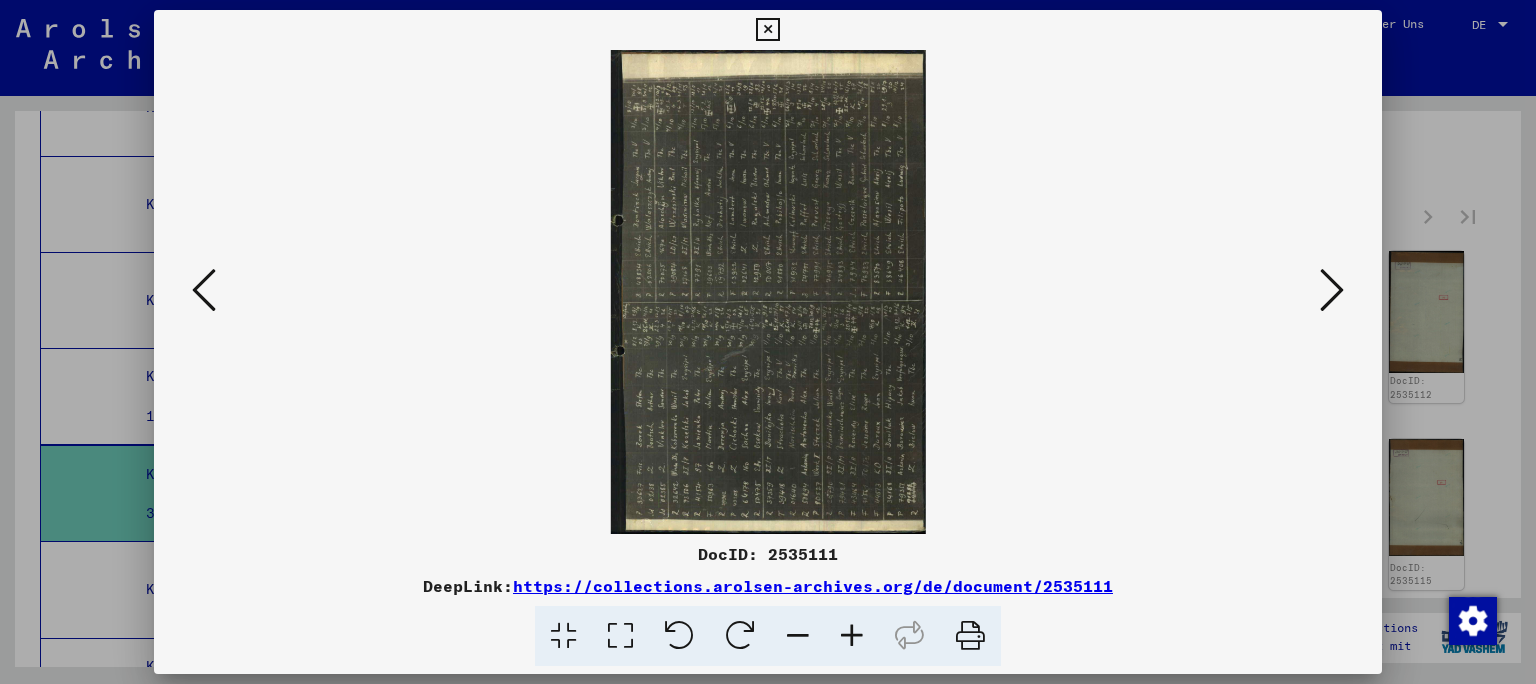 click at bounding box center (679, 636) 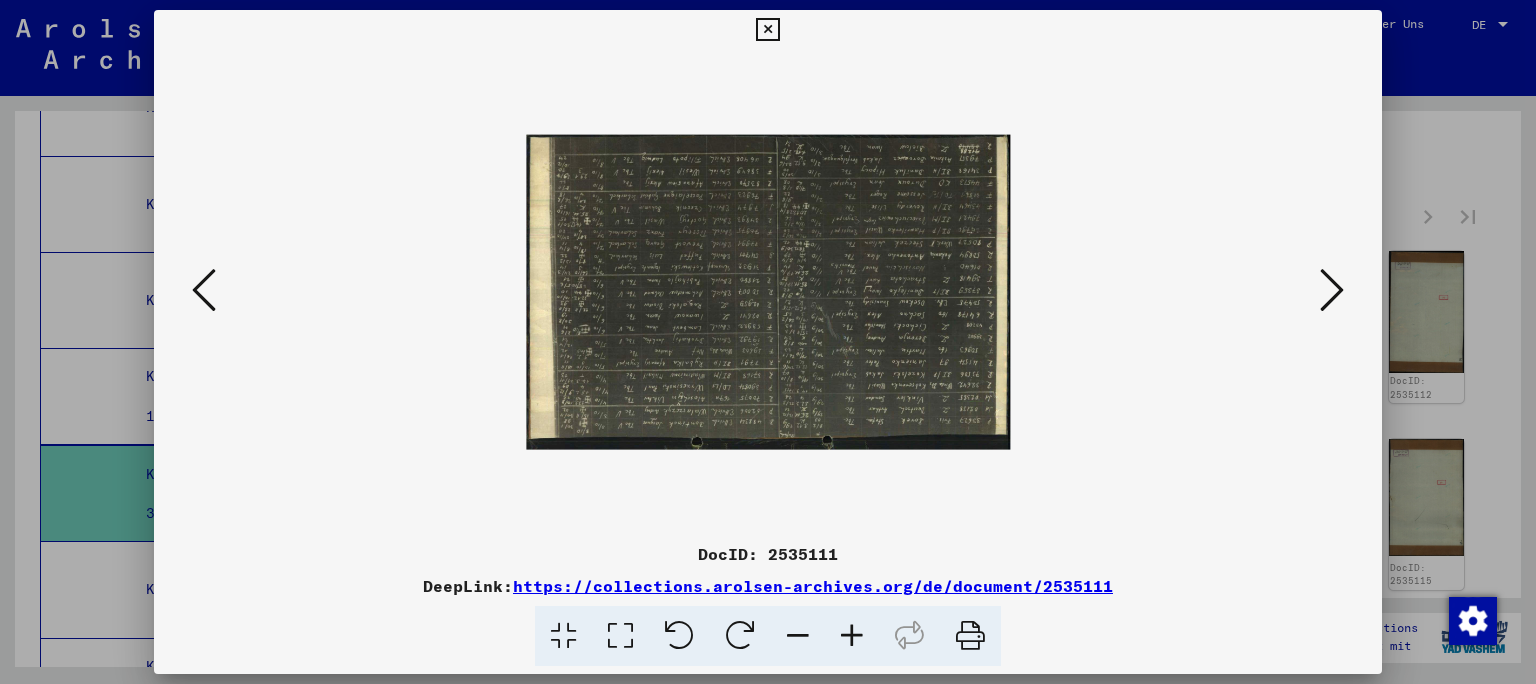 click at bounding box center [679, 636] 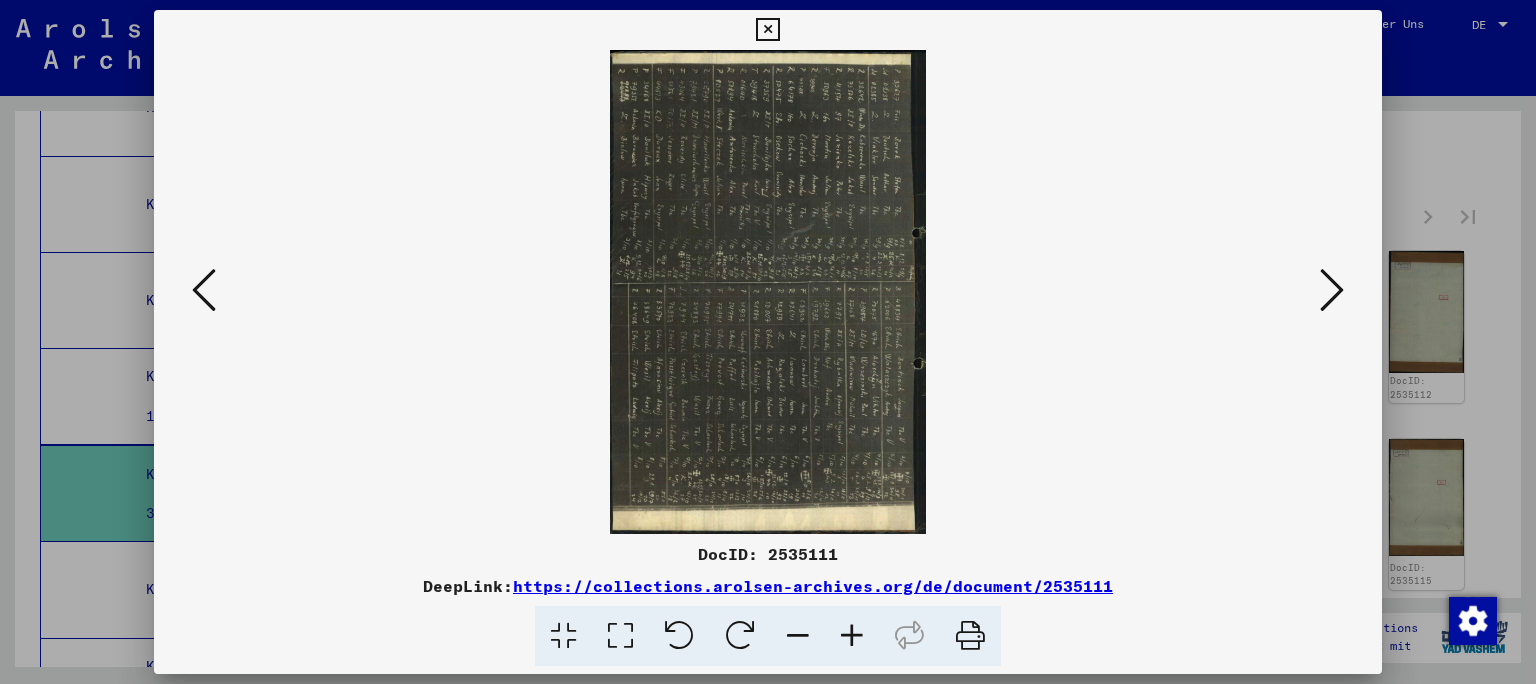click at bounding box center [679, 636] 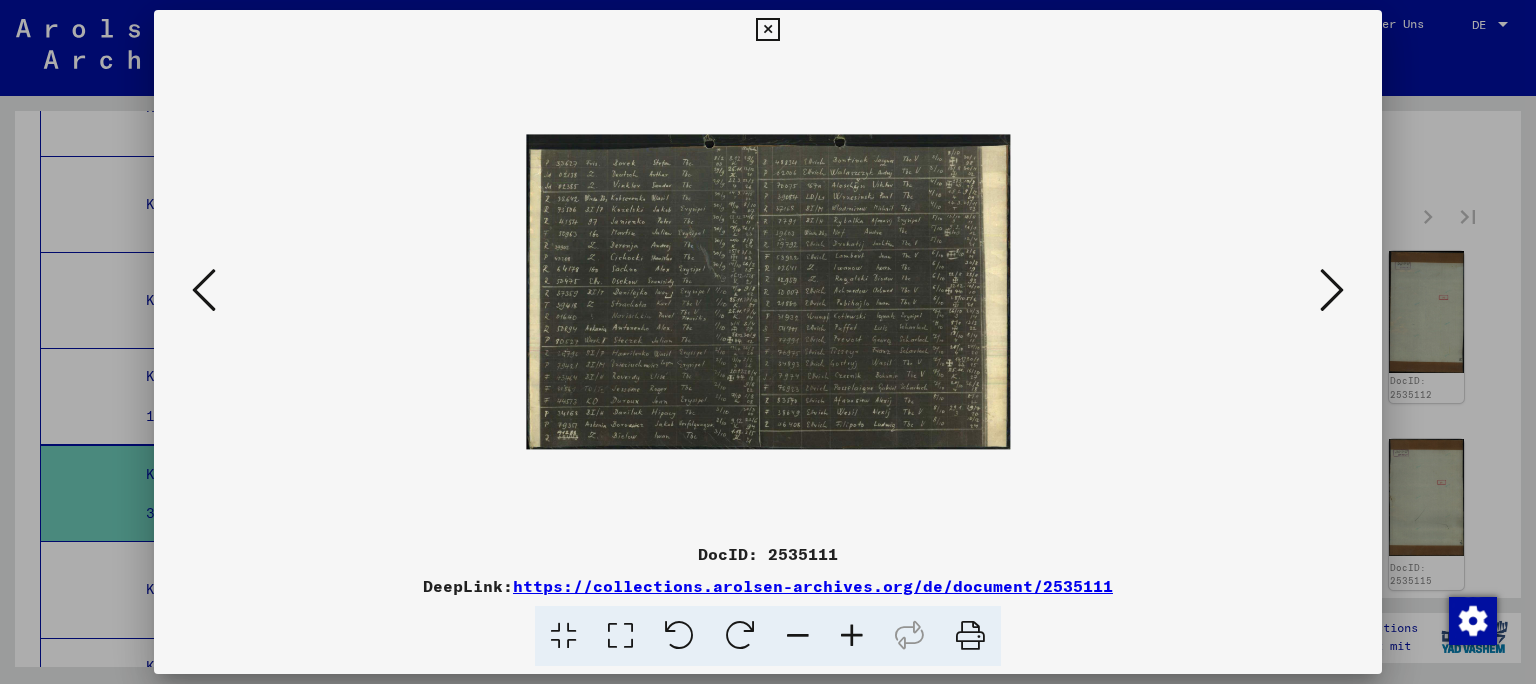 click at bounding box center (852, 636) 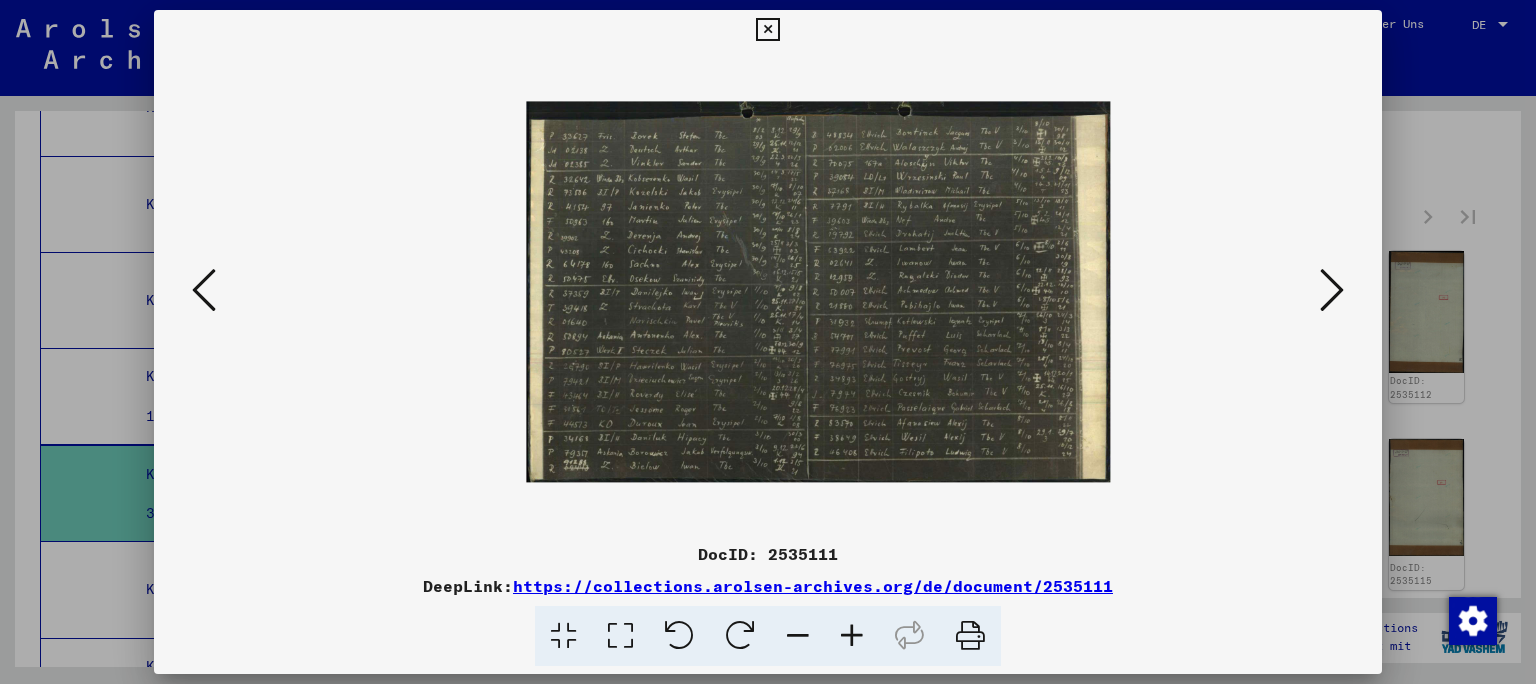 click at bounding box center (852, 636) 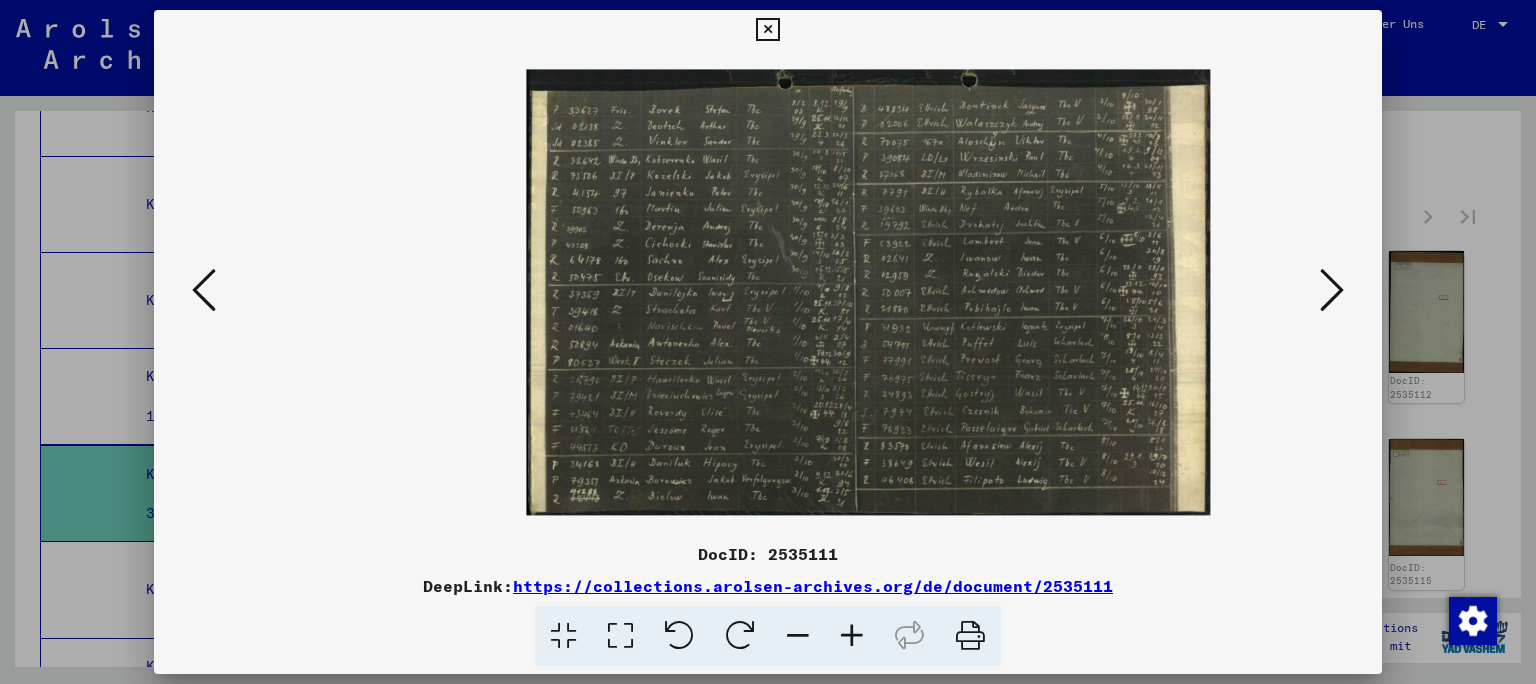 click at bounding box center [852, 636] 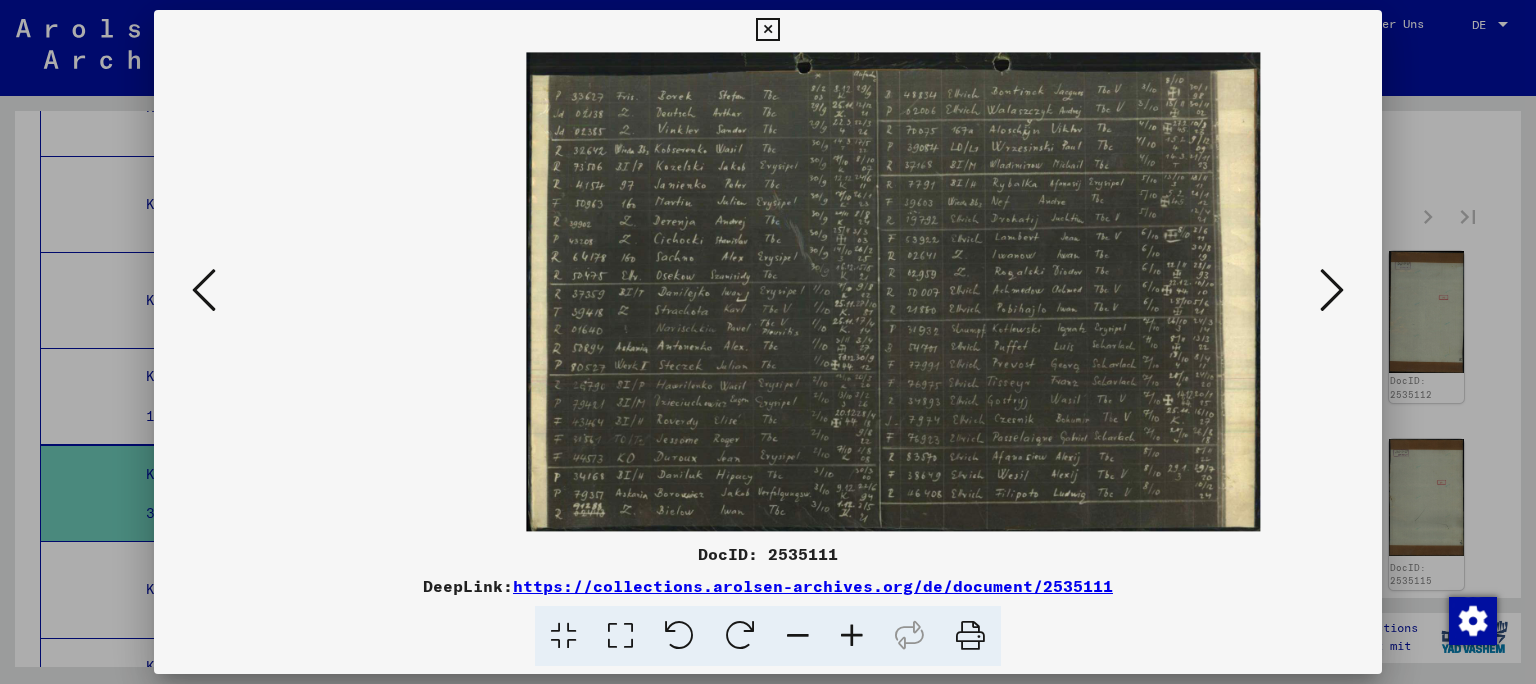 click at bounding box center (852, 636) 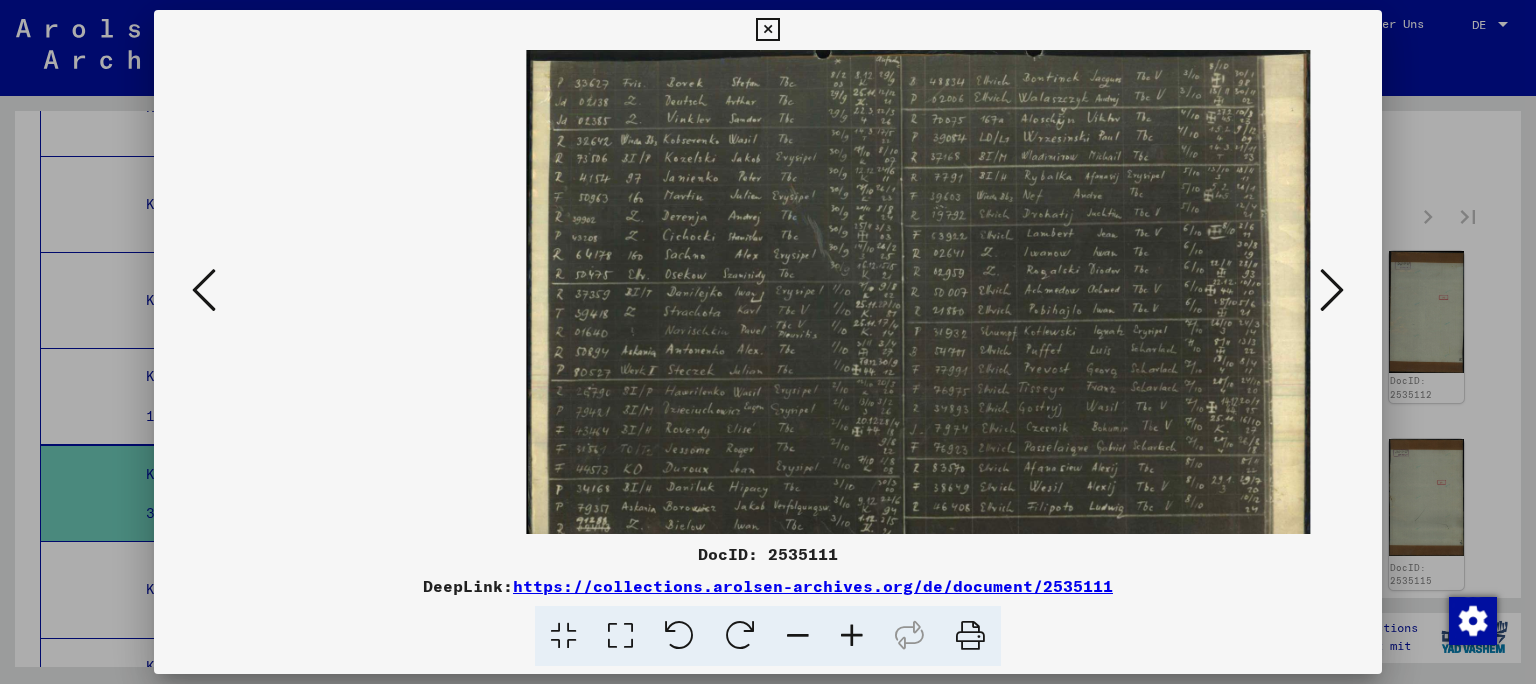 click at bounding box center (852, 636) 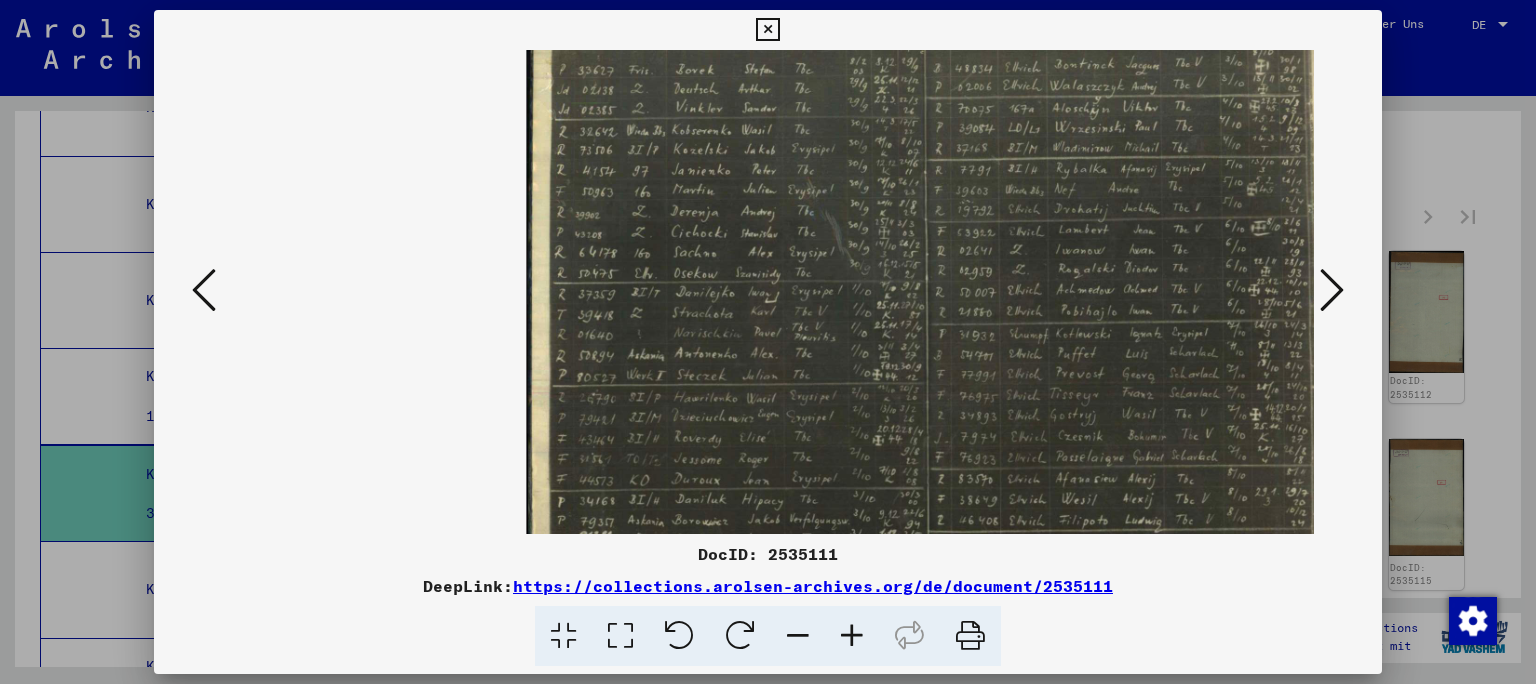 click at bounding box center (852, 636) 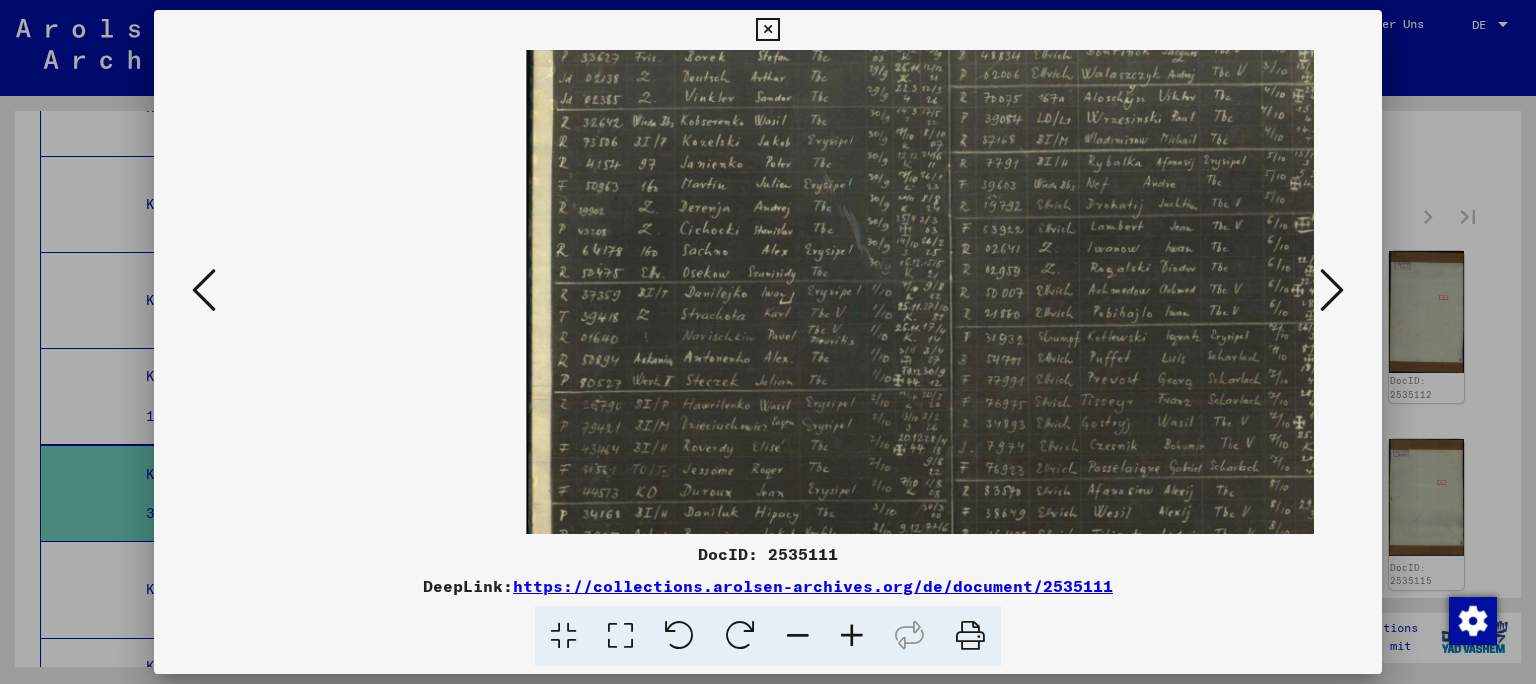 scroll, scrollTop: 0, scrollLeft: 92, axis: horizontal 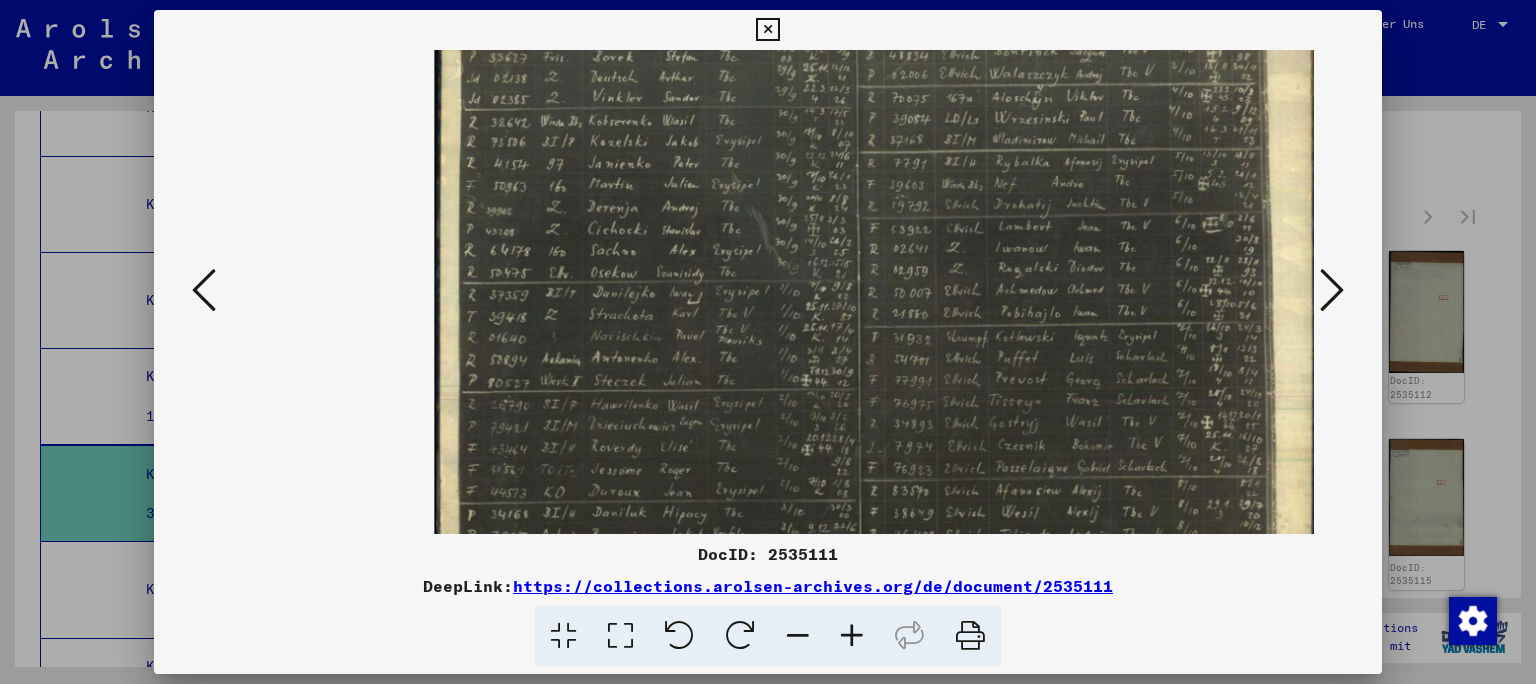 drag, startPoint x: 920, startPoint y: 381, endPoint x: 765, endPoint y: 494, distance: 191.81763 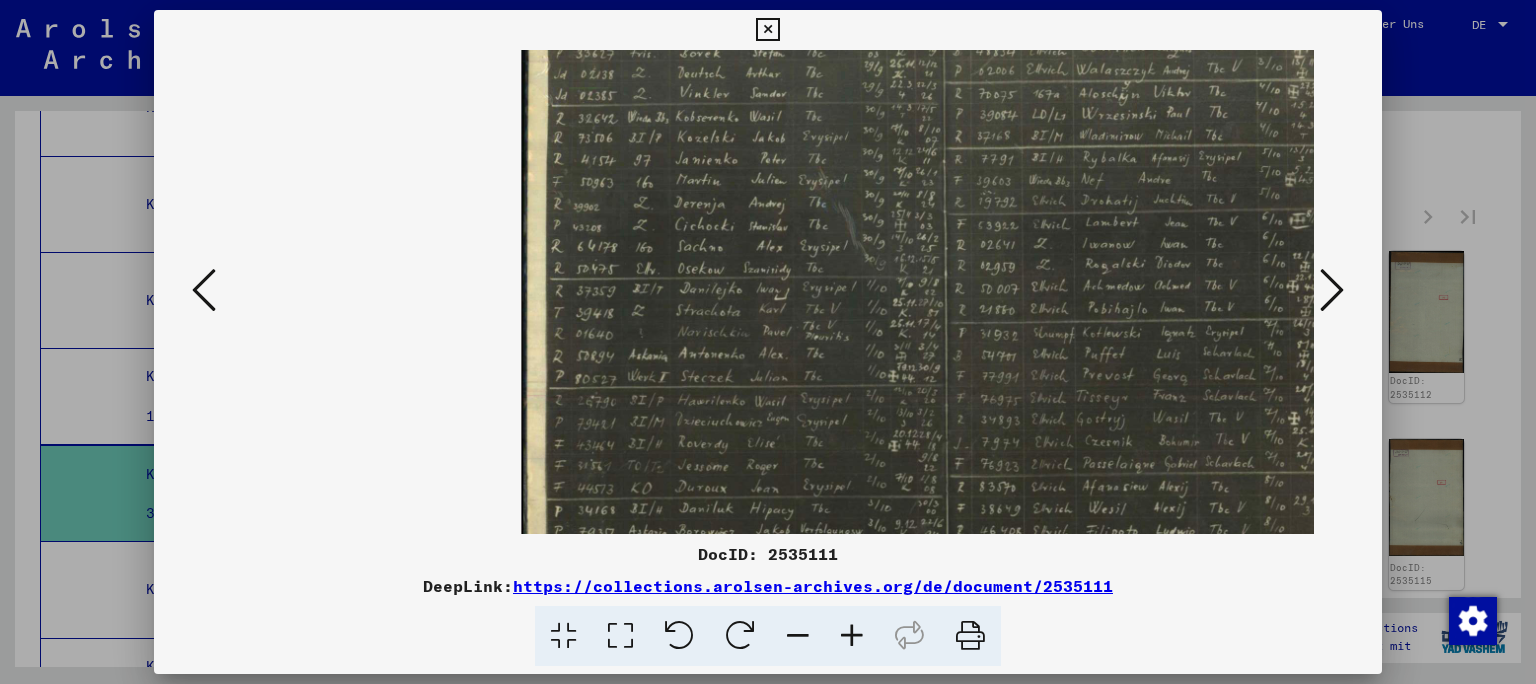 scroll, scrollTop: 151, scrollLeft: 0, axis: vertical 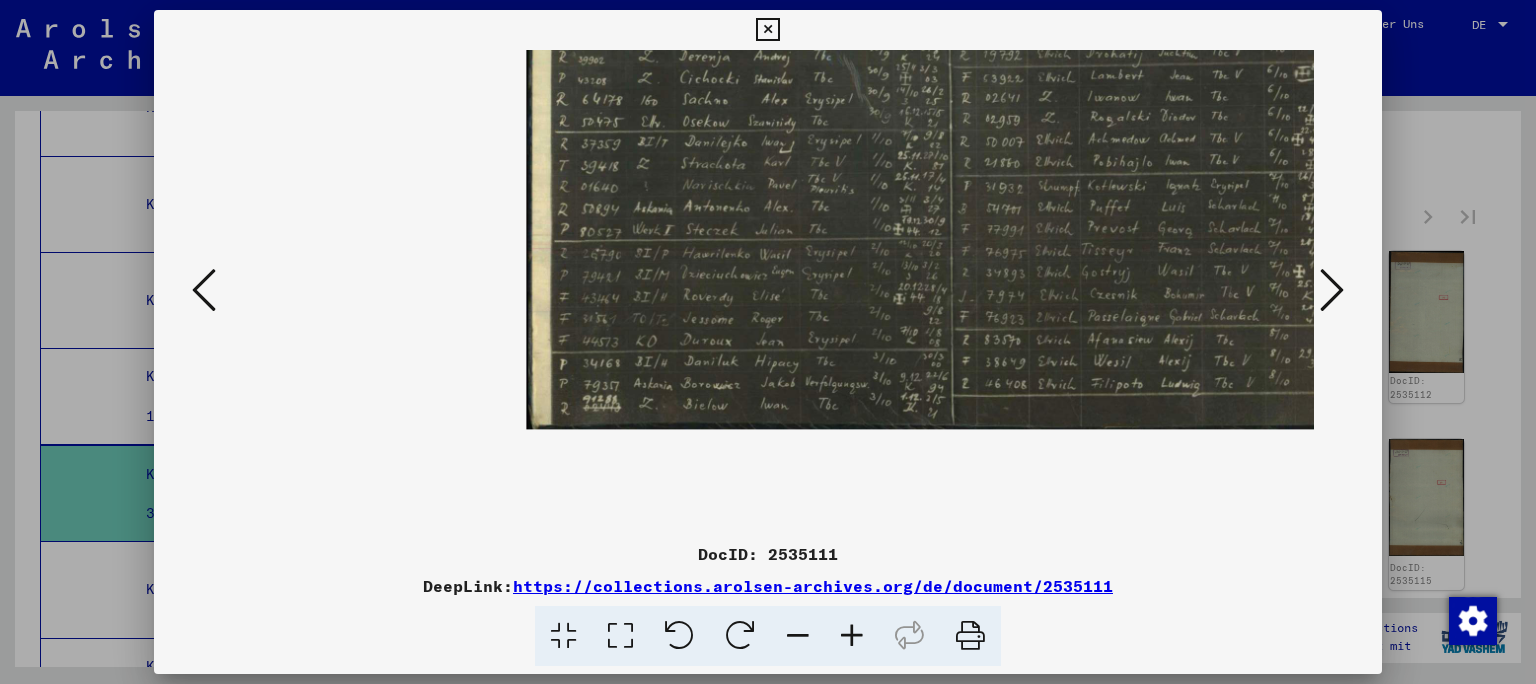 drag, startPoint x: 796, startPoint y: 428, endPoint x: 921, endPoint y: 331, distance: 158.22136 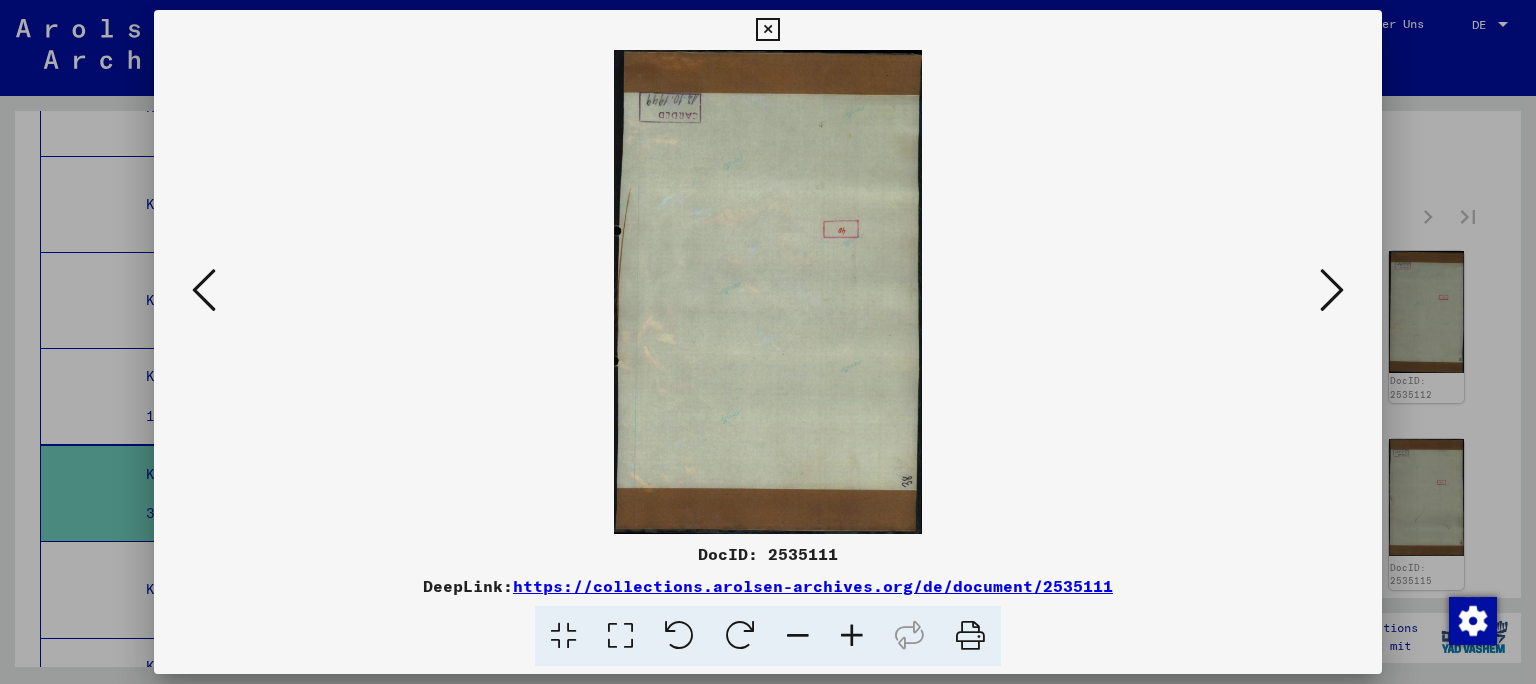 click at bounding box center [679, 636] 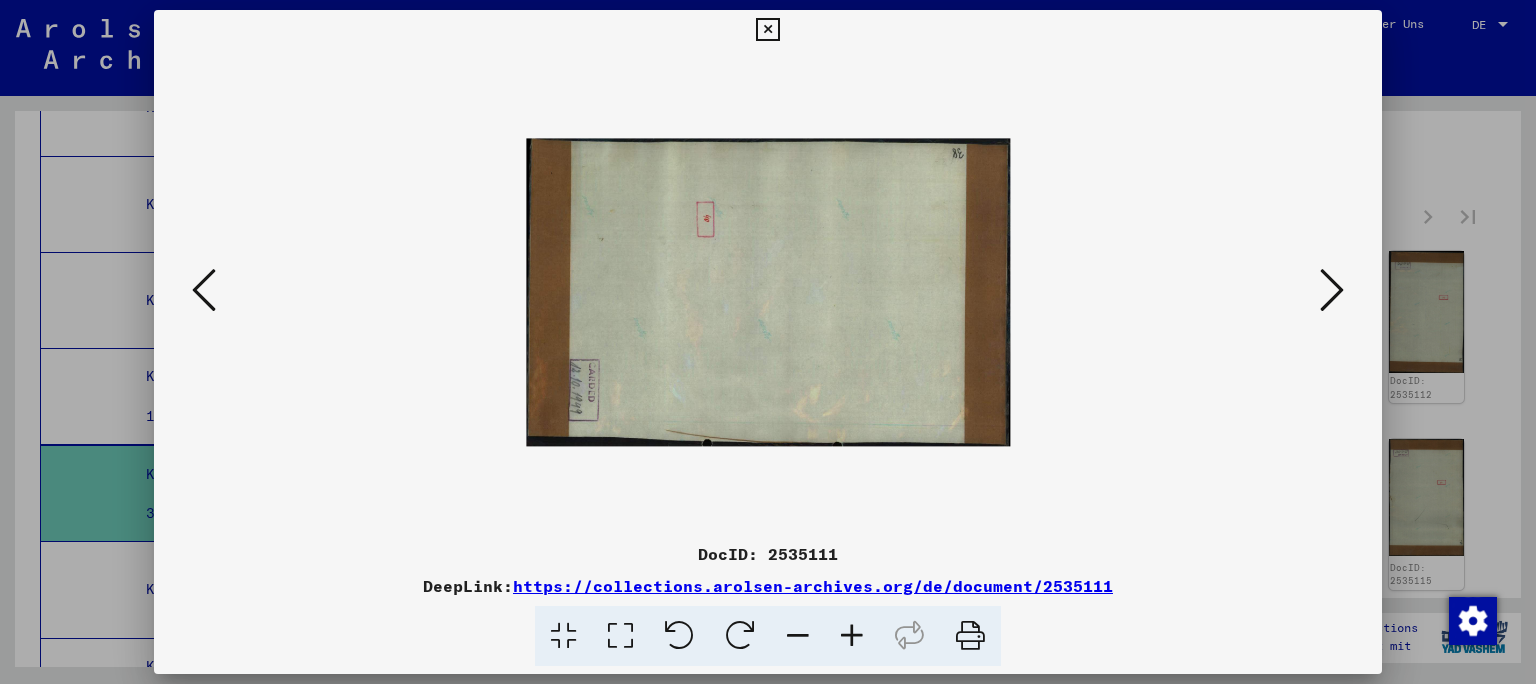 click at bounding box center [679, 636] 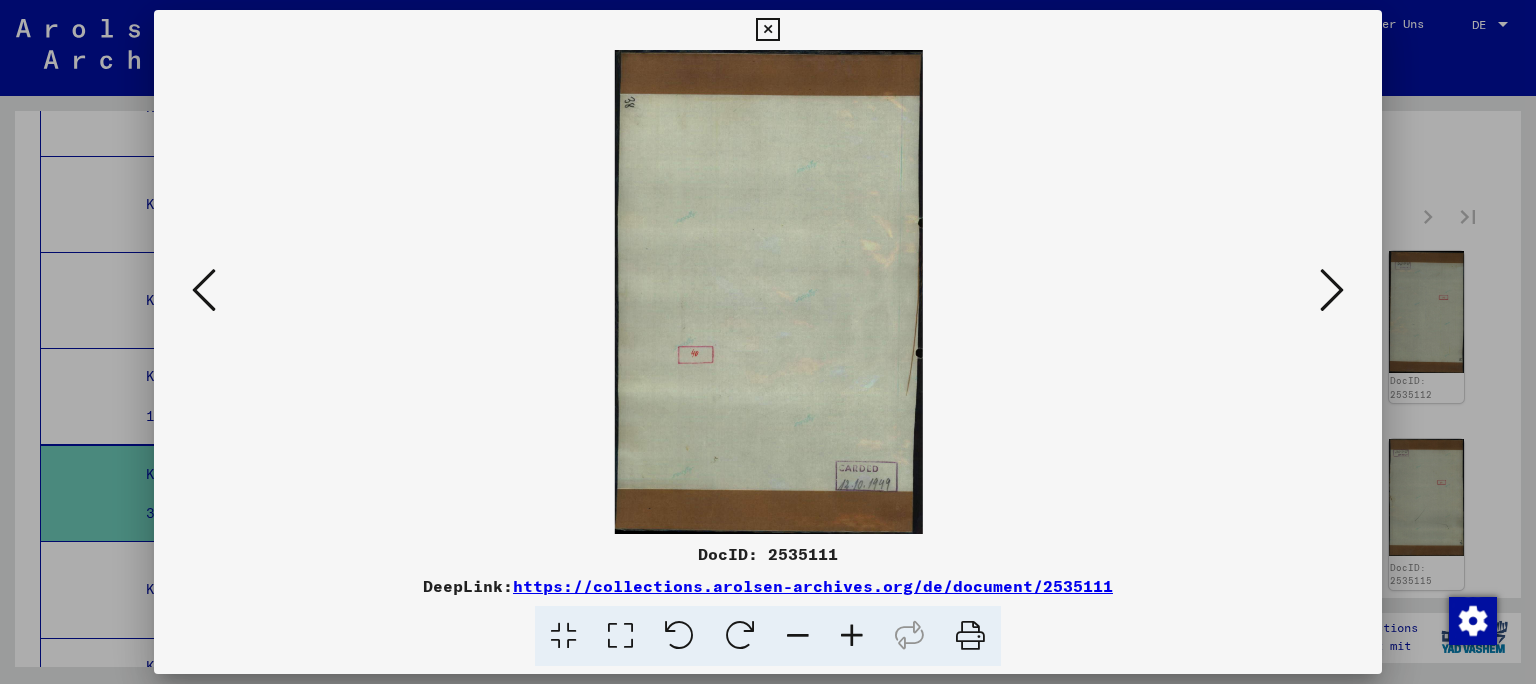 click at bounding box center [679, 636] 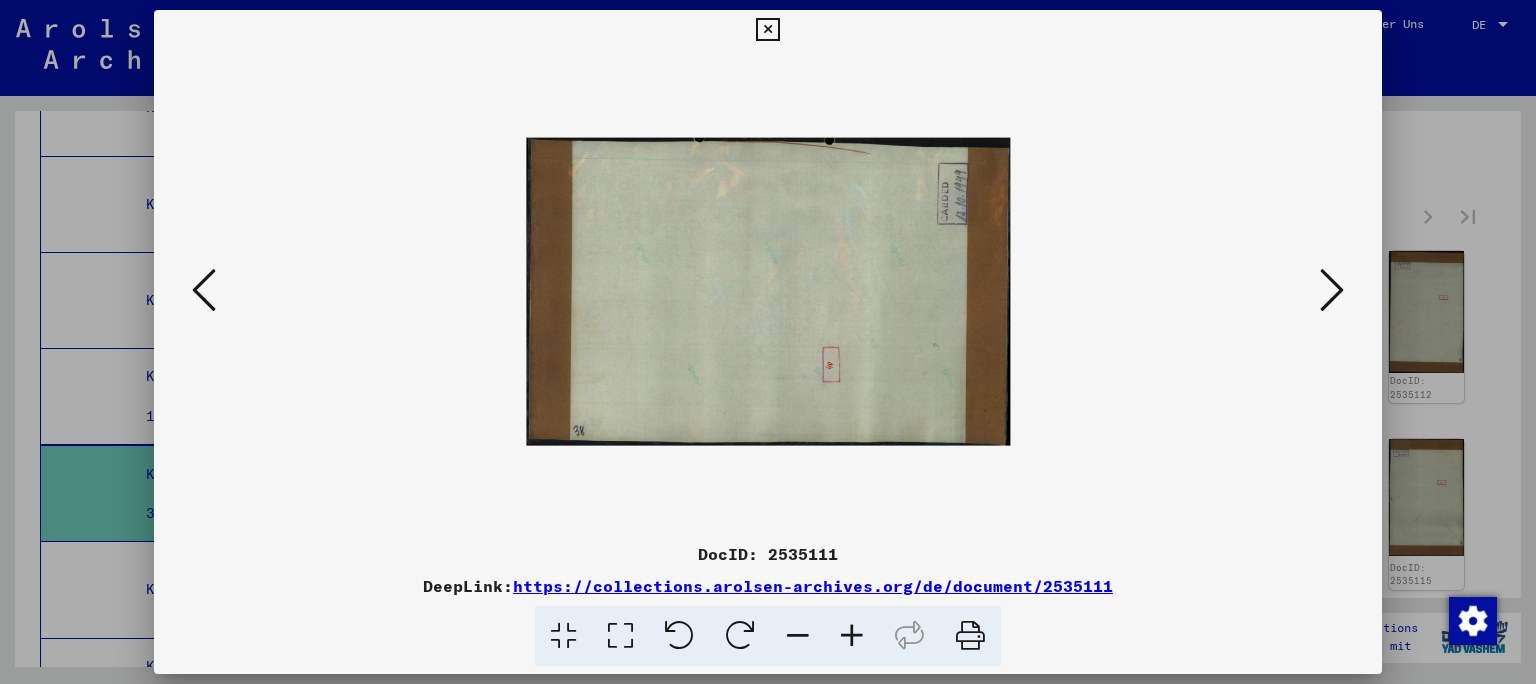 click at bounding box center [679, 636] 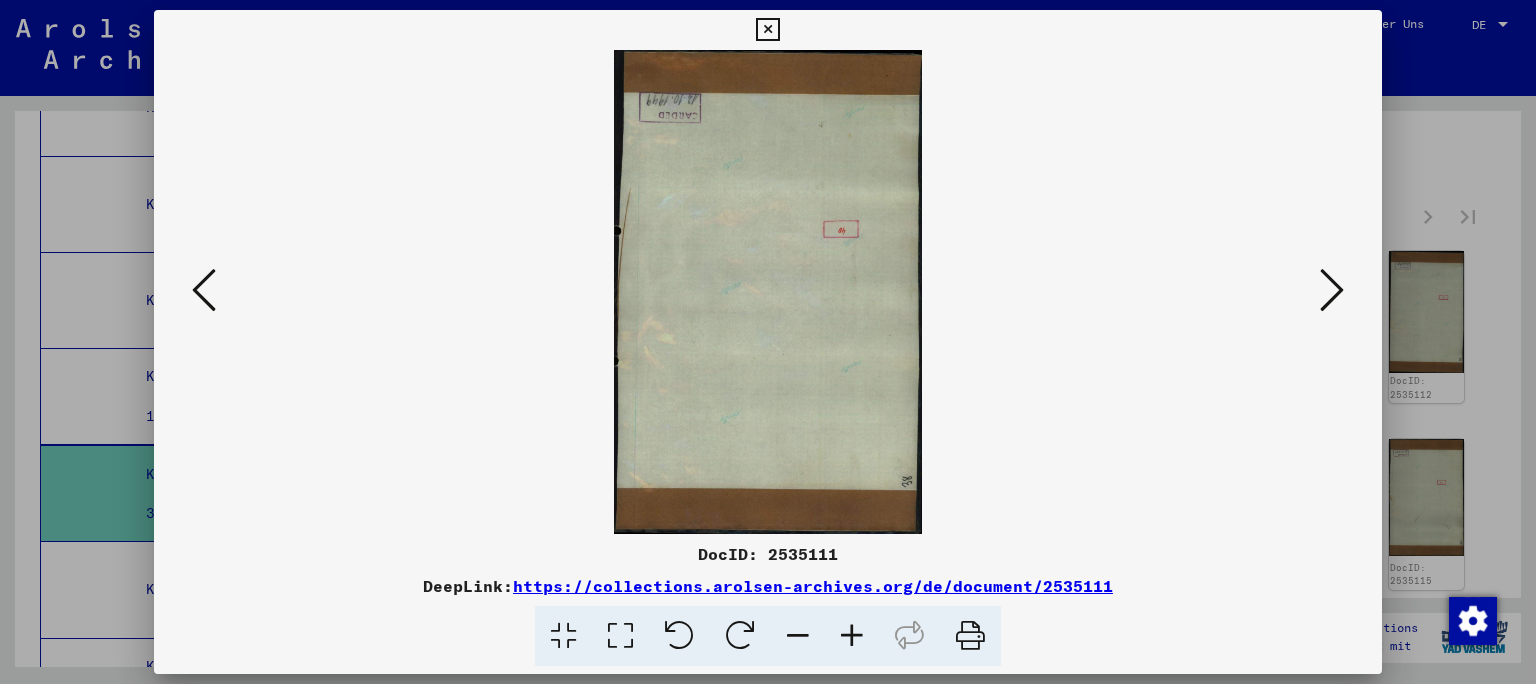 click at bounding box center [679, 636] 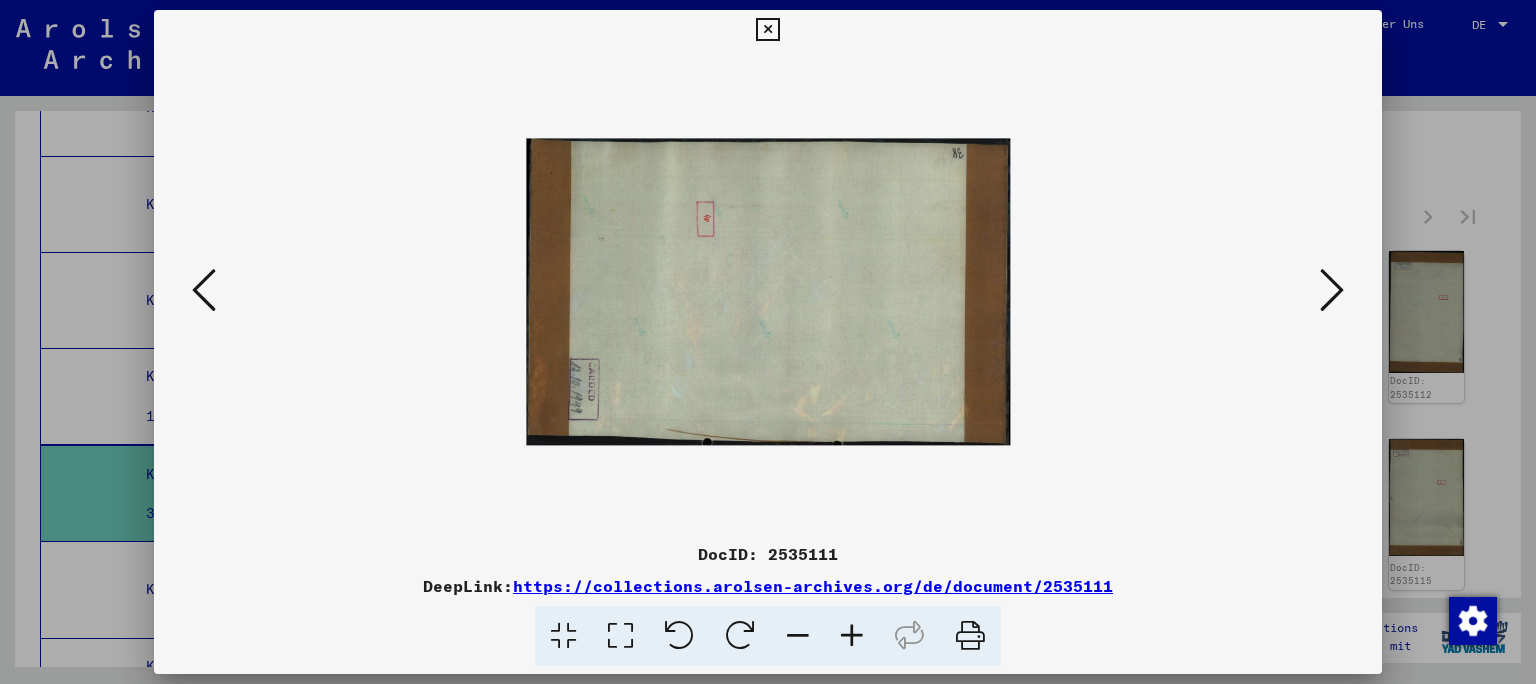 click at bounding box center [852, 636] 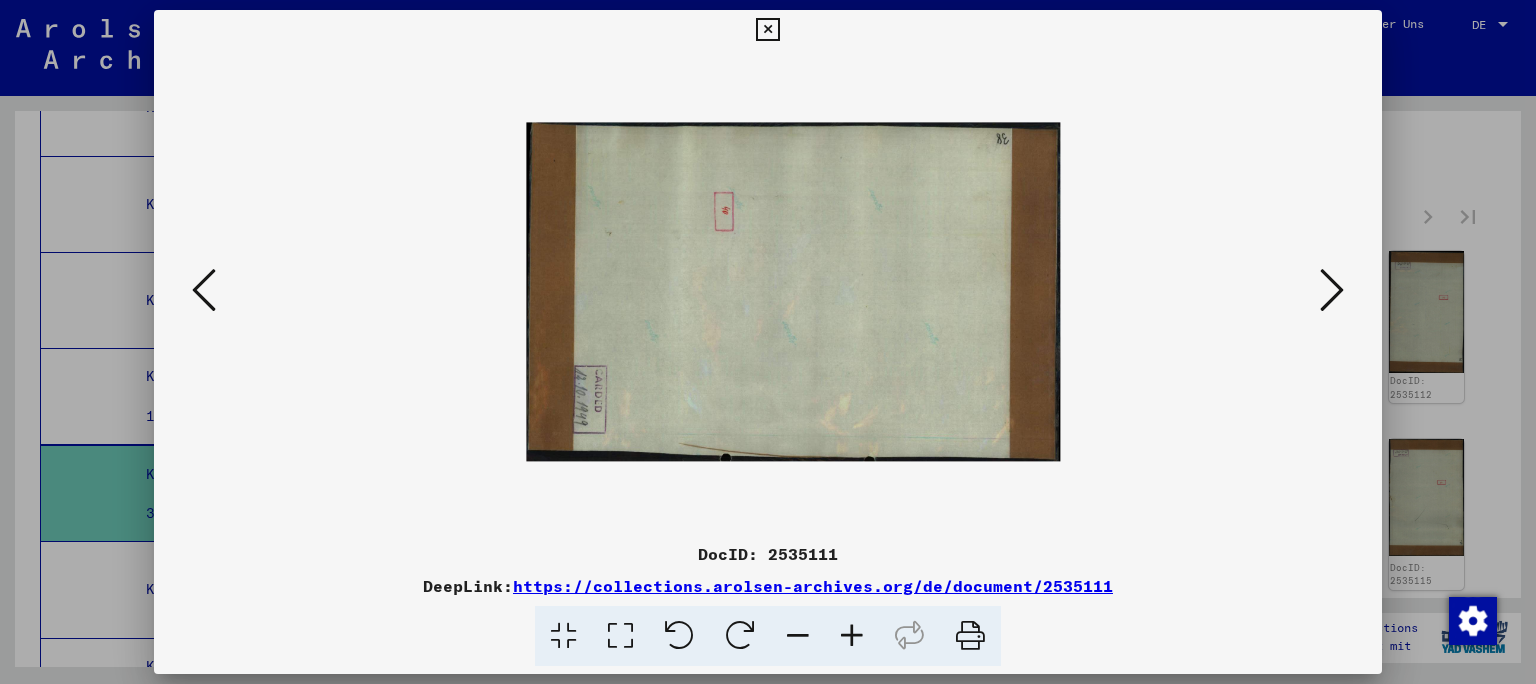 click at bounding box center [852, 636] 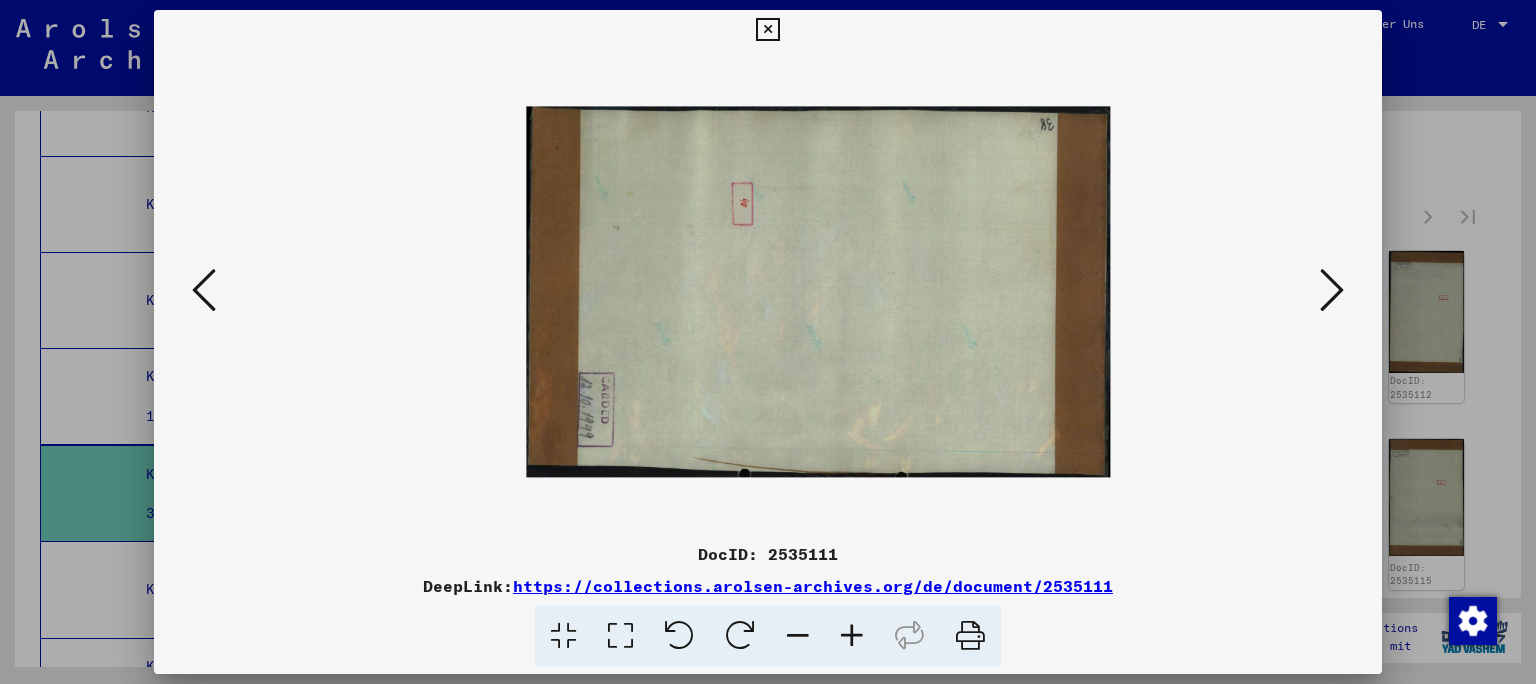 click at bounding box center (852, 636) 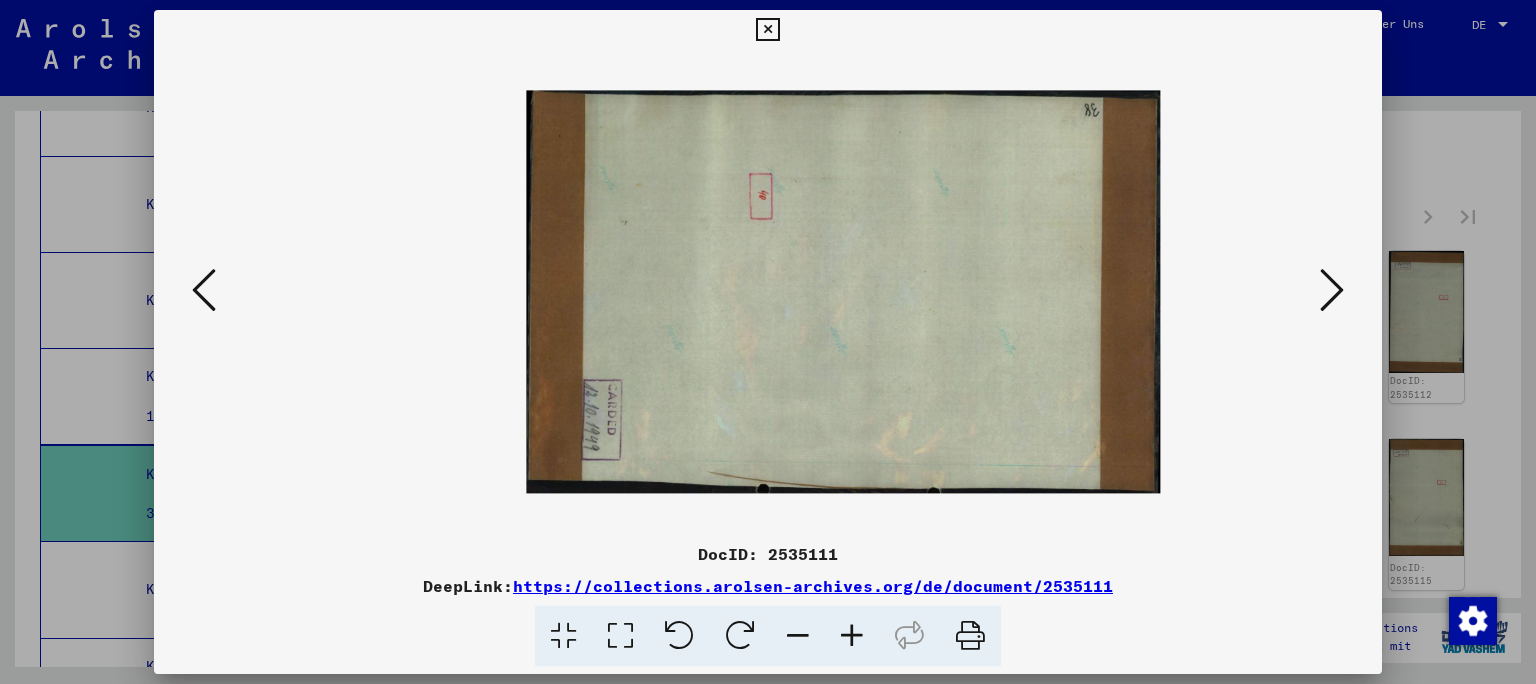 click at bounding box center [852, 636] 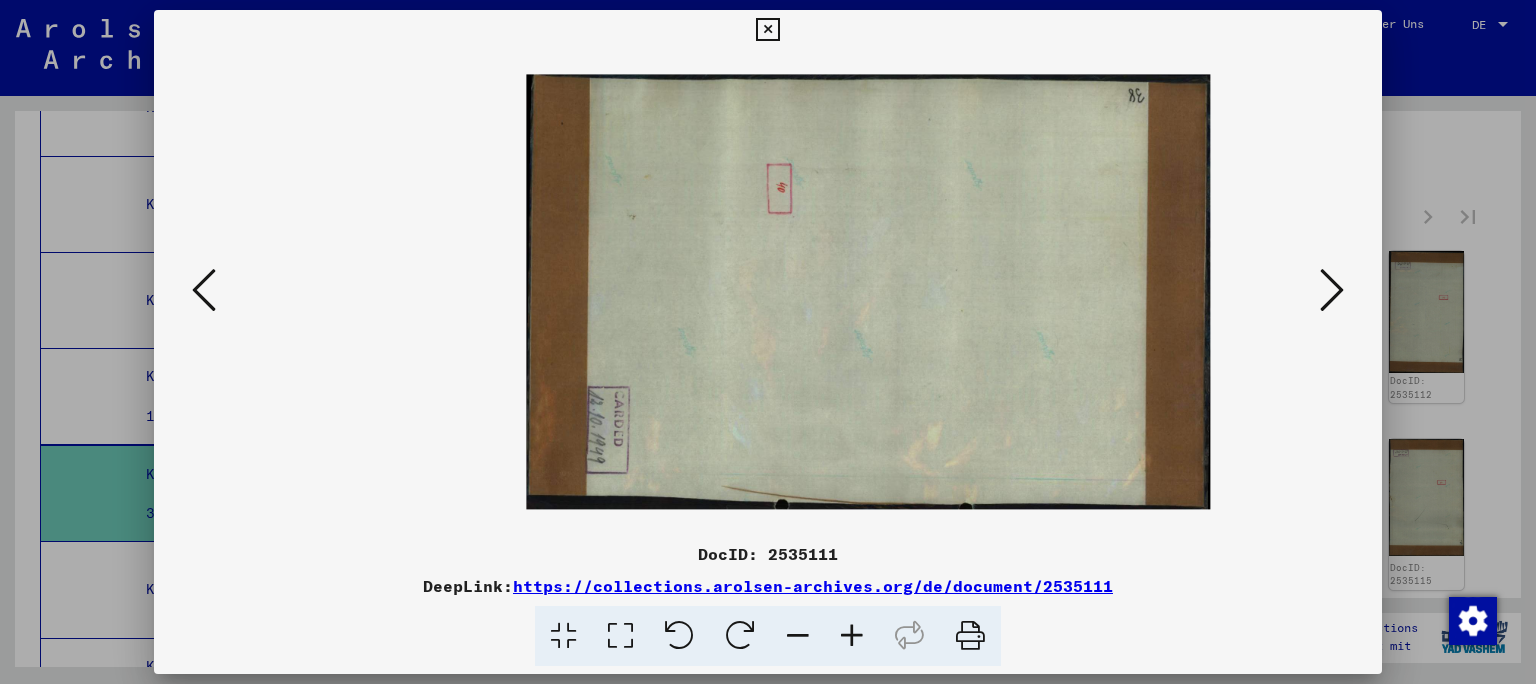 click at bounding box center (852, 636) 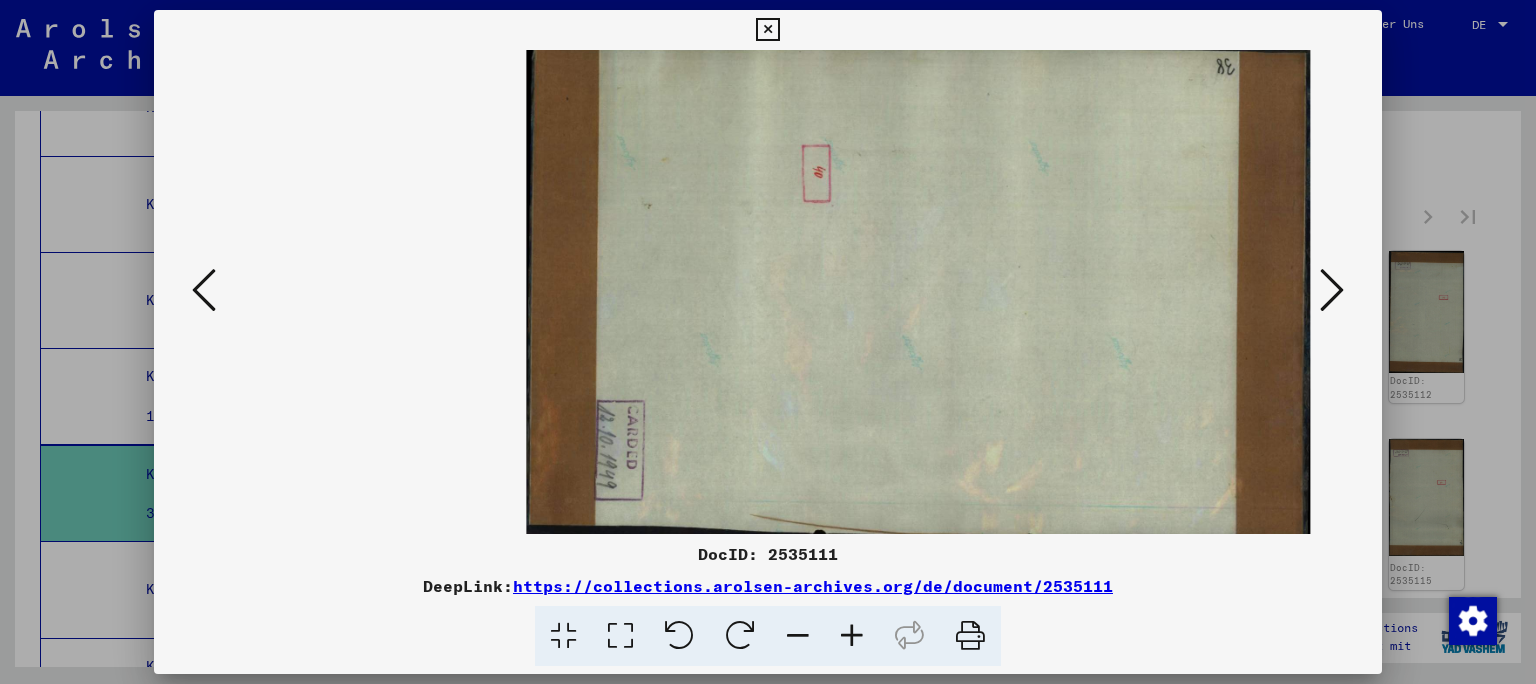 click at bounding box center (852, 636) 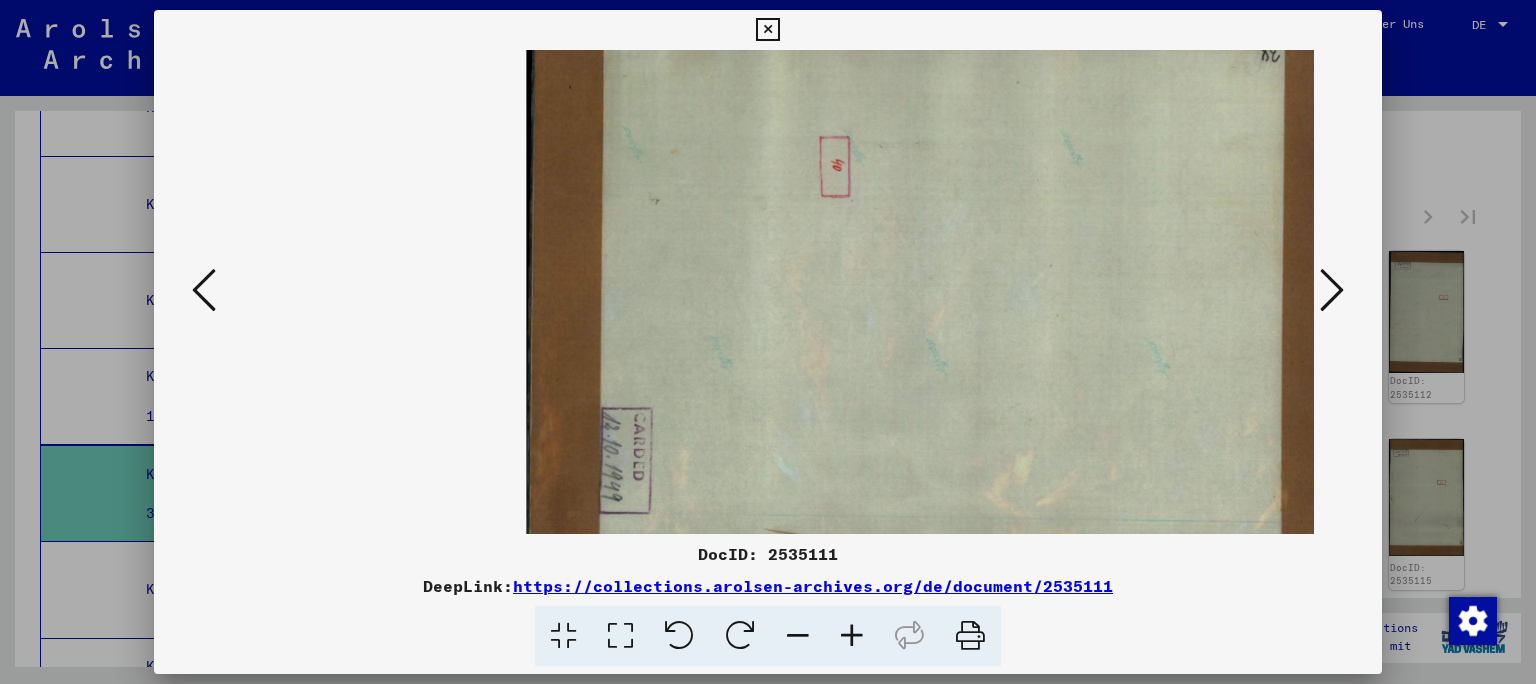 click at bounding box center [852, 636] 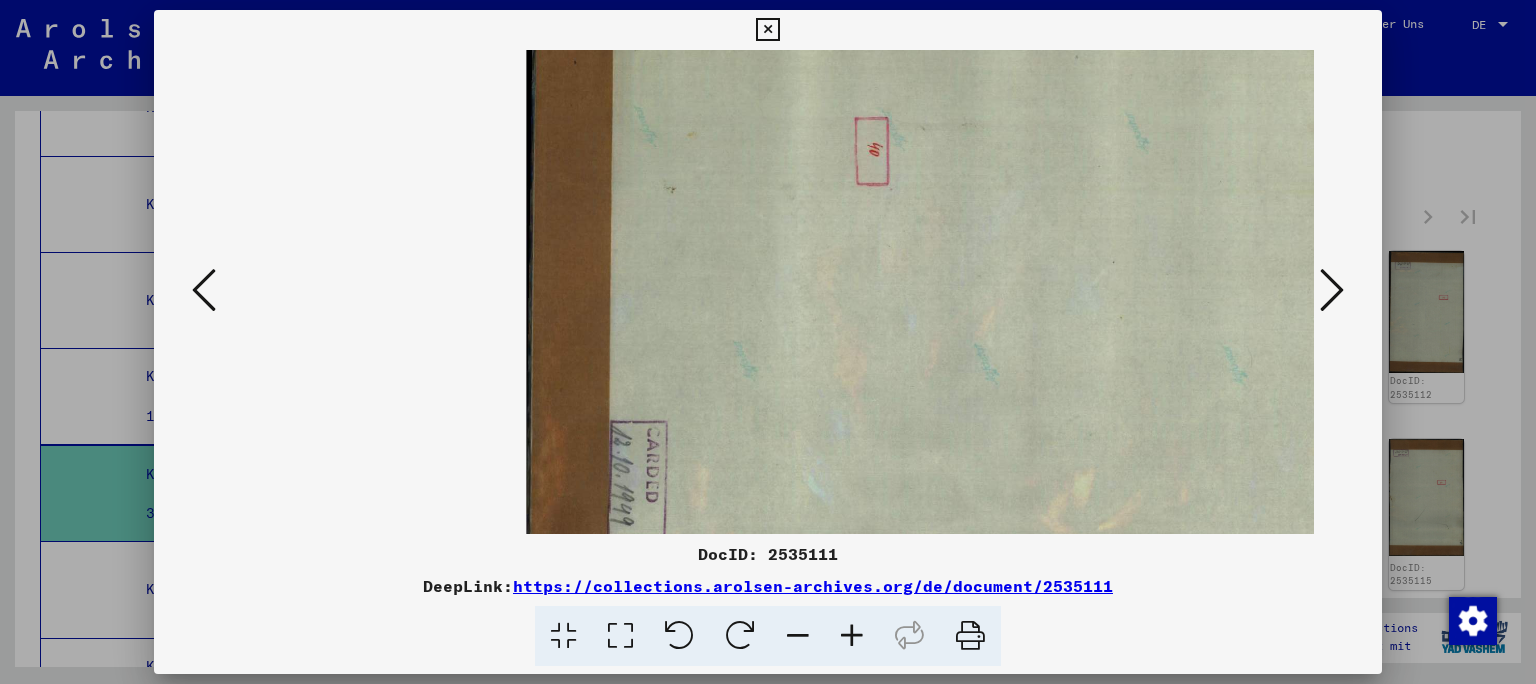 click at bounding box center (852, 636) 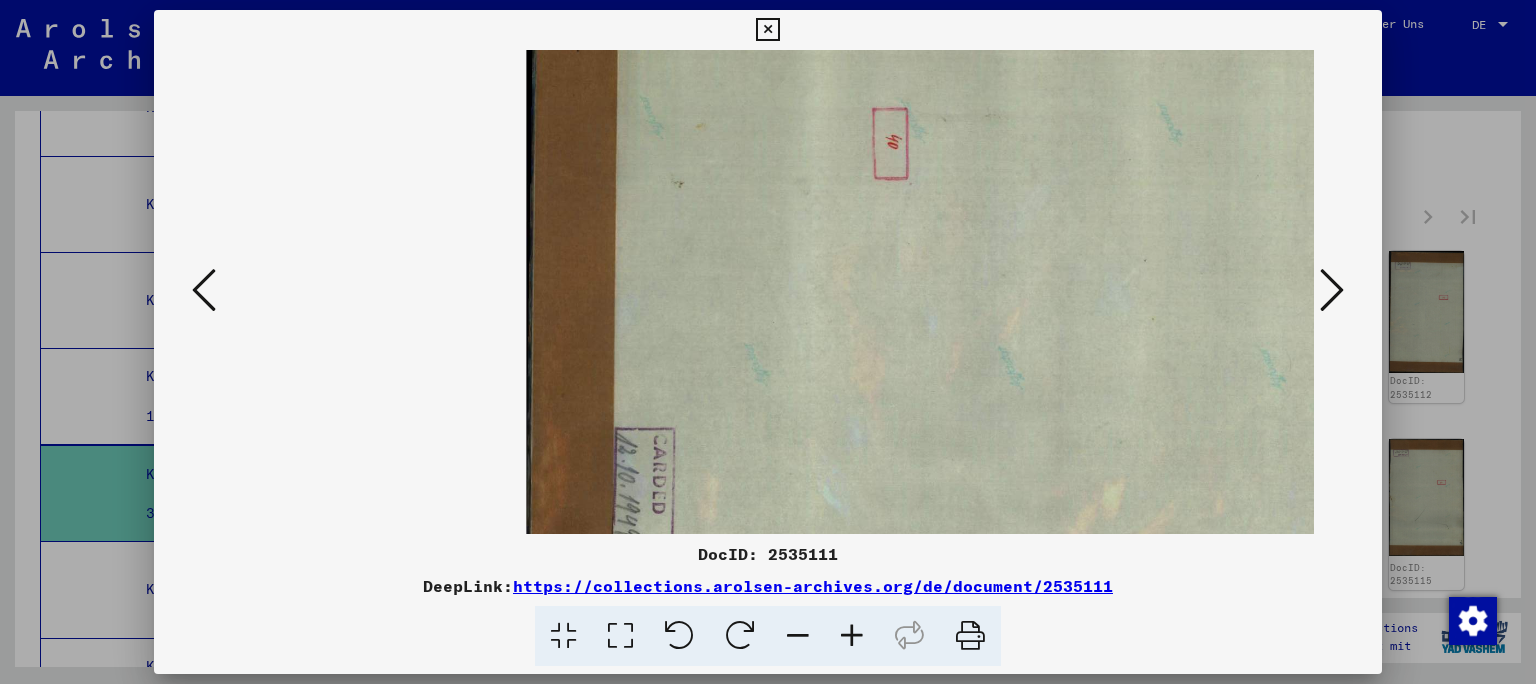 click at bounding box center [852, 636] 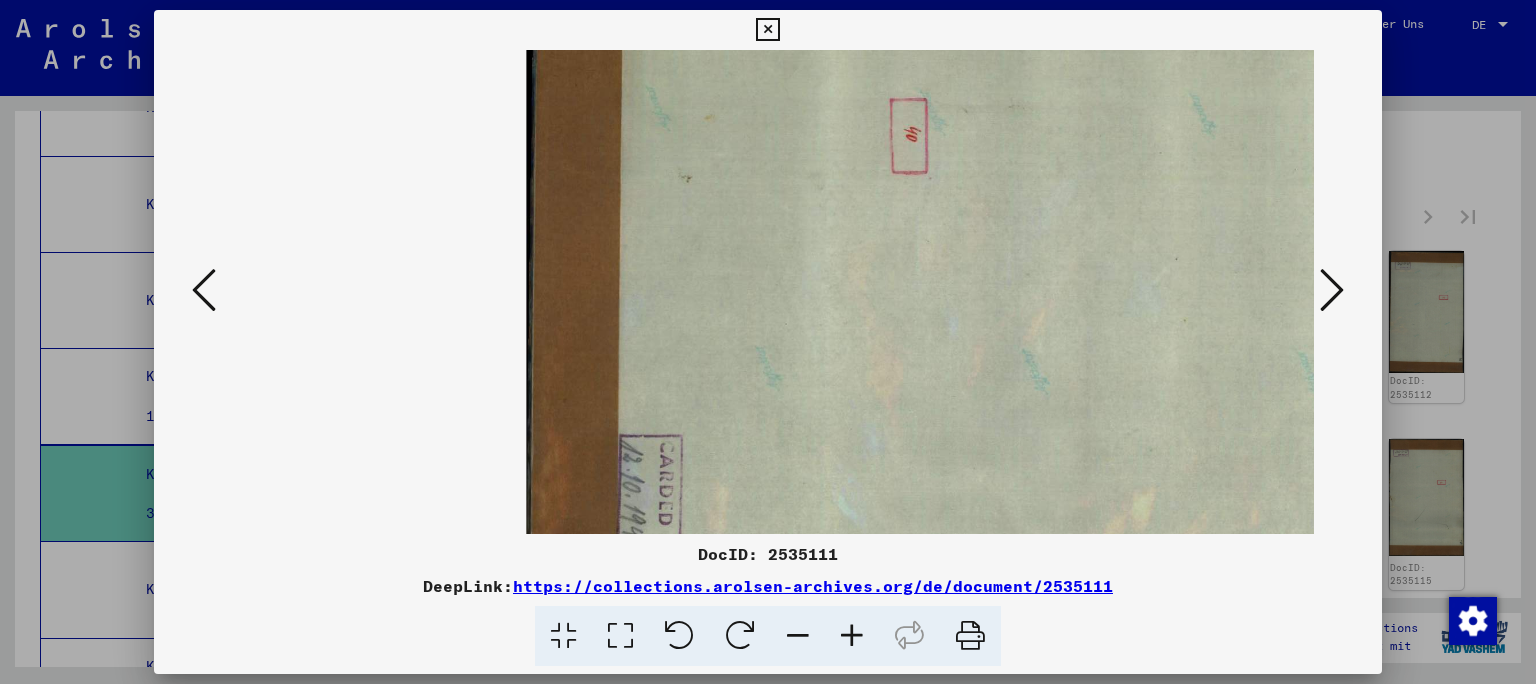 click at bounding box center (852, 636) 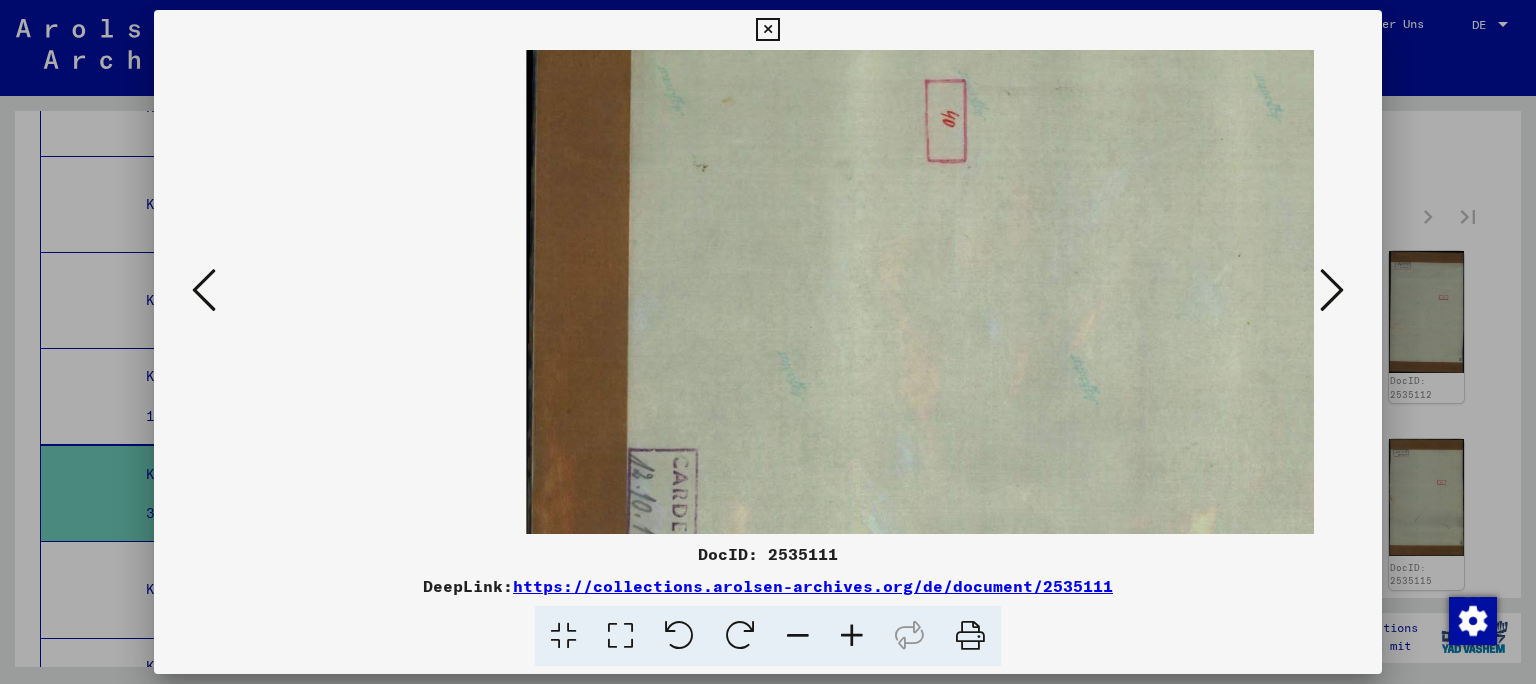 click at bounding box center (852, 636) 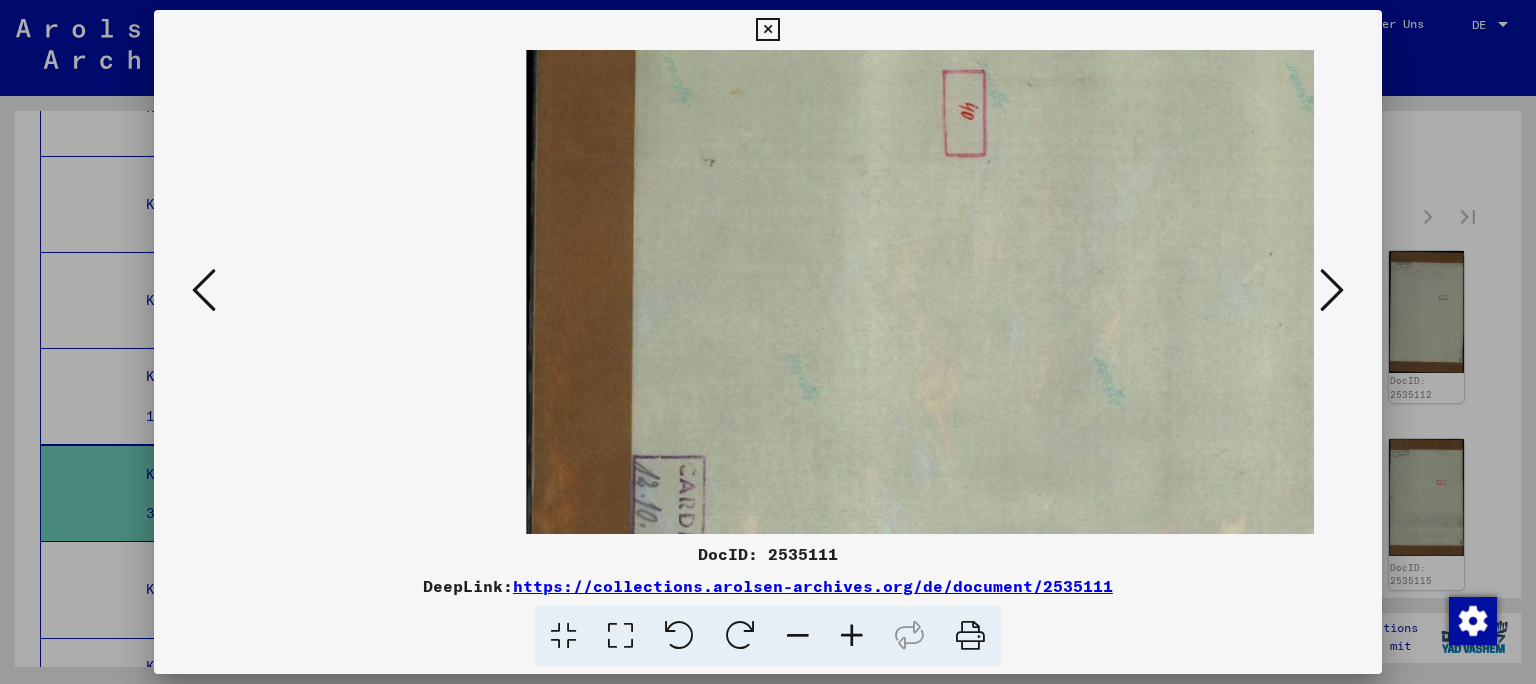 click at bounding box center [852, 636] 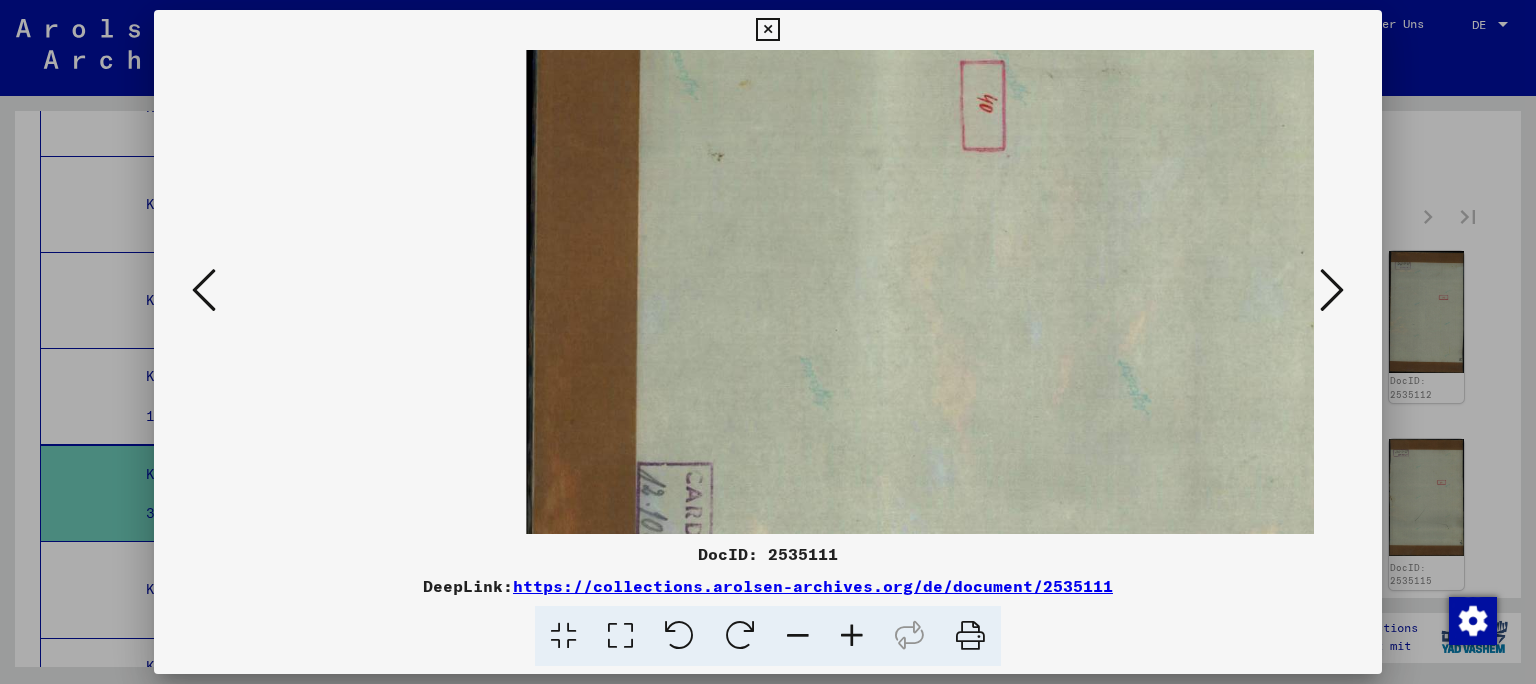 scroll, scrollTop: 0, scrollLeft: 15, axis: horizontal 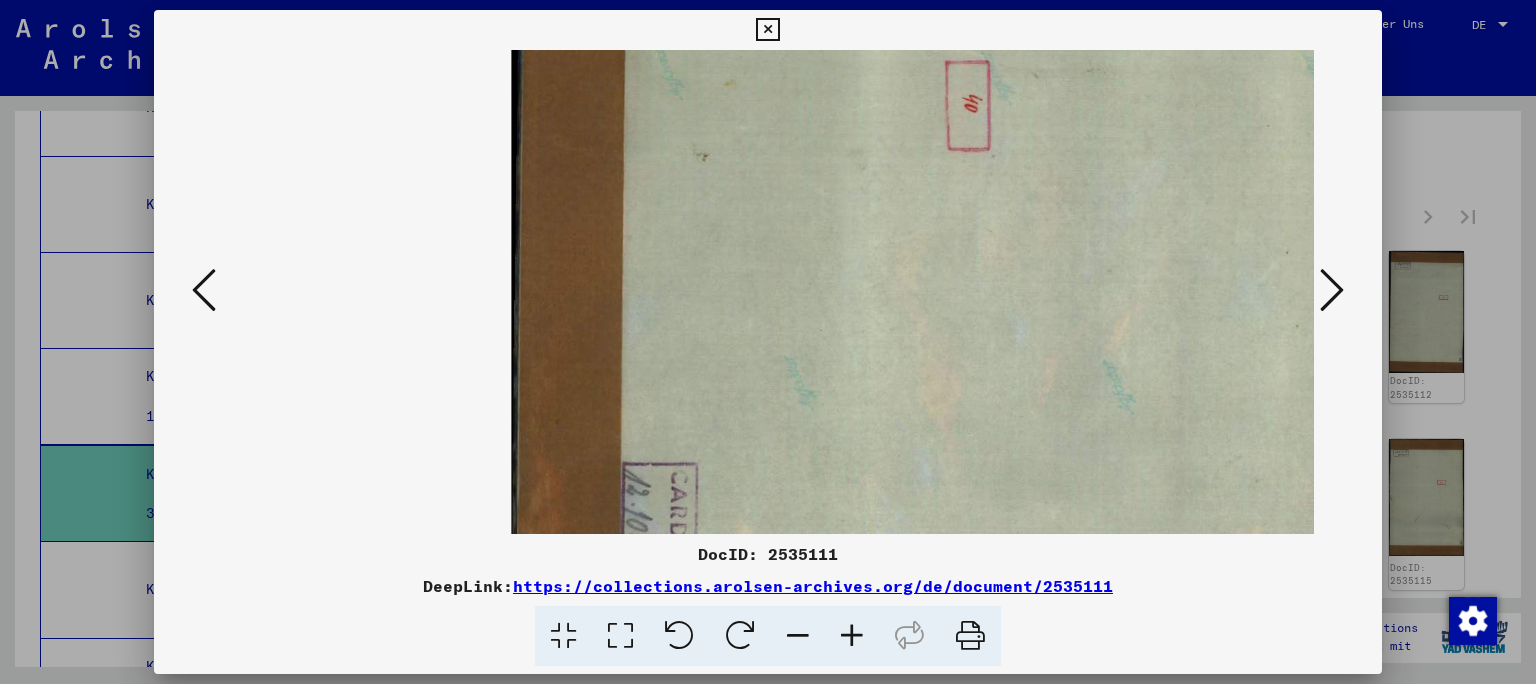 drag, startPoint x: 889, startPoint y: 327, endPoint x: 874, endPoint y: 401, distance: 75.50497 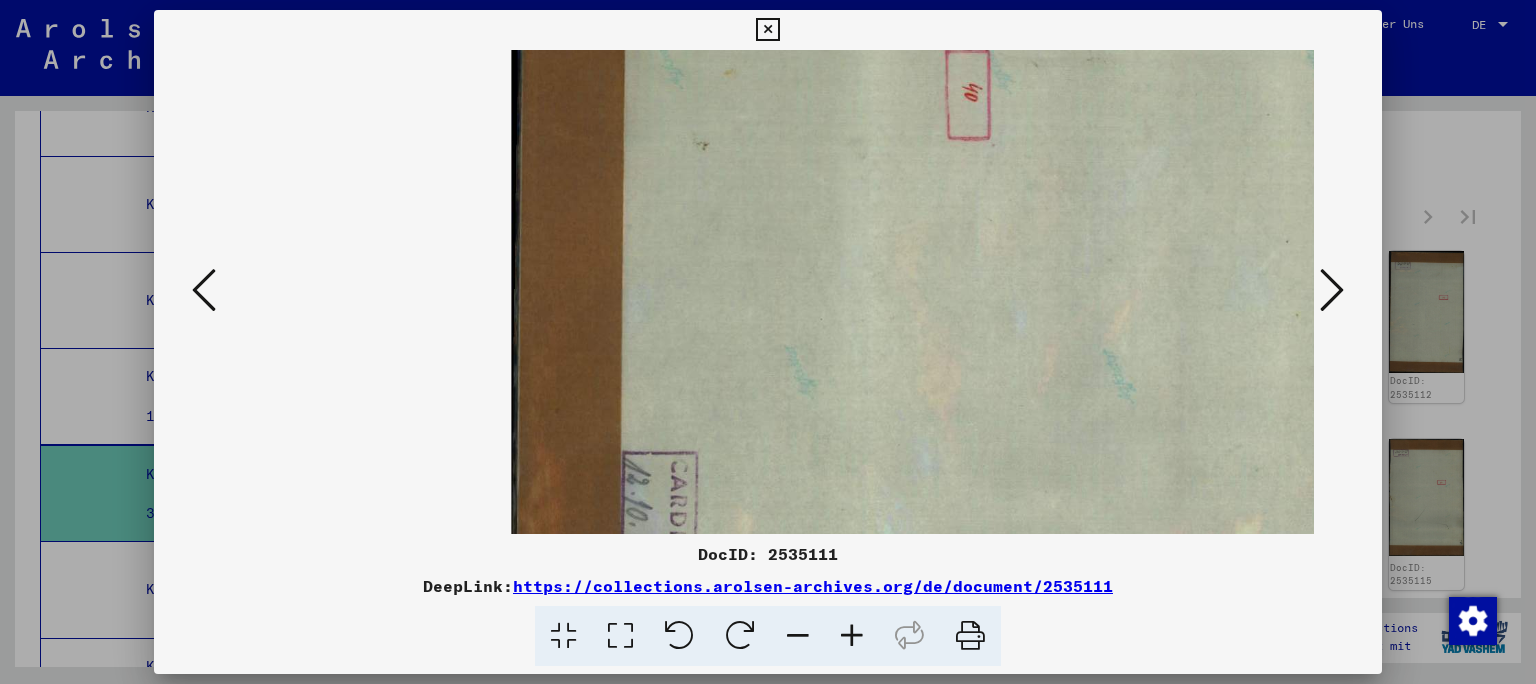 scroll, scrollTop: 0, scrollLeft: 50, axis: horizontal 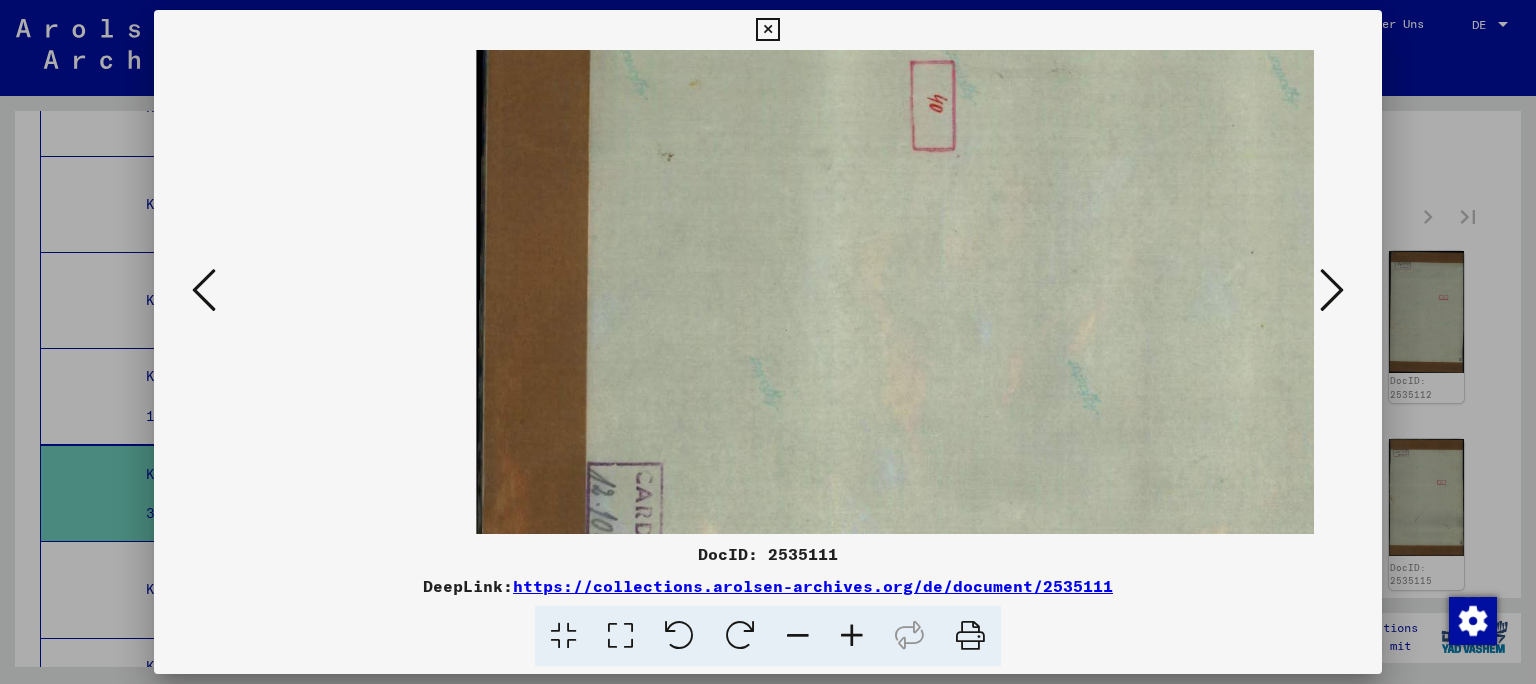 drag, startPoint x: 849, startPoint y: 279, endPoint x: 814, endPoint y: 461, distance: 185.33484 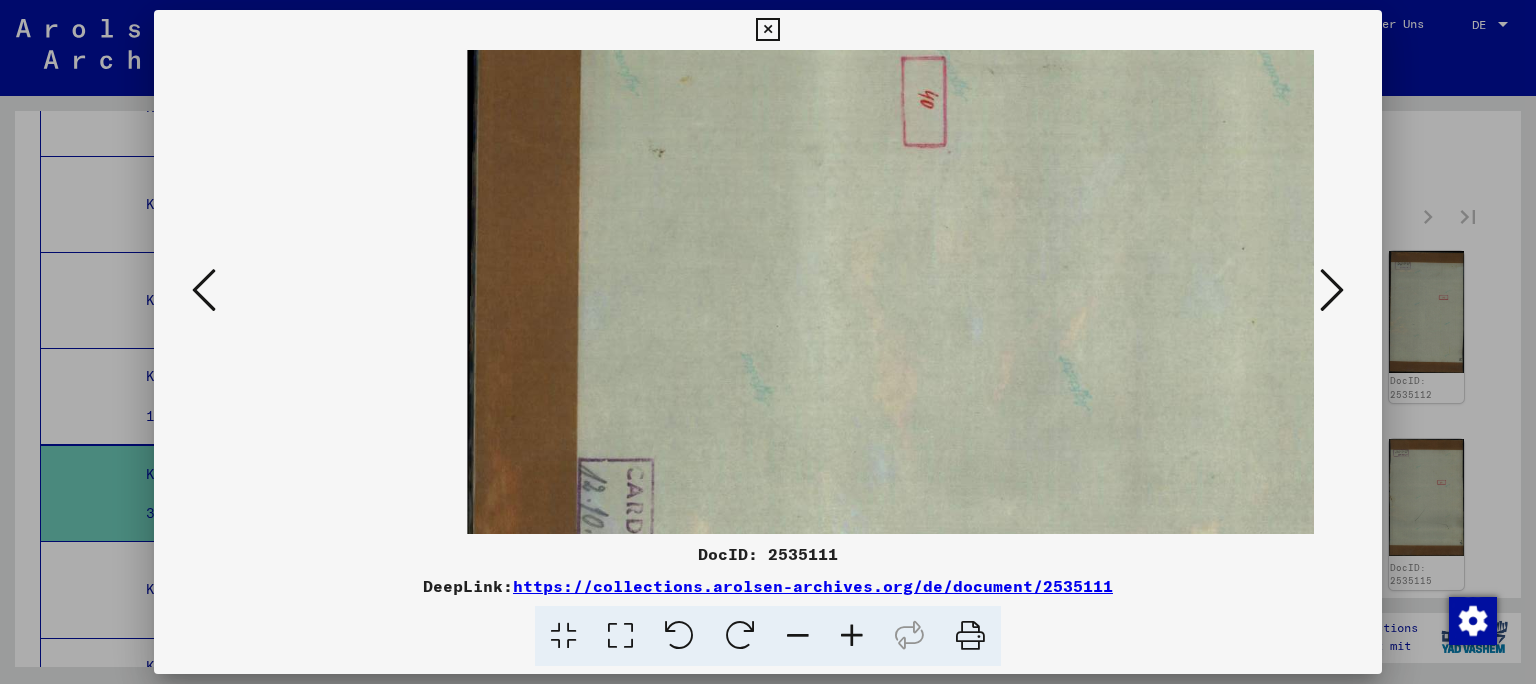 scroll, scrollTop: 63, scrollLeft: 328, axis: both 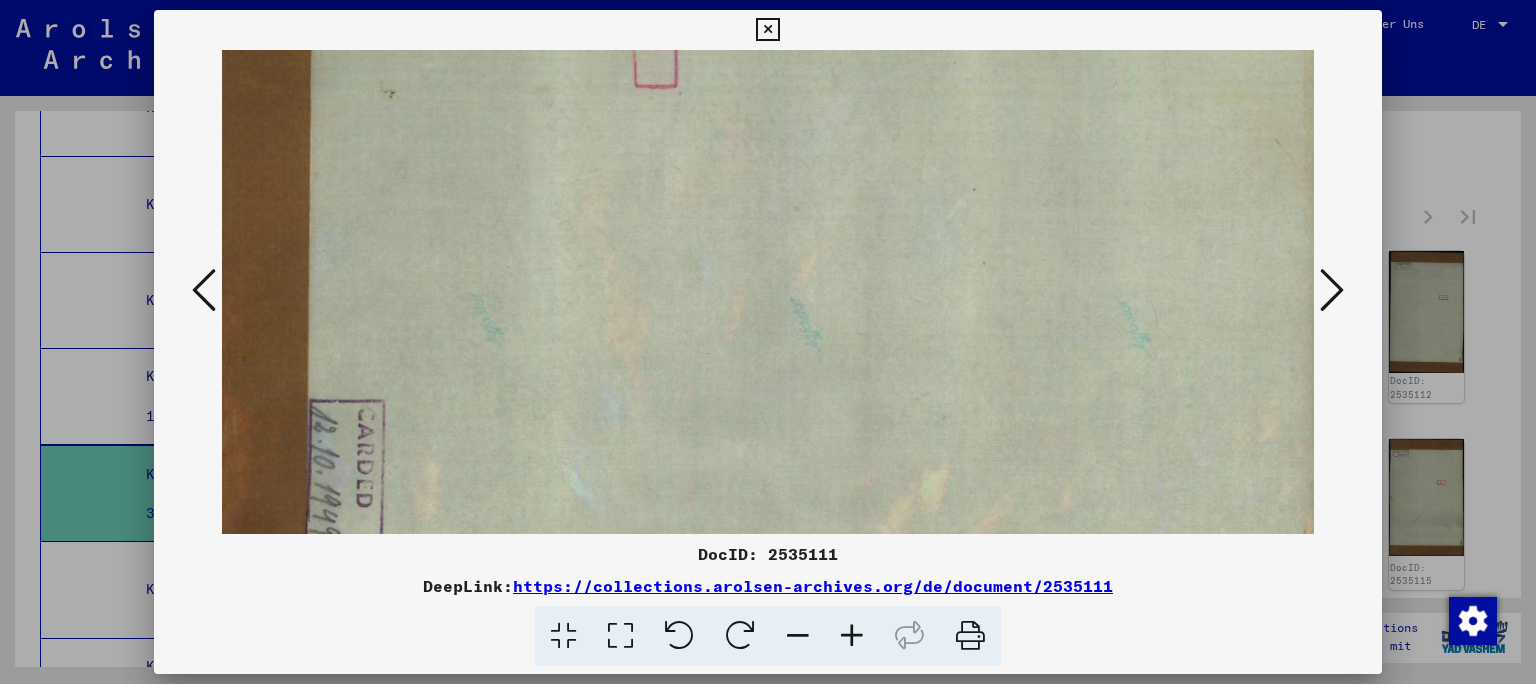 drag, startPoint x: 897, startPoint y: 333, endPoint x: 619, endPoint y: 270, distance: 285.04913 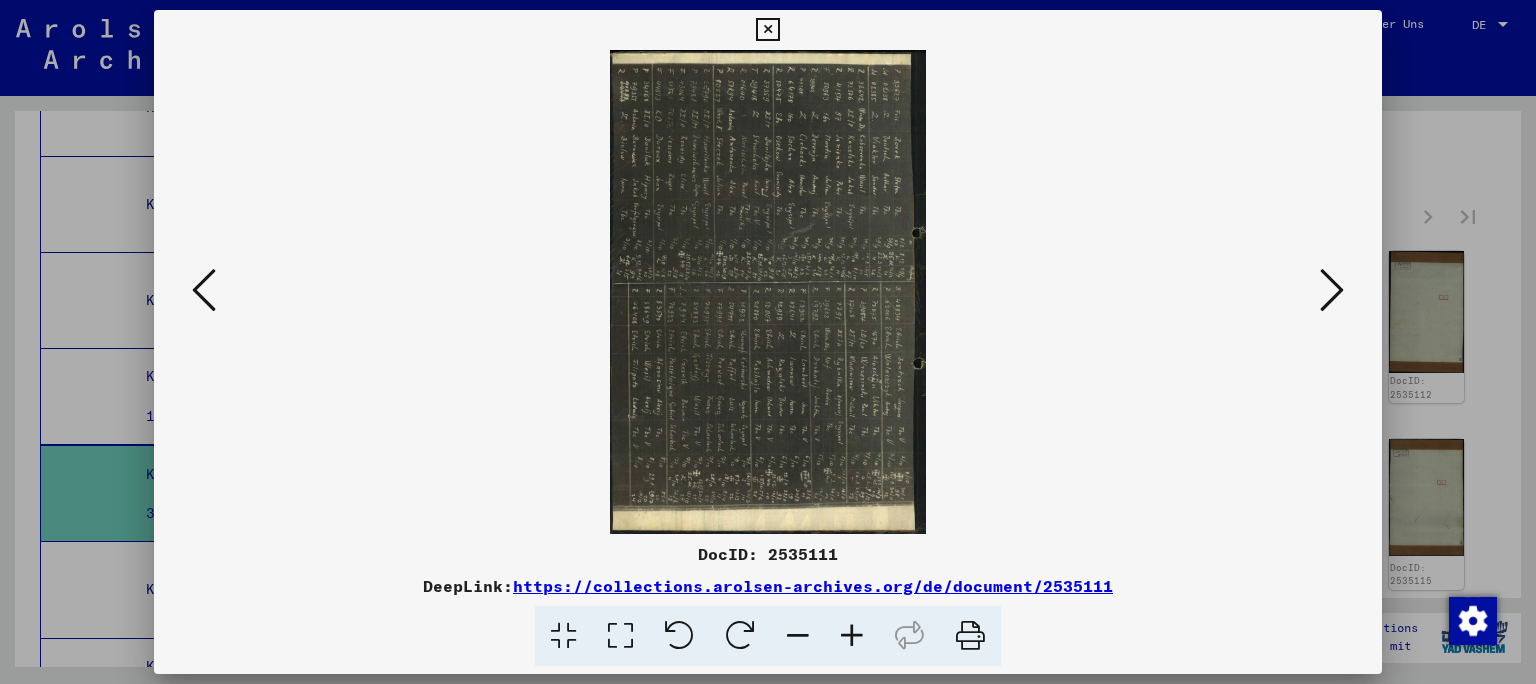 scroll, scrollTop: 0, scrollLeft: 0, axis: both 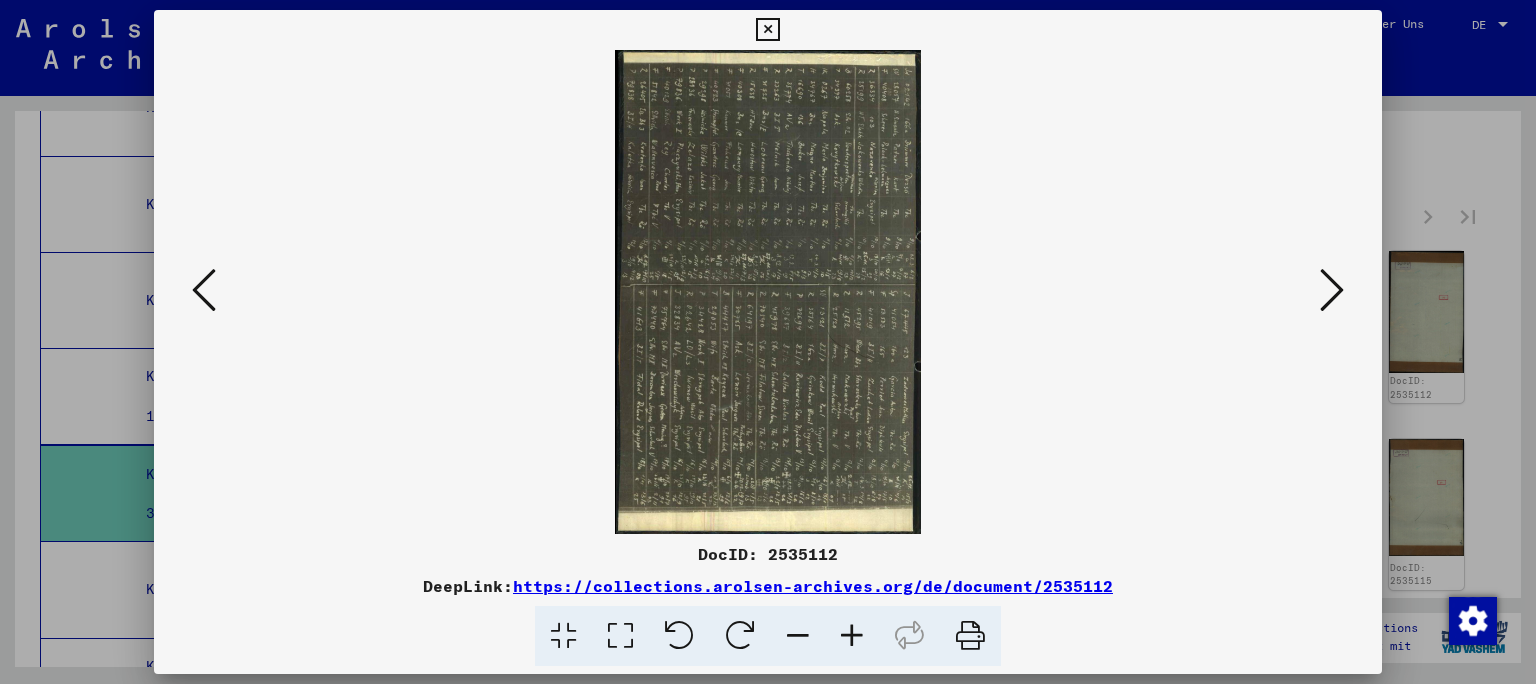 click at bounding box center (1332, 290) 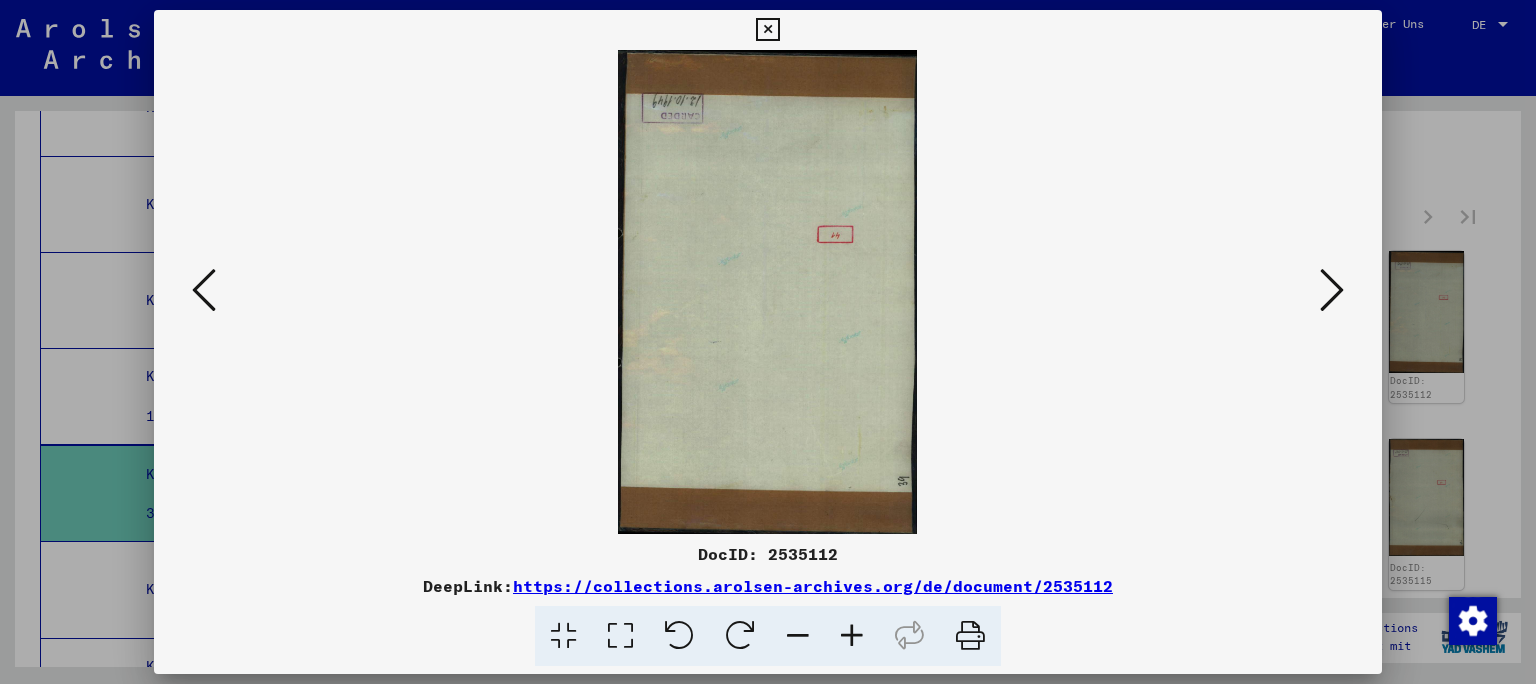click at bounding box center (1332, 290) 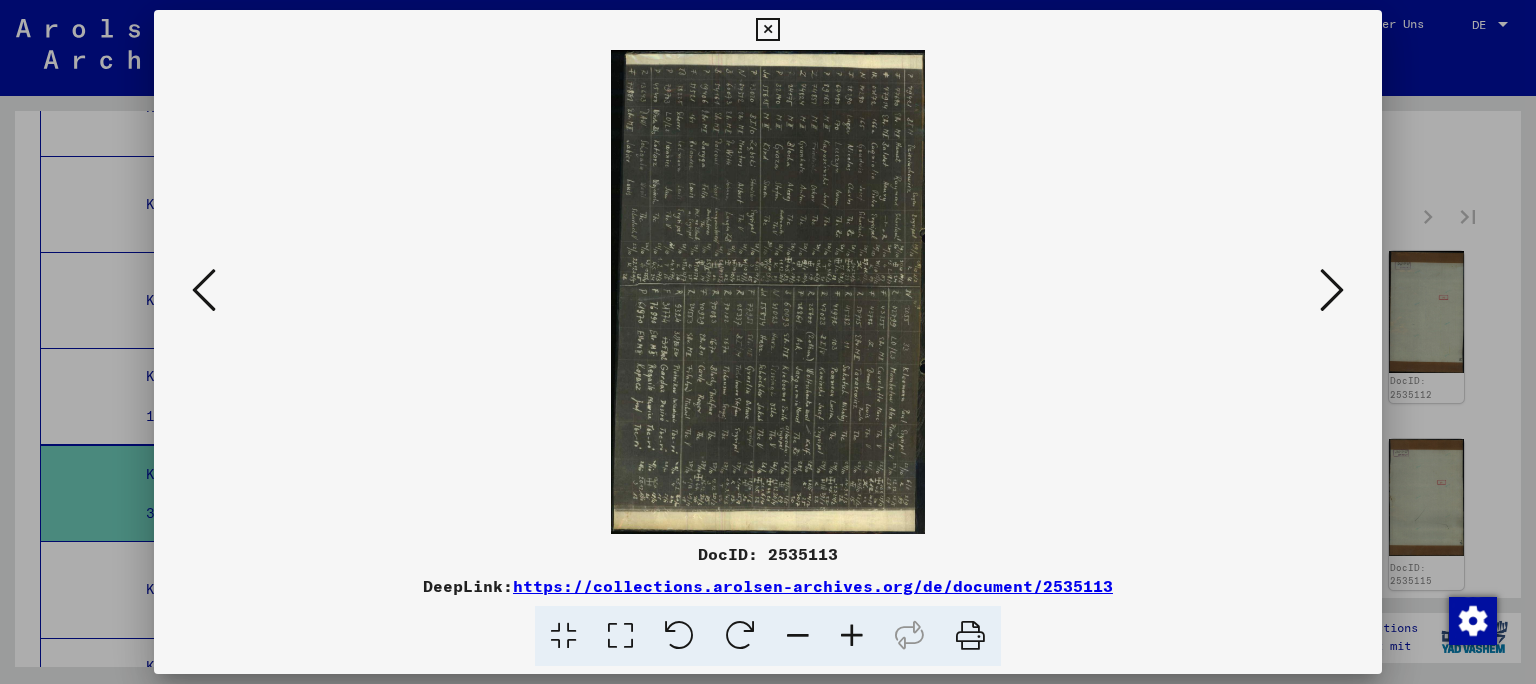 click at bounding box center (768, 342) 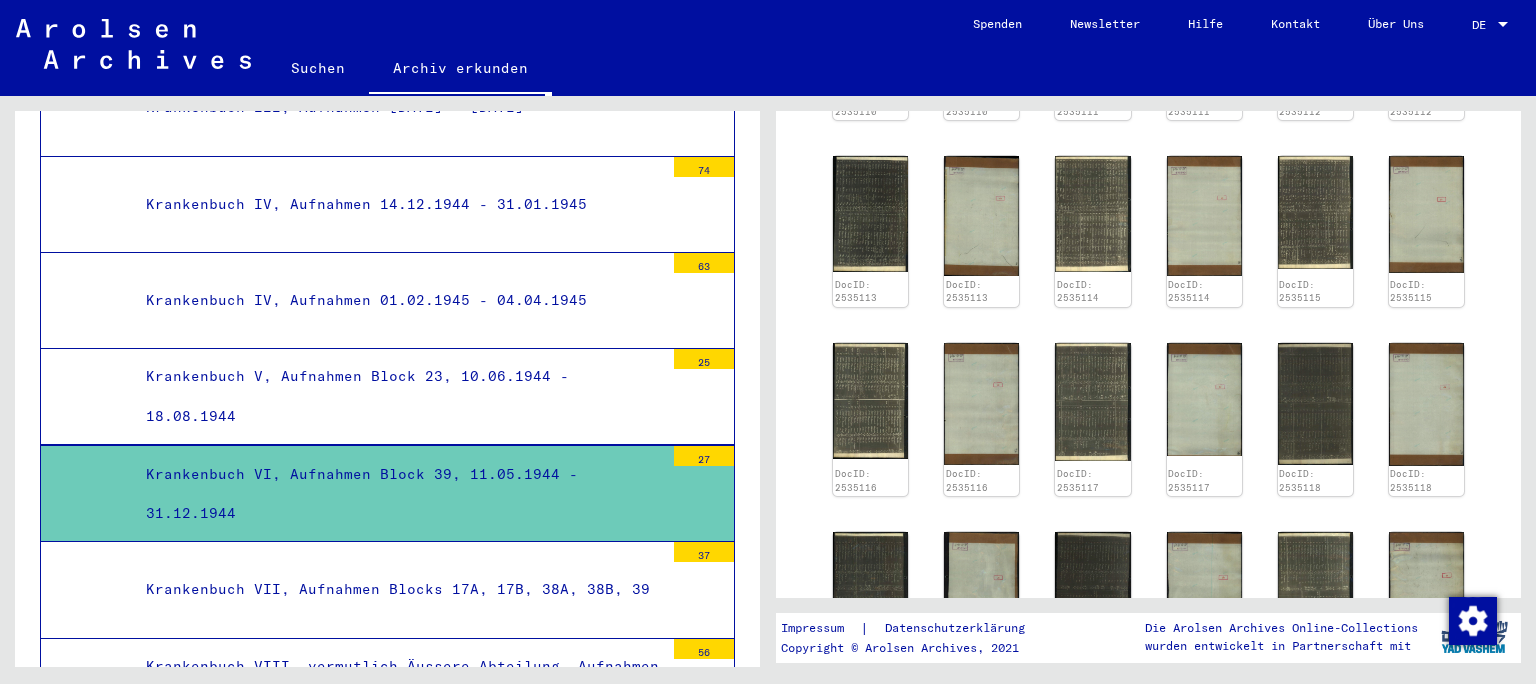 scroll, scrollTop: 1023, scrollLeft: 0, axis: vertical 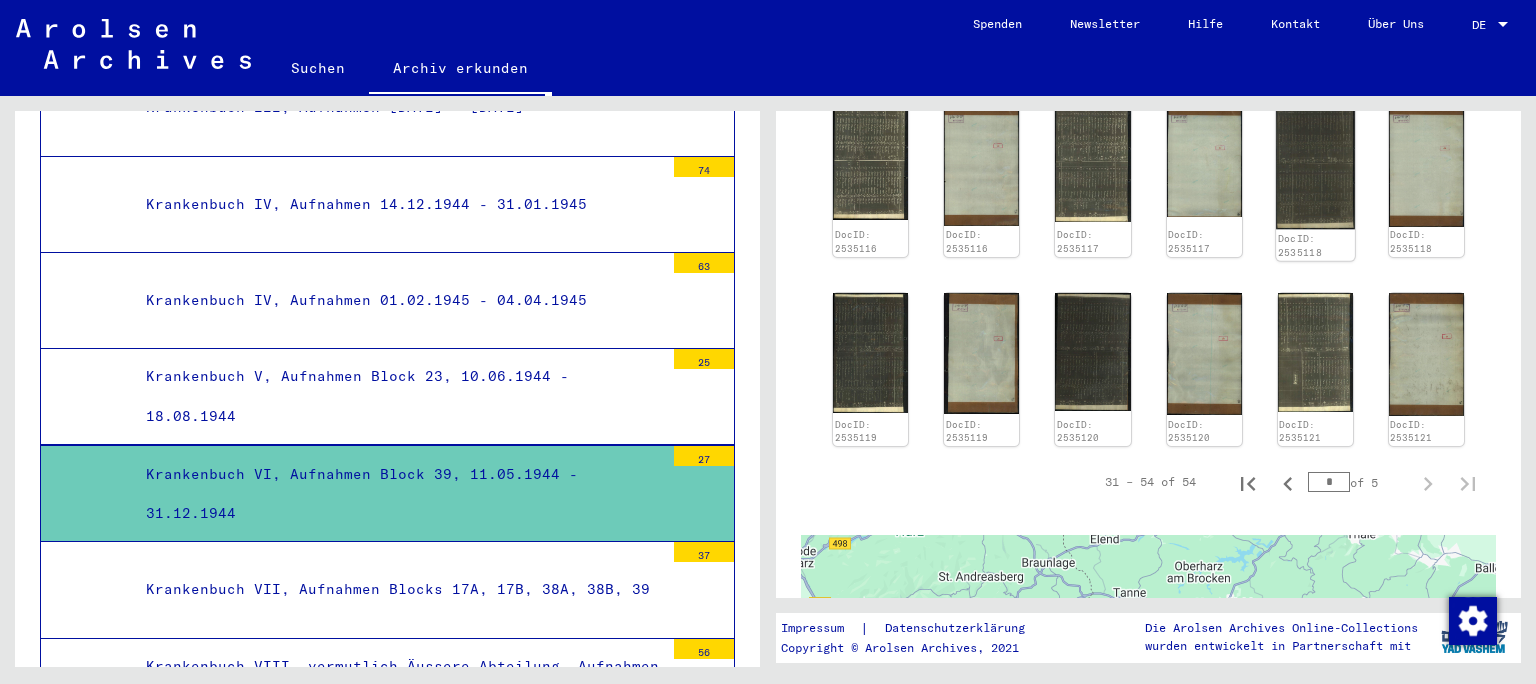 click 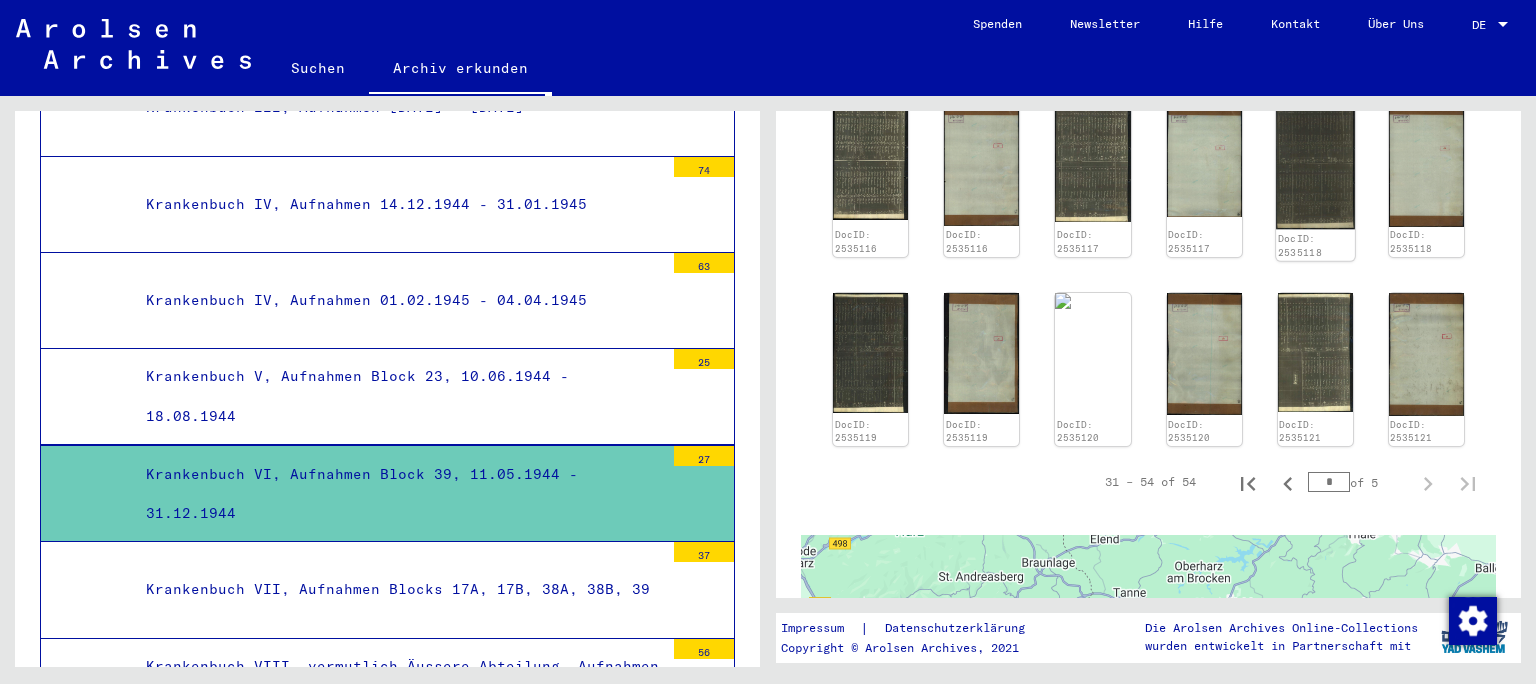 scroll, scrollTop: 1023, scrollLeft: 0, axis: vertical 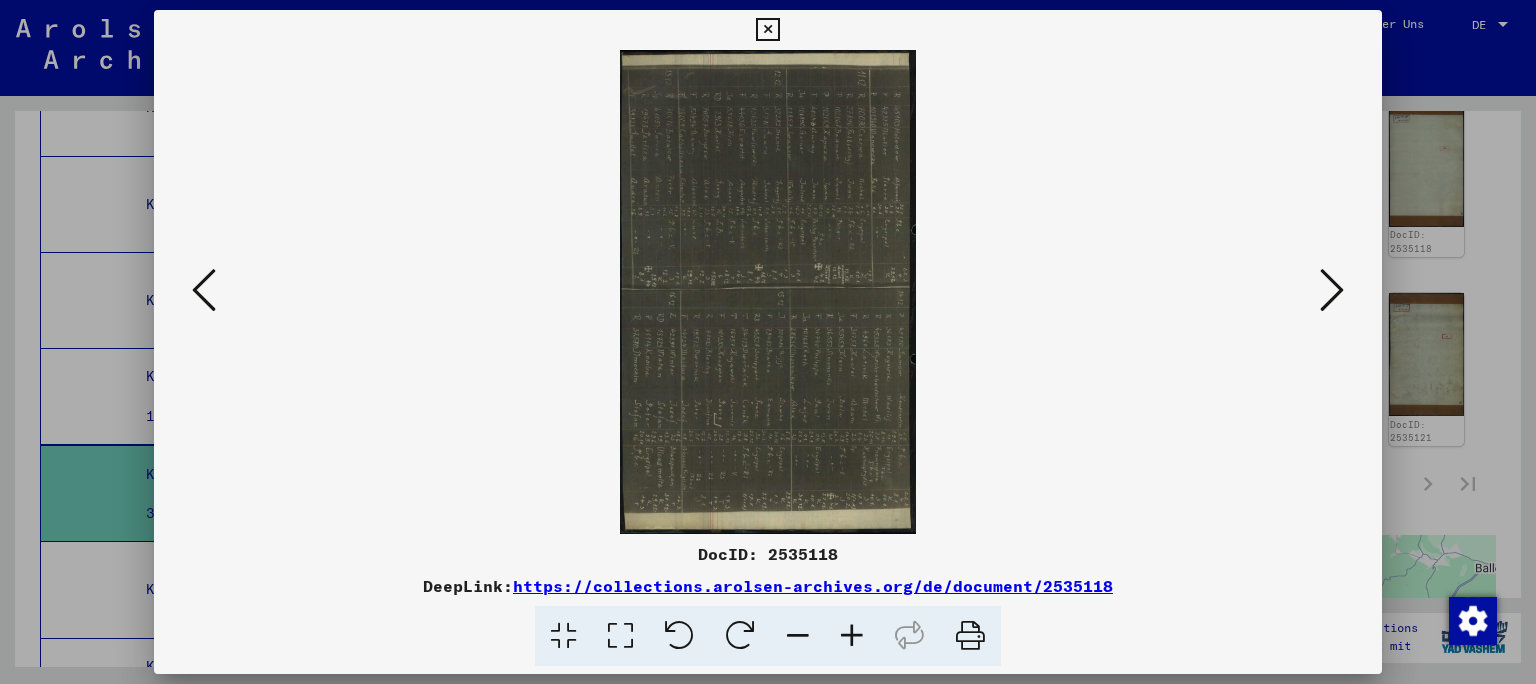click at bounding box center [679, 636] 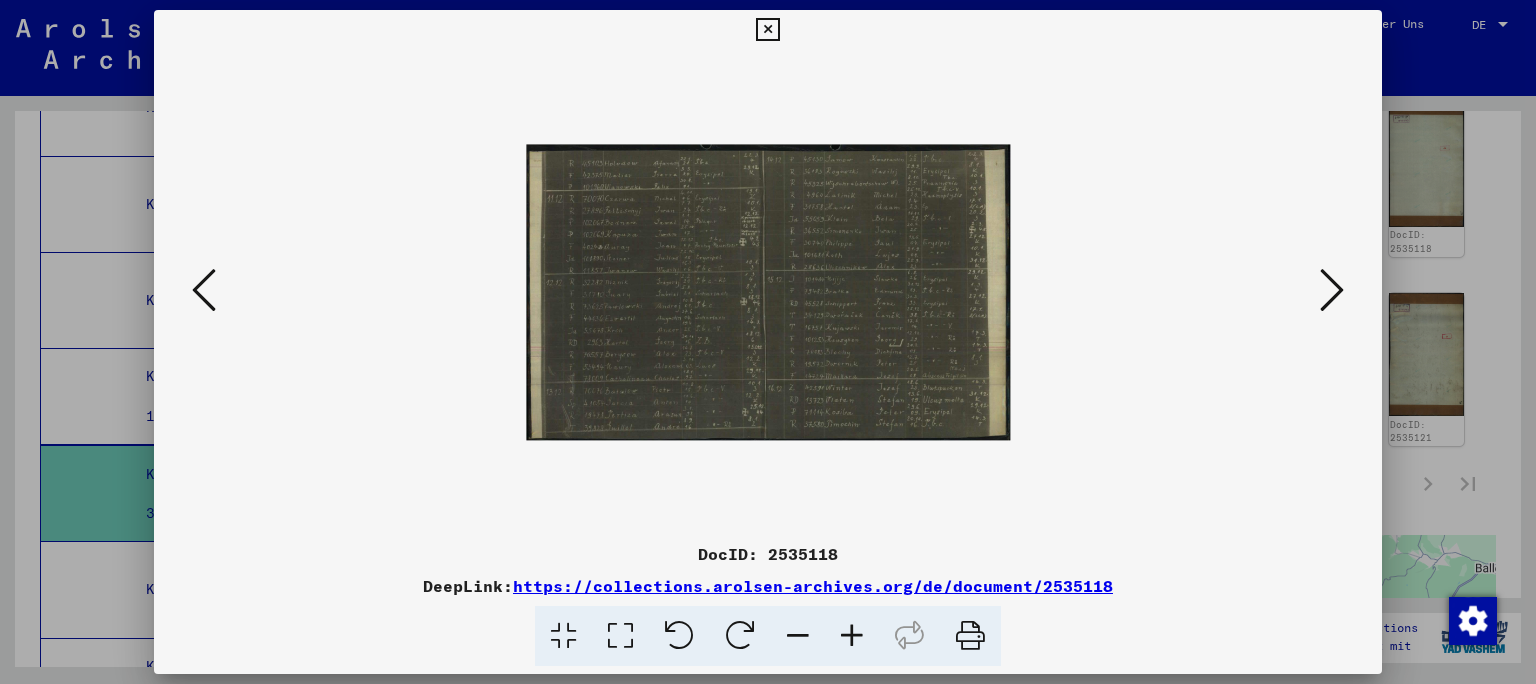 click at bounding box center (204, 290) 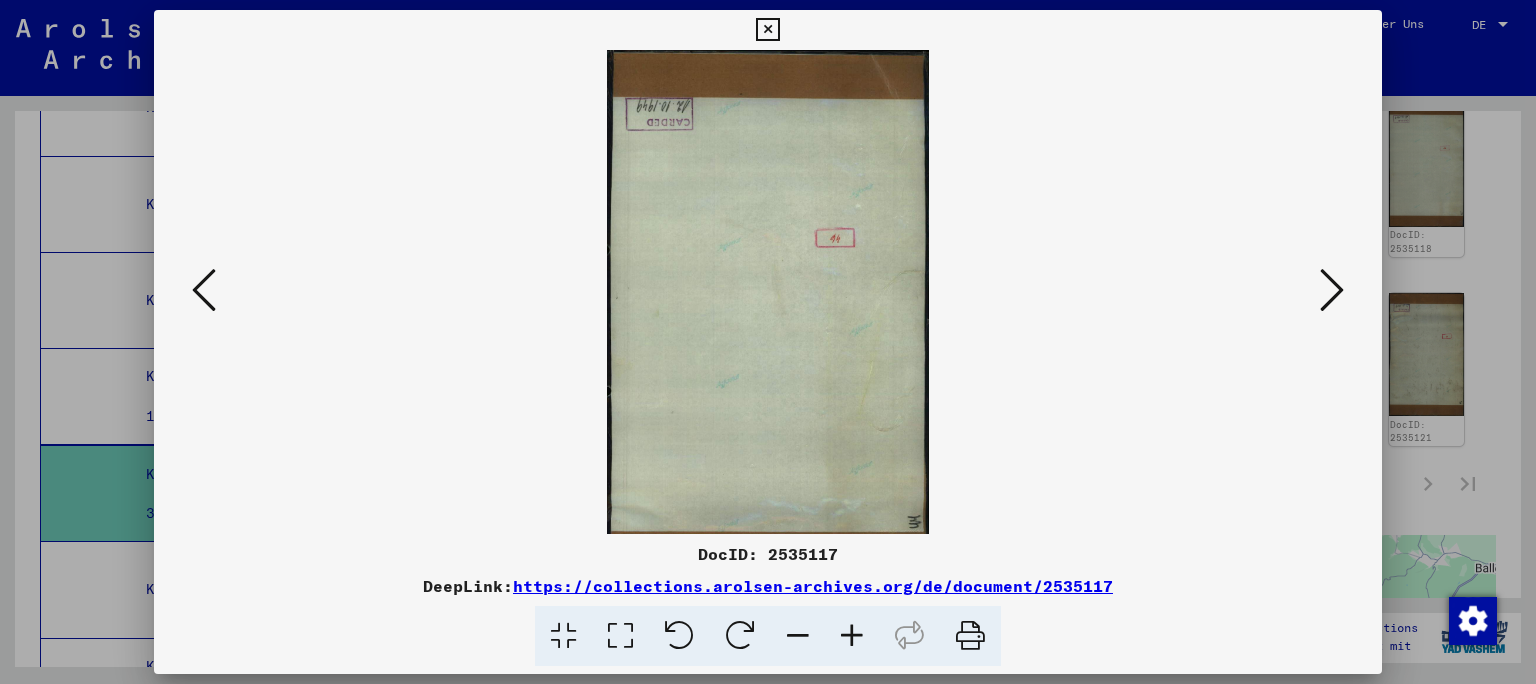 click at bounding box center [204, 290] 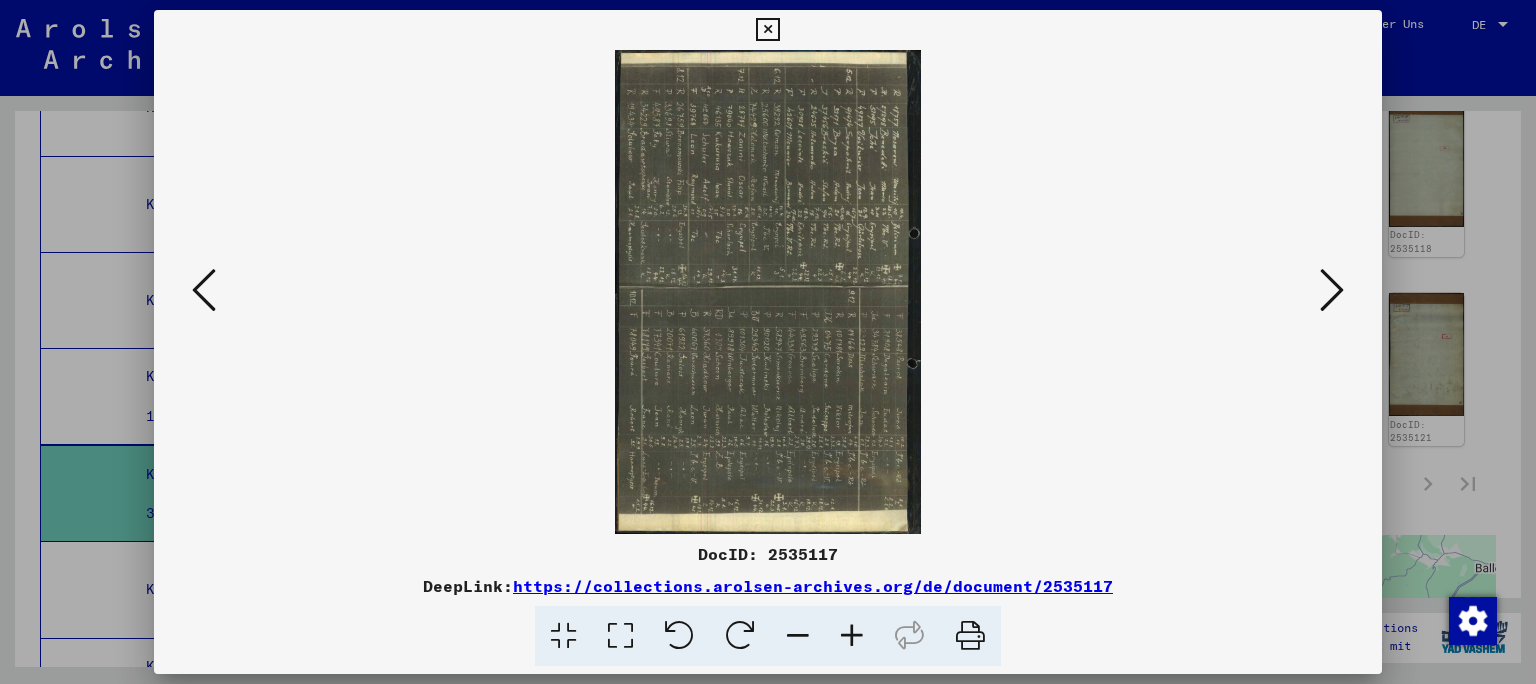 click at bounding box center [204, 290] 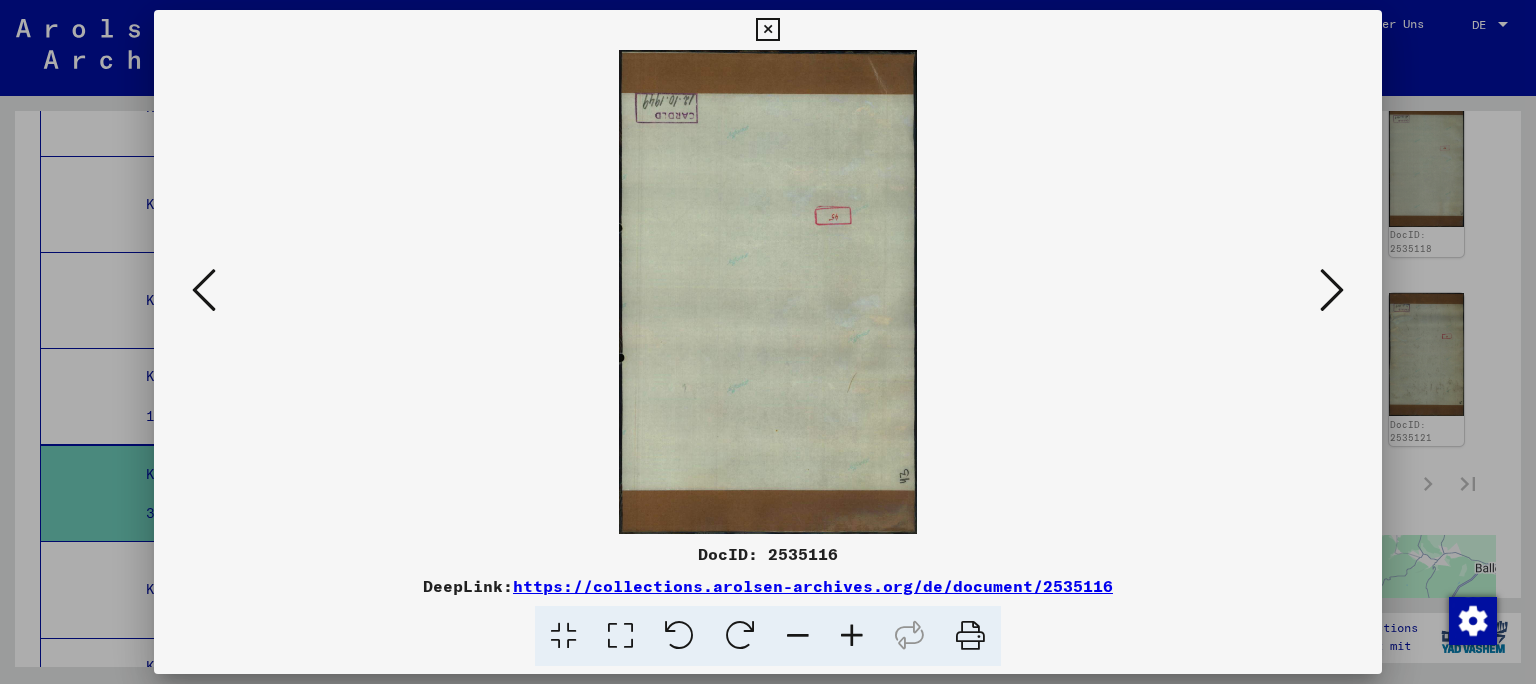 click at bounding box center [204, 290] 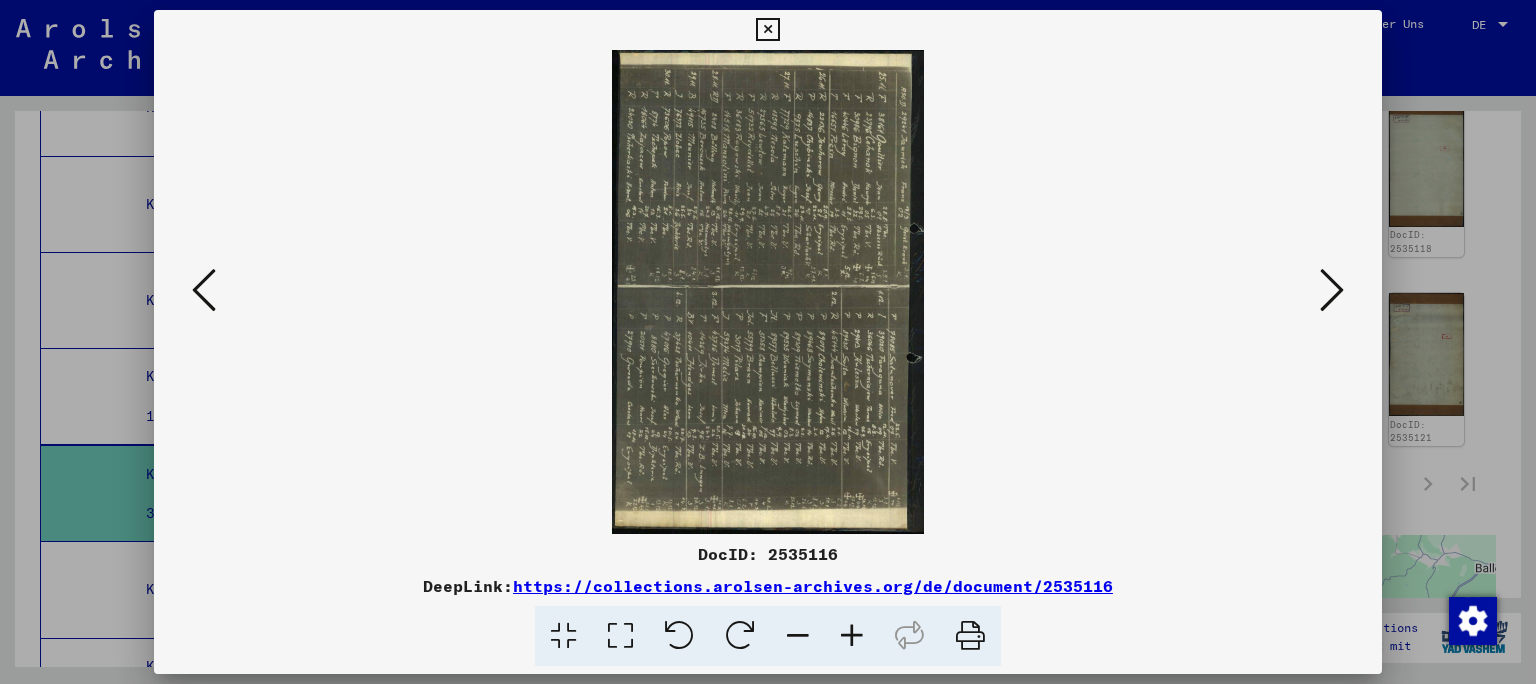 click at bounding box center [204, 290] 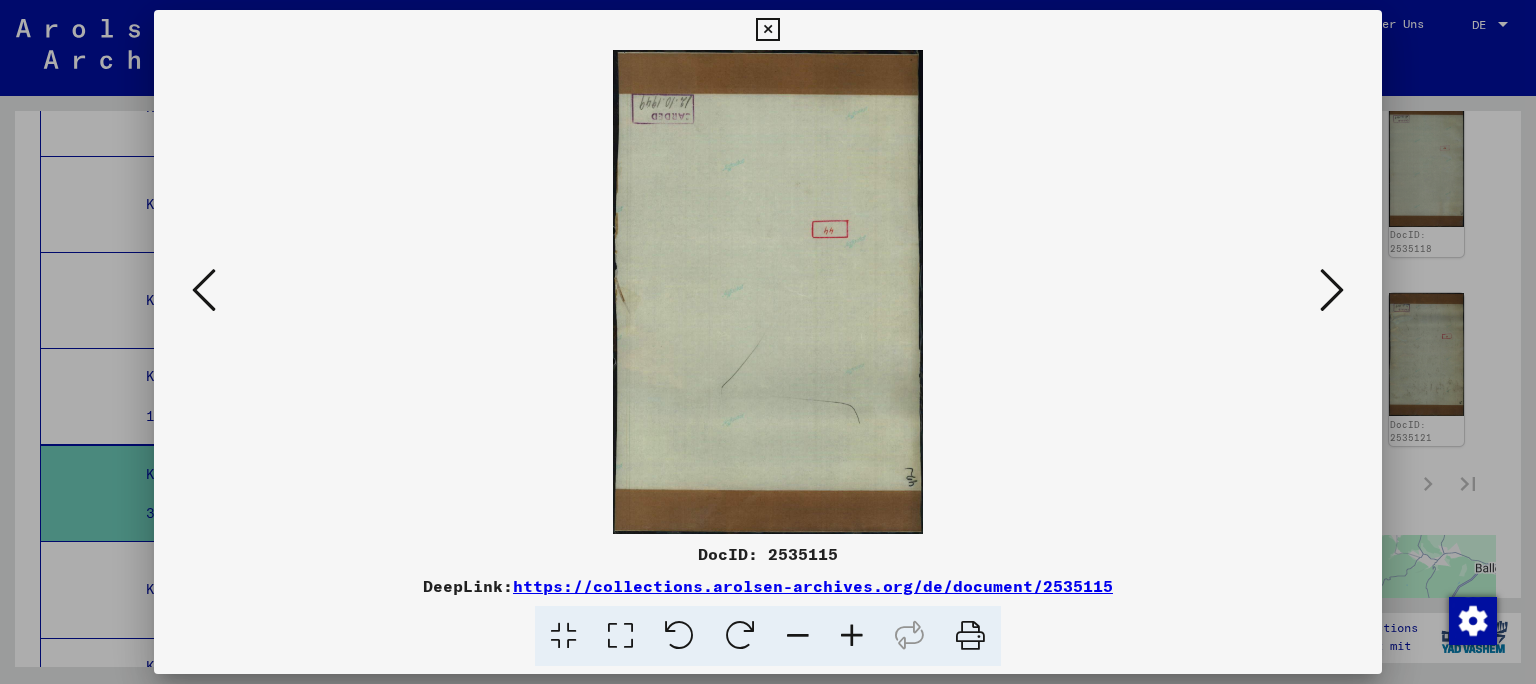 click at bounding box center [204, 290] 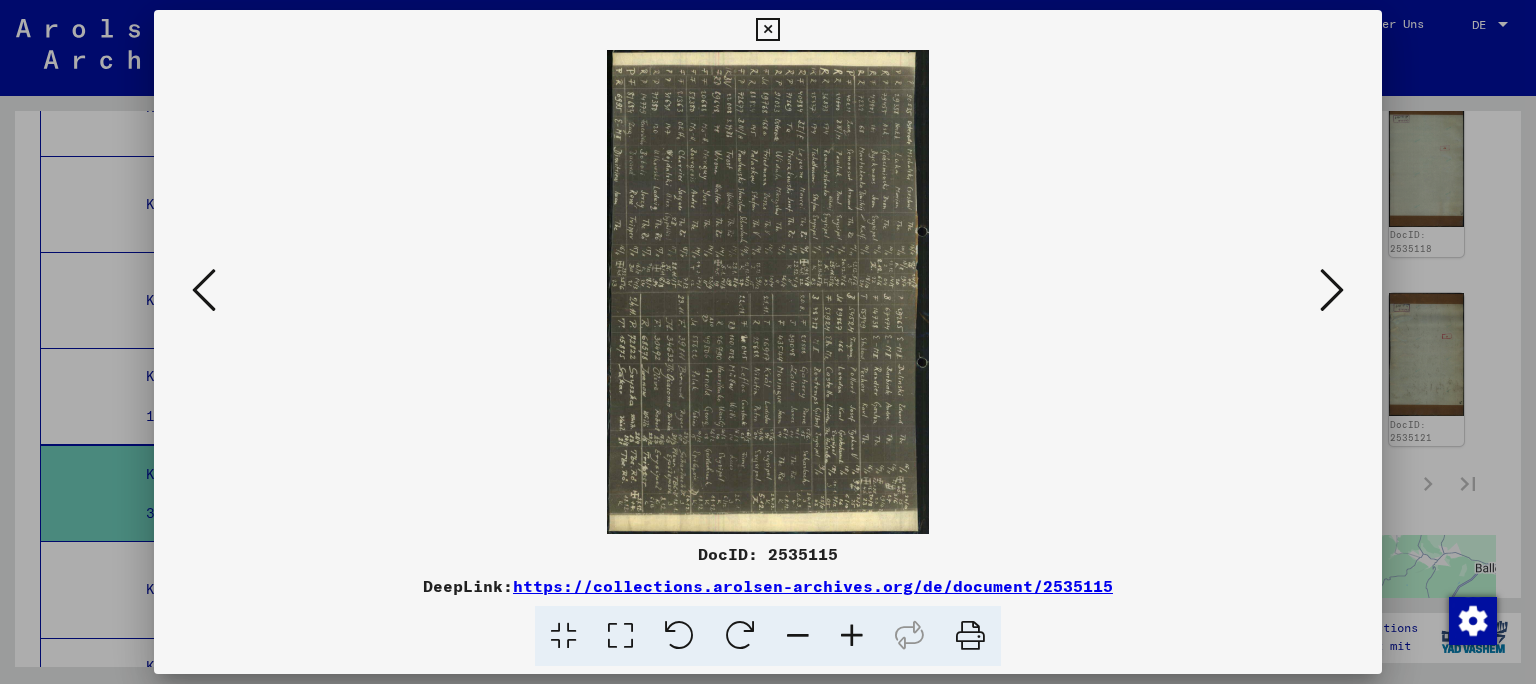 click at bounding box center (204, 290) 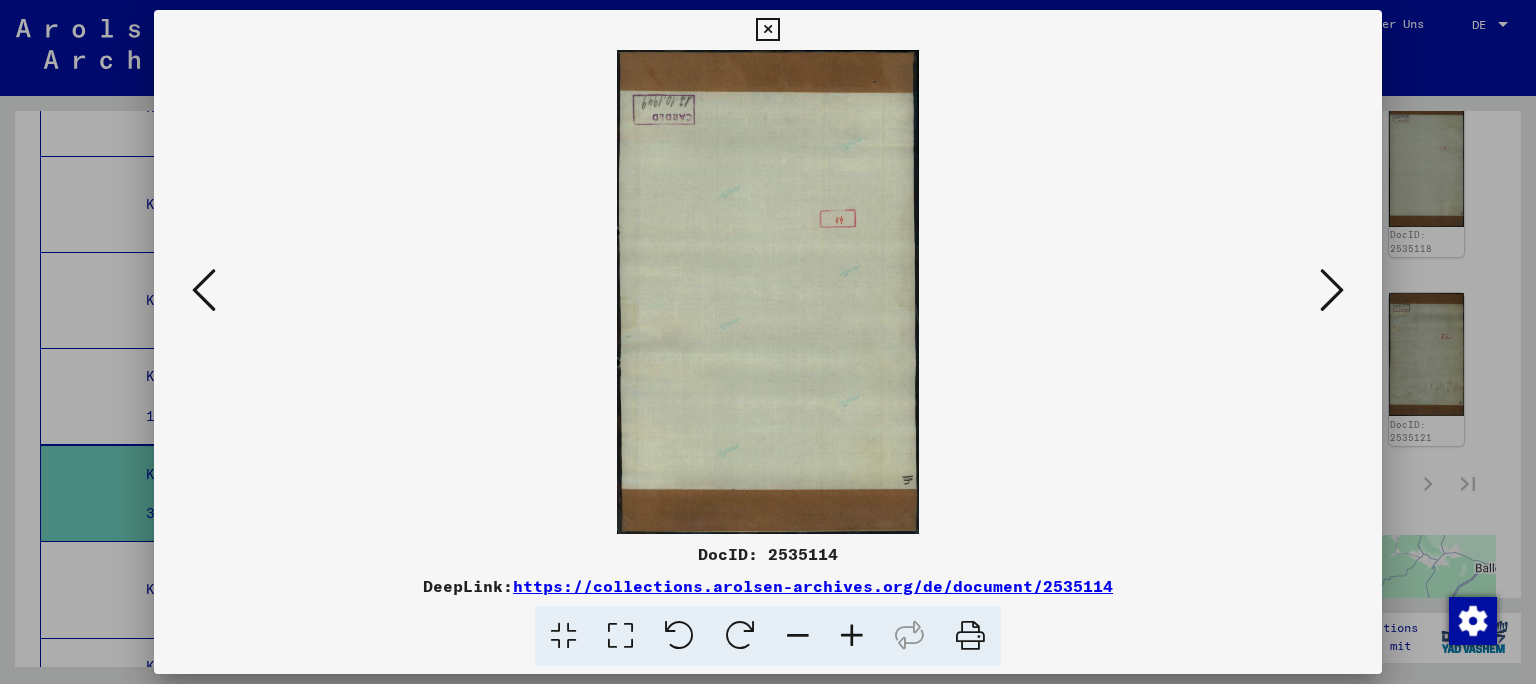 click at bounding box center (204, 290) 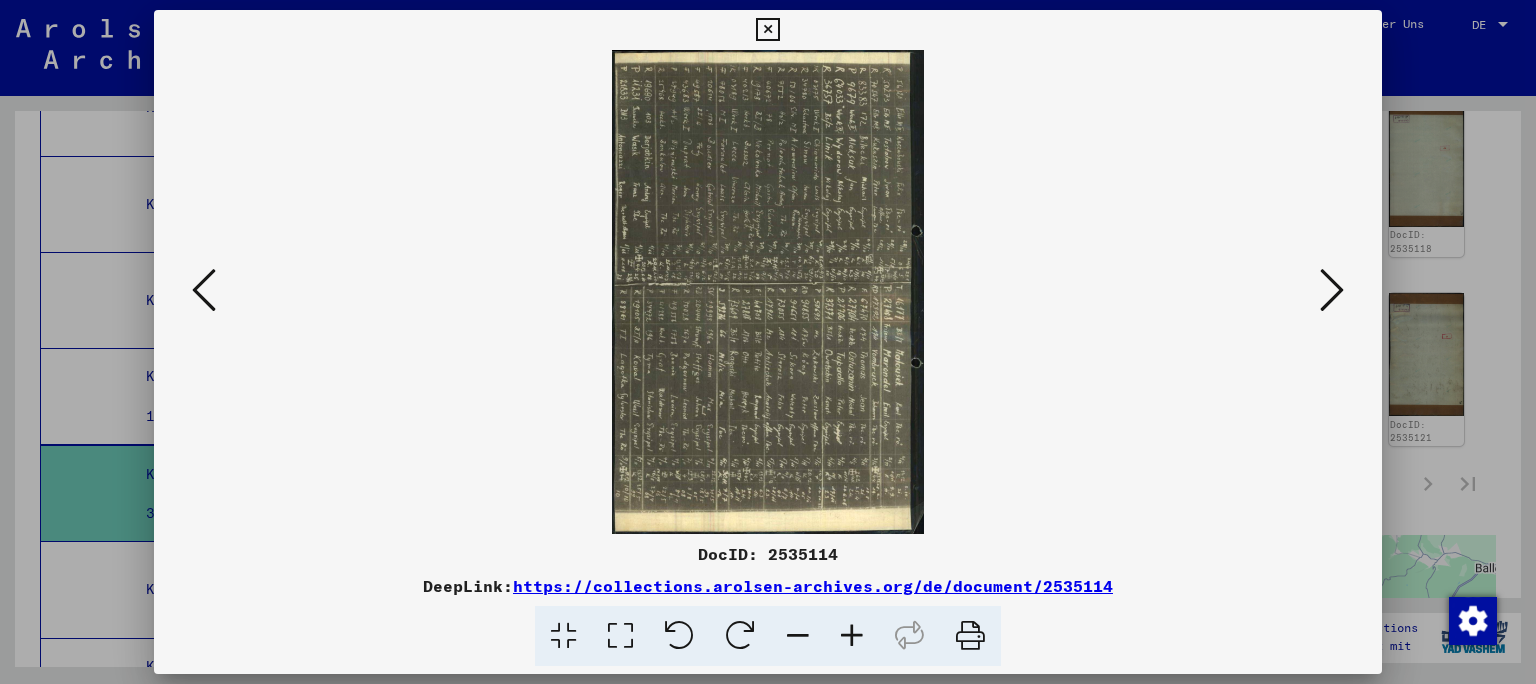 click at bounding box center (1332, 290) 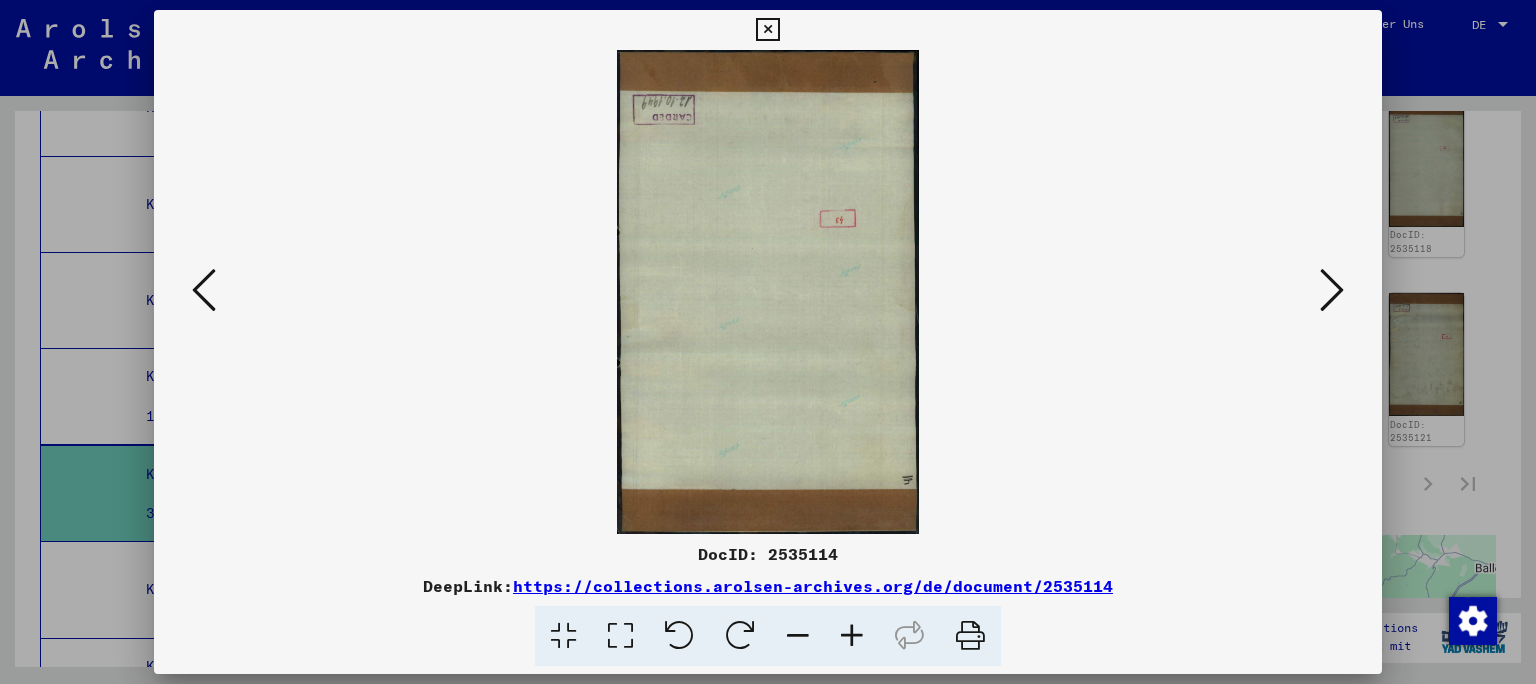 click at bounding box center [1332, 290] 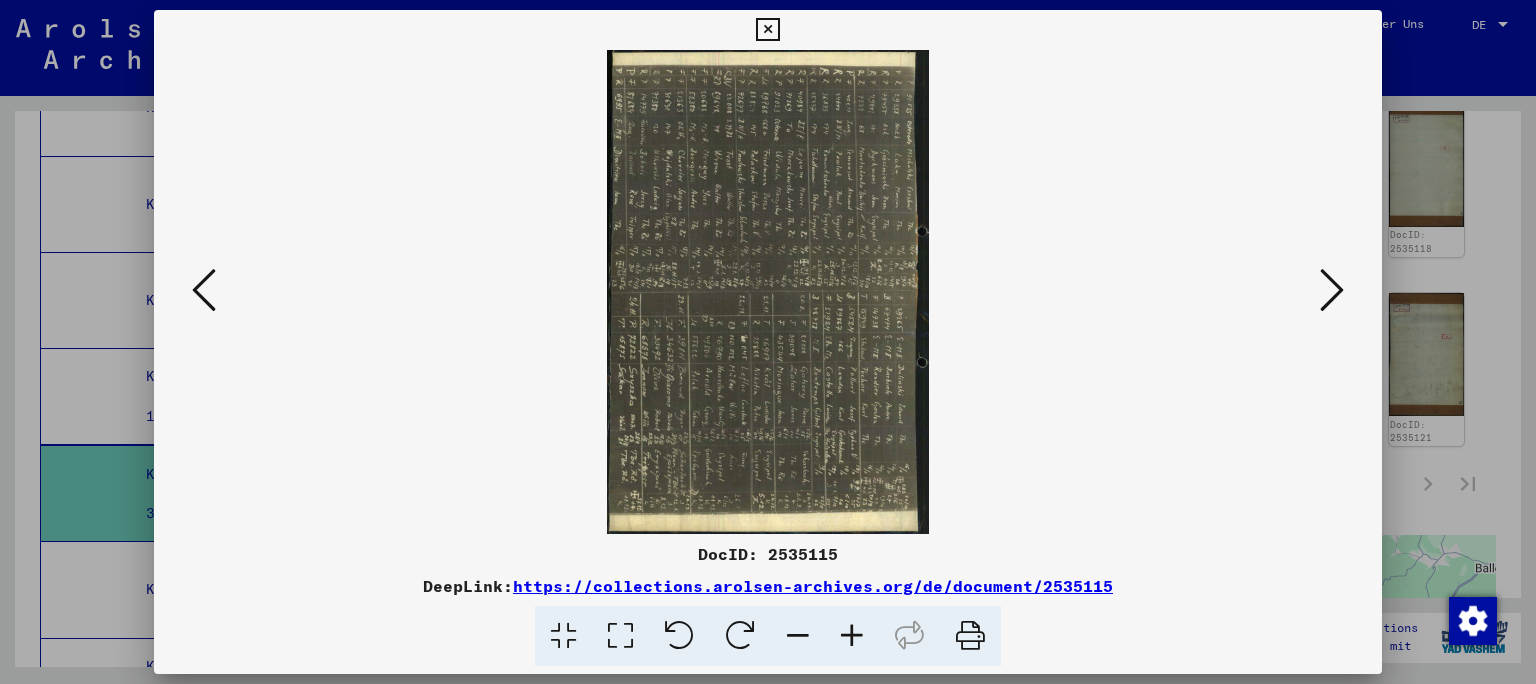 click at bounding box center [767, 30] 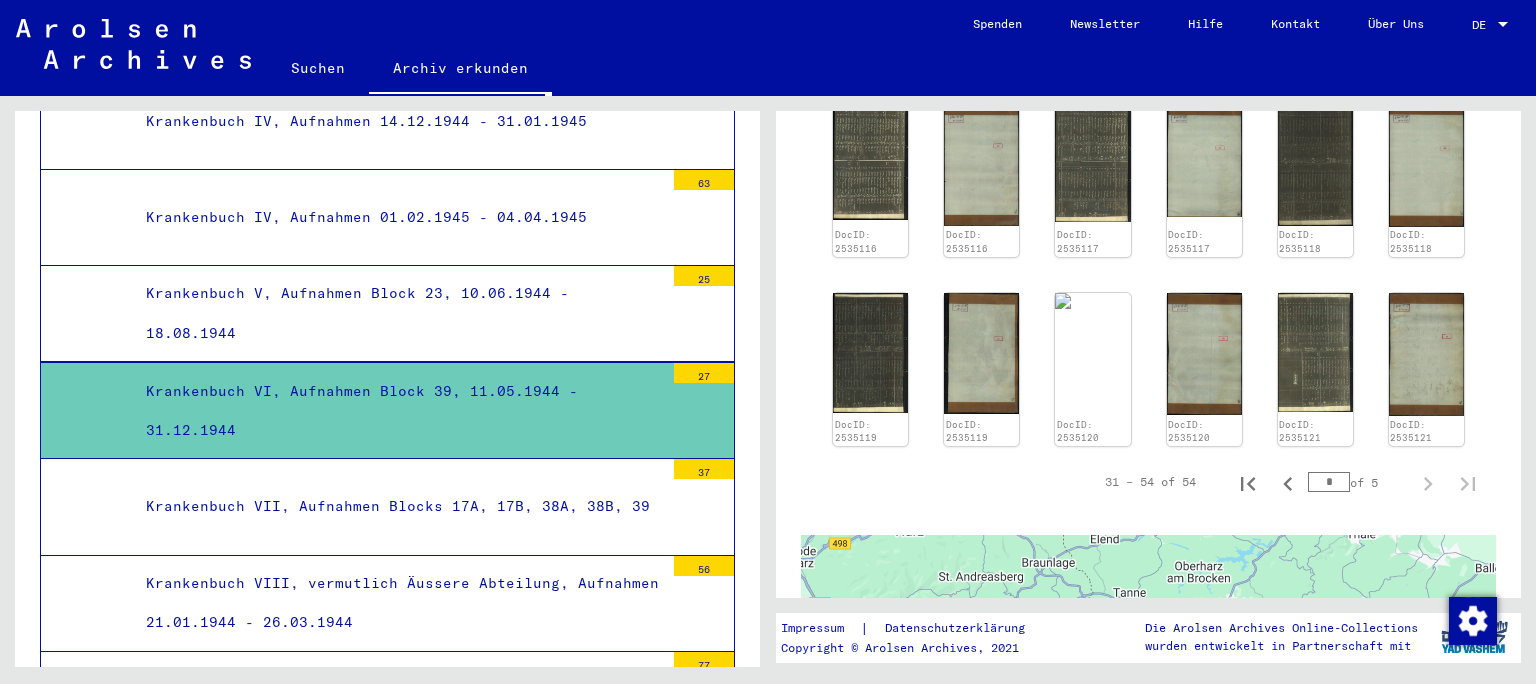 scroll, scrollTop: 3142, scrollLeft: 0, axis: vertical 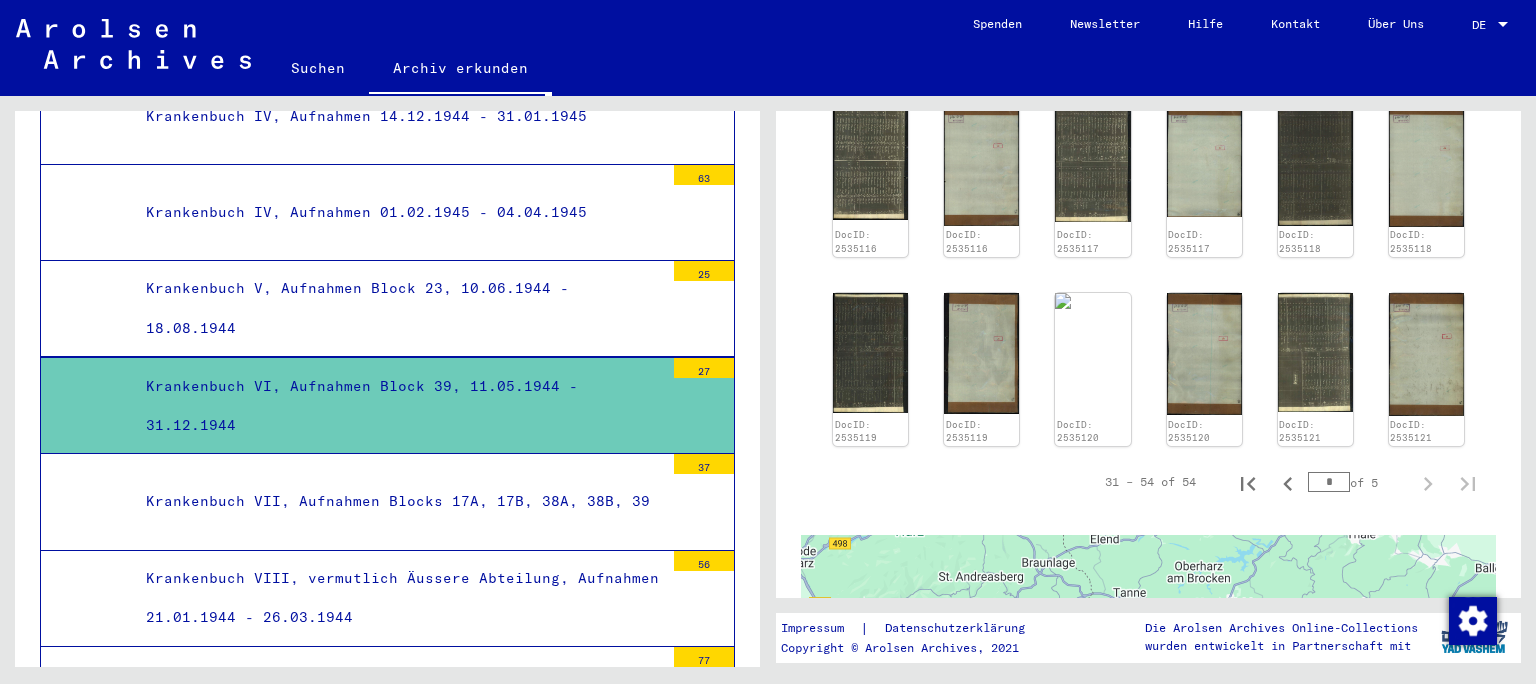 click on "Krankenbuch VII, Aufnahmen Blocks 17A, 17B, 38A, 38B, 39" at bounding box center [397, 501] 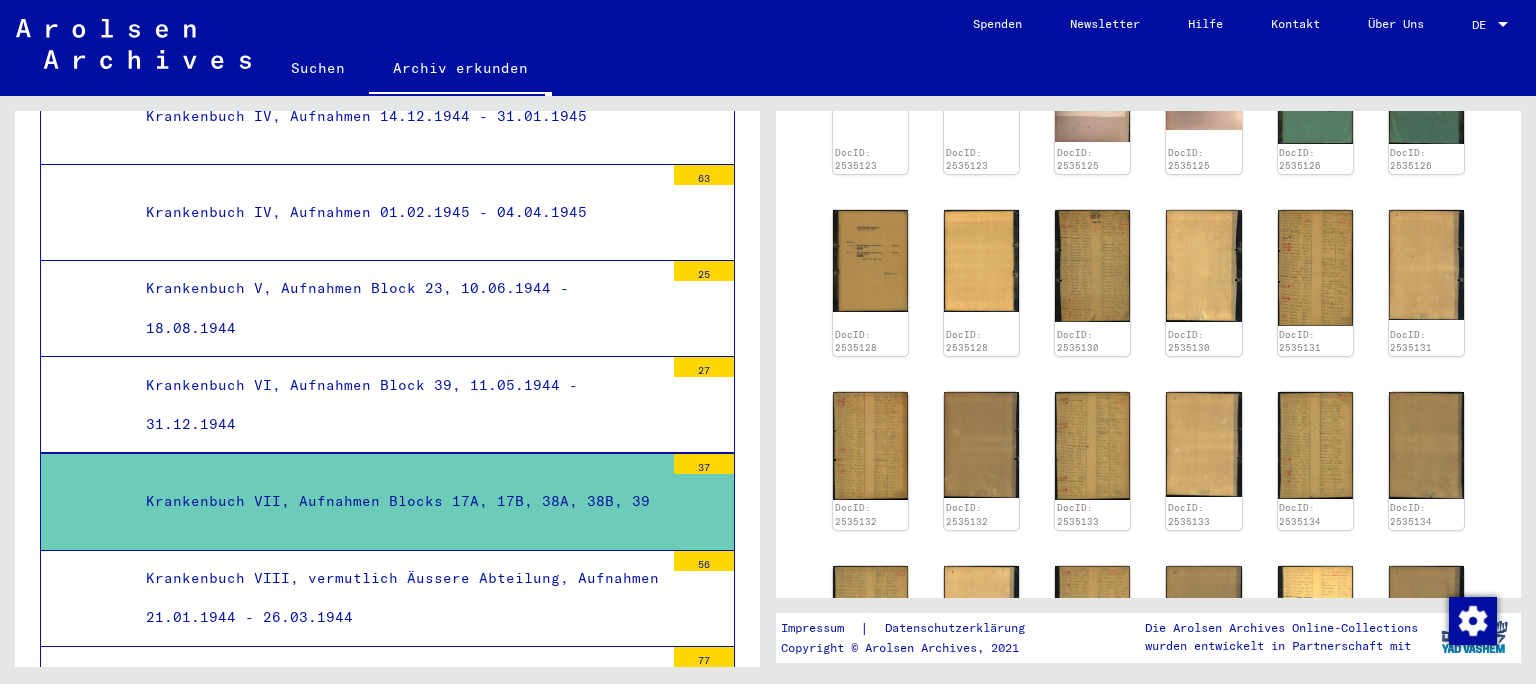 scroll, scrollTop: 736, scrollLeft: 0, axis: vertical 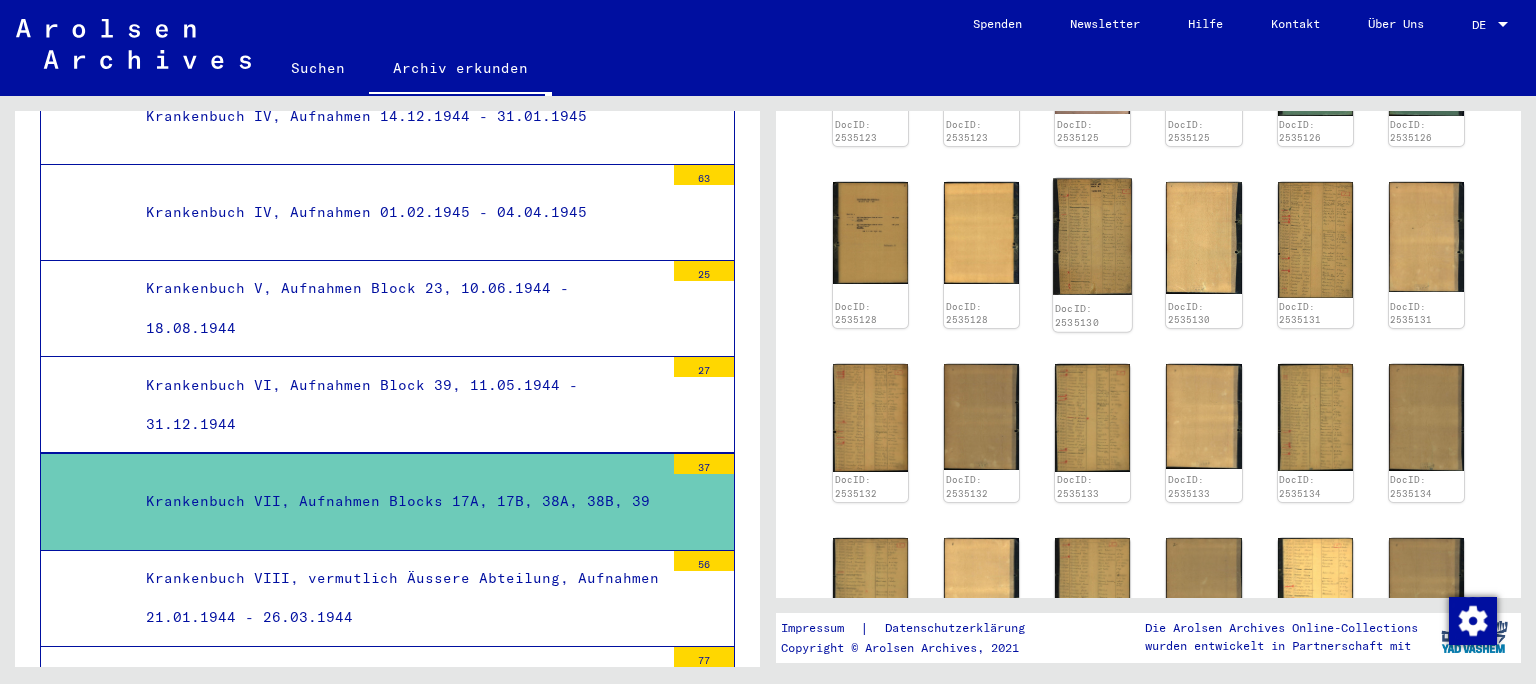 click 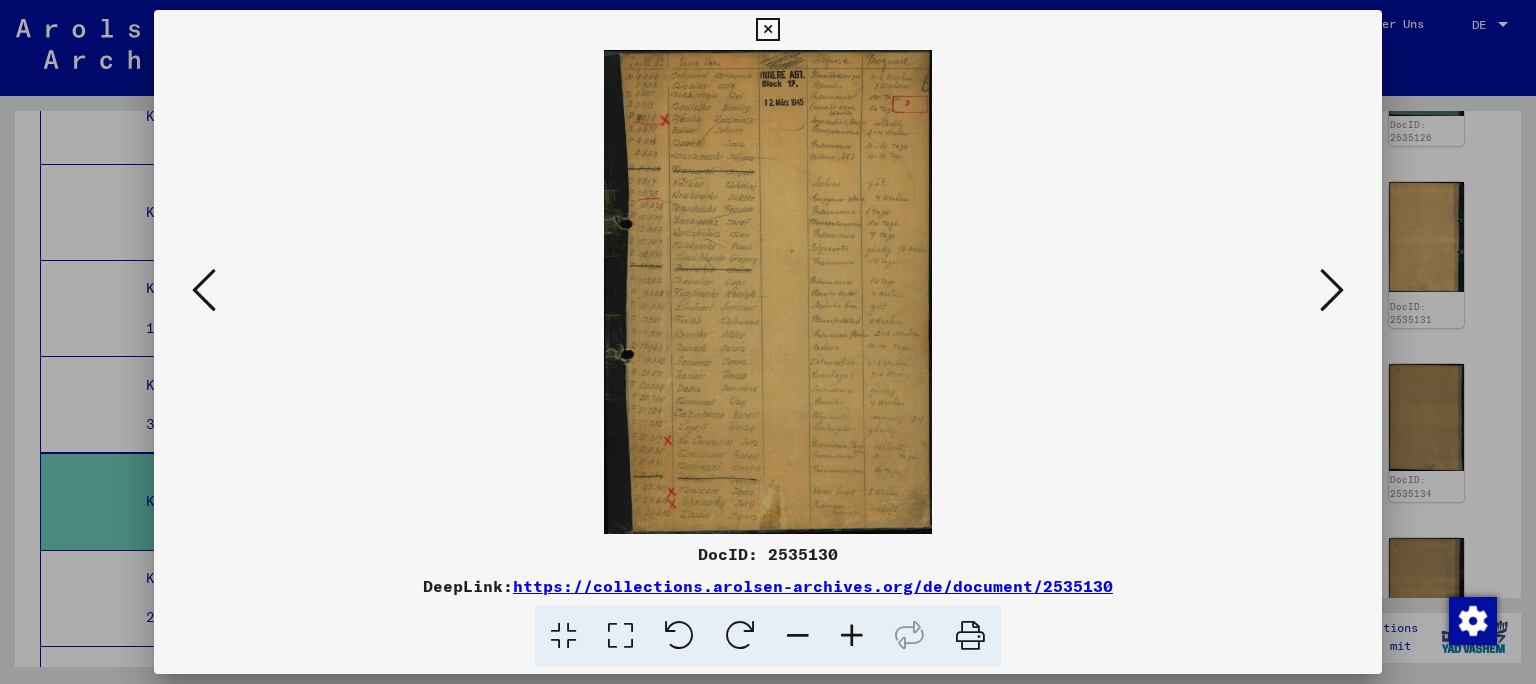 scroll, scrollTop: 736, scrollLeft: 0, axis: vertical 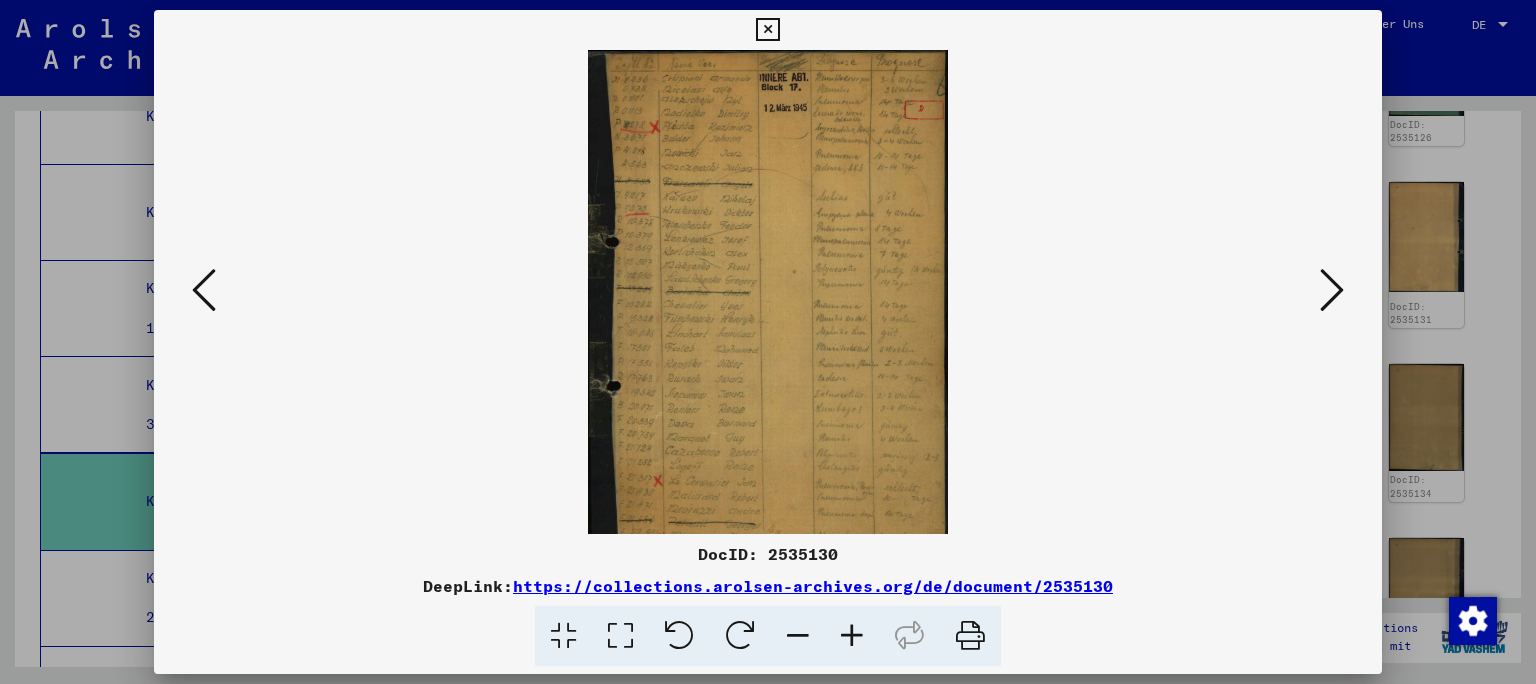 click at bounding box center [852, 636] 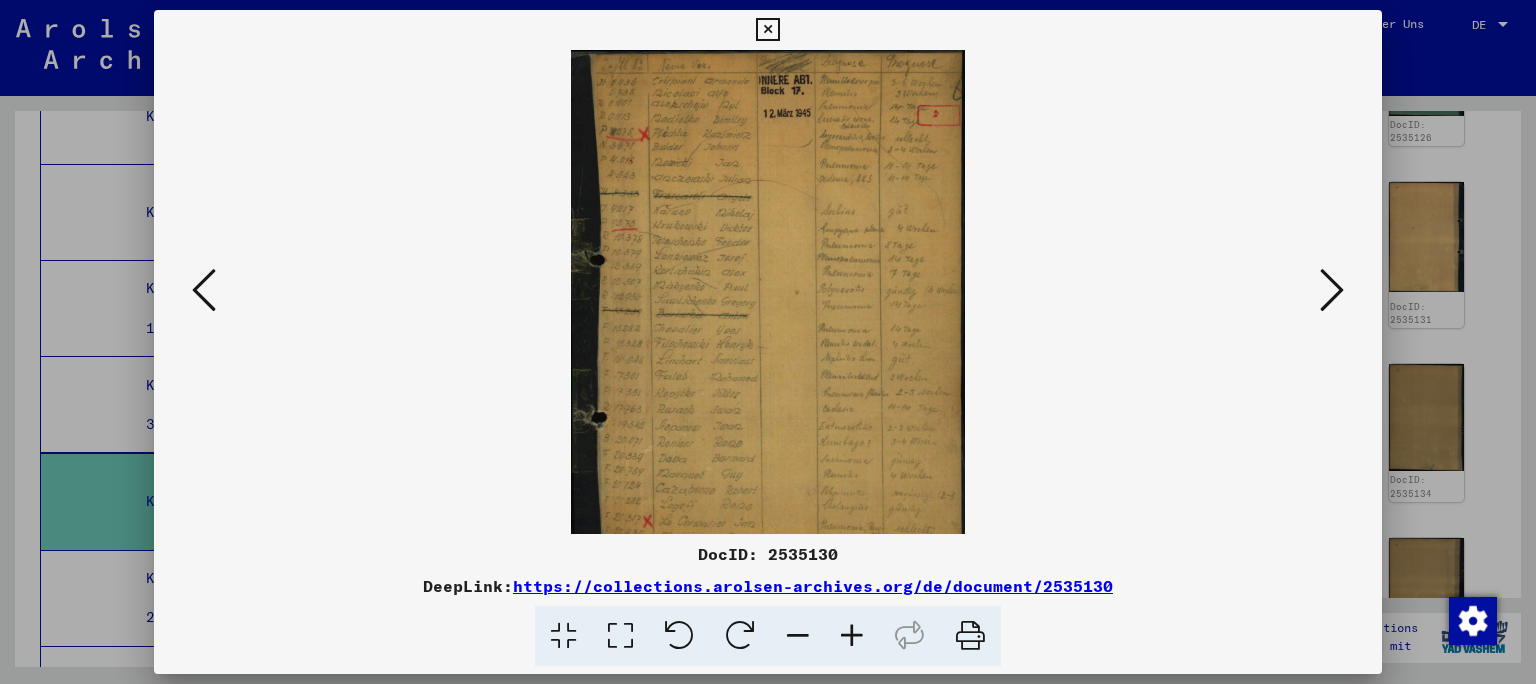 click at bounding box center (852, 636) 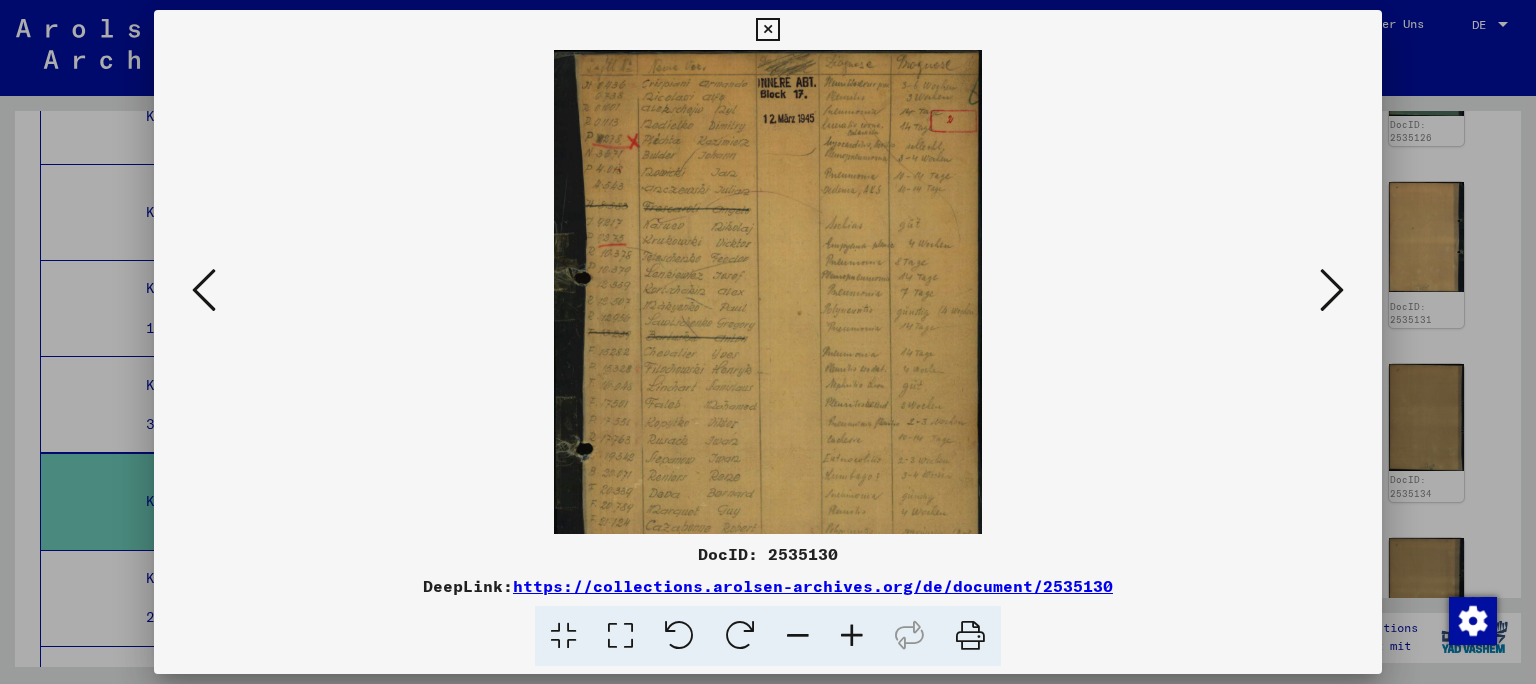 click at bounding box center (852, 636) 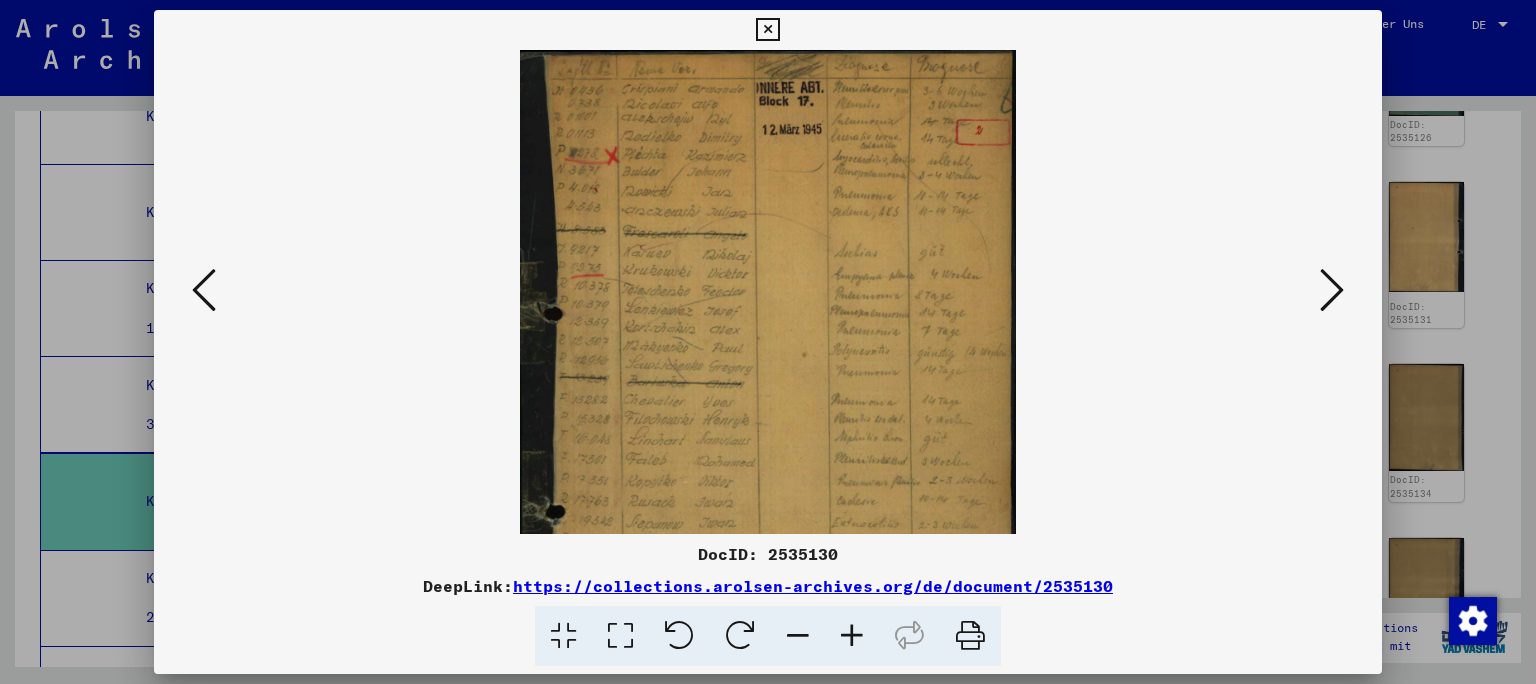 click at bounding box center (852, 636) 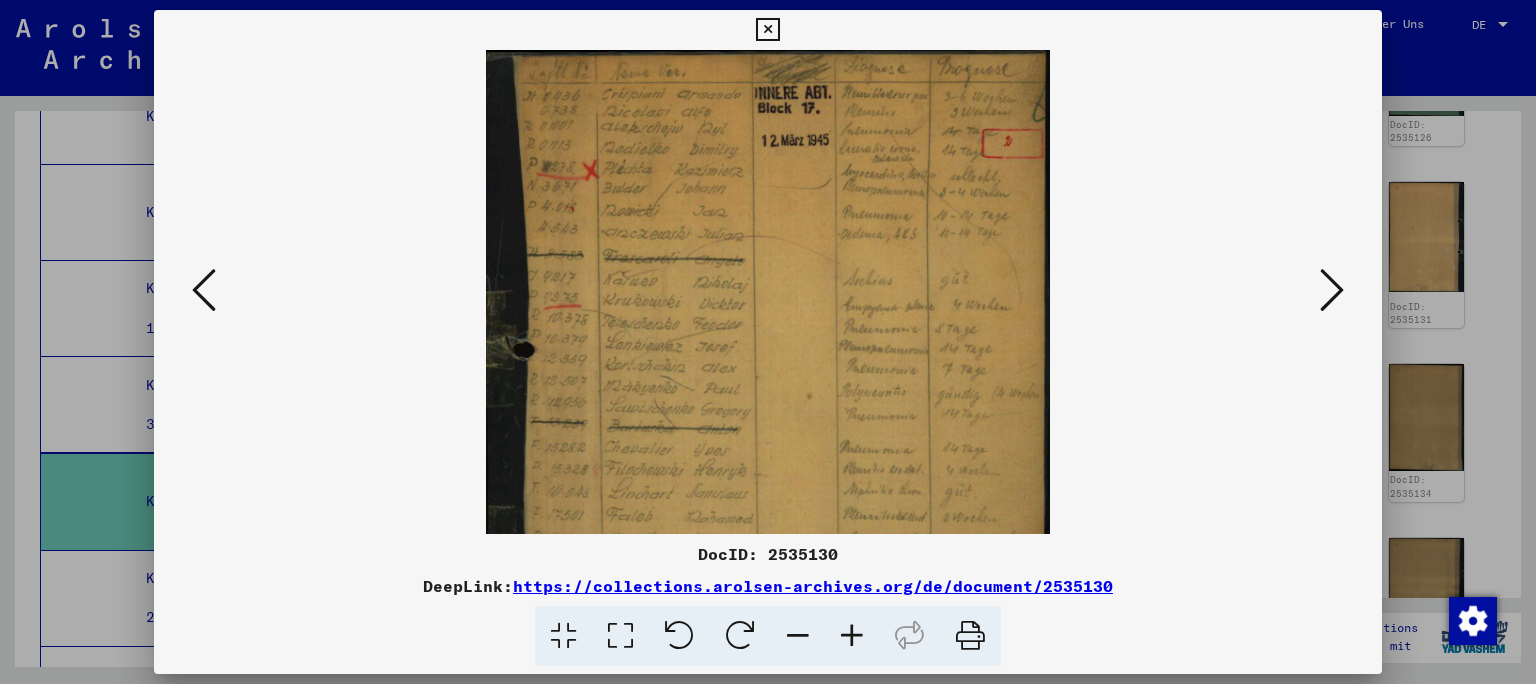 click at bounding box center (852, 636) 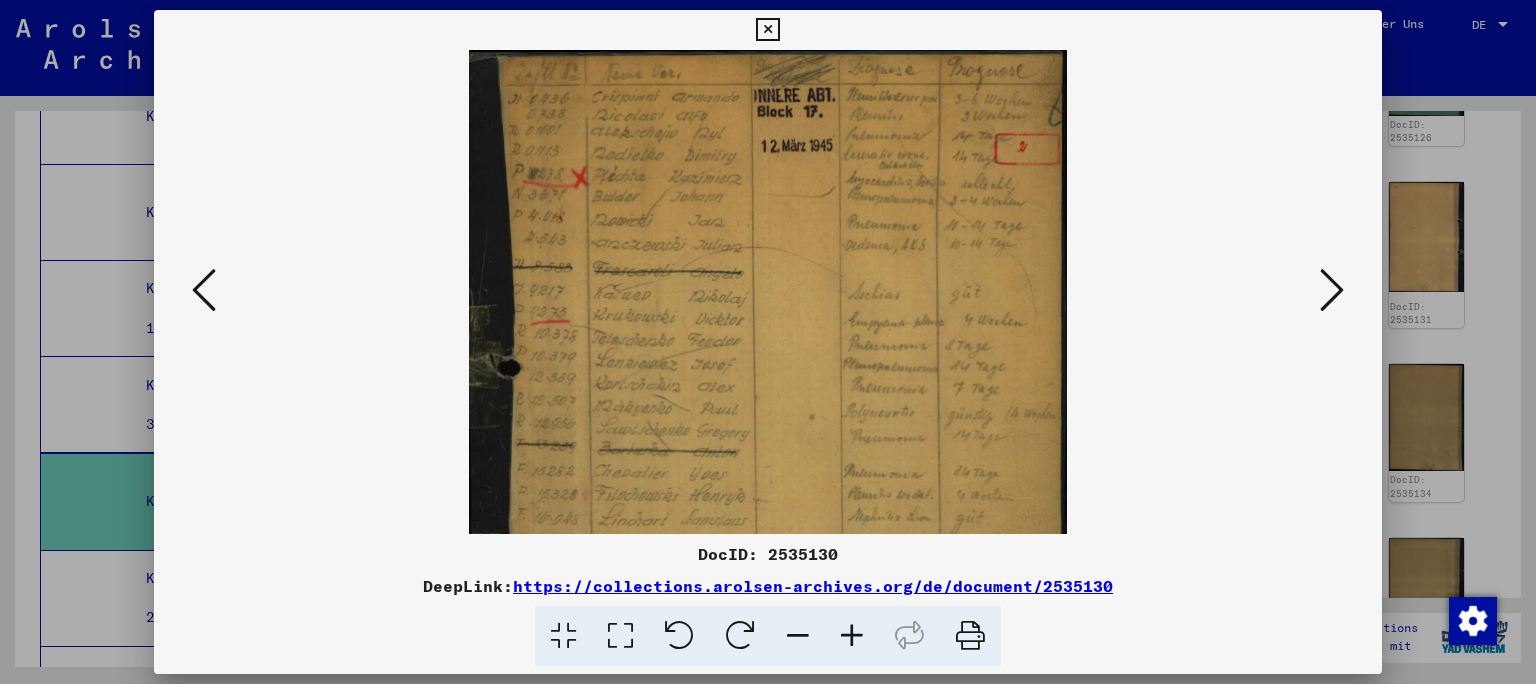click at bounding box center (768, 342) 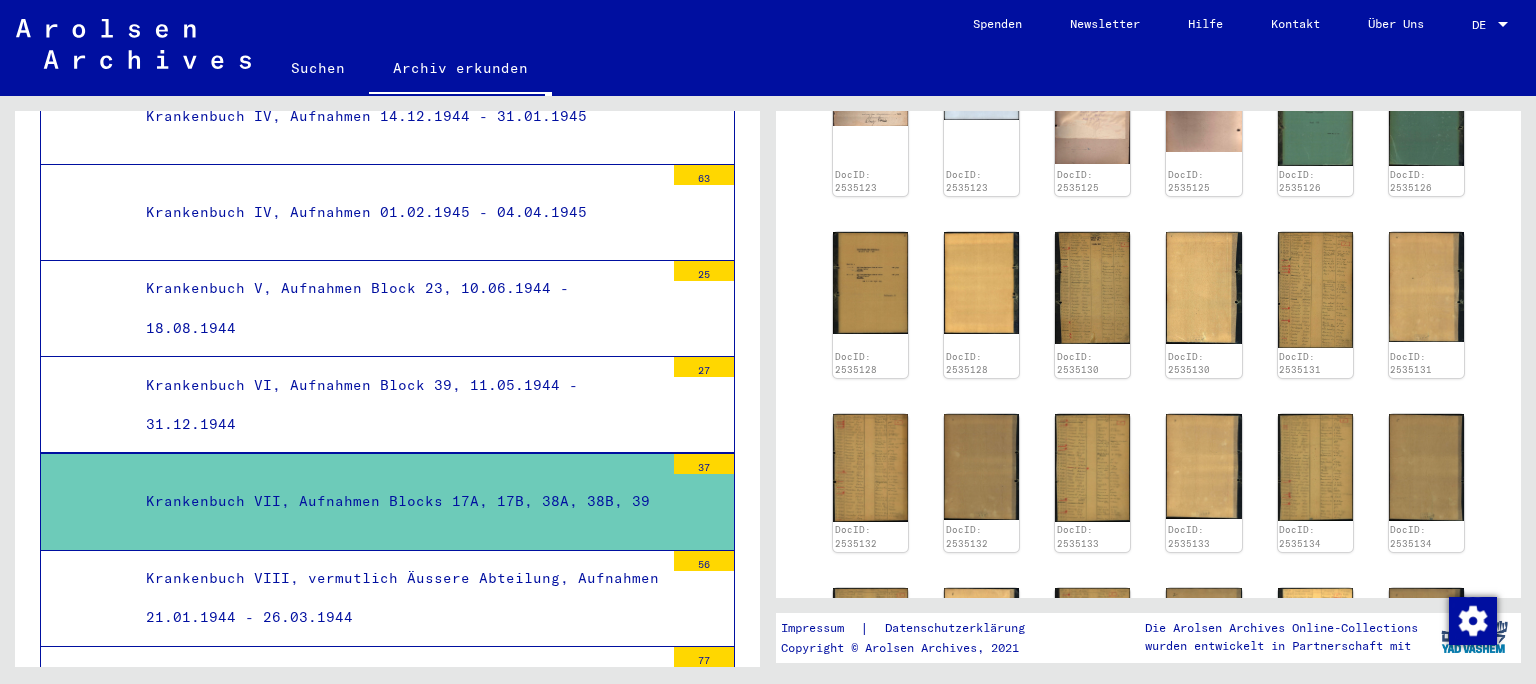 scroll, scrollTop: 644, scrollLeft: 0, axis: vertical 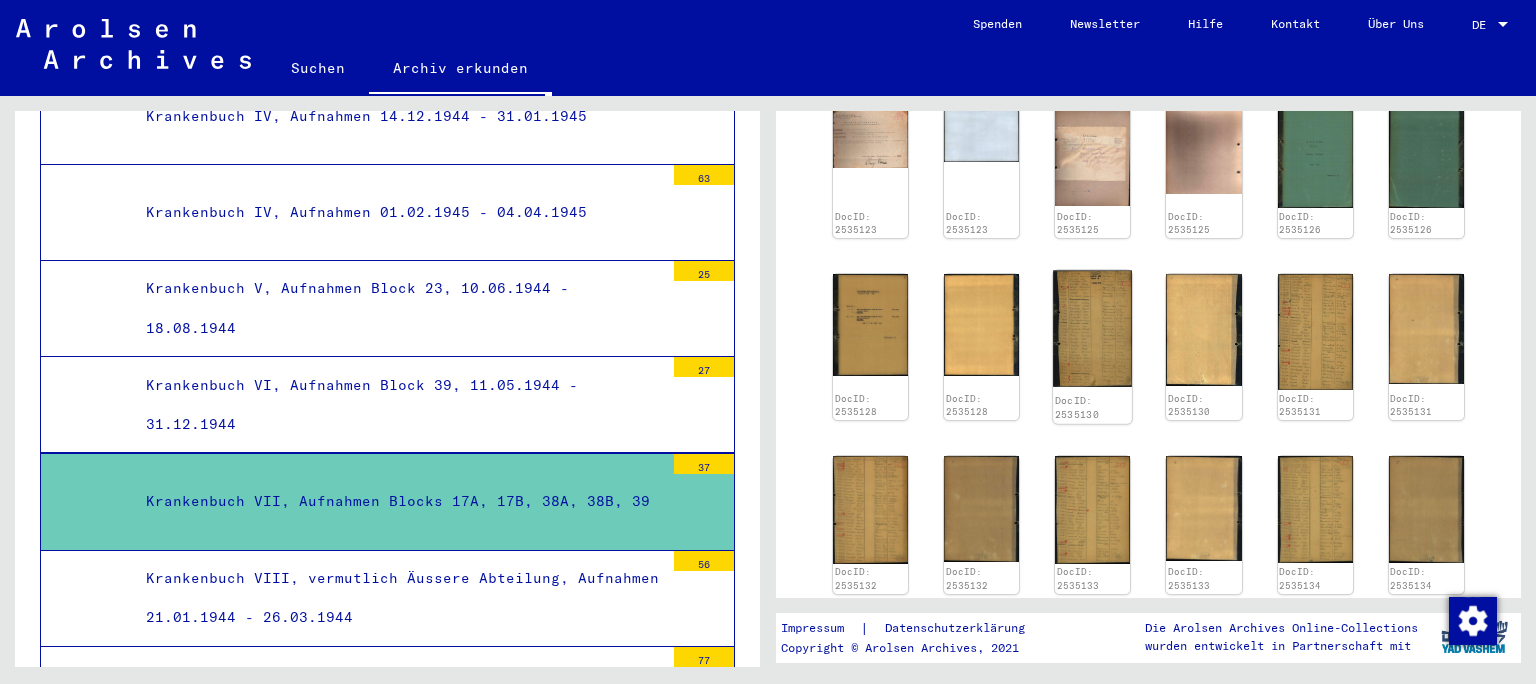 click 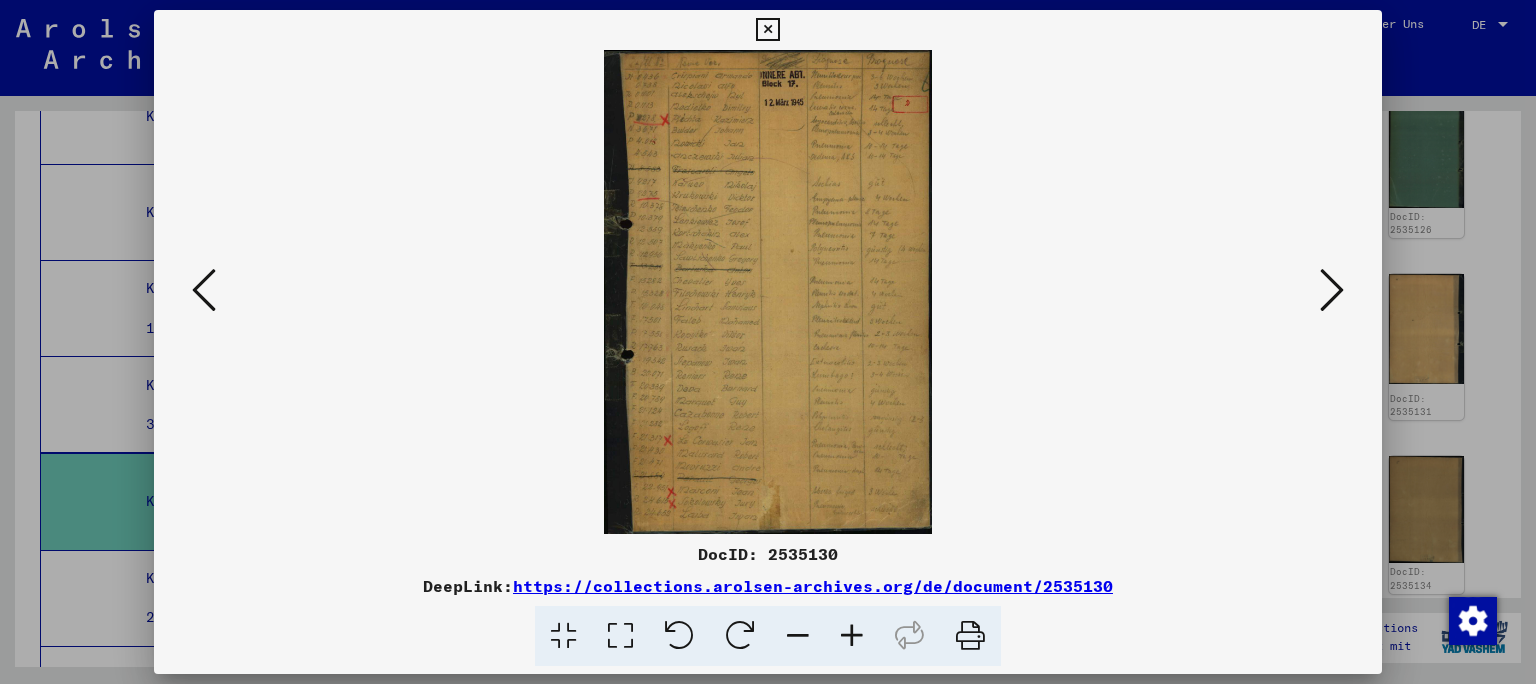 click at bounding box center [852, 636] 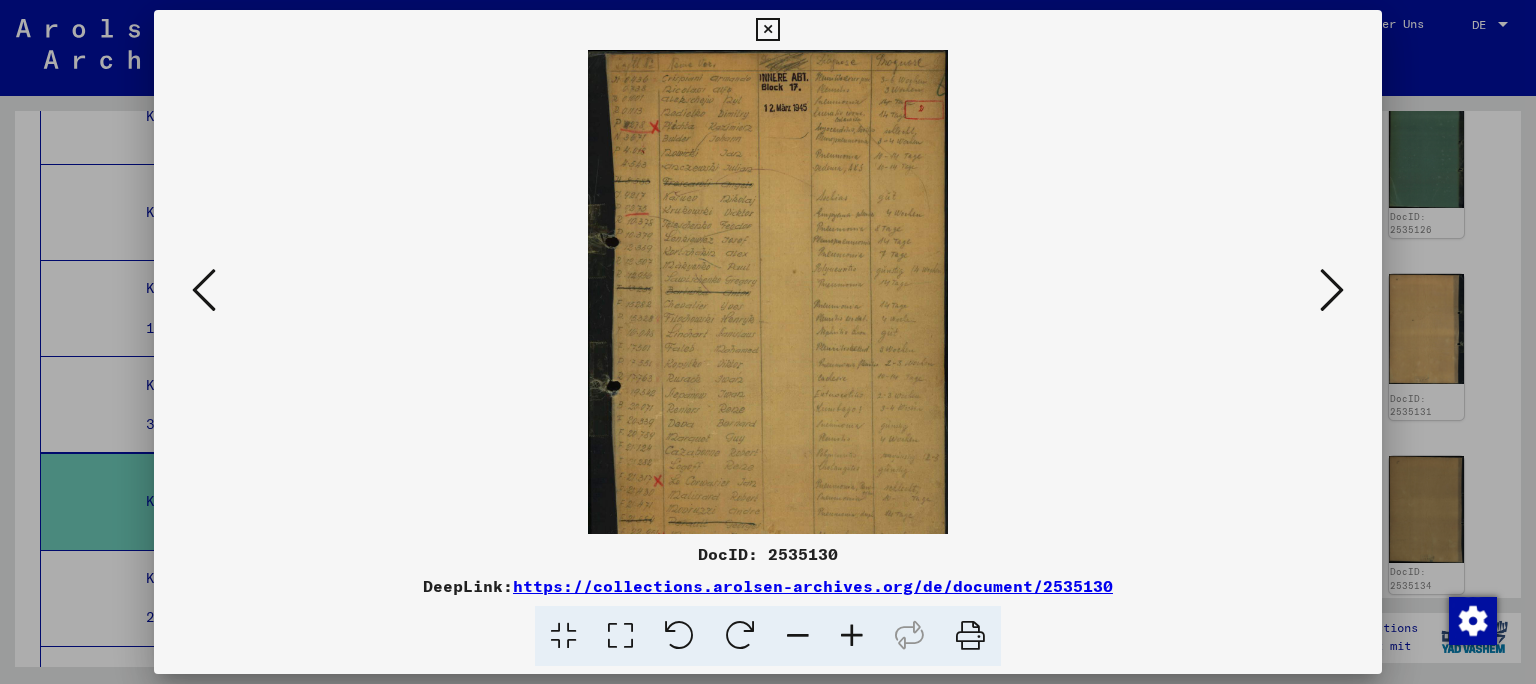 click at bounding box center (852, 636) 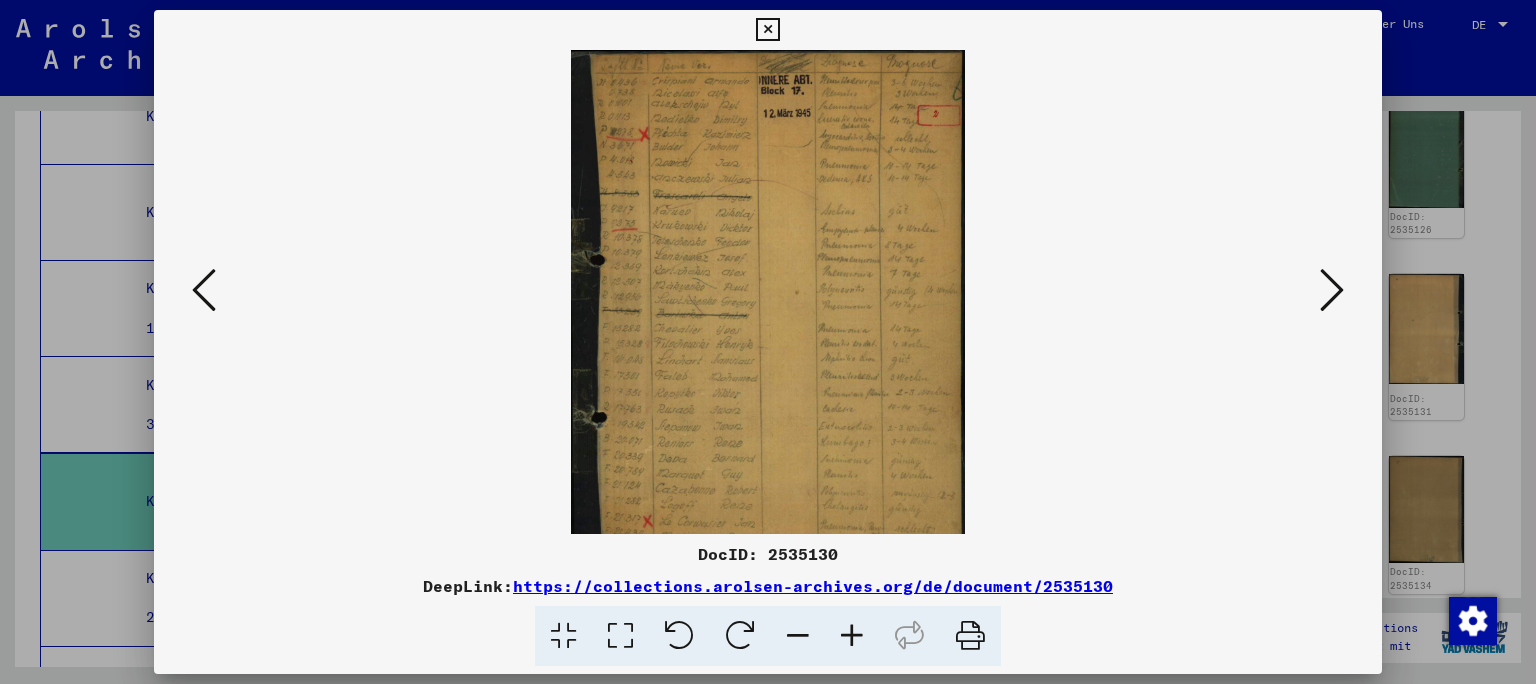 click at bounding box center (852, 636) 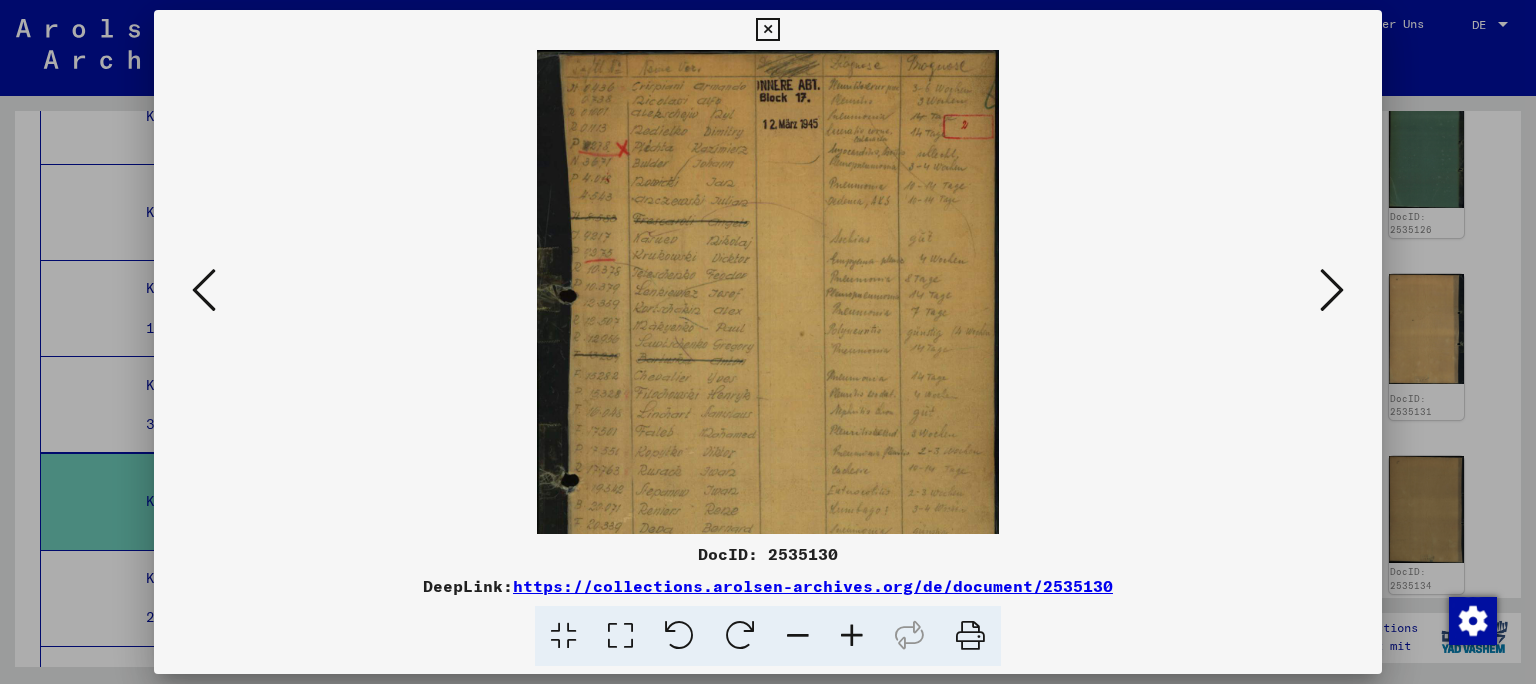 click at bounding box center [852, 636] 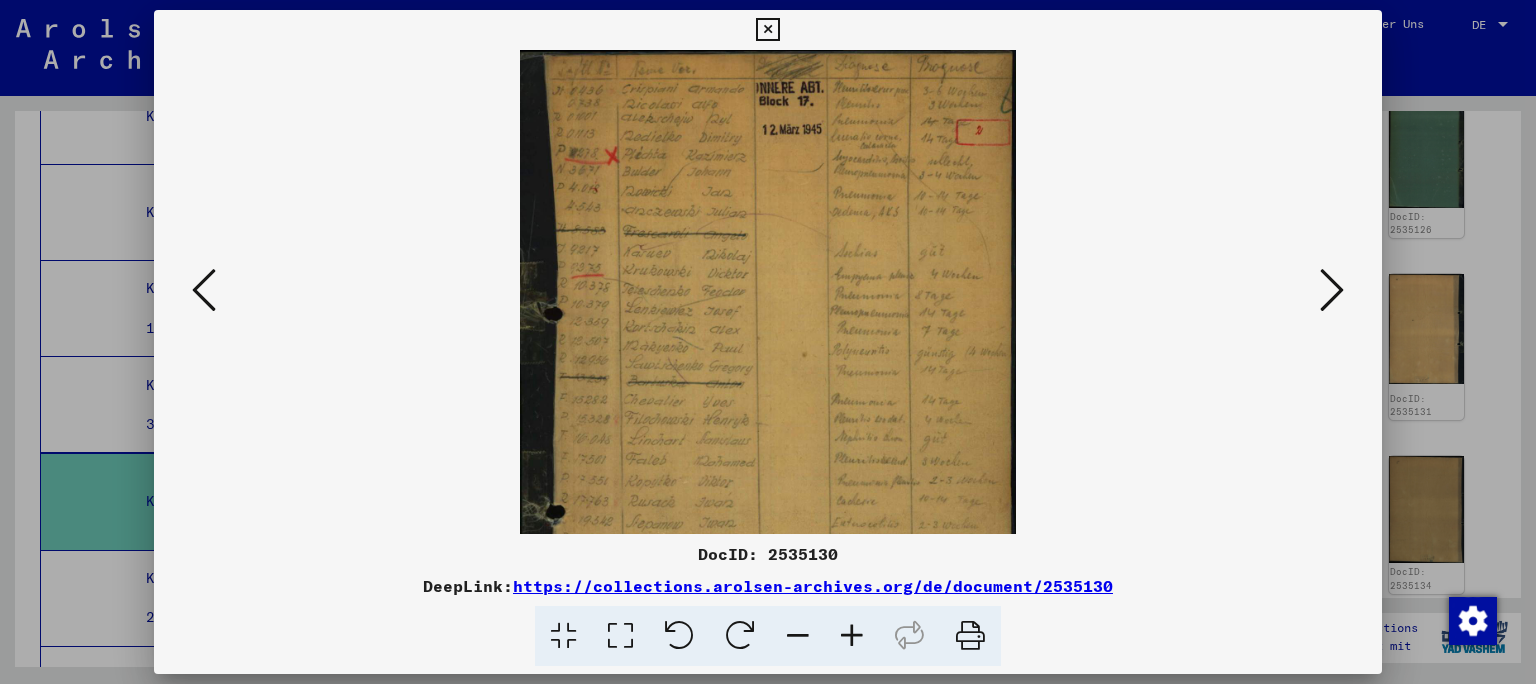 click at bounding box center [852, 636] 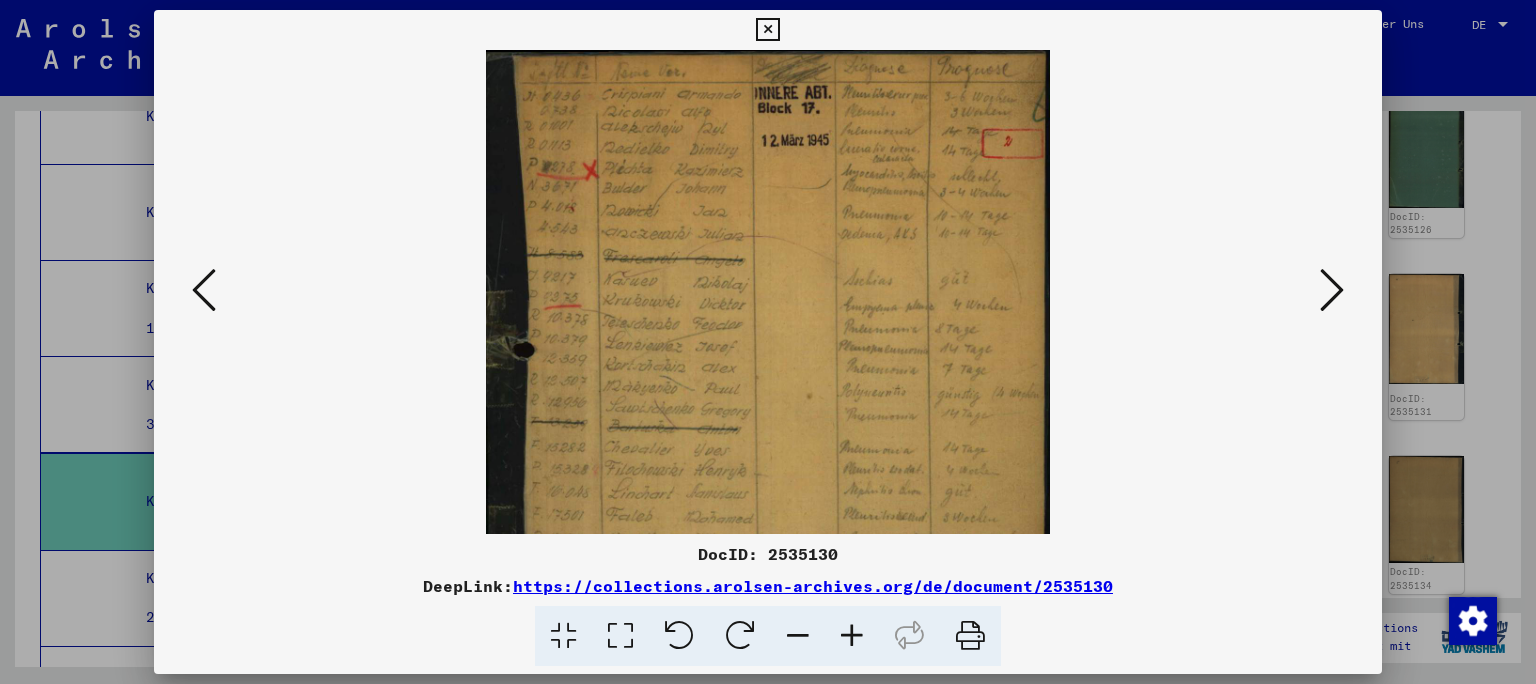 click at bounding box center (852, 636) 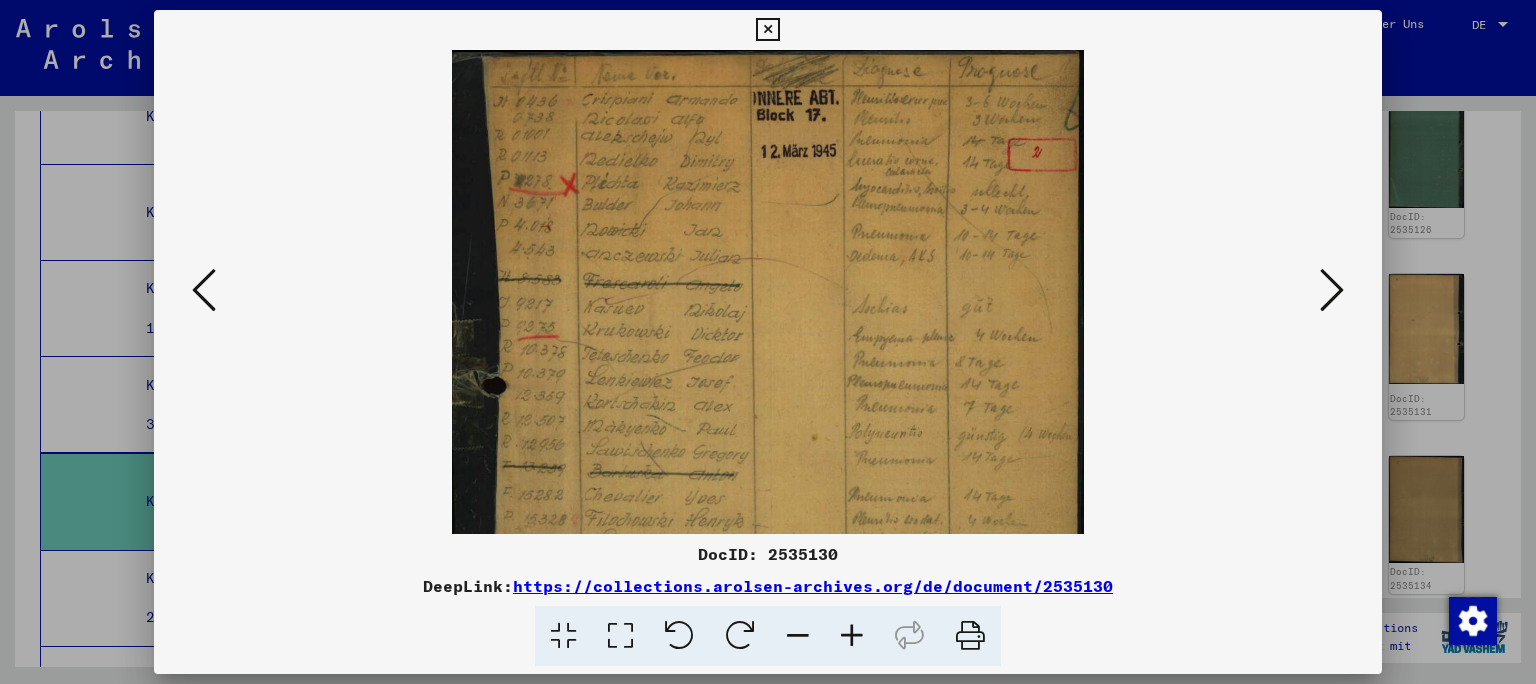 click at bounding box center (852, 636) 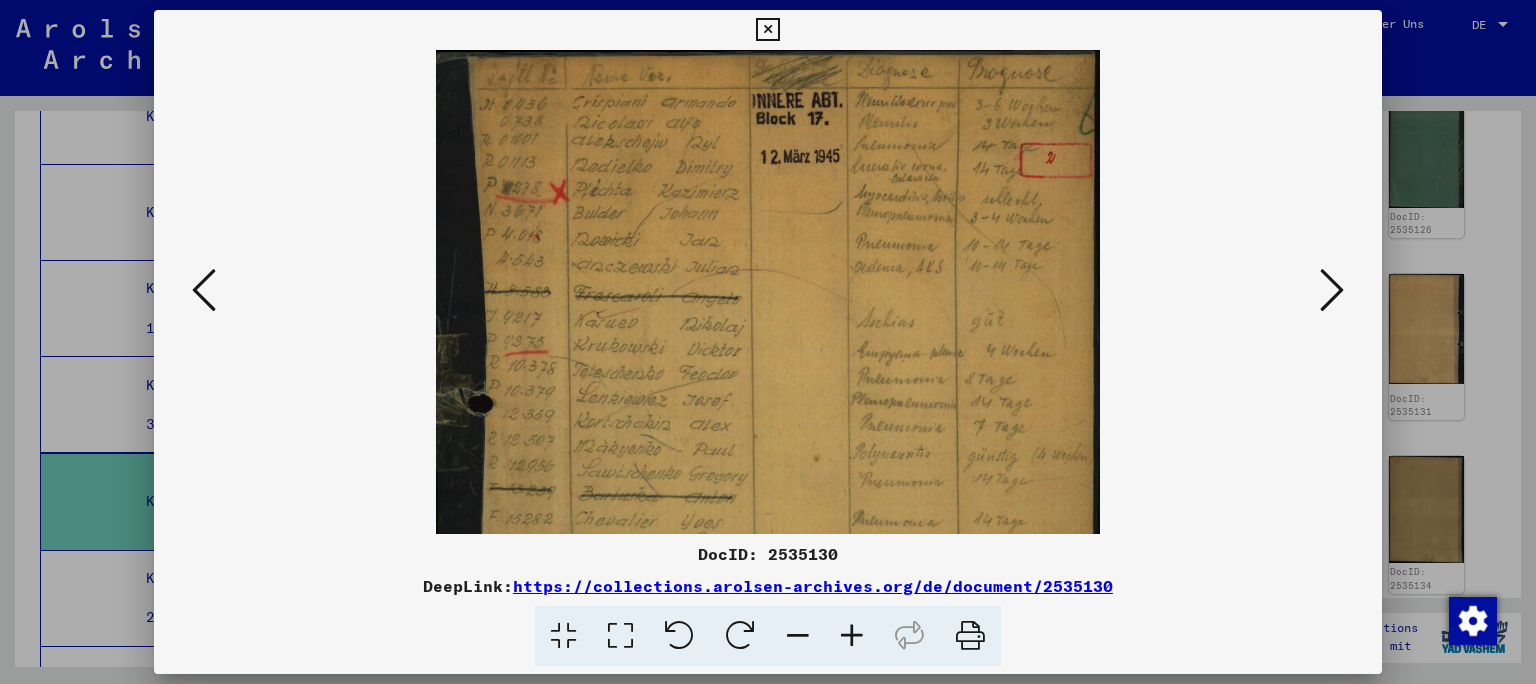 click at bounding box center [852, 636] 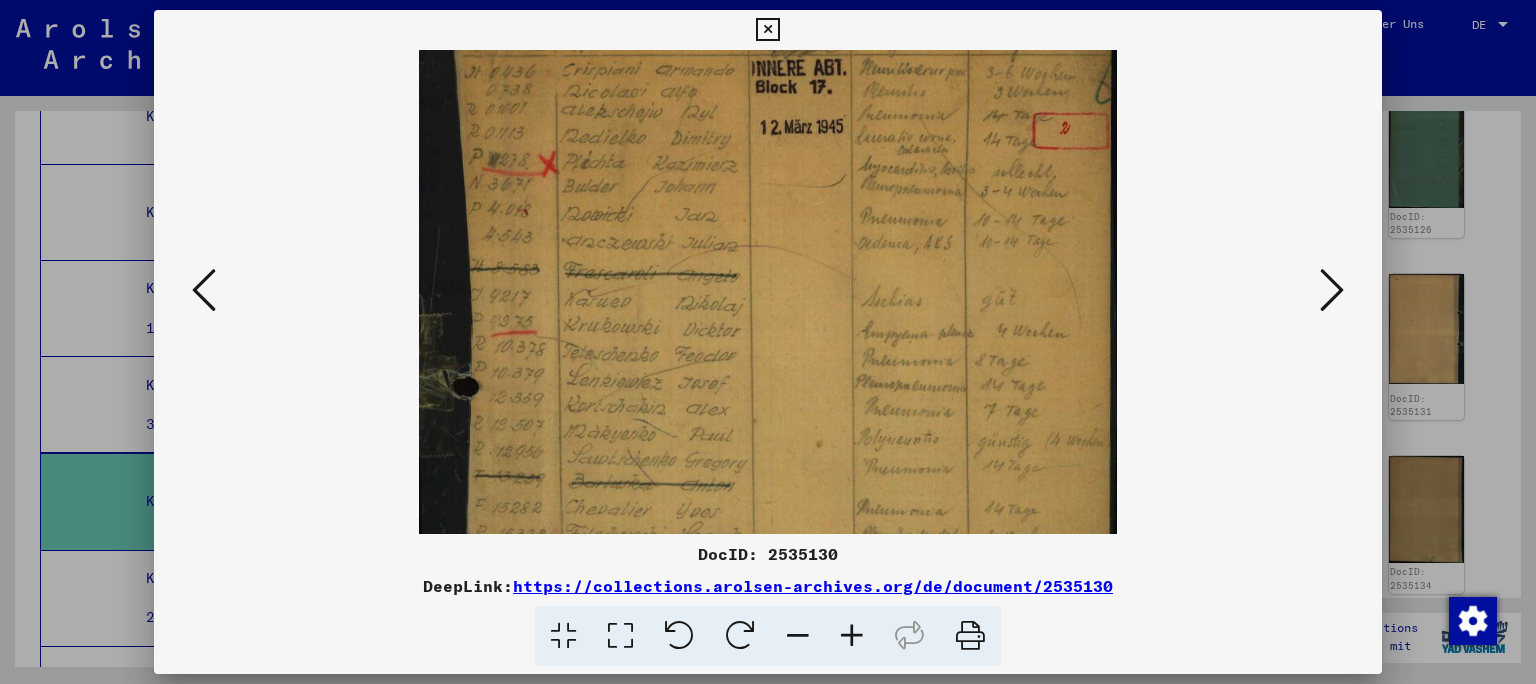scroll, scrollTop: 38, scrollLeft: 0, axis: vertical 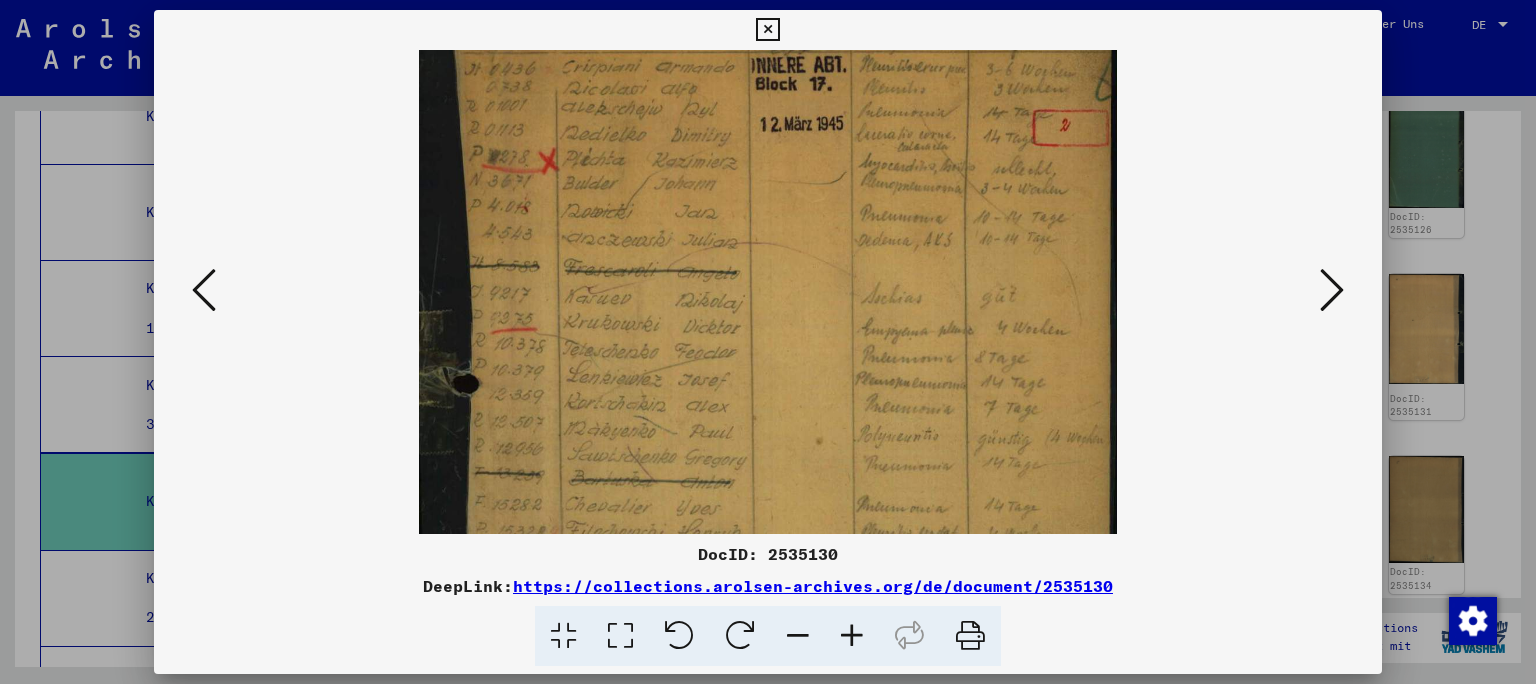 drag, startPoint x: 618, startPoint y: 294, endPoint x: 622, endPoint y: 256, distance: 38.209946 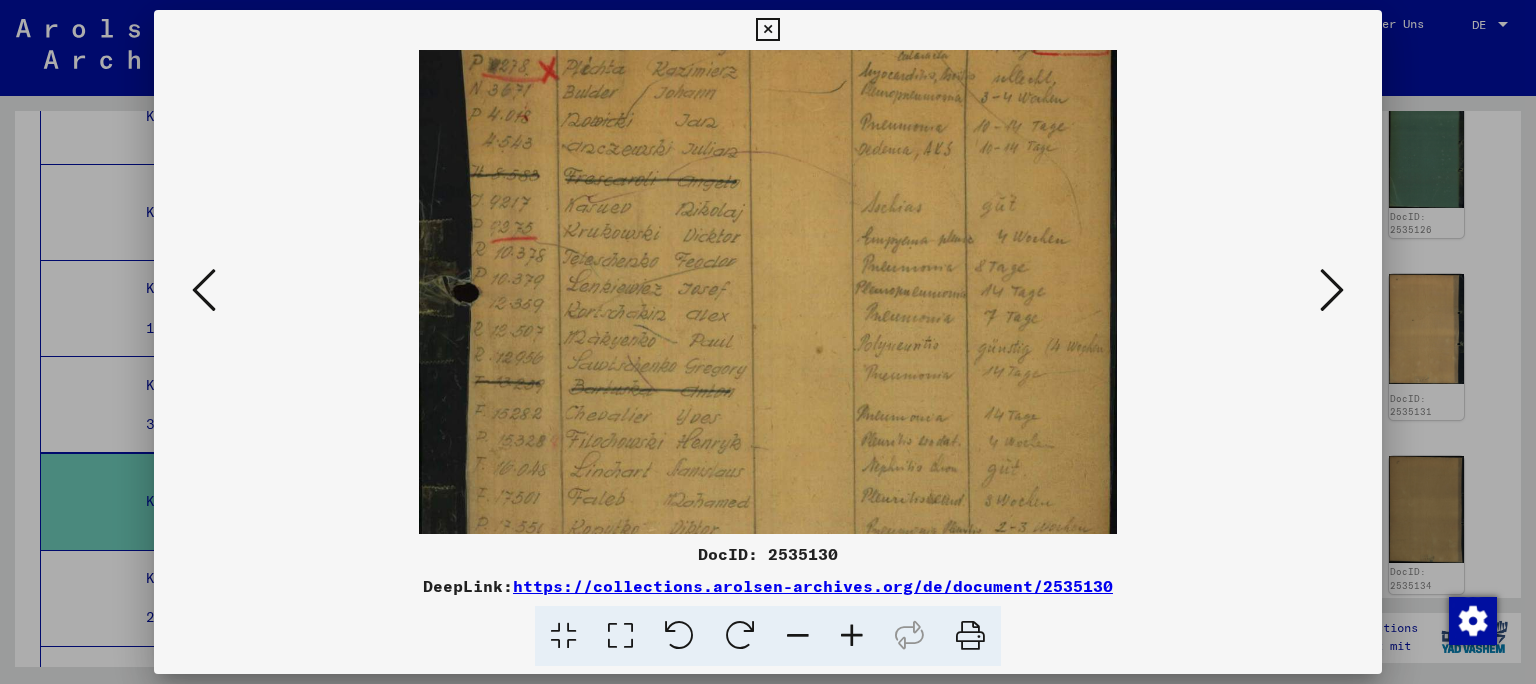 scroll, scrollTop: 130, scrollLeft: 0, axis: vertical 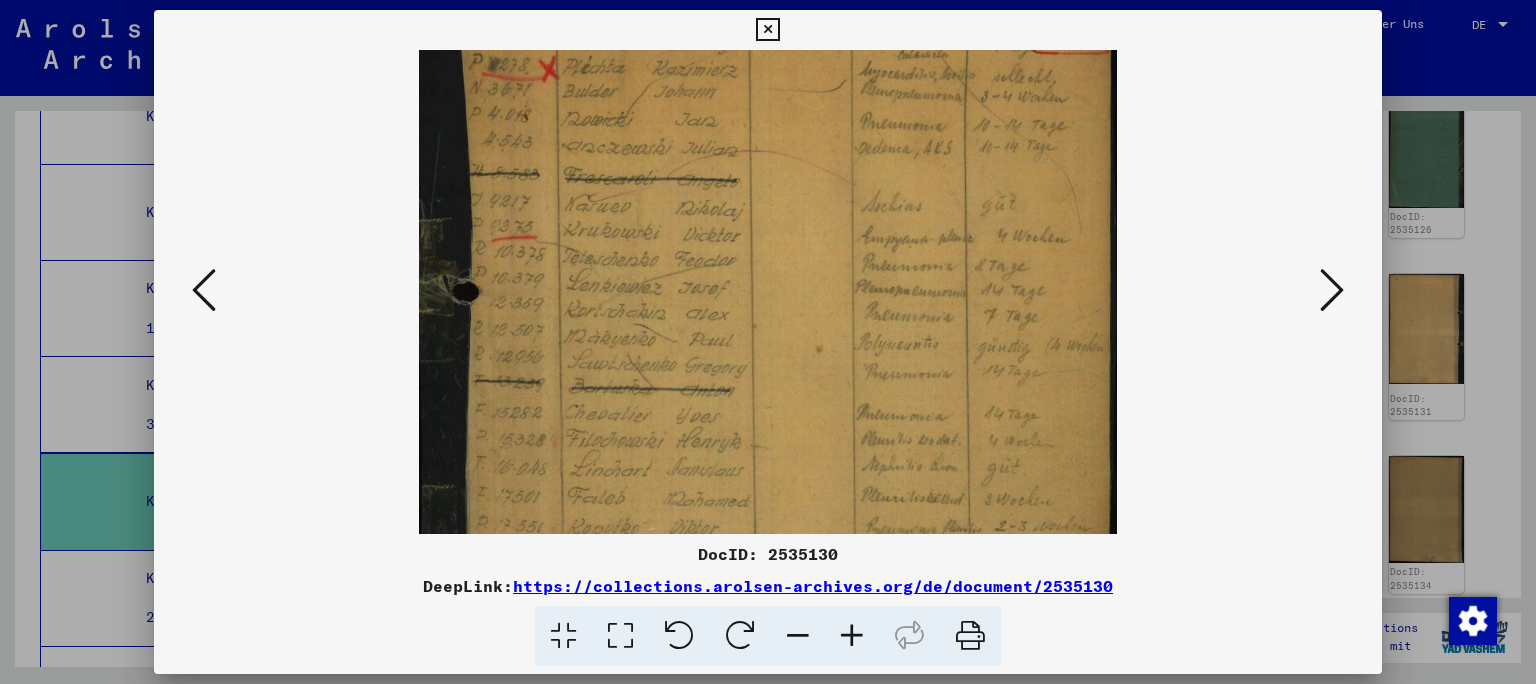 drag, startPoint x: 695, startPoint y: 366, endPoint x: 713, endPoint y: 274, distance: 93.74433 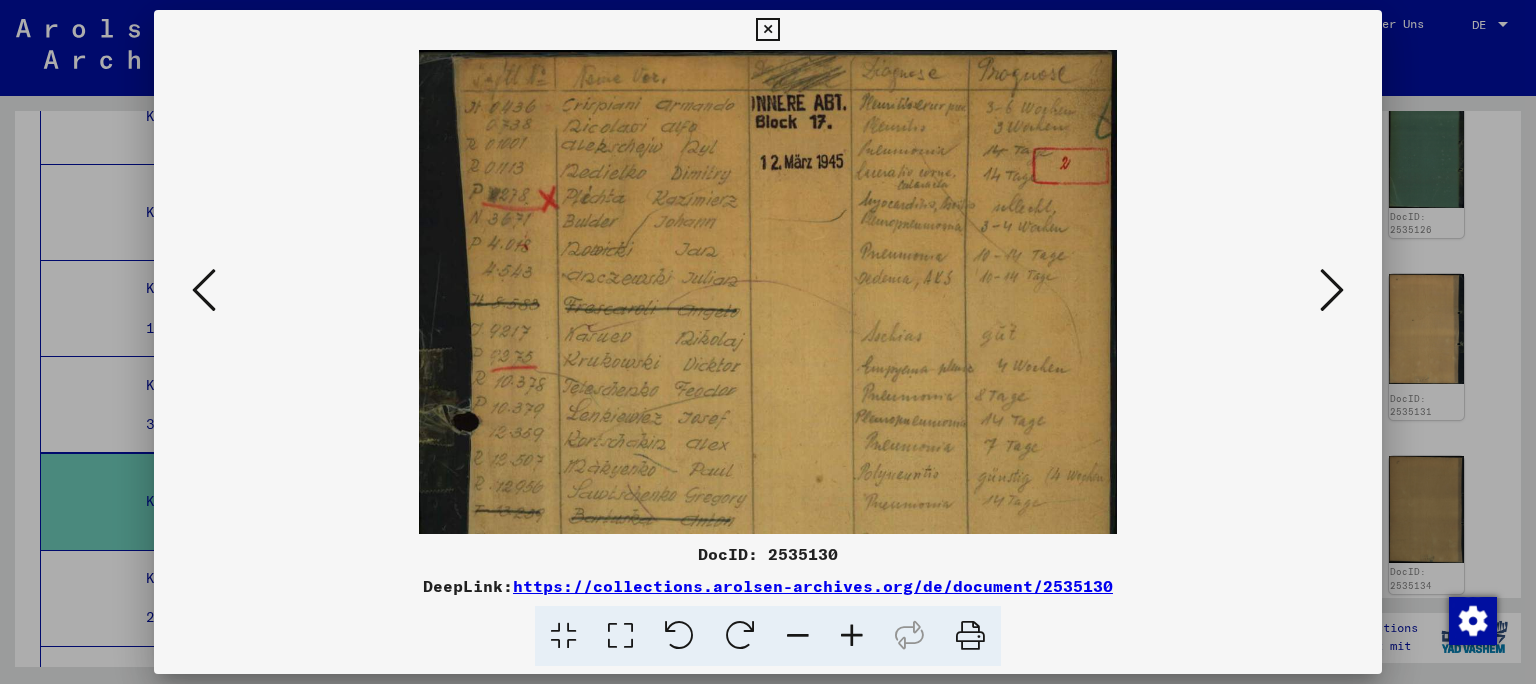 drag, startPoint x: 774, startPoint y: 224, endPoint x: 761, endPoint y: 445, distance: 221.38202 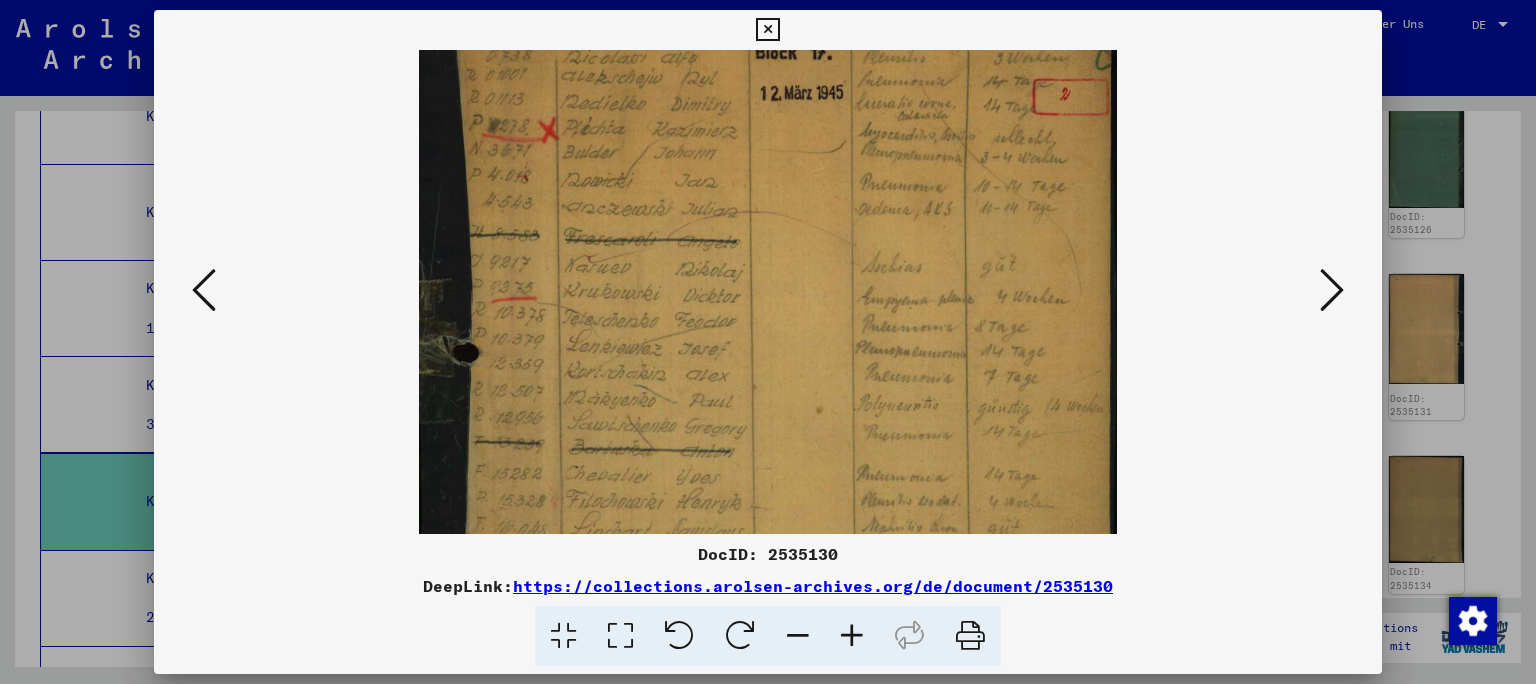 scroll, scrollTop: 73, scrollLeft: 0, axis: vertical 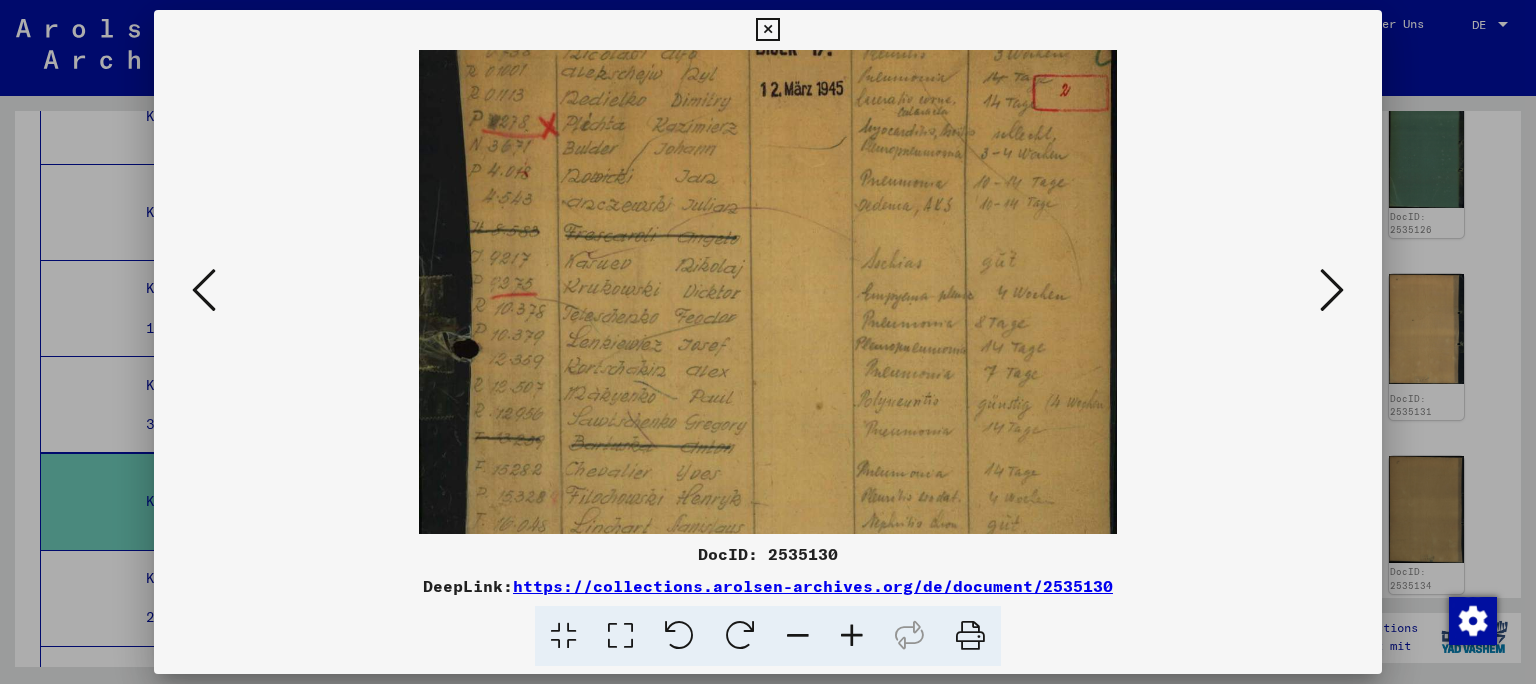 drag, startPoint x: 728, startPoint y: 324, endPoint x: 713, endPoint y: 251, distance: 74.52516 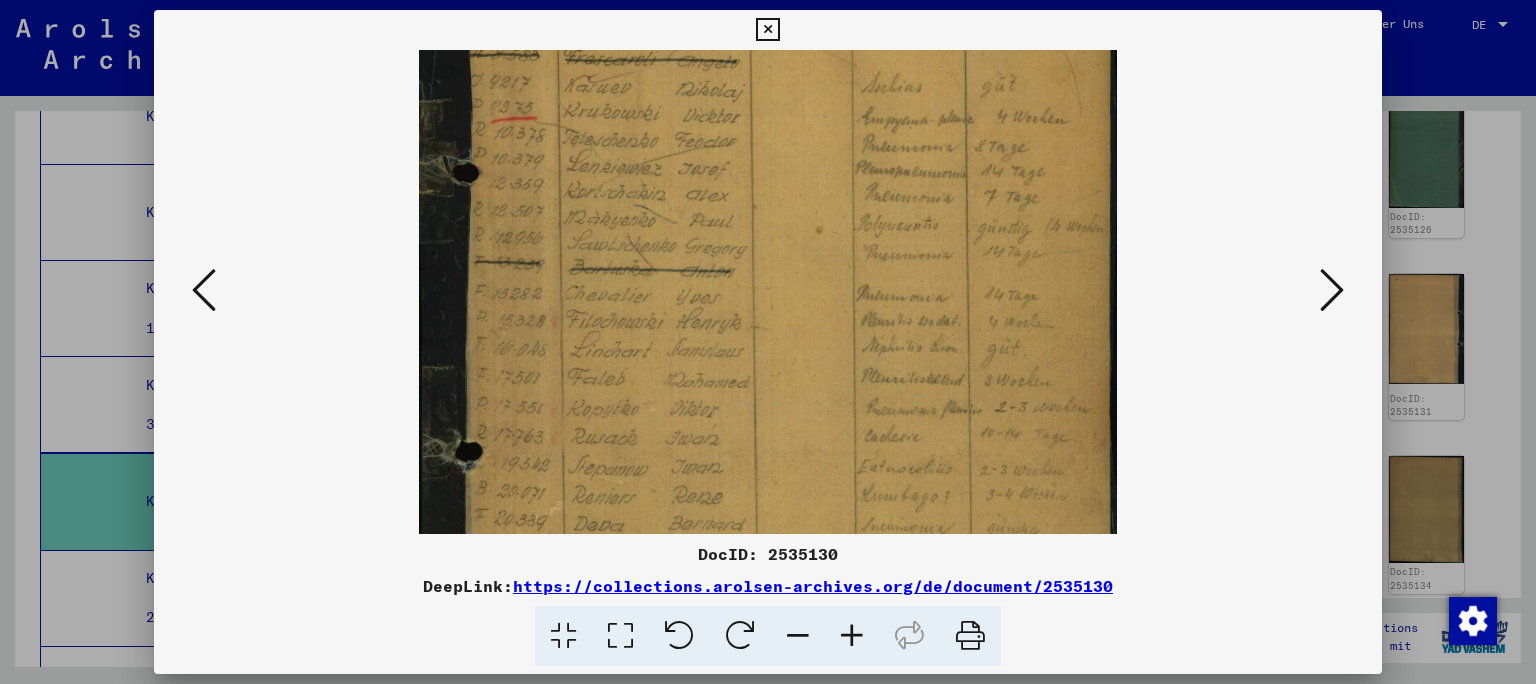 drag, startPoint x: 769, startPoint y: 378, endPoint x: 814, endPoint y: 202, distance: 181.66177 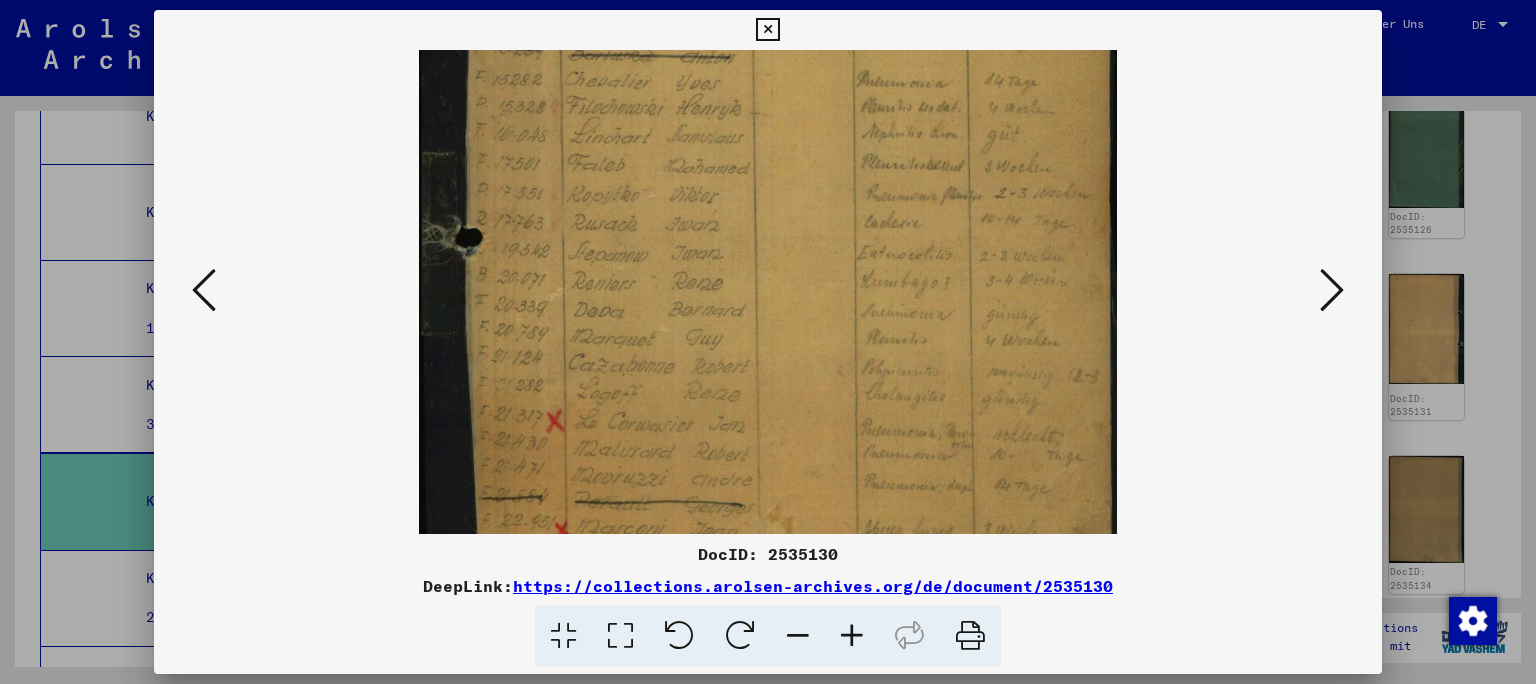 scroll, scrollTop: 470, scrollLeft: 0, axis: vertical 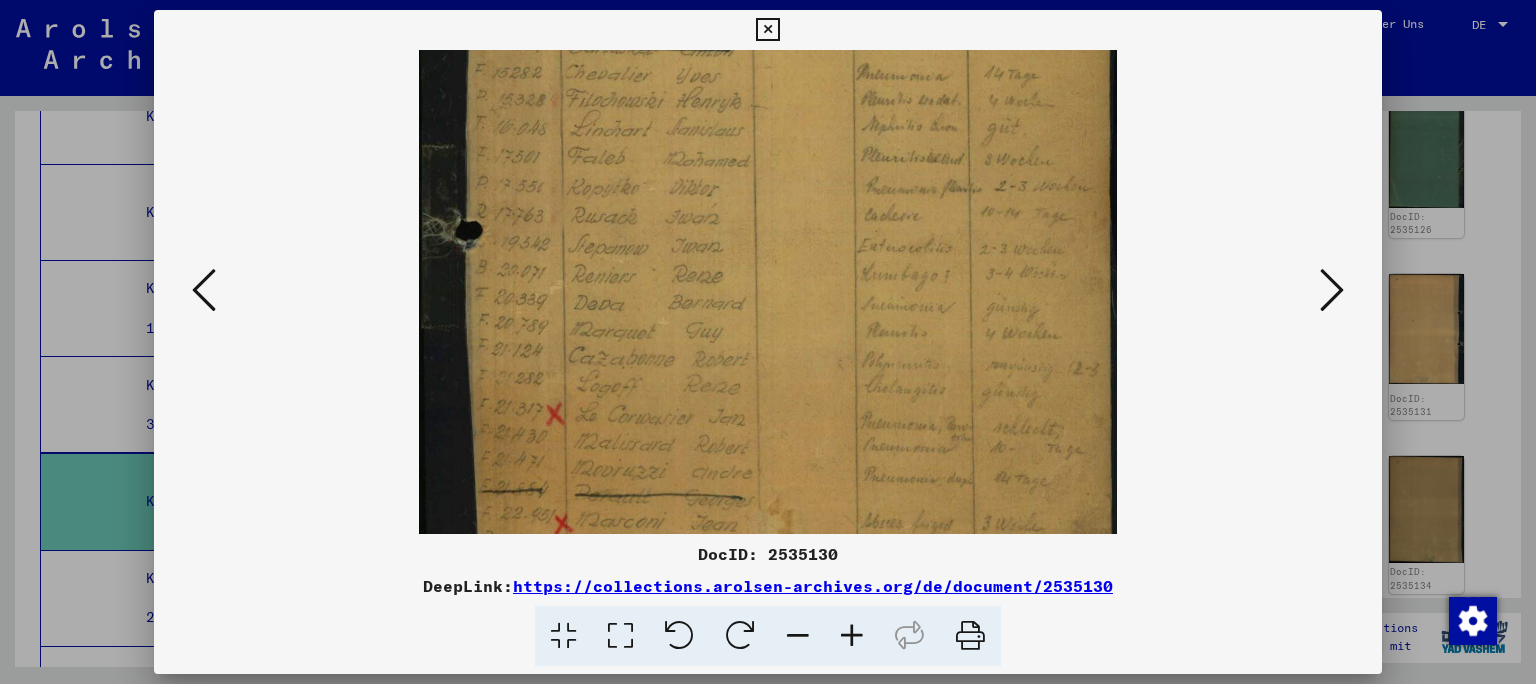 drag, startPoint x: 844, startPoint y: 372, endPoint x: 894, endPoint y: 151, distance: 226.58553 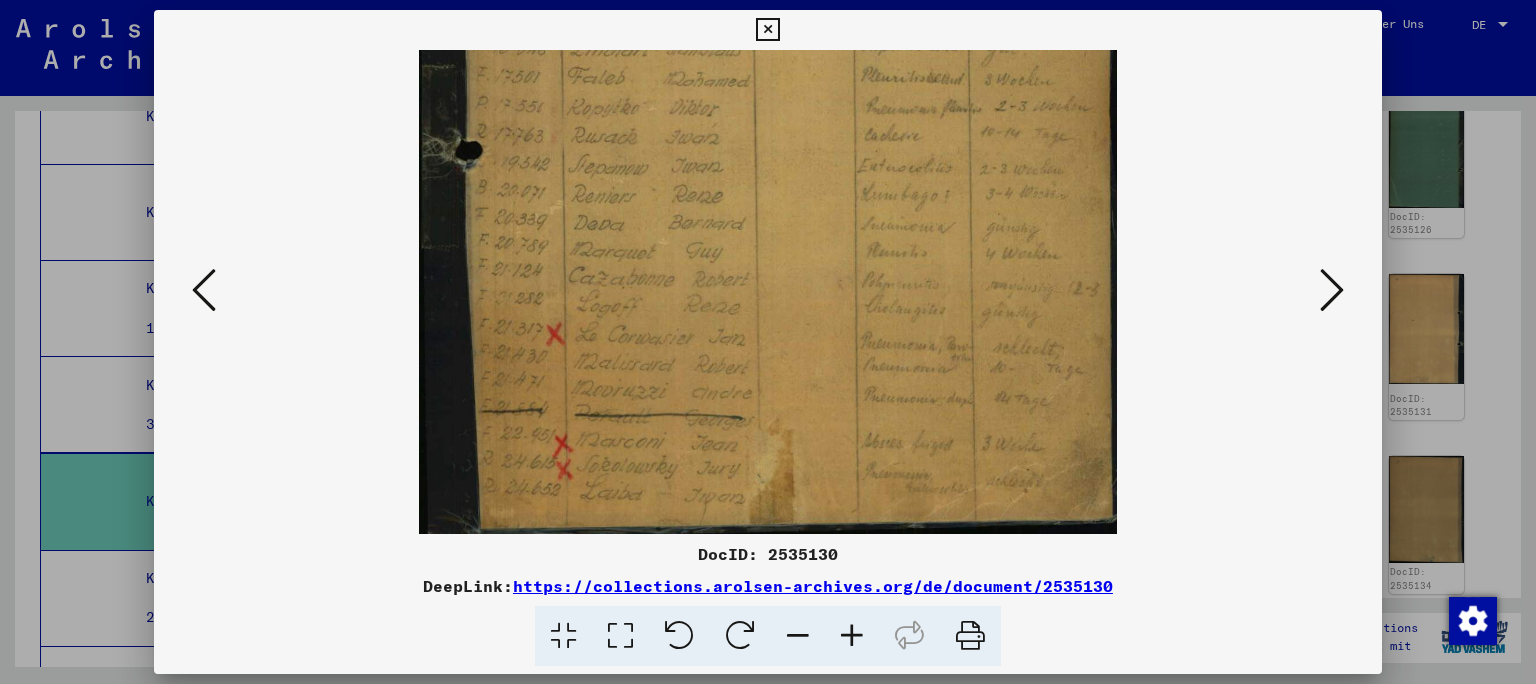 drag, startPoint x: 879, startPoint y: 347, endPoint x: 930, endPoint y: 199, distance: 156.54073 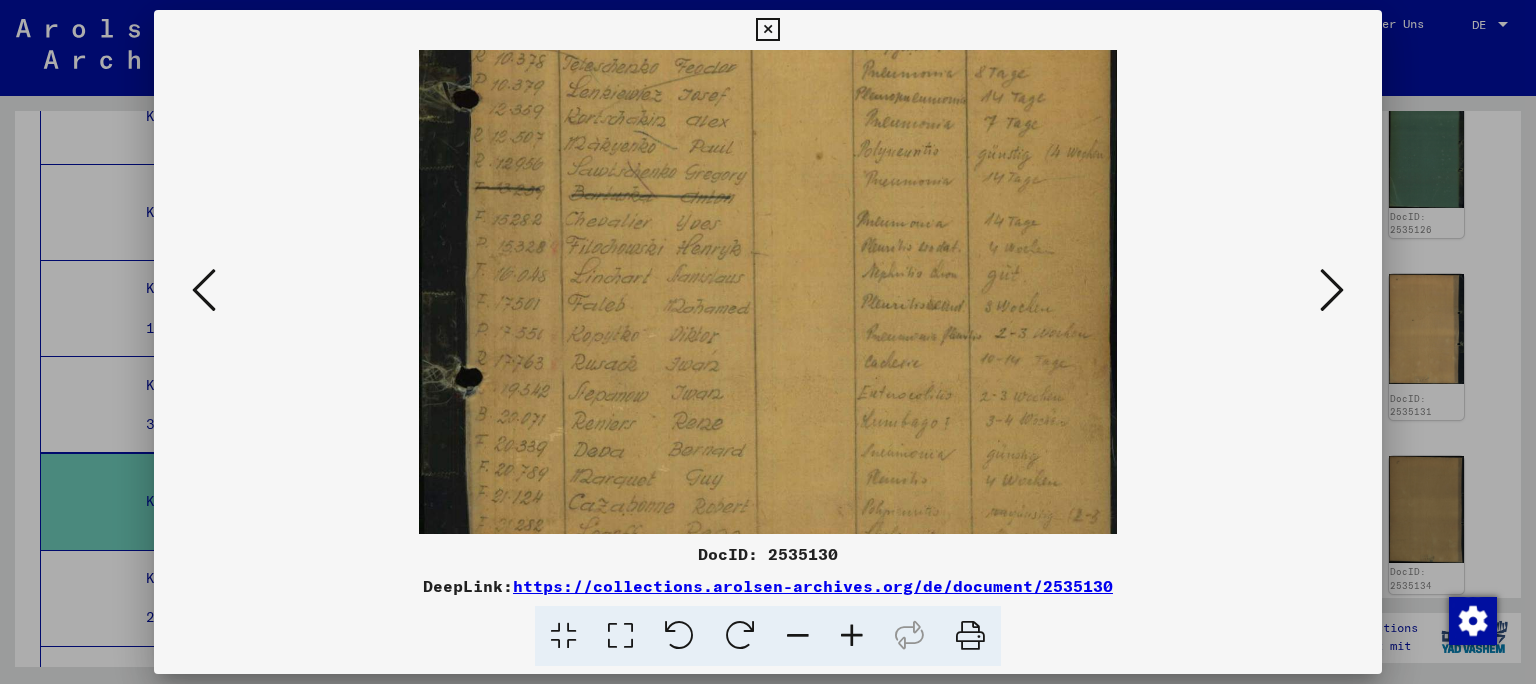 scroll, scrollTop: 321, scrollLeft: 0, axis: vertical 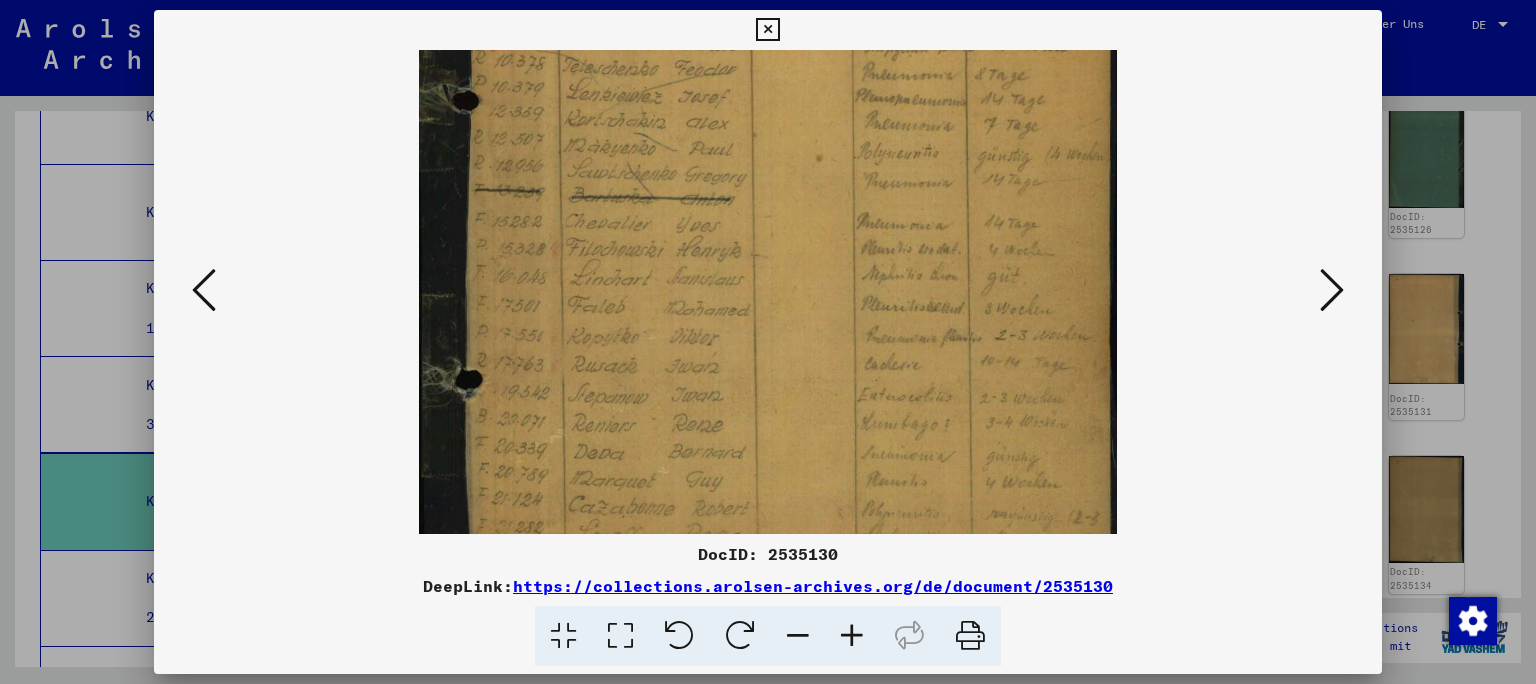 drag, startPoint x: 890, startPoint y: 231, endPoint x: 906, endPoint y: 460, distance: 229.55827 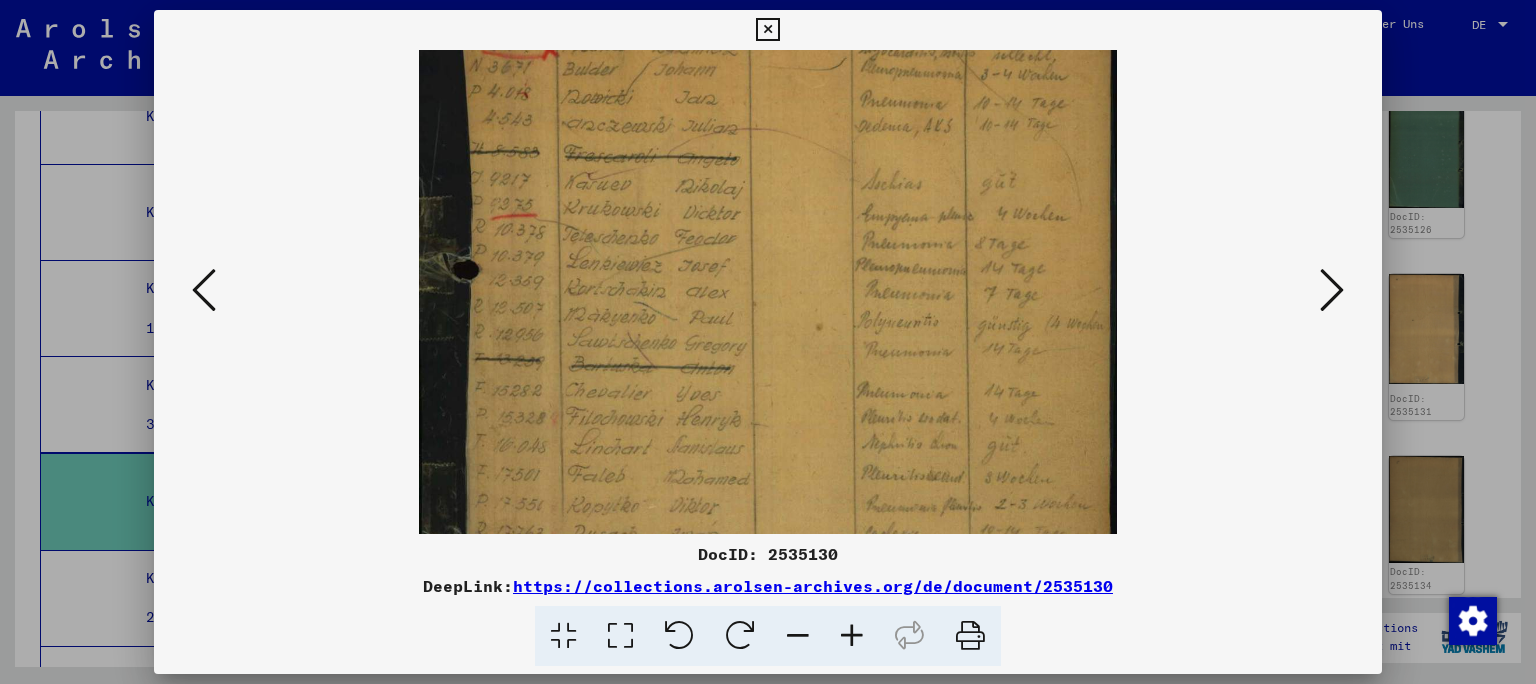 drag, startPoint x: 900, startPoint y: 265, endPoint x: 880, endPoint y: 434, distance: 170.17932 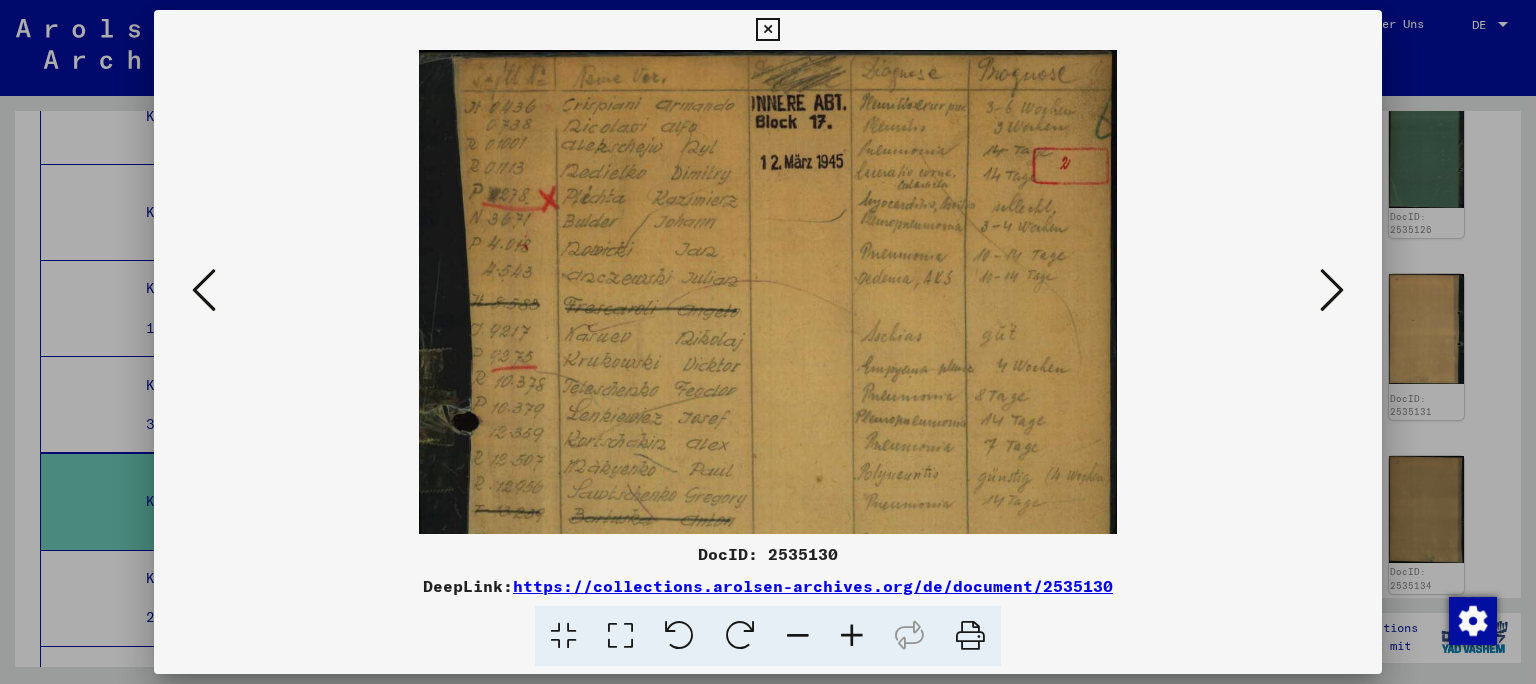drag, startPoint x: 791, startPoint y: 250, endPoint x: 804, endPoint y: 455, distance: 205.41179 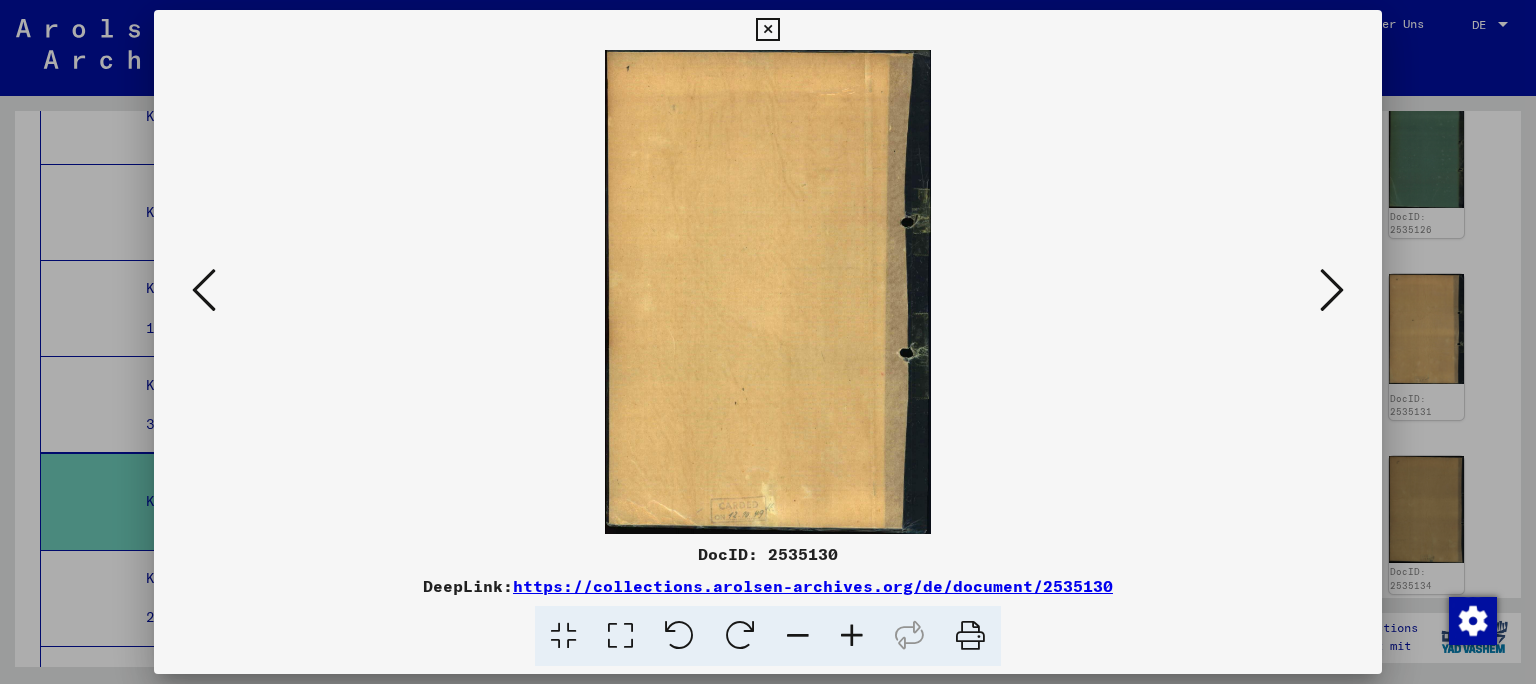 click at bounding box center (1332, 290) 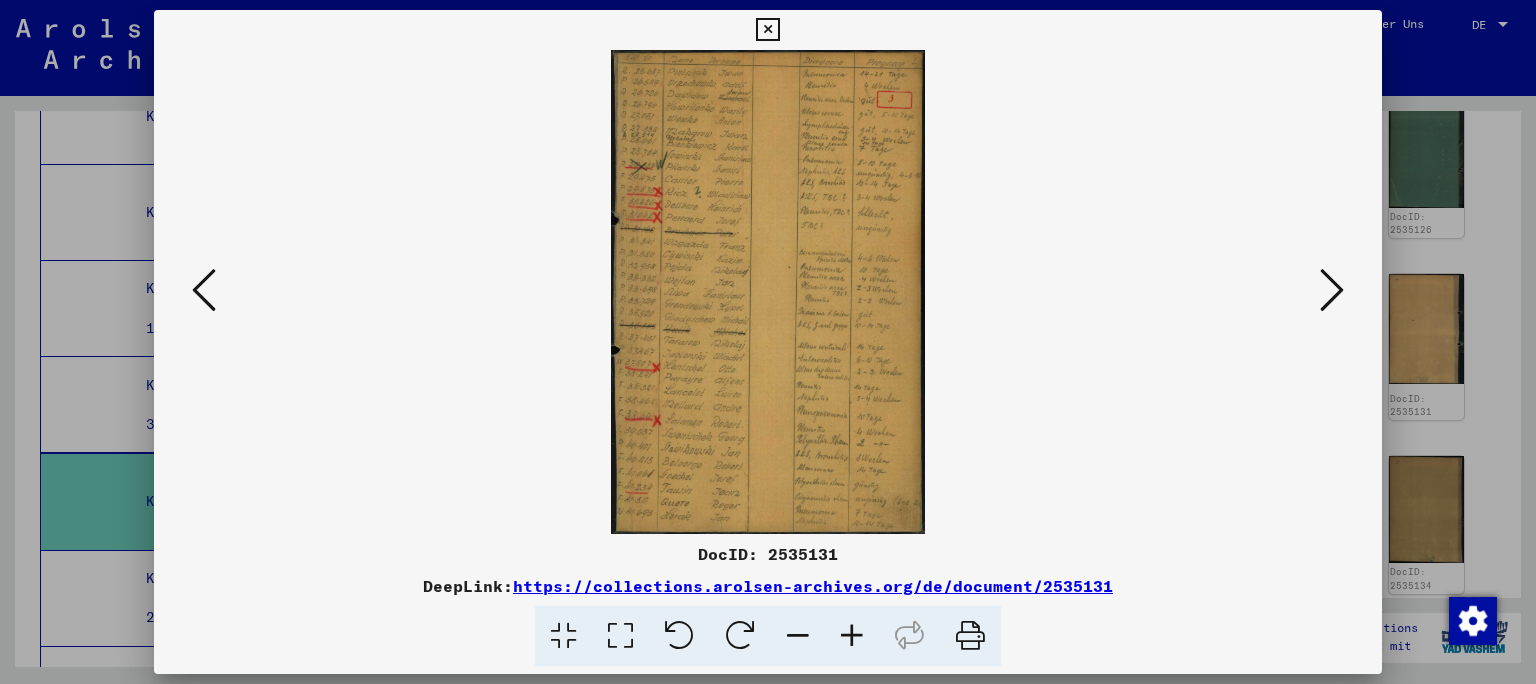 click at bounding box center (852, 636) 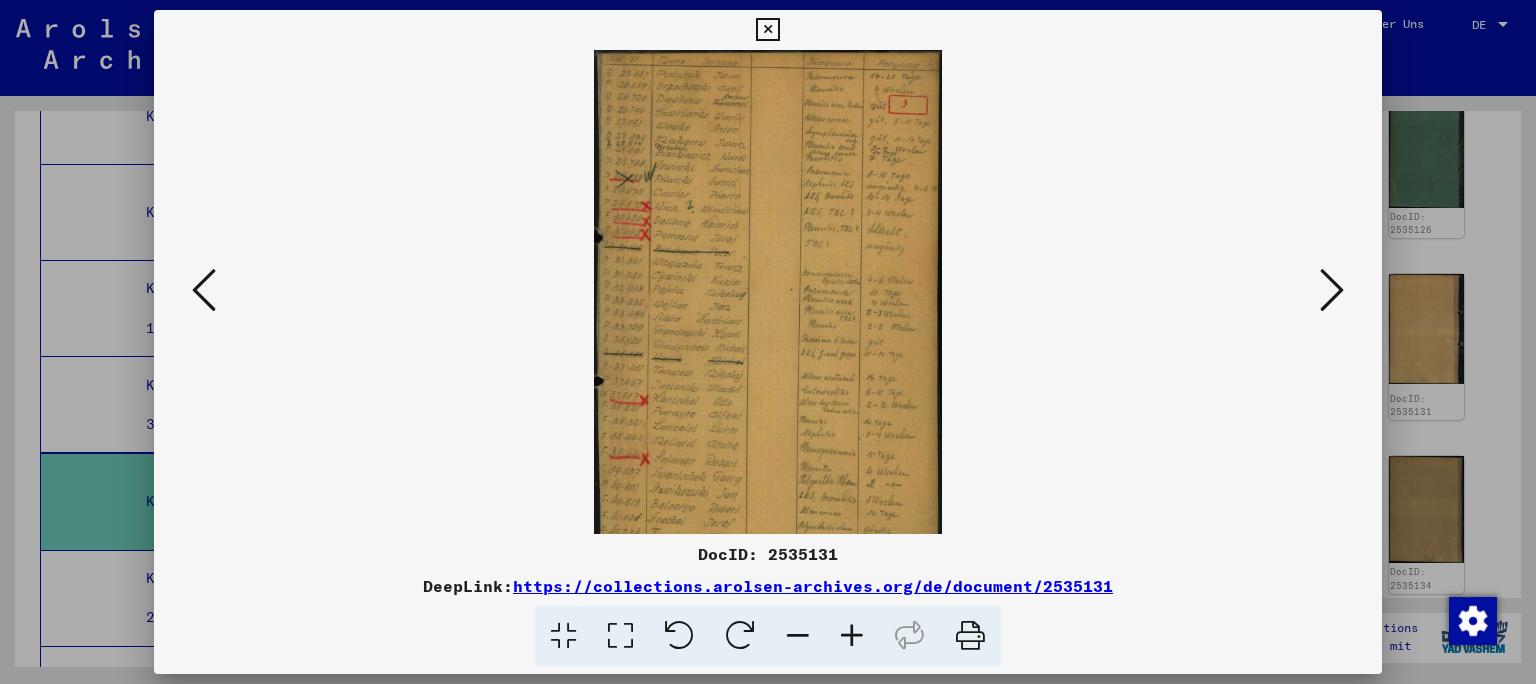 click at bounding box center (852, 636) 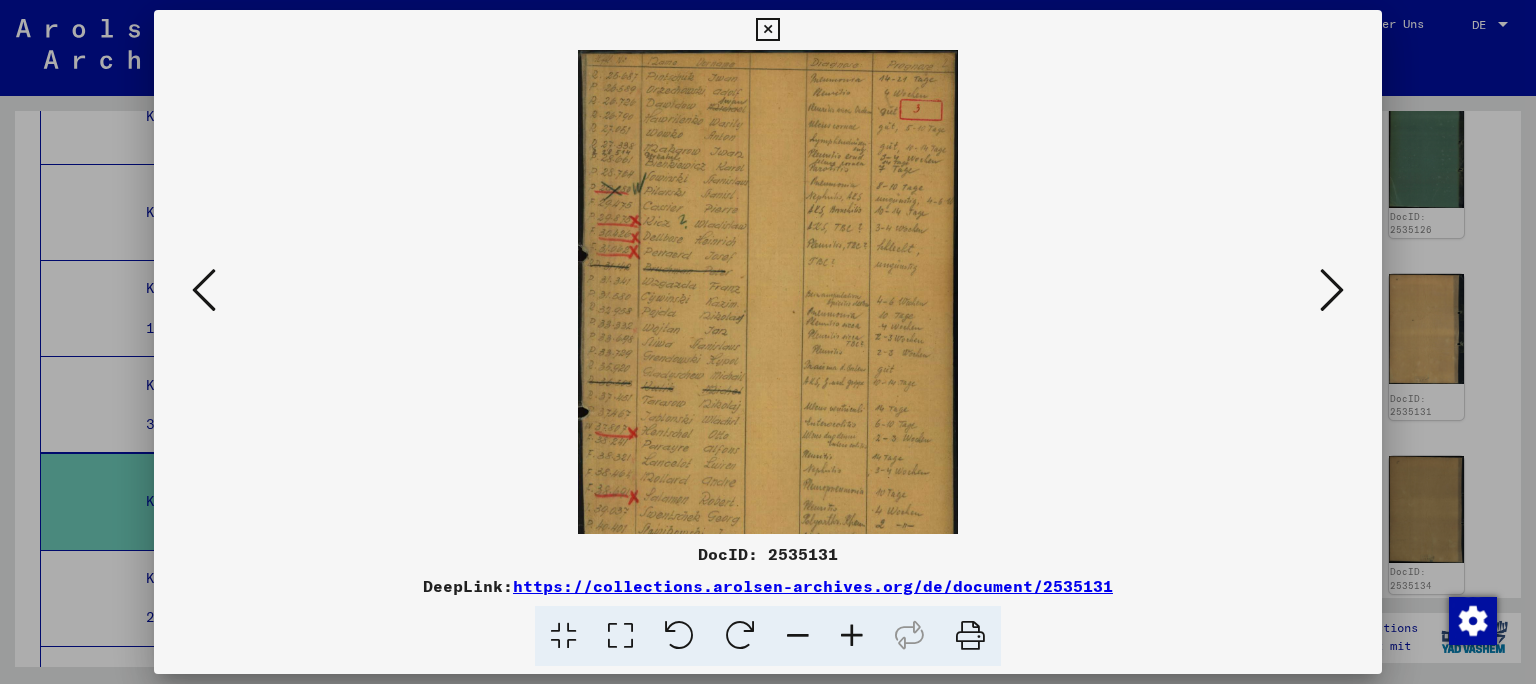 click at bounding box center (852, 636) 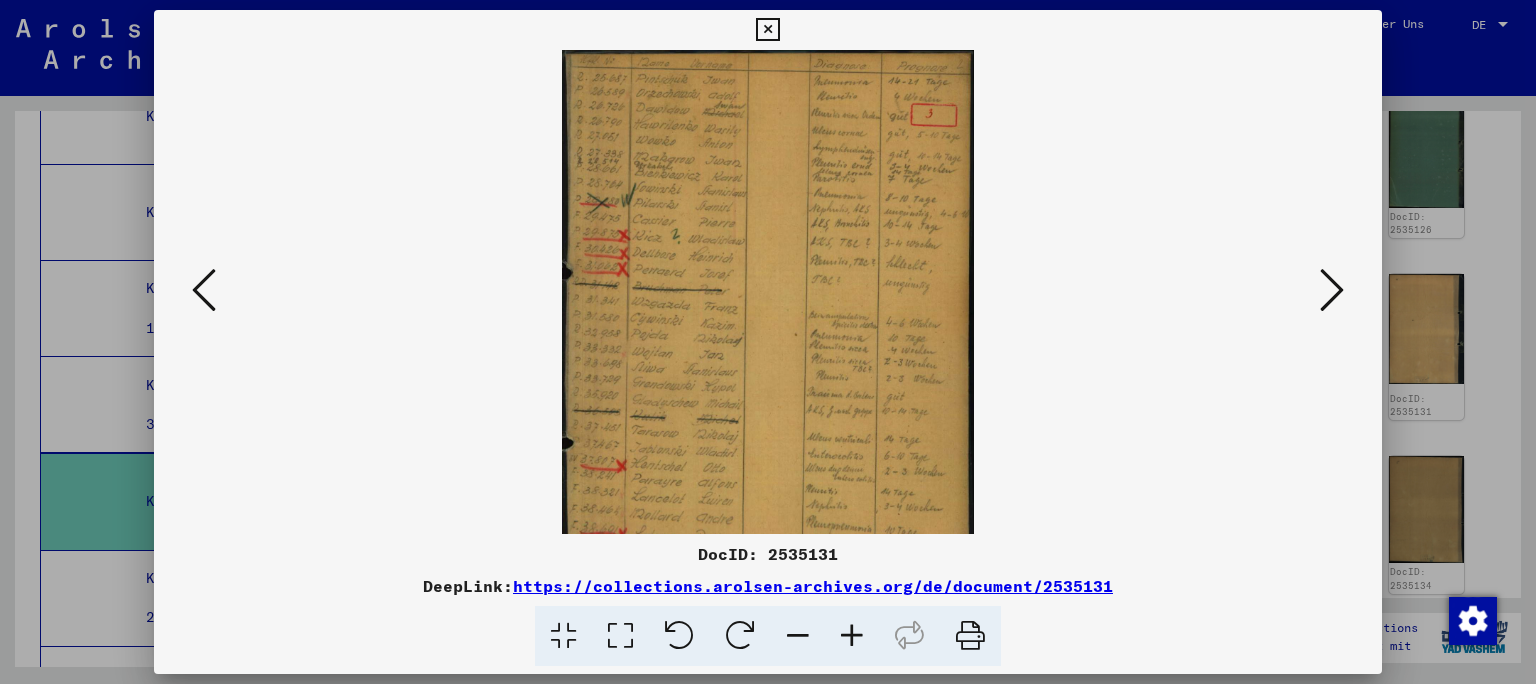 click at bounding box center [852, 636] 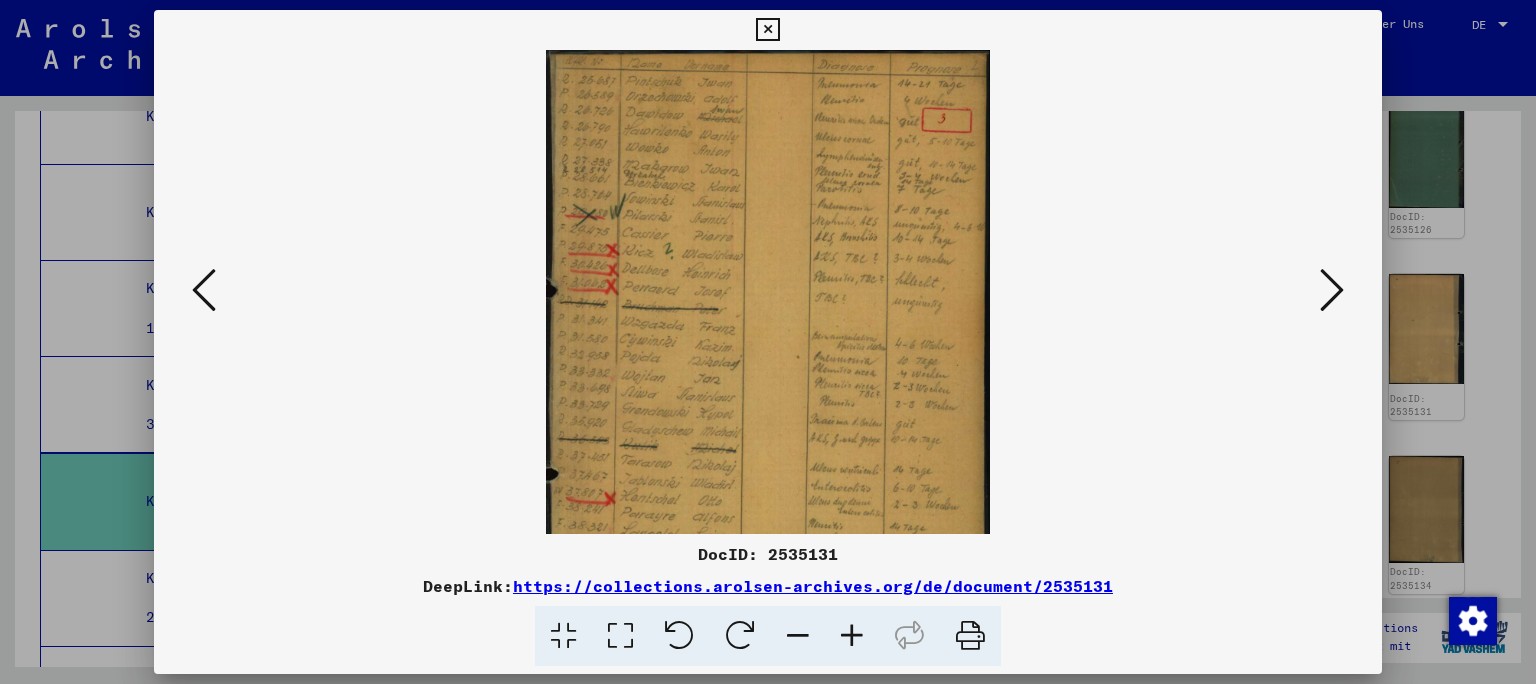 click at bounding box center [852, 636] 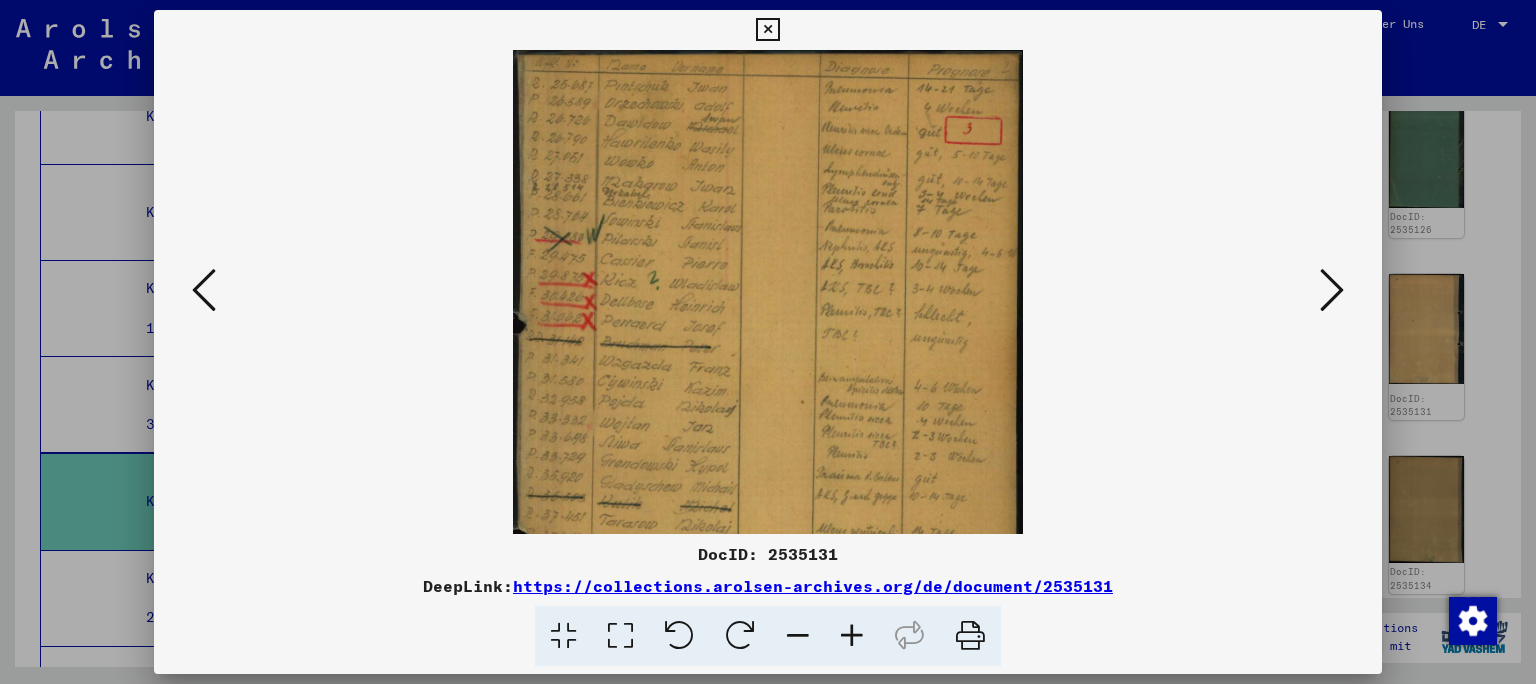 click at bounding box center [852, 636] 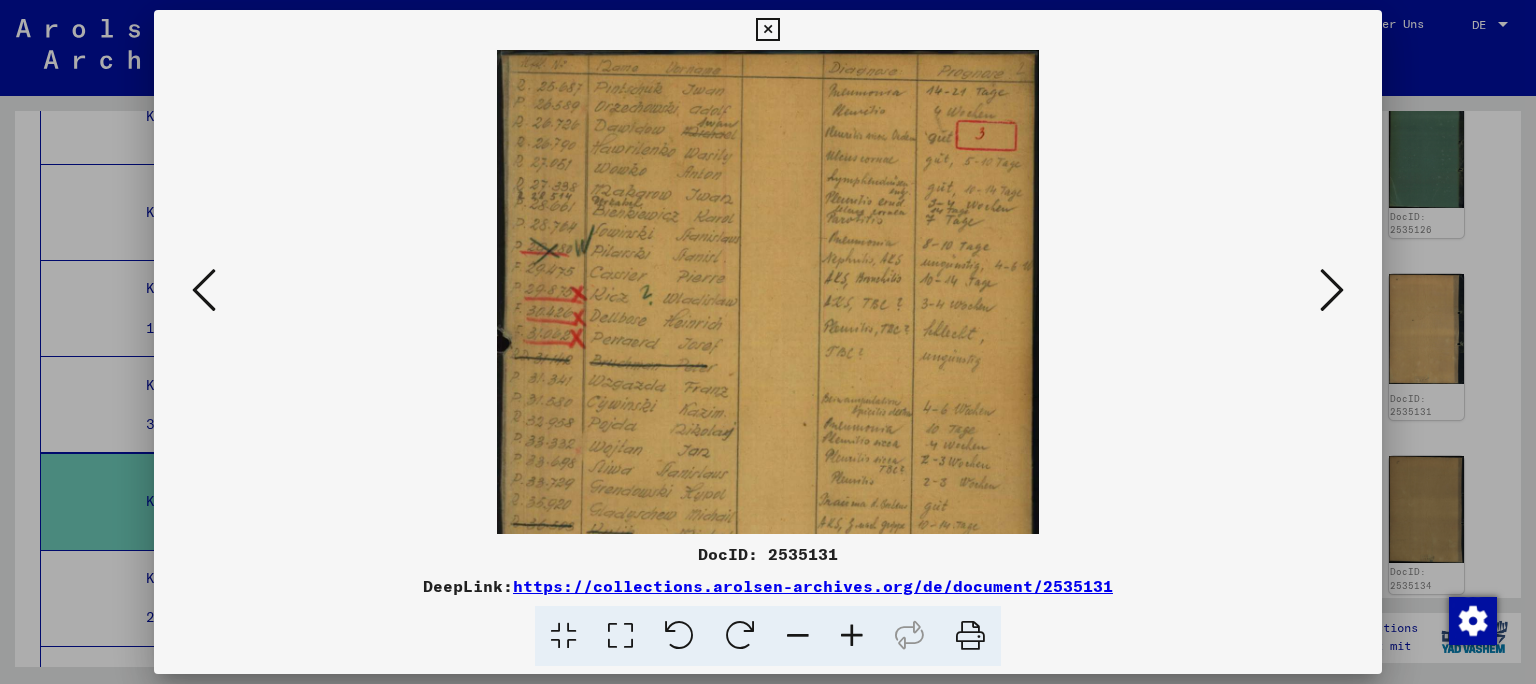 click at bounding box center (852, 636) 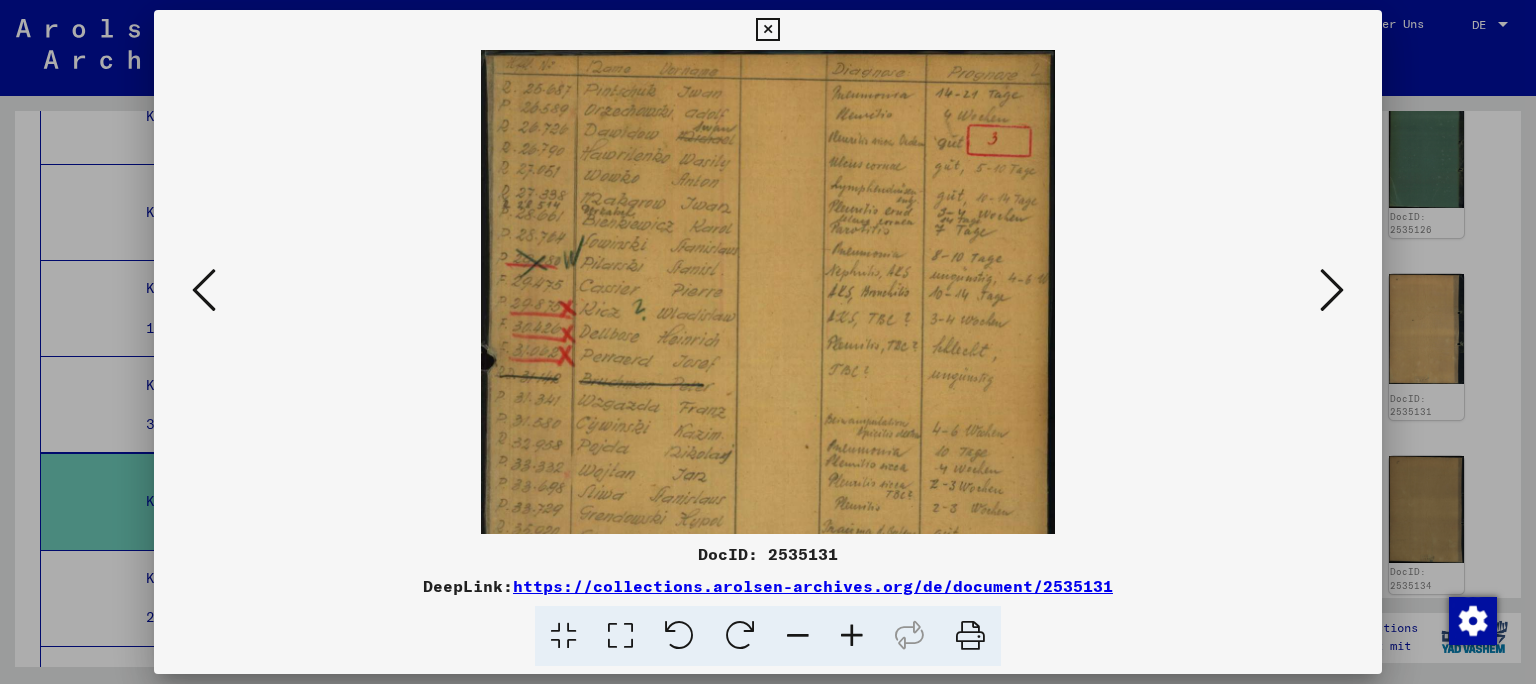 click at bounding box center [852, 636] 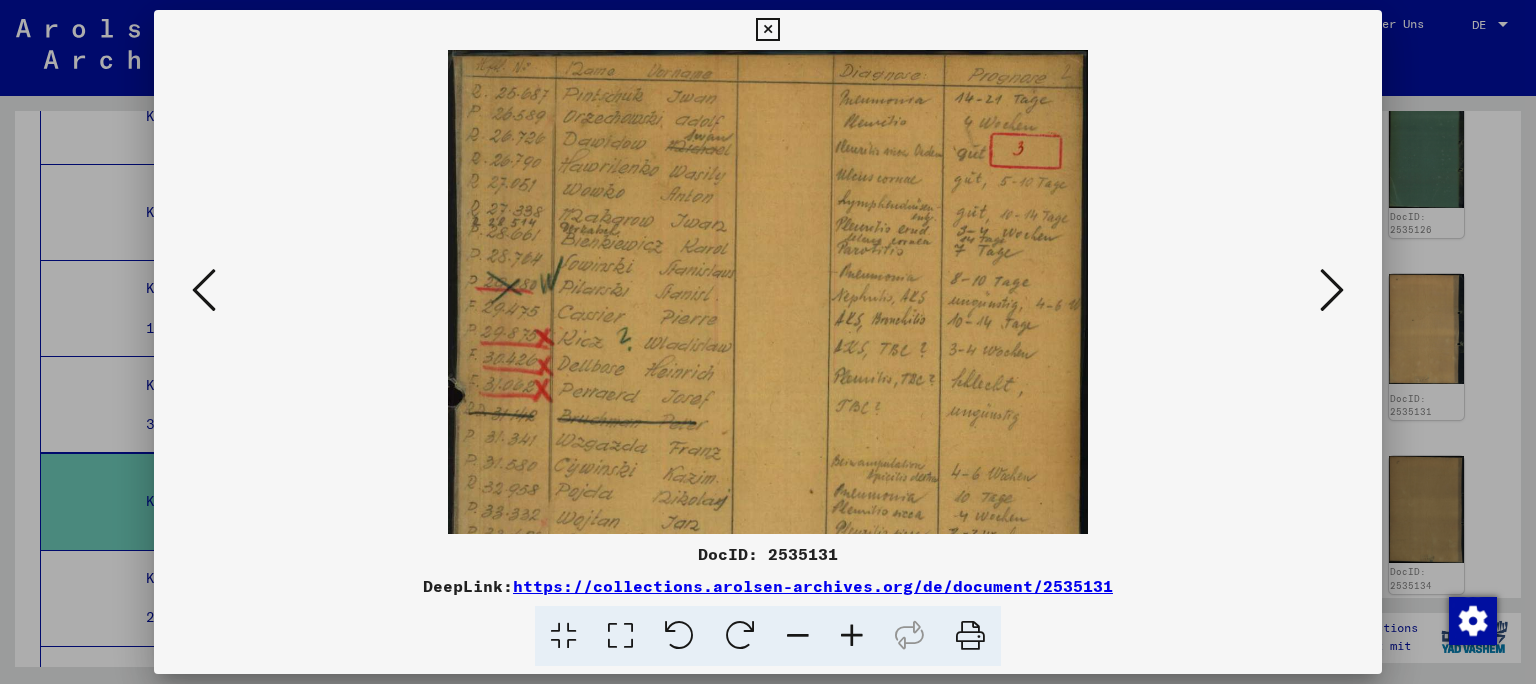 click at bounding box center [852, 636] 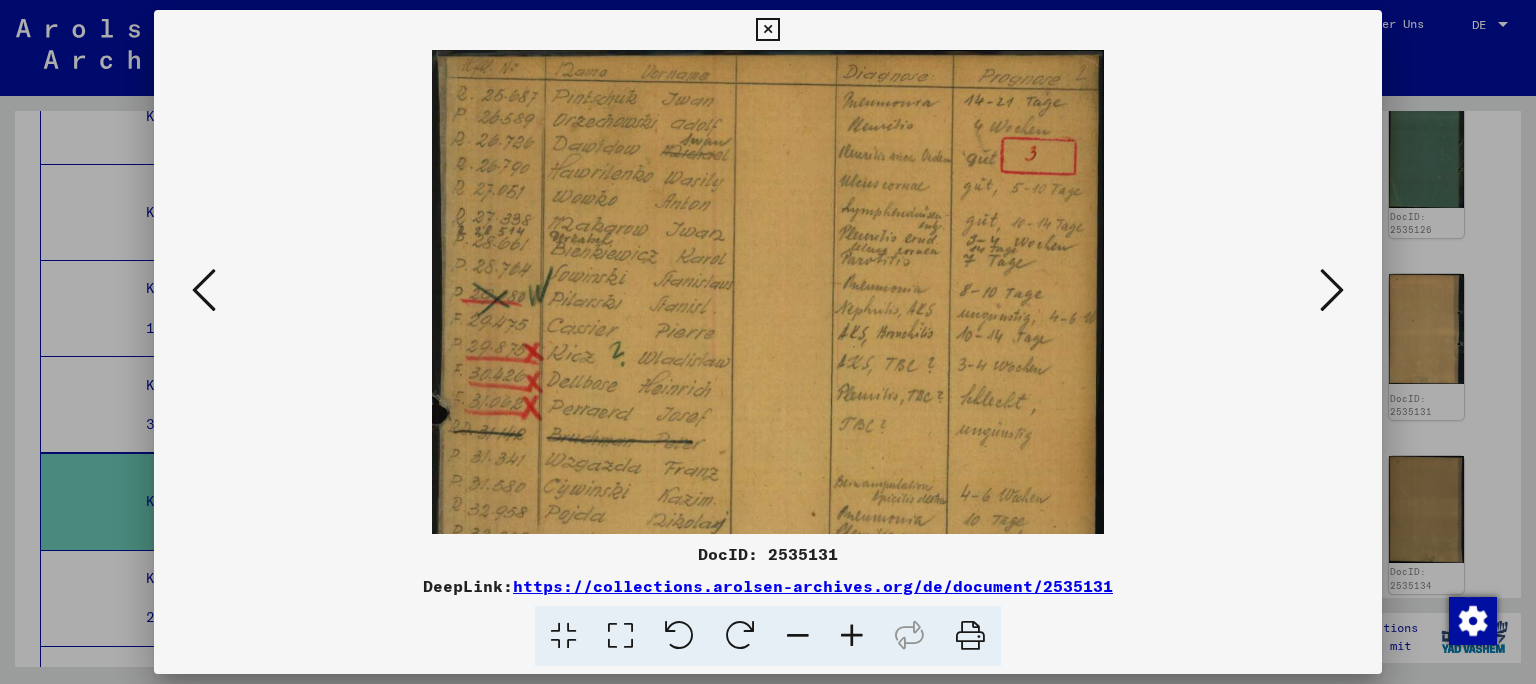 click at bounding box center (852, 636) 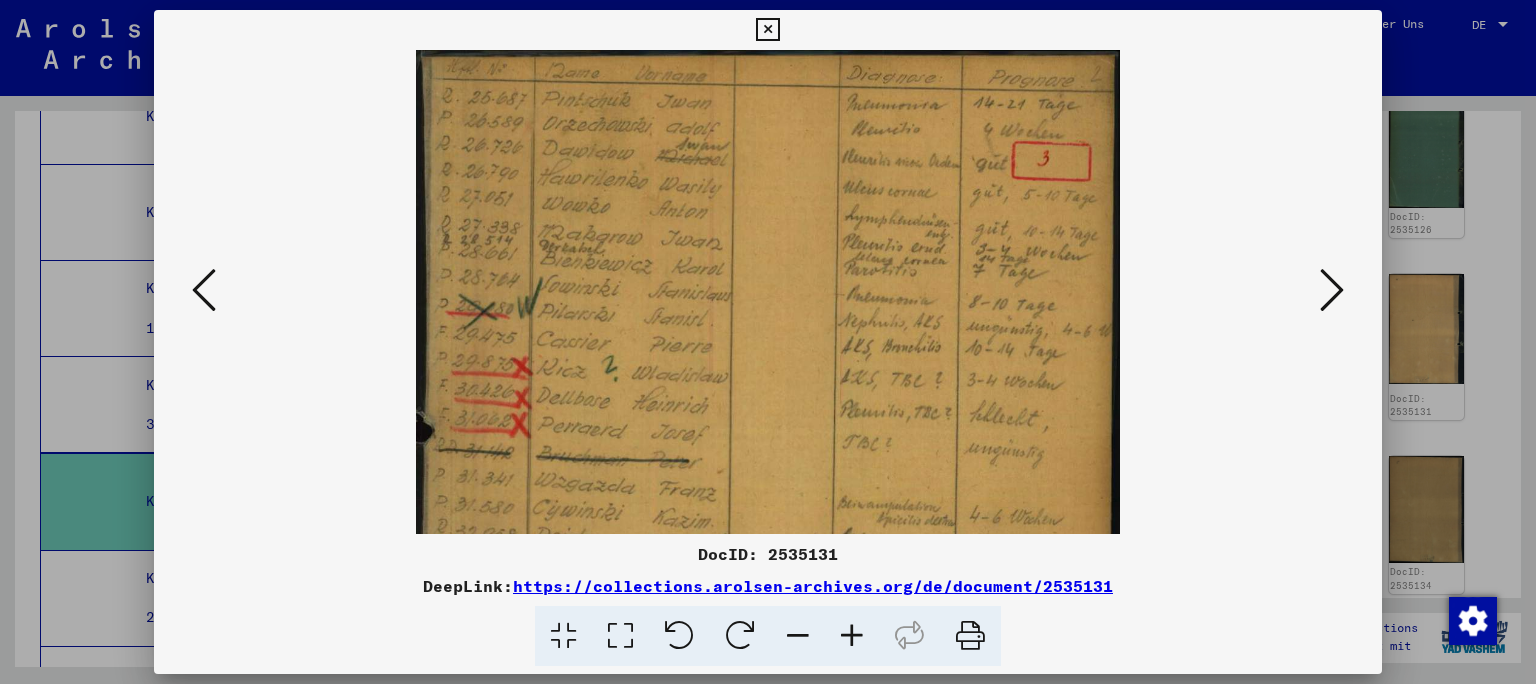 click at bounding box center (852, 636) 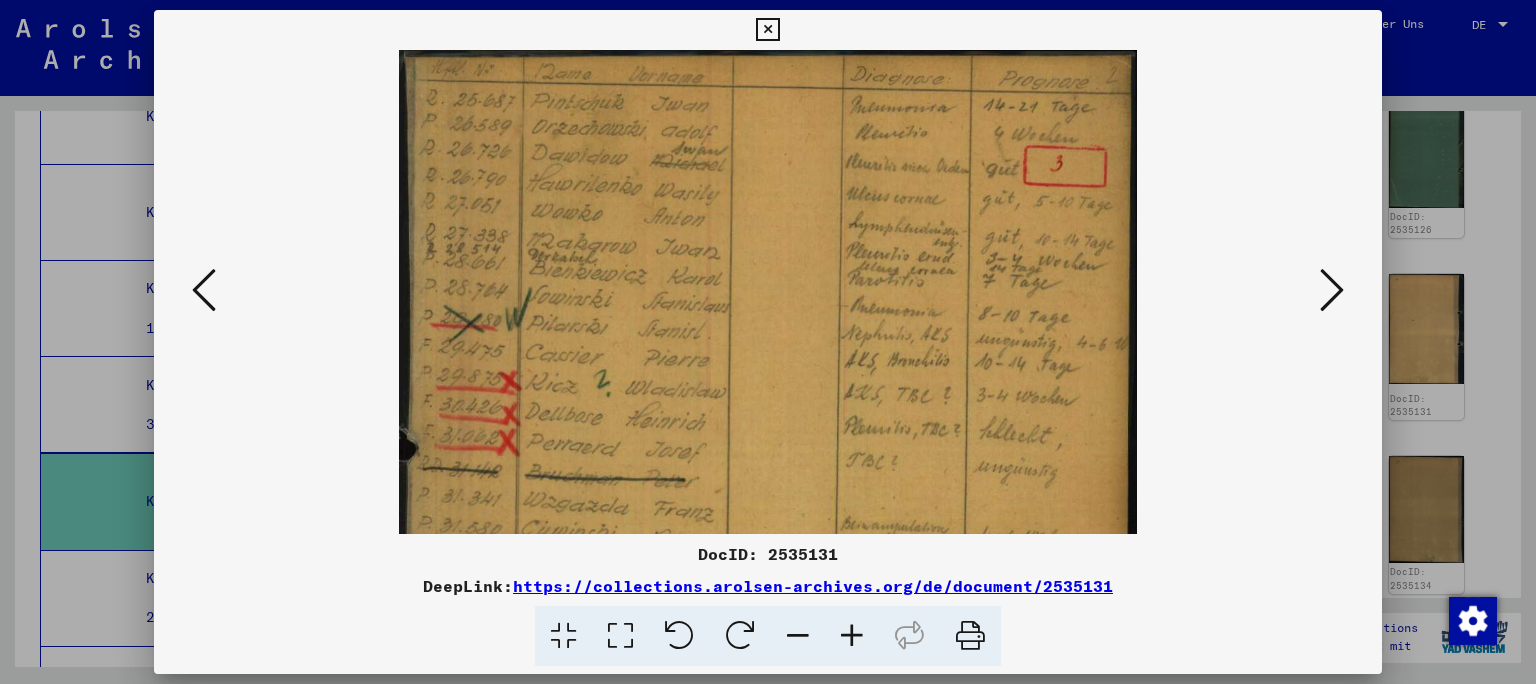 click at bounding box center [852, 636] 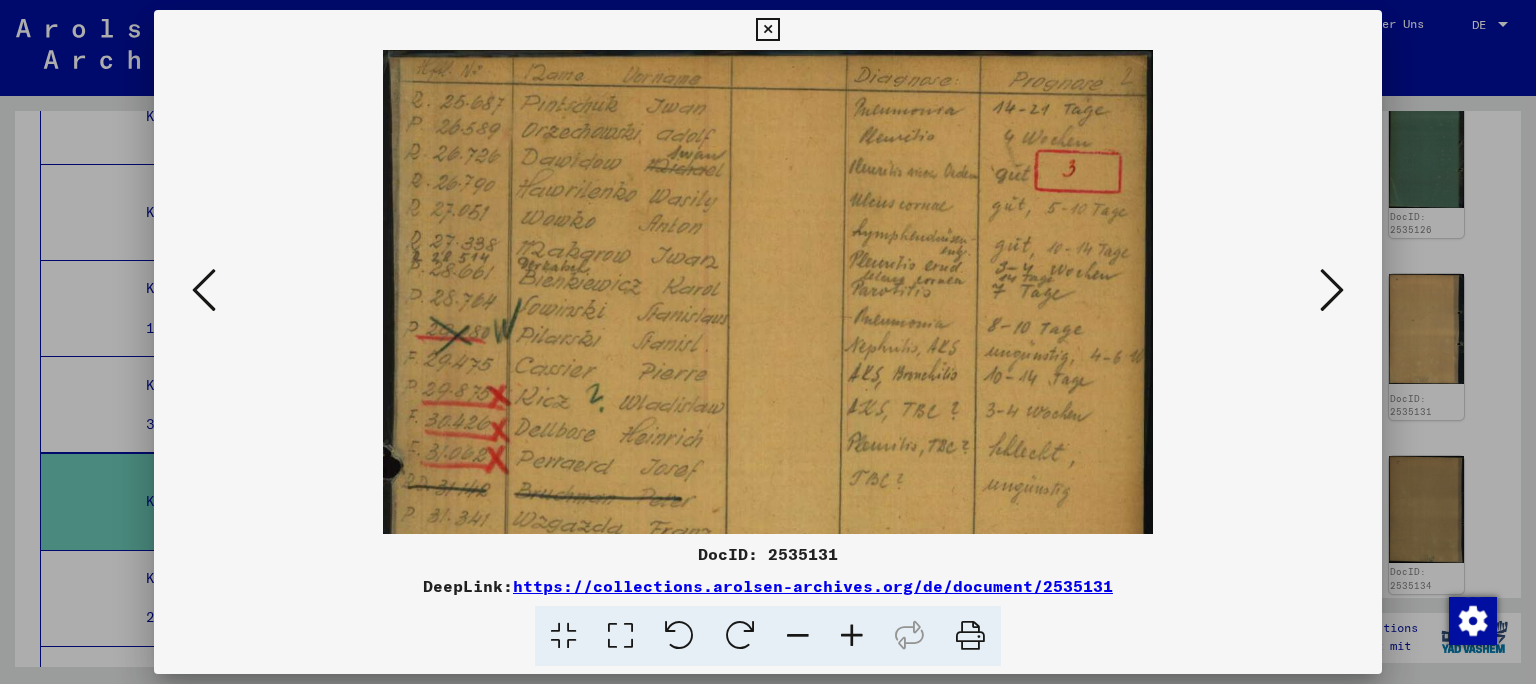 click at bounding box center (852, 636) 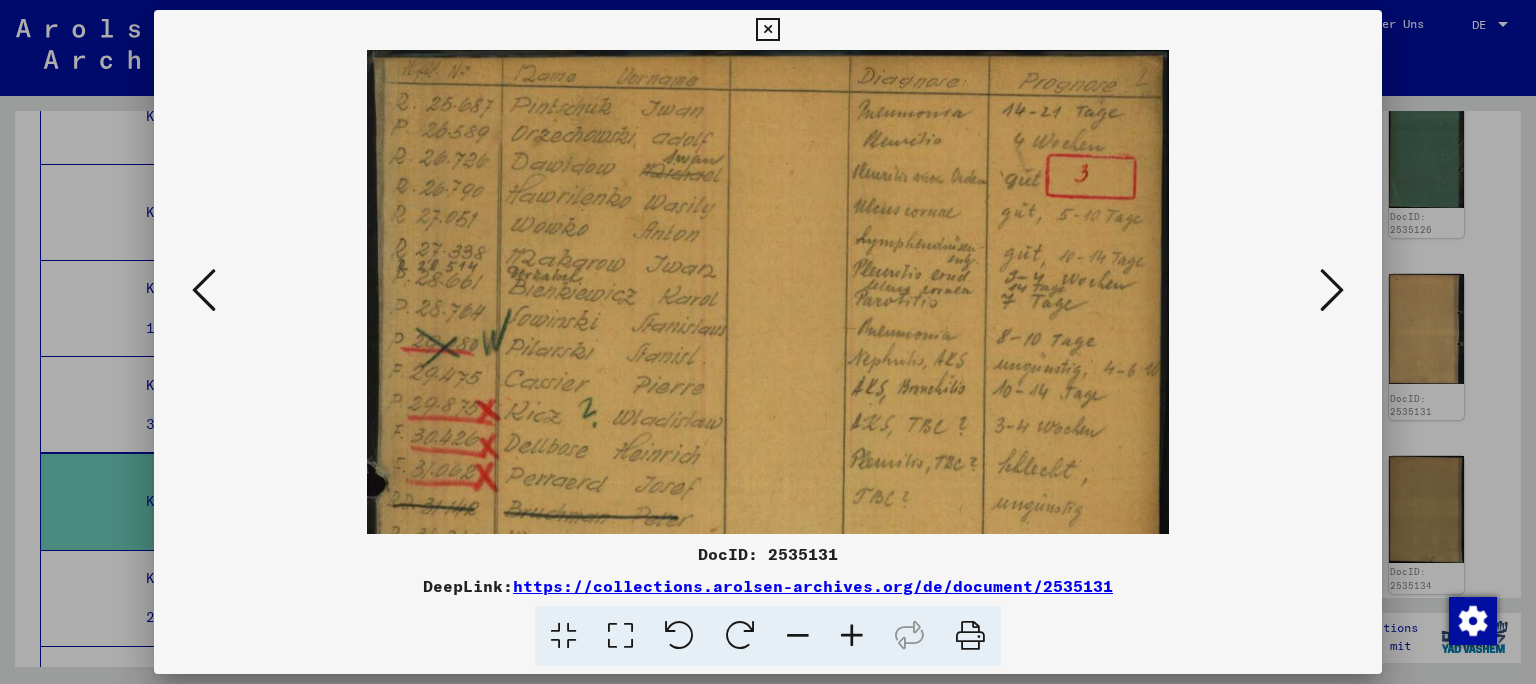 scroll, scrollTop: 143, scrollLeft: 0, axis: vertical 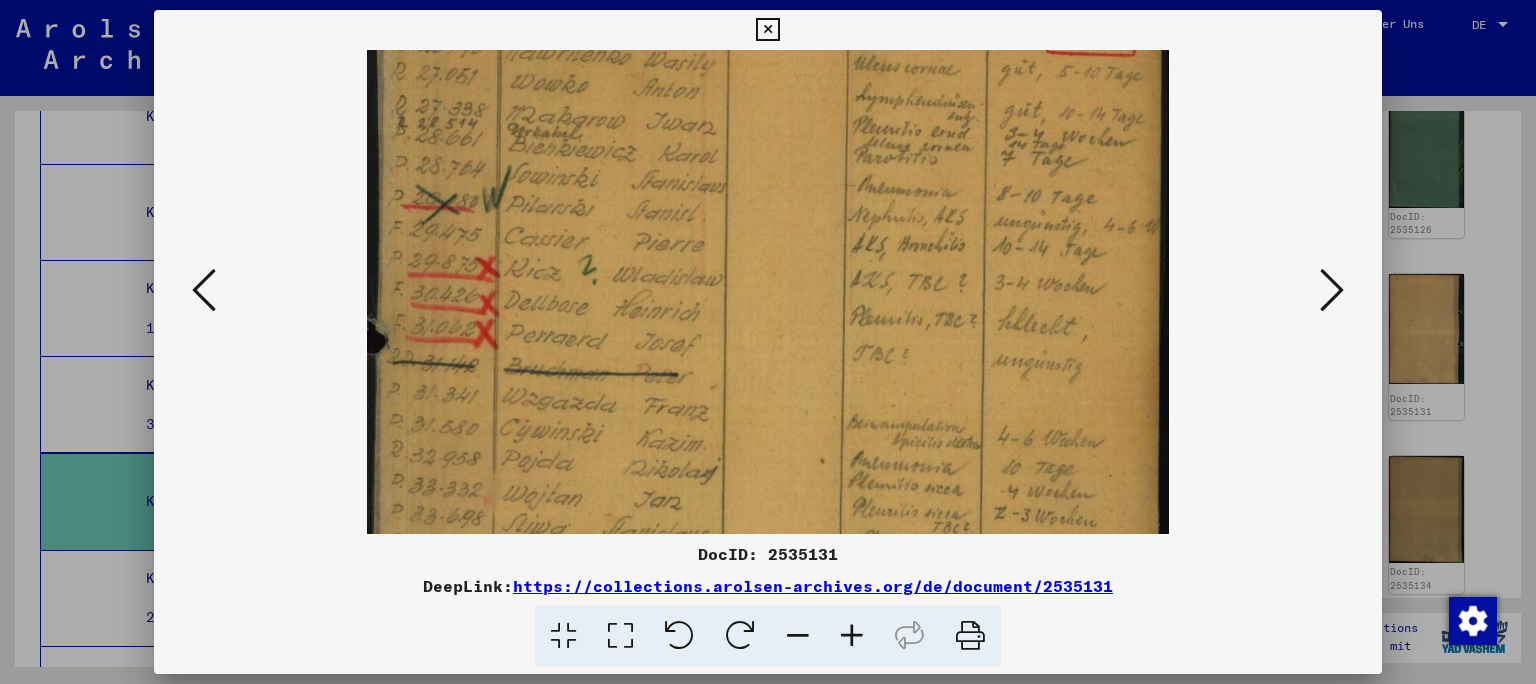 drag, startPoint x: 643, startPoint y: 333, endPoint x: 605, endPoint y: 190, distance: 147.96283 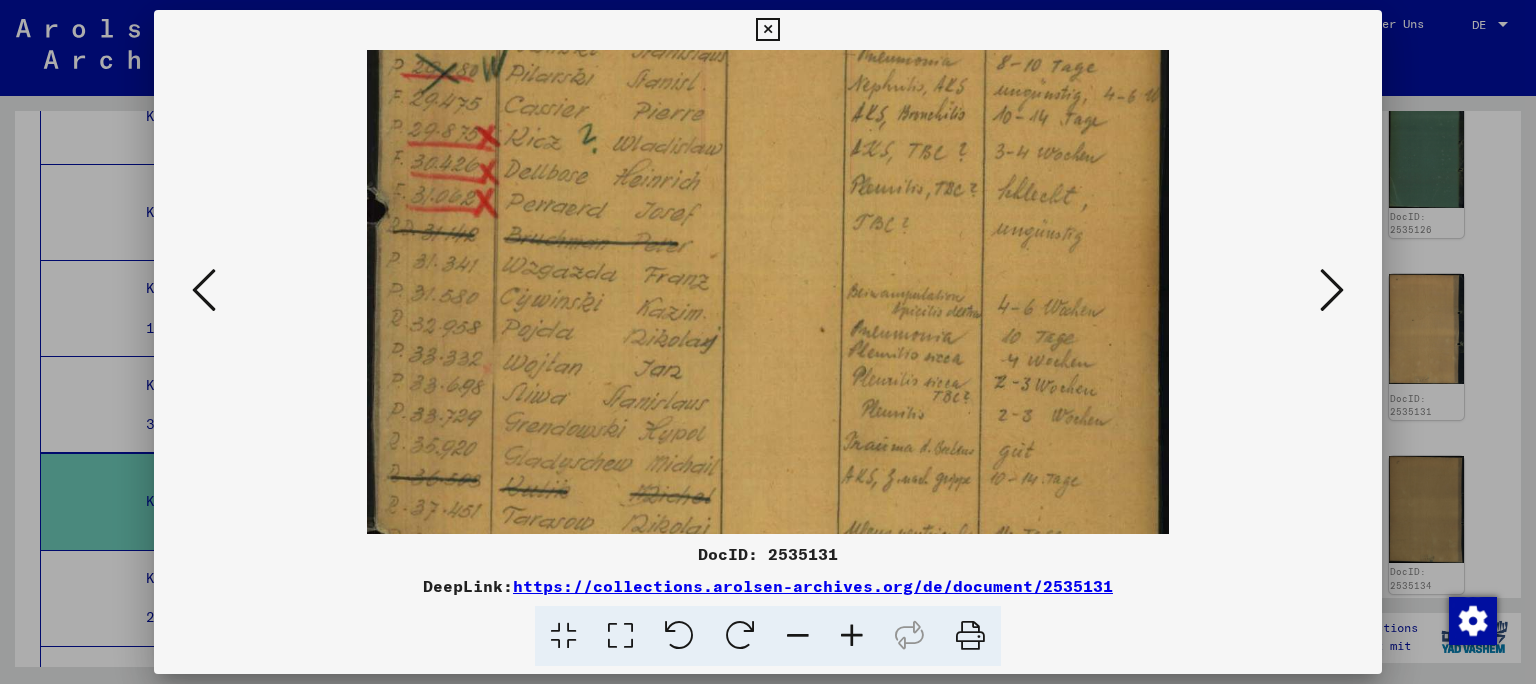 drag, startPoint x: 710, startPoint y: 437, endPoint x: 729, endPoint y: 306, distance: 132.3707 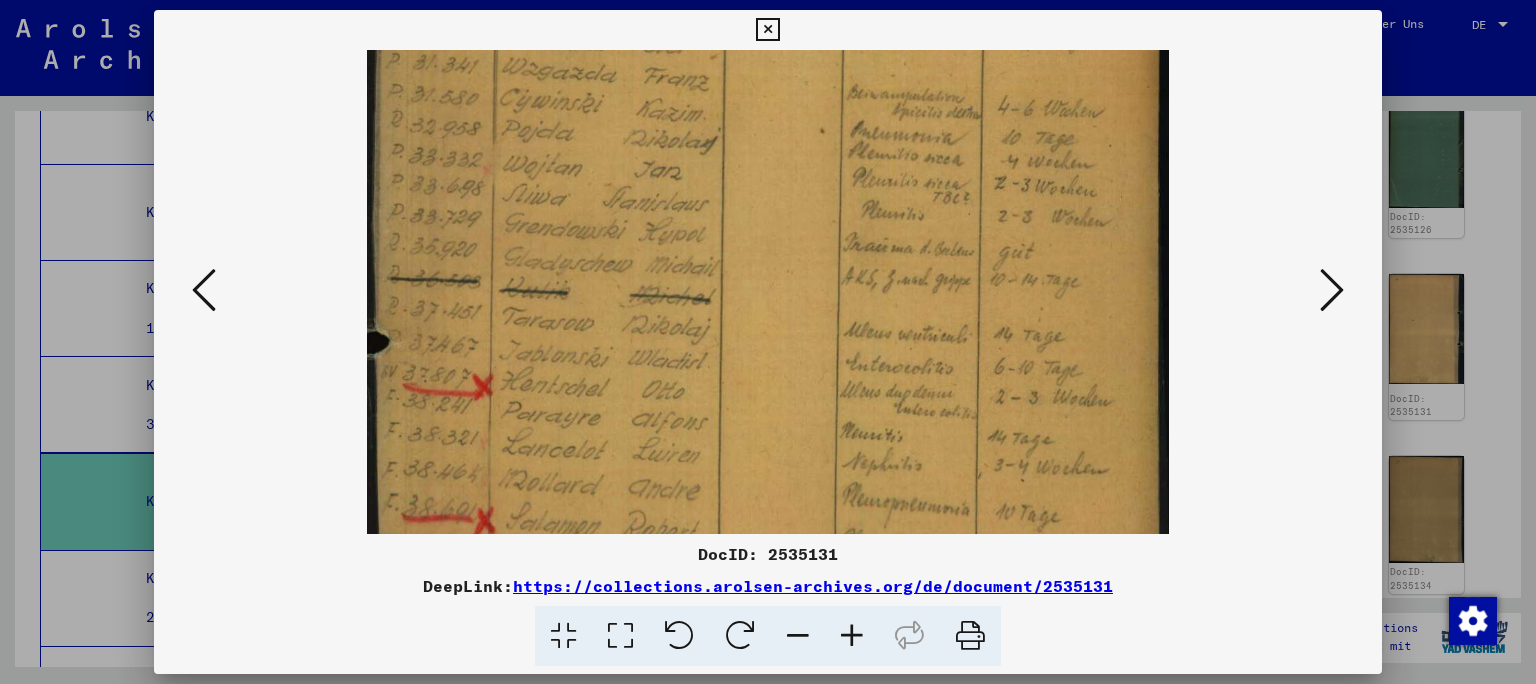 drag, startPoint x: 766, startPoint y: 433, endPoint x: 810, endPoint y: 234, distance: 203.80627 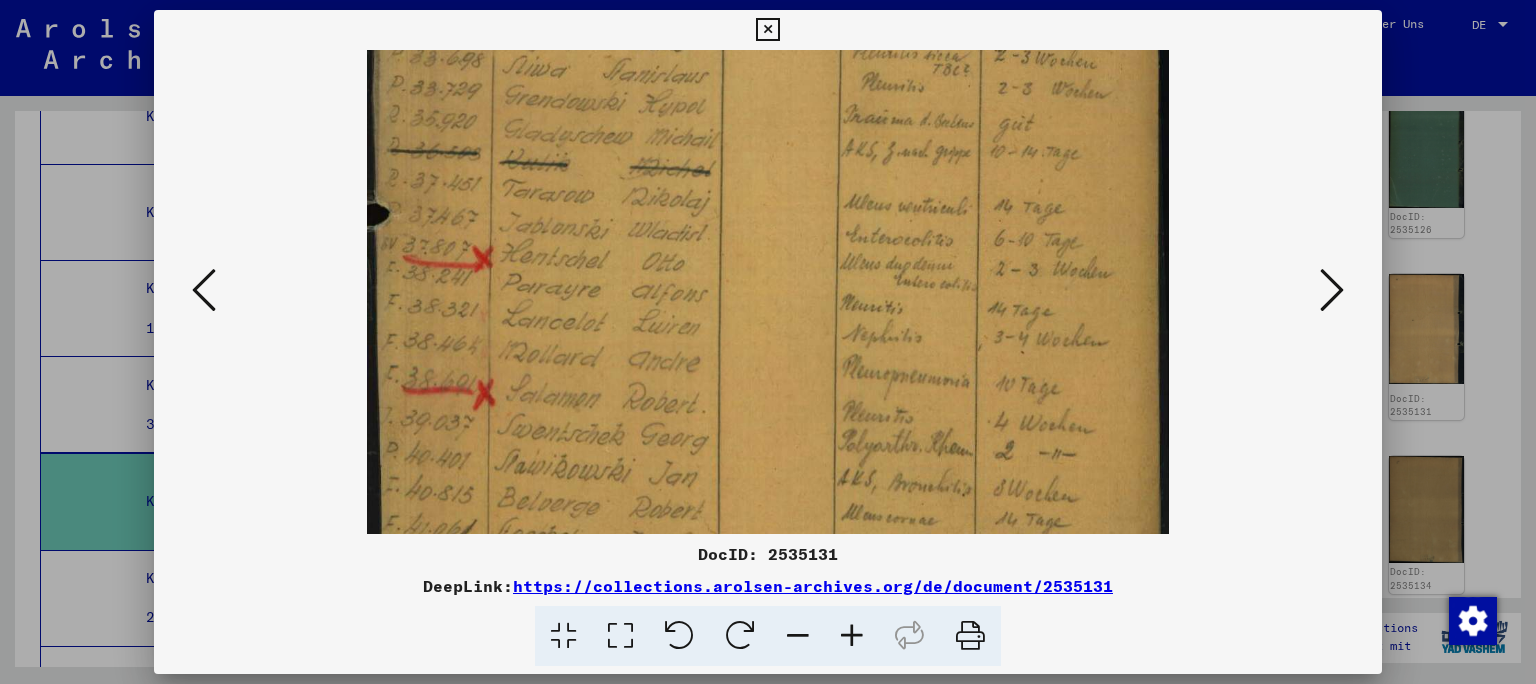 scroll, scrollTop: 603, scrollLeft: 0, axis: vertical 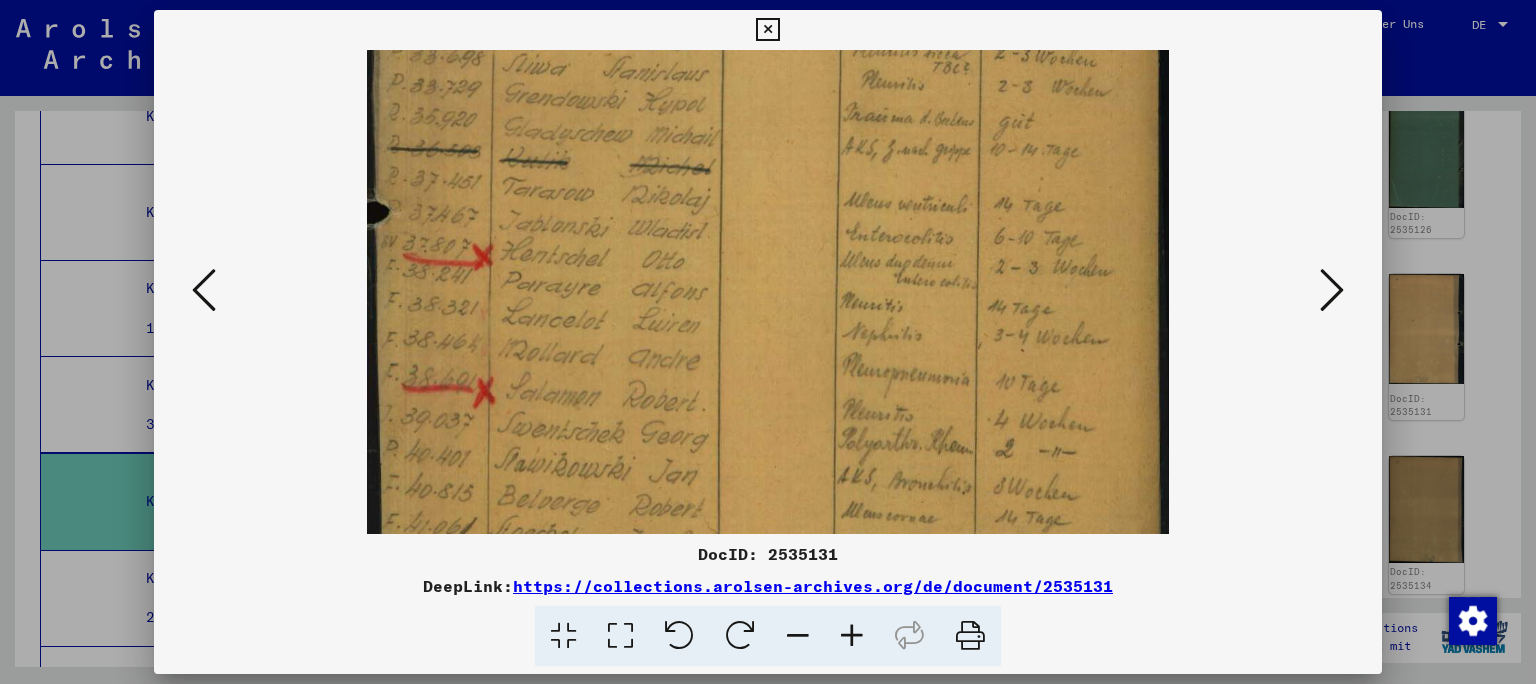 drag, startPoint x: 854, startPoint y: 368, endPoint x: 865, endPoint y: 238, distance: 130.46455 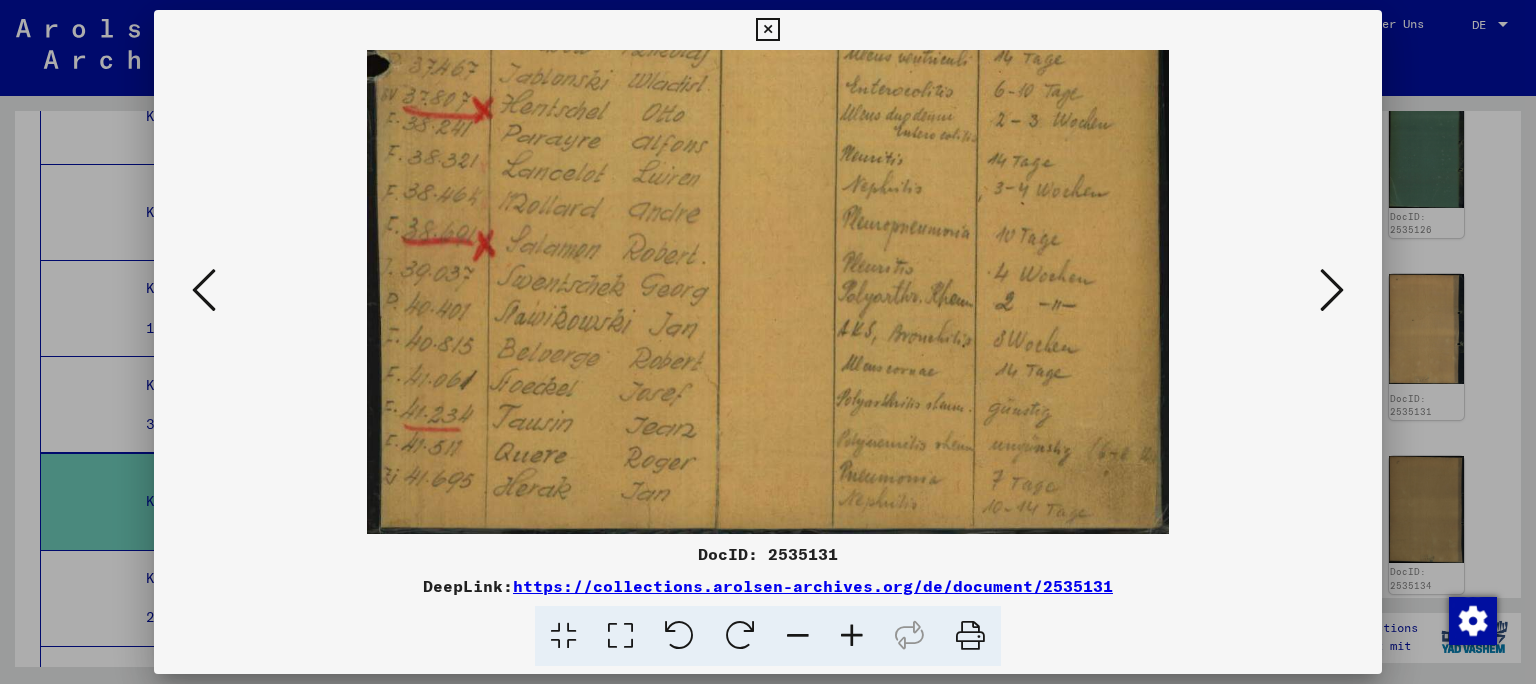 drag, startPoint x: 864, startPoint y: 326, endPoint x: 870, endPoint y: 120, distance: 206.08736 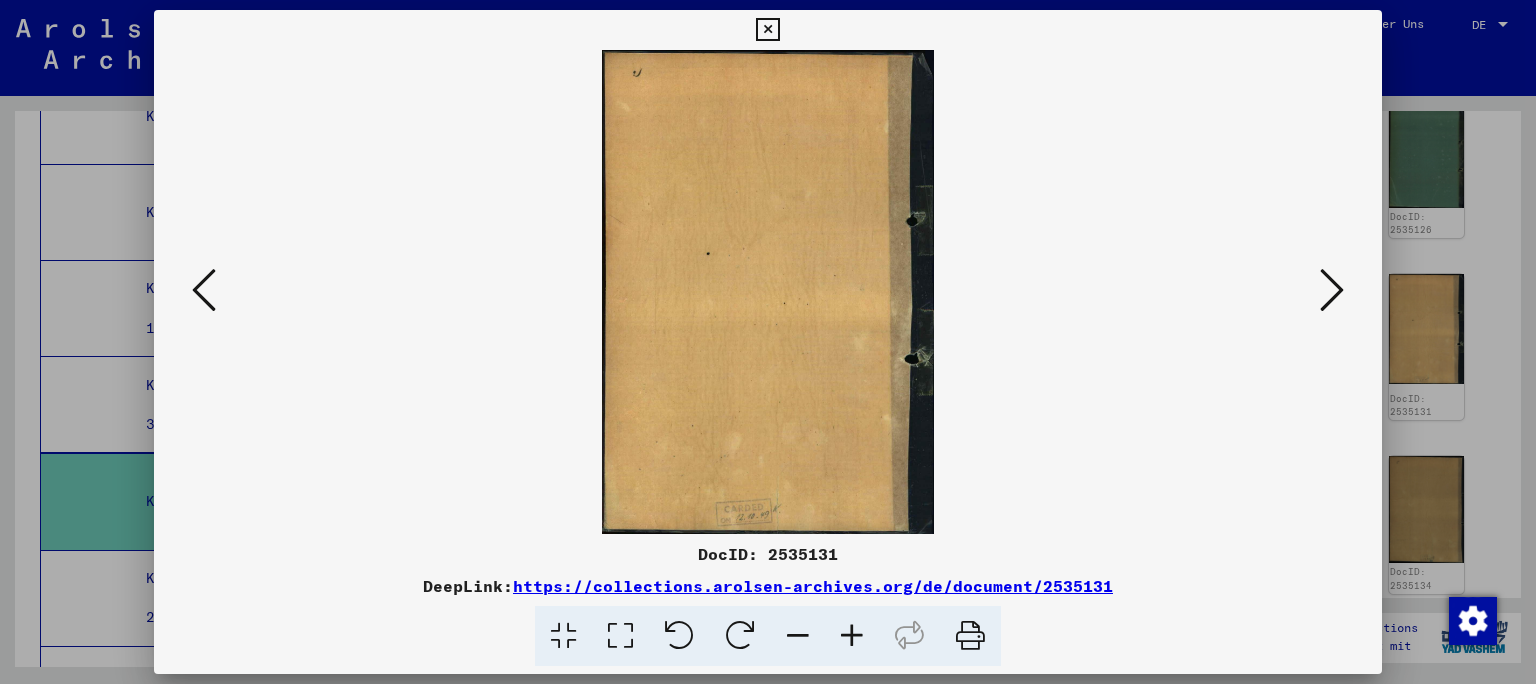 click at bounding box center [1332, 290] 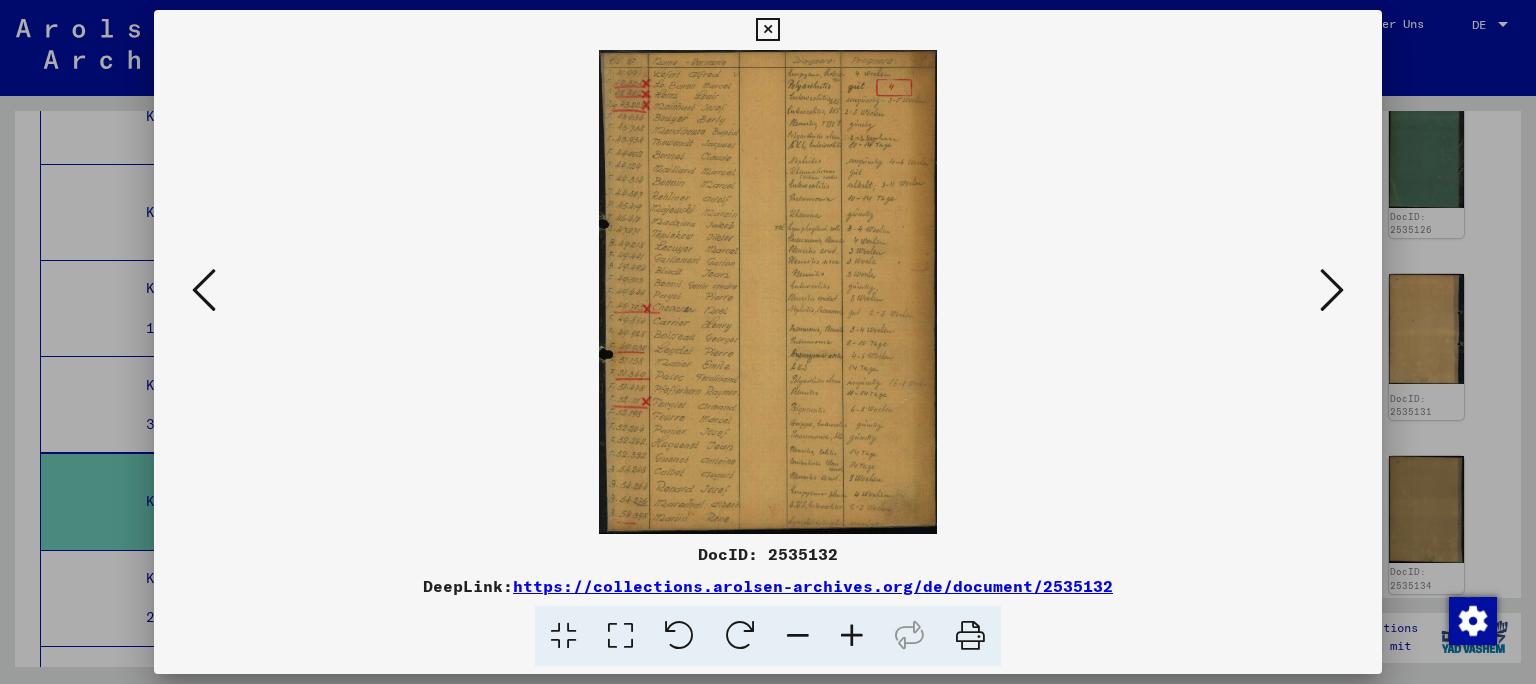click at bounding box center [852, 636] 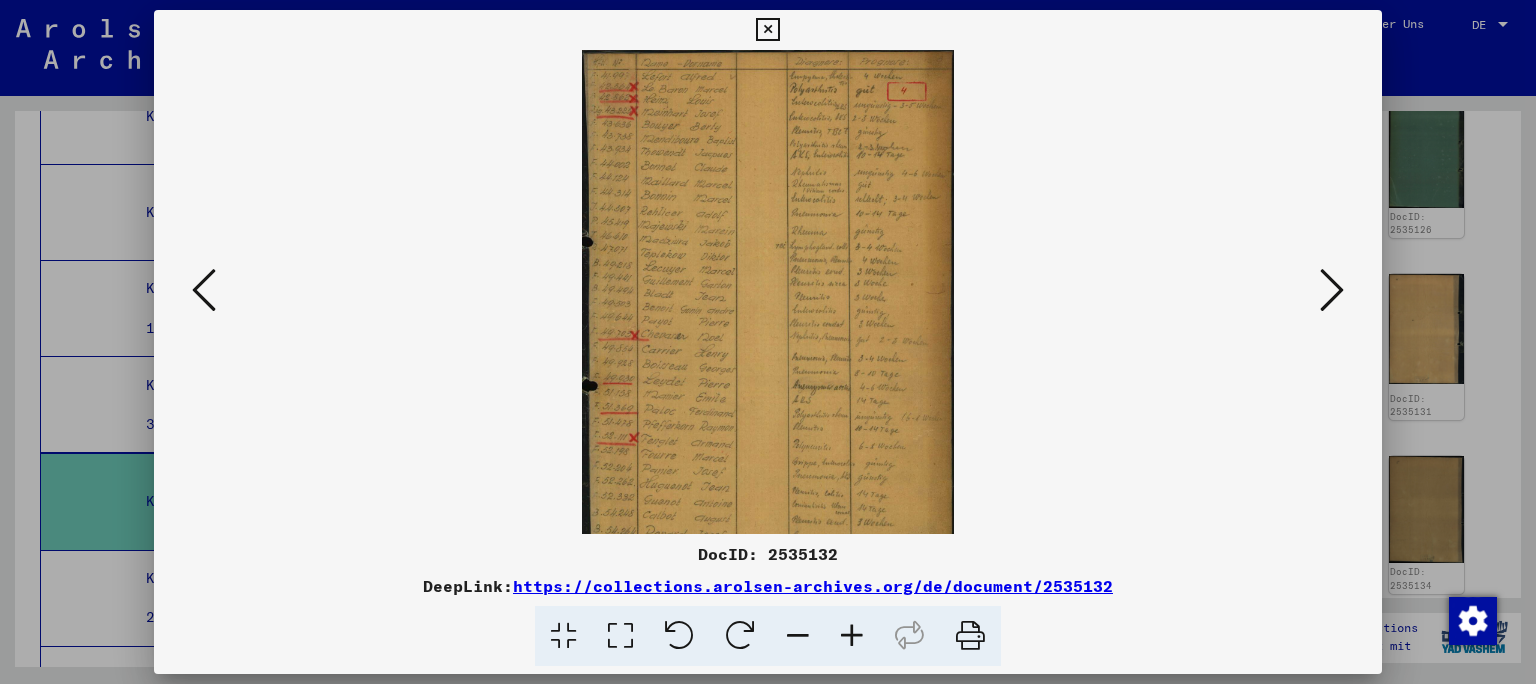 click at bounding box center [852, 636] 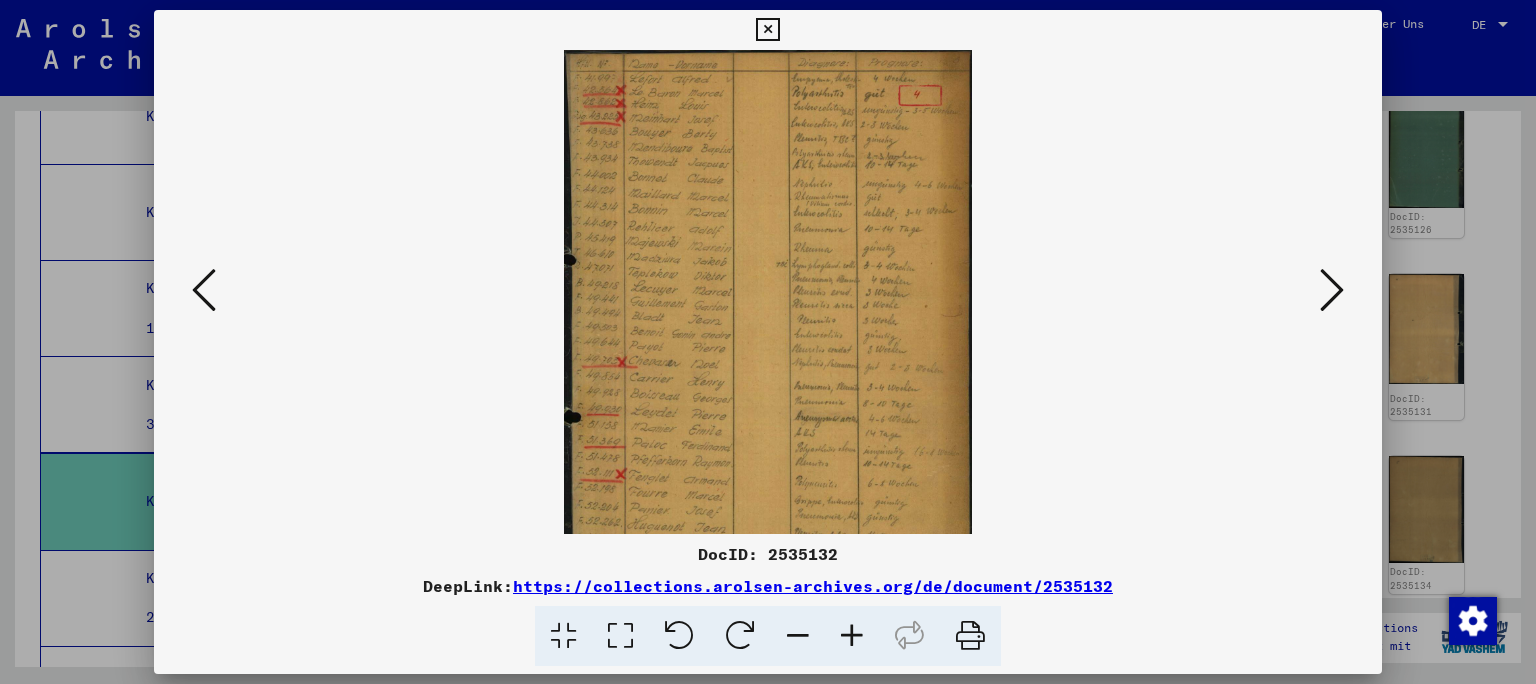click at bounding box center (852, 636) 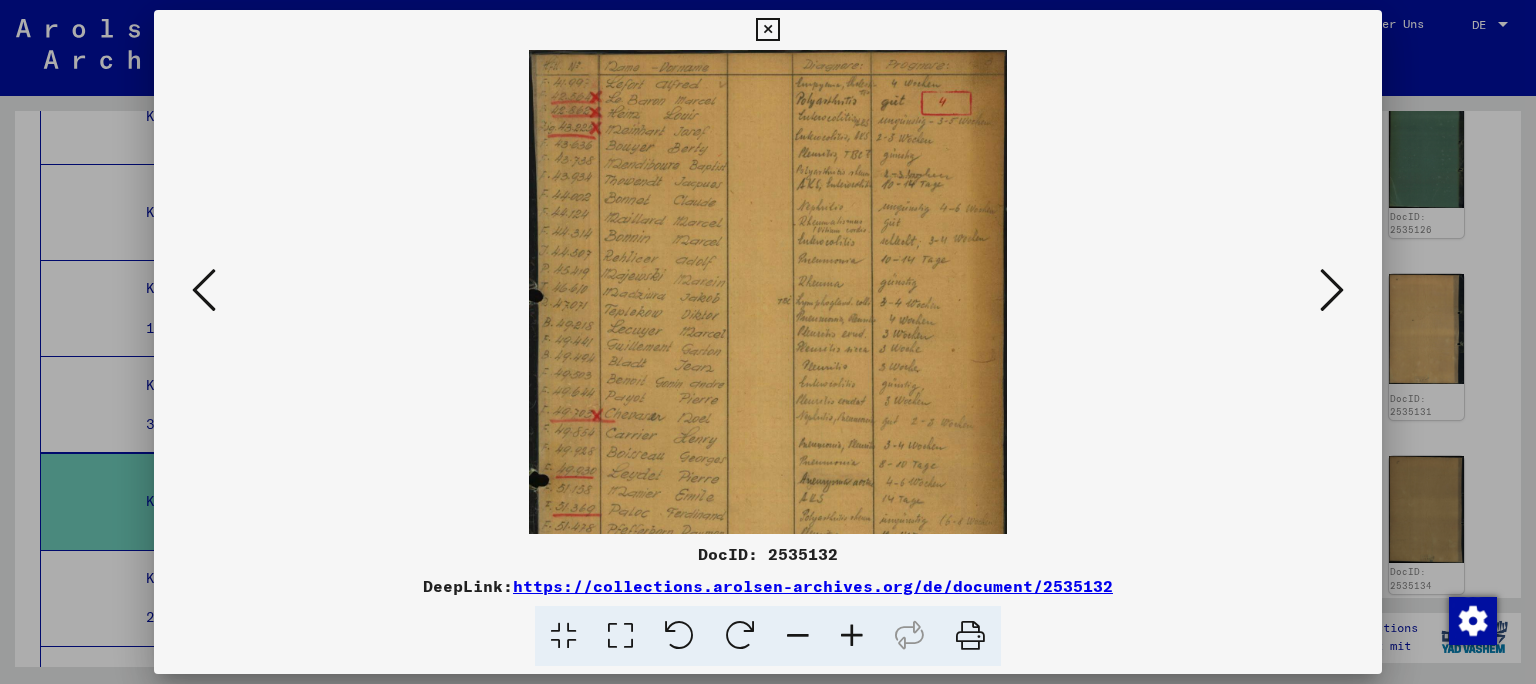 click at bounding box center [852, 636] 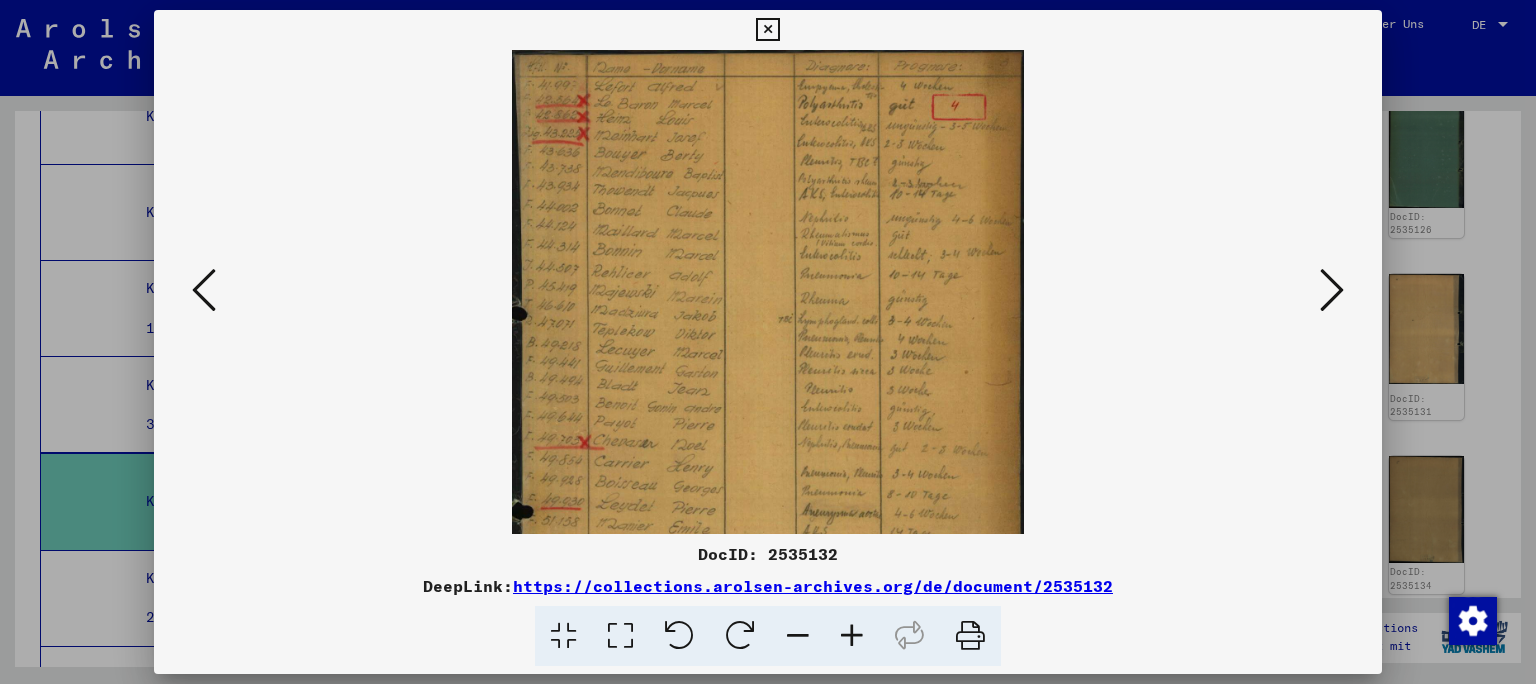 click at bounding box center [852, 636] 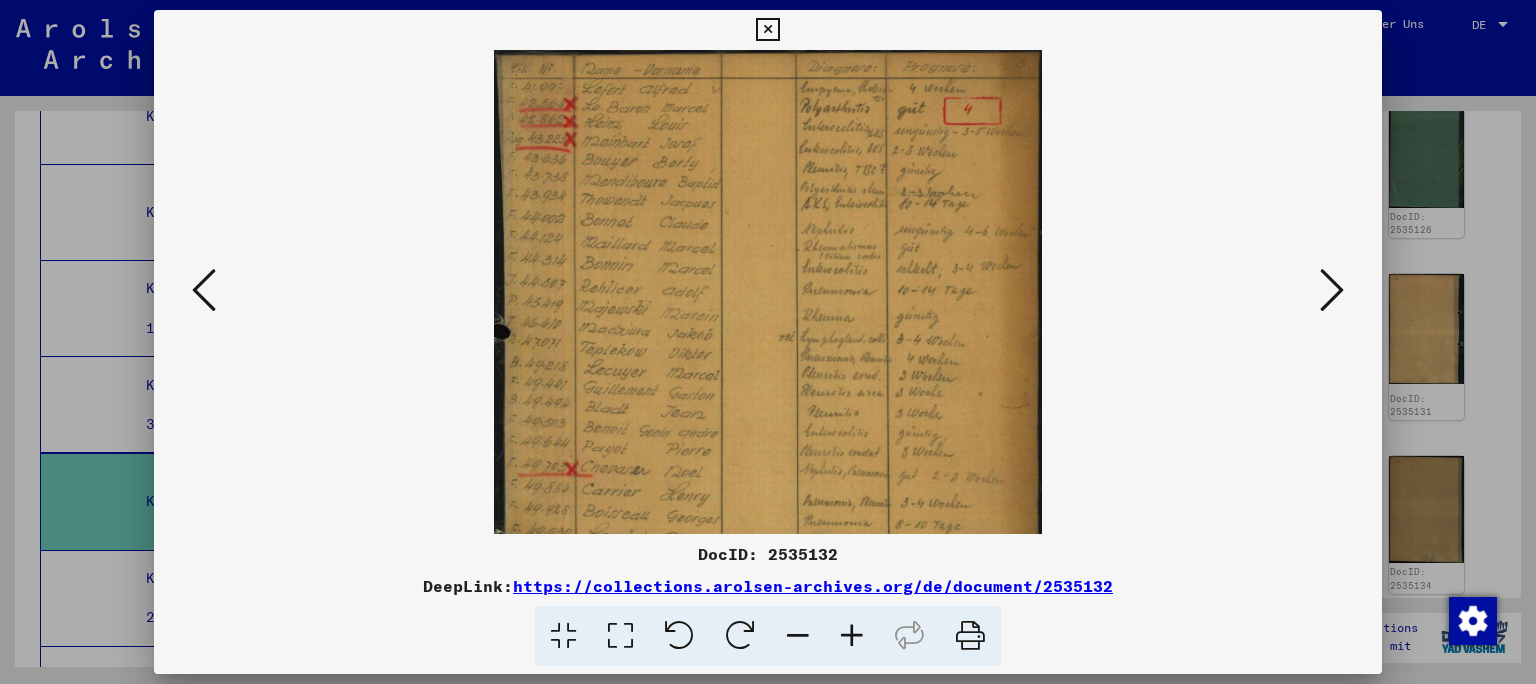 click at bounding box center [852, 636] 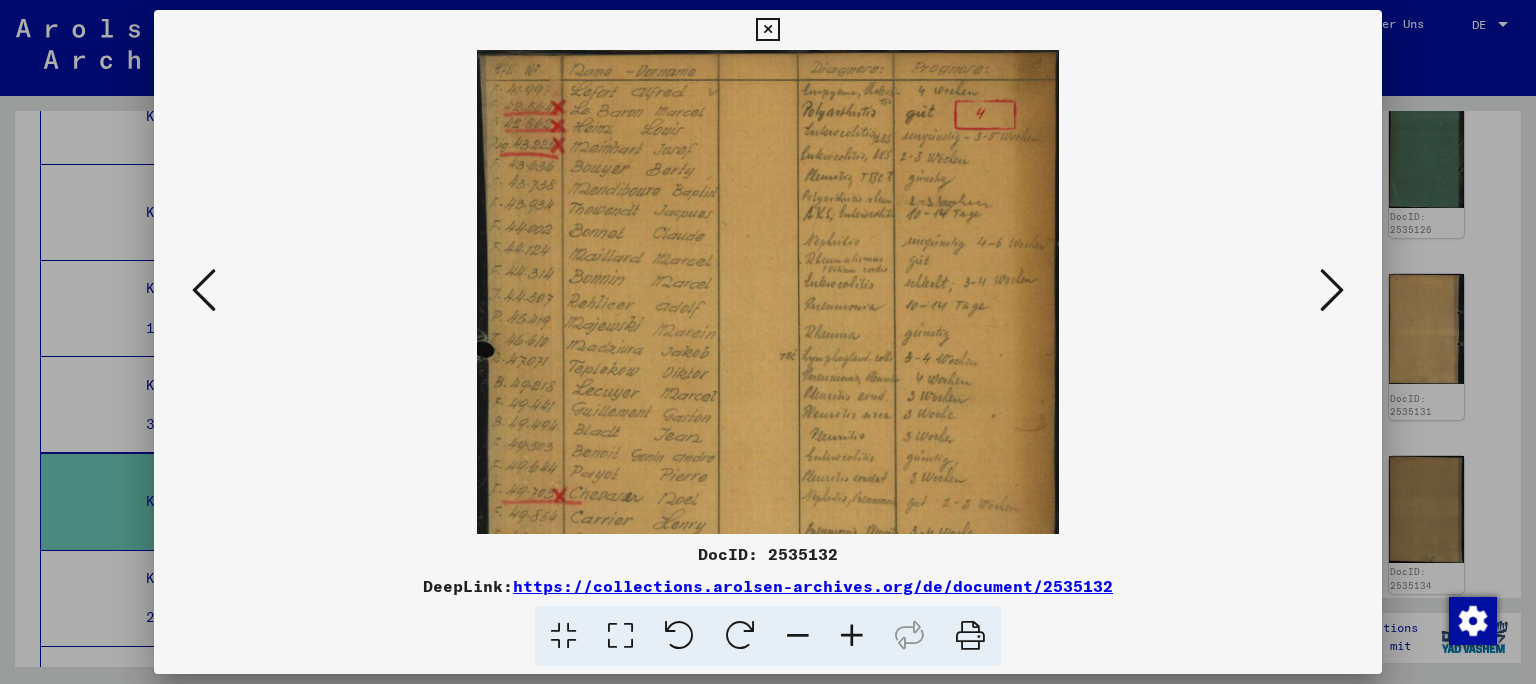 click at bounding box center (852, 636) 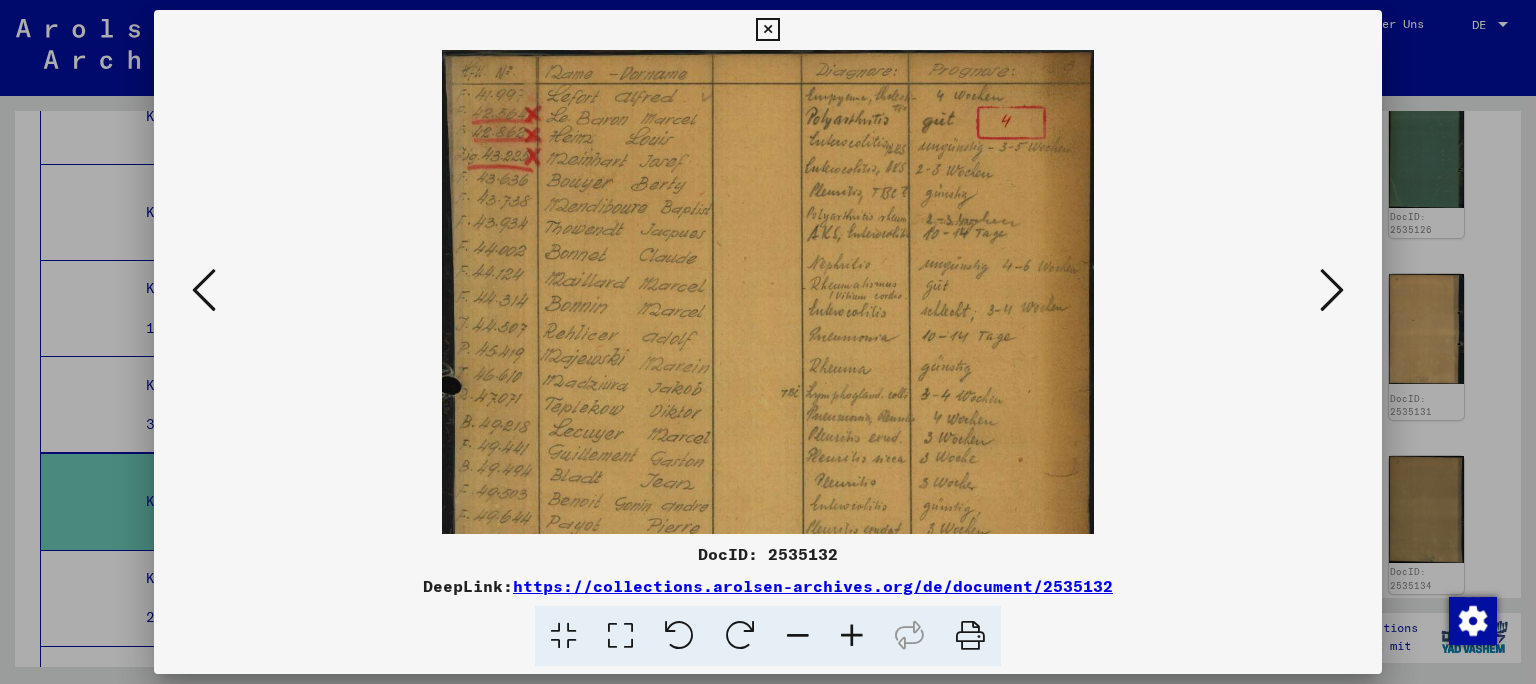 click at bounding box center (852, 636) 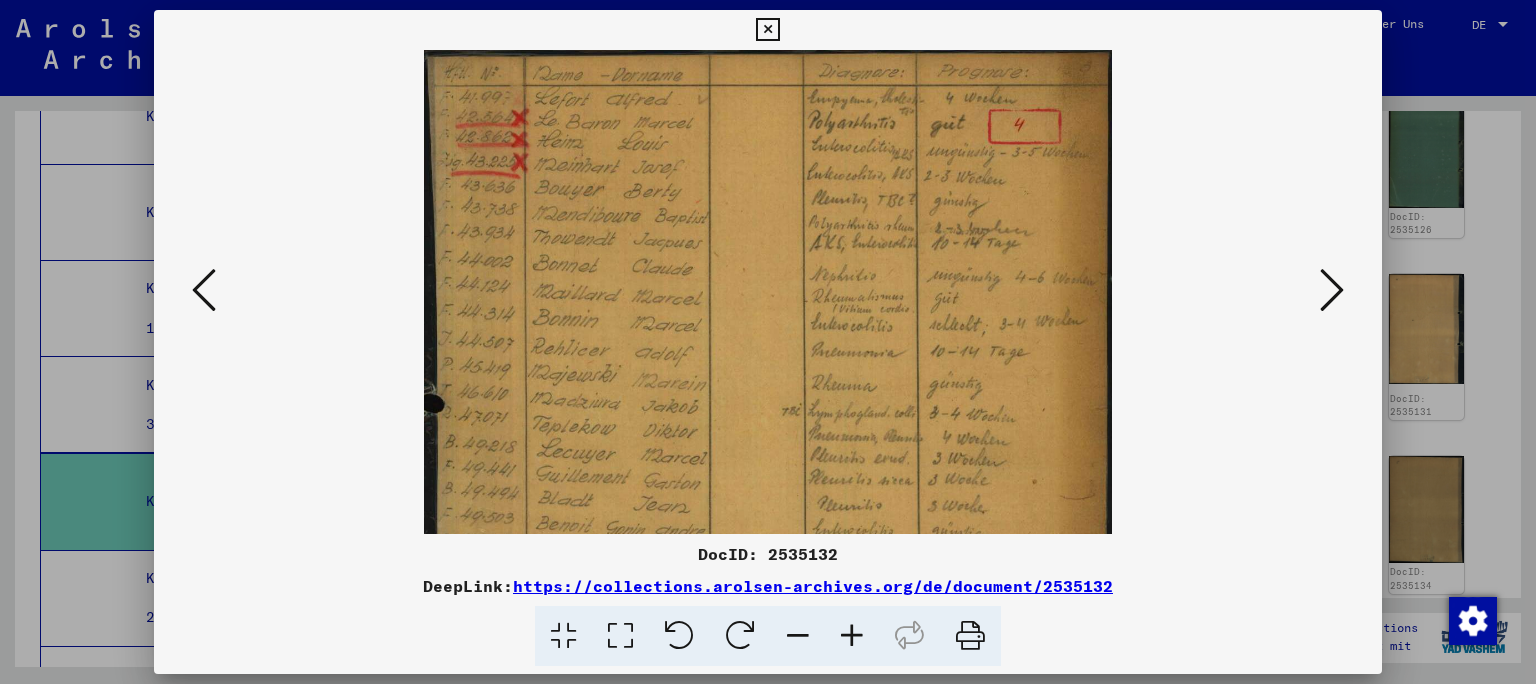 click at bounding box center [852, 636] 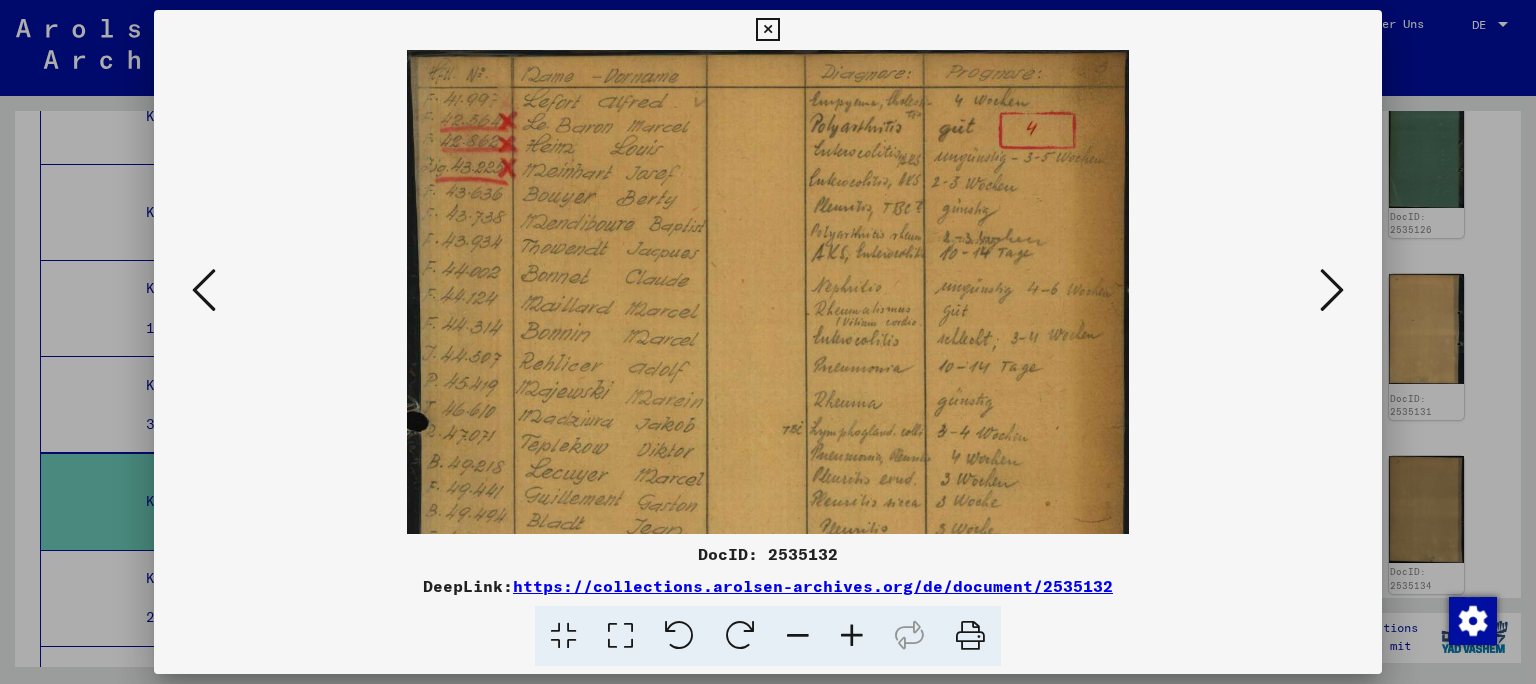 click at bounding box center (852, 636) 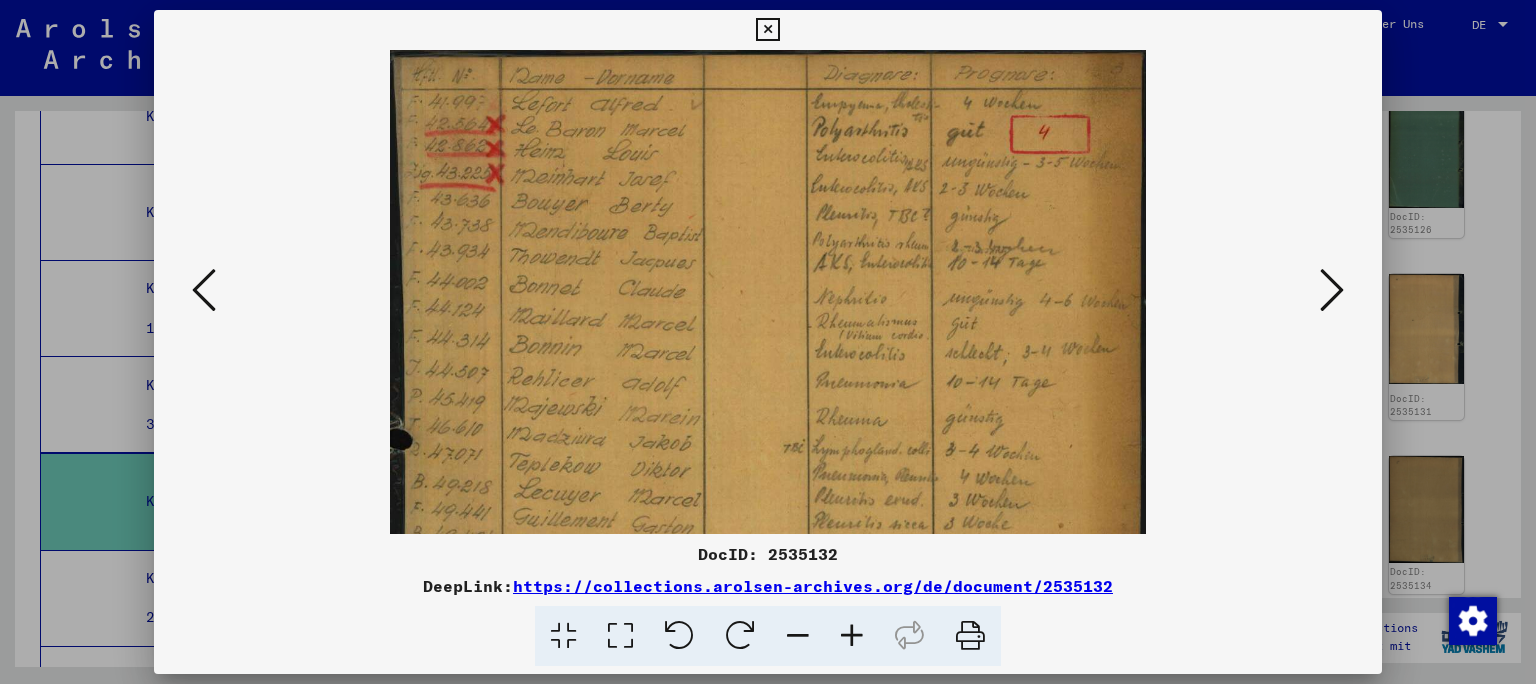 click at bounding box center (852, 636) 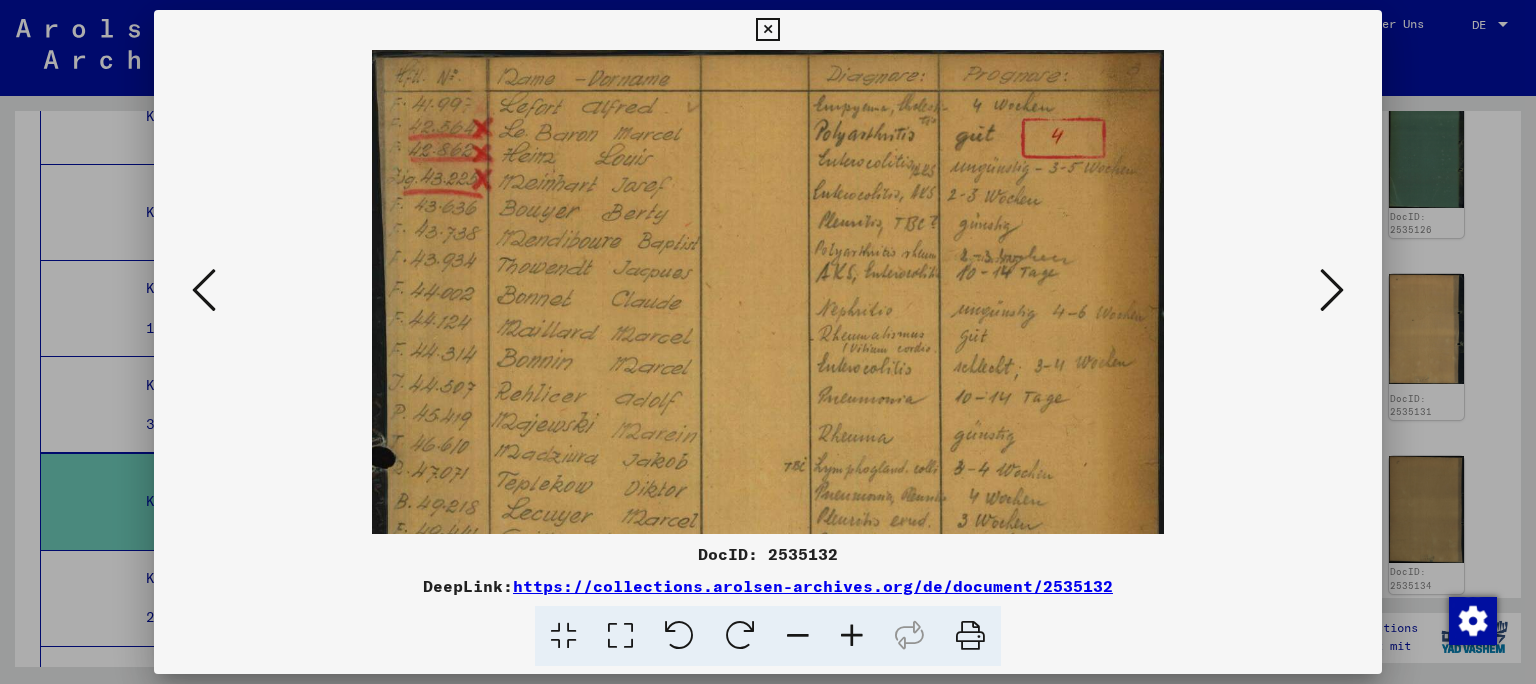 click at bounding box center (852, 636) 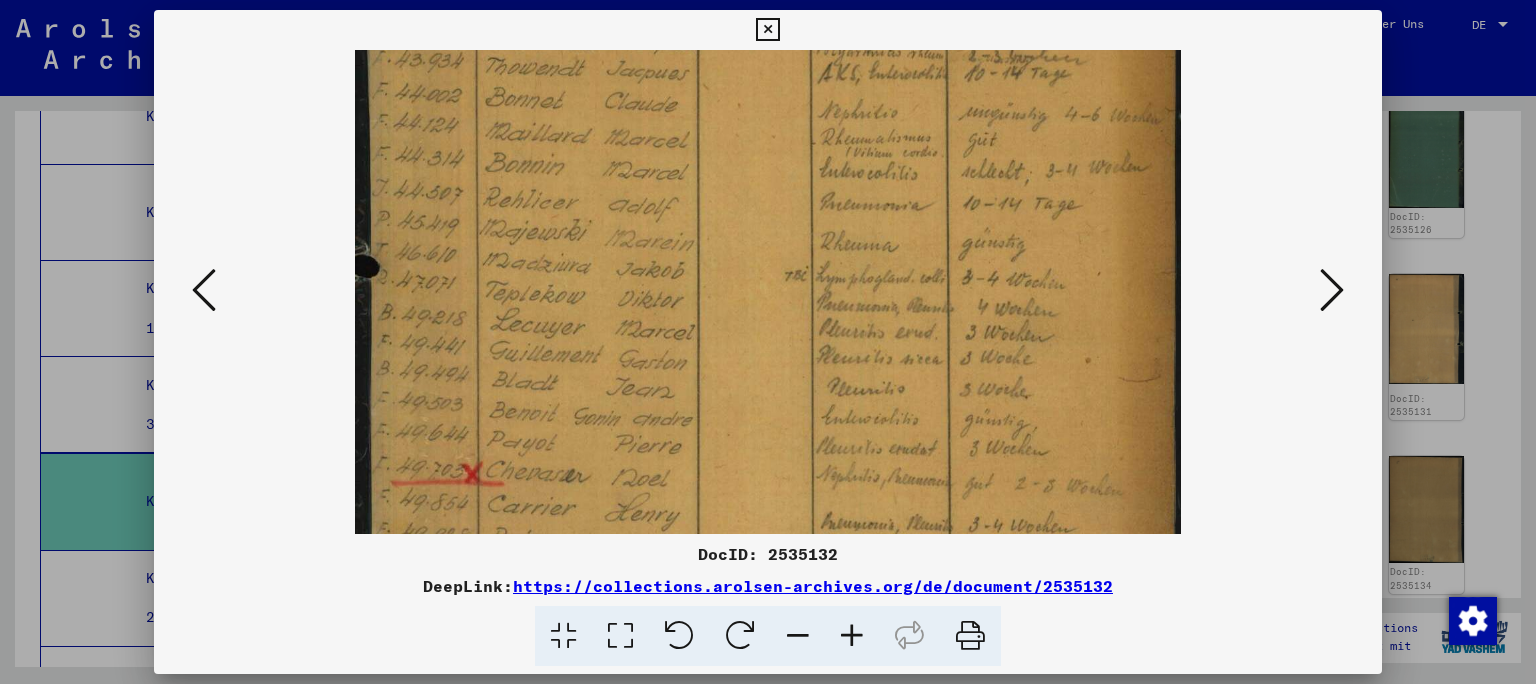 drag, startPoint x: 754, startPoint y: 456, endPoint x: 705, endPoint y: 247, distance: 214.66719 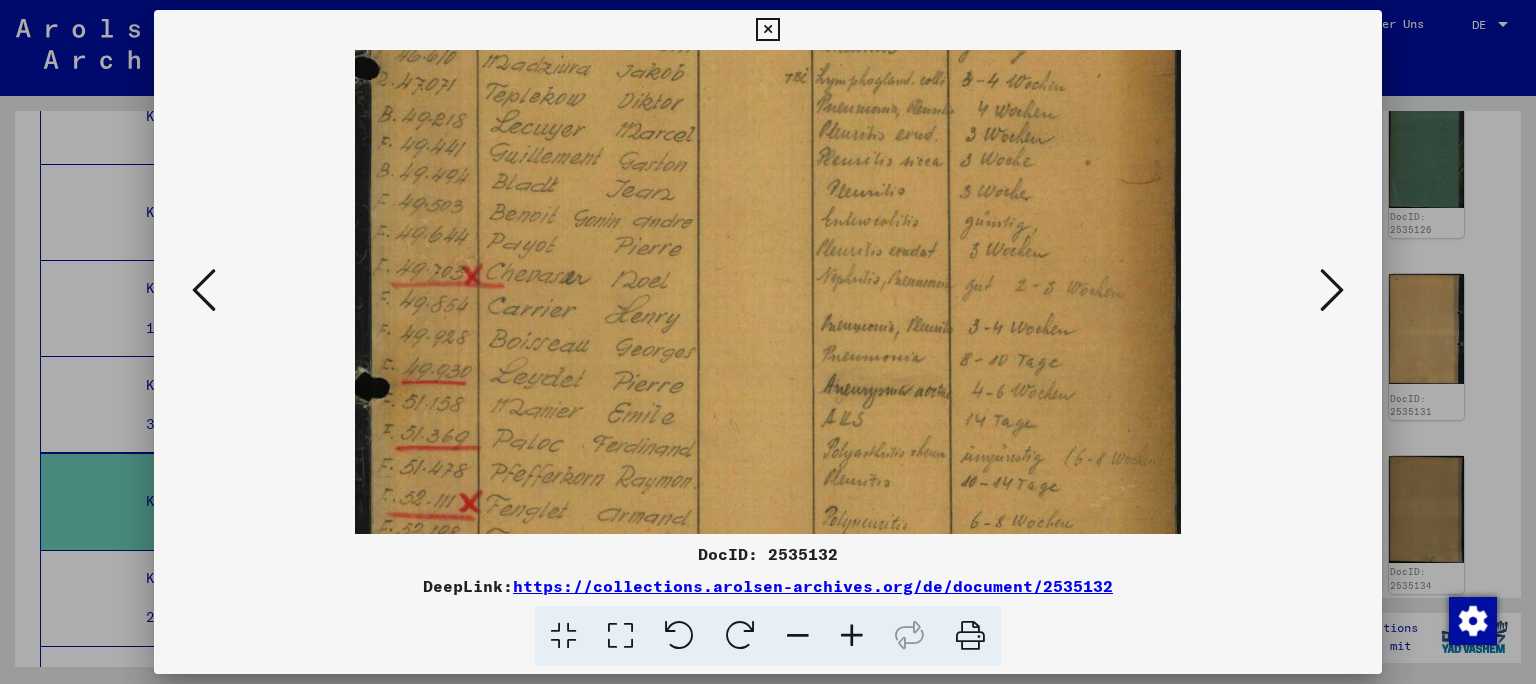 drag, startPoint x: 722, startPoint y: 377, endPoint x: 767, endPoint y: 179, distance: 203.04926 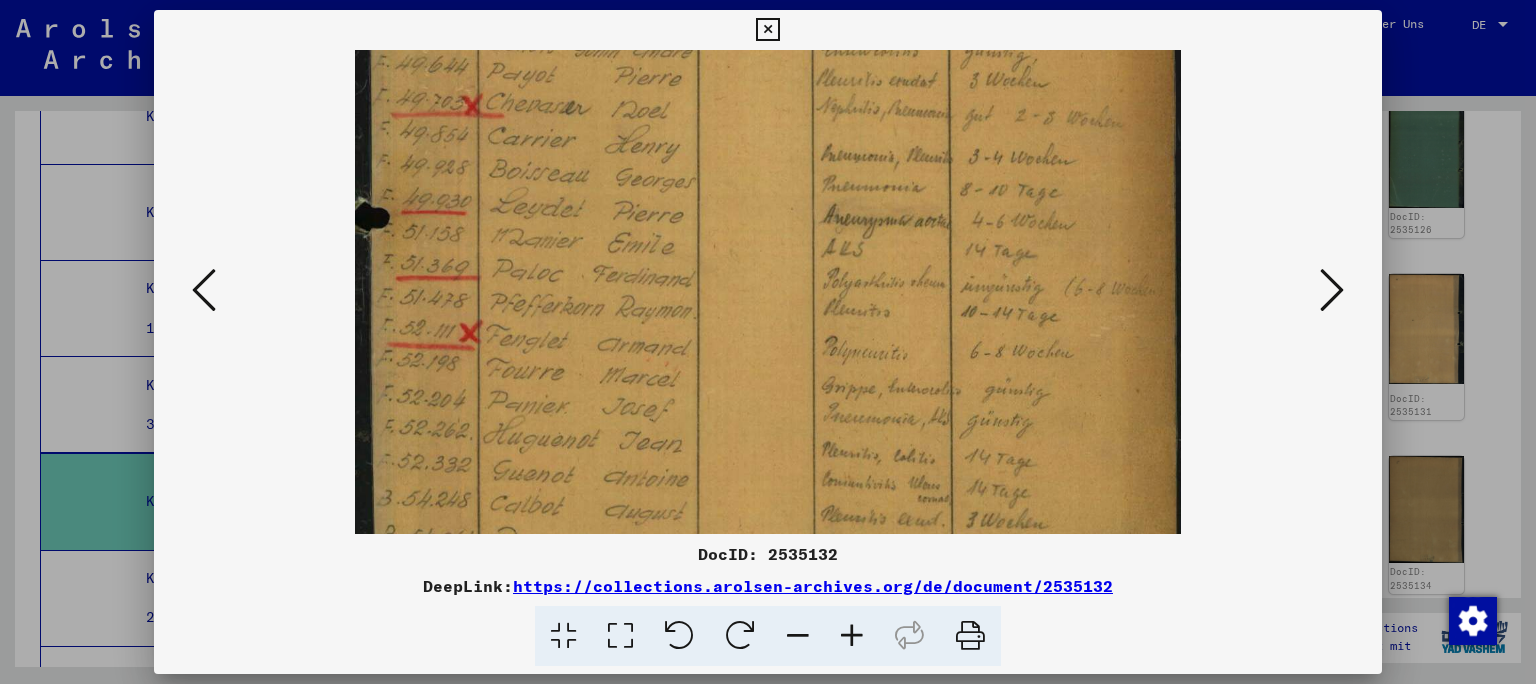 drag, startPoint x: 784, startPoint y: 379, endPoint x: 820, endPoint y: 209, distance: 173.76996 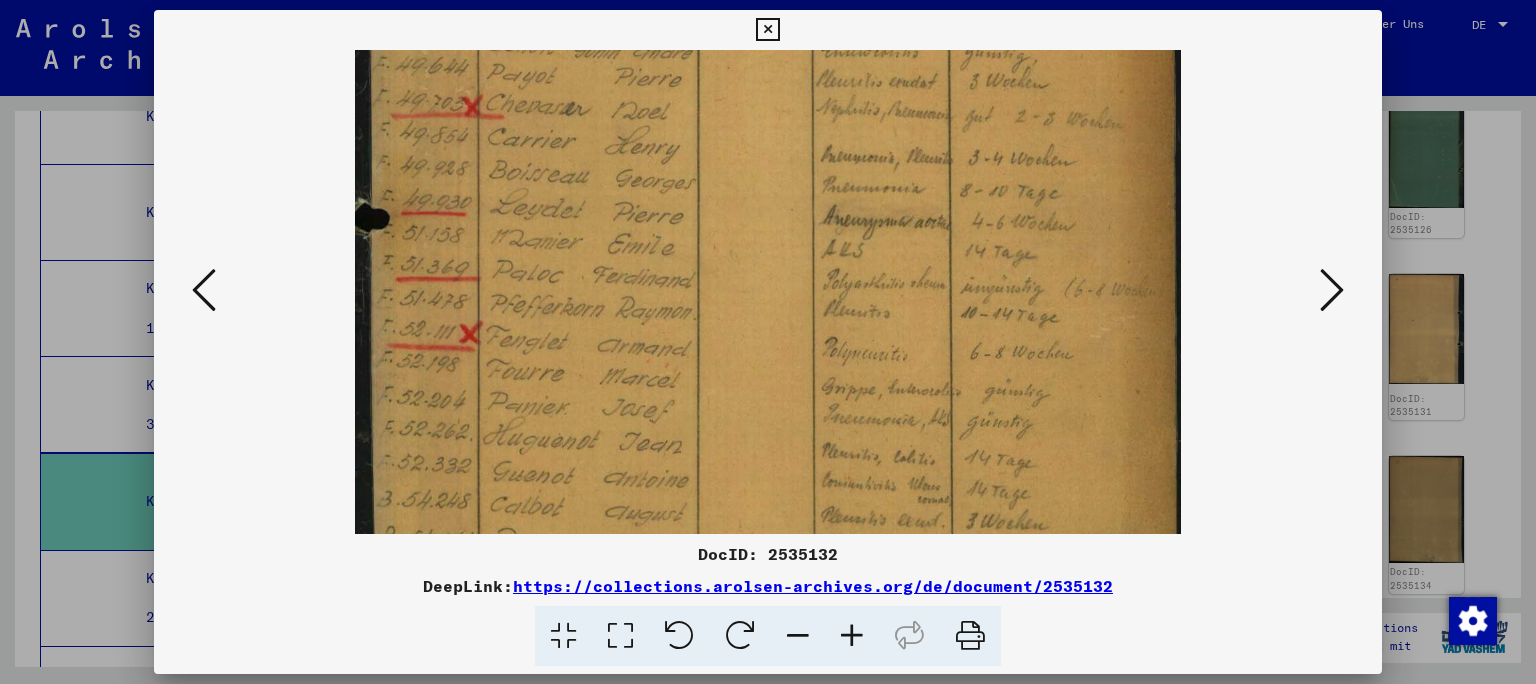 scroll, scrollTop: 700, scrollLeft: 0, axis: vertical 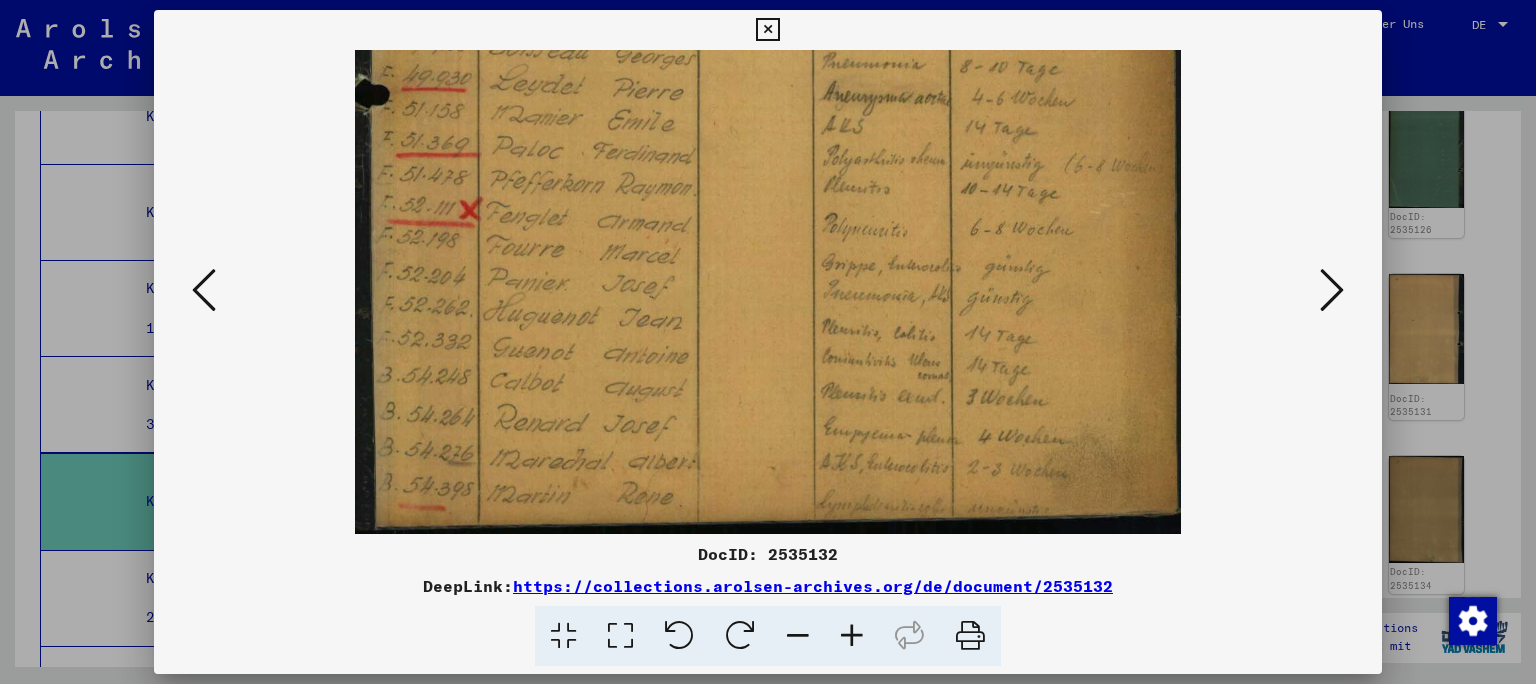 drag, startPoint x: 823, startPoint y: 386, endPoint x: 870, endPoint y: 198, distance: 193.78596 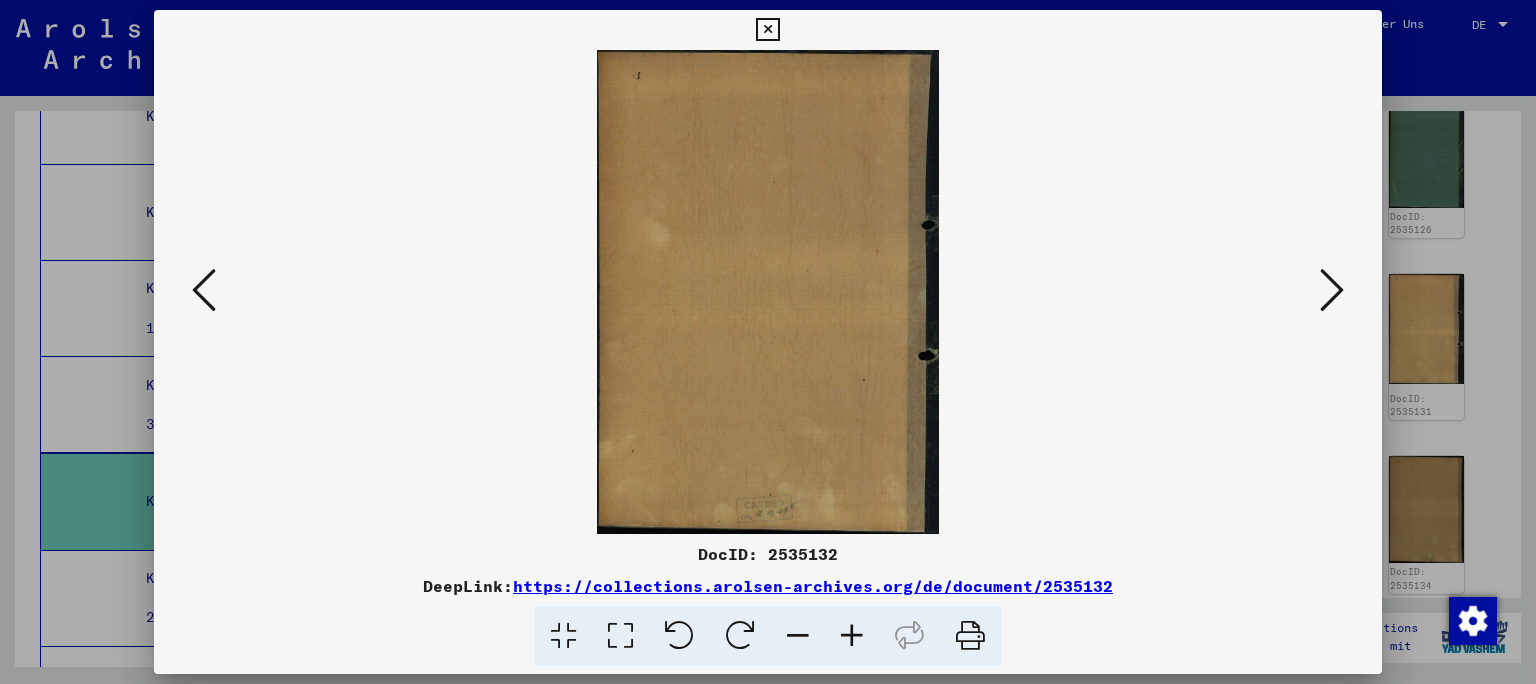 click at bounding box center (1332, 290) 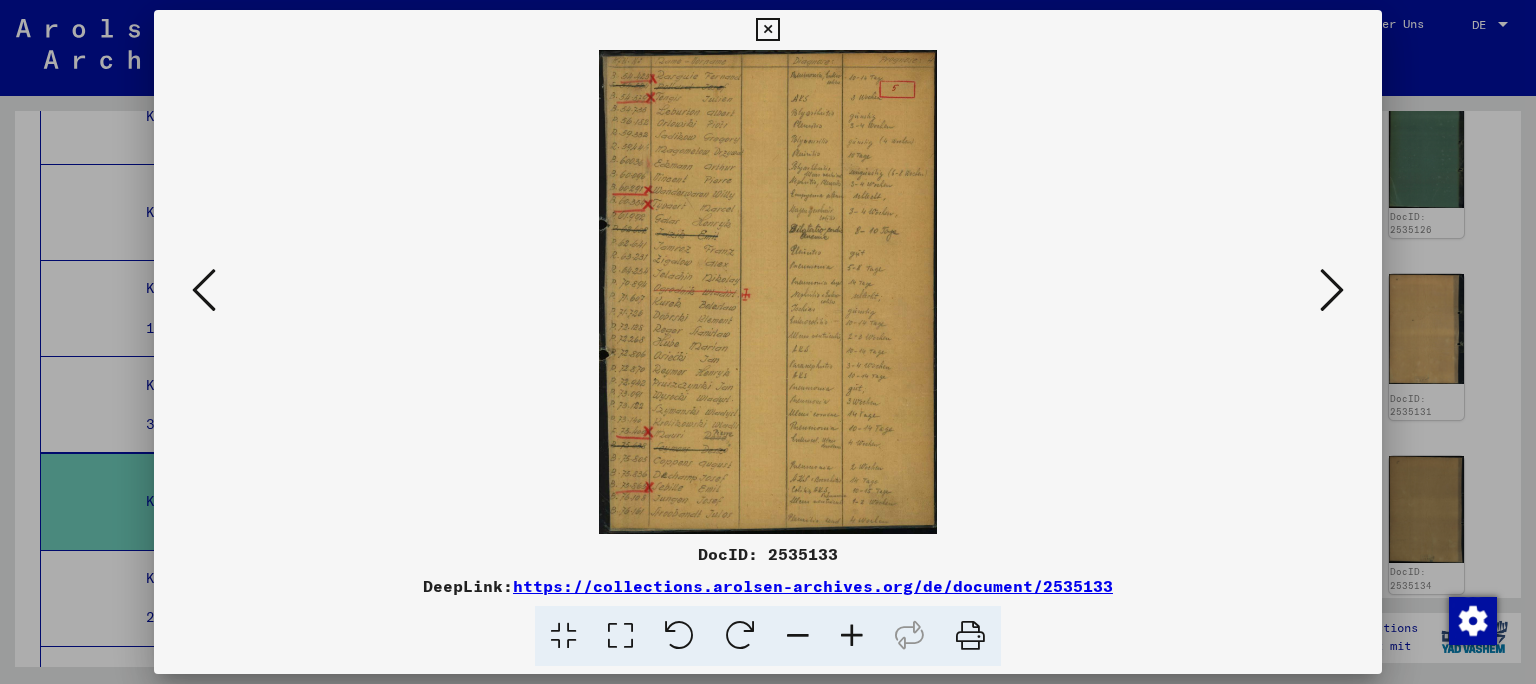 click at bounding box center (852, 636) 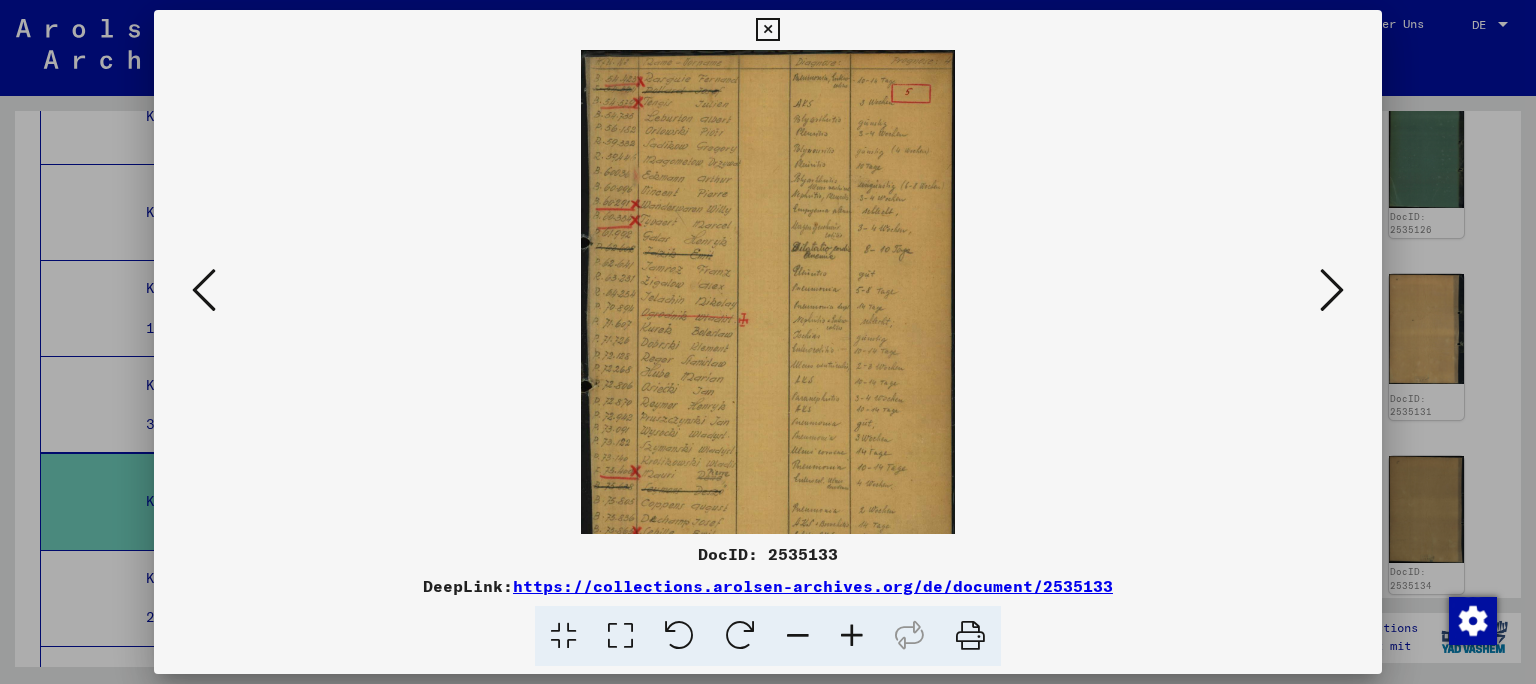 click at bounding box center [852, 636] 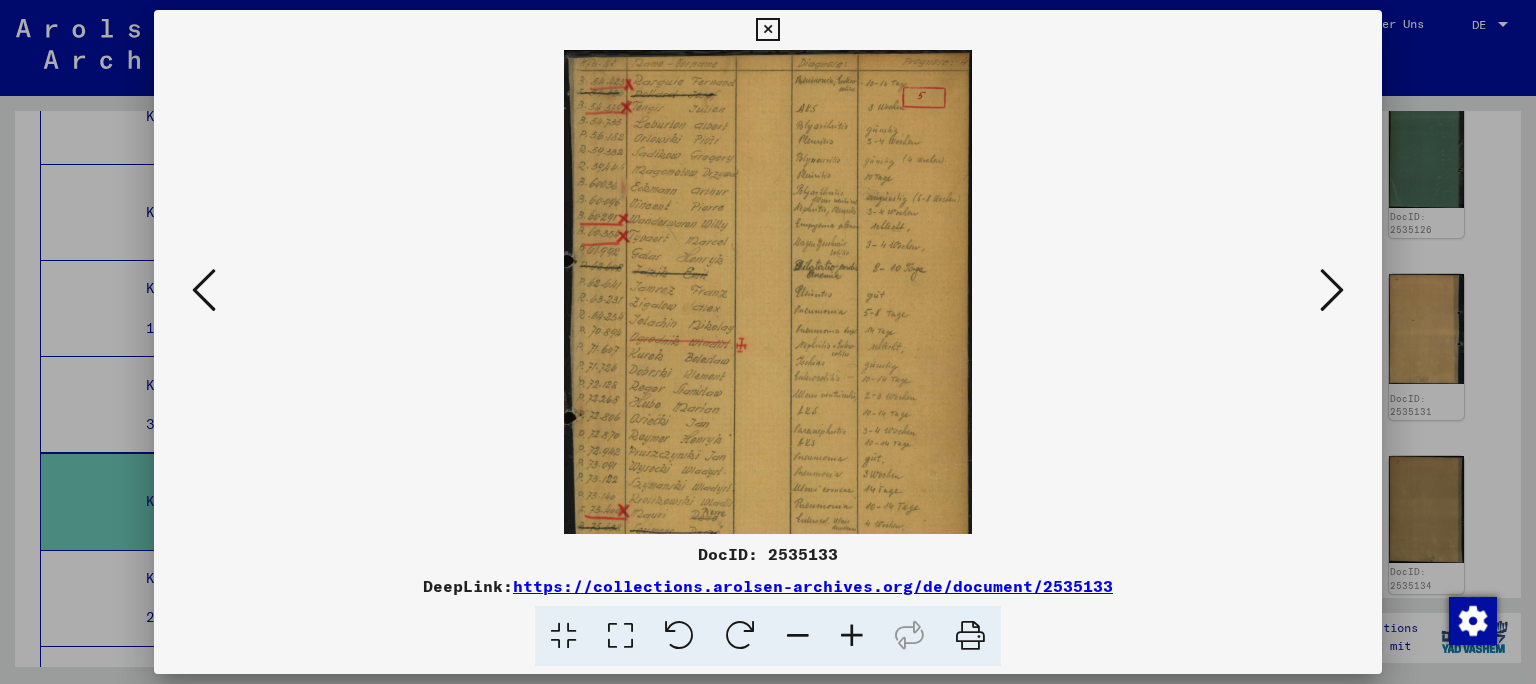 click at bounding box center (852, 636) 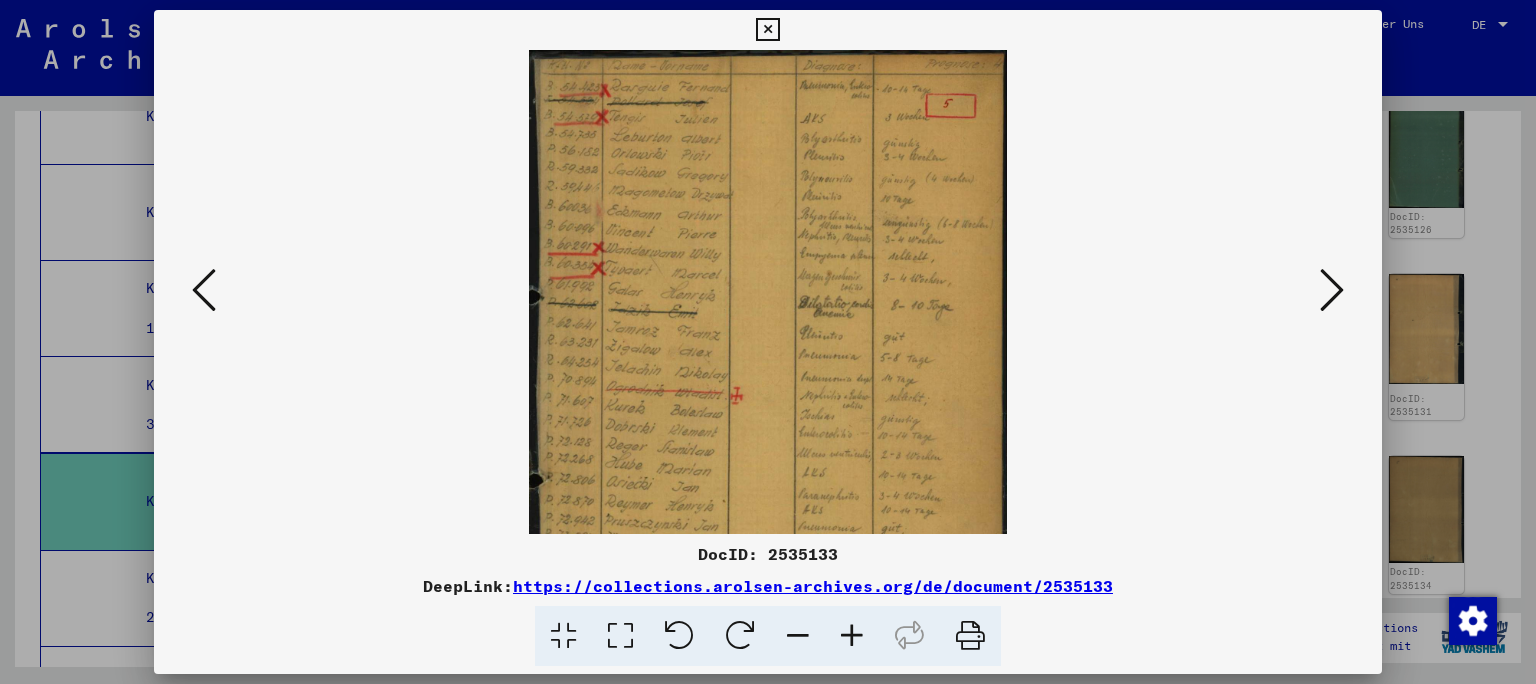 click at bounding box center (852, 636) 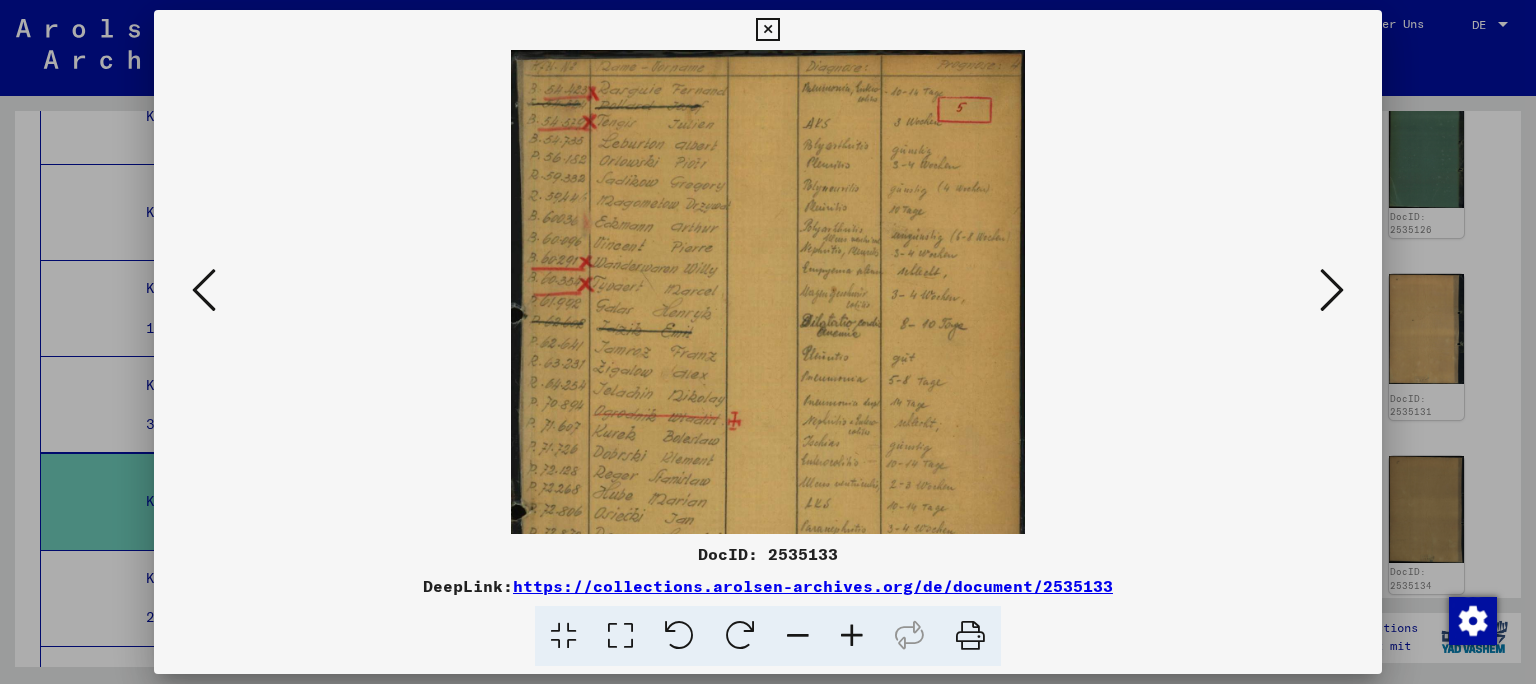 click at bounding box center (852, 636) 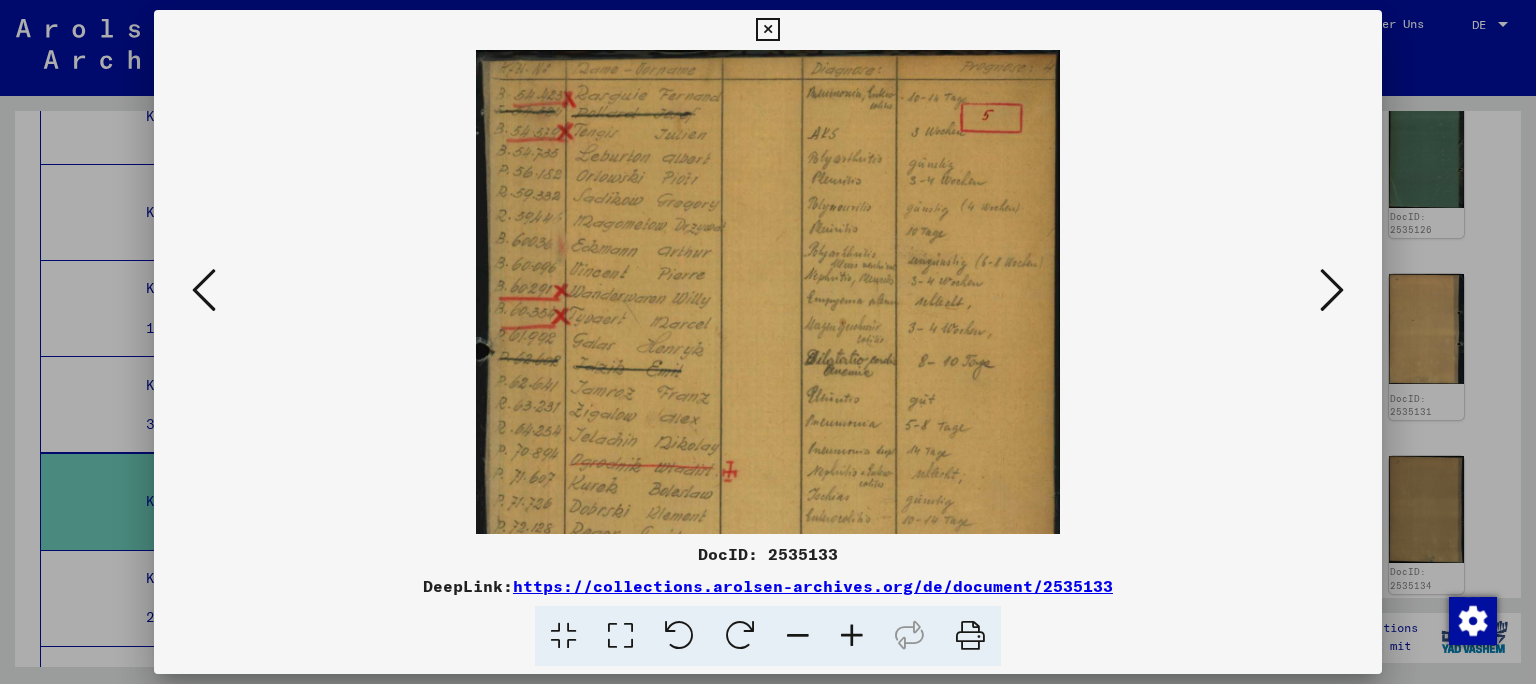 click at bounding box center [852, 636] 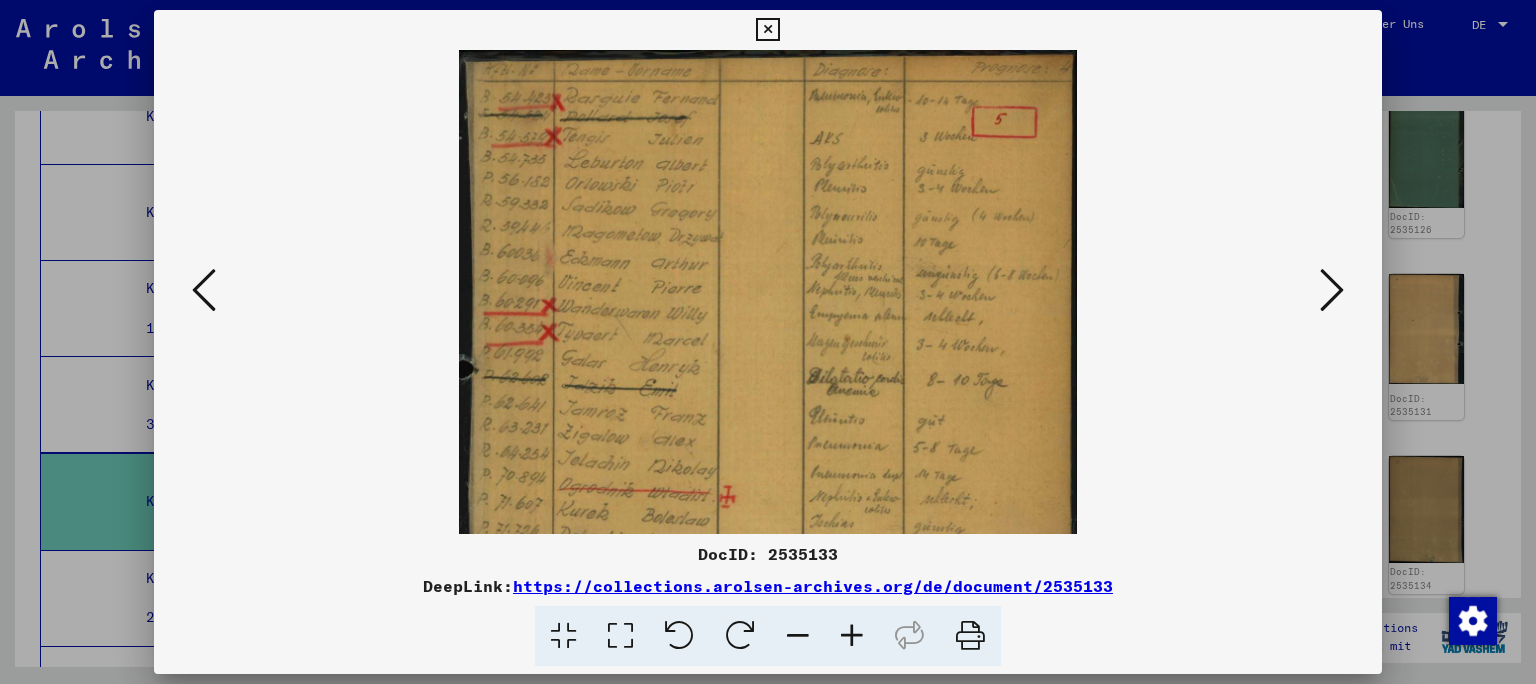 click at bounding box center (852, 636) 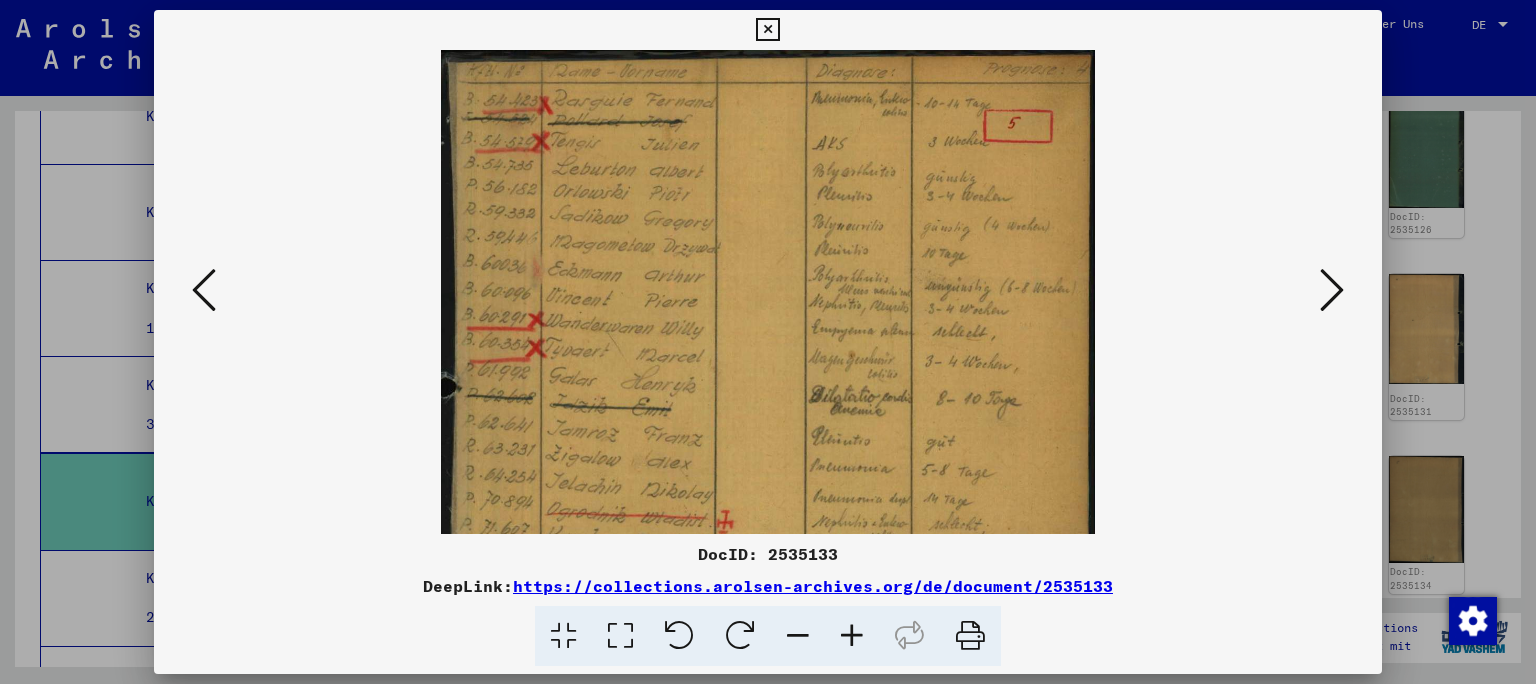 click at bounding box center [852, 636] 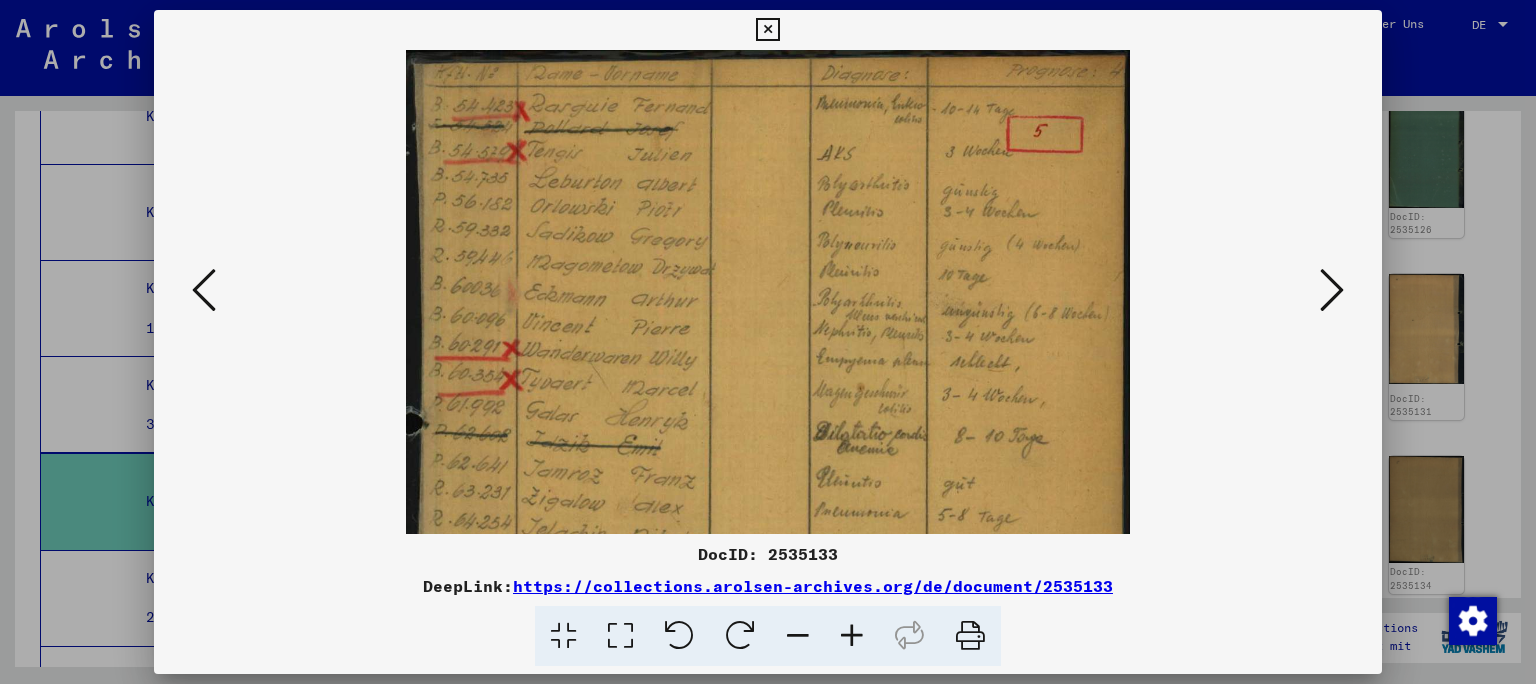 click at bounding box center (852, 636) 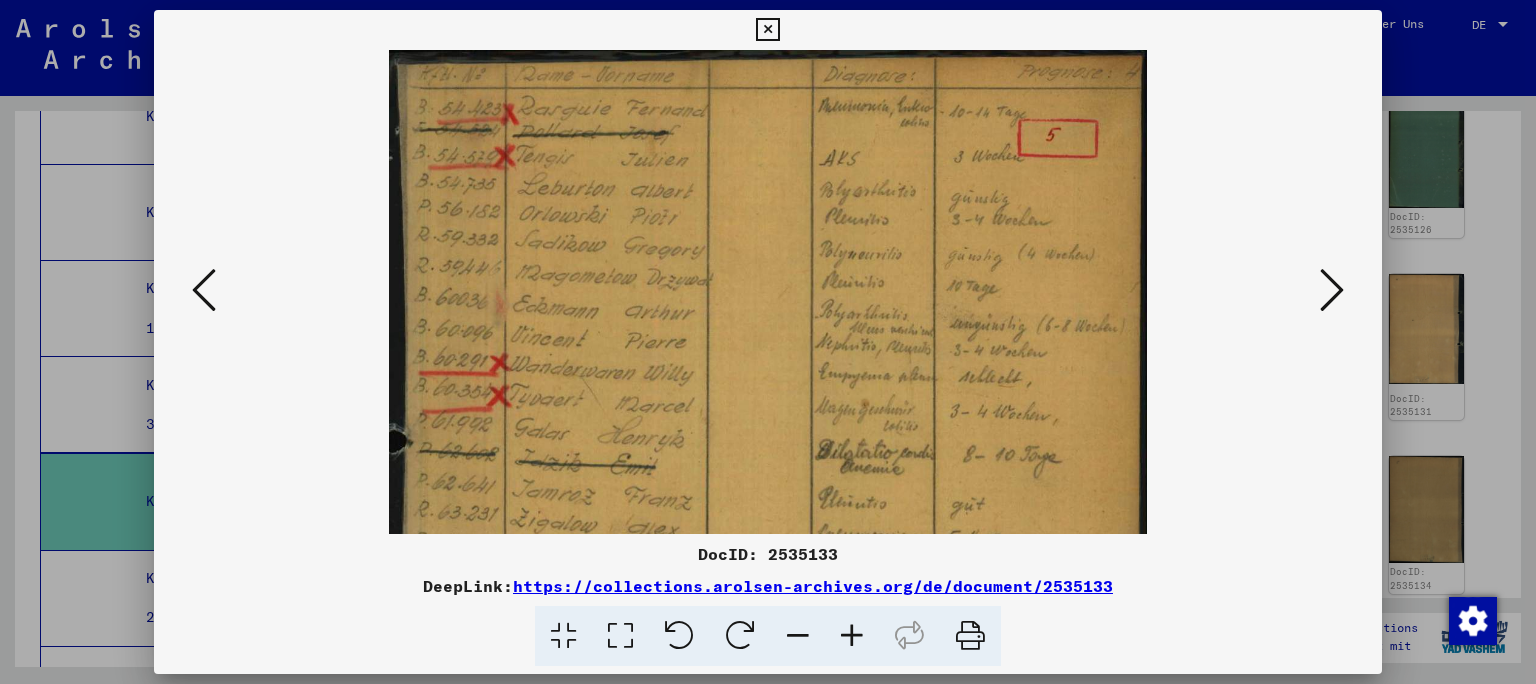 click at bounding box center [852, 636] 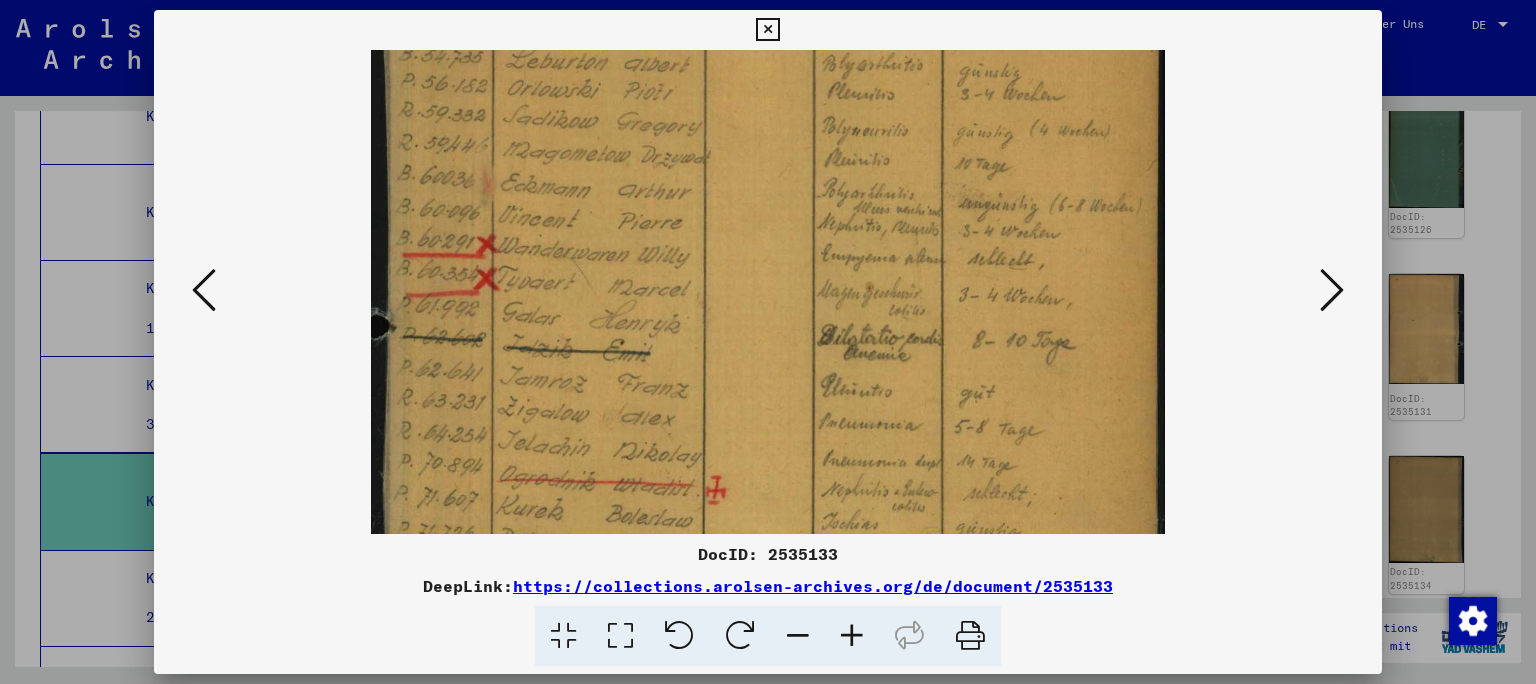 scroll, scrollTop: 136, scrollLeft: 0, axis: vertical 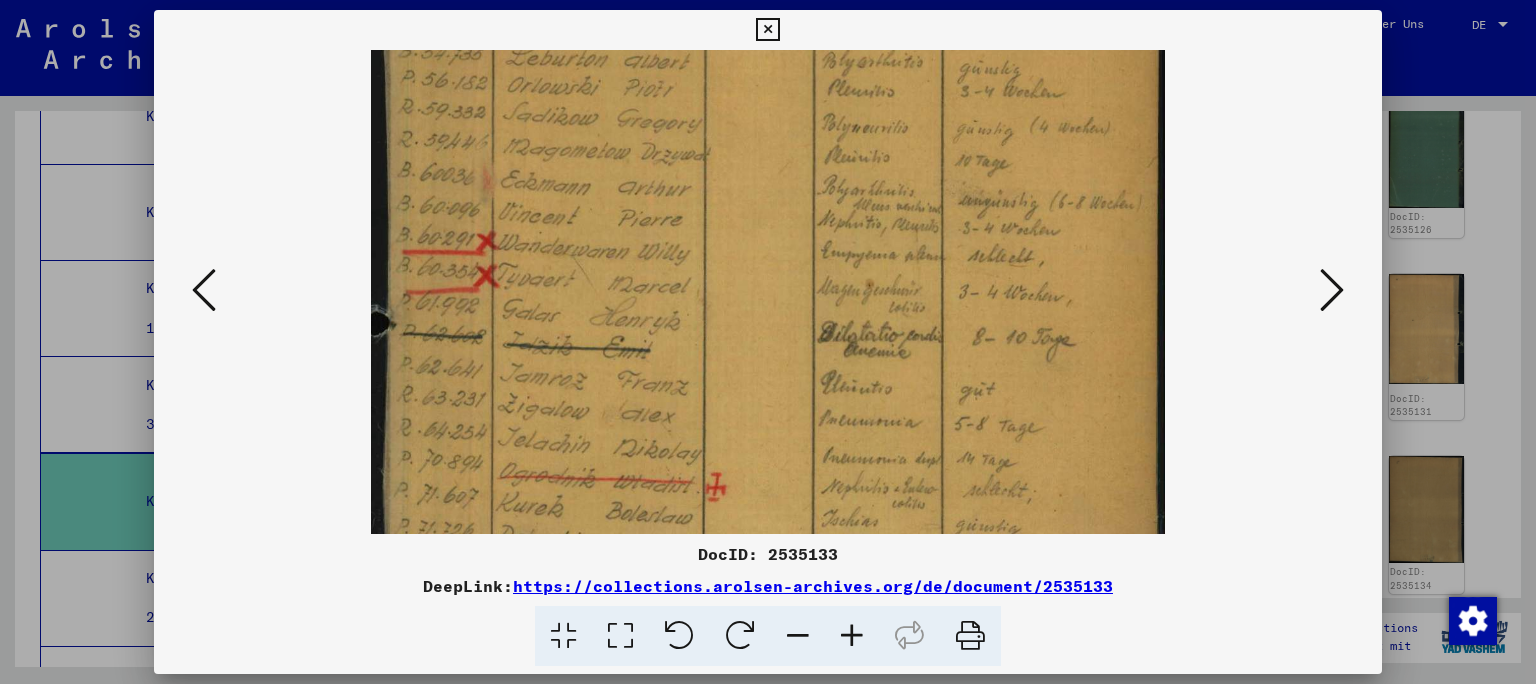 drag, startPoint x: 734, startPoint y: 391, endPoint x: 700, endPoint y: 255, distance: 140.1856 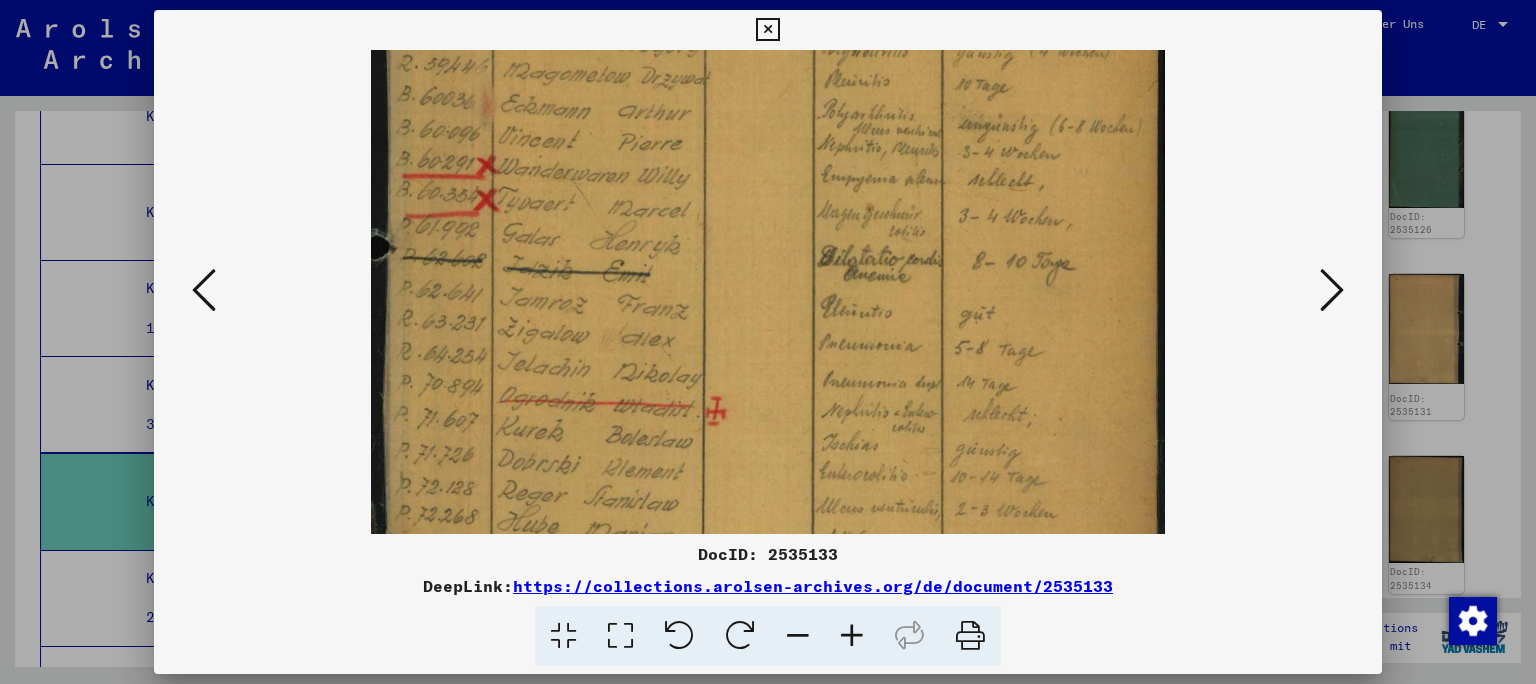 drag, startPoint x: 761, startPoint y: 362, endPoint x: 742, endPoint y: 286, distance: 78.339005 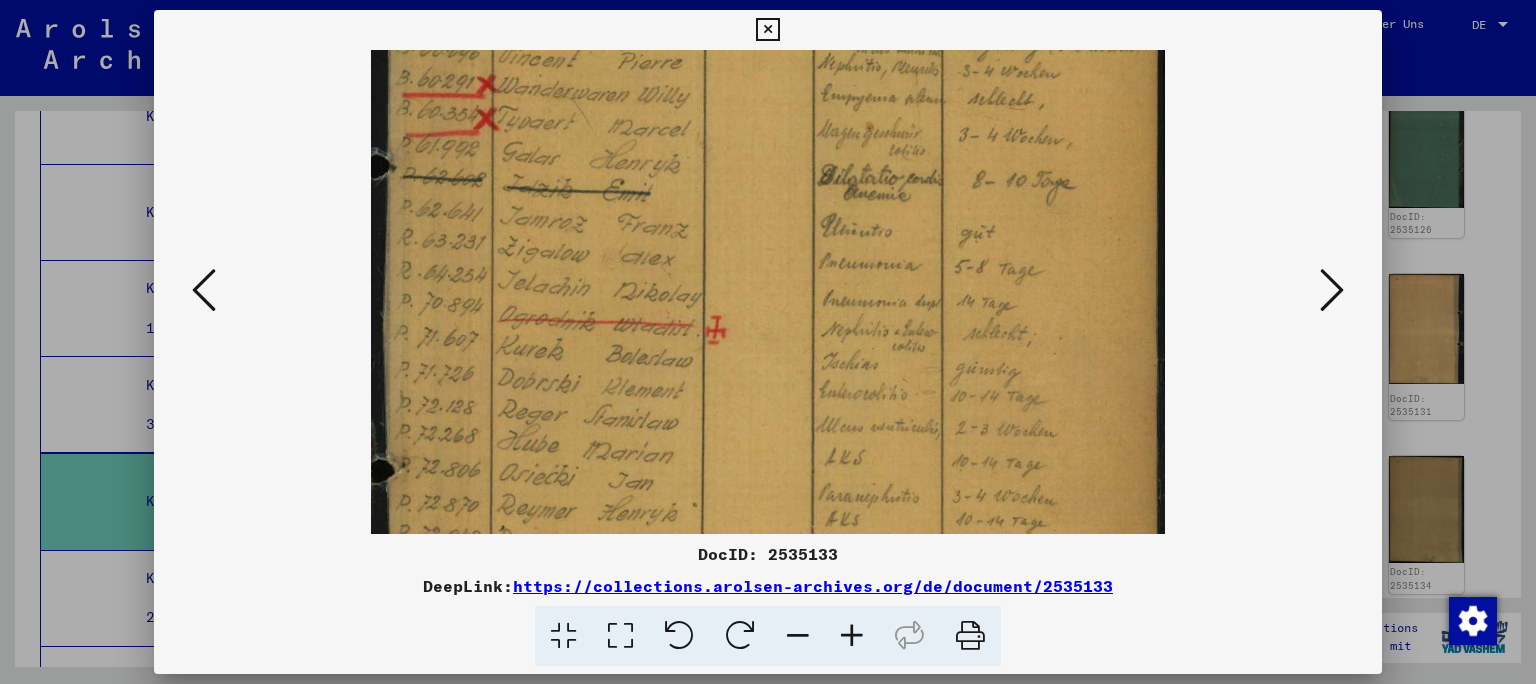 drag, startPoint x: 795, startPoint y: 404, endPoint x: 807, endPoint y: 323, distance: 81.88406 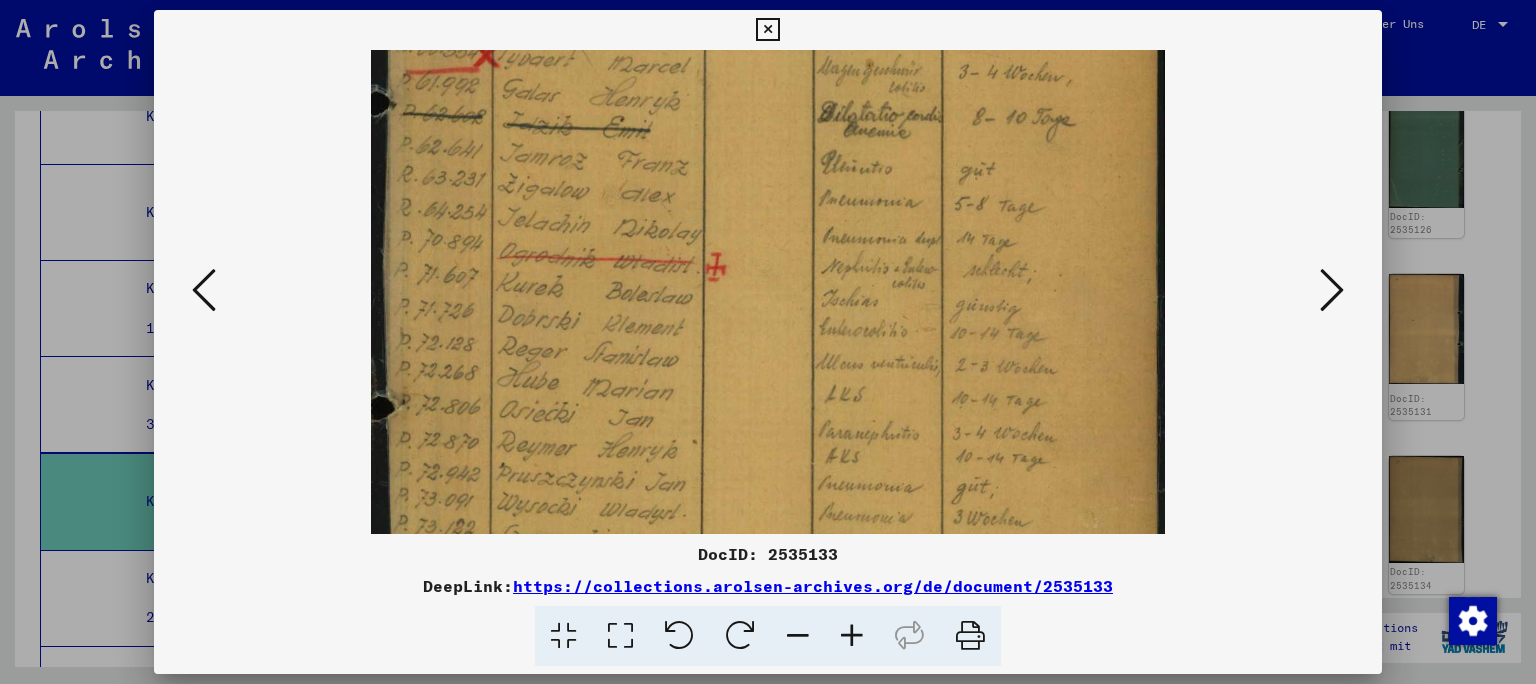 scroll, scrollTop: 374, scrollLeft: 0, axis: vertical 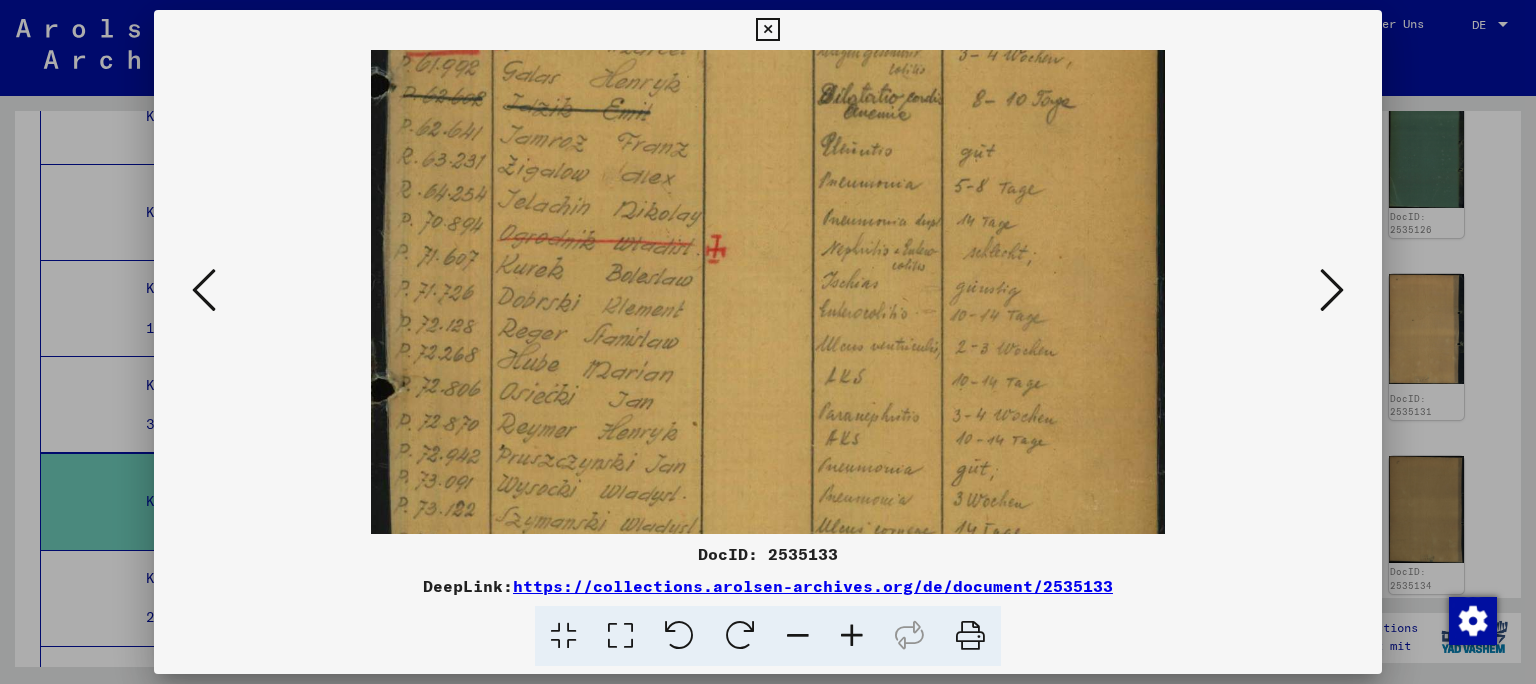 drag, startPoint x: 838, startPoint y: 449, endPoint x: 858, endPoint y: 368, distance: 83.43261 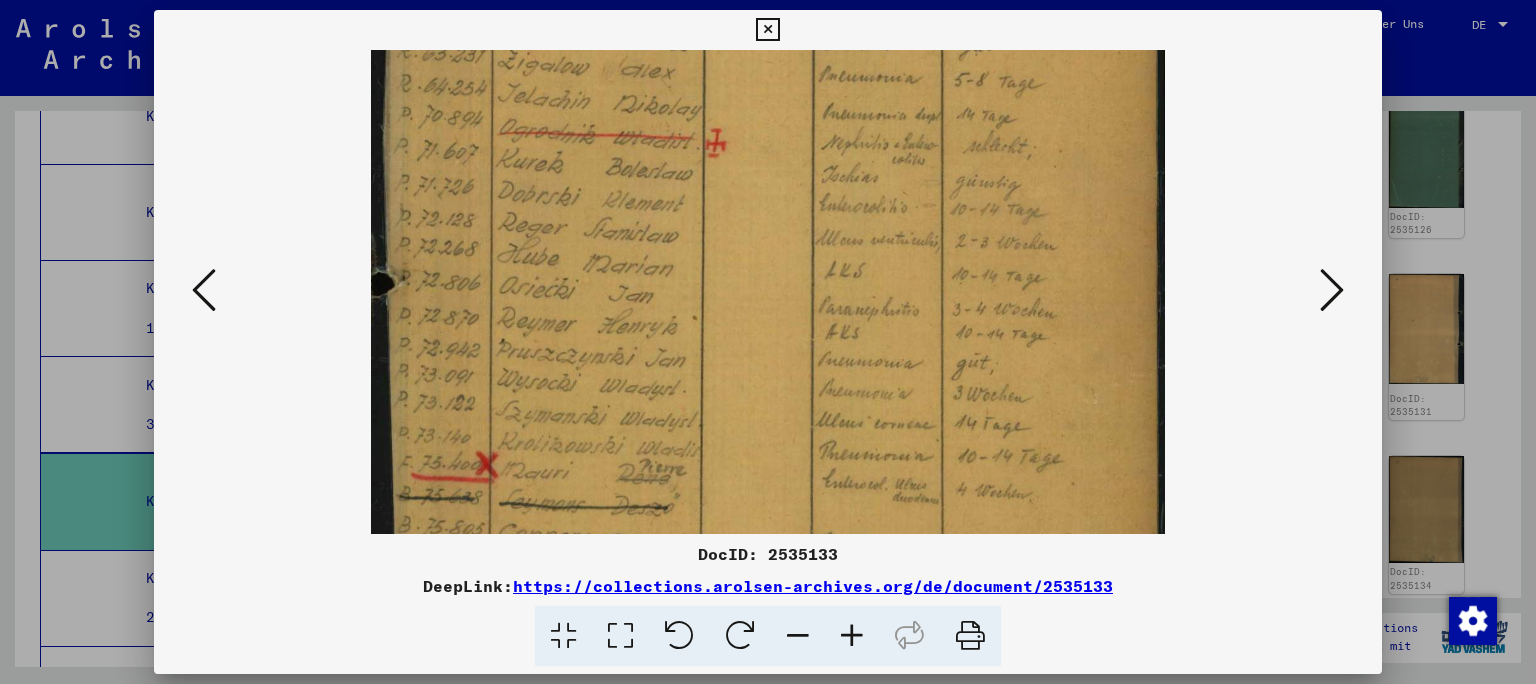 drag, startPoint x: 858, startPoint y: 368, endPoint x: 846, endPoint y: 261, distance: 107.67079 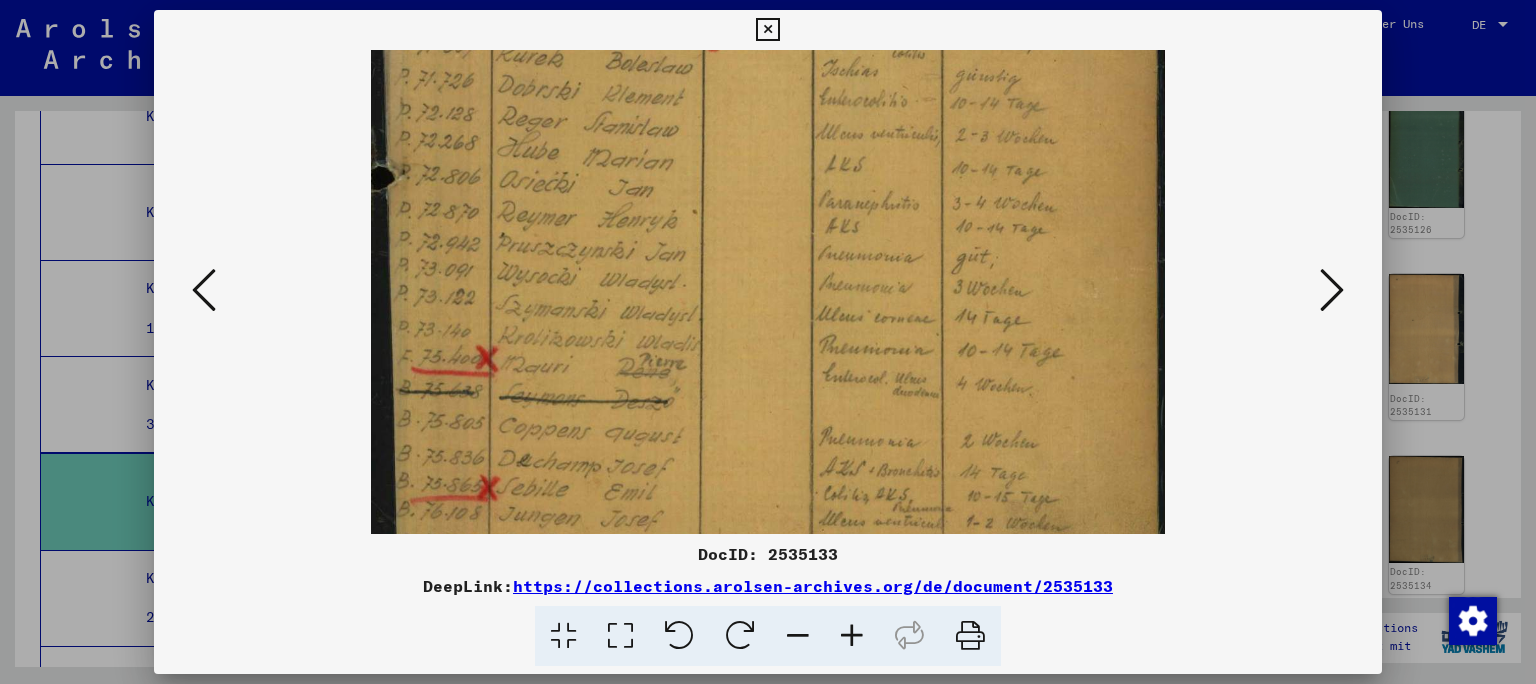 drag, startPoint x: 891, startPoint y: 405, endPoint x: 918, endPoint y: 300, distance: 108.41586 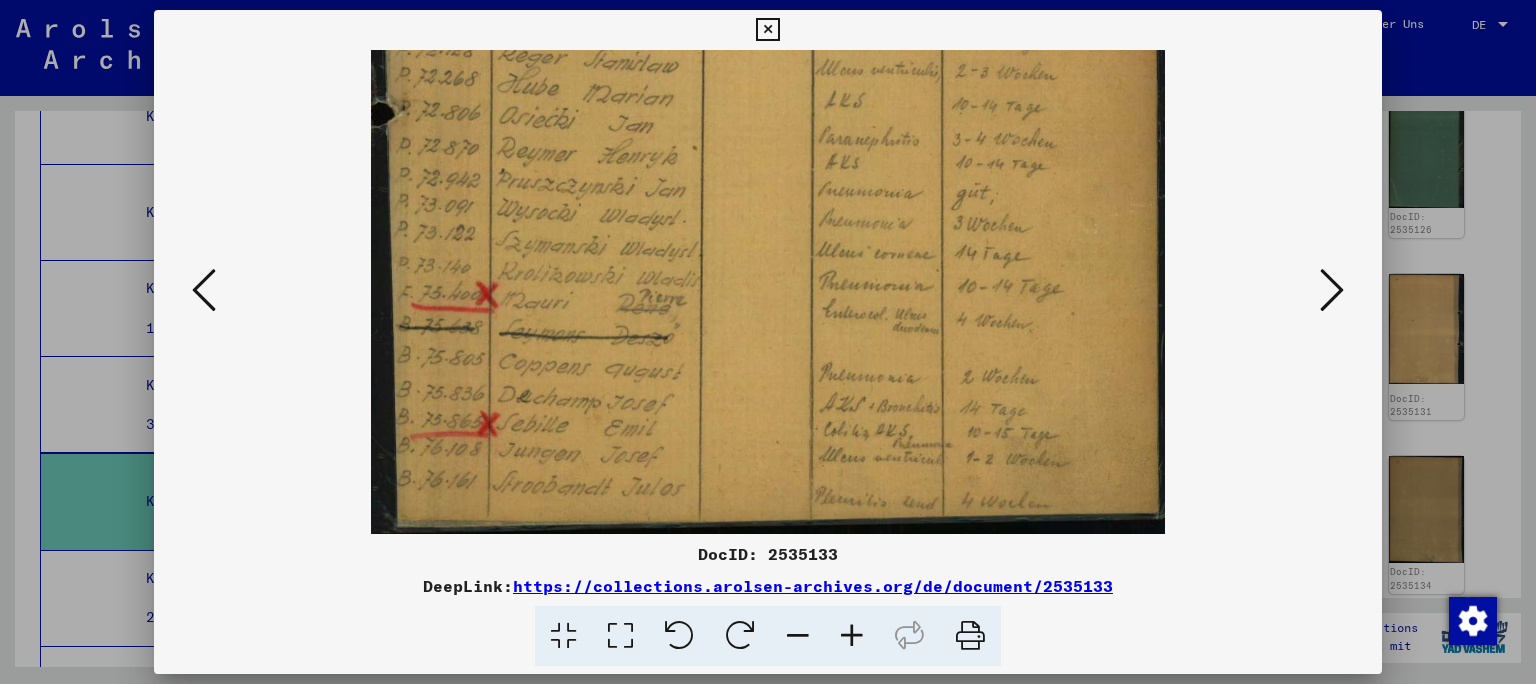drag, startPoint x: 930, startPoint y: 410, endPoint x: 975, endPoint y: 263, distance: 153.73354 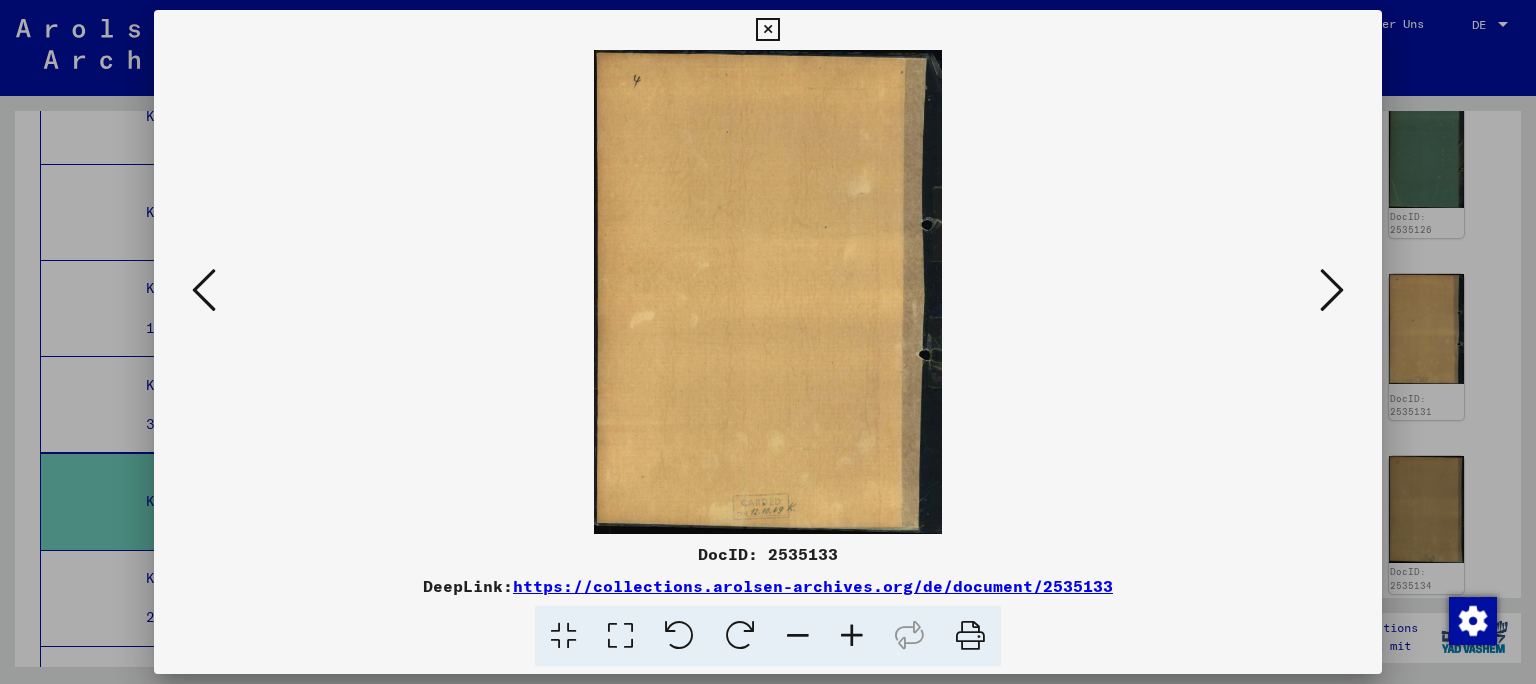 scroll, scrollTop: 0, scrollLeft: 0, axis: both 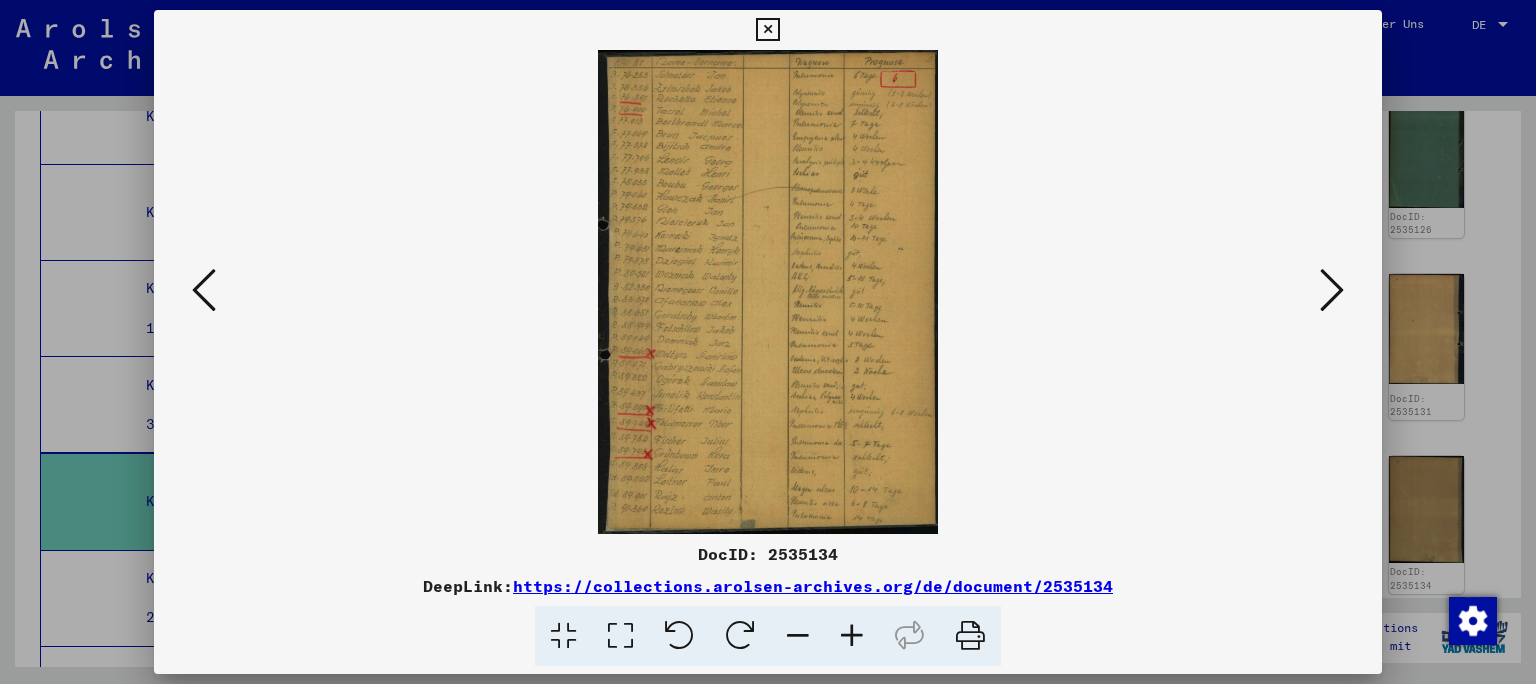 click at bounding box center [852, 636] 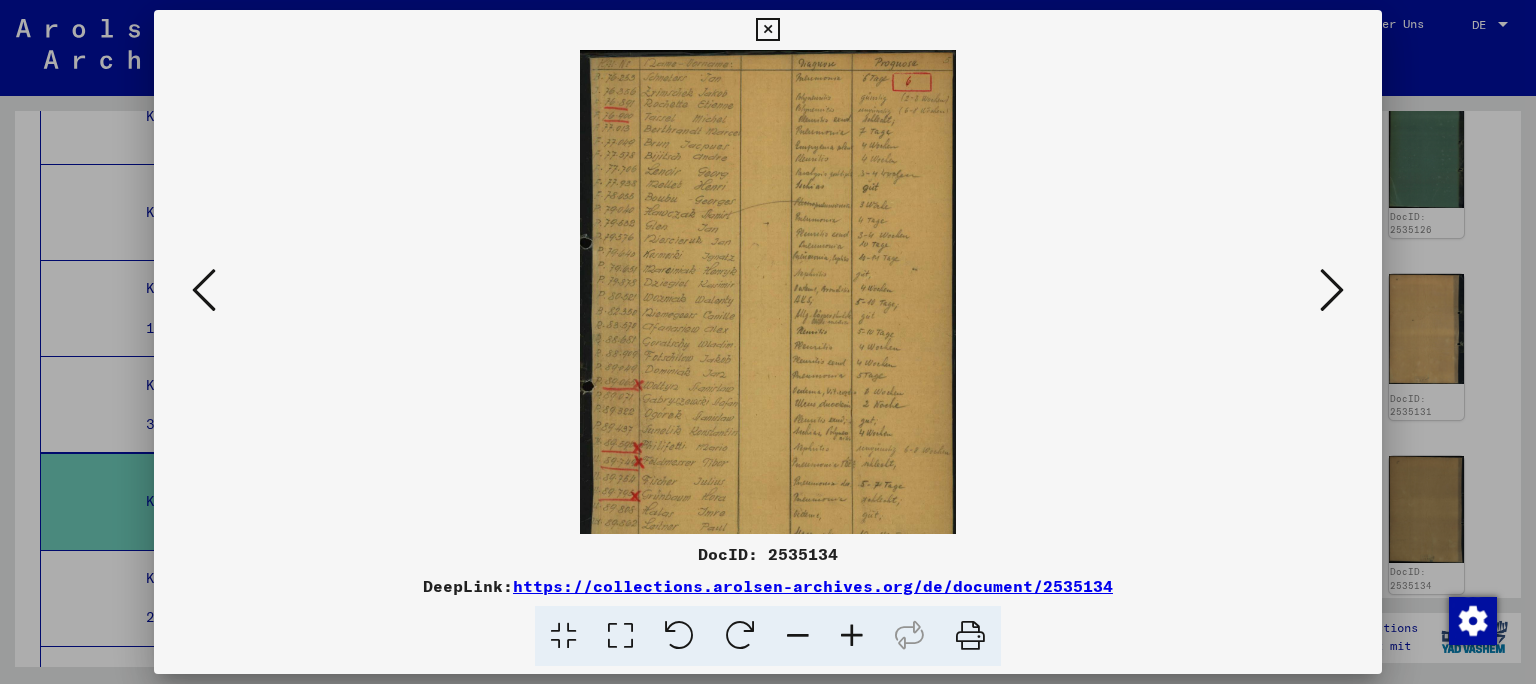 click at bounding box center [852, 636] 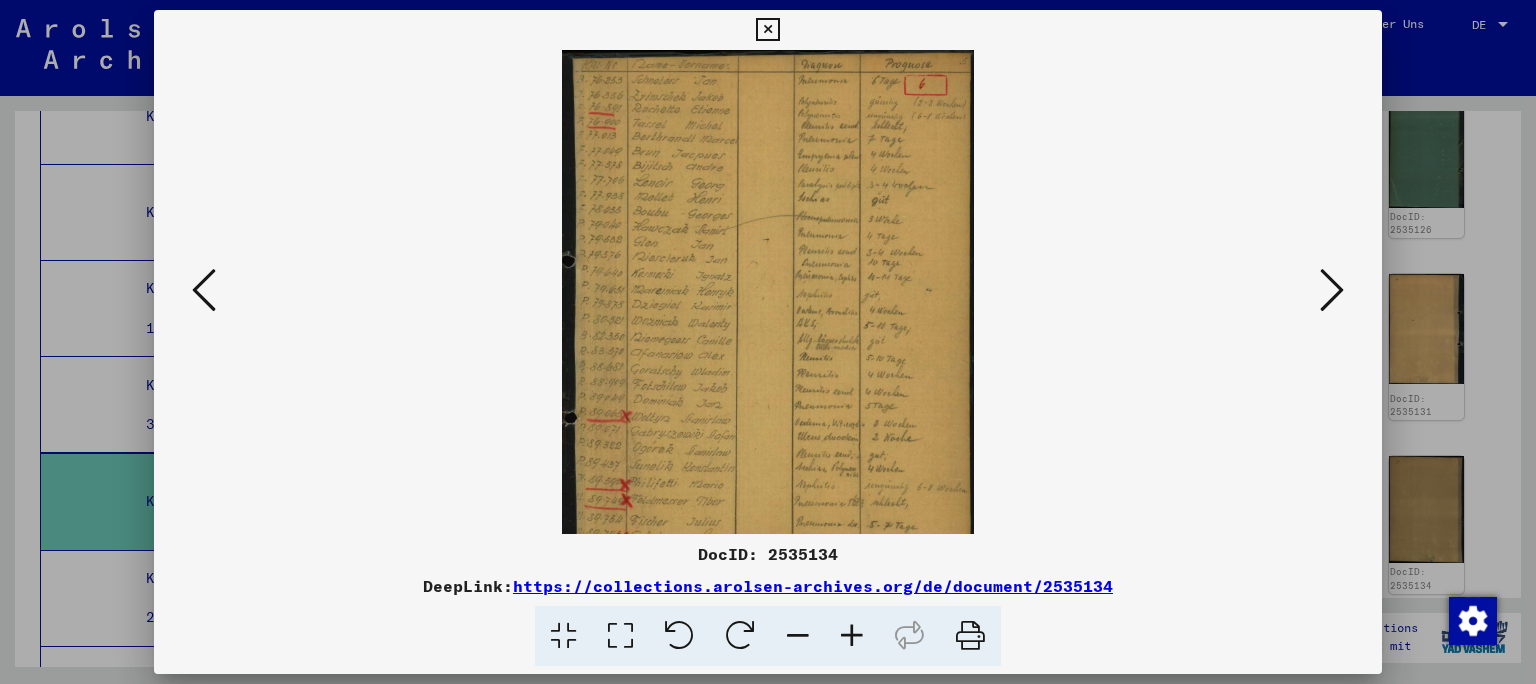 click at bounding box center (852, 636) 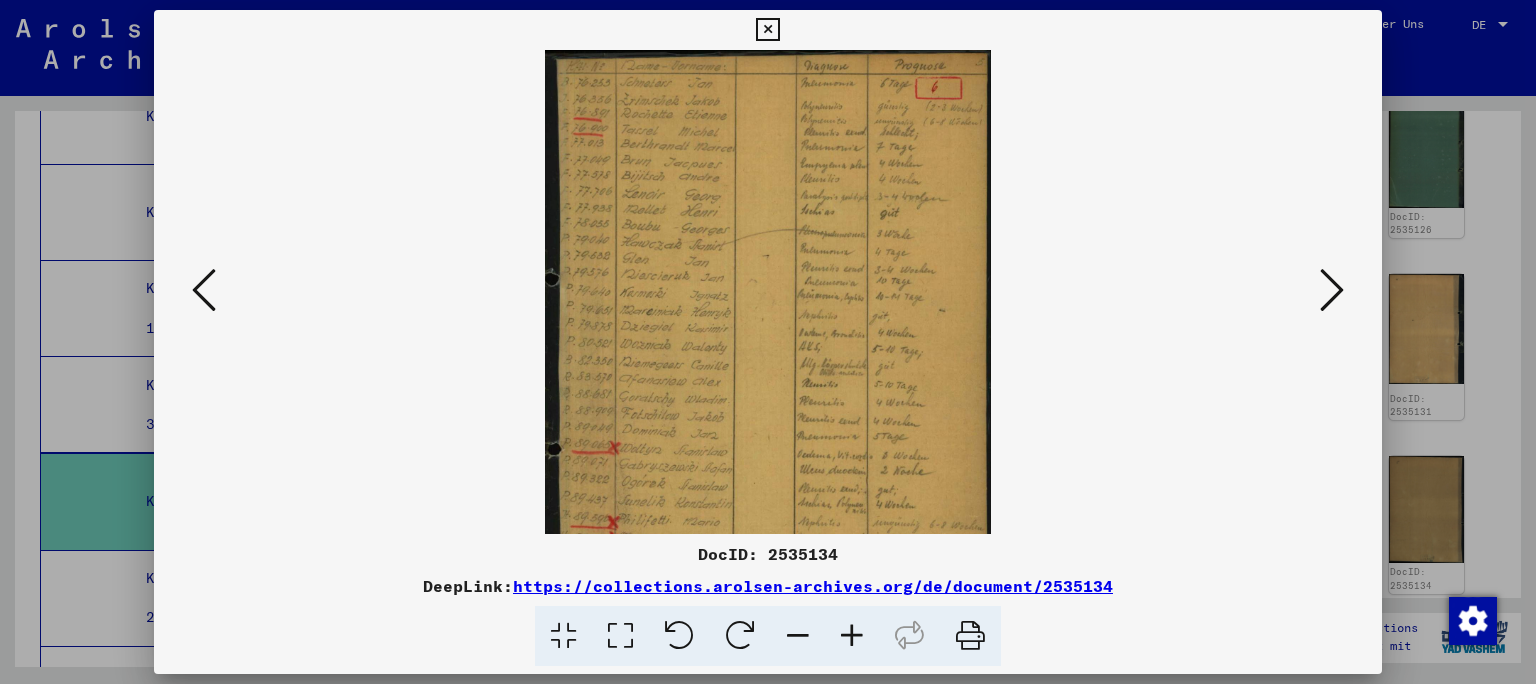 click at bounding box center [852, 636] 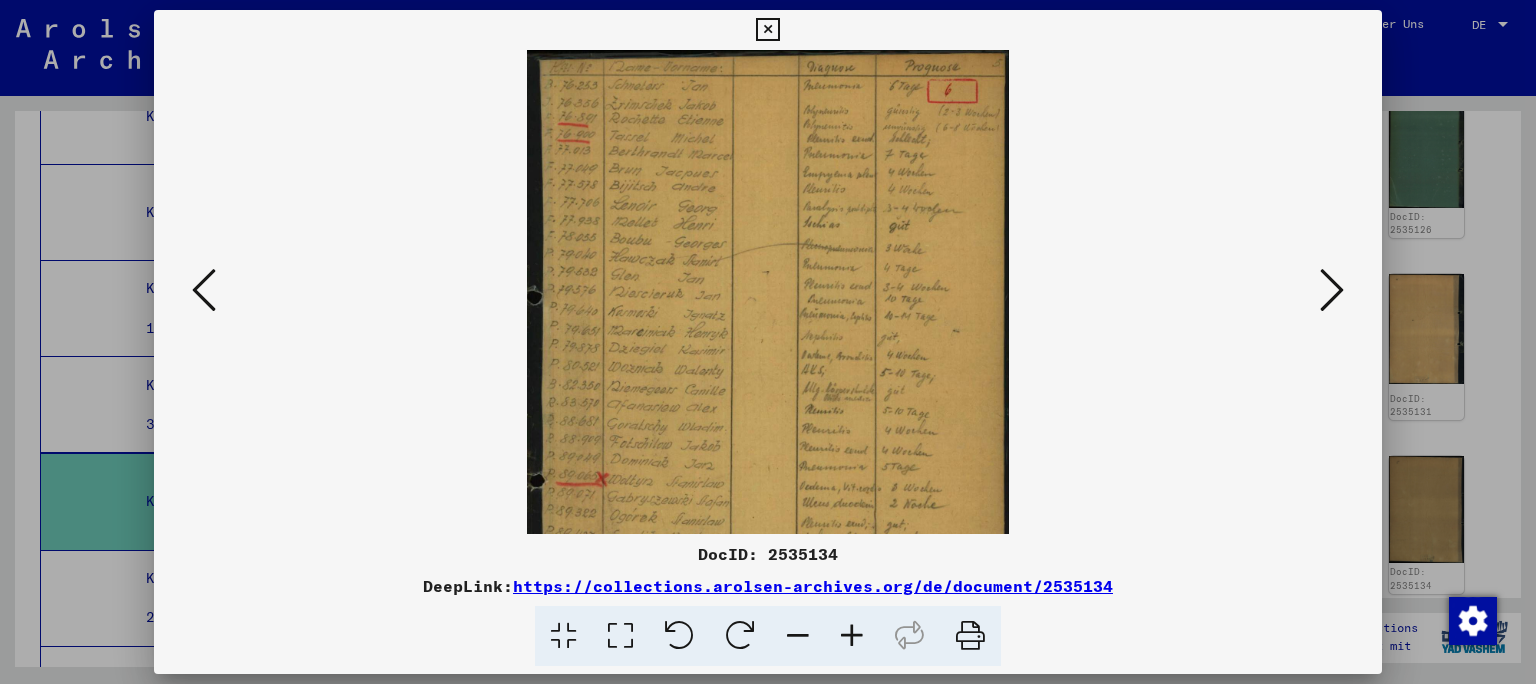 click at bounding box center [852, 636] 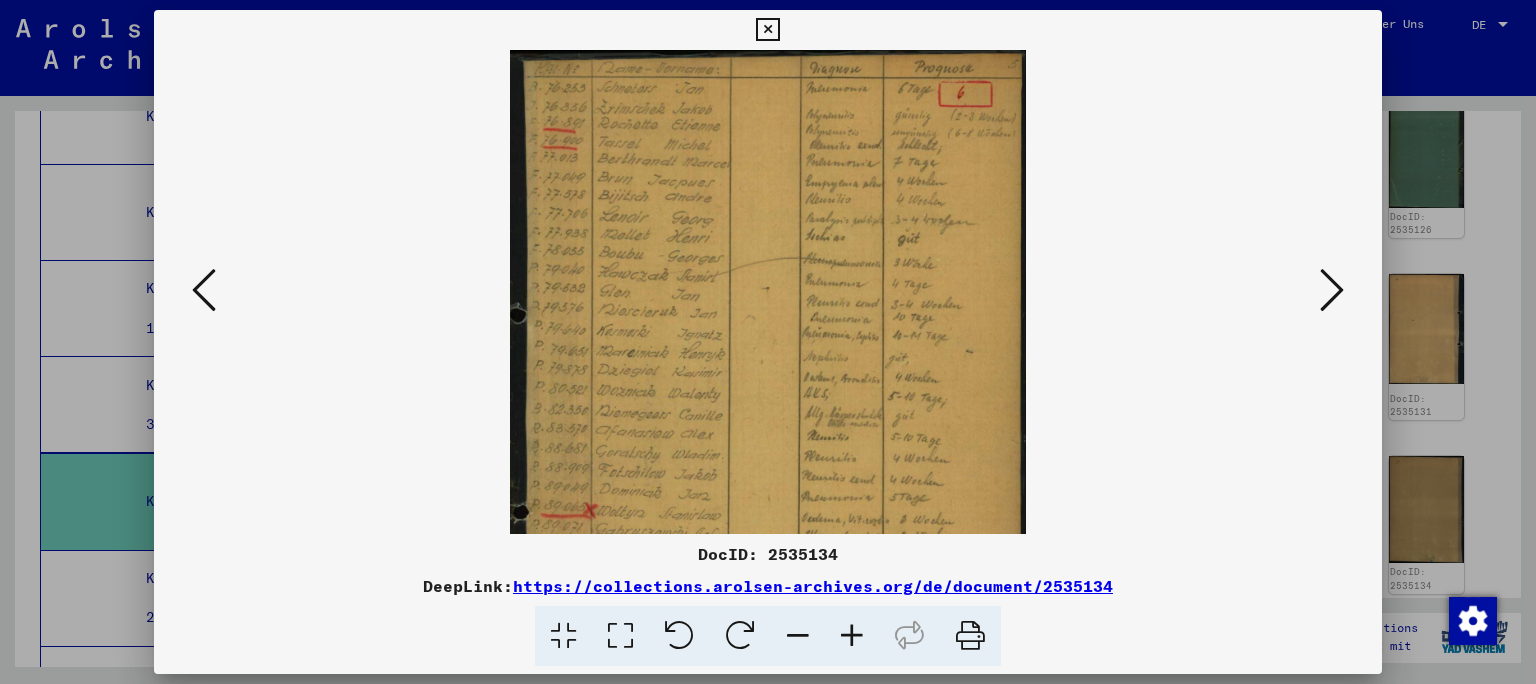 click at bounding box center [852, 636] 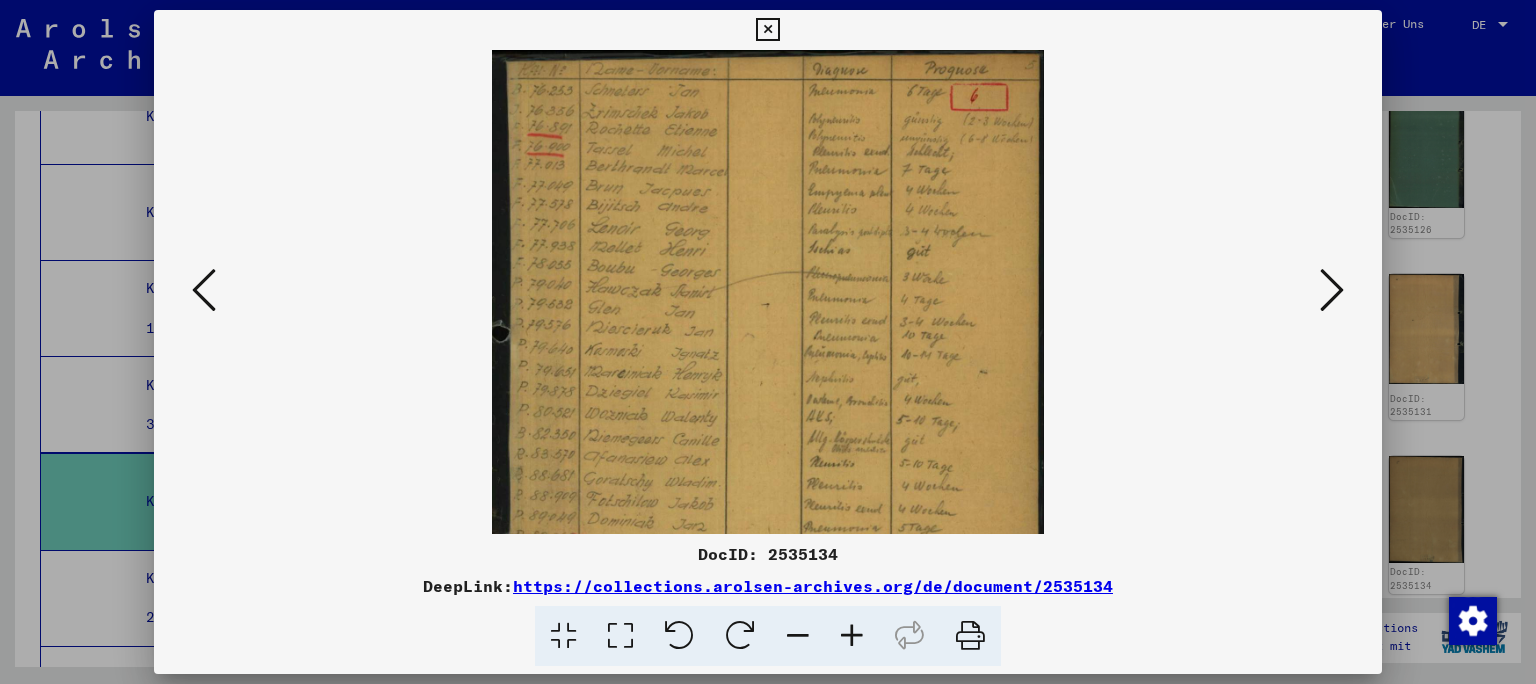 click at bounding box center [852, 636] 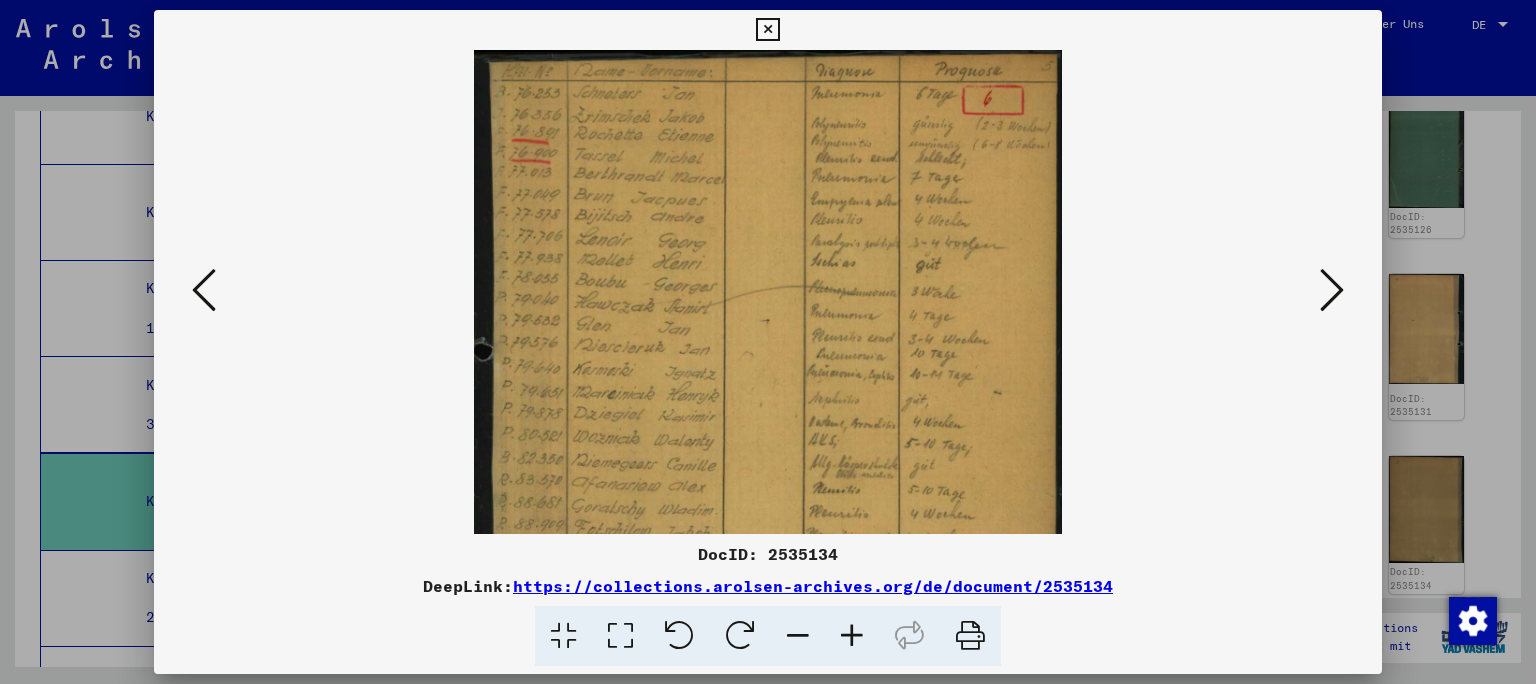 click at bounding box center (852, 636) 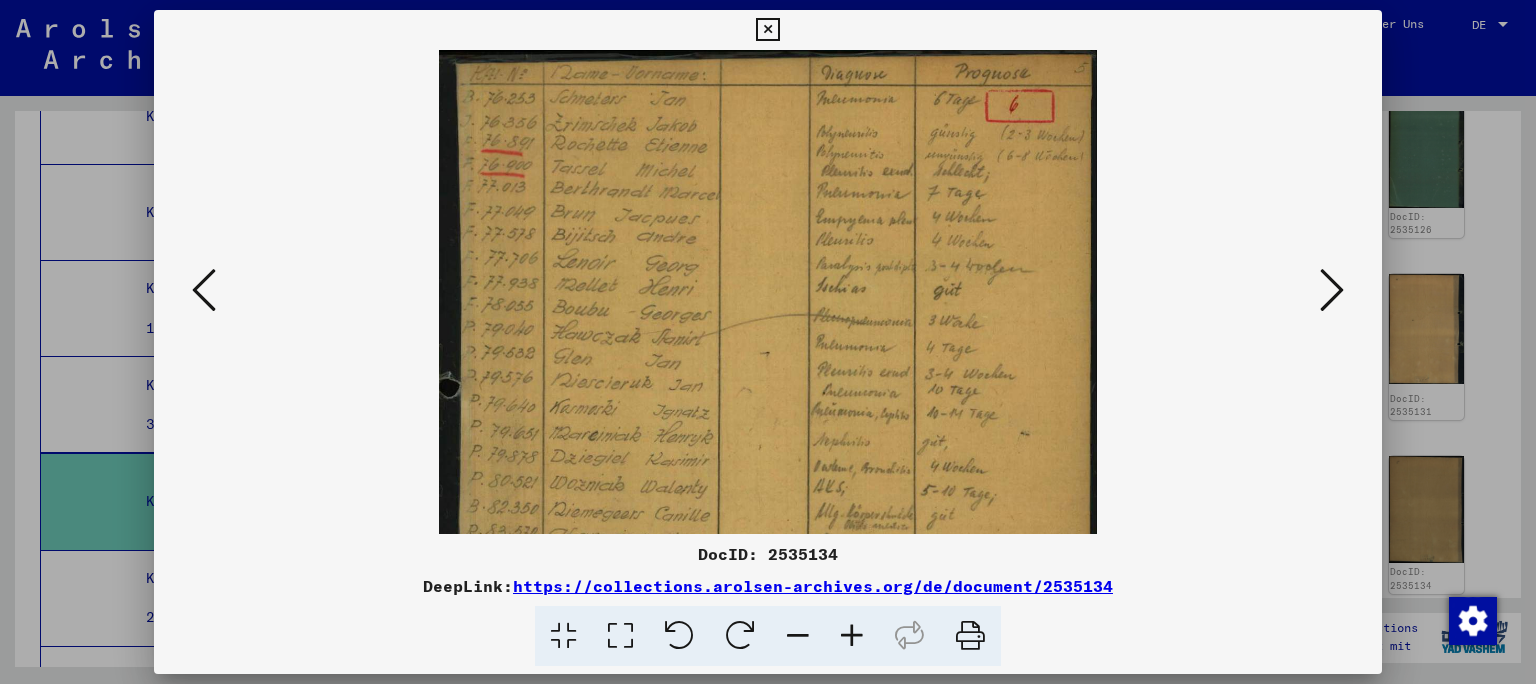 click at bounding box center [852, 636] 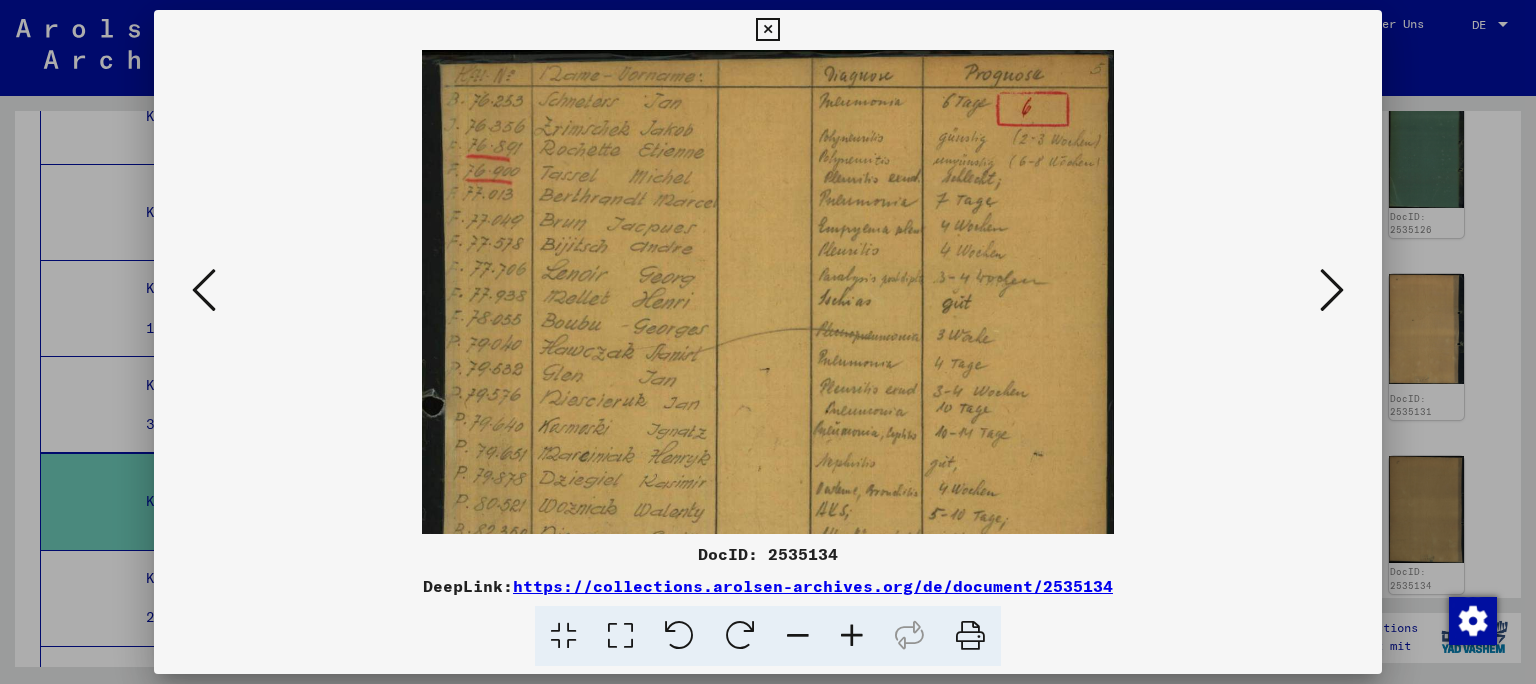click at bounding box center (852, 636) 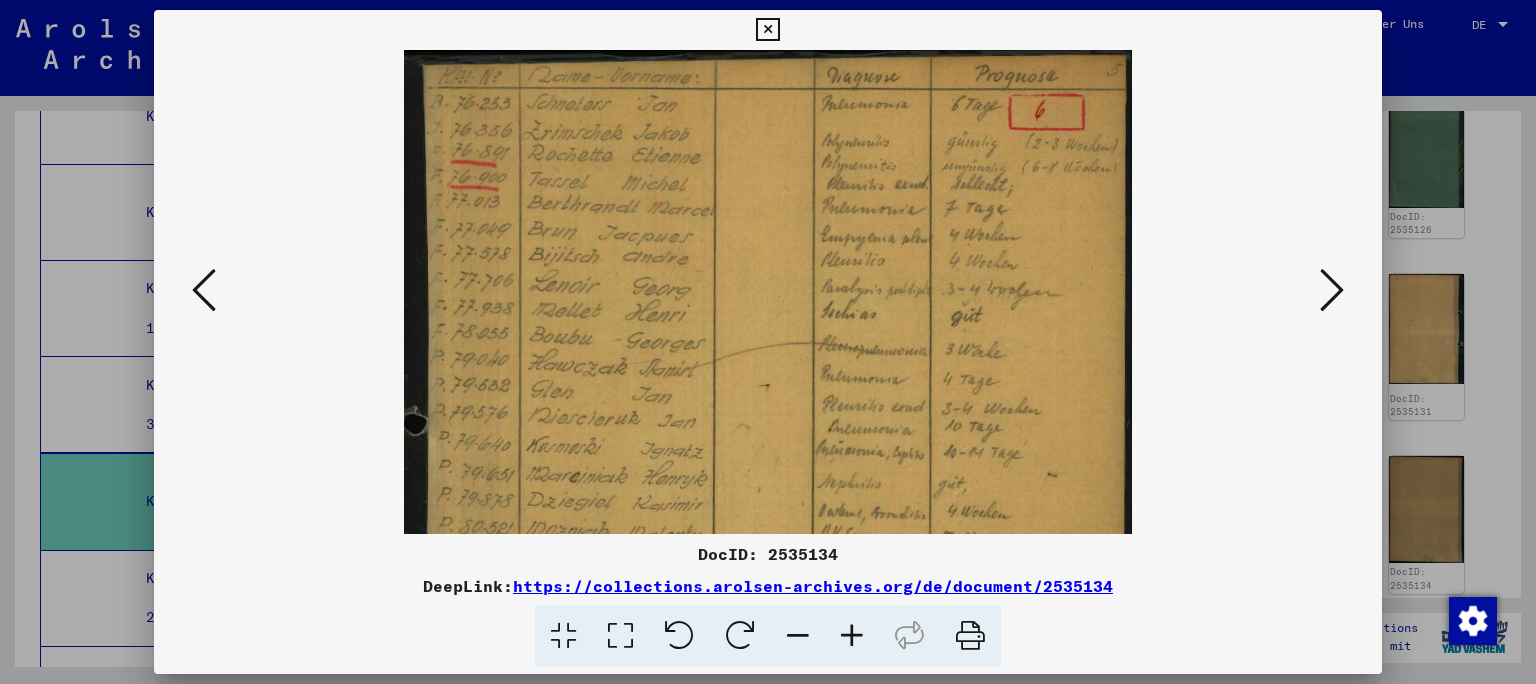 click at bounding box center [852, 636] 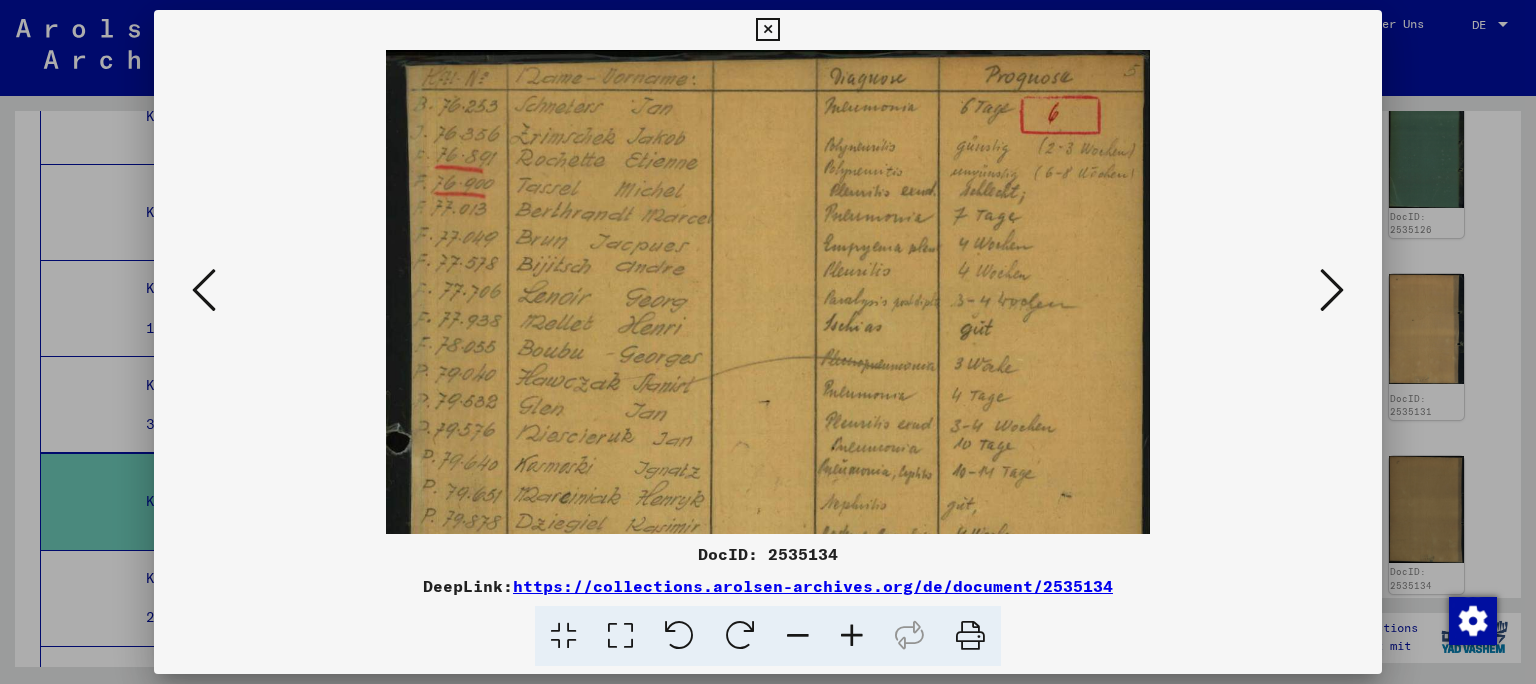 click at bounding box center [852, 636] 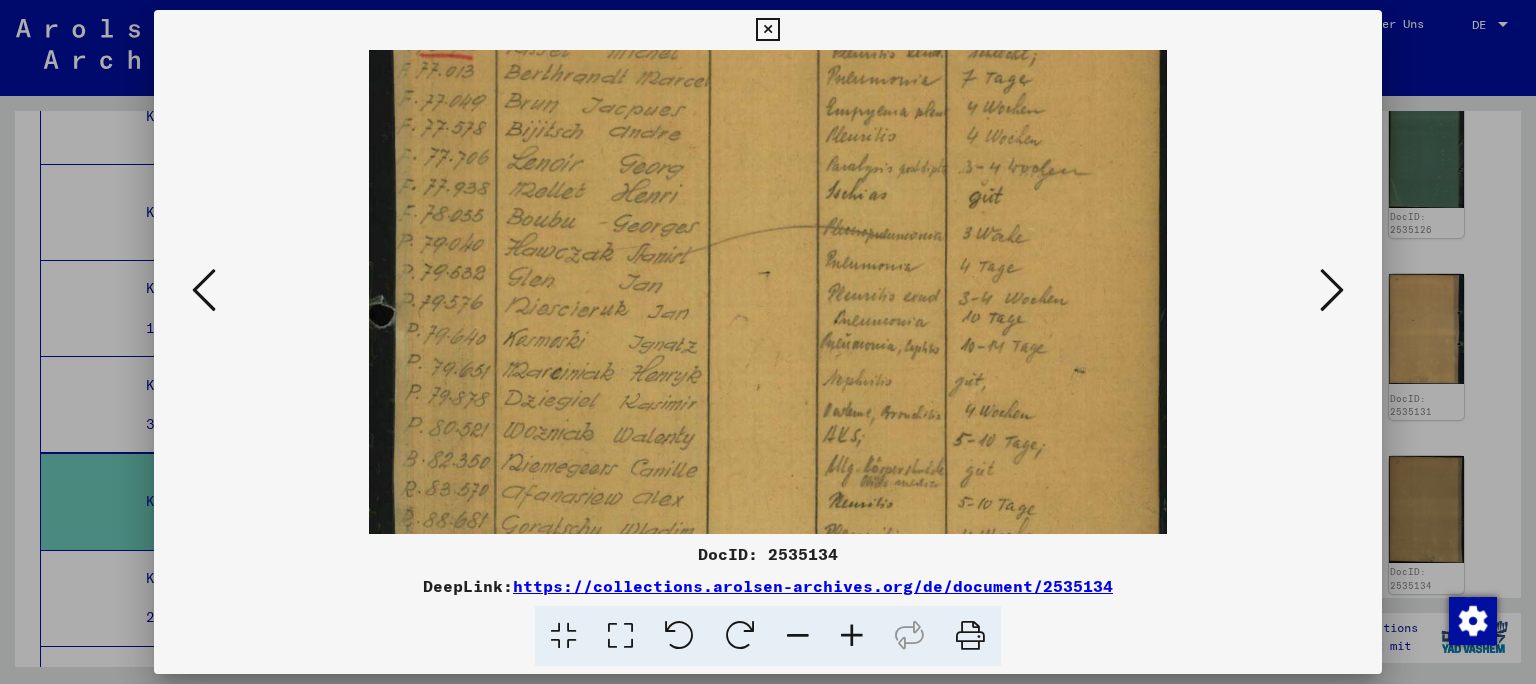 scroll, scrollTop: 149, scrollLeft: 0, axis: vertical 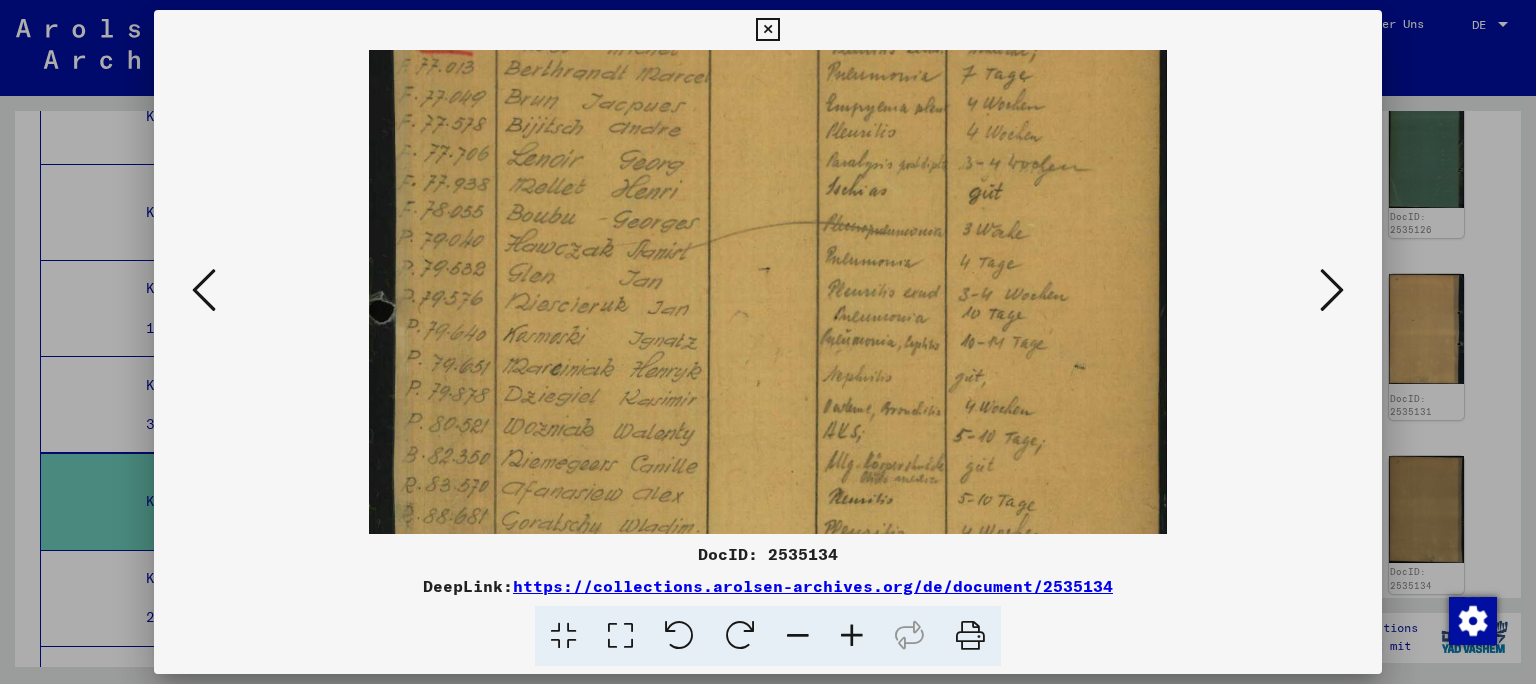 drag, startPoint x: 715, startPoint y: 399, endPoint x: 689, endPoint y: 250, distance: 151.25145 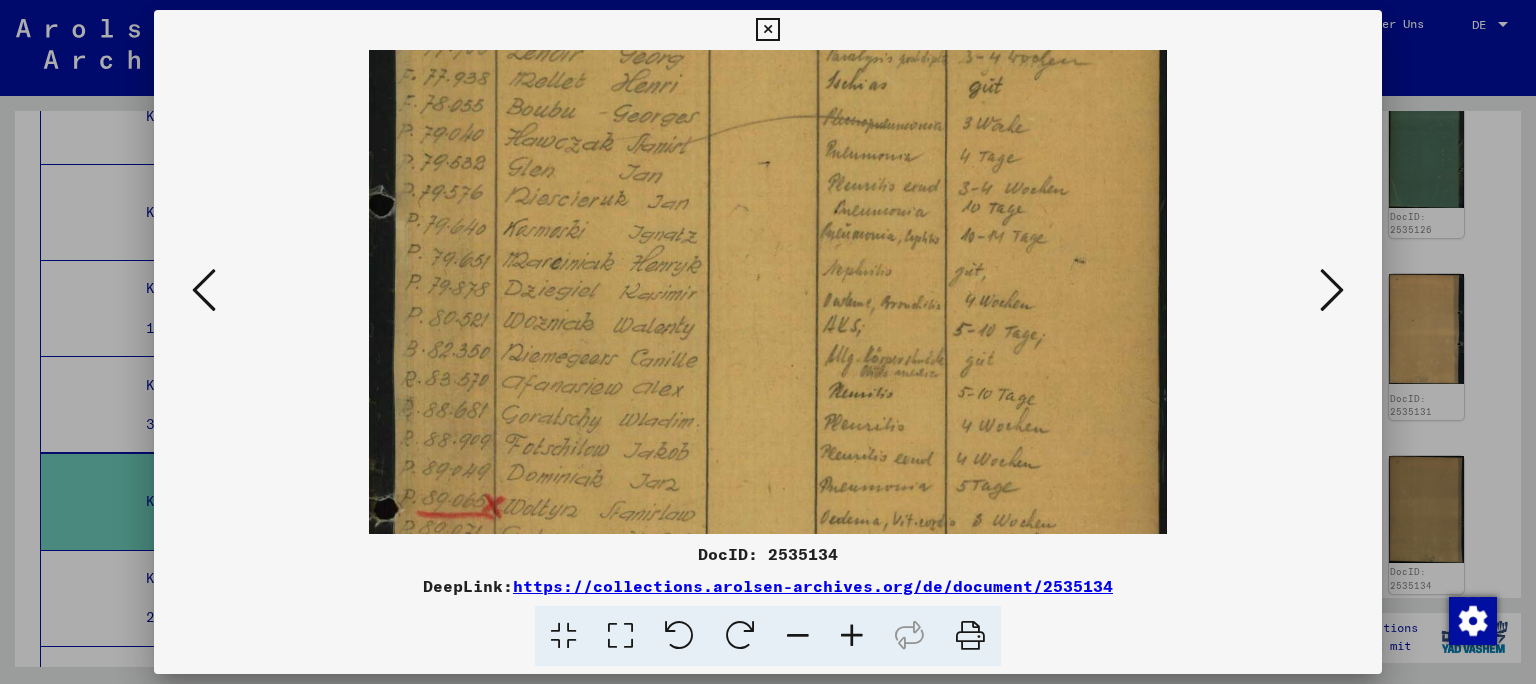 drag, startPoint x: 718, startPoint y: 392, endPoint x: 732, endPoint y: 286, distance: 106.92053 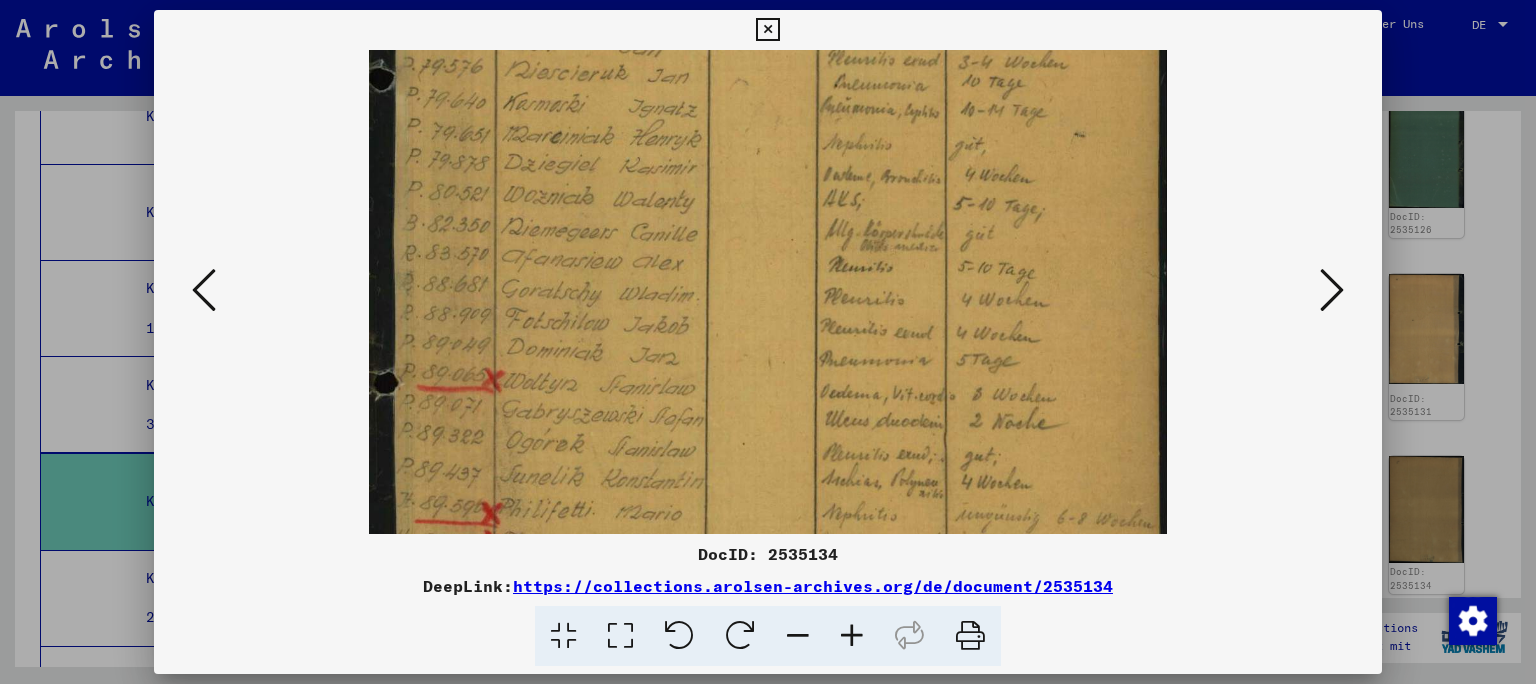 drag, startPoint x: 769, startPoint y: 414, endPoint x: 788, endPoint y: 288, distance: 127.424484 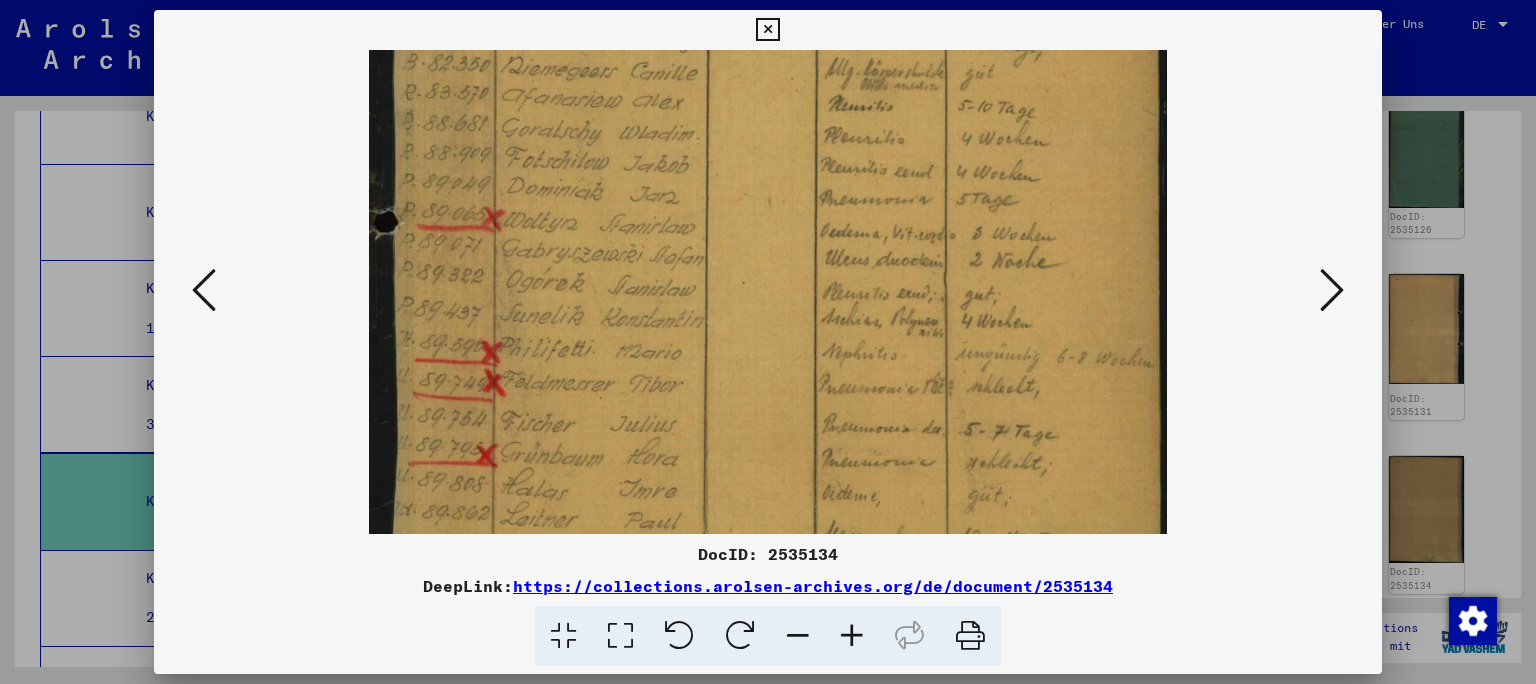 drag, startPoint x: 802, startPoint y: 418, endPoint x: 840, endPoint y: 257, distance: 165.42369 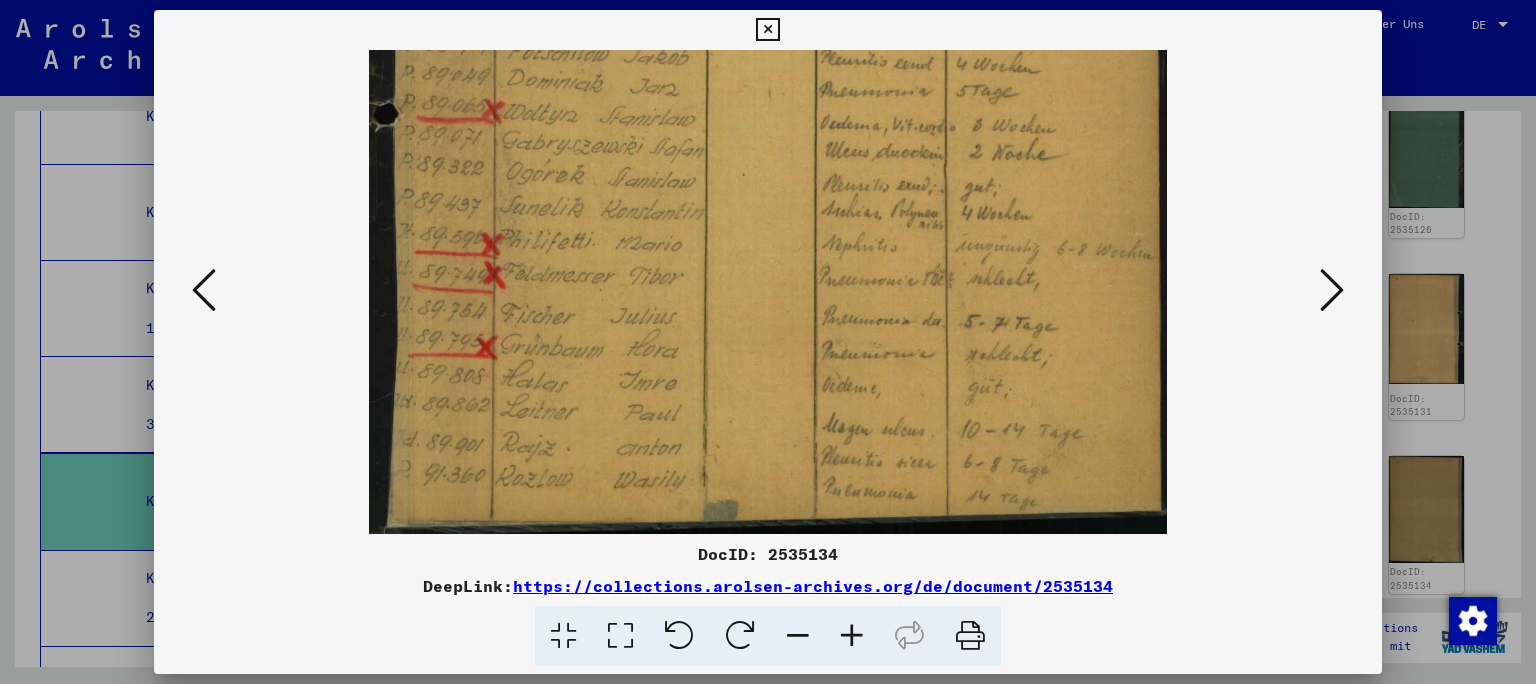 drag, startPoint x: 859, startPoint y: 434, endPoint x: 895, endPoint y: 271, distance: 166.92813 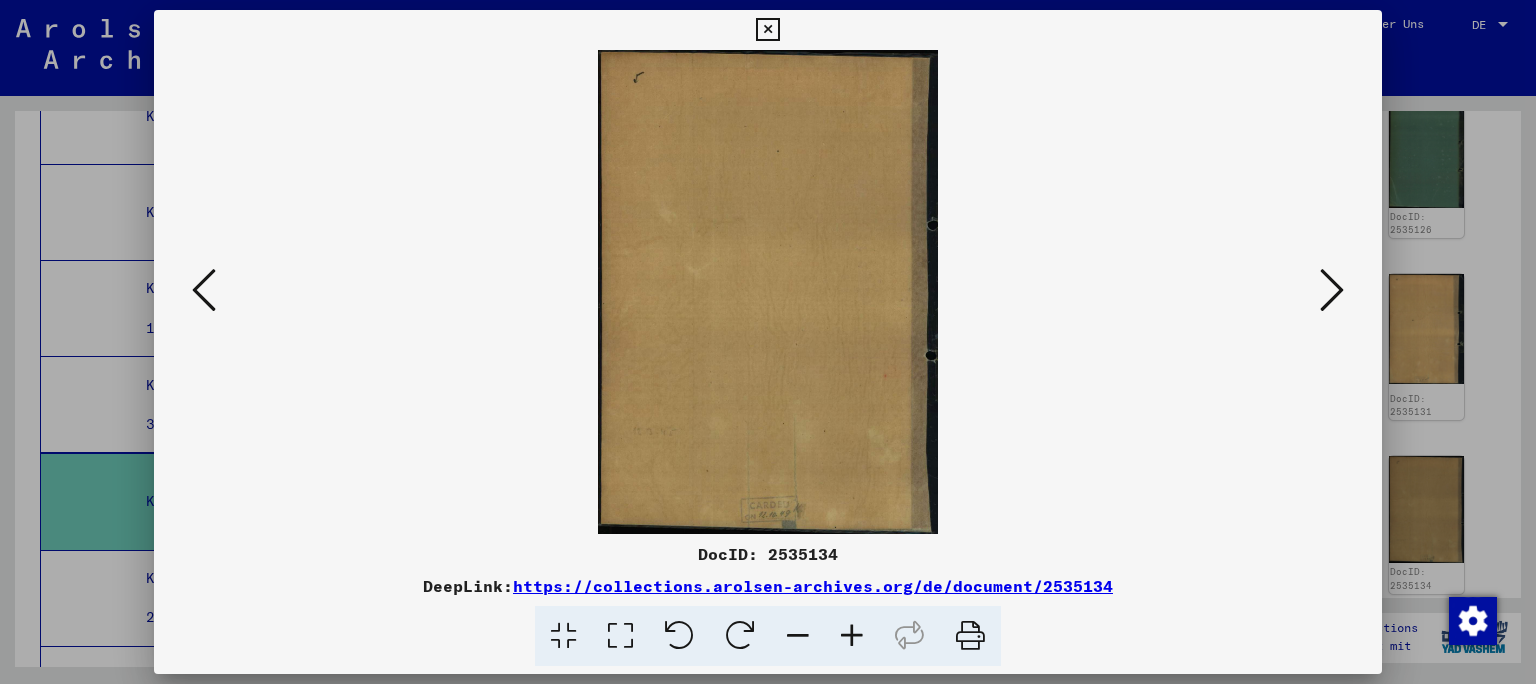 scroll, scrollTop: 0, scrollLeft: 0, axis: both 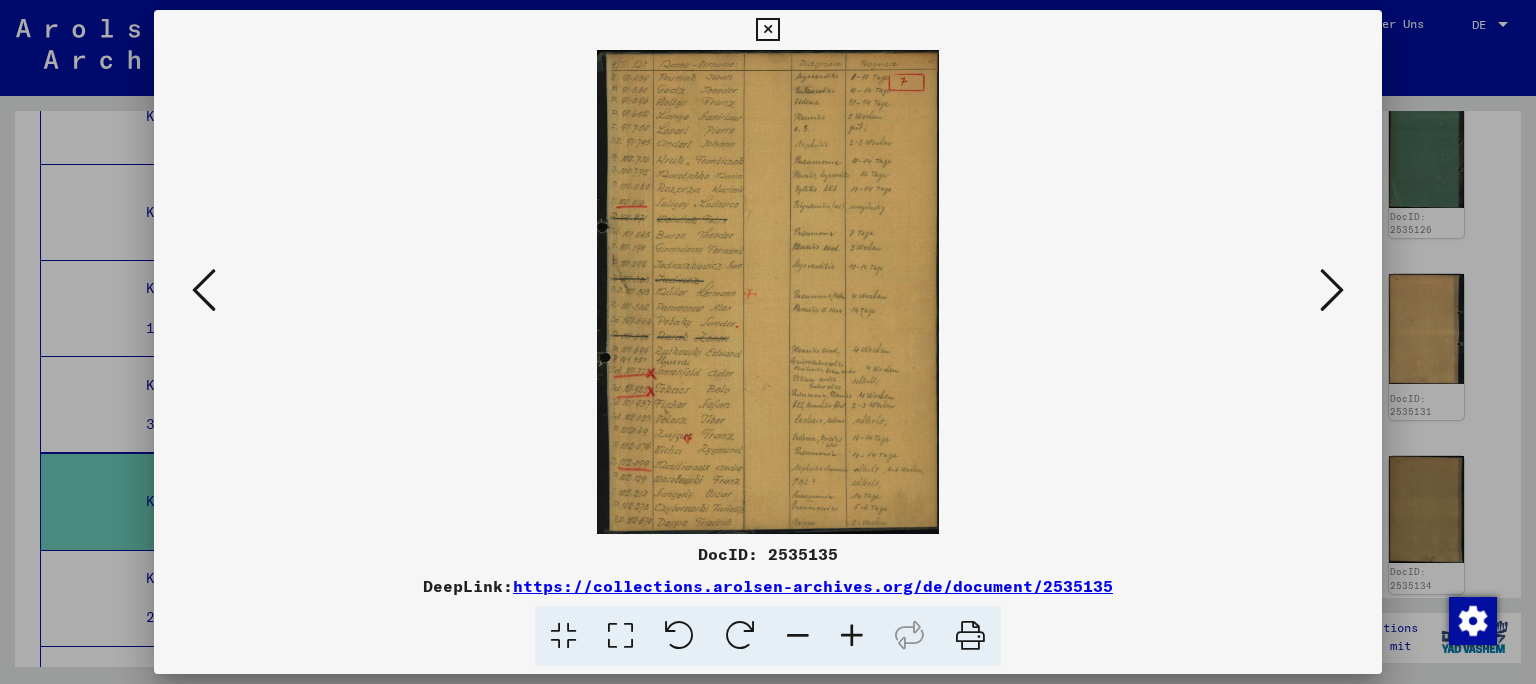 click at bounding box center (852, 636) 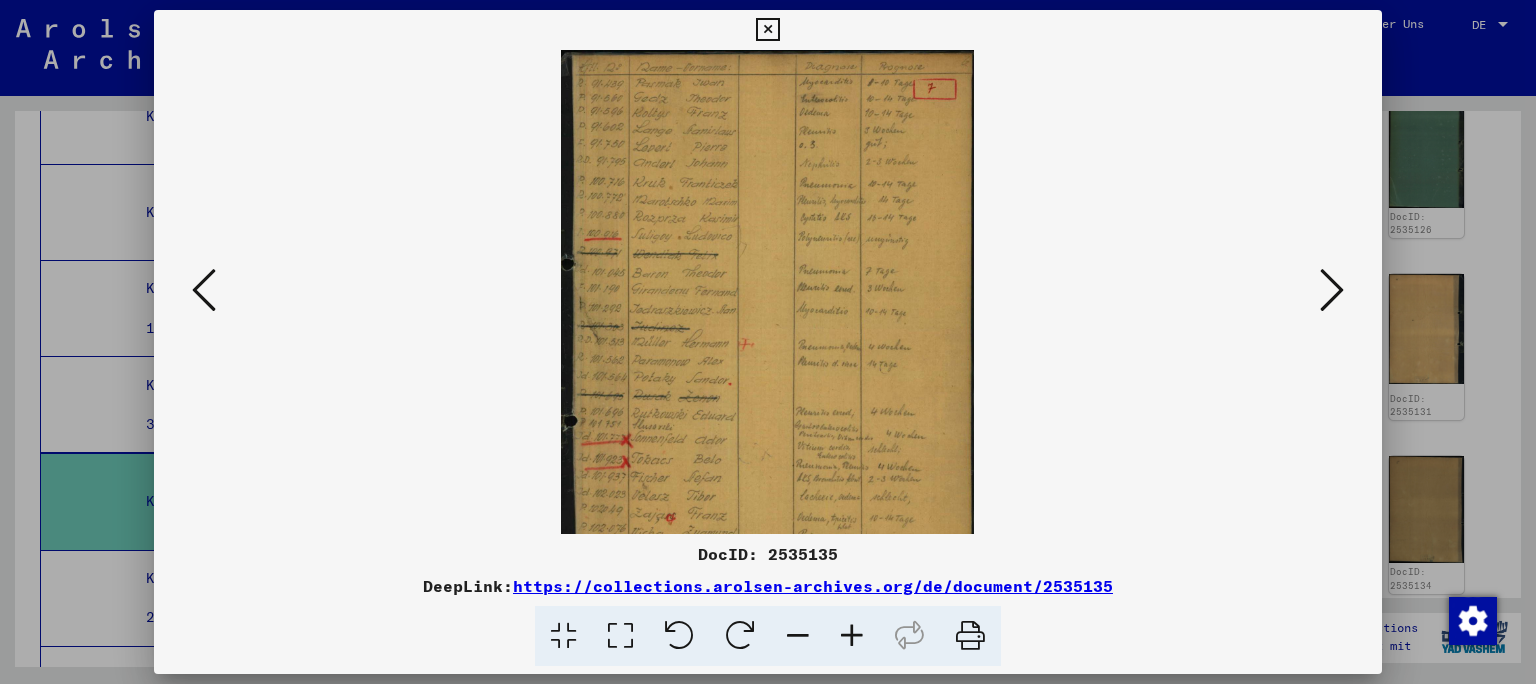 click at bounding box center [852, 636] 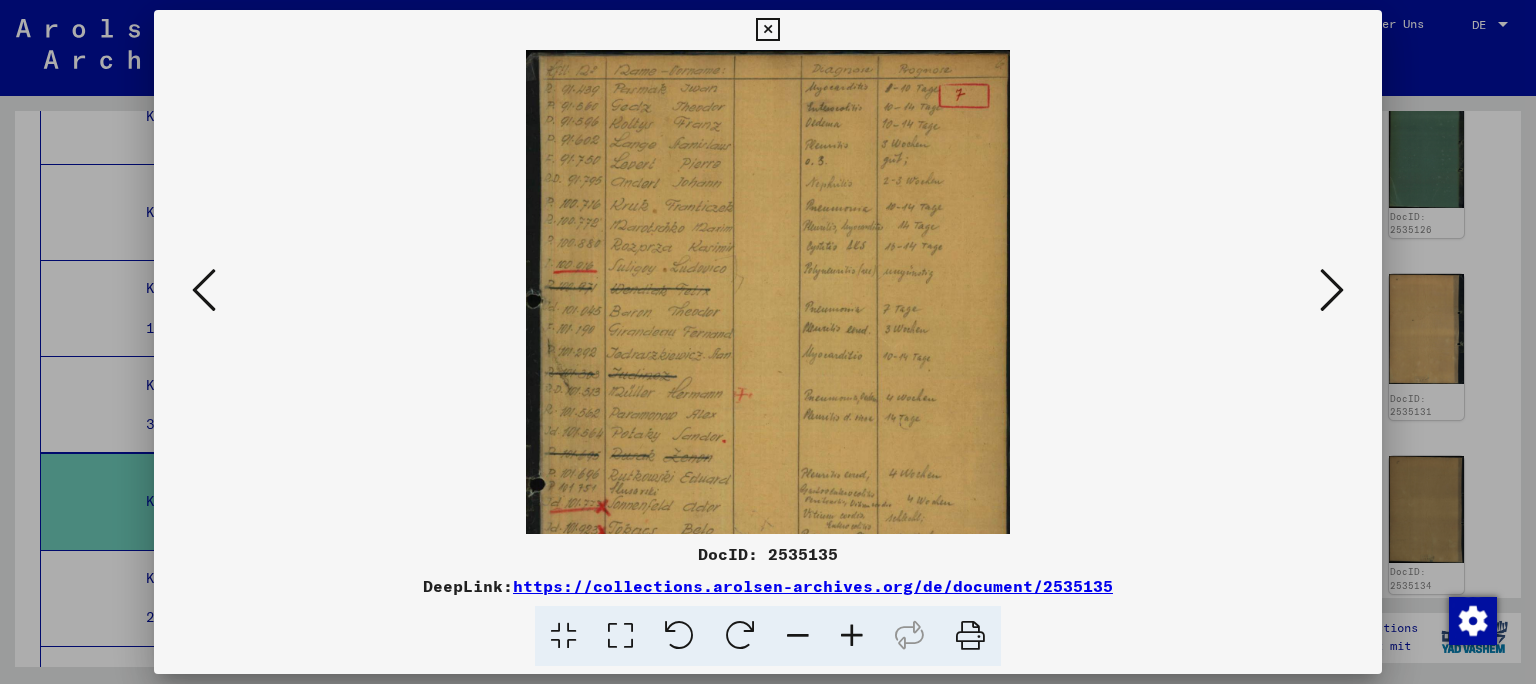 click at bounding box center [852, 636] 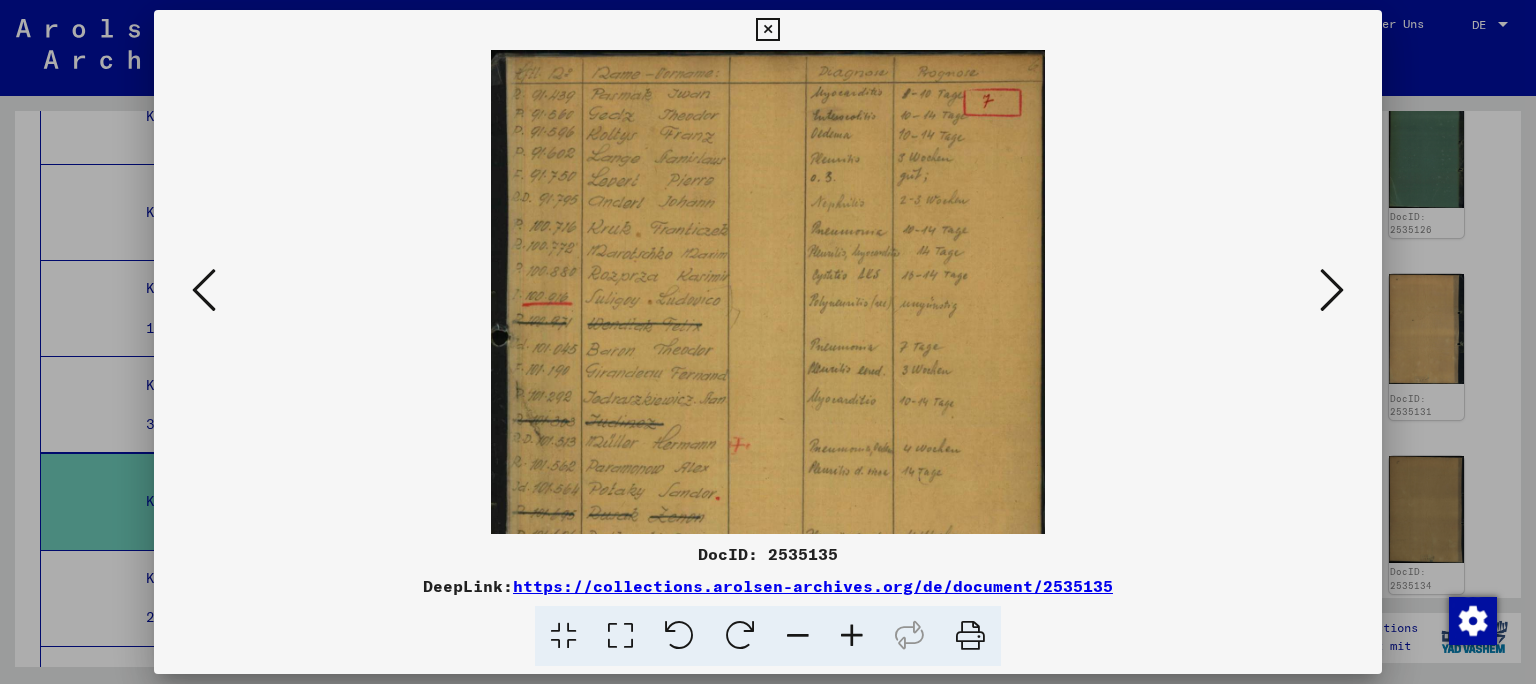 click at bounding box center (852, 636) 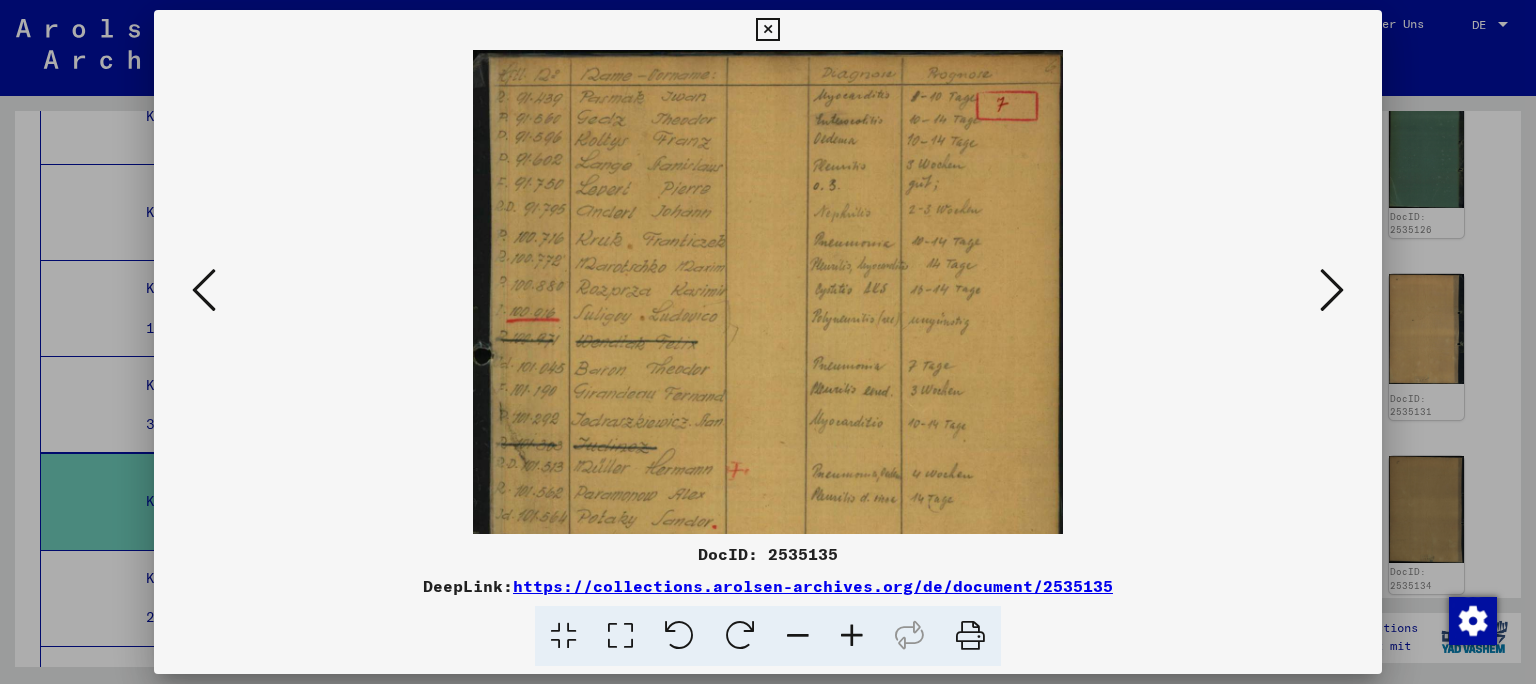click at bounding box center [852, 636] 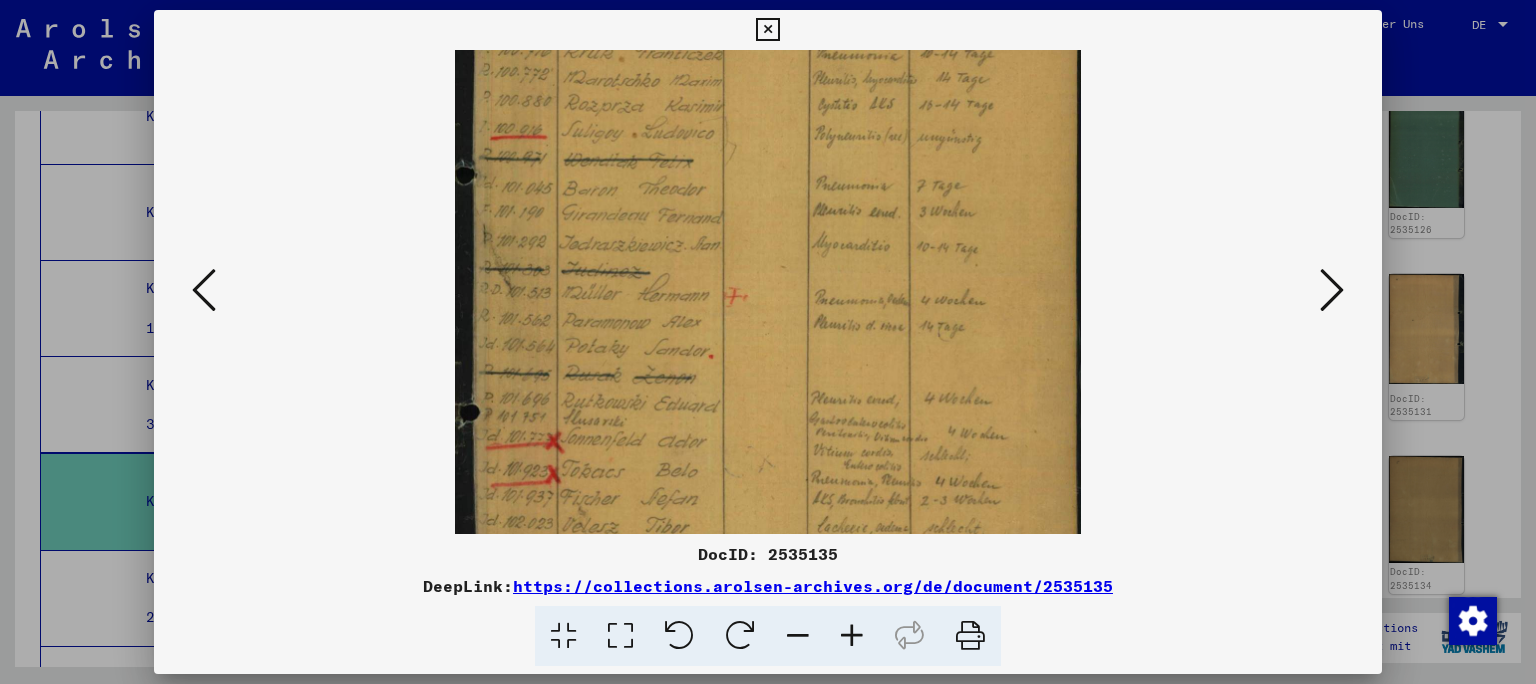 drag, startPoint x: 686, startPoint y: 374, endPoint x: 690, endPoint y: 175, distance: 199.04019 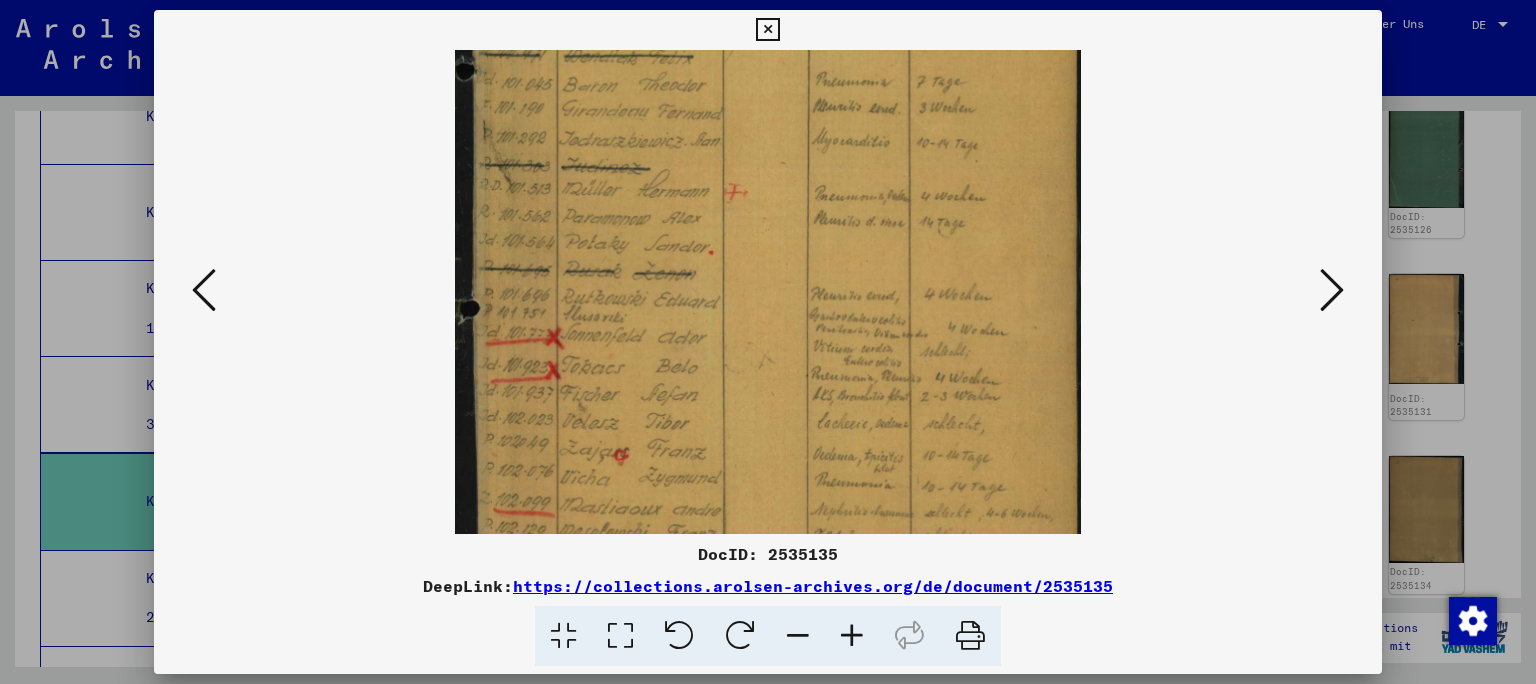 drag, startPoint x: 705, startPoint y: 398, endPoint x: 722, endPoint y: 294, distance: 105.380264 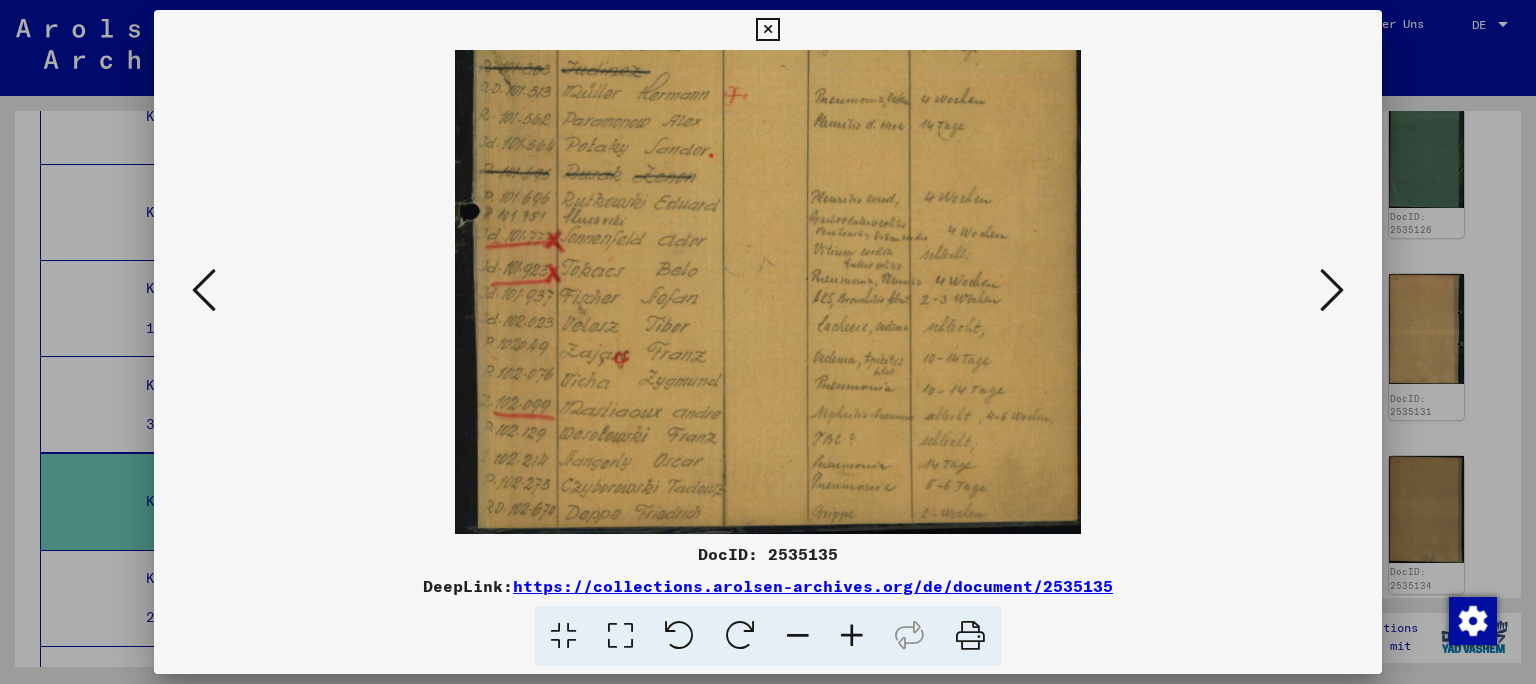 drag, startPoint x: 758, startPoint y: 426, endPoint x: 786, endPoint y: 296, distance: 132.9812 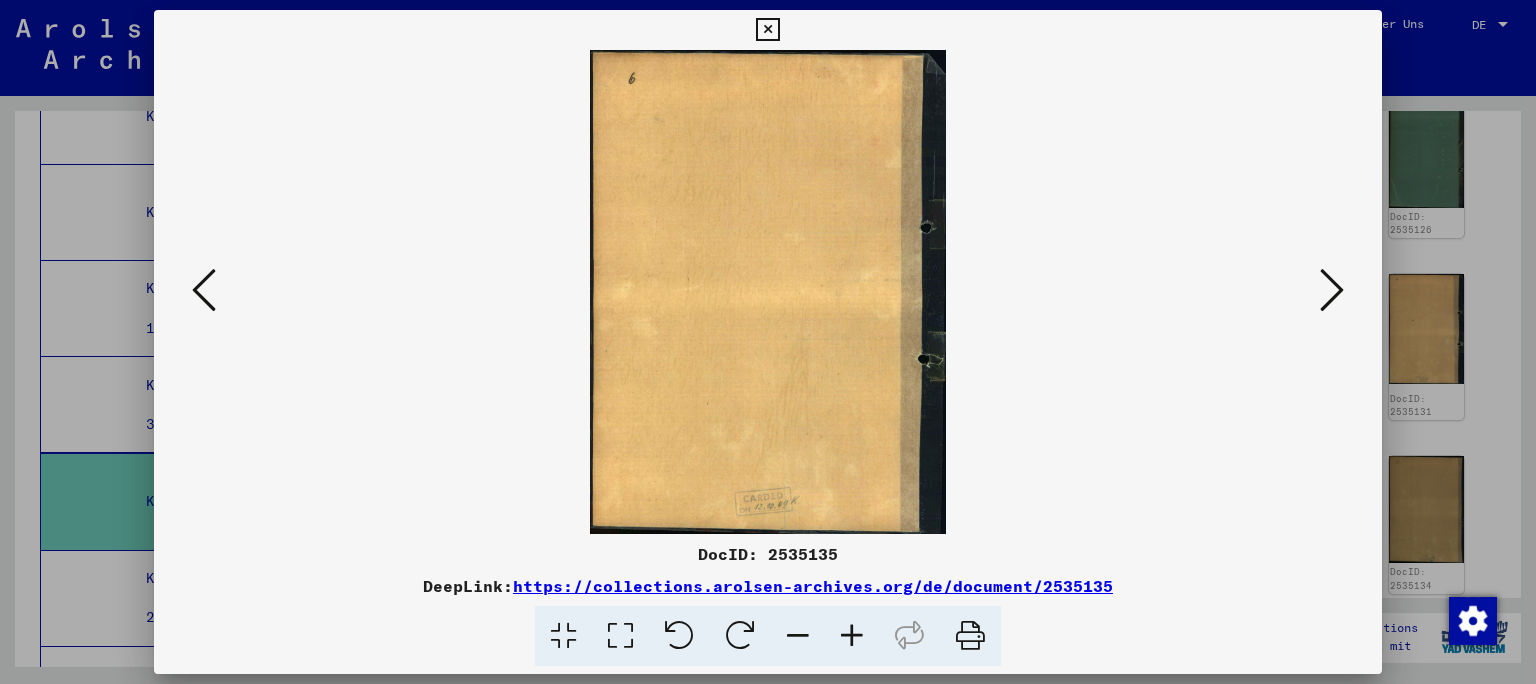 scroll, scrollTop: 0, scrollLeft: 0, axis: both 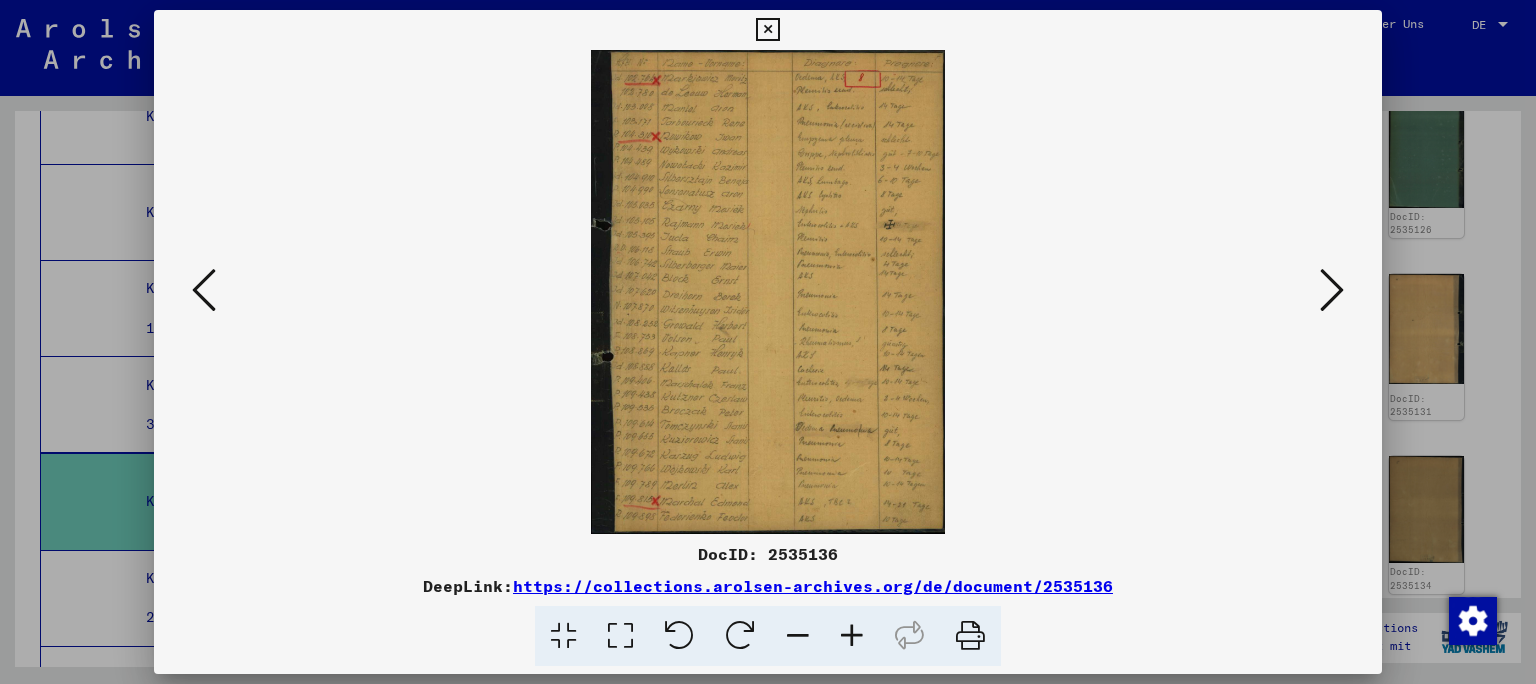 click at bounding box center (852, 636) 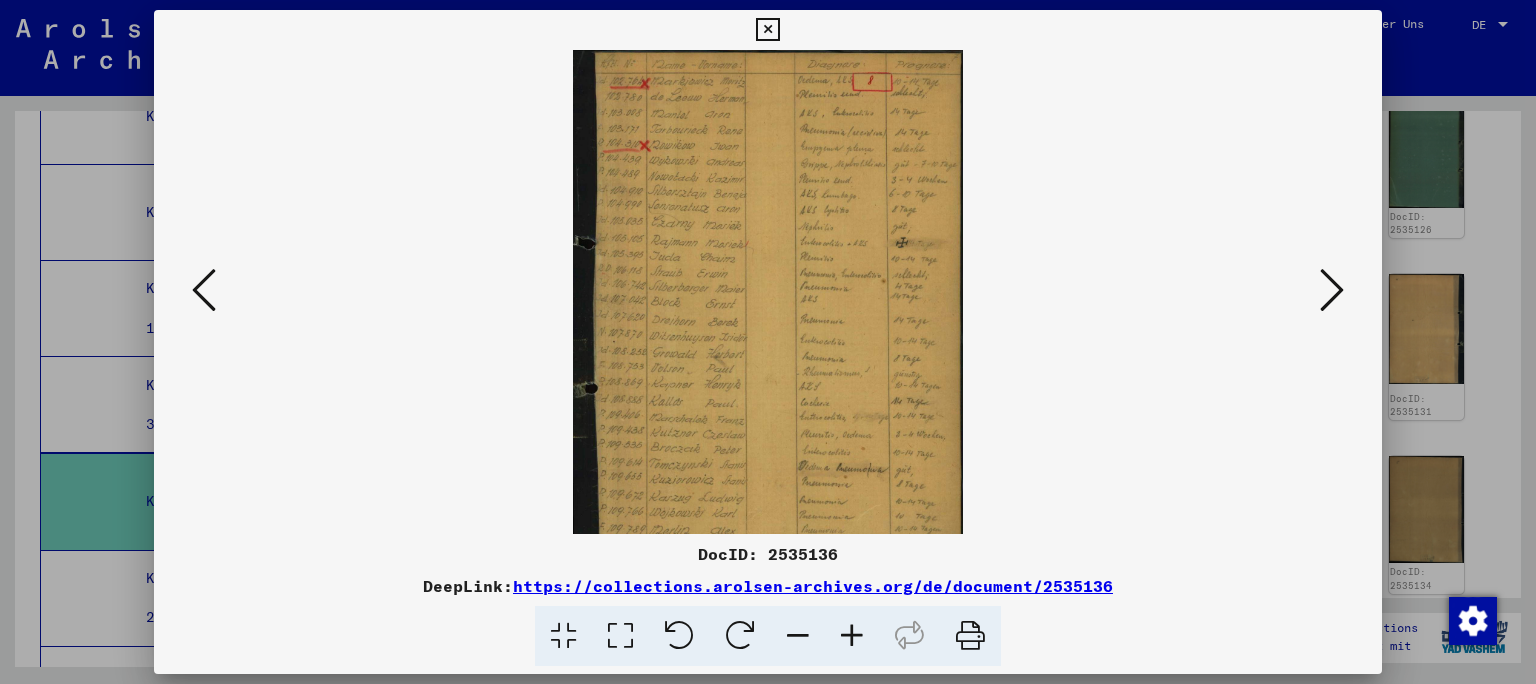 click at bounding box center (852, 636) 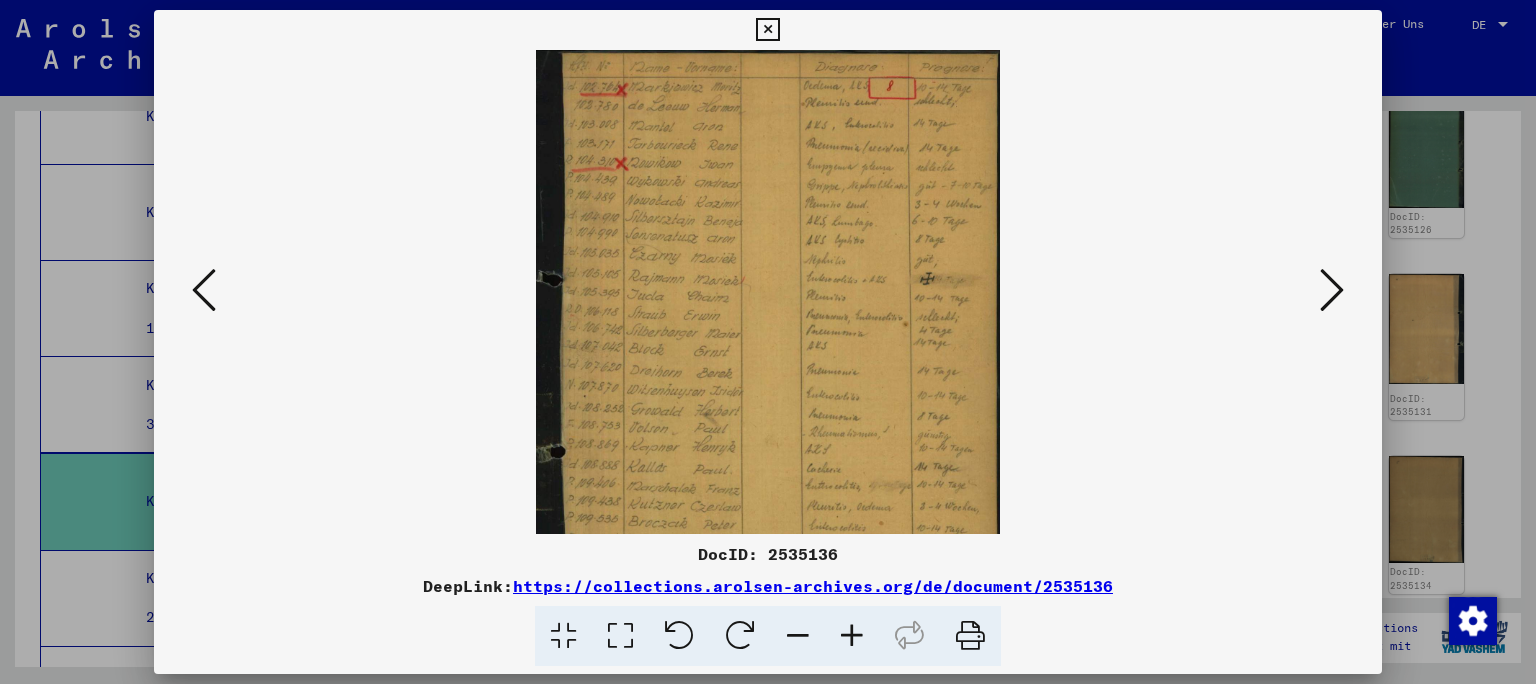 click at bounding box center [852, 636] 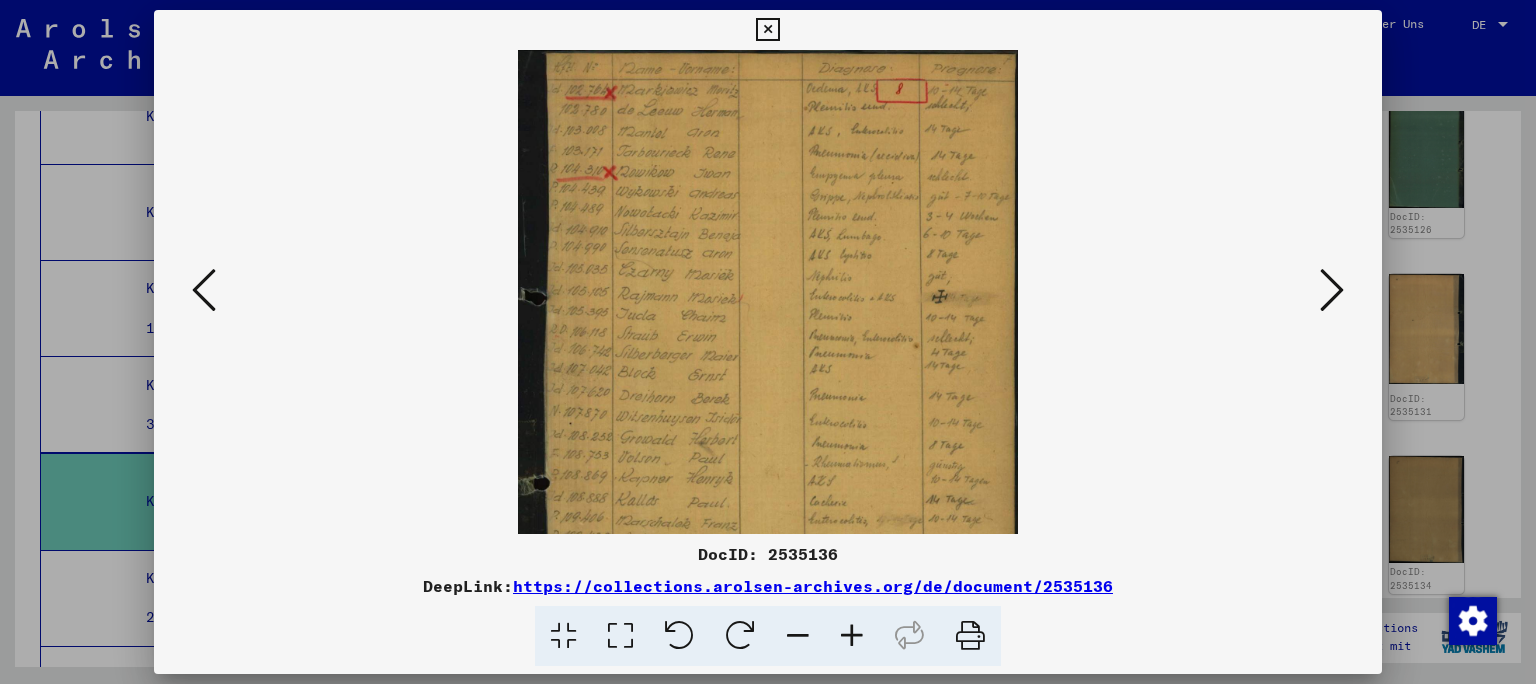 click at bounding box center (852, 636) 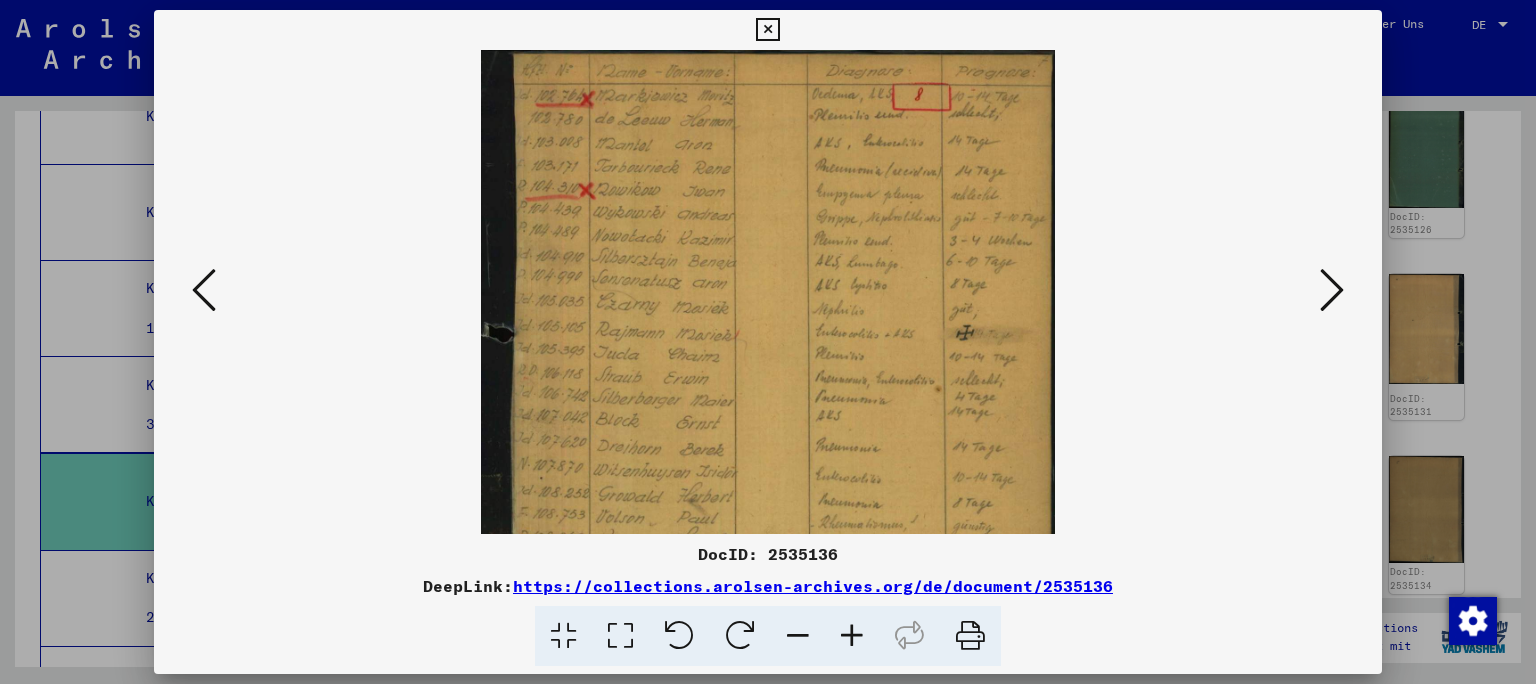 click at bounding box center (852, 636) 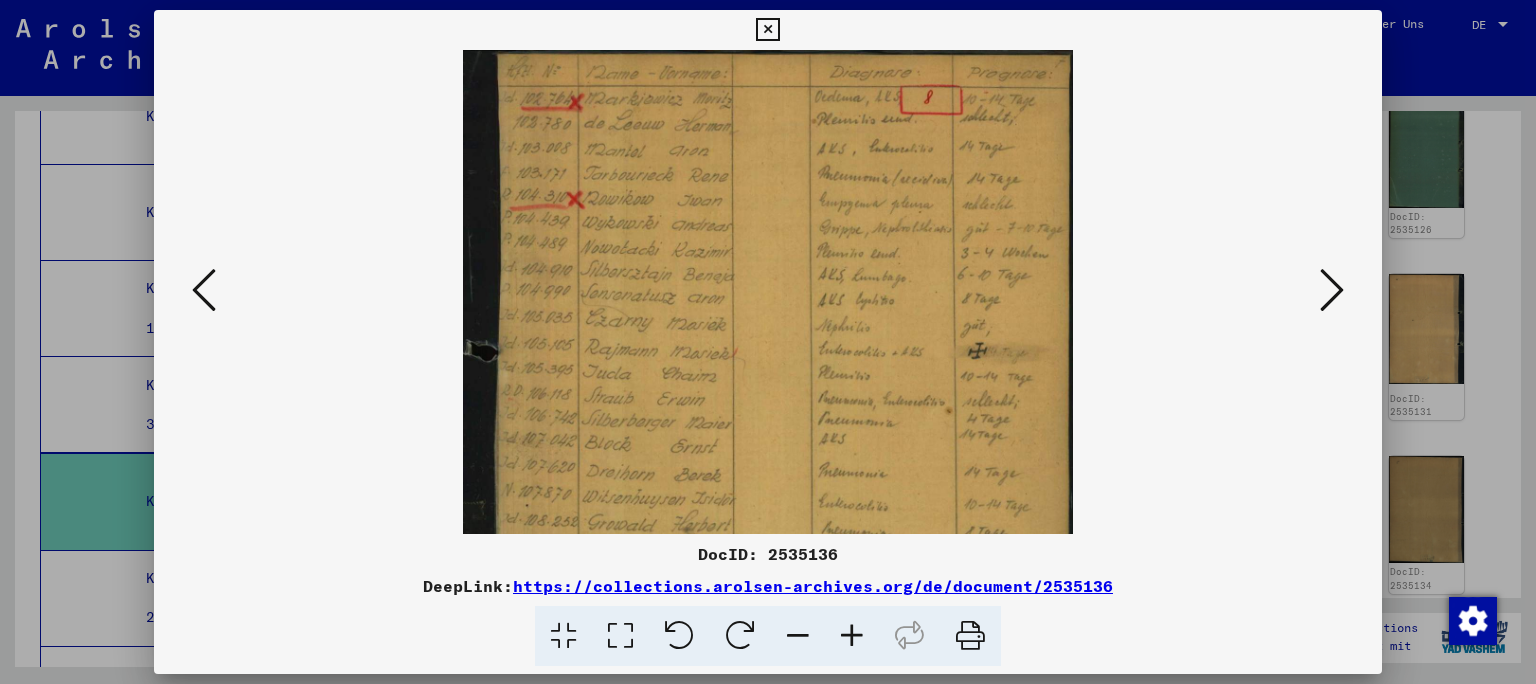click at bounding box center (852, 636) 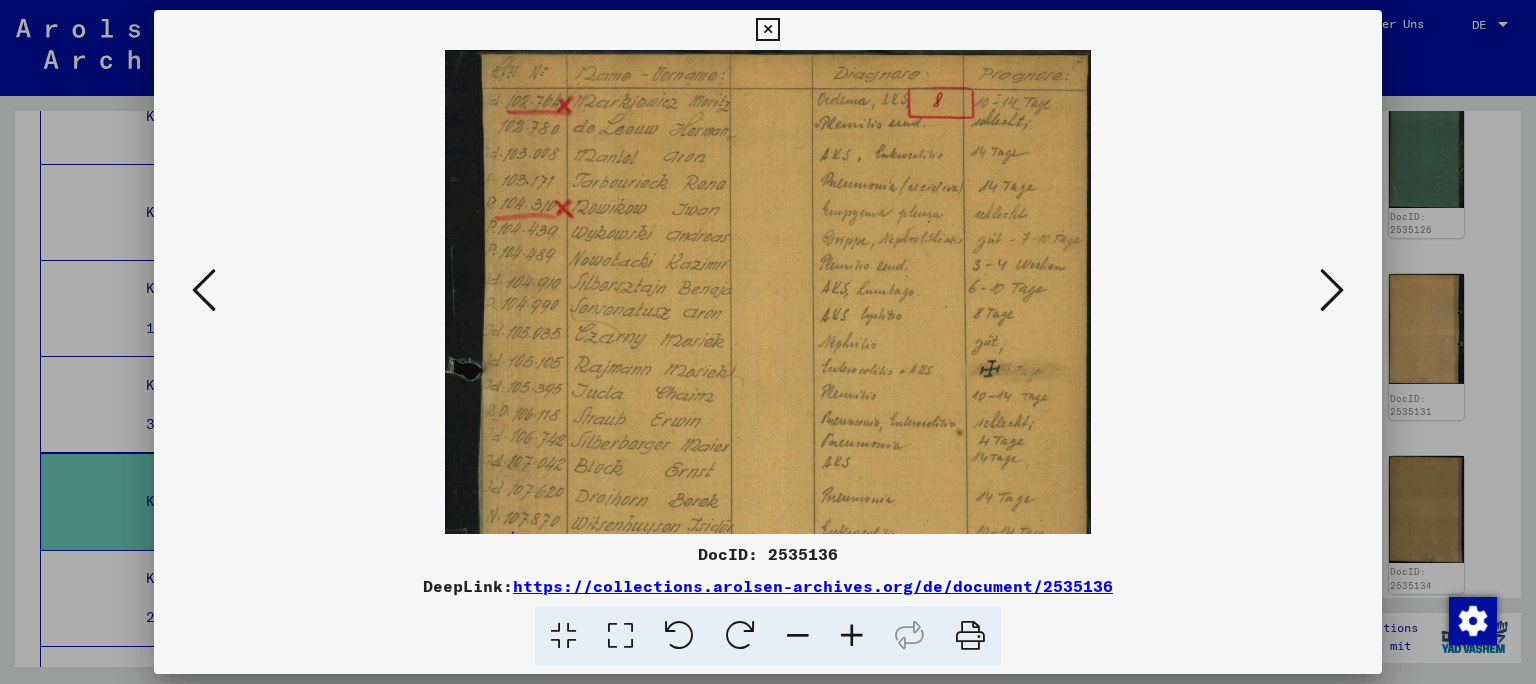 click at bounding box center [852, 636] 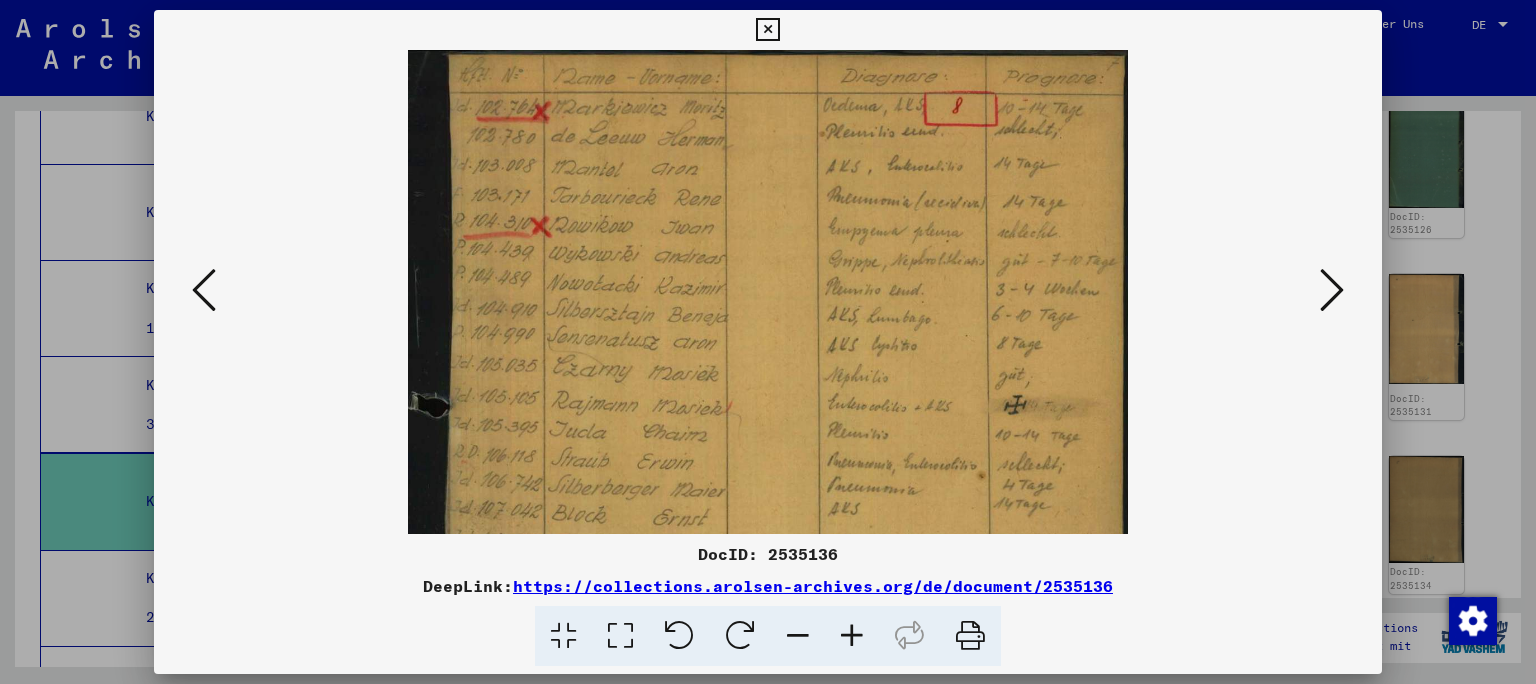 click at bounding box center (852, 636) 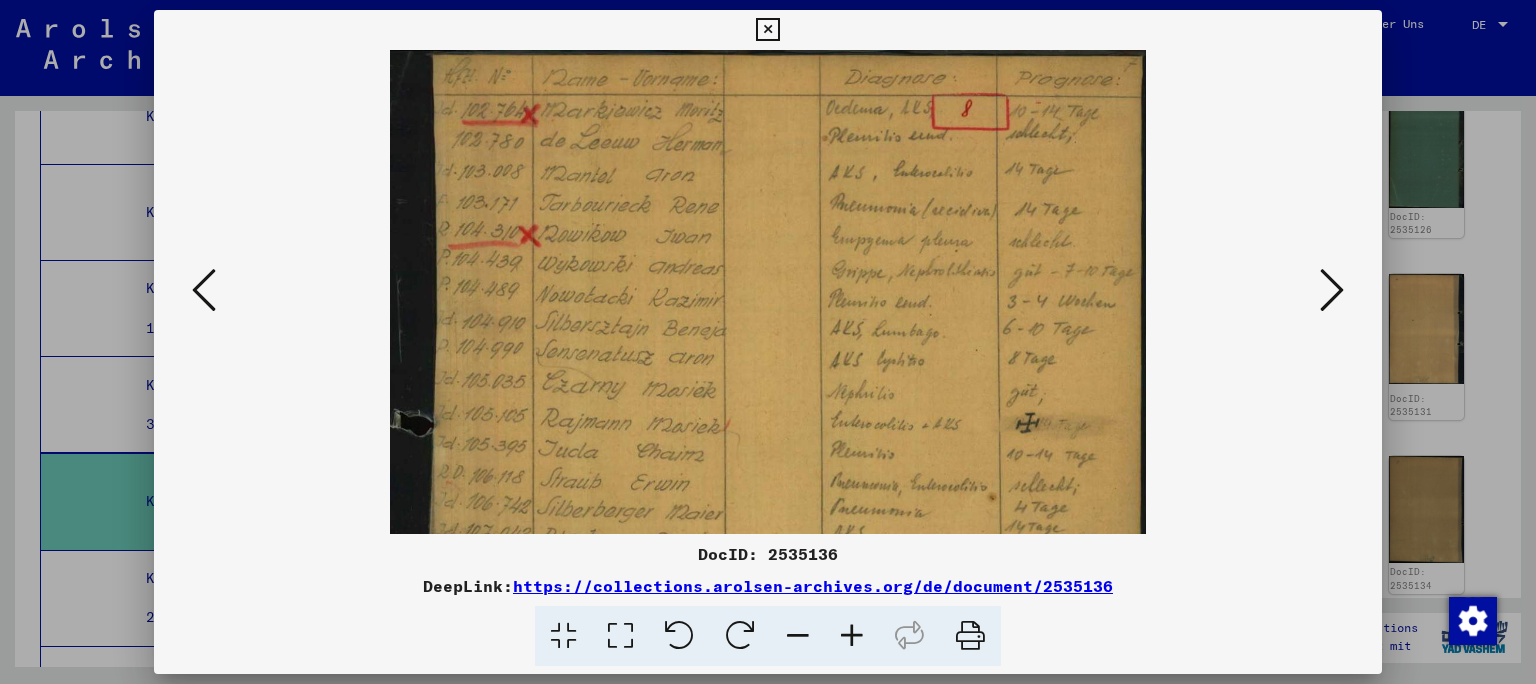 click at bounding box center [852, 636] 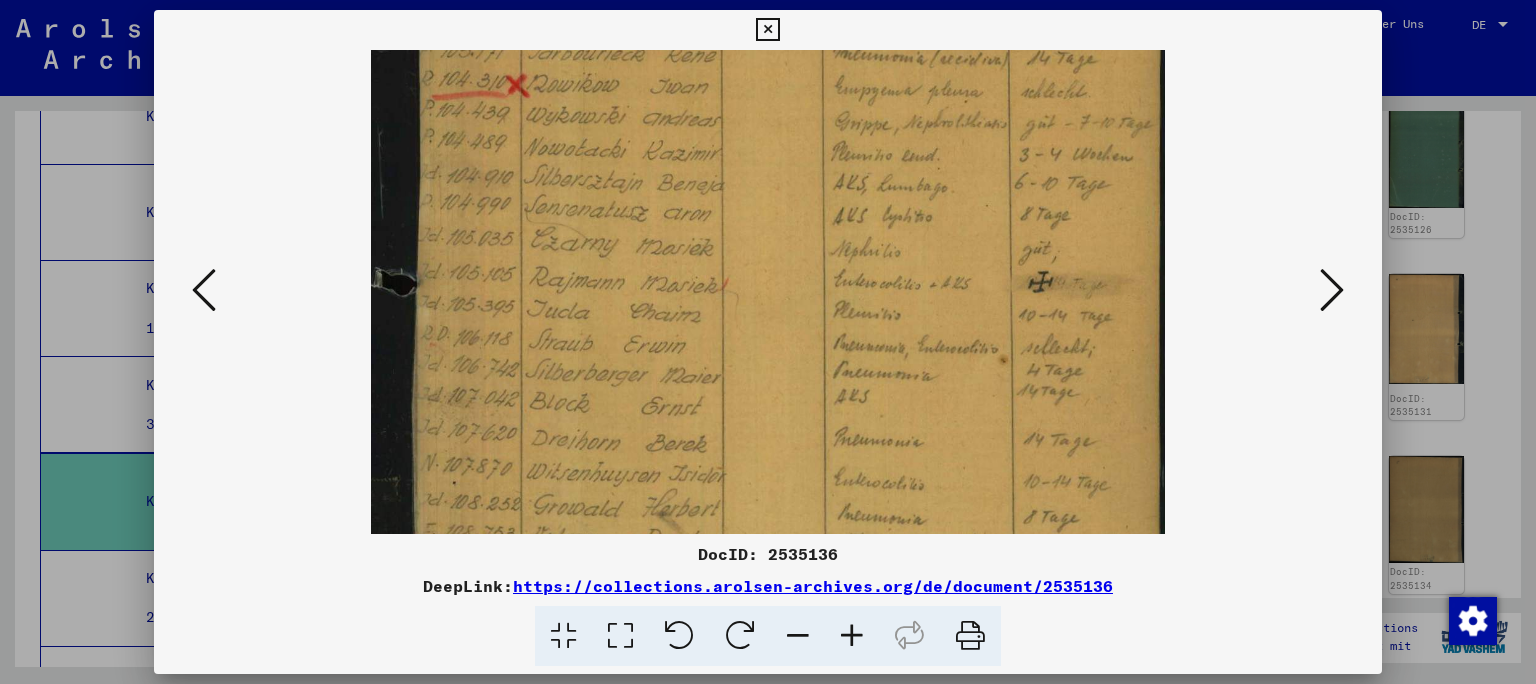scroll, scrollTop: 160, scrollLeft: 0, axis: vertical 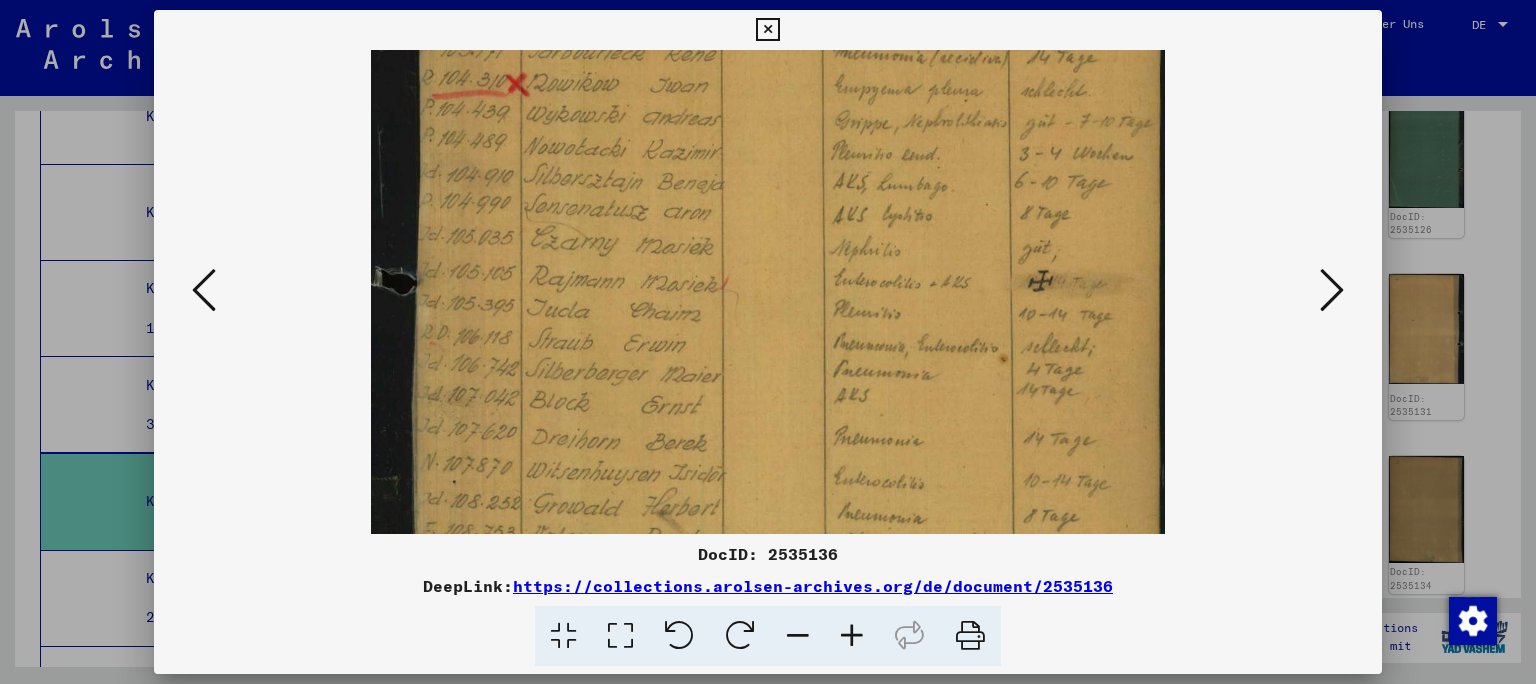 drag, startPoint x: 695, startPoint y: 355, endPoint x: 666, endPoint y: 195, distance: 162.60689 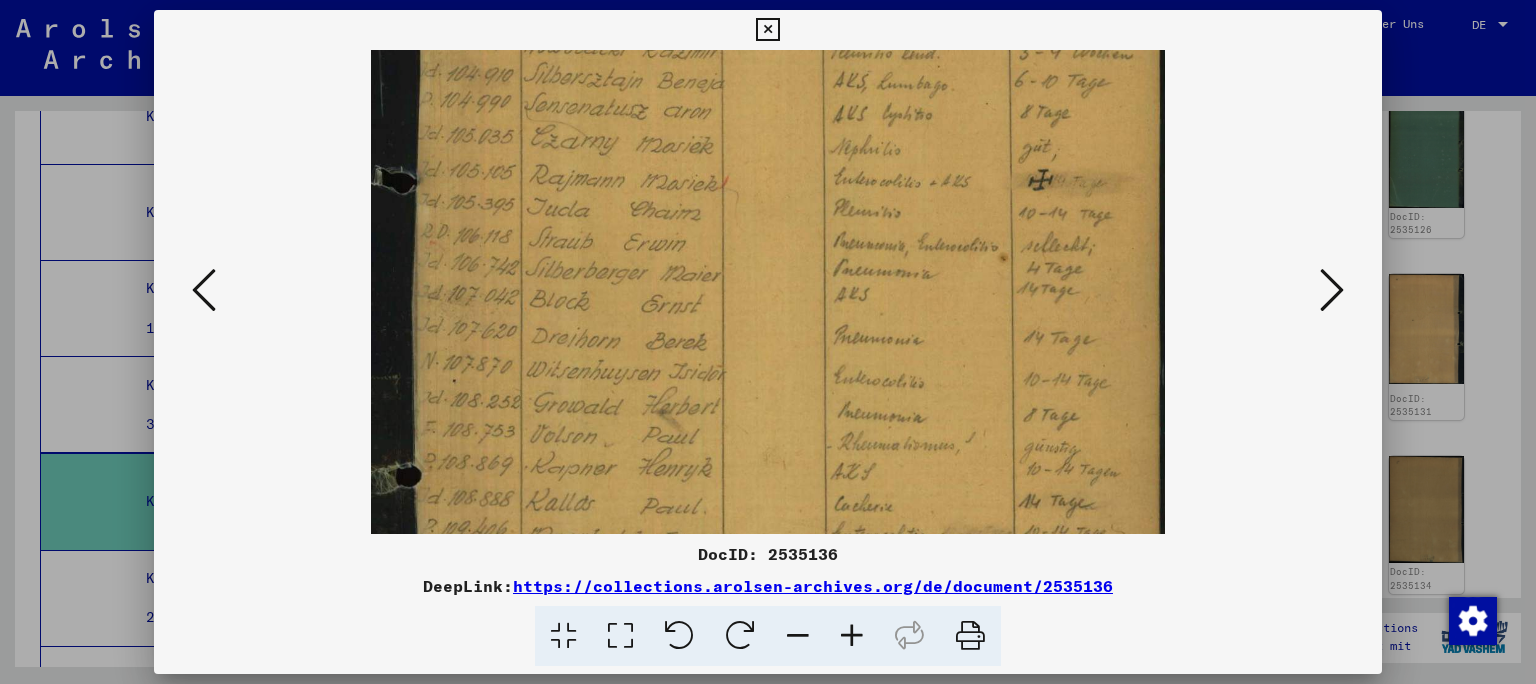 drag, startPoint x: 746, startPoint y: 395, endPoint x: 741, endPoint y: 294, distance: 101.12369 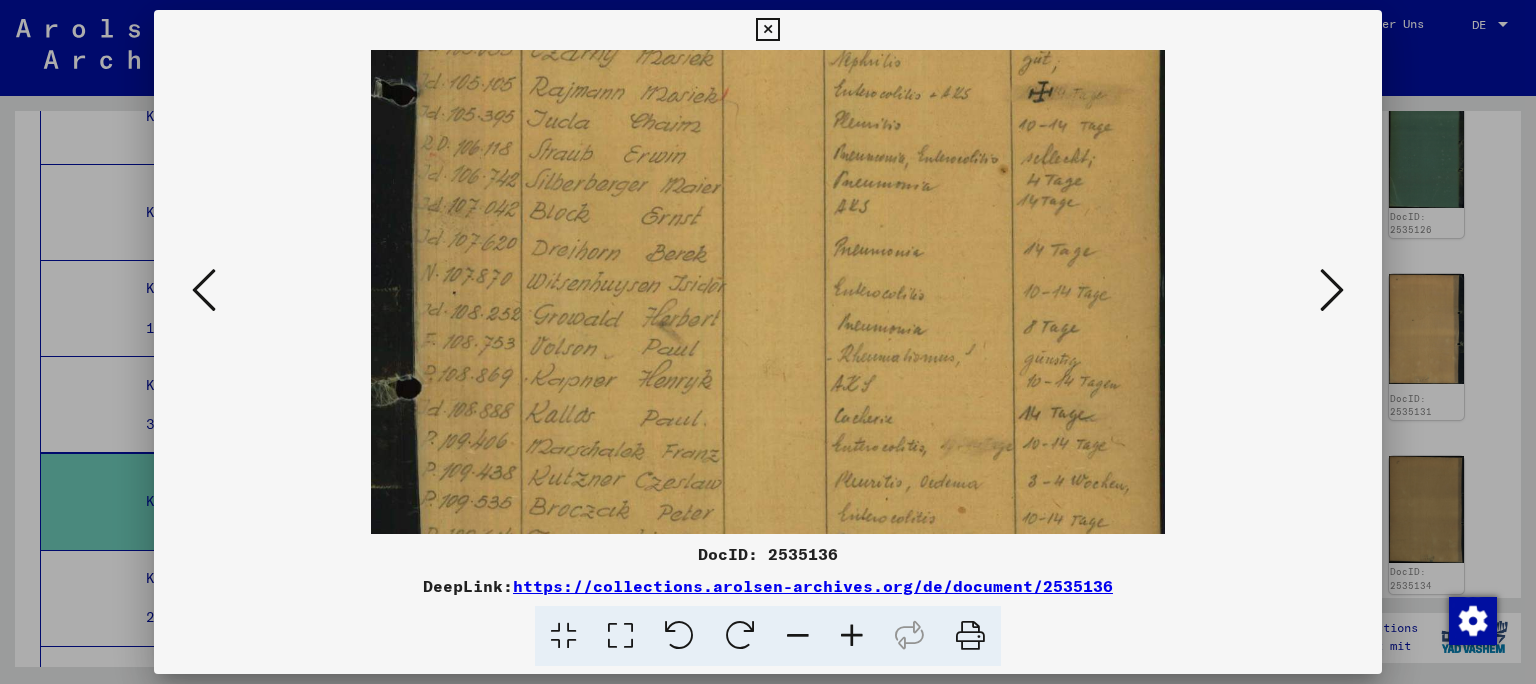 drag, startPoint x: 743, startPoint y: 421, endPoint x: 760, endPoint y: 338, distance: 84.723076 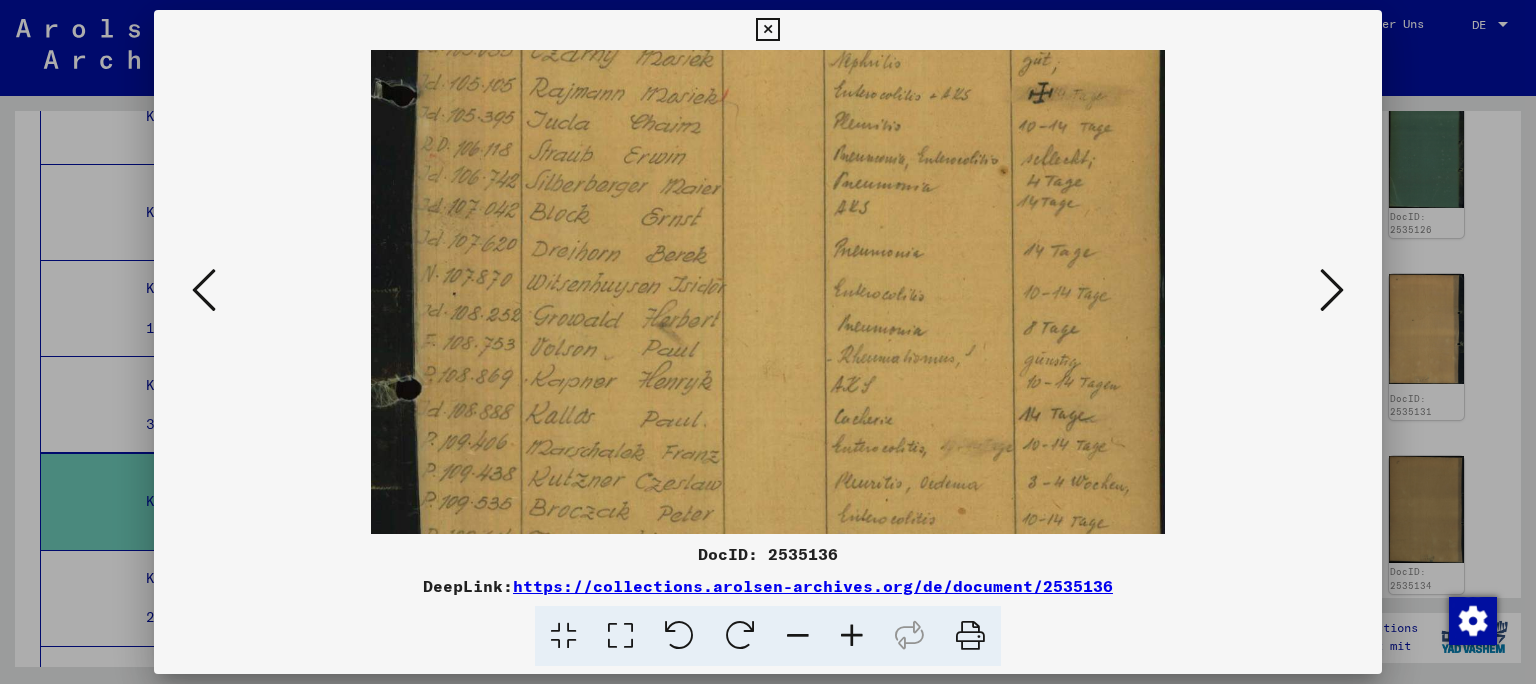 scroll, scrollTop: 560, scrollLeft: 0, axis: vertical 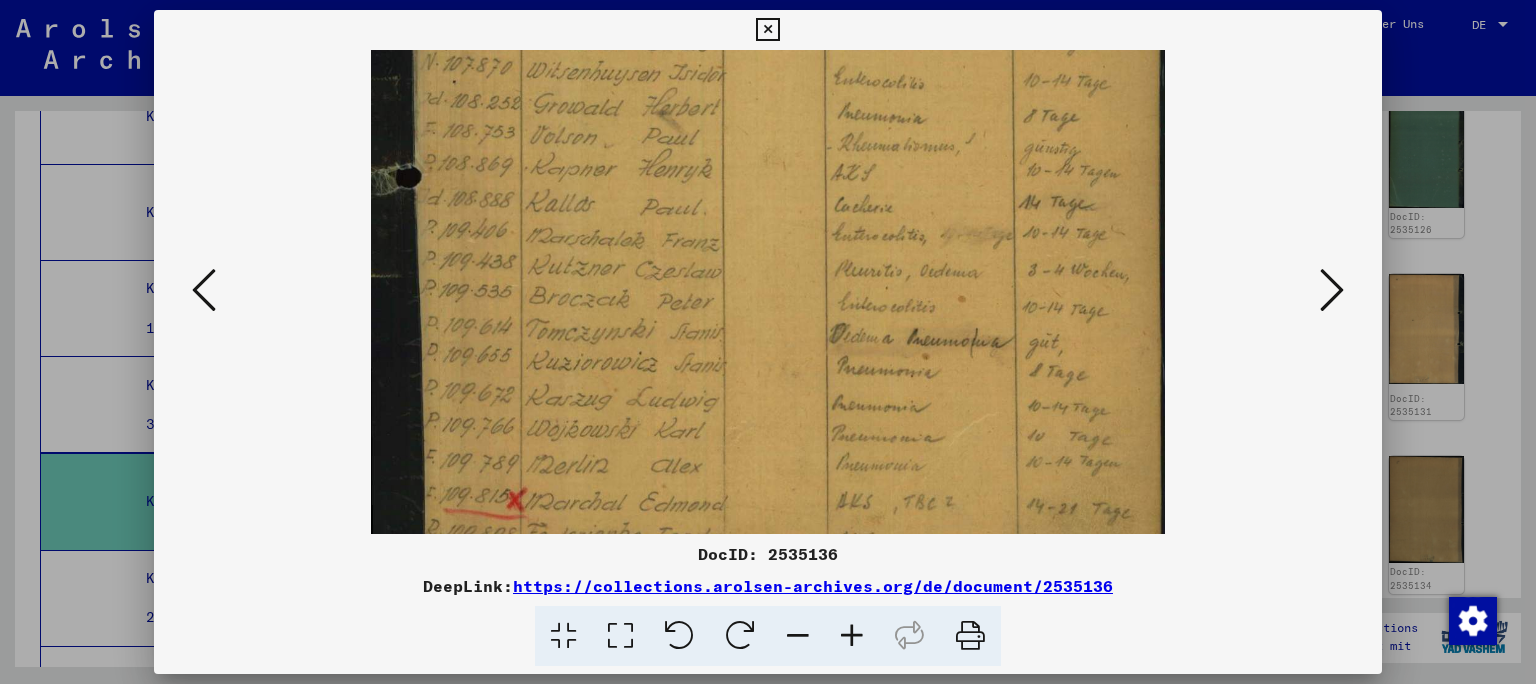 drag, startPoint x: 763, startPoint y: 450, endPoint x: 791, endPoint y: 238, distance: 213.84106 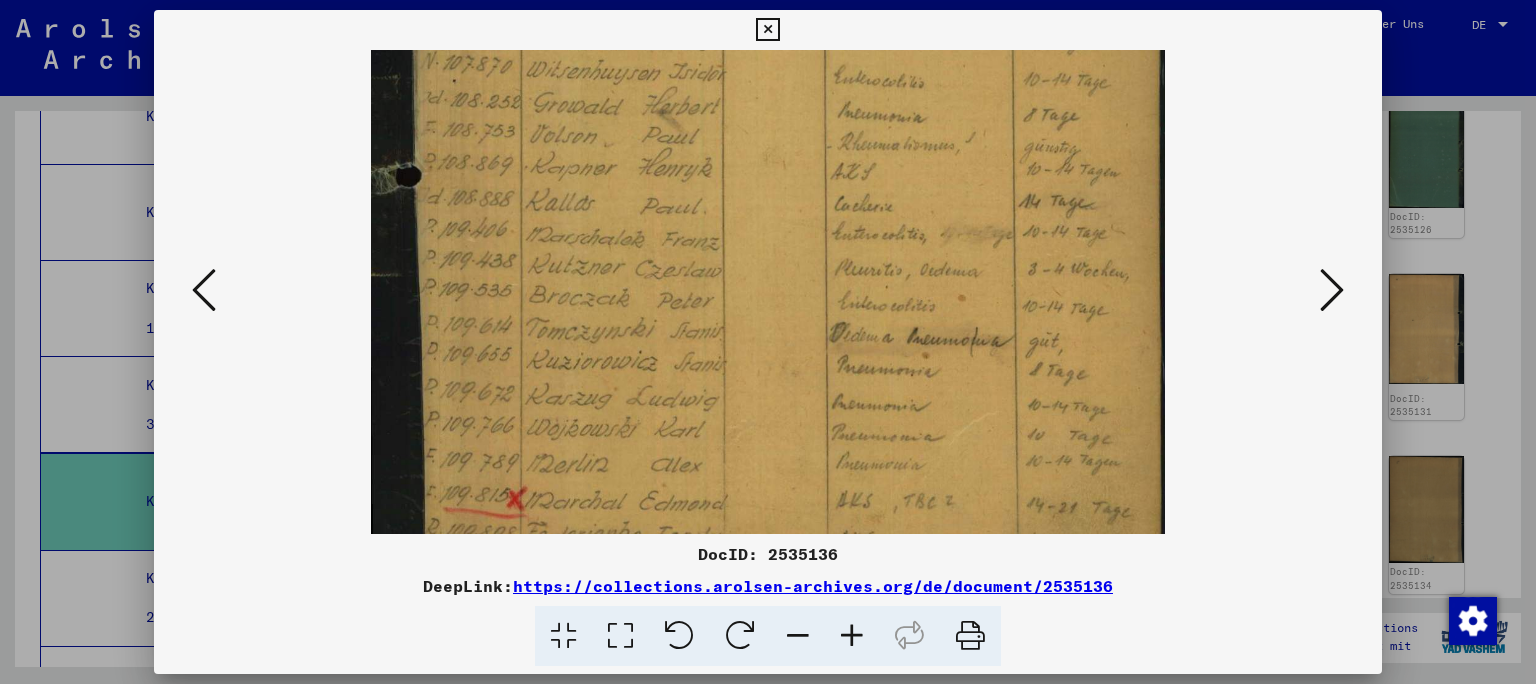 scroll, scrollTop: 600, scrollLeft: 0, axis: vertical 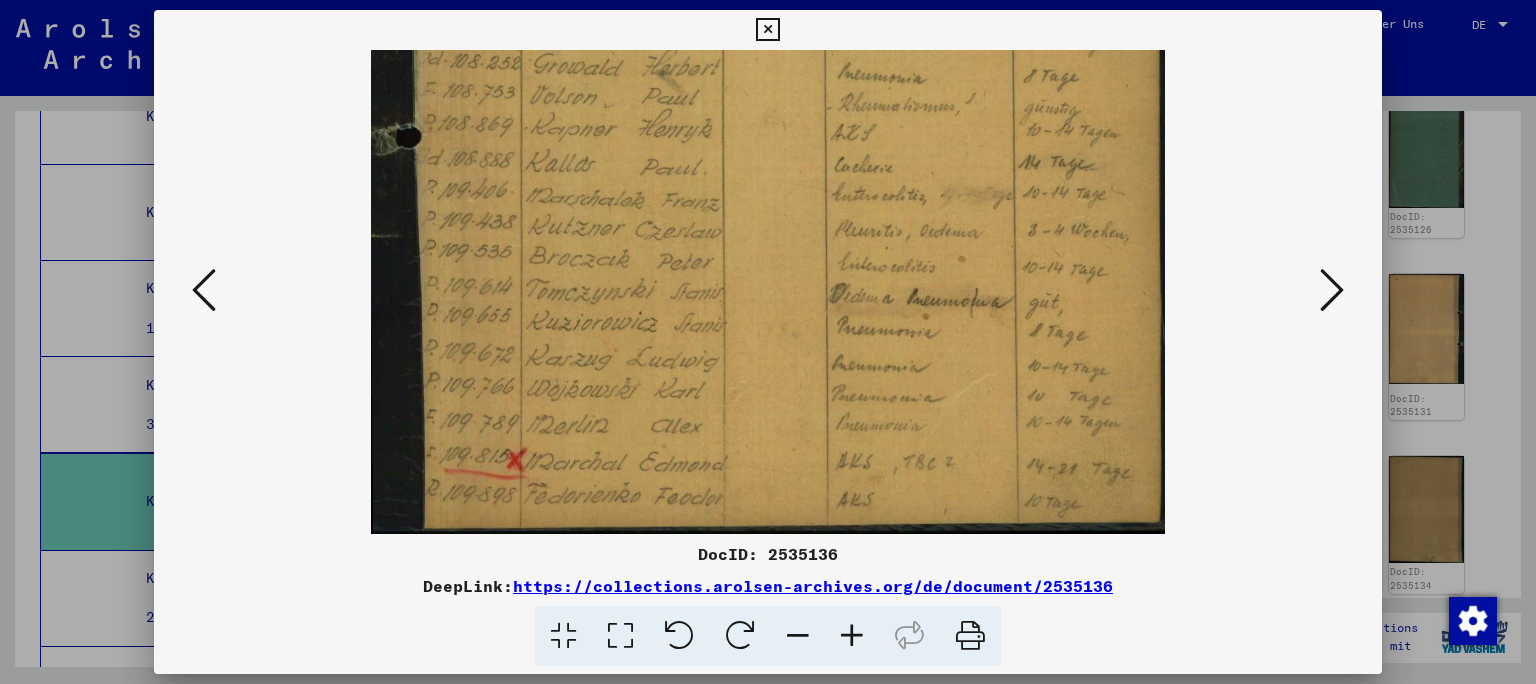 drag, startPoint x: 792, startPoint y: 436, endPoint x: 826, endPoint y: 258, distance: 181.2181 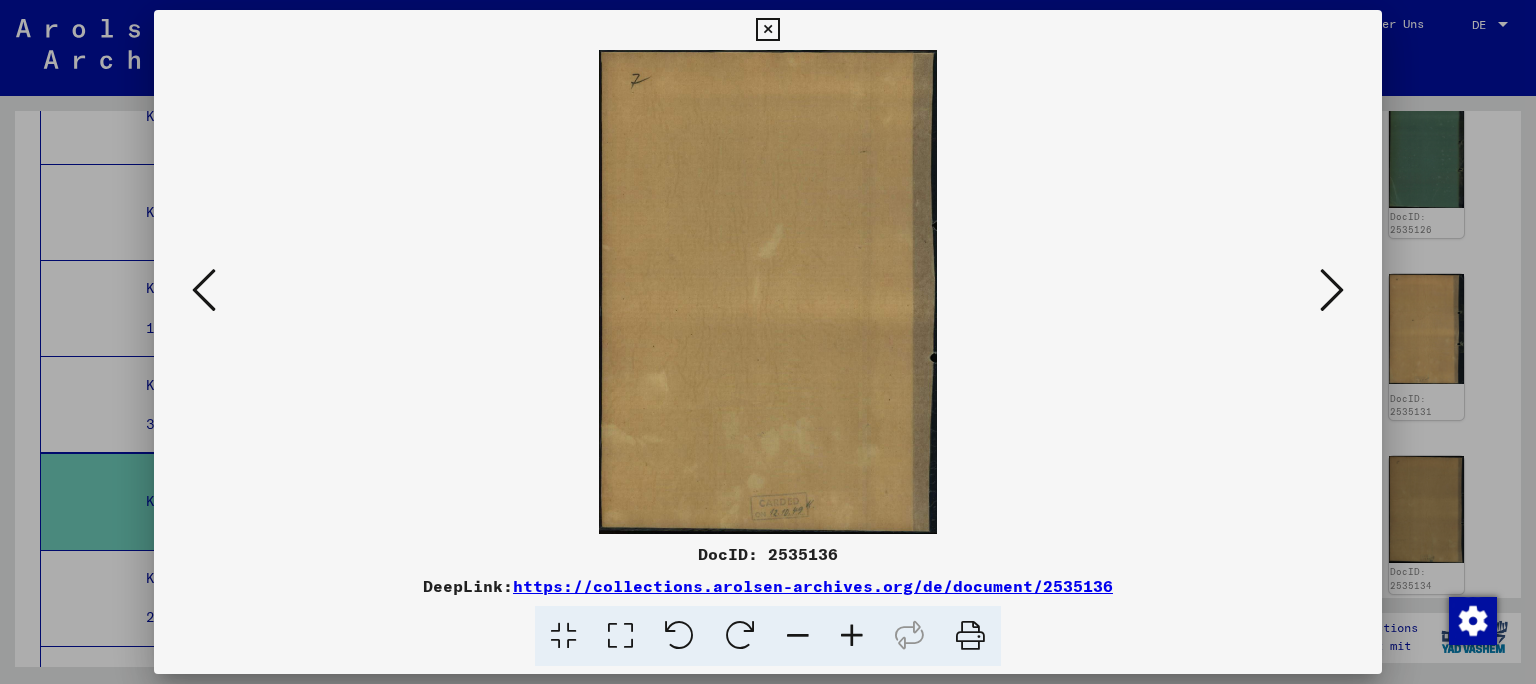 scroll, scrollTop: 0, scrollLeft: 0, axis: both 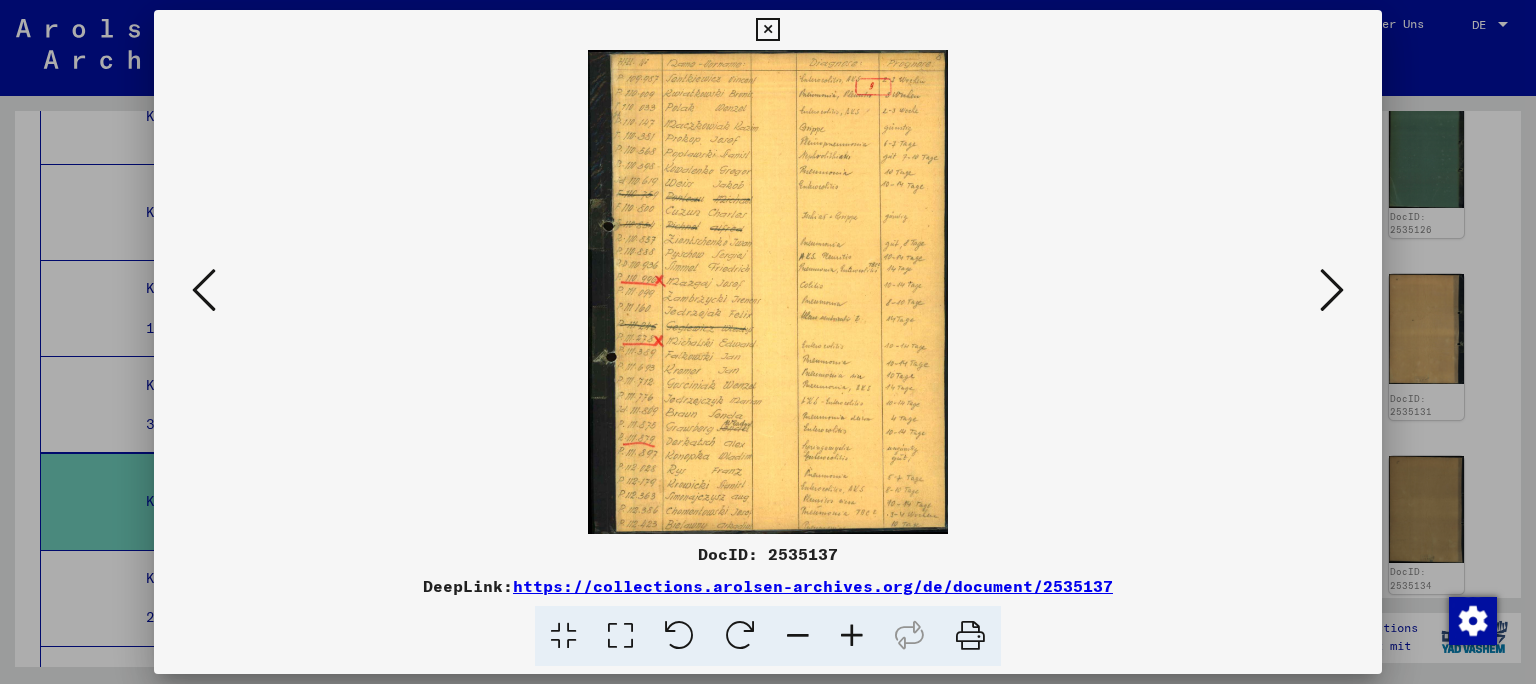 click at bounding box center (852, 636) 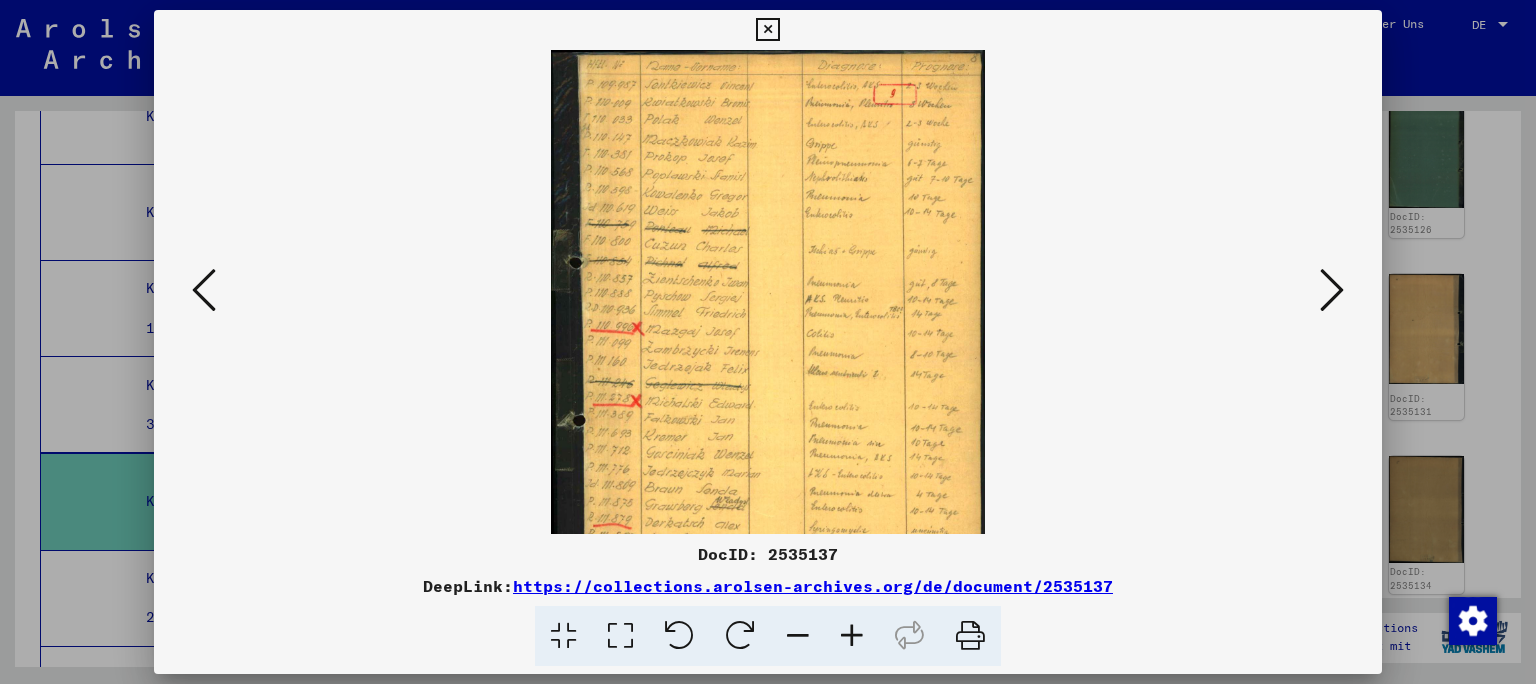 click at bounding box center [852, 636] 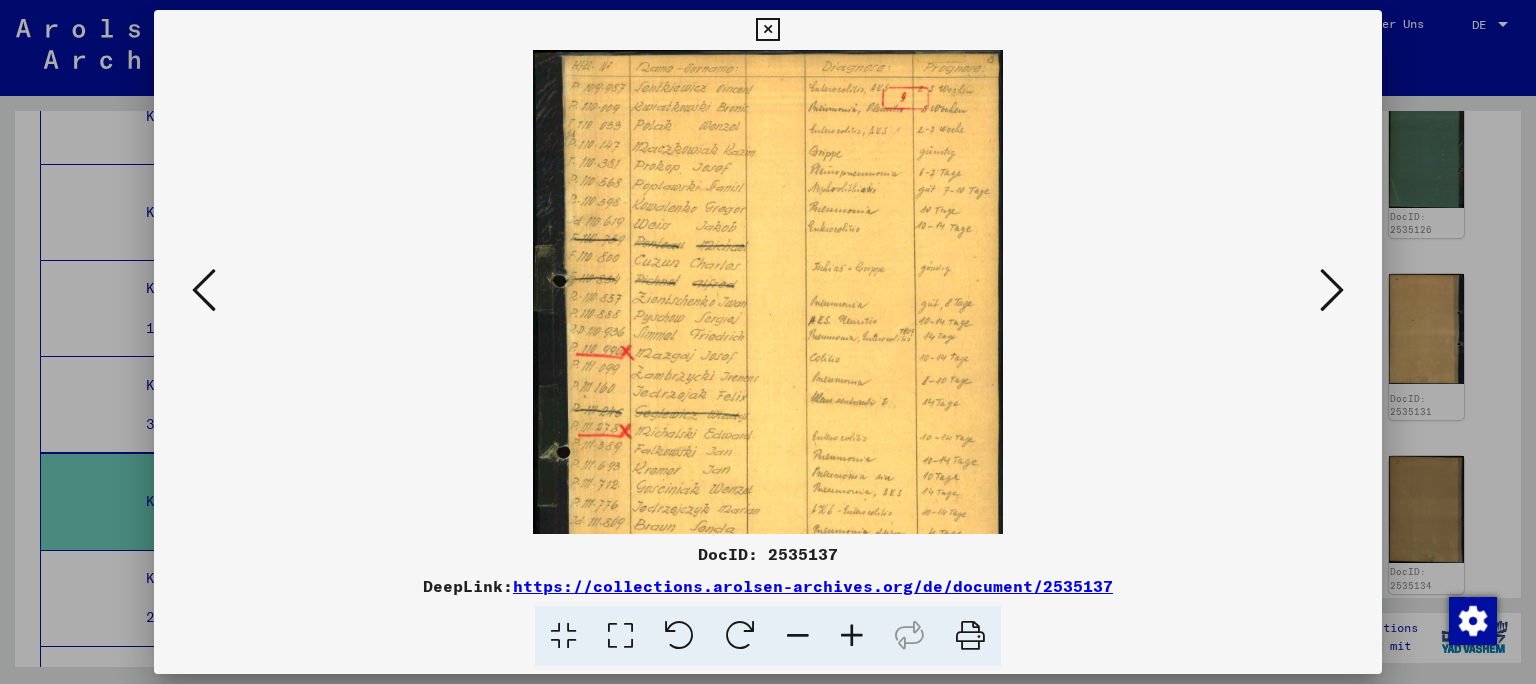 click at bounding box center (852, 636) 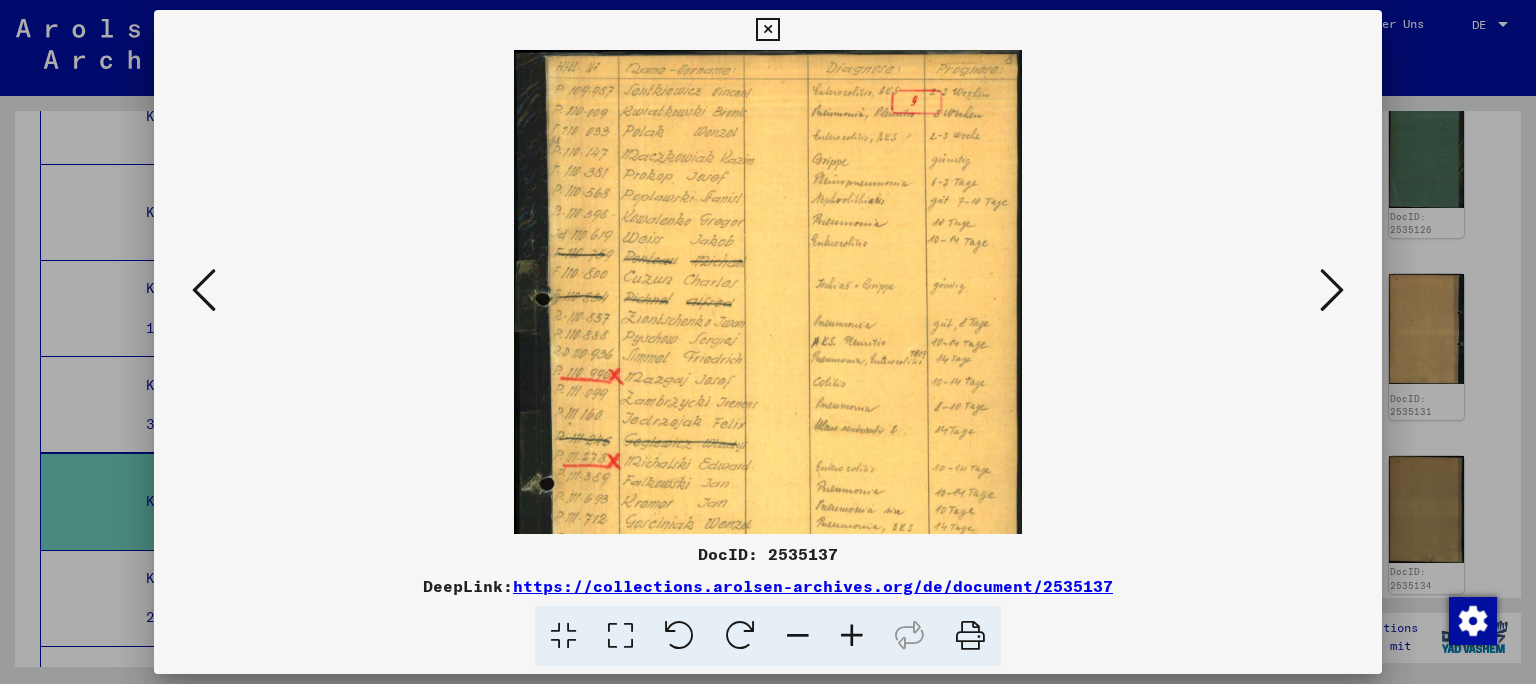 click at bounding box center [852, 636] 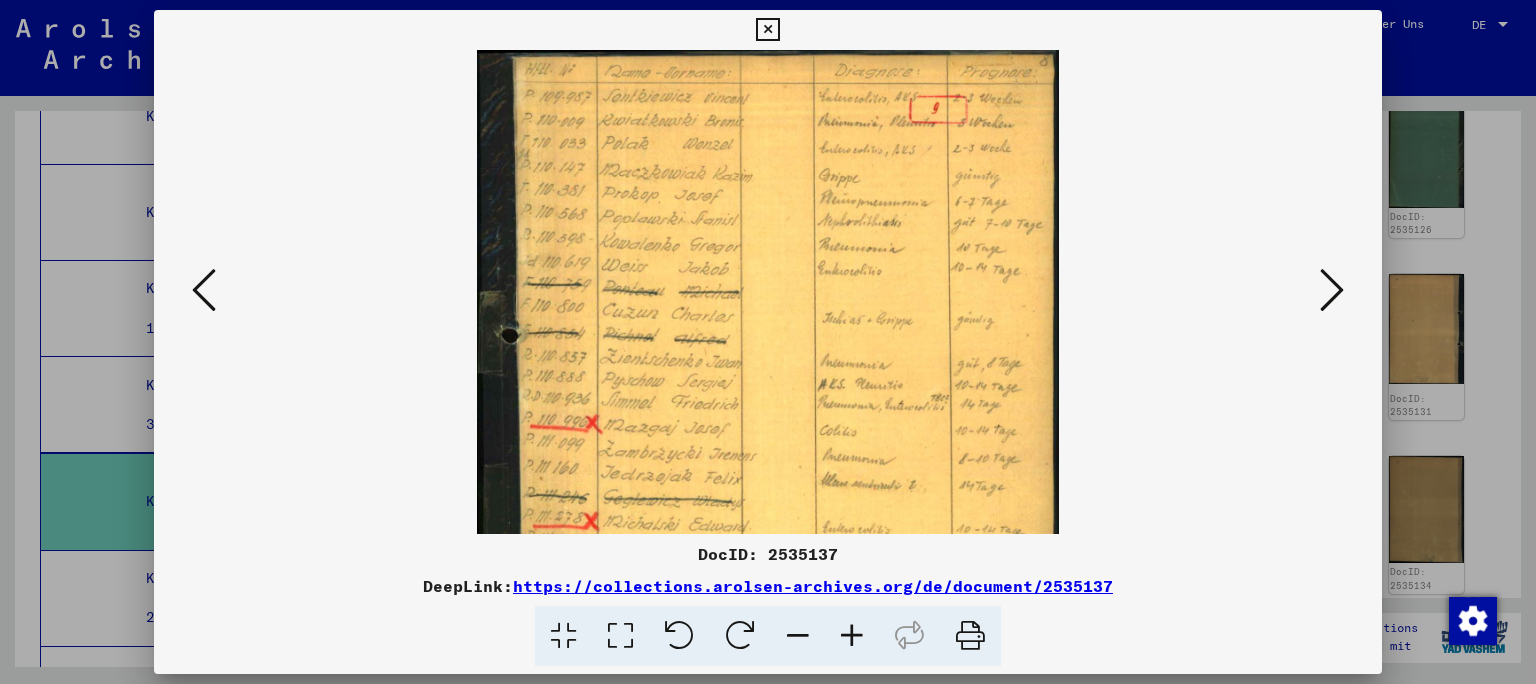 click at bounding box center [852, 636] 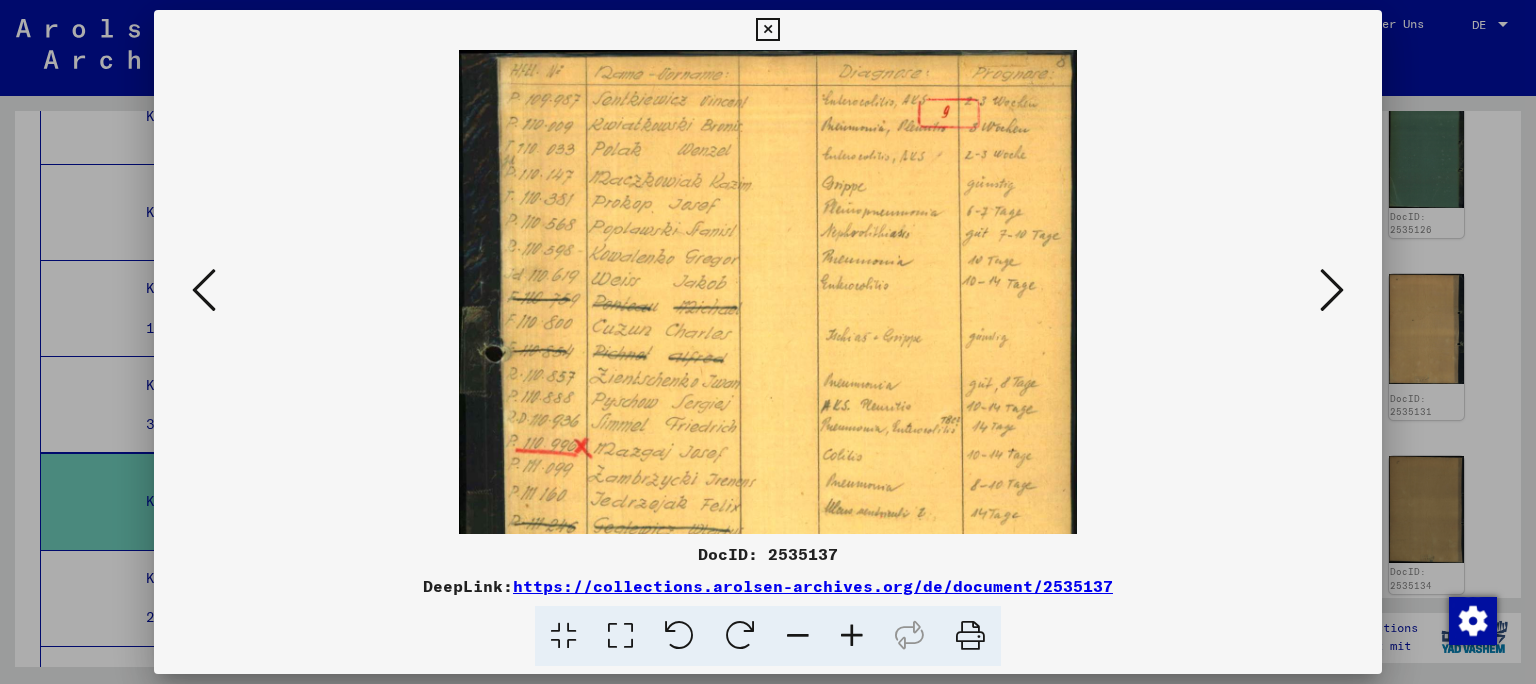 click at bounding box center (852, 636) 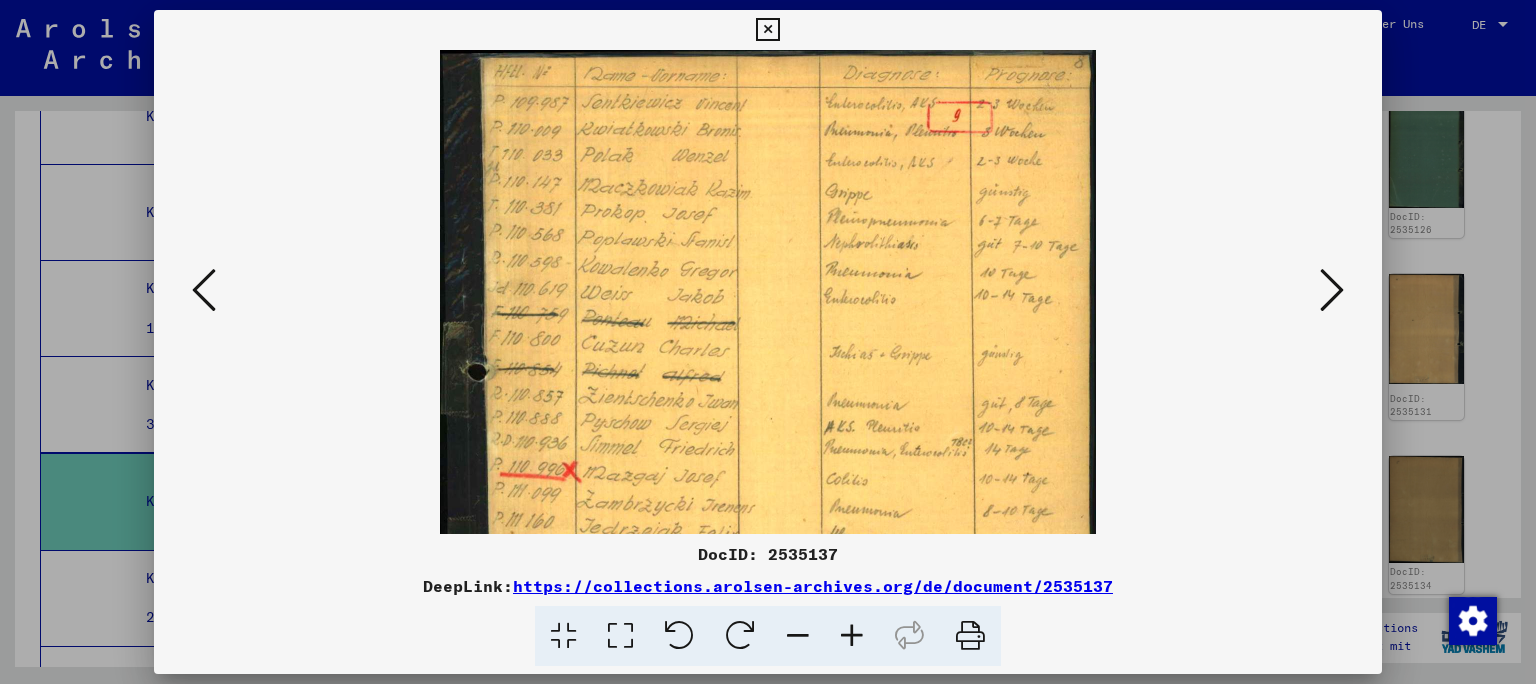 click at bounding box center (852, 636) 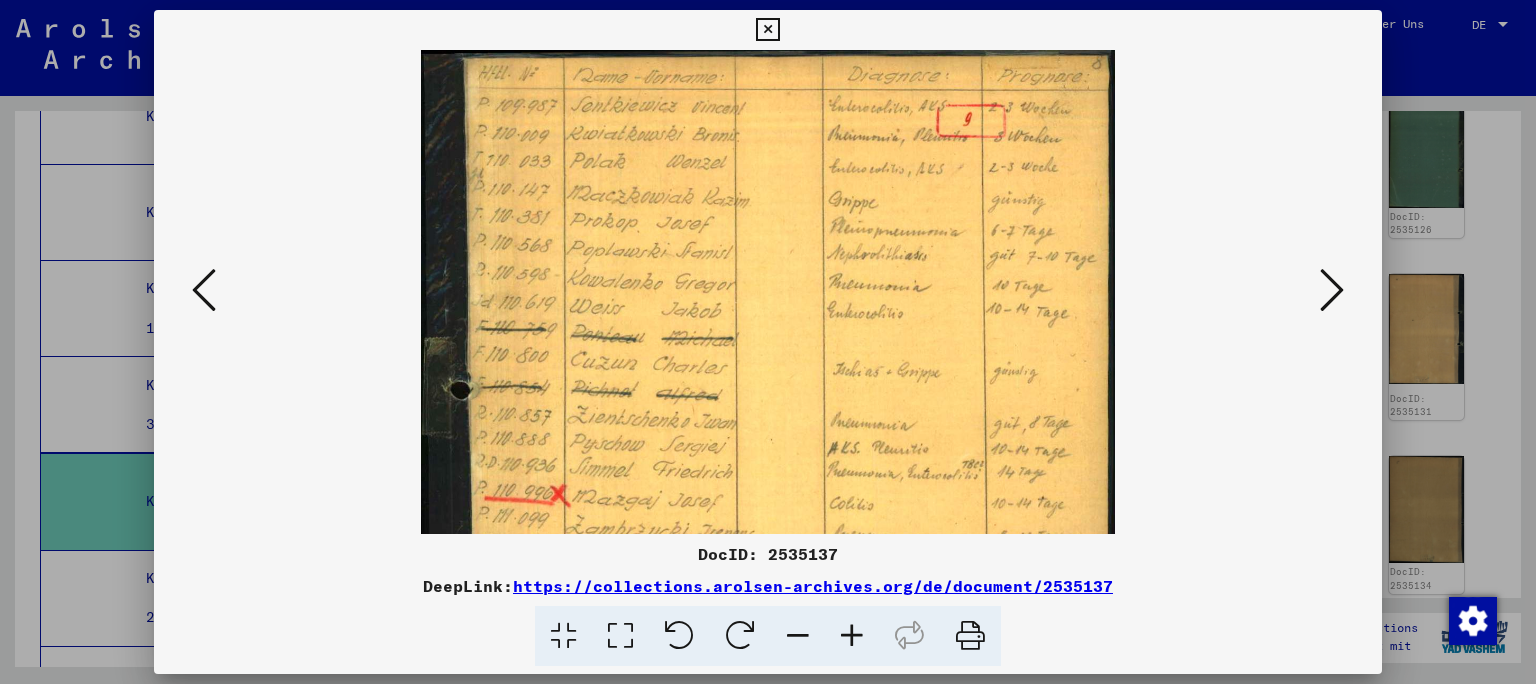 click at bounding box center (852, 636) 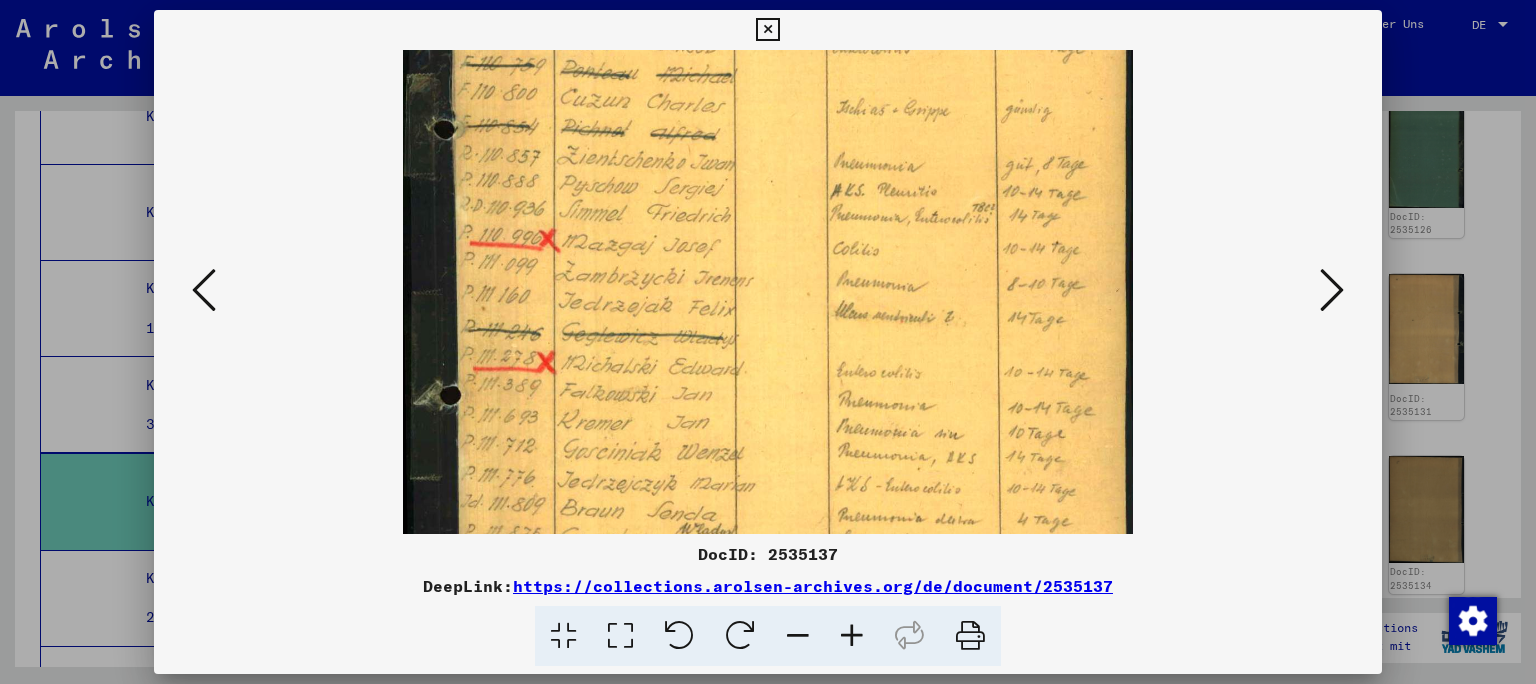 drag, startPoint x: 703, startPoint y: 318, endPoint x: 629, endPoint y: 39, distance: 288.64685 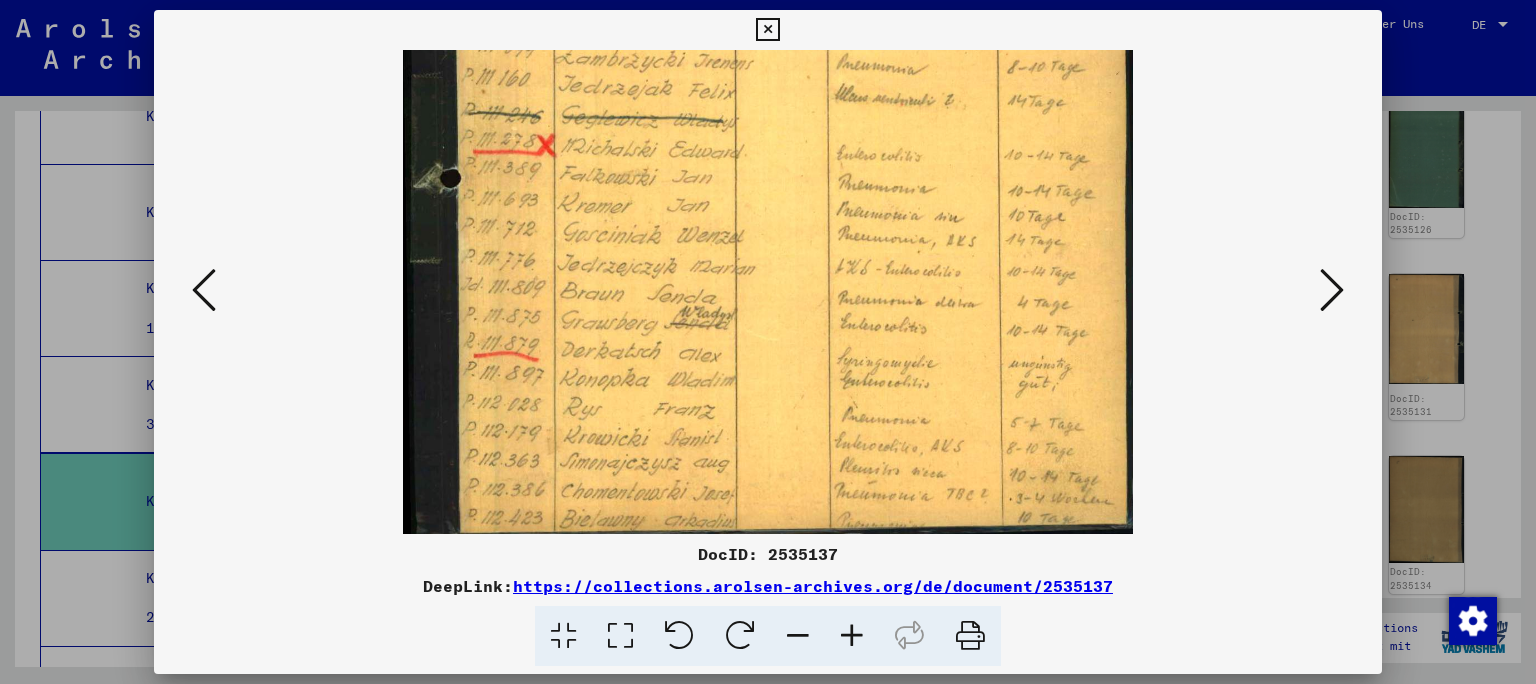 drag, startPoint x: 688, startPoint y: 398, endPoint x: 691, endPoint y: 181, distance: 217.02074 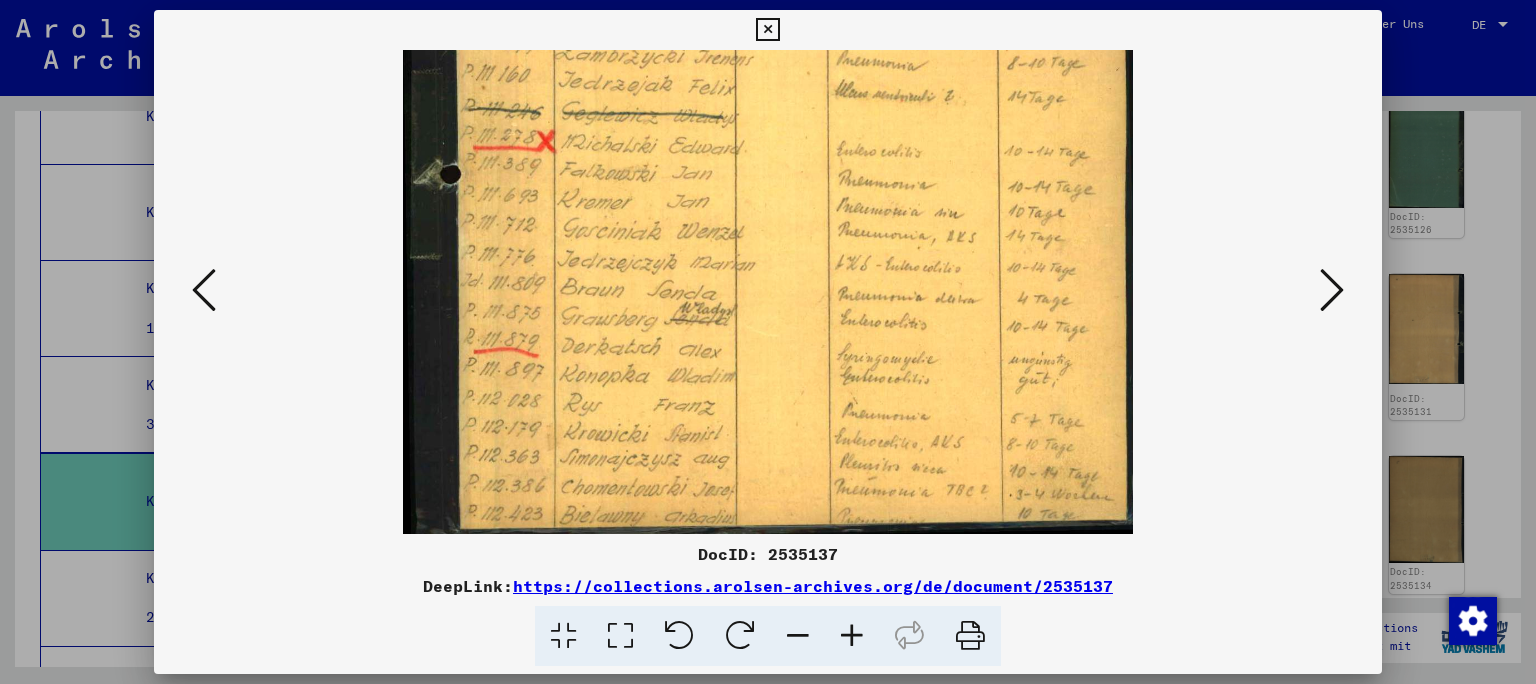 drag, startPoint x: 710, startPoint y: 407, endPoint x: 726, endPoint y: 175, distance: 232.55107 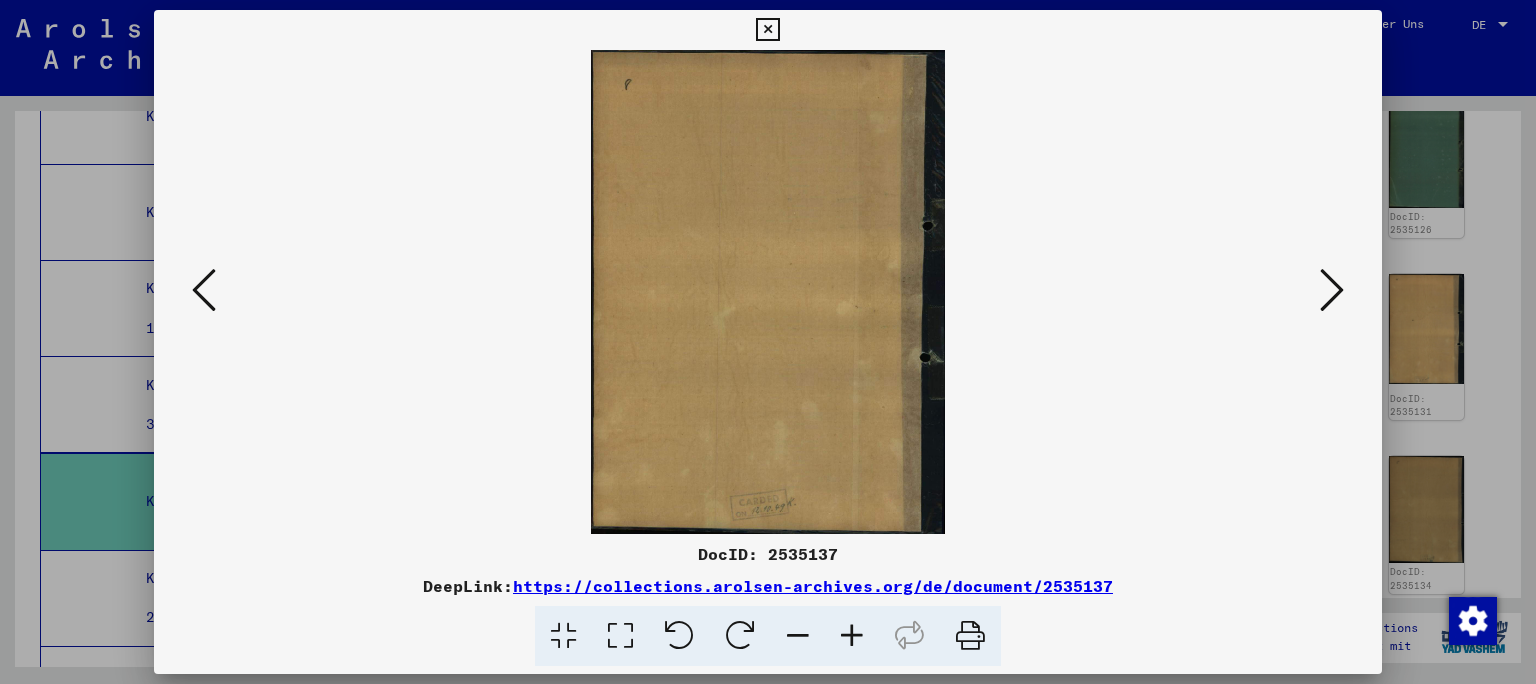 click at bounding box center (1332, 290) 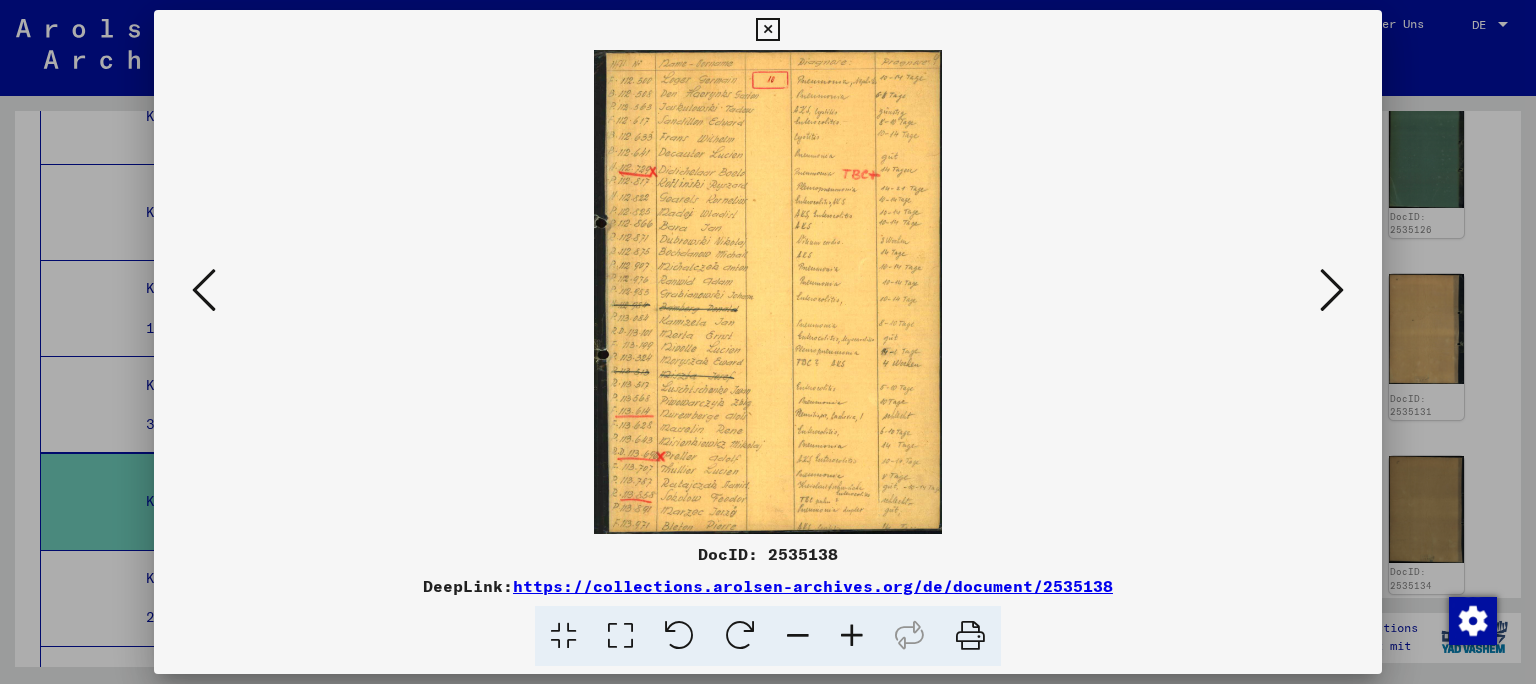 click at bounding box center [852, 636] 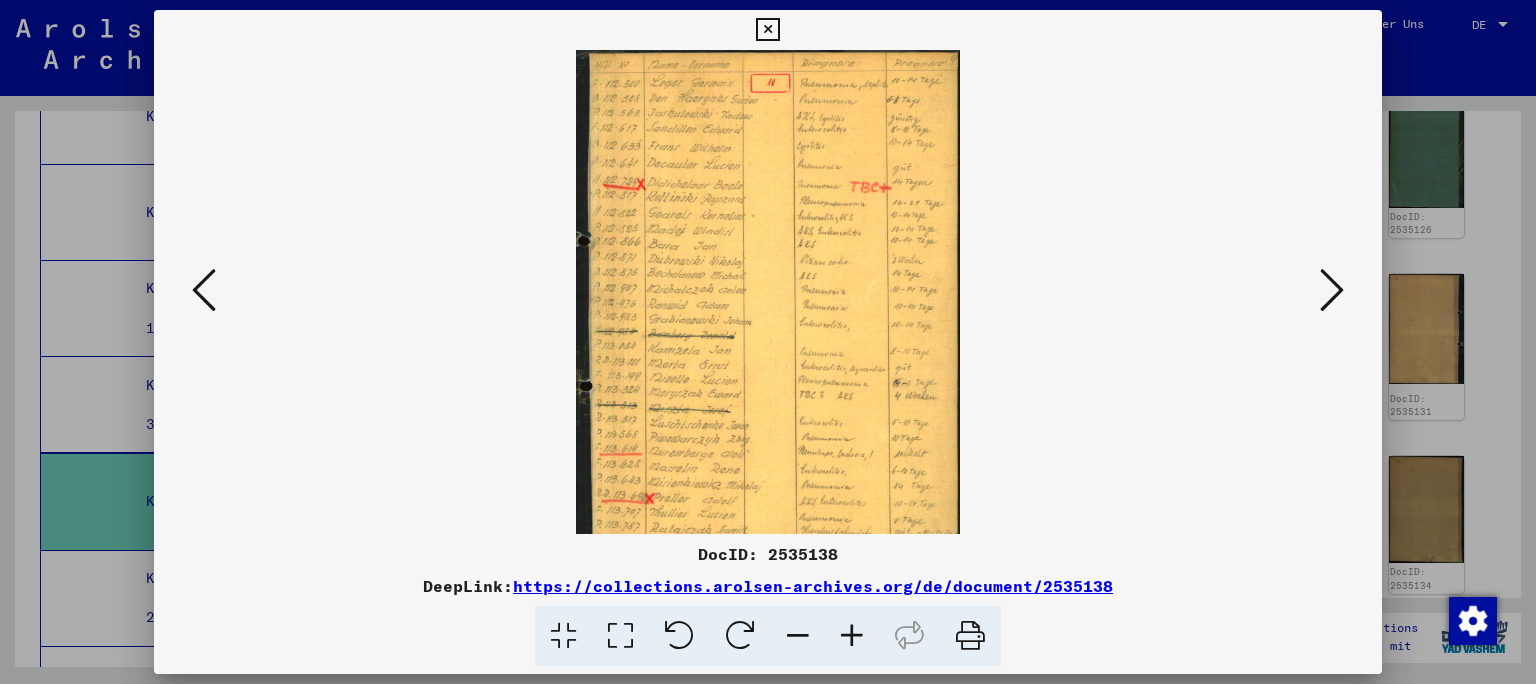 click at bounding box center [852, 636] 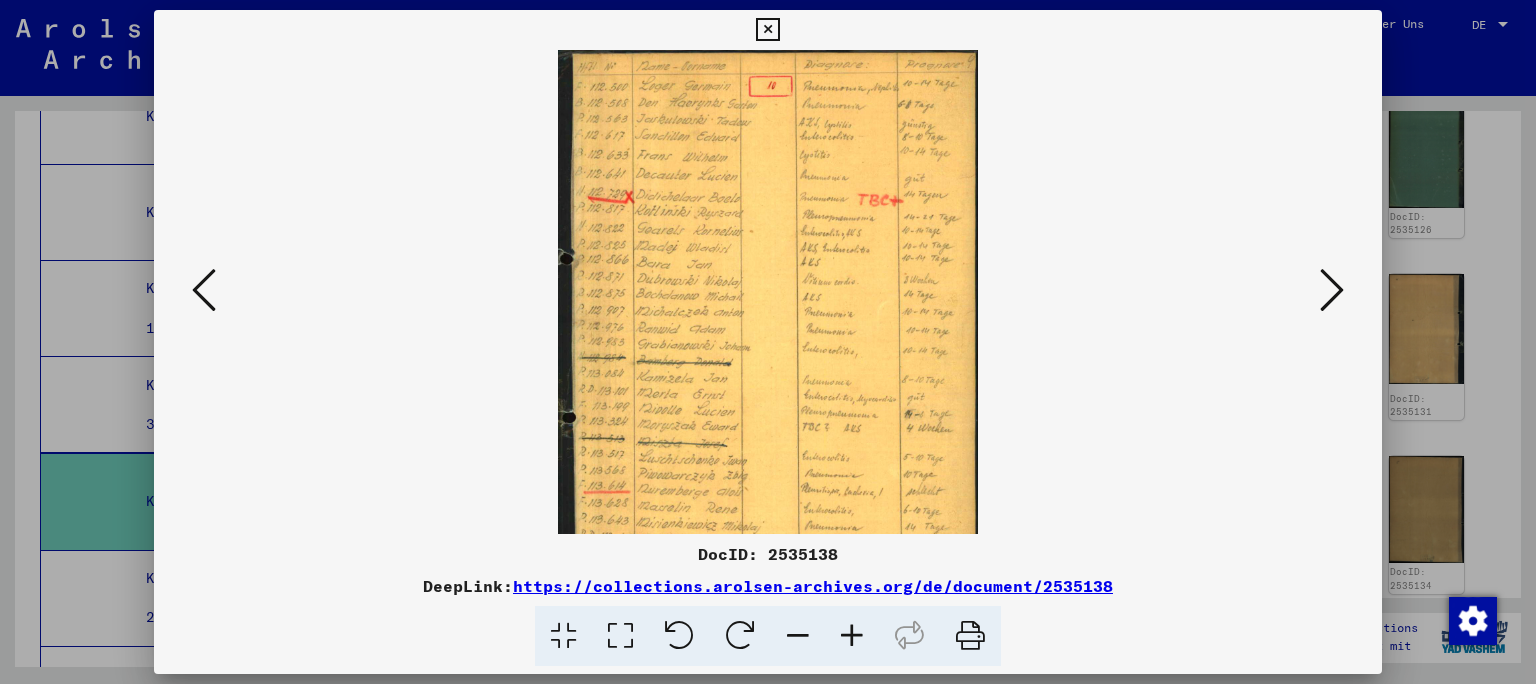 click at bounding box center [852, 636] 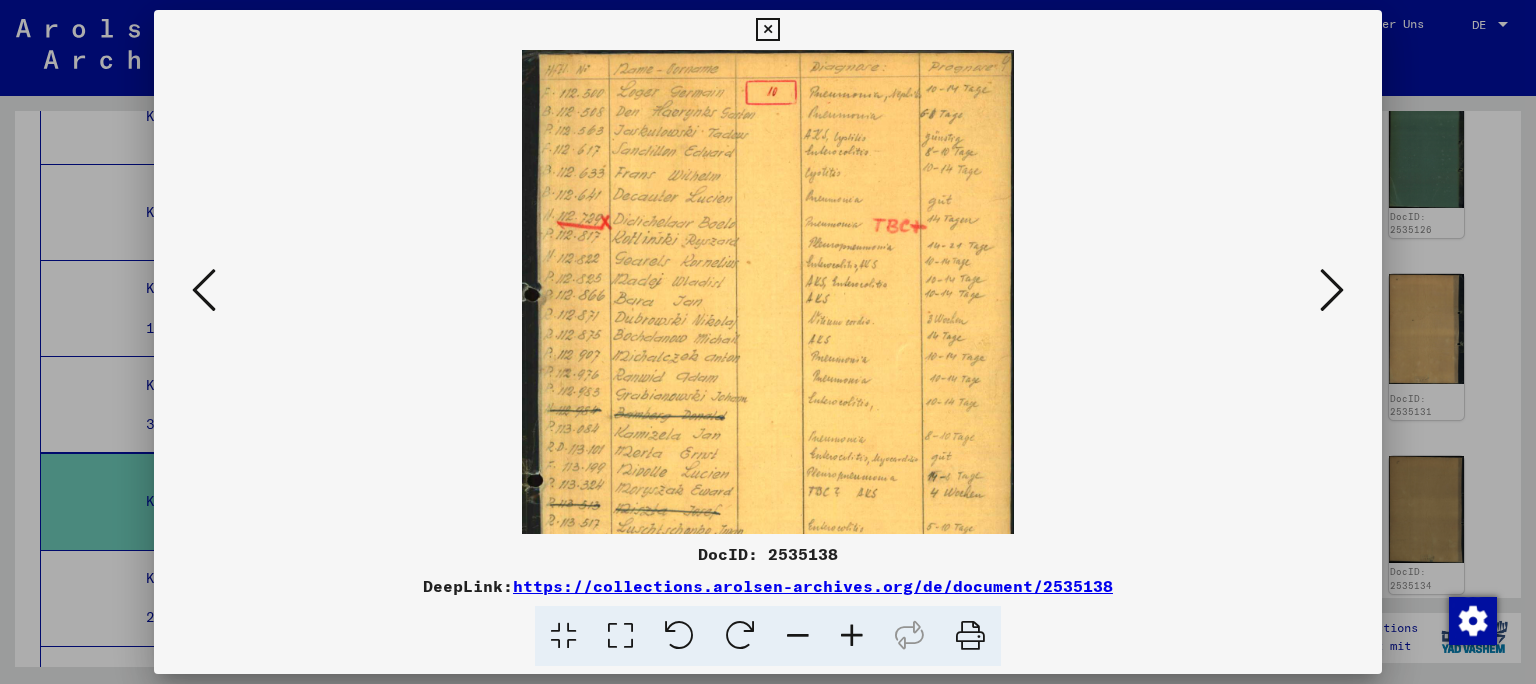 click at bounding box center [852, 636] 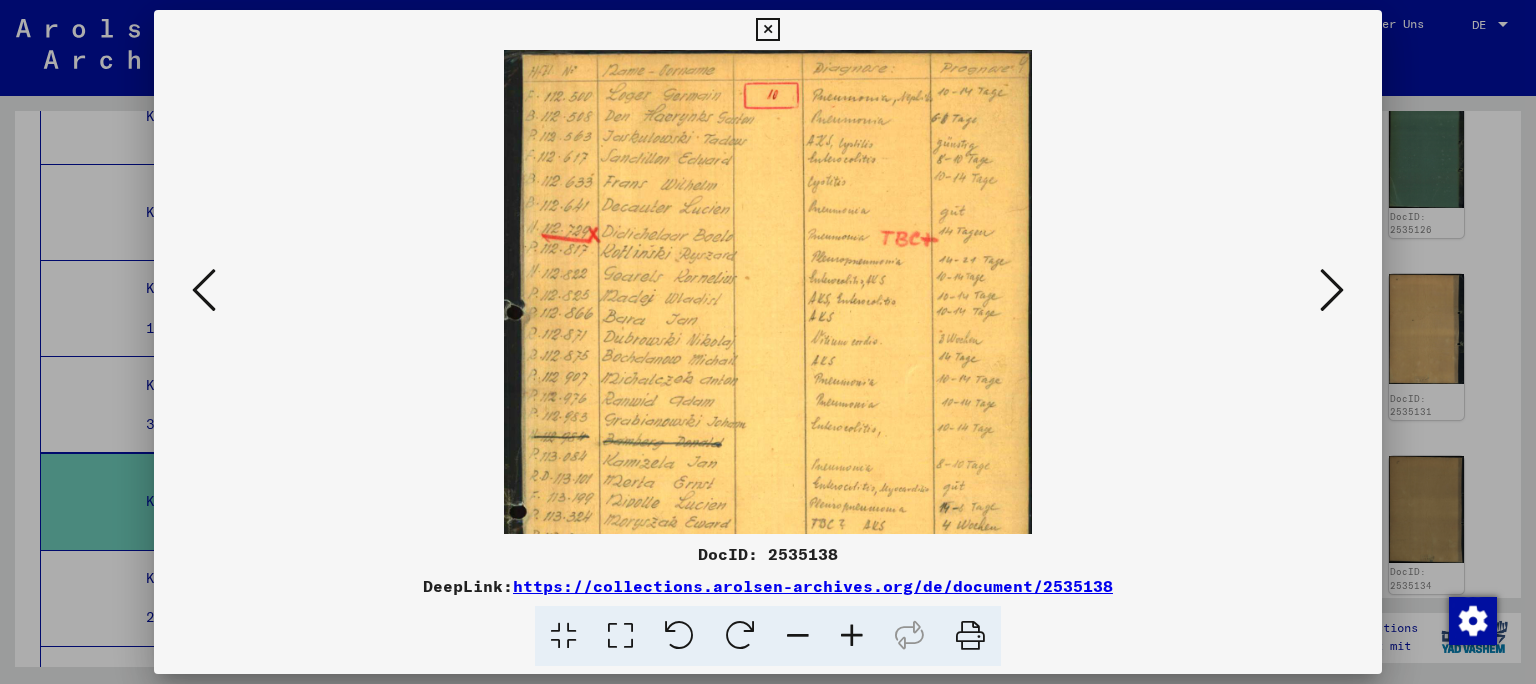 click at bounding box center [852, 636] 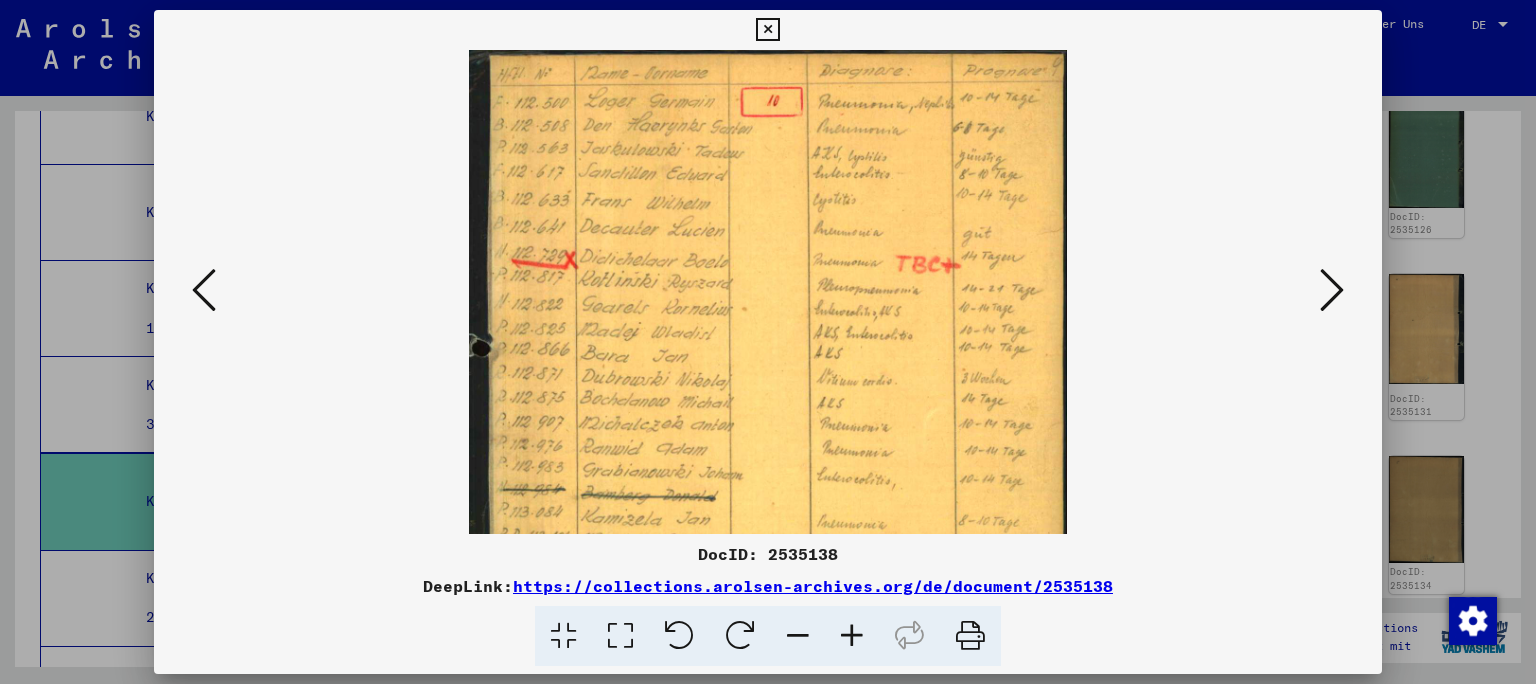 click at bounding box center (852, 636) 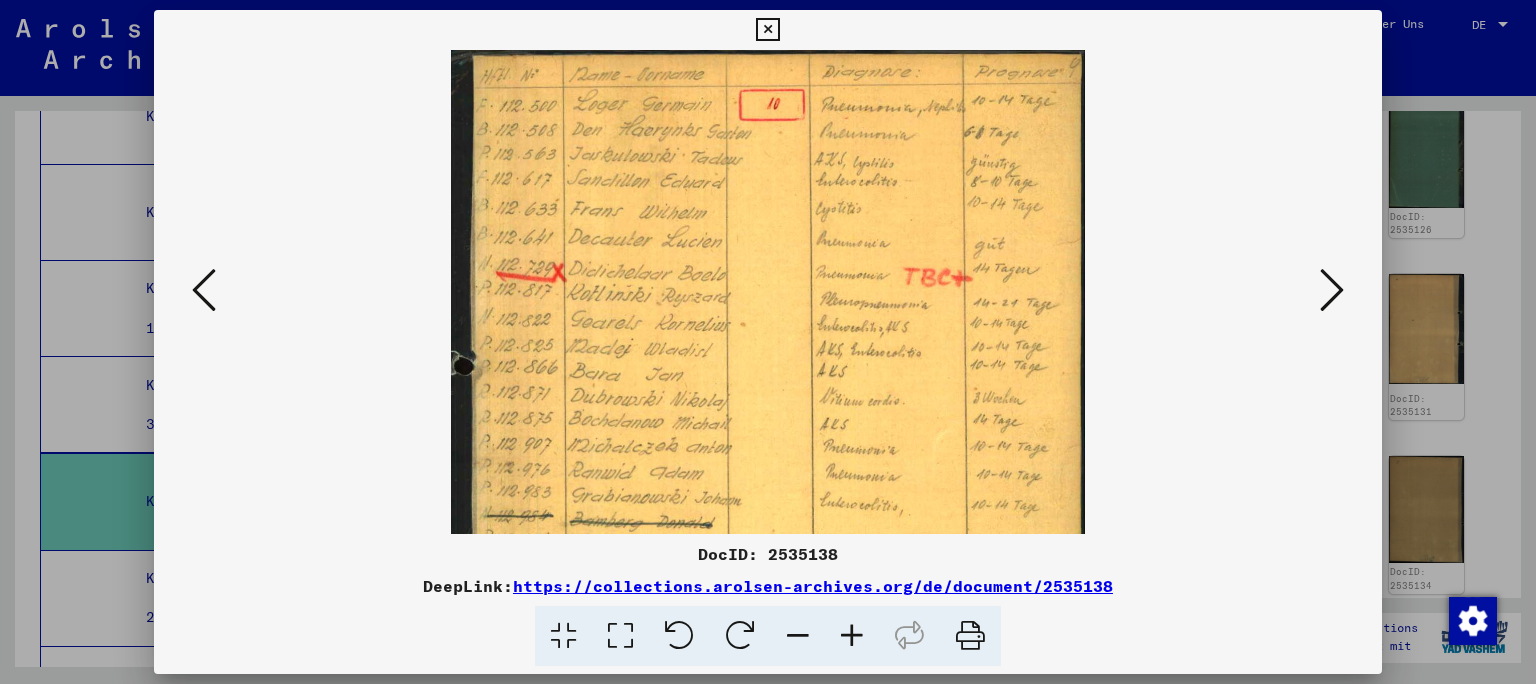 click at bounding box center (852, 636) 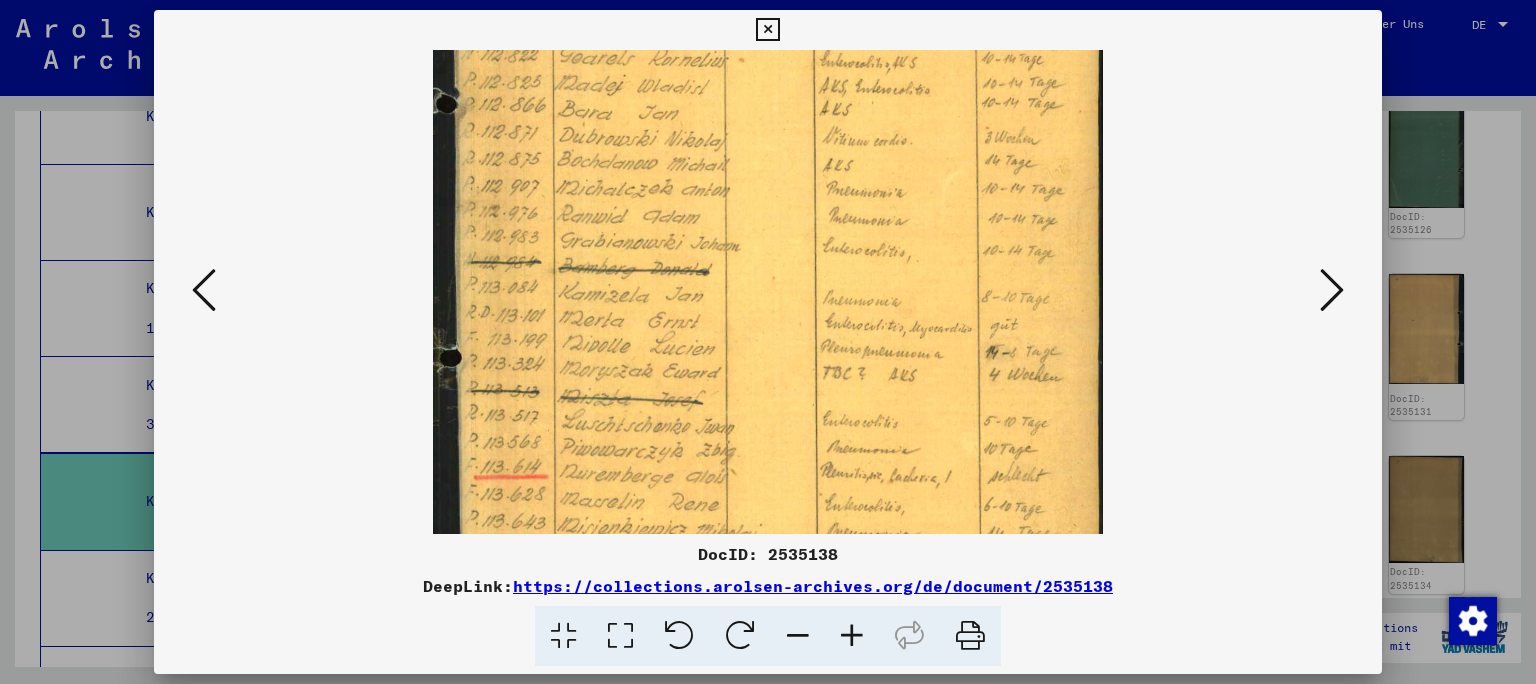 drag, startPoint x: 670, startPoint y: 374, endPoint x: 602, endPoint y: 94, distance: 288.13885 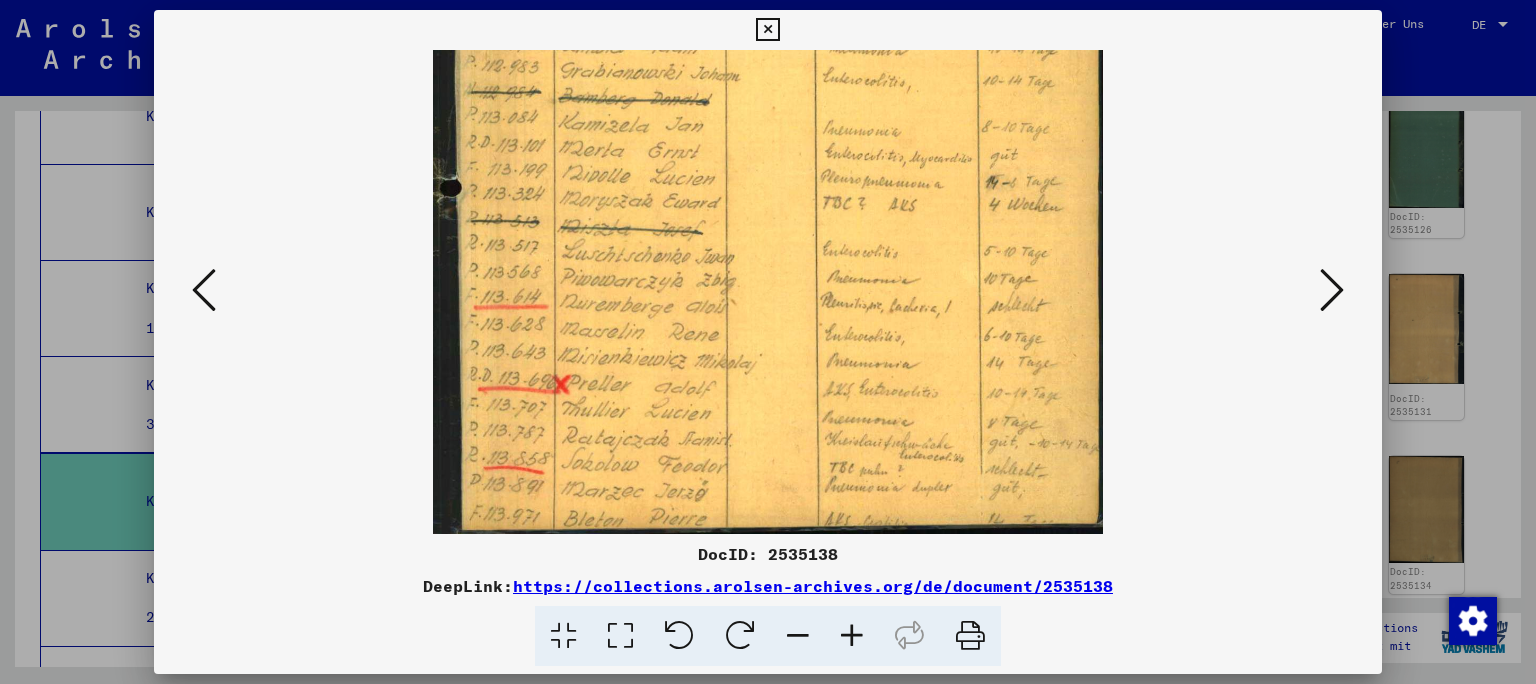 drag, startPoint x: 676, startPoint y: 382, endPoint x: 667, endPoint y: 174, distance: 208.19463 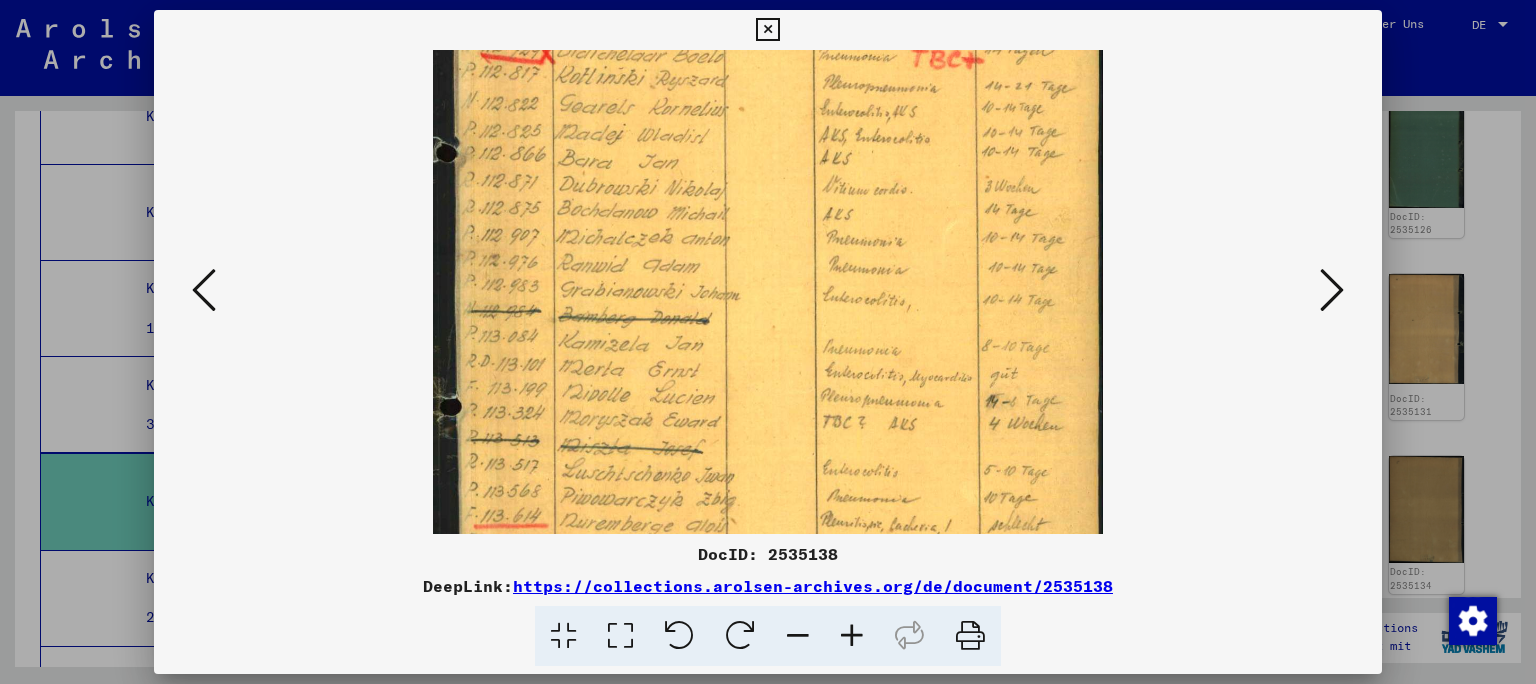 drag, startPoint x: 901, startPoint y: 309, endPoint x: 870, endPoint y: 528, distance: 221.18318 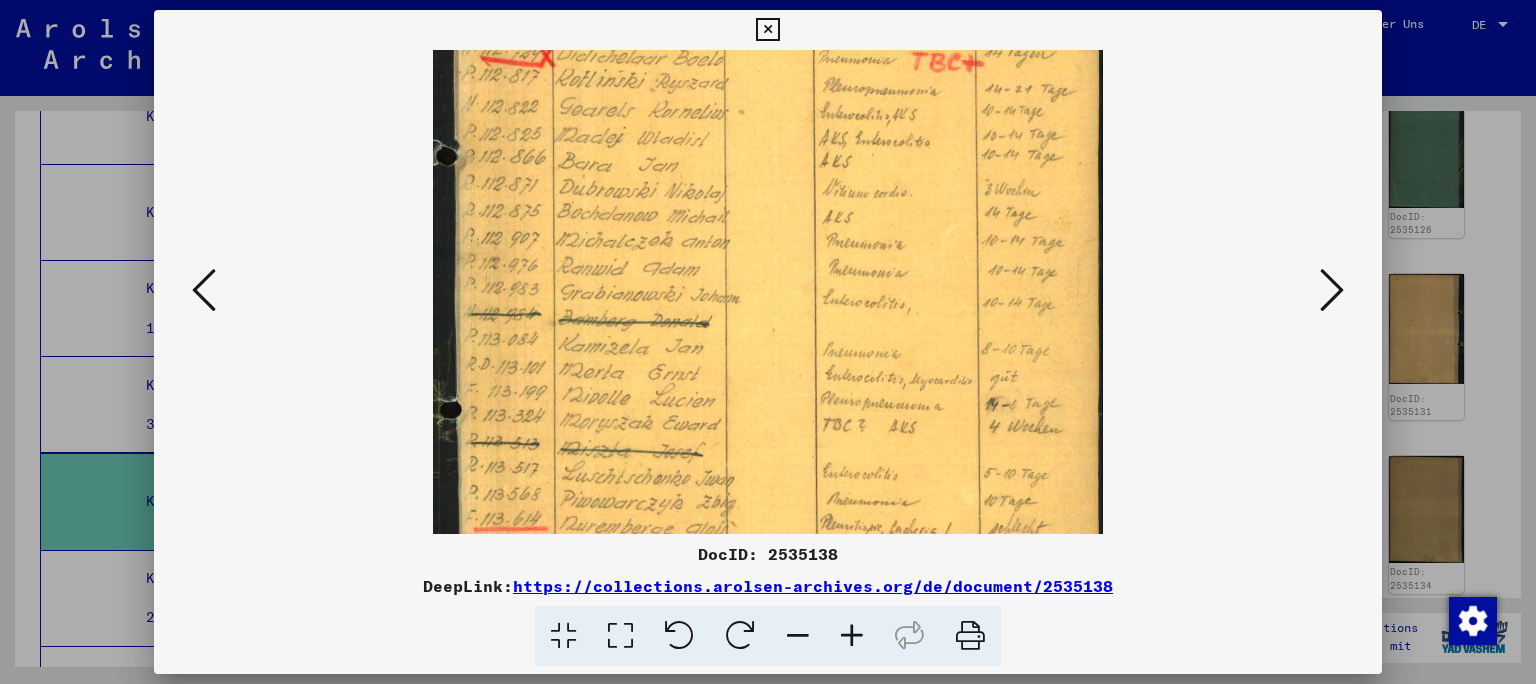 scroll, scrollTop: 0, scrollLeft: 0, axis: both 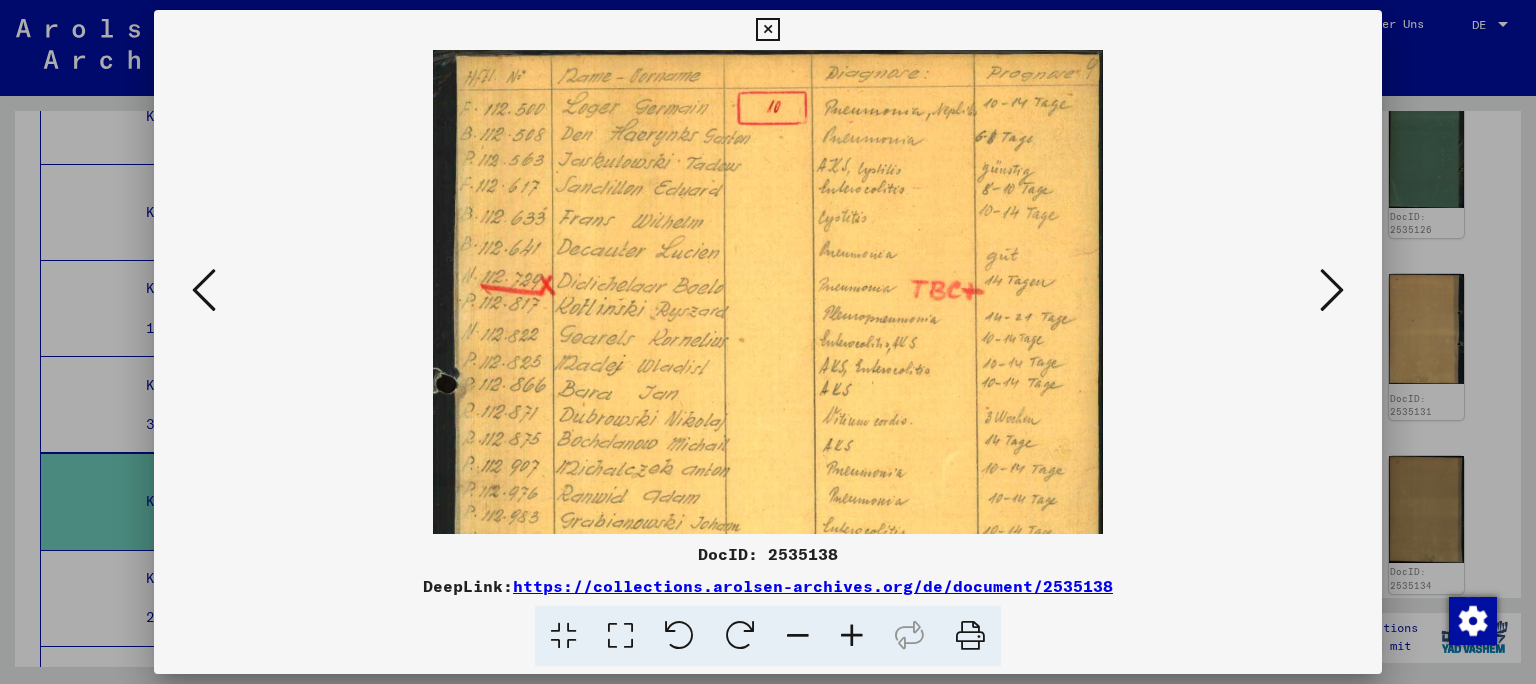drag, startPoint x: 810, startPoint y: 324, endPoint x: 824, endPoint y: 569, distance: 245.39967 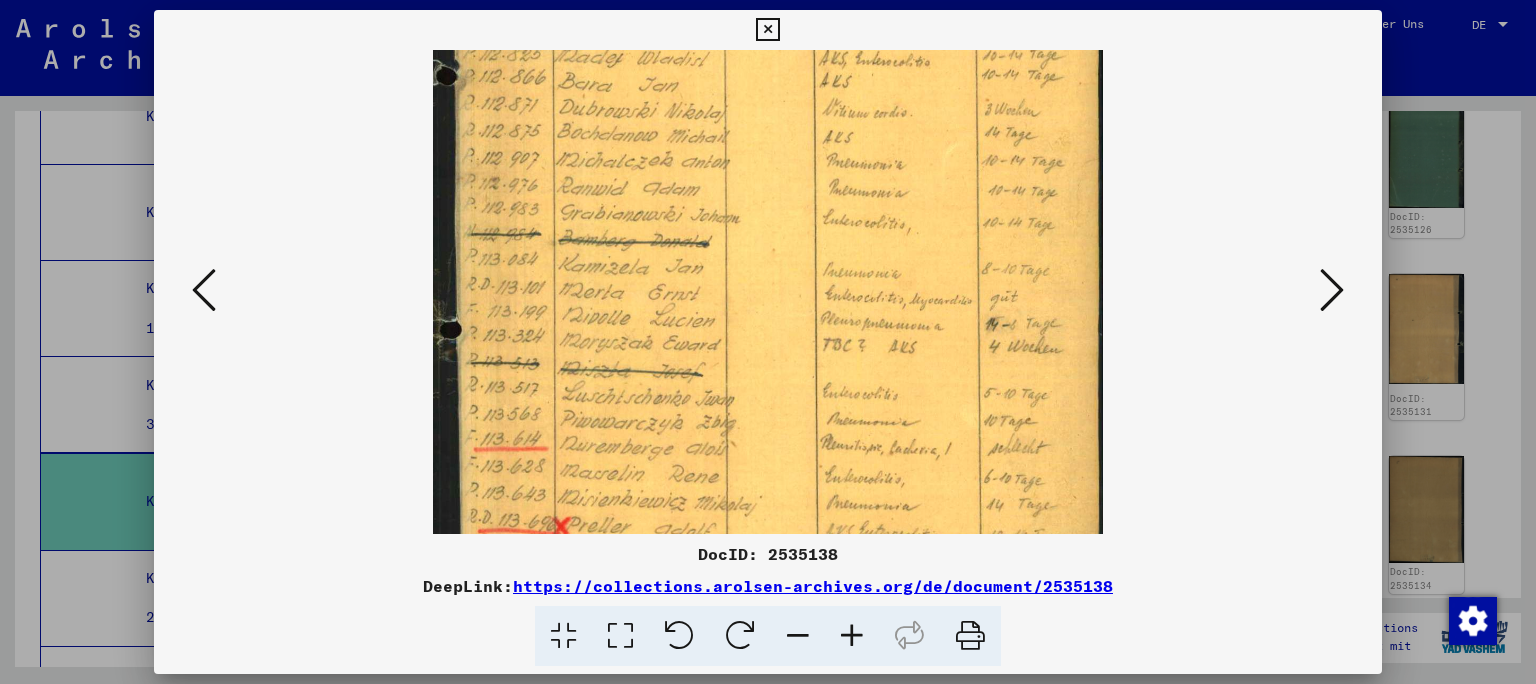 drag, startPoint x: 761, startPoint y: 463, endPoint x: 809, endPoint y: 160, distance: 306.7784 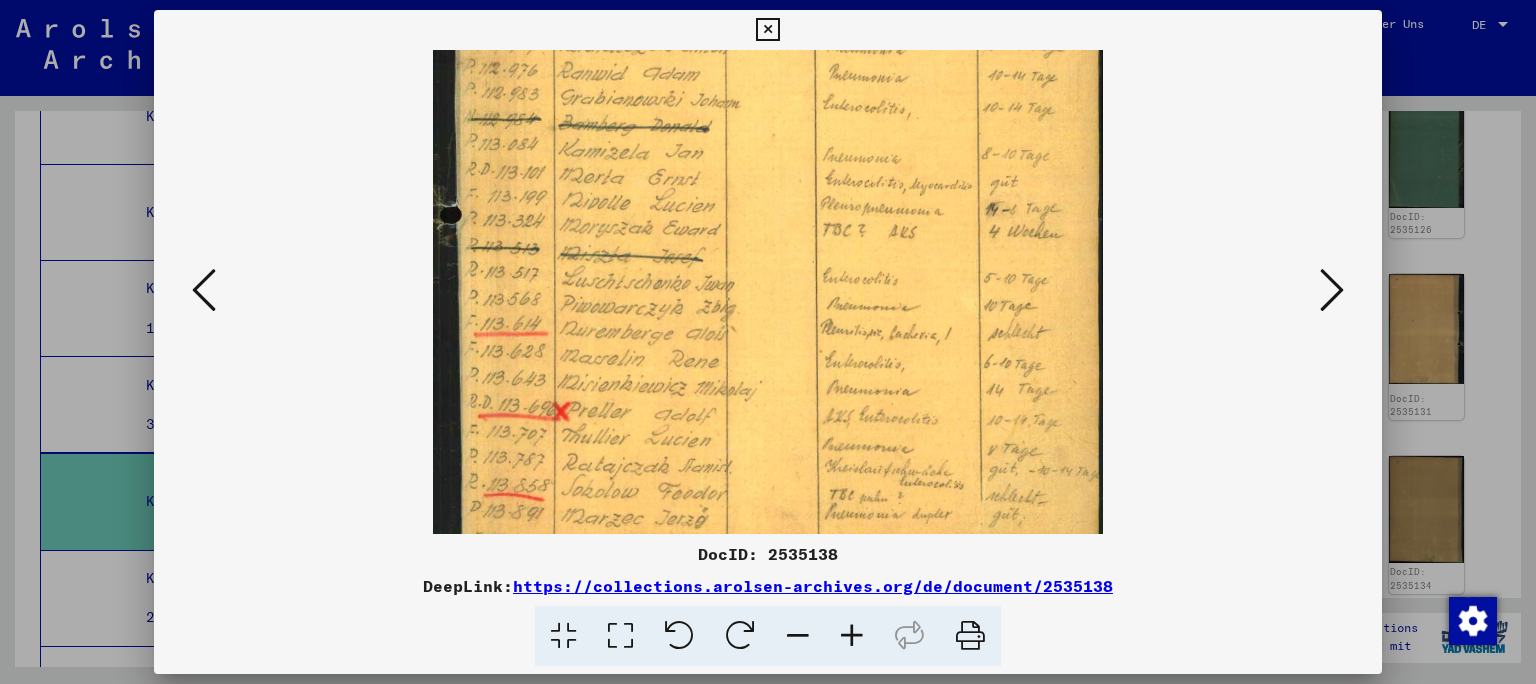scroll, scrollTop: 450, scrollLeft: 0, axis: vertical 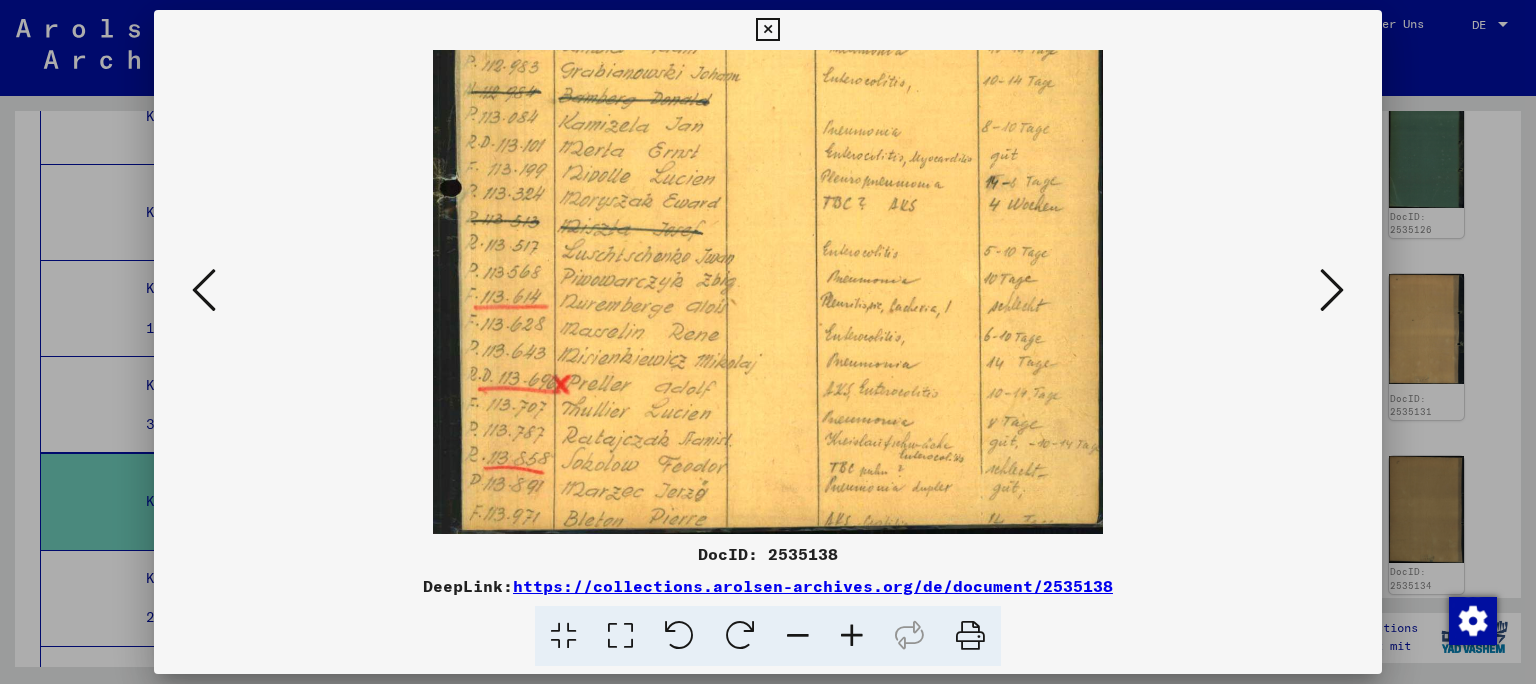 drag, startPoint x: 795, startPoint y: 375, endPoint x: 832, endPoint y: 176, distance: 202.41048 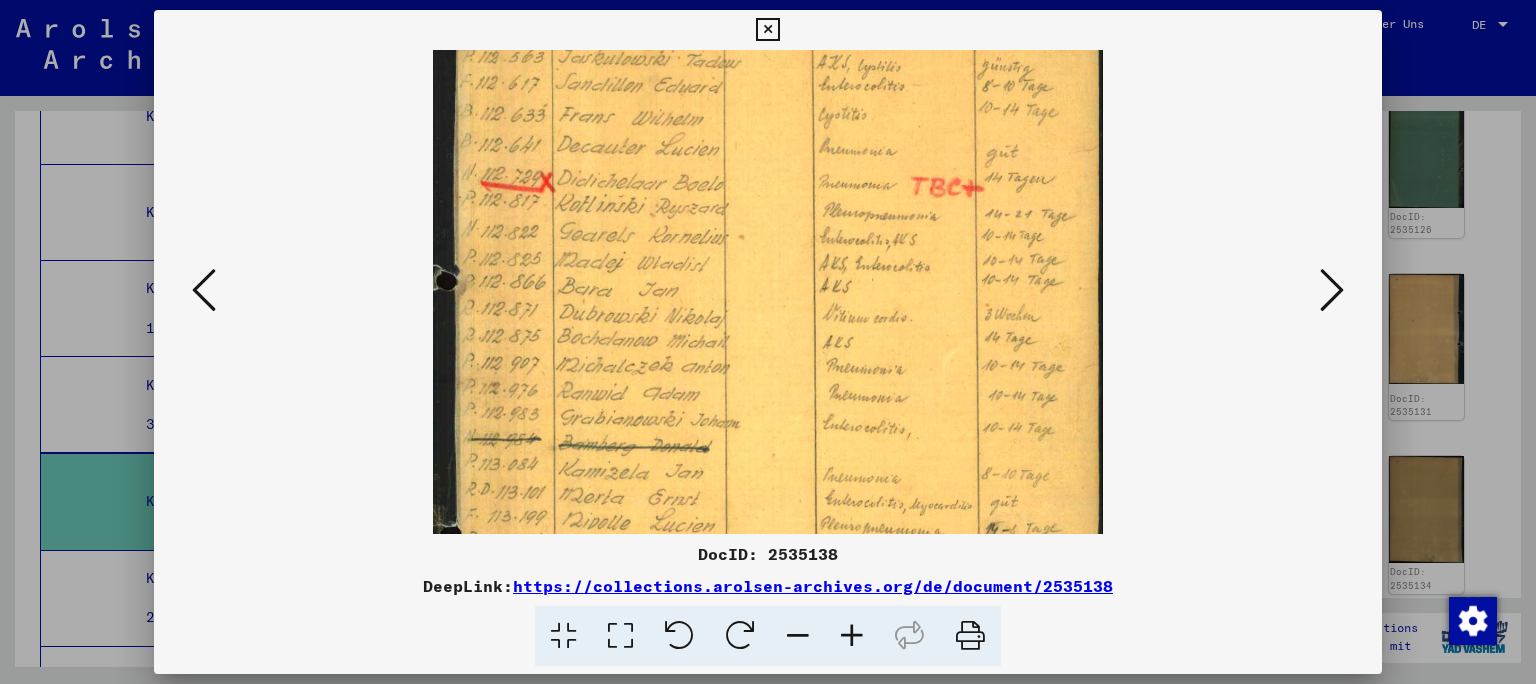 drag, startPoint x: 769, startPoint y: 174, endPoint x: 795, endPoint y: 521, distance: 347.9727 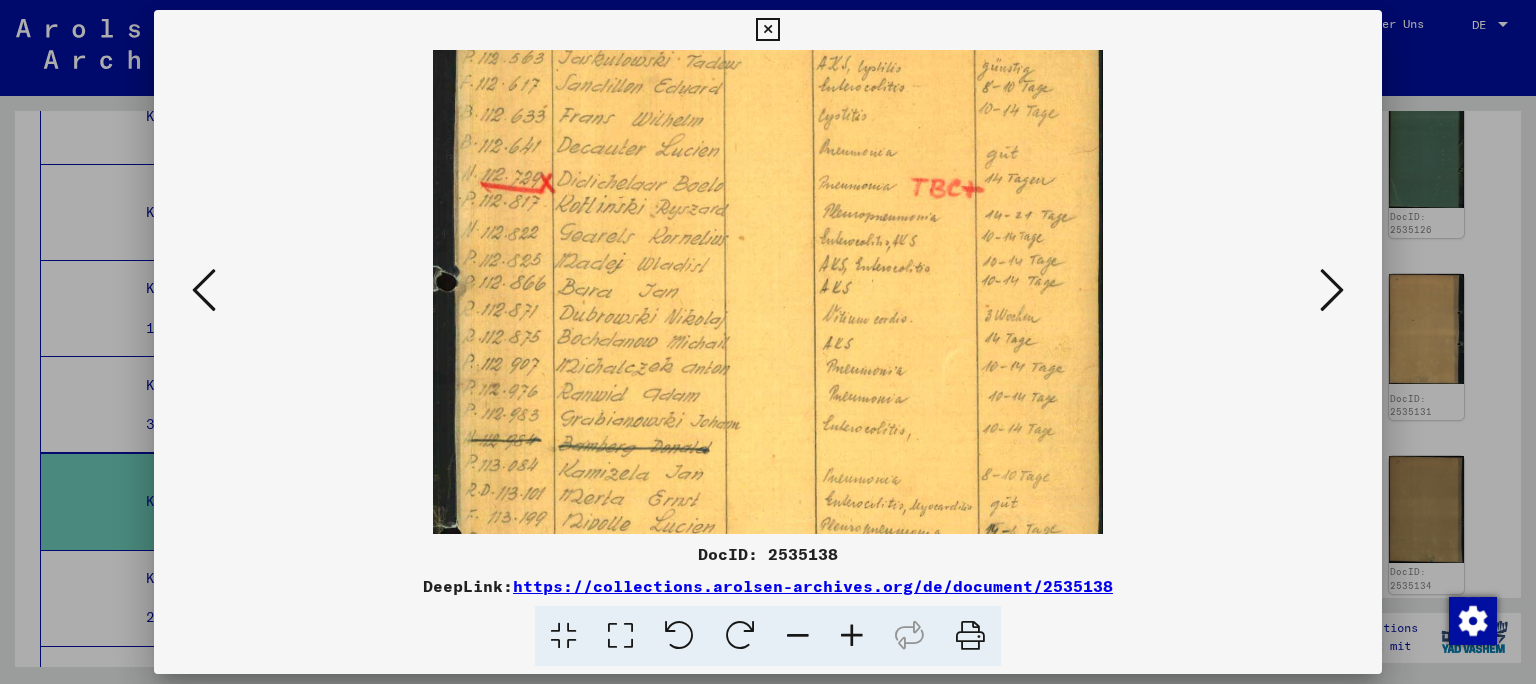 scroll, scrollTop: 0, scrollLeft: 0, axis: both 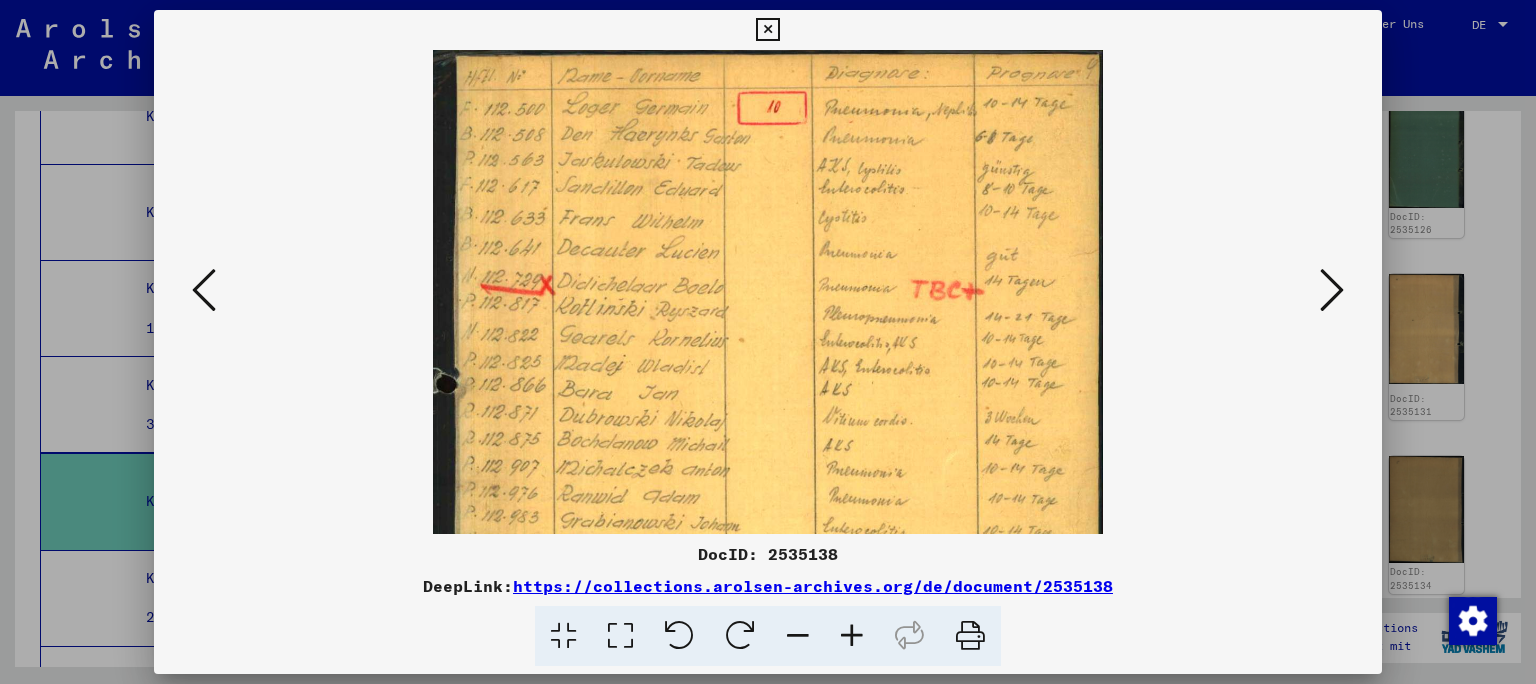 drag, startPoint x: 827, startPoint y: 271, endPoint x: 828, endPoint y: 599, distance: 328.00153 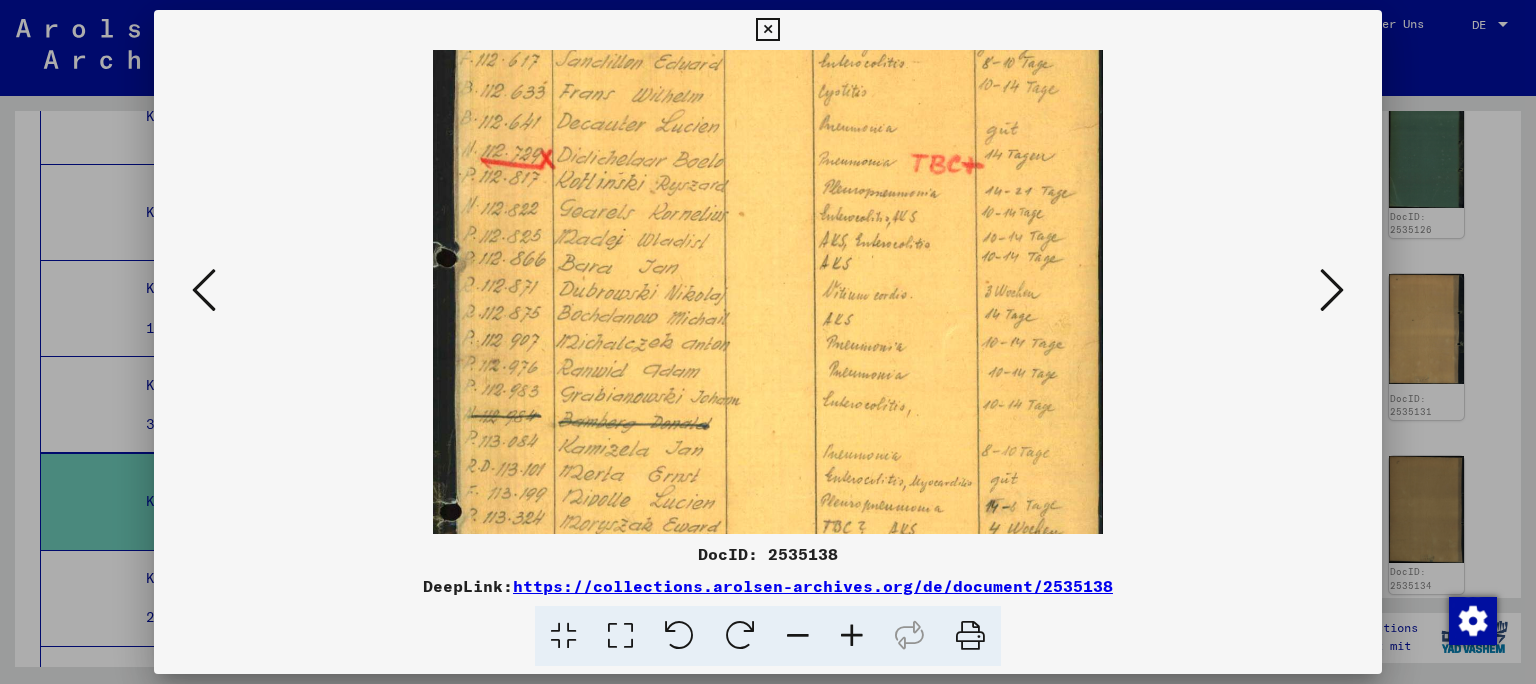 scroll, scrollTop: 131, scrollLeft: 0, axis: vertical 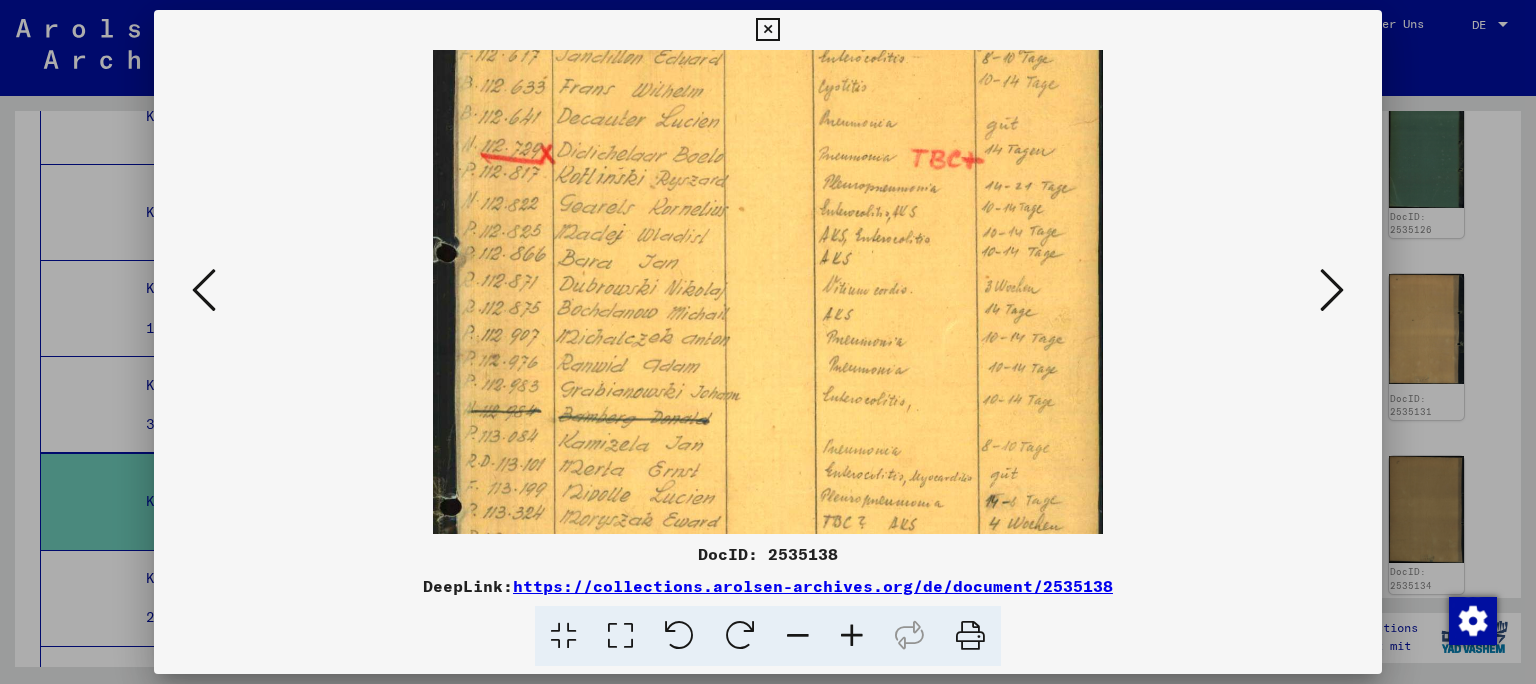 drag, startPoint x: 622, startPoint y: 182, endPoint x: 584, endPoint y: 51, distance: 136.40015 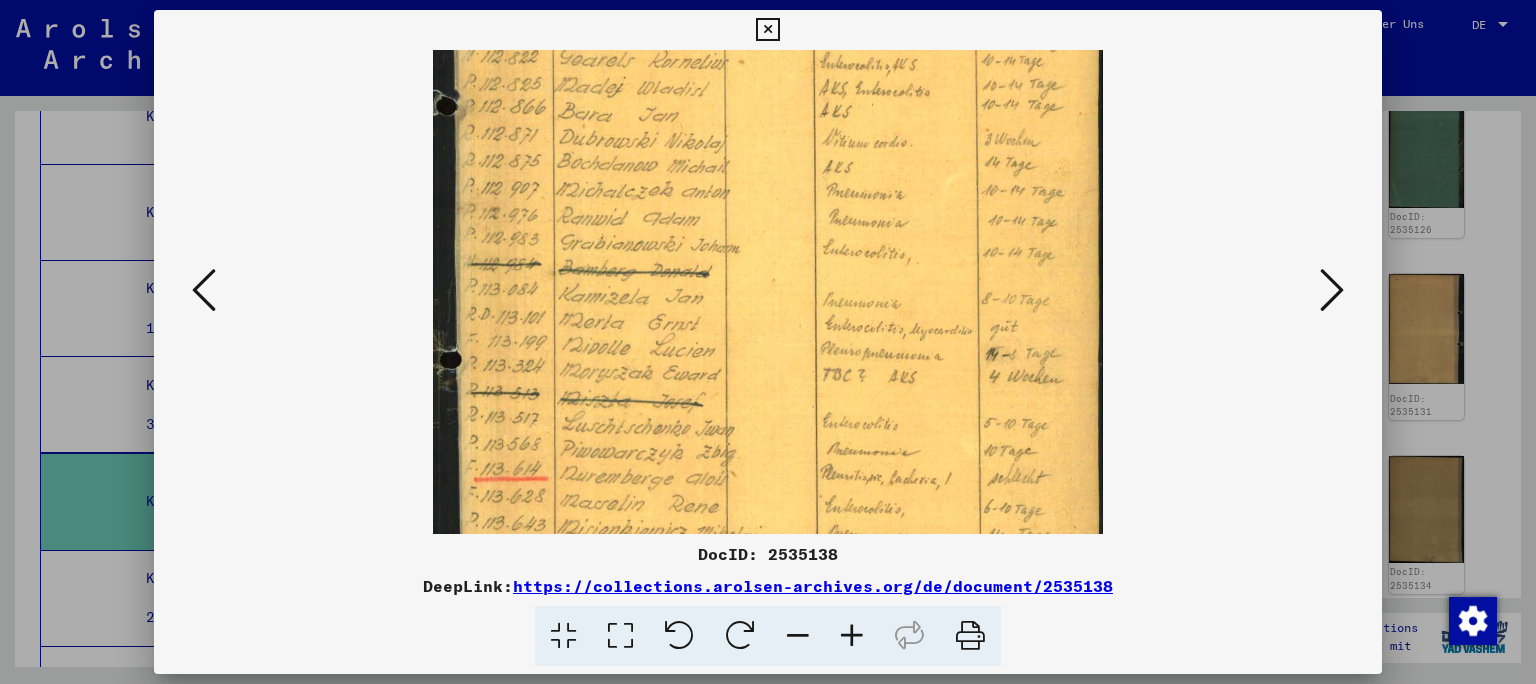drag, startPoint x: 629, startPoint y: 285, endPoint x: 656, endPoint y: 138, distance: 149.45903 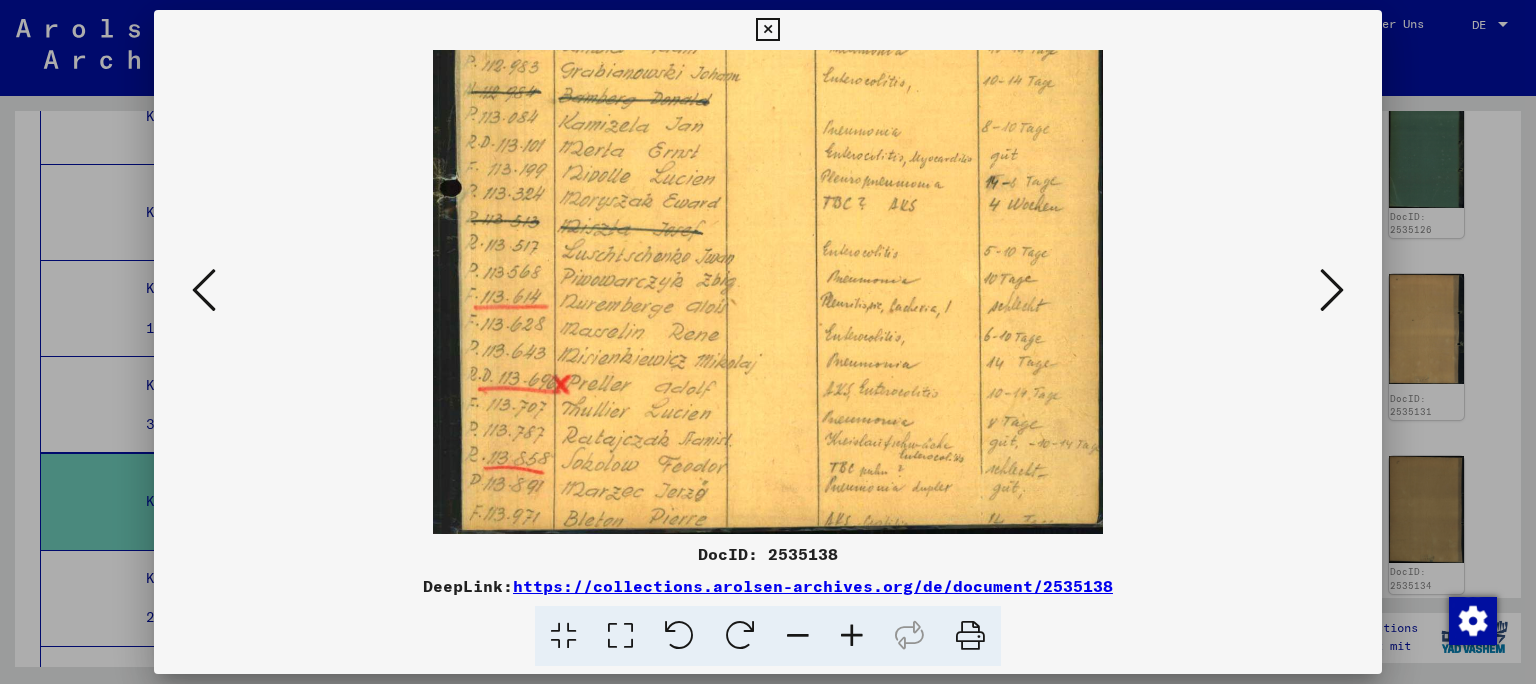 drag, startPoint x: 665, startPoint y: 346, endPoint x: 686, endPoint y: 130, distance: 217.01843 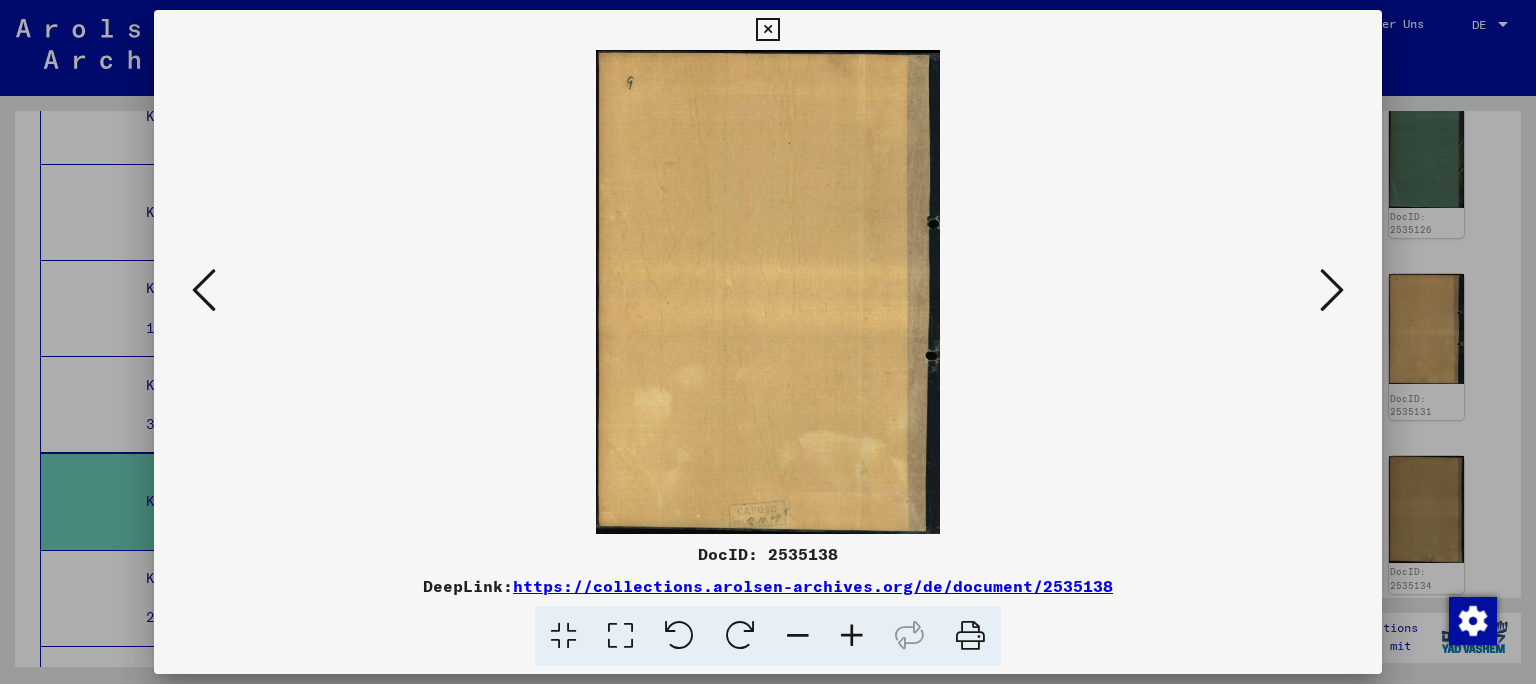 click at bounding box center (1332, 290) 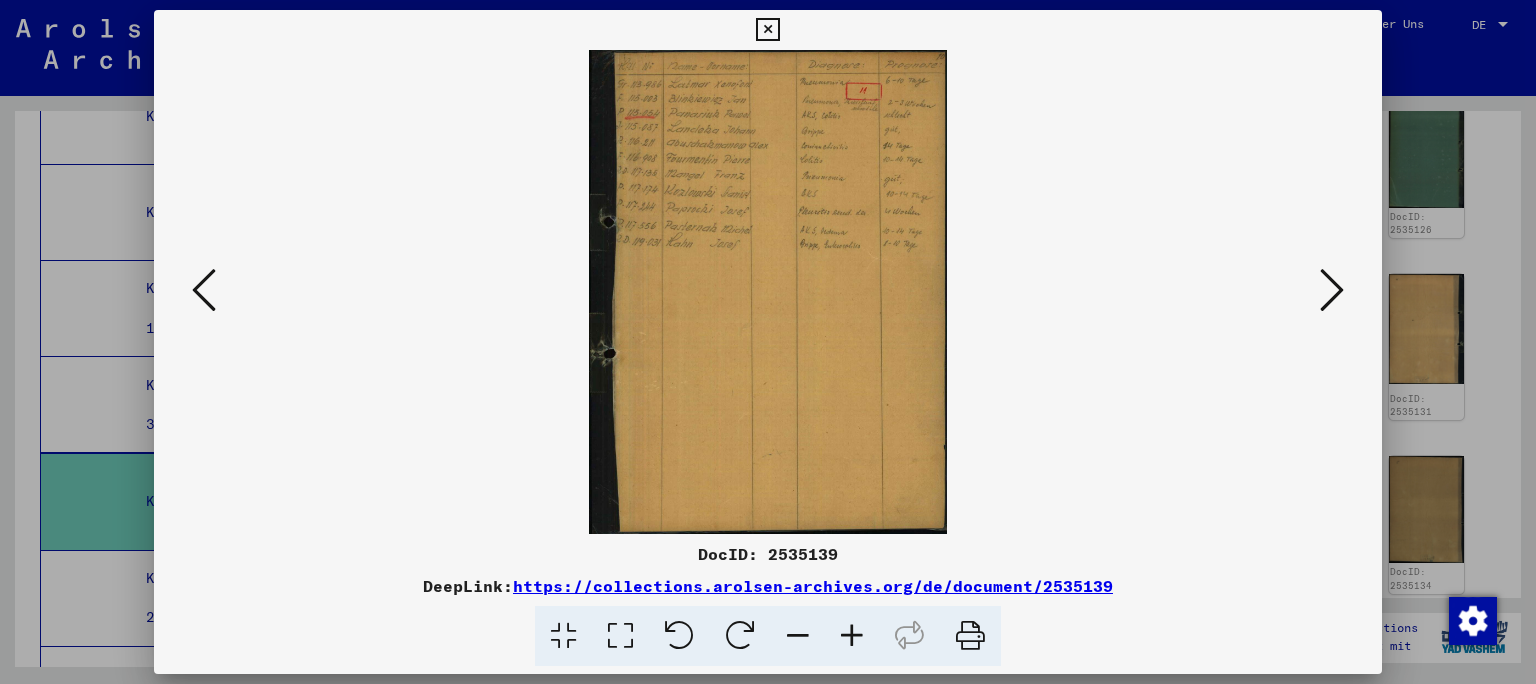 click at bounding box center (852, 636) 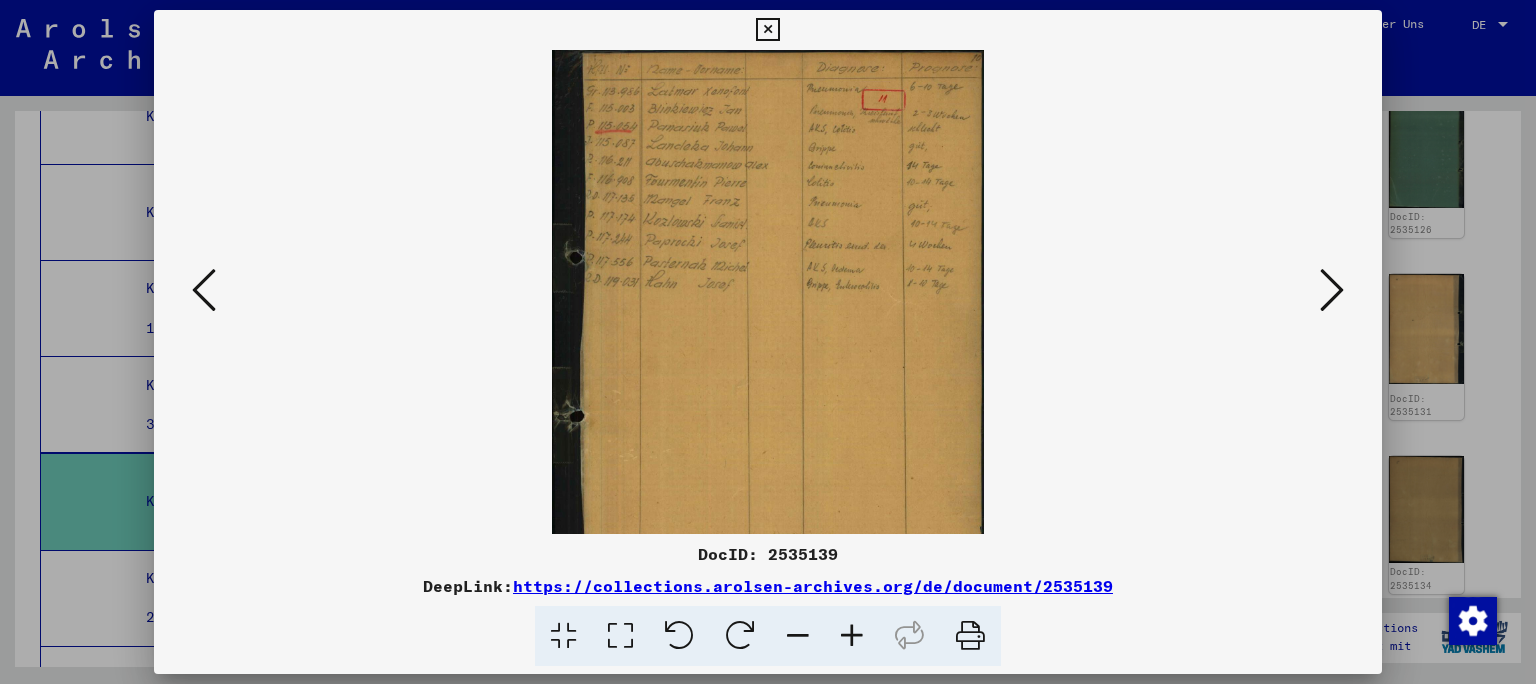 click at bounding box center (852, 636) 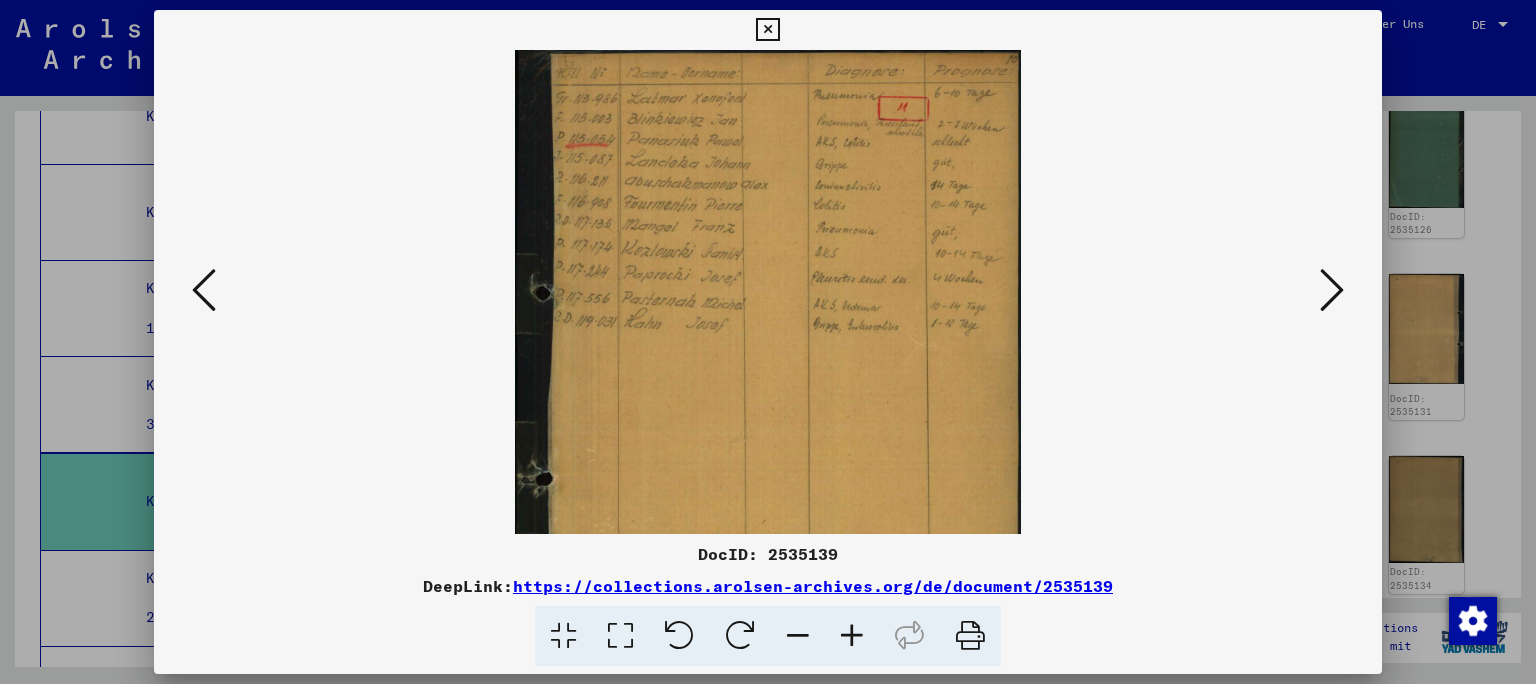 click at bounding box center [852, 636] 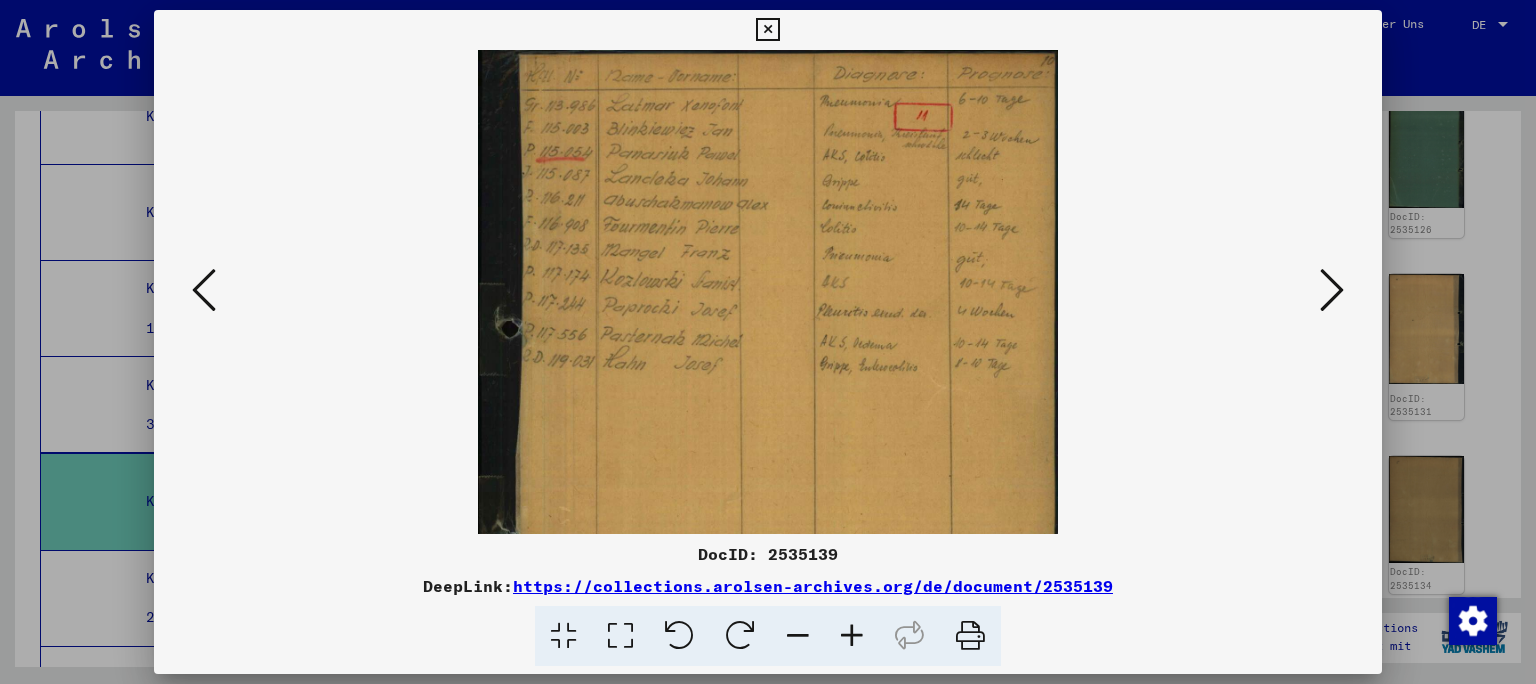 click at bounding box center (852, 636) 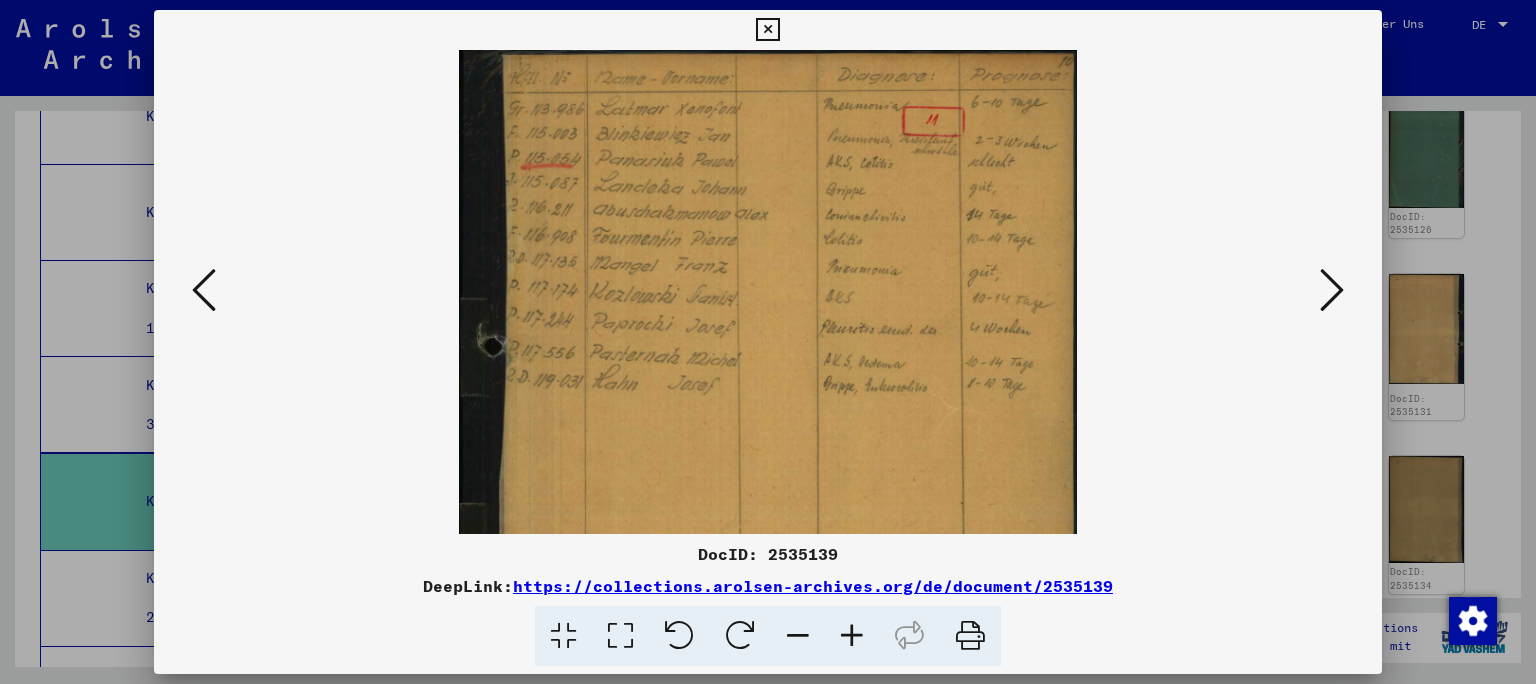click at bounding box center [852, 636] 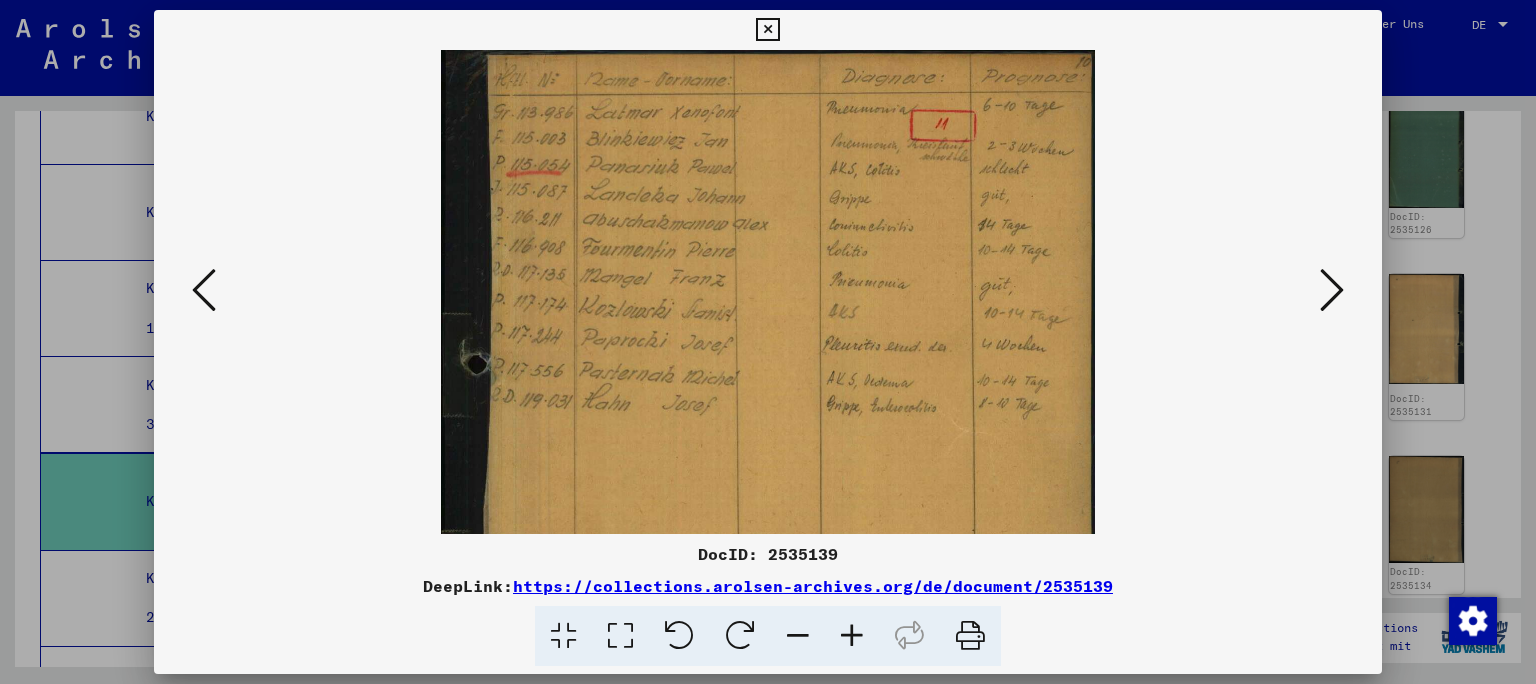 click at bounding box center [1332, 290] 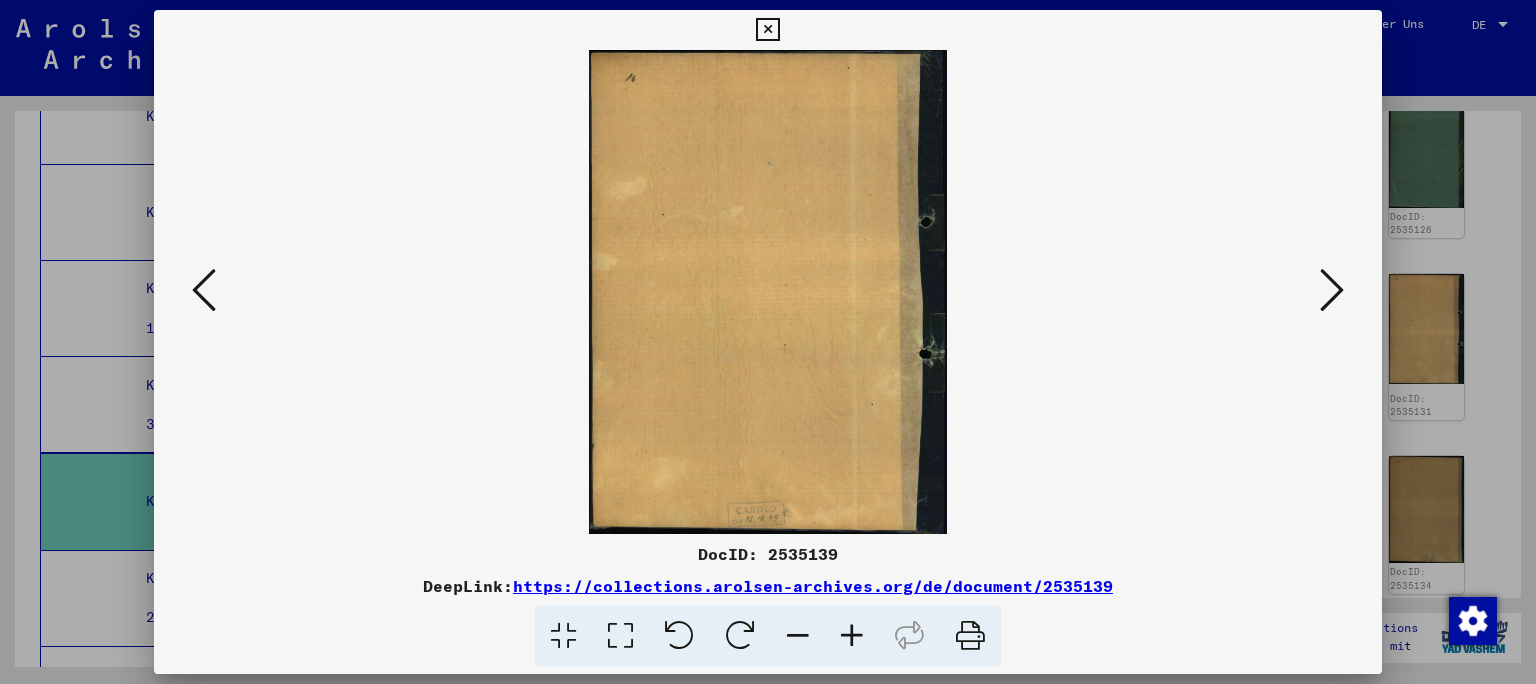 click at bounding box center [1332, 290] 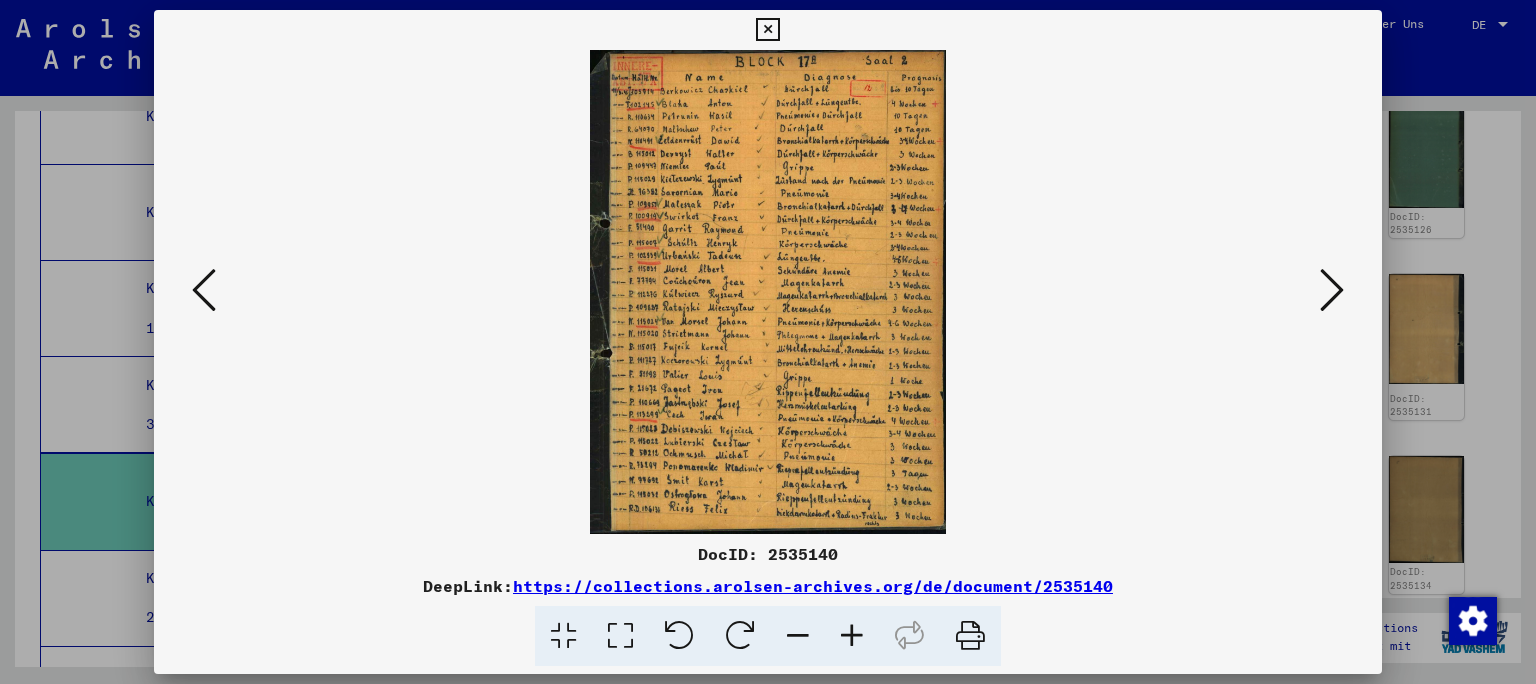 click at bounding box center (852, 636) 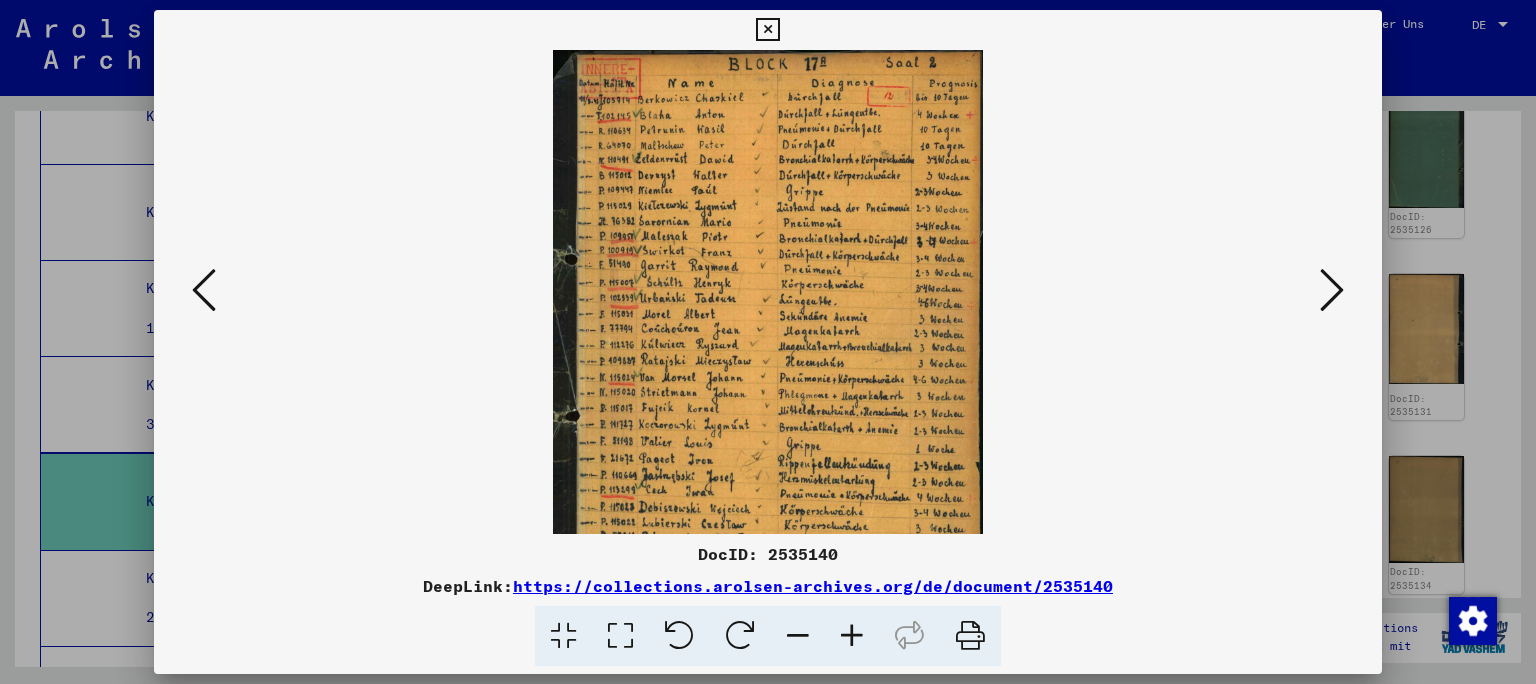 click at bounding box center [852, 636] 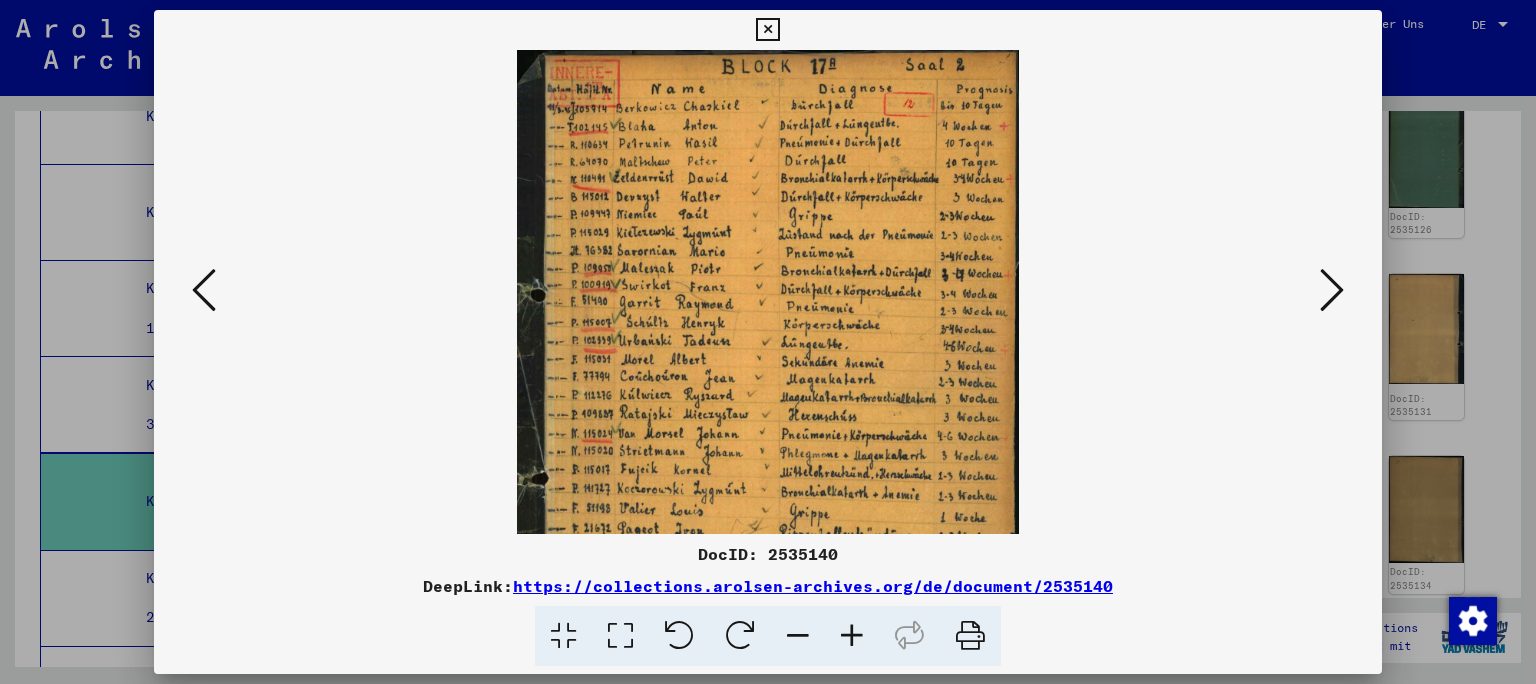click at bounding box center [852, 636] 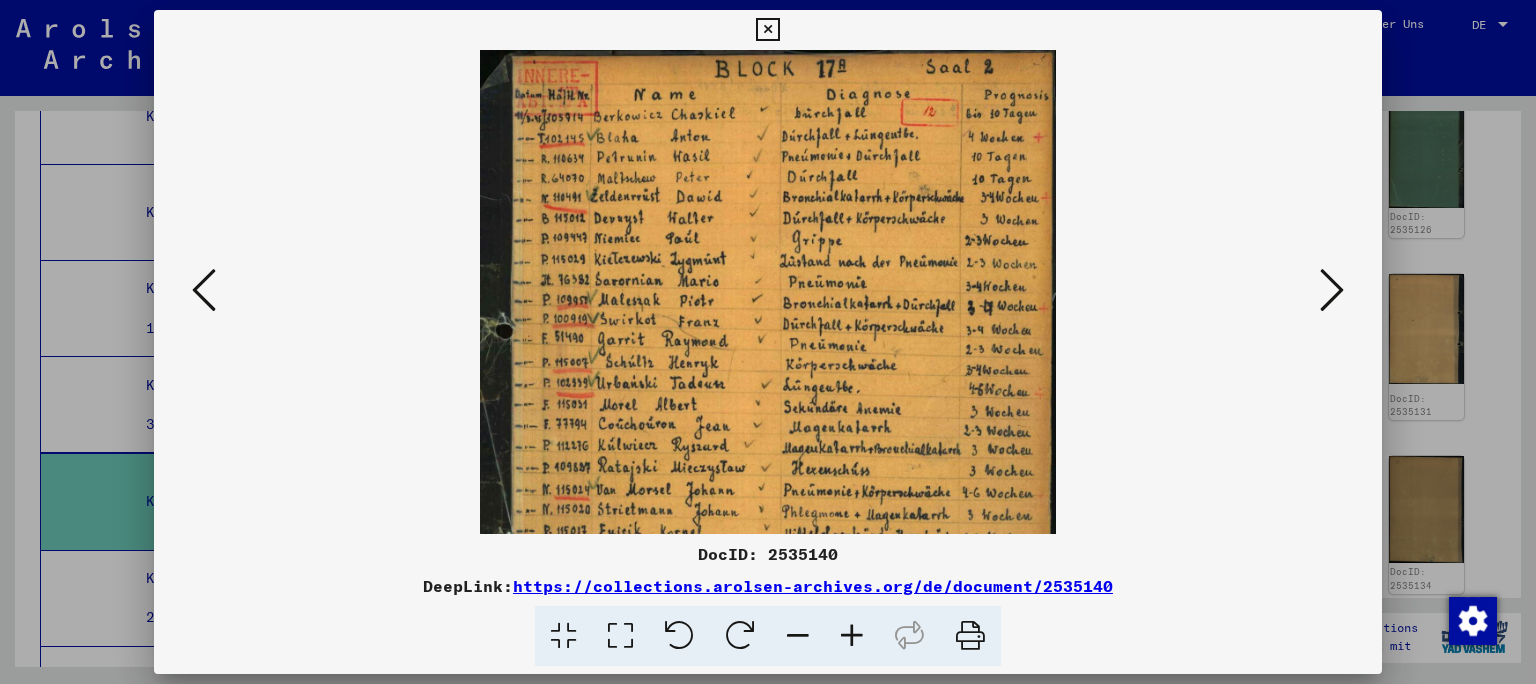 click at bounding box center (852, 636) 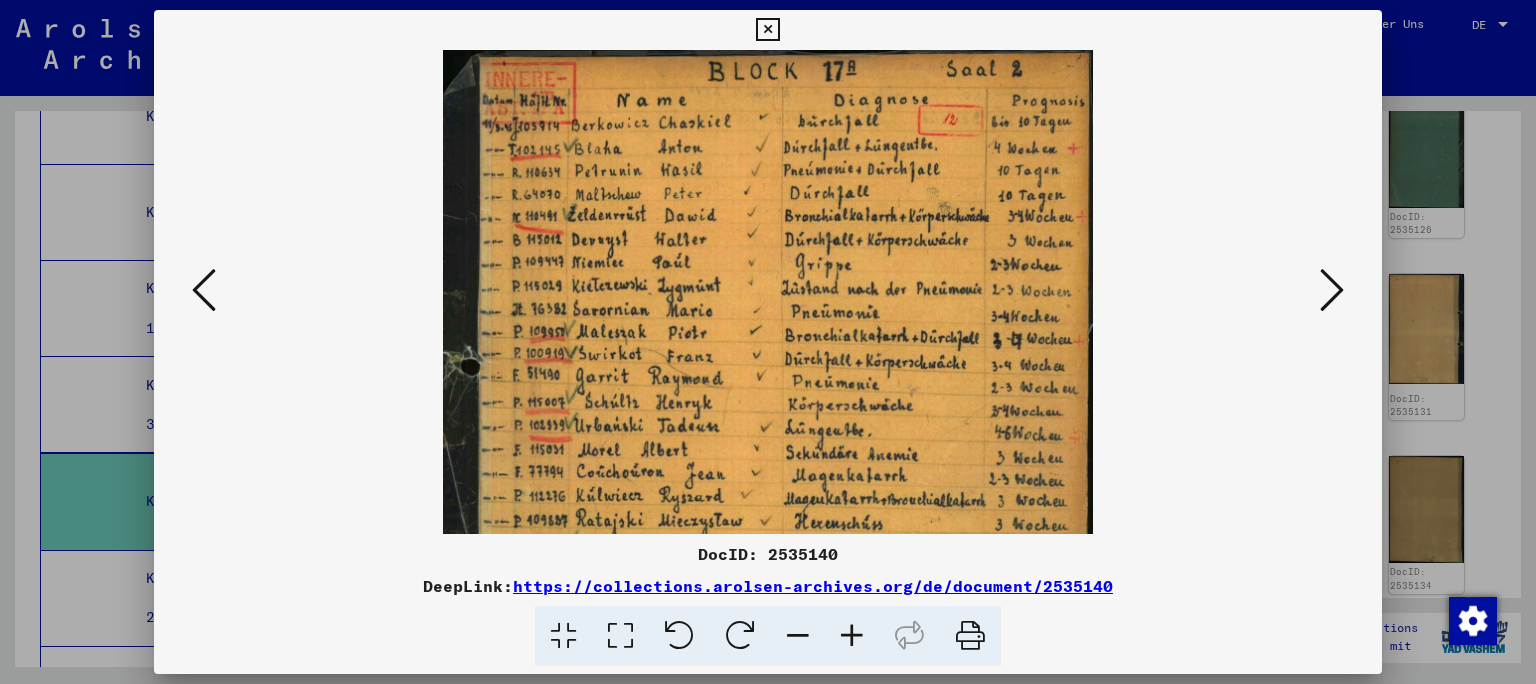 click at bounding box center (852, 636) 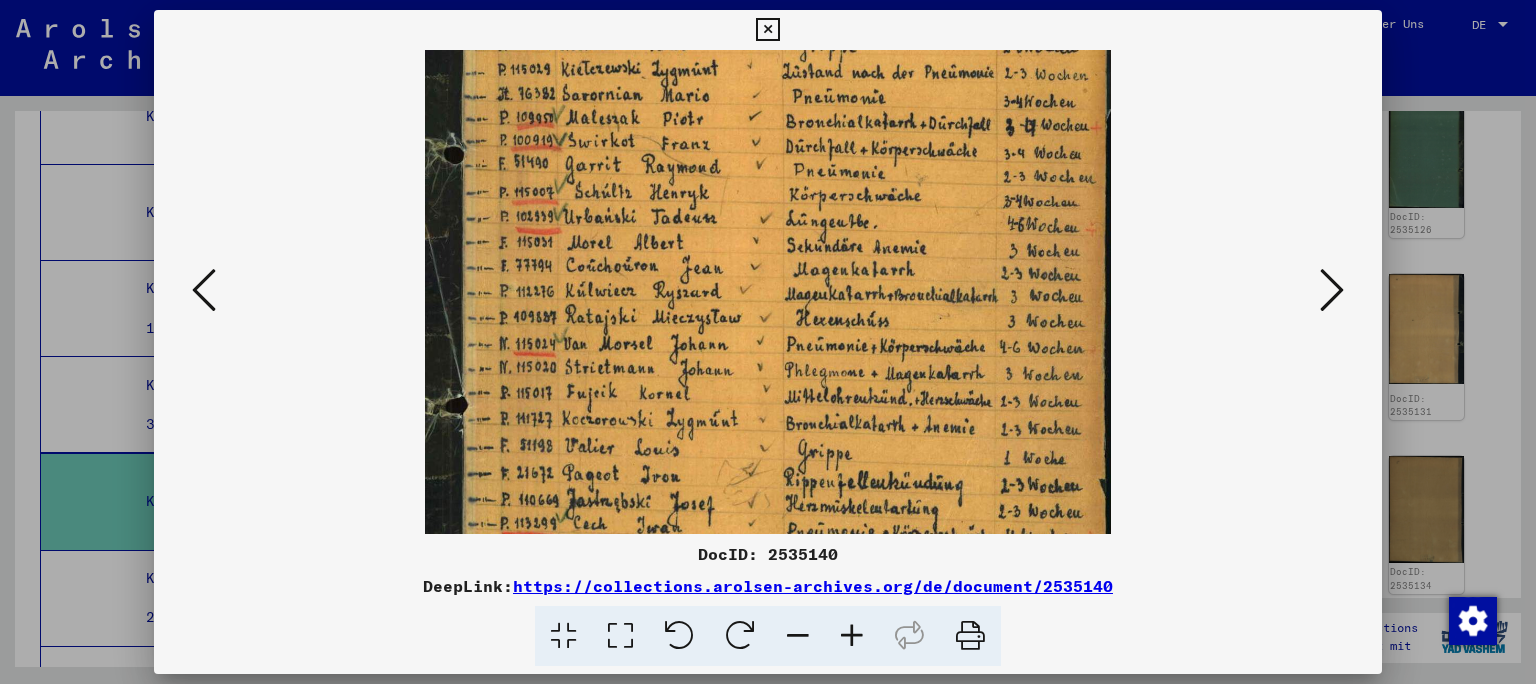 drag, startPoint x: 733, startPoint y: 416, endPoint x: 722, endPoint y: 186, distance: 230.2629 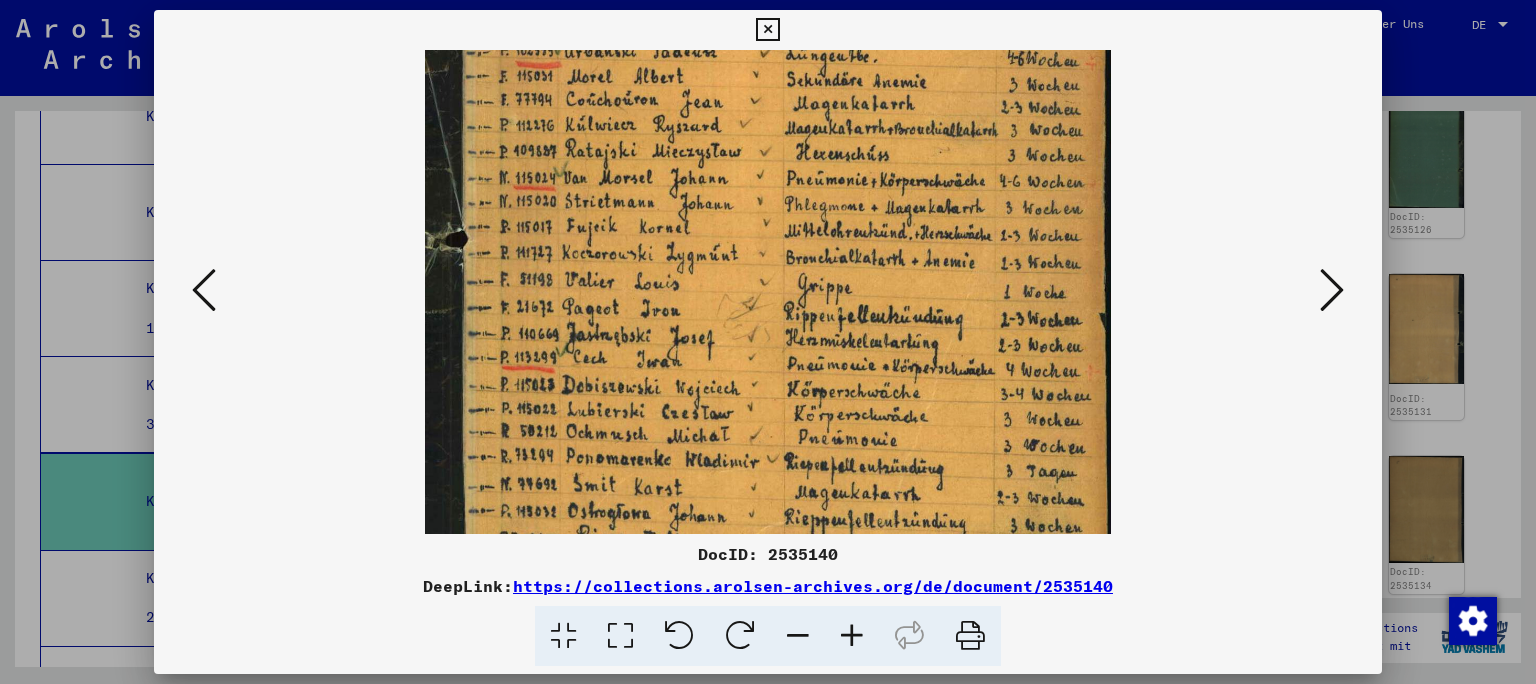 drag, startPoint x: 748, startPoint y: 397, endPoint x: 781, endPoint y: 231, distance: 169.24834 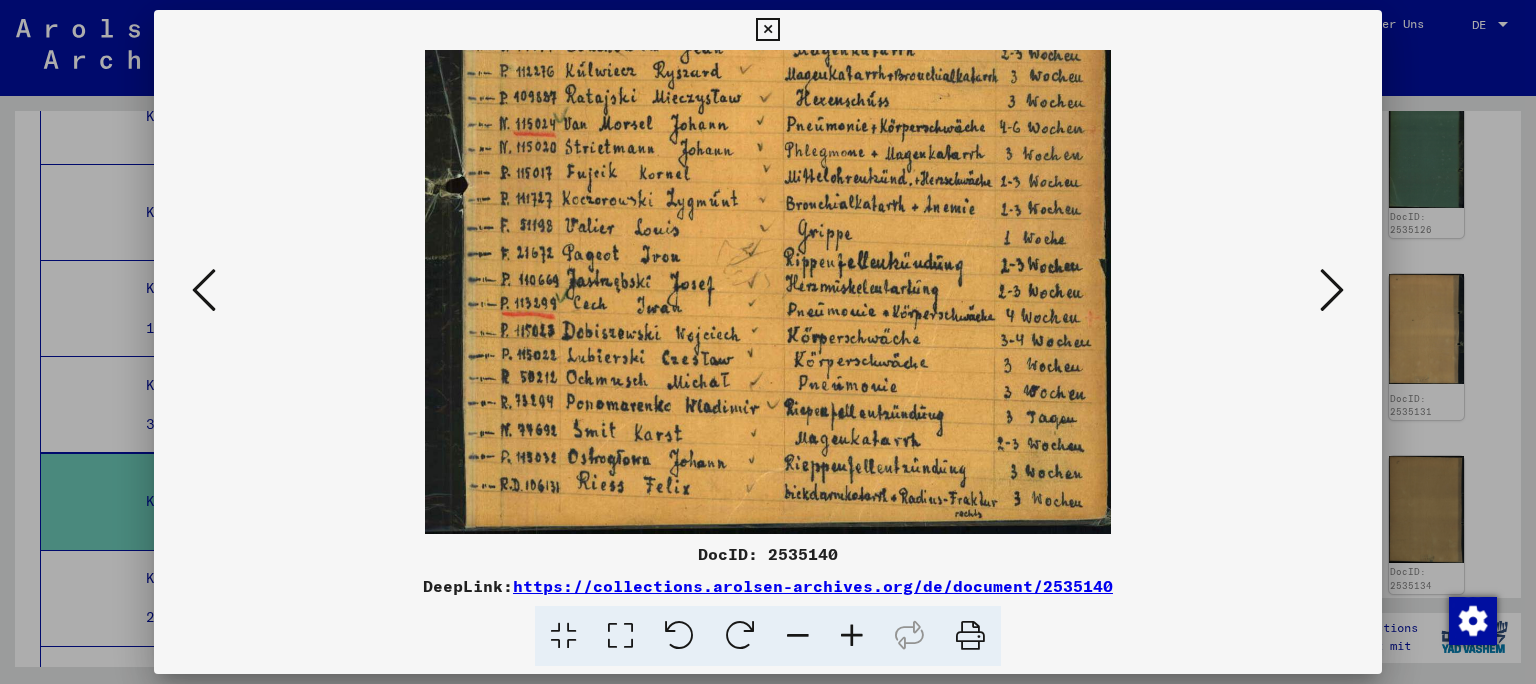 drag, startPoint x: 858, startPoint y: 411, endPoint x: 878, endPoint y: 282, distance: 130.54118 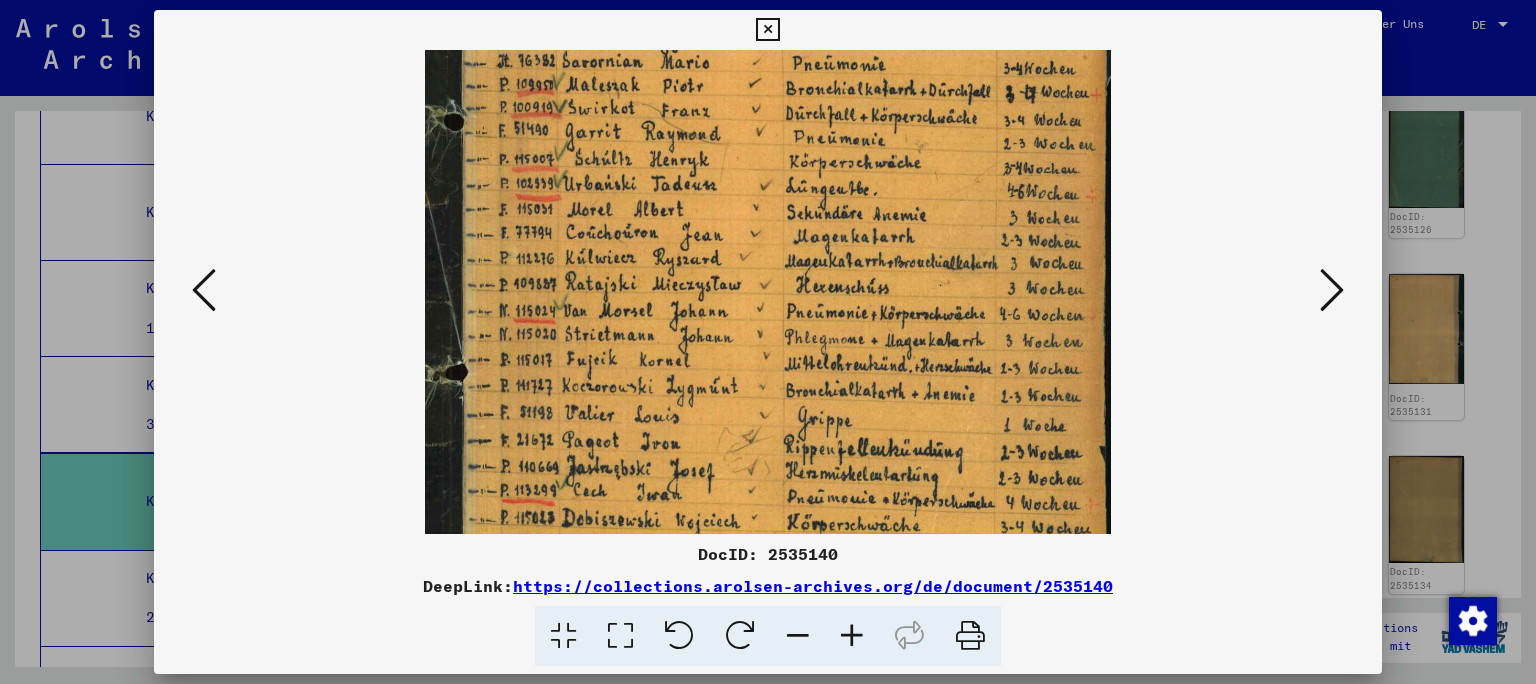 drag, startPoint x: 915, startPoint y: 230, endPoint x: 951, endPoint y: 417, distance: 190.43372 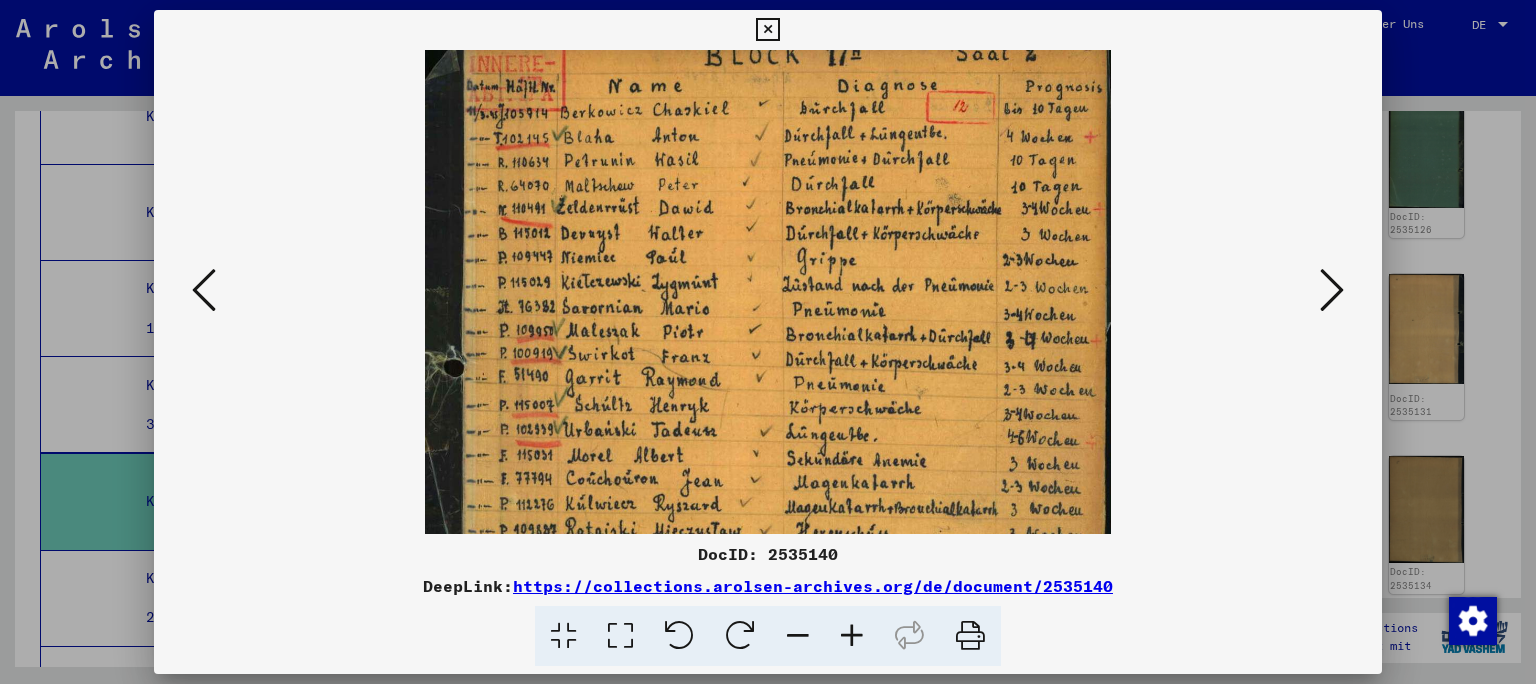drag, startPoint x: 930, startPoint y: 239, endPoint x: 910, endPoint y: 485, distance: 246.81168 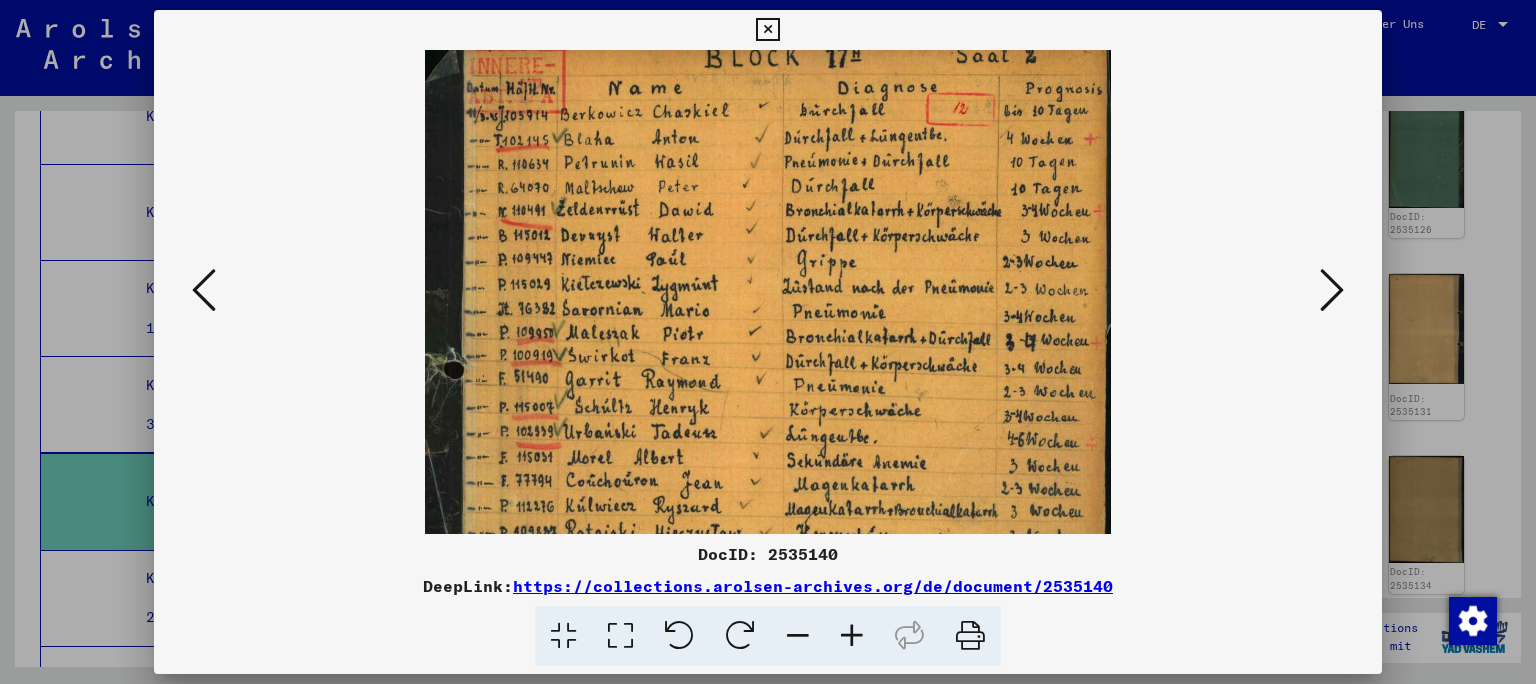 scroll, scrollTop: 0, scrollLeft: 0, axis: both 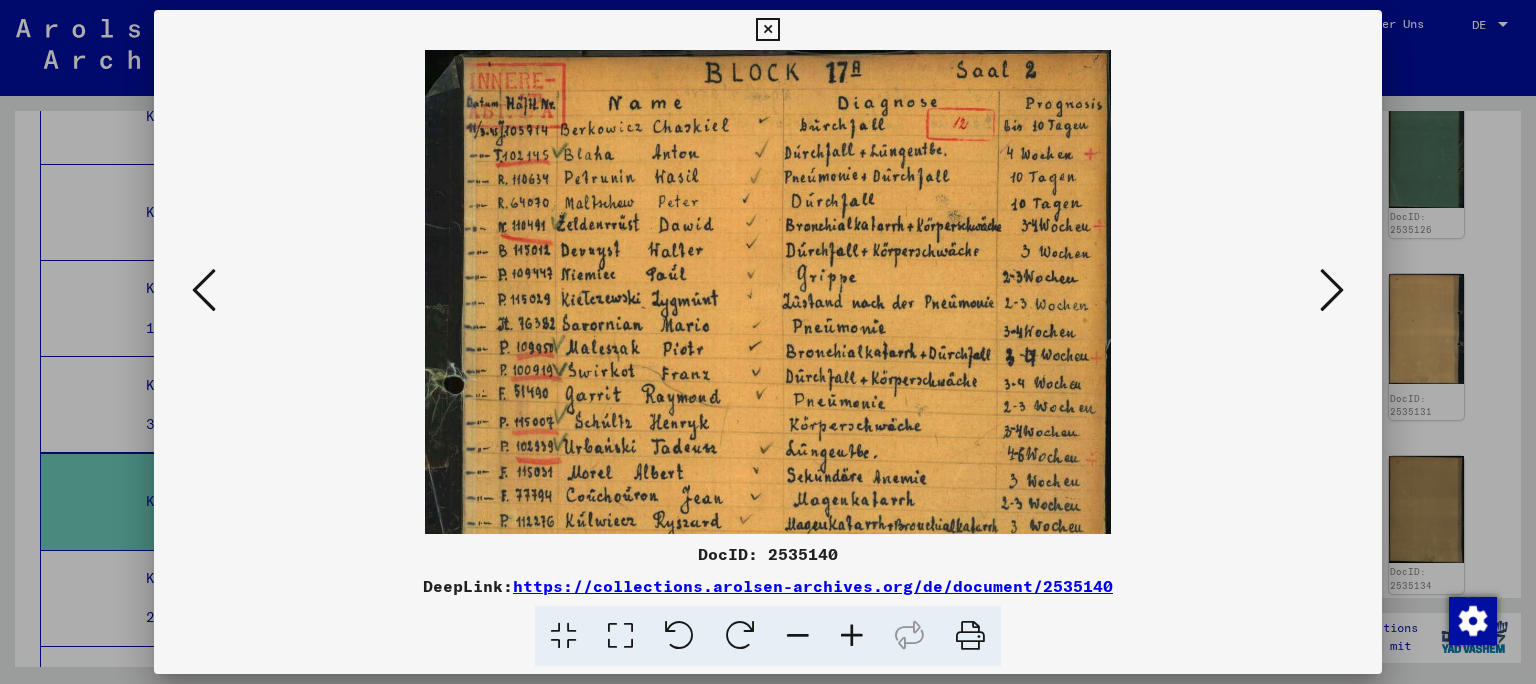 drag, startPoint x: 898, startPoint y: 271, endPoint x: 898, endPoint y: 390, distance: 119 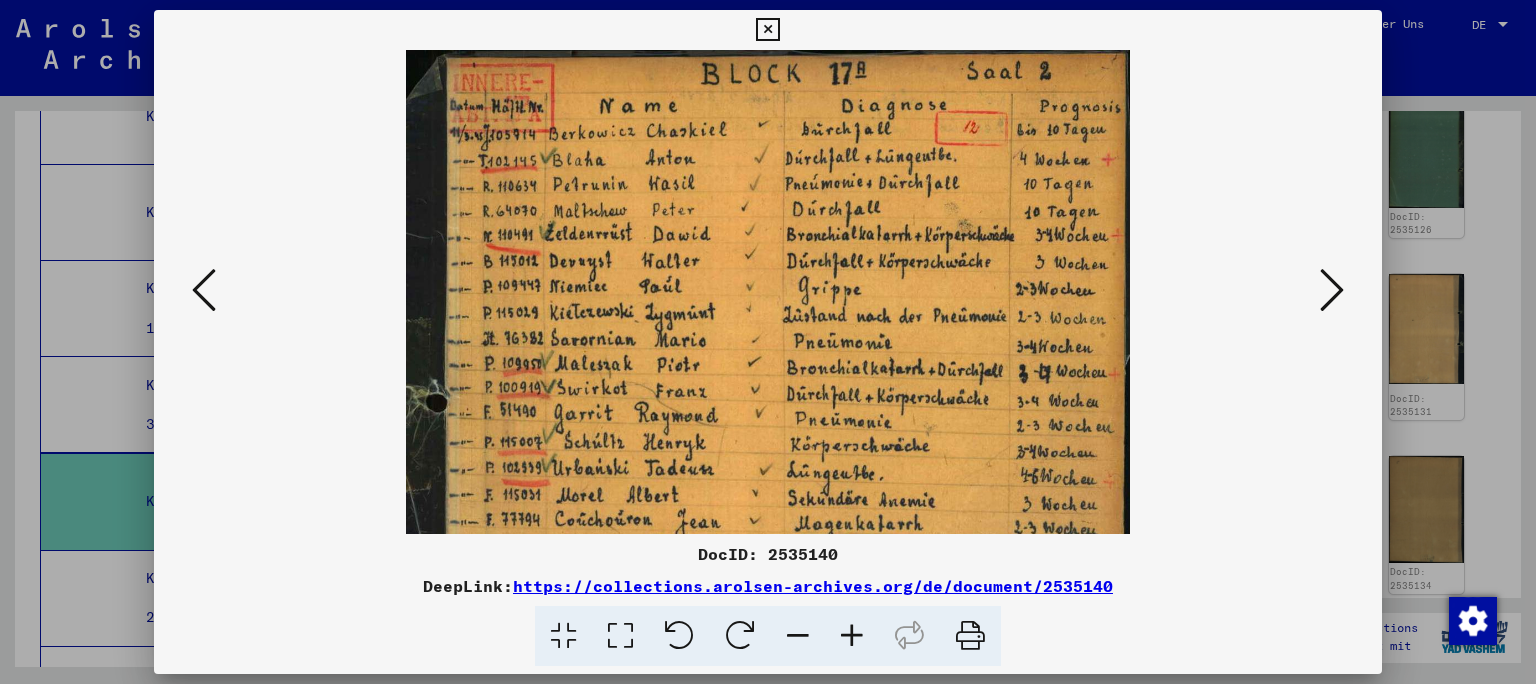 click at bounding box center [852, 636] 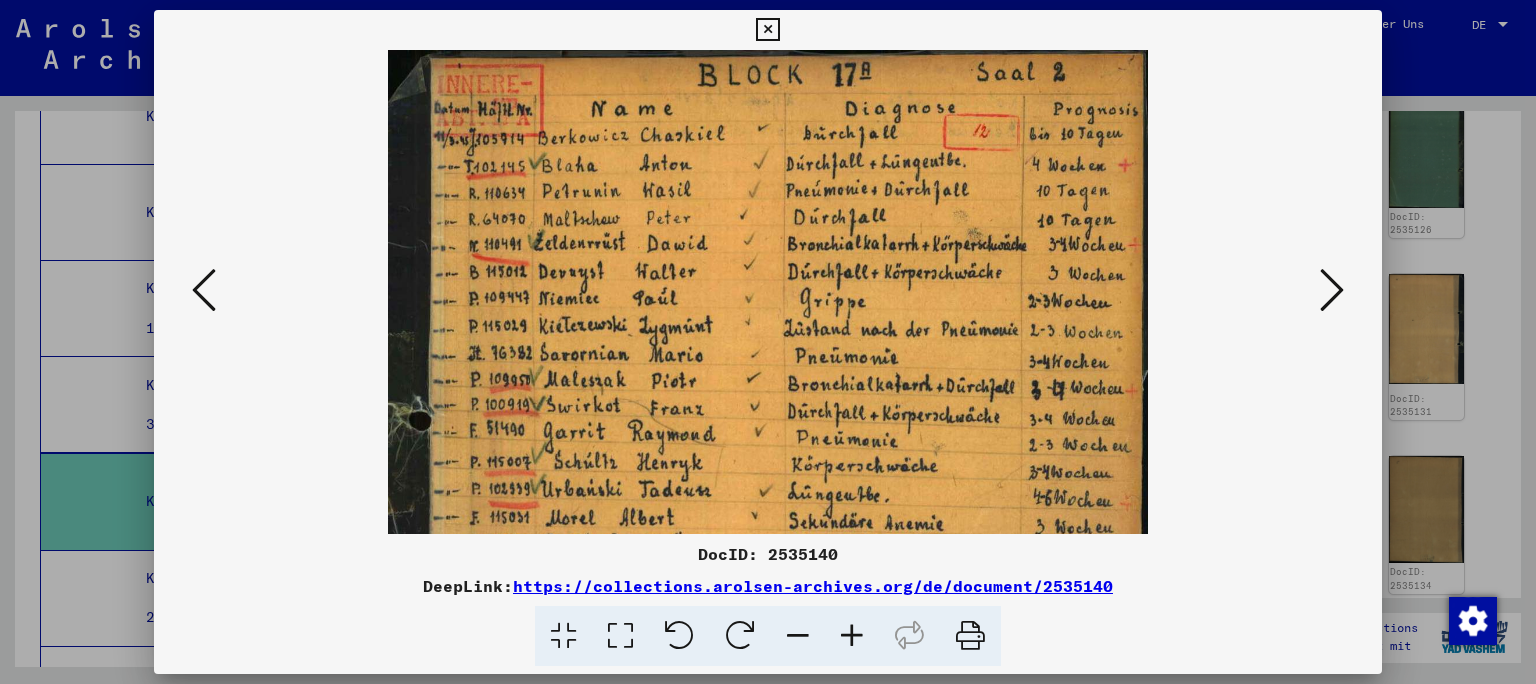 click at bounding box center [852, 636] 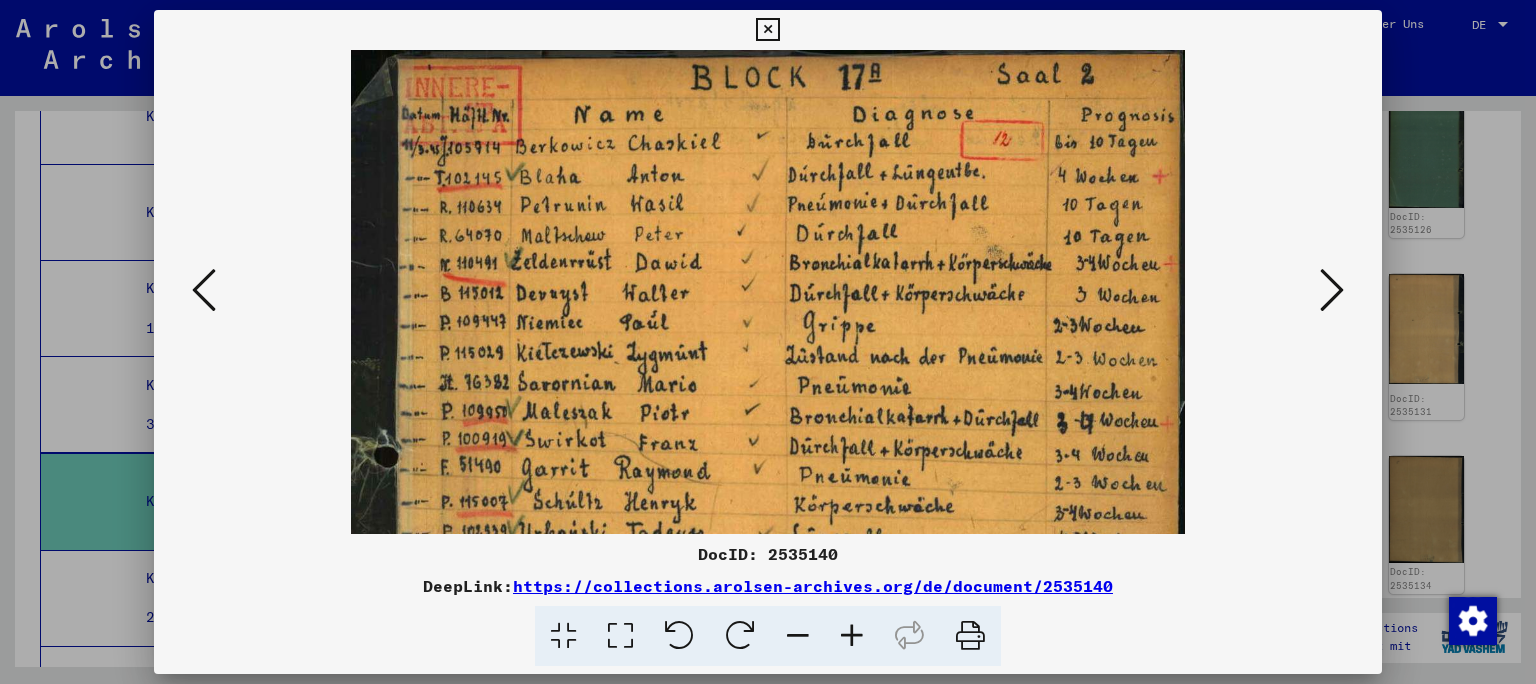click at bounding box center (1332, 290) 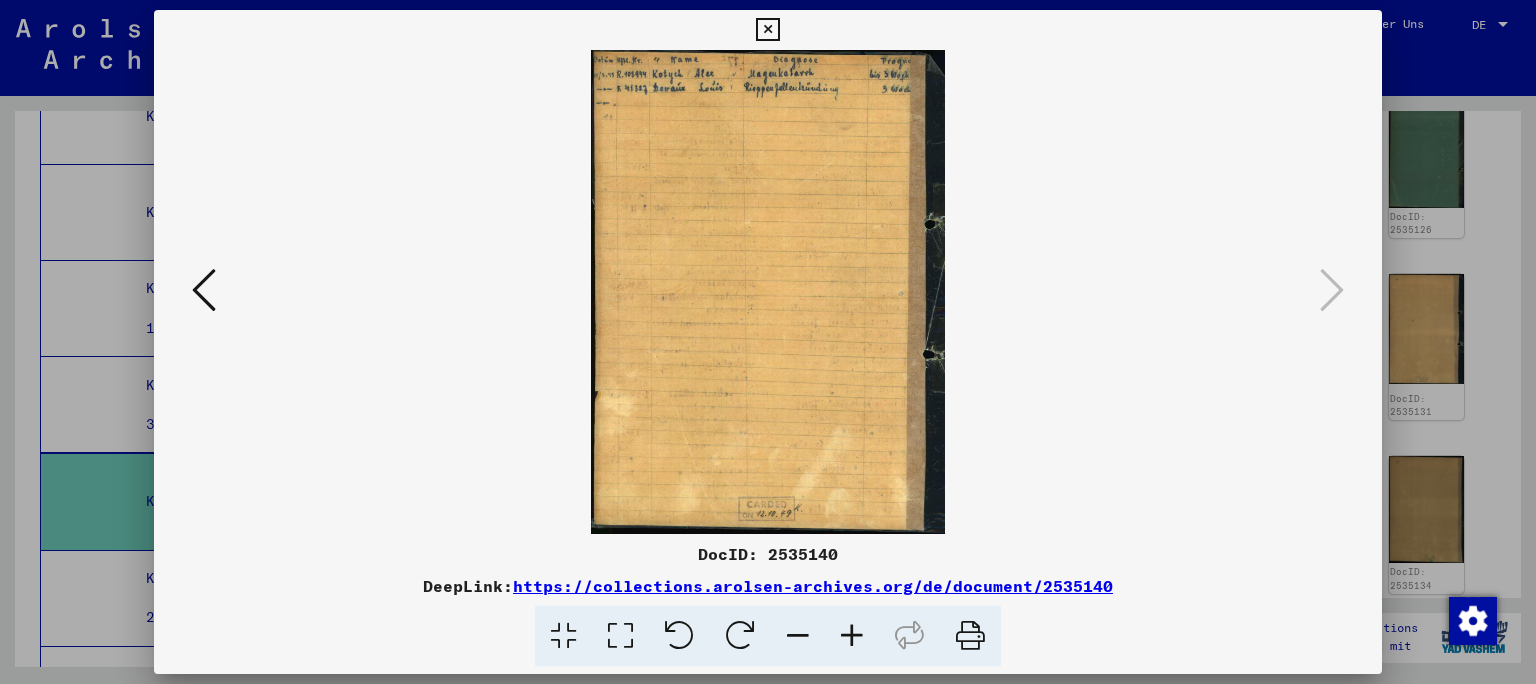 click at bounding box center [768, 342] 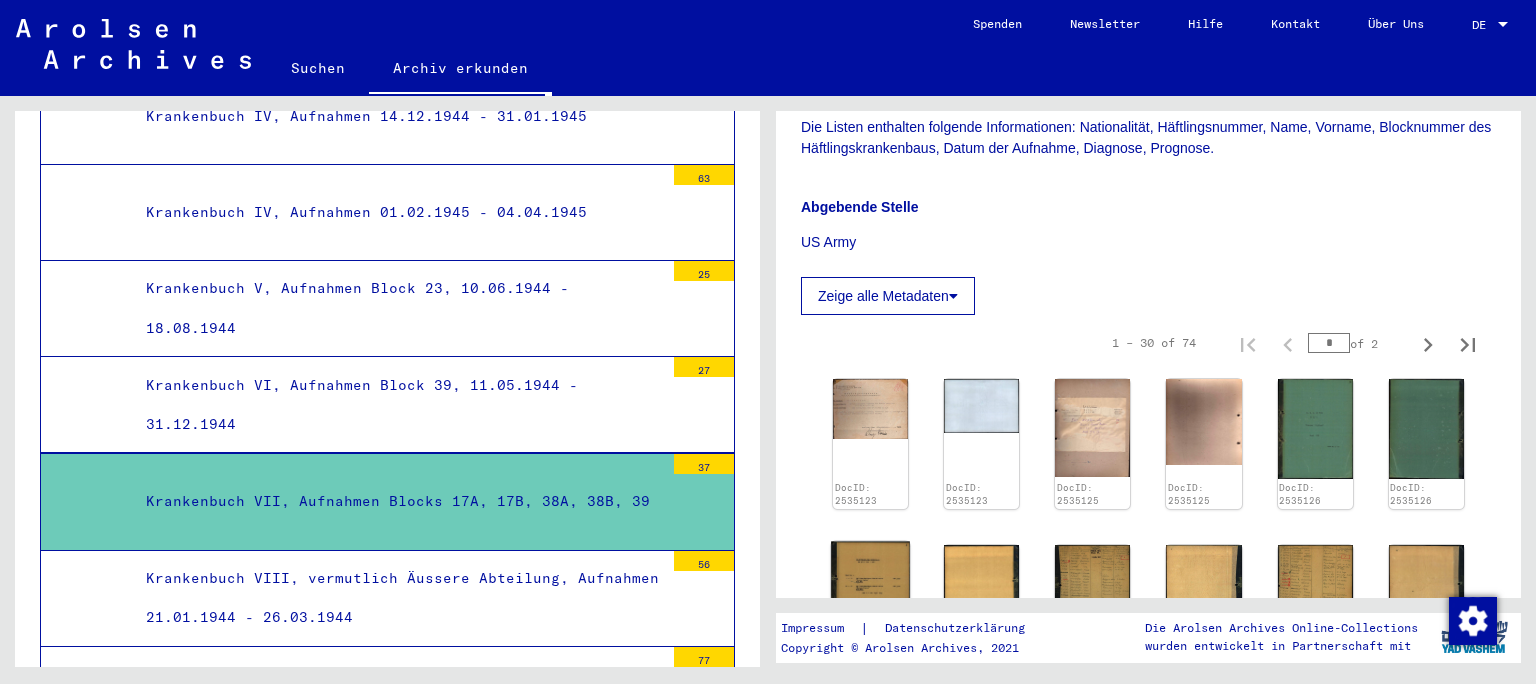 scroll, scrollTop: 364, scrollLeft: 0, axis: vertical 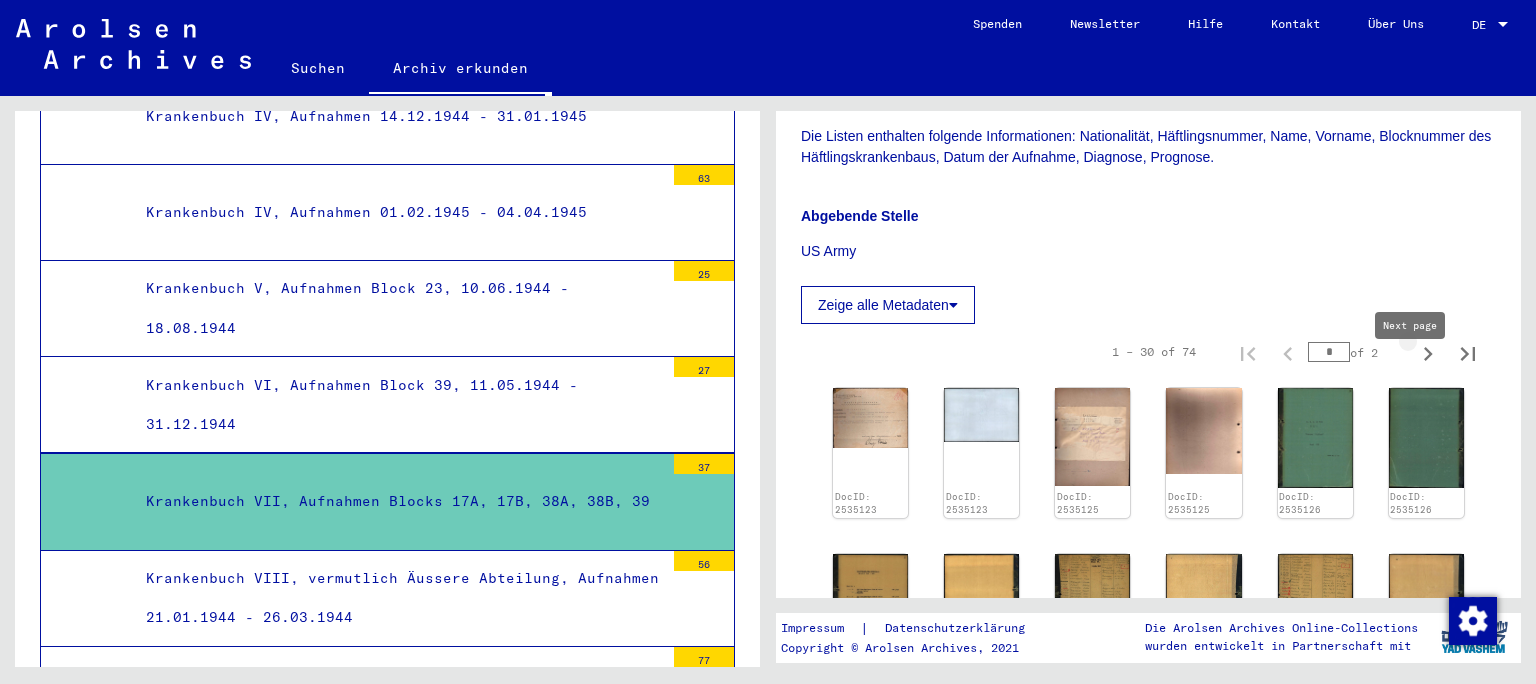 click 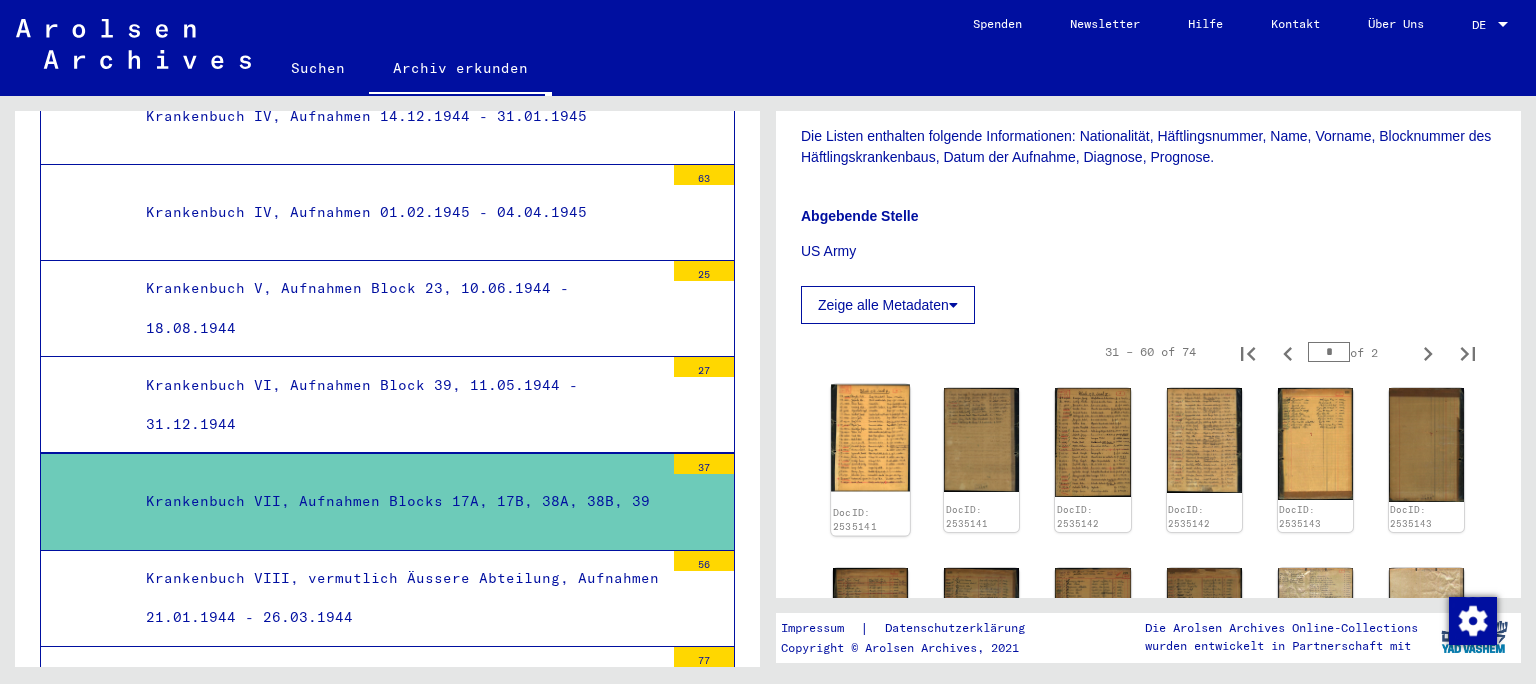 click 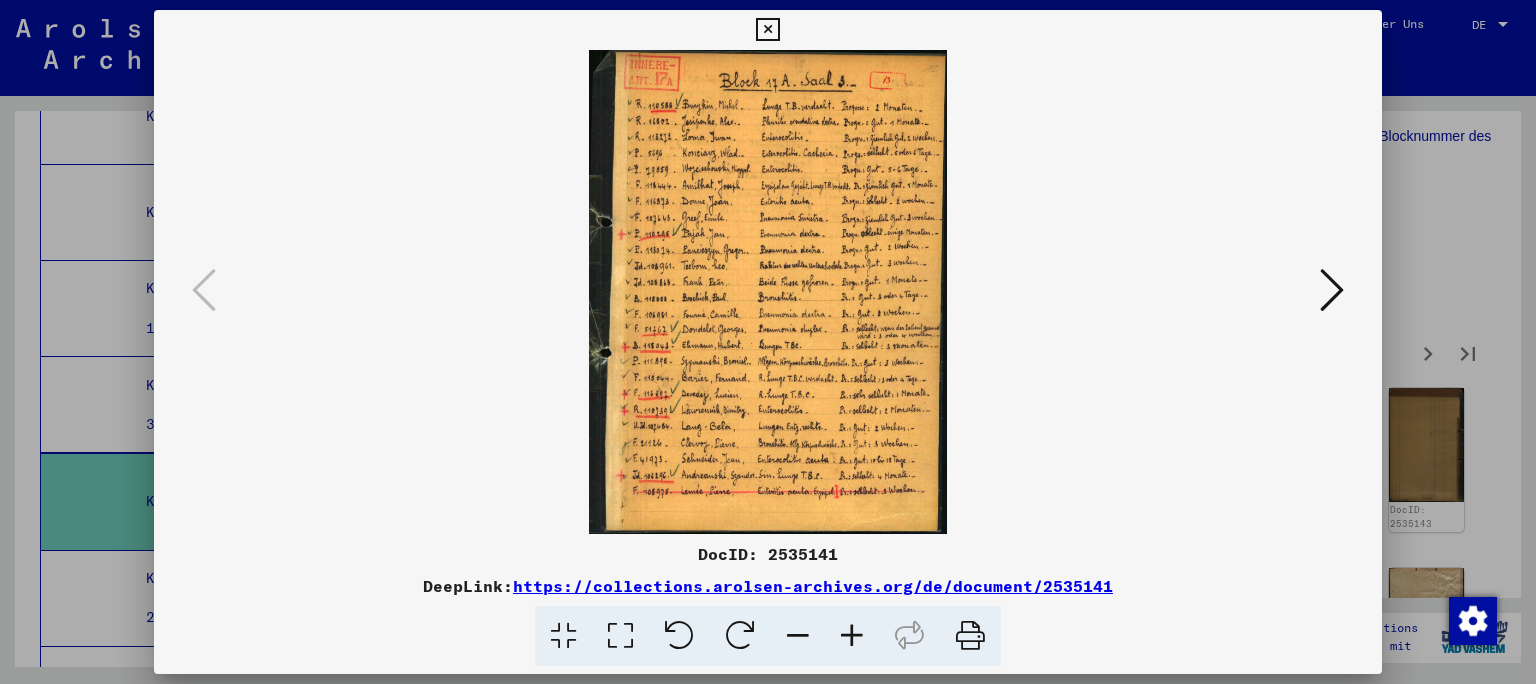 click at bounding box center [852, 636] 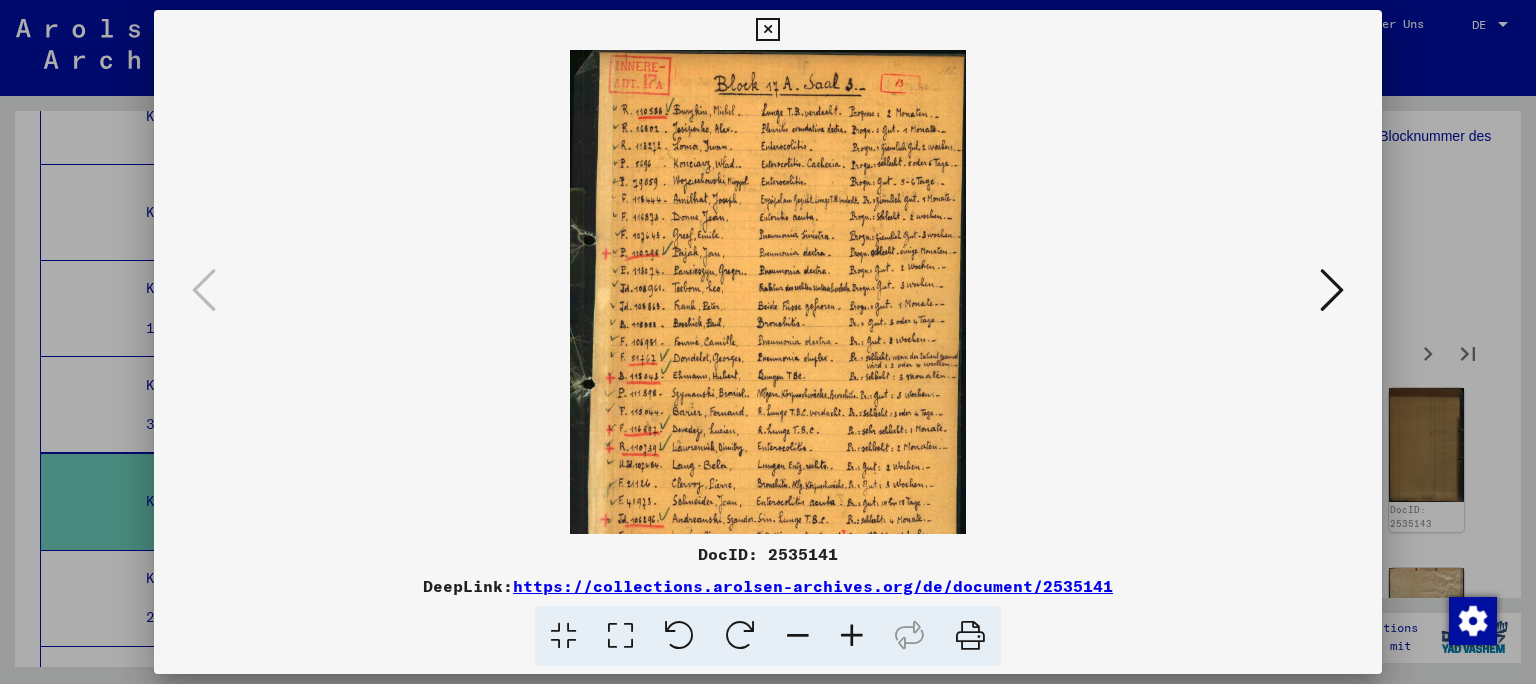 click at bounding box center (852, 636) 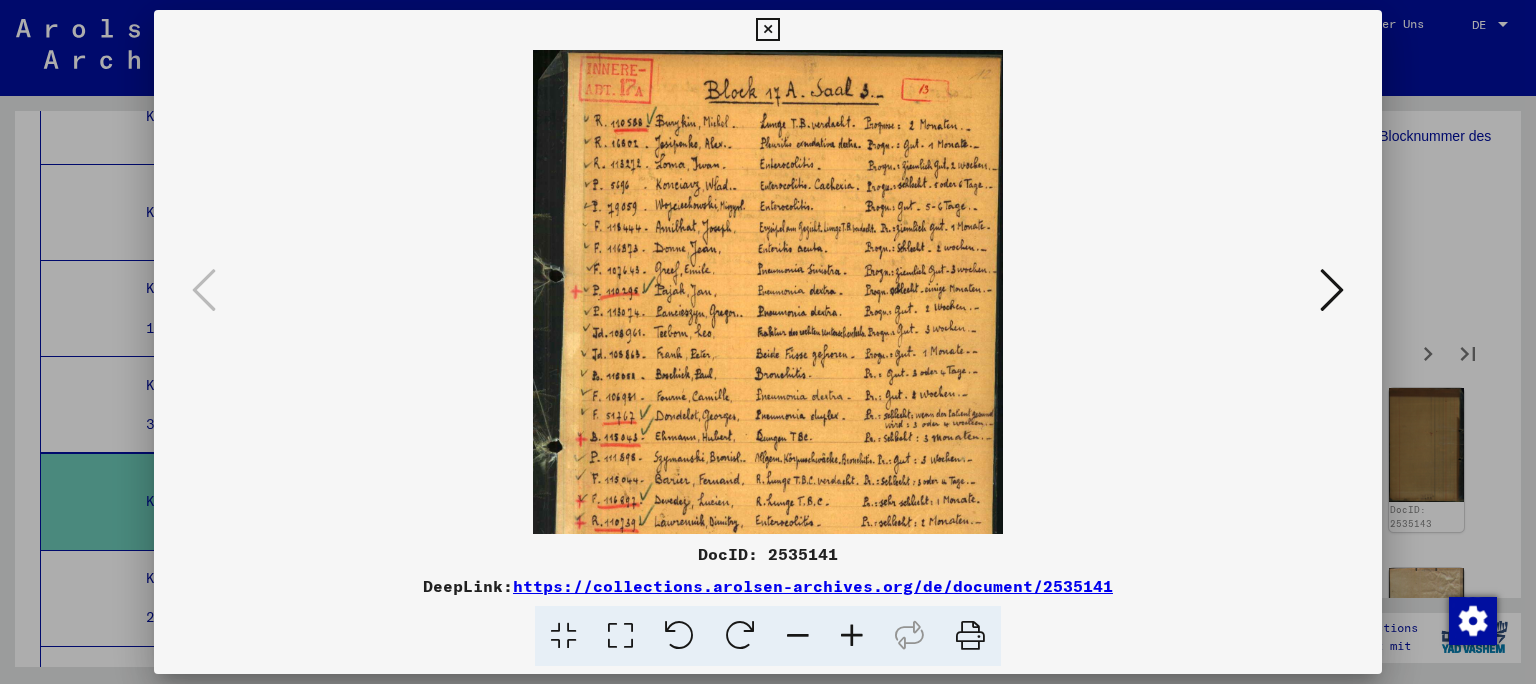 click at bounding box center [852, 636] 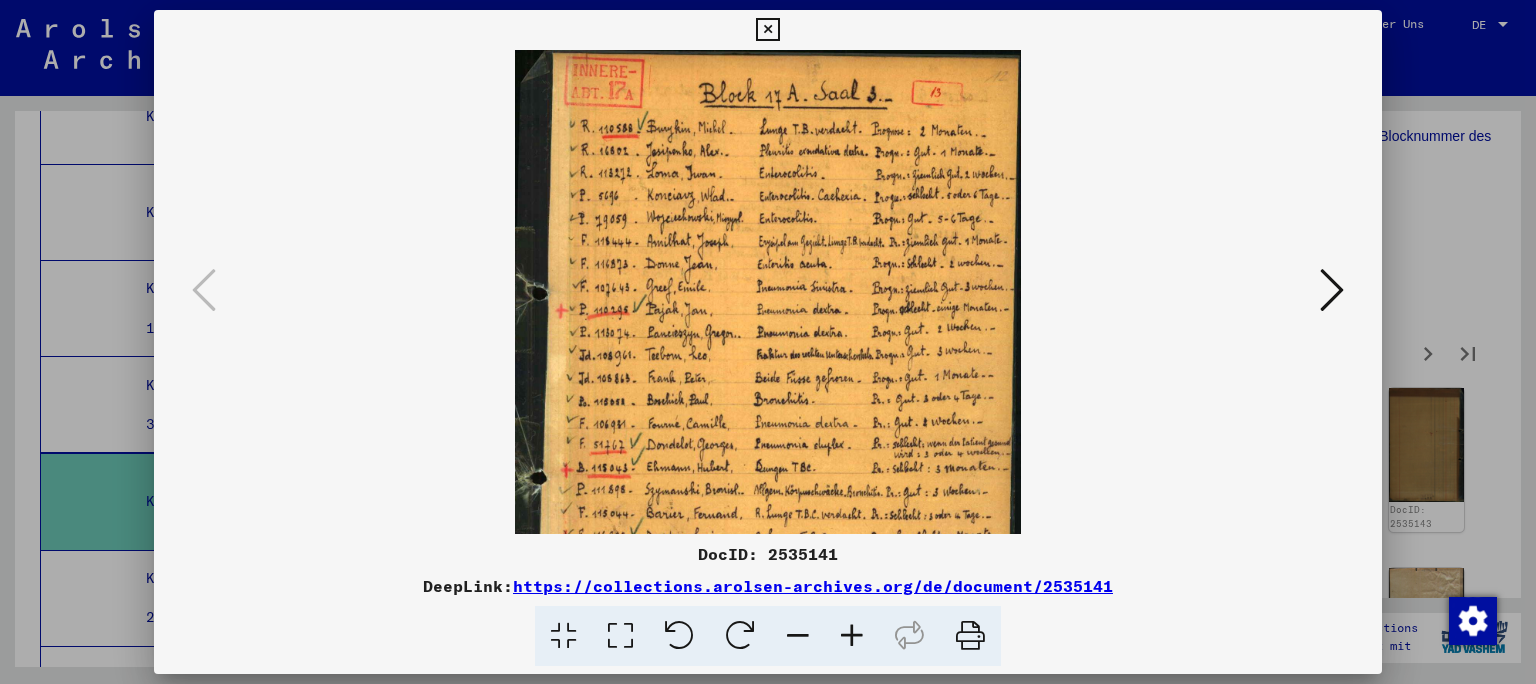 click at bounding box center (852, 636) 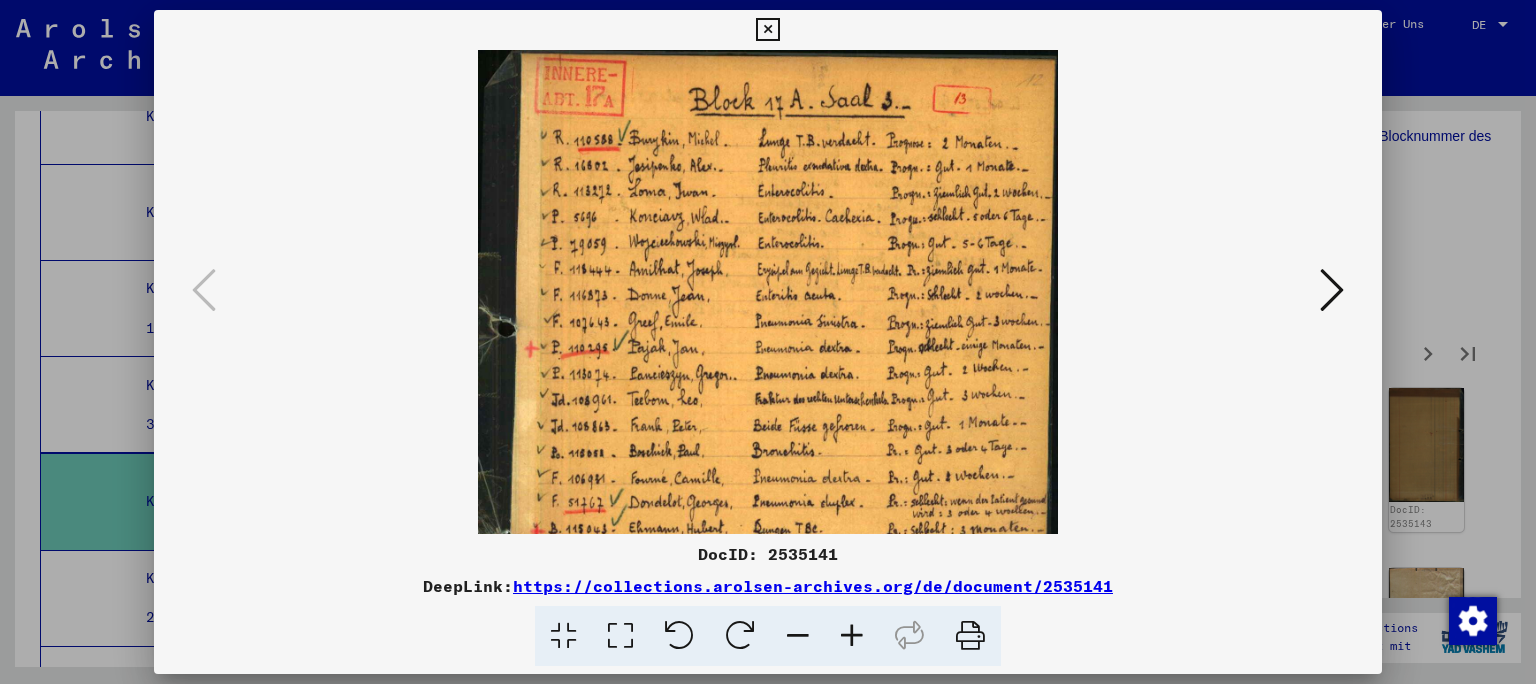 click at bounding box center [852, 636] 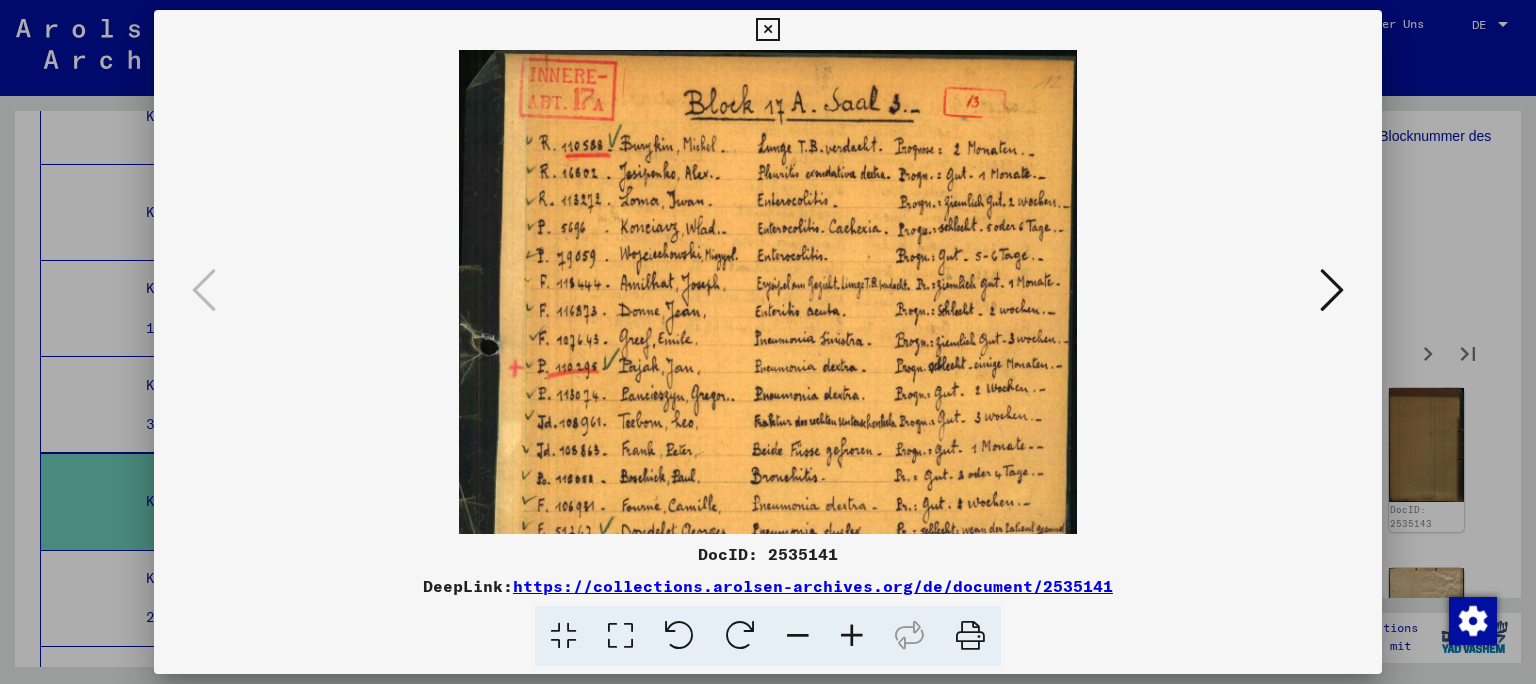 click at bounding box center [852, 636] 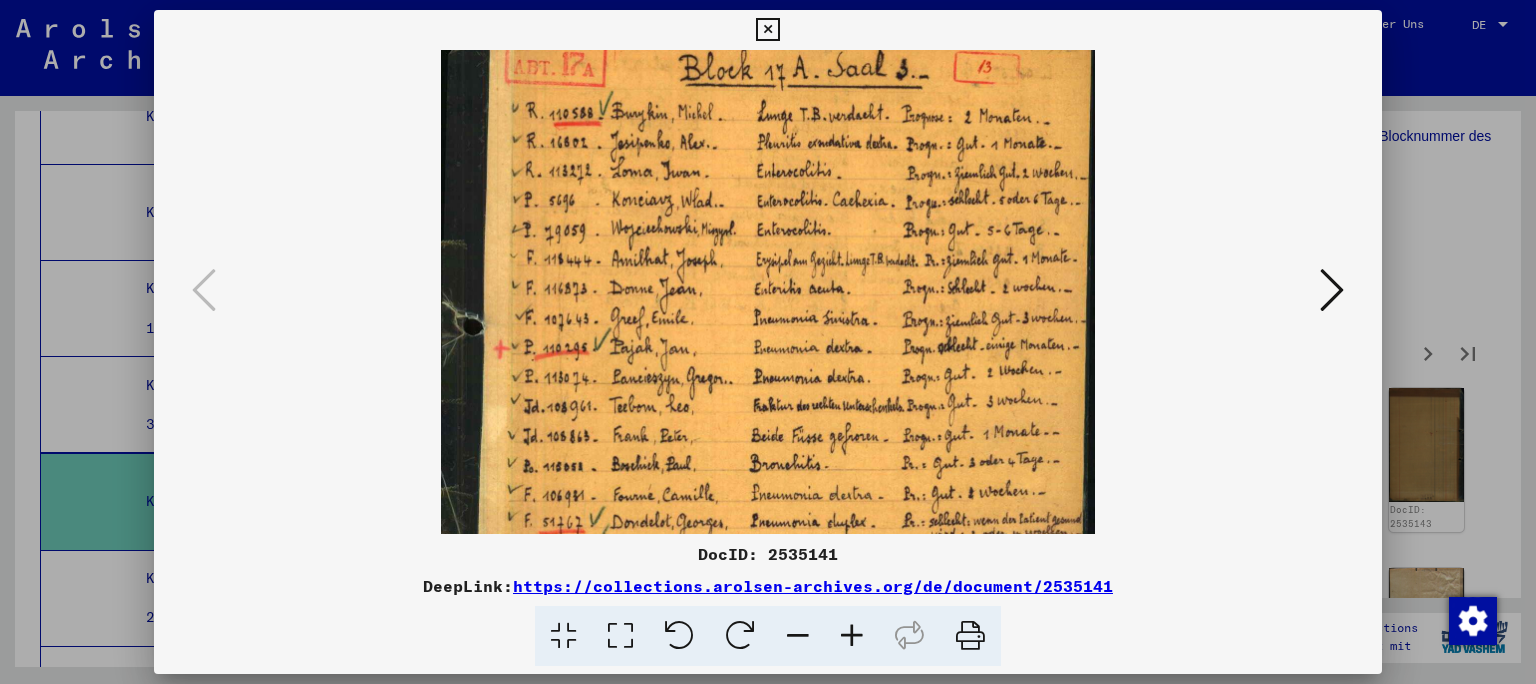 scroll, scrollTop: 45, scrollLeft: 0, axis: vertical 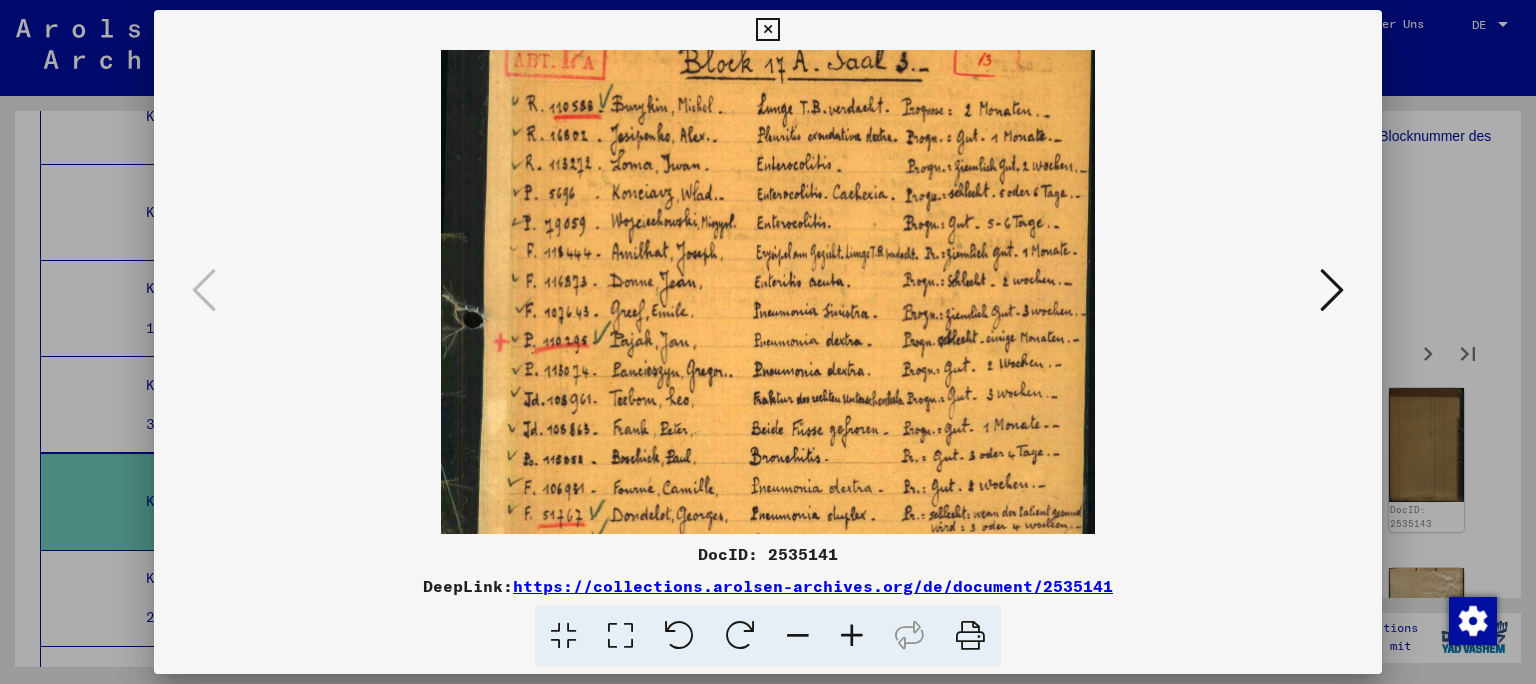drag, startPoint x: 734, startPoint y: 384, endPoint x: 727, endPoint y: 339, distance: 45.54119 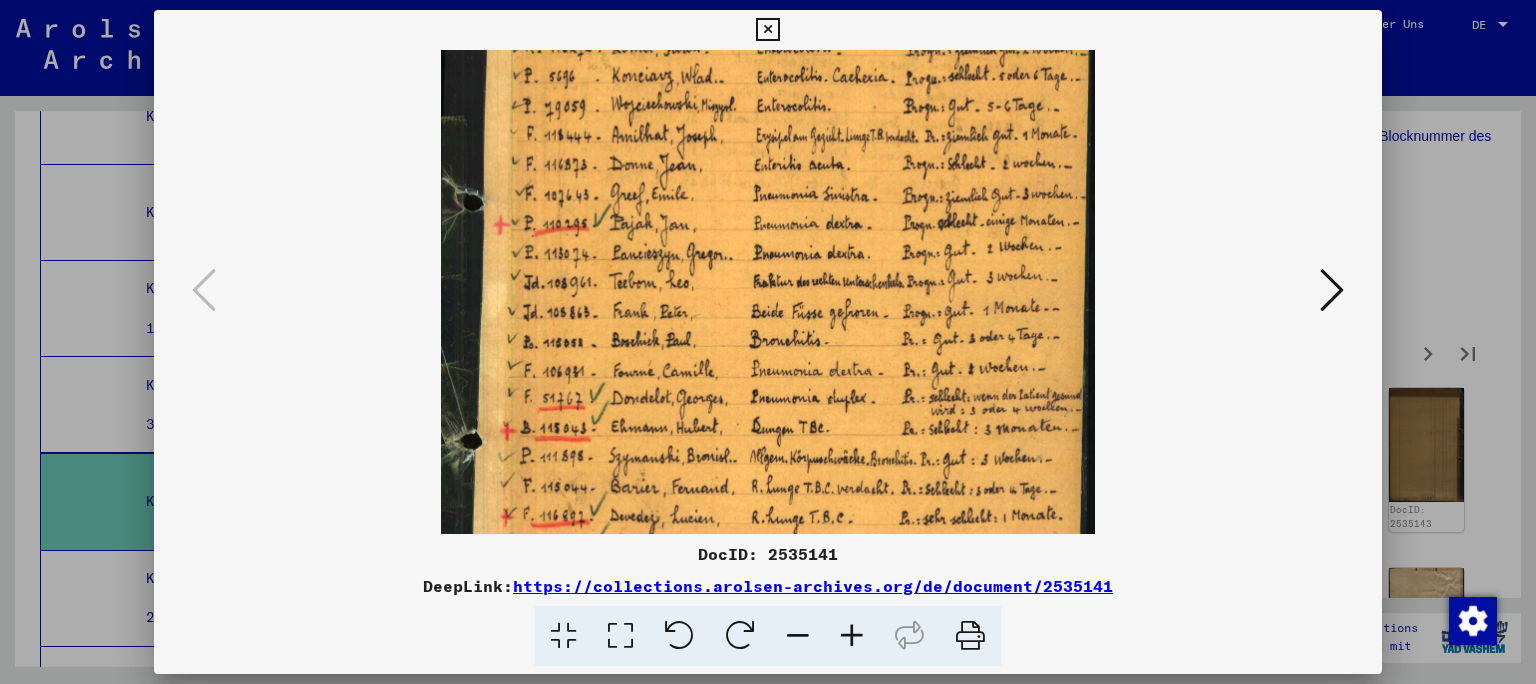 drag, startPoint x: 727, startPoint y: 339, endPoint x: 736, endPoint y: 221, distance: 118.34272 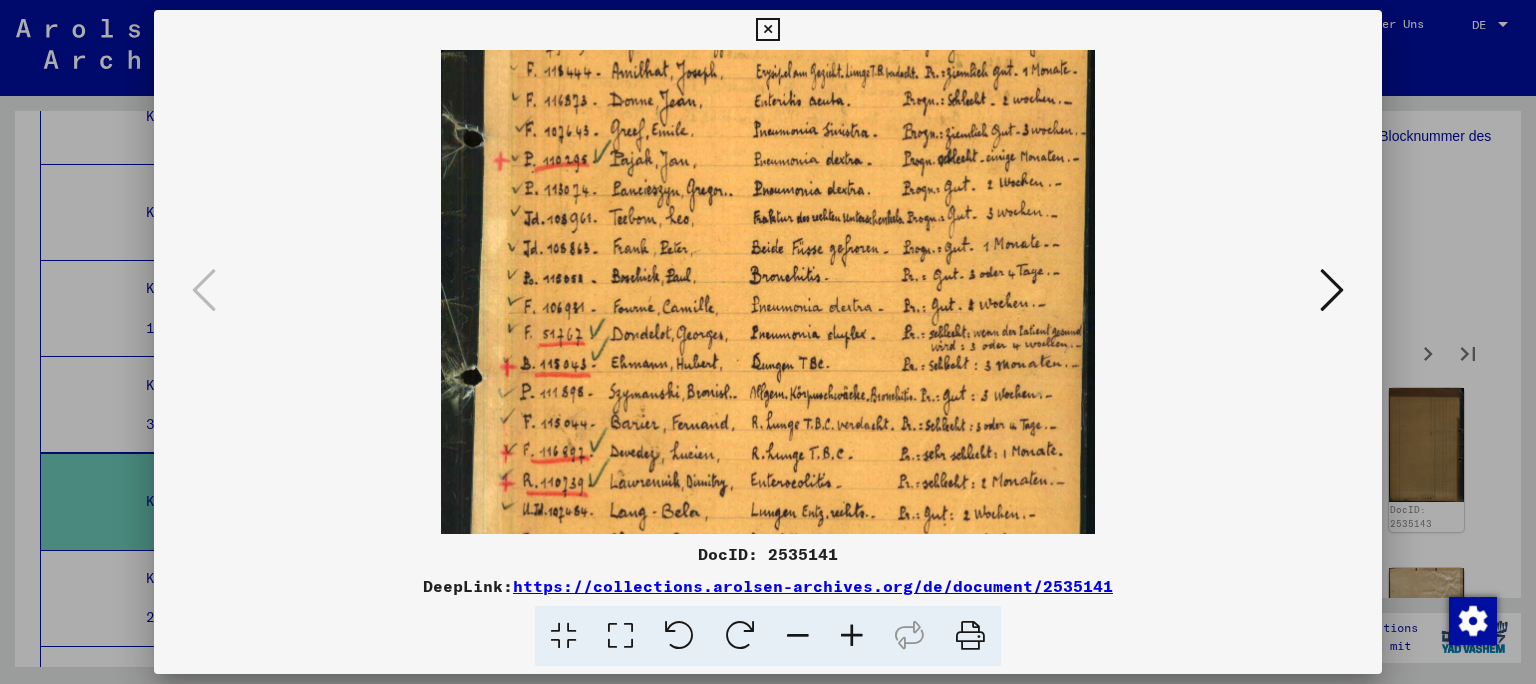 drag, startPoint x: 736, startPoint y: 221, endPoint x: 745, endPoint y: 158, distance: 63.63961 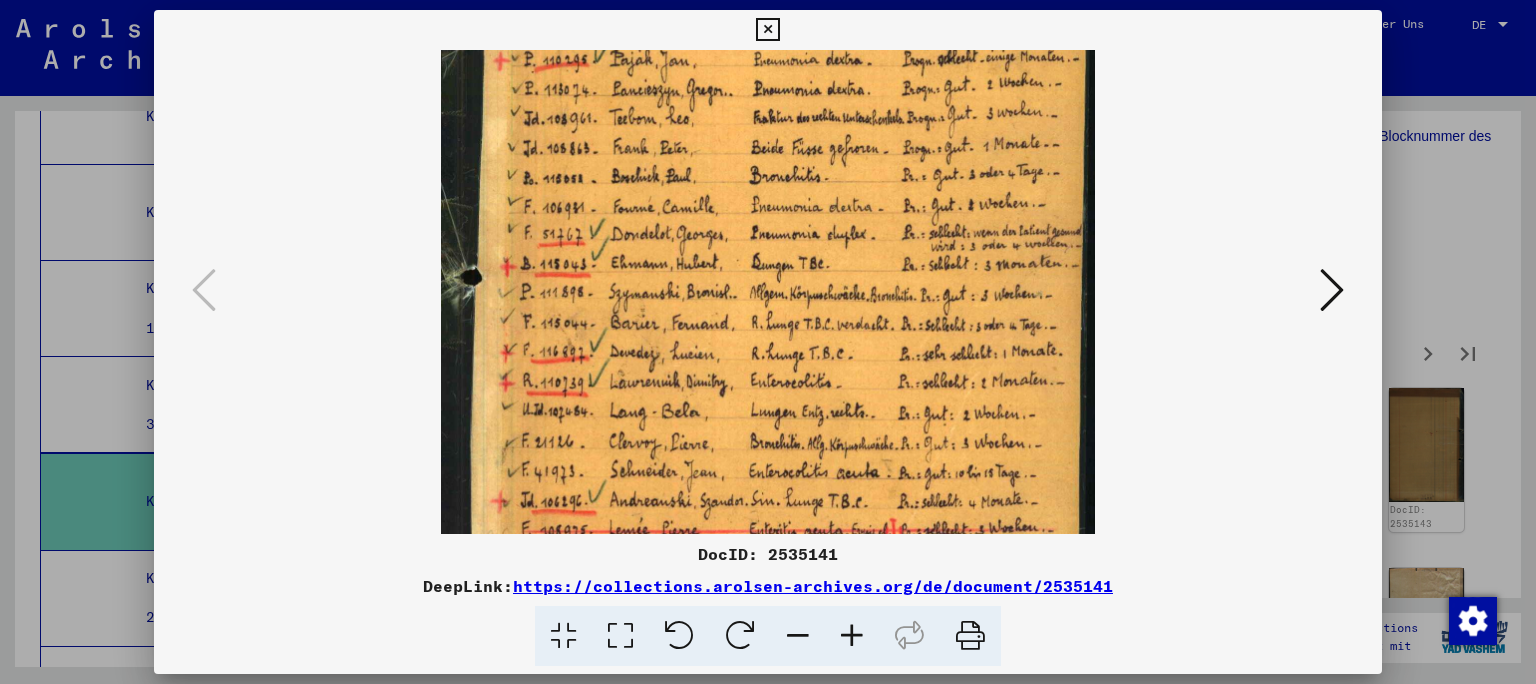 drag, startPoint x: 769, startPoint y: 310, endPoint x: 792, endPoint y: 210, distance: 102.610916 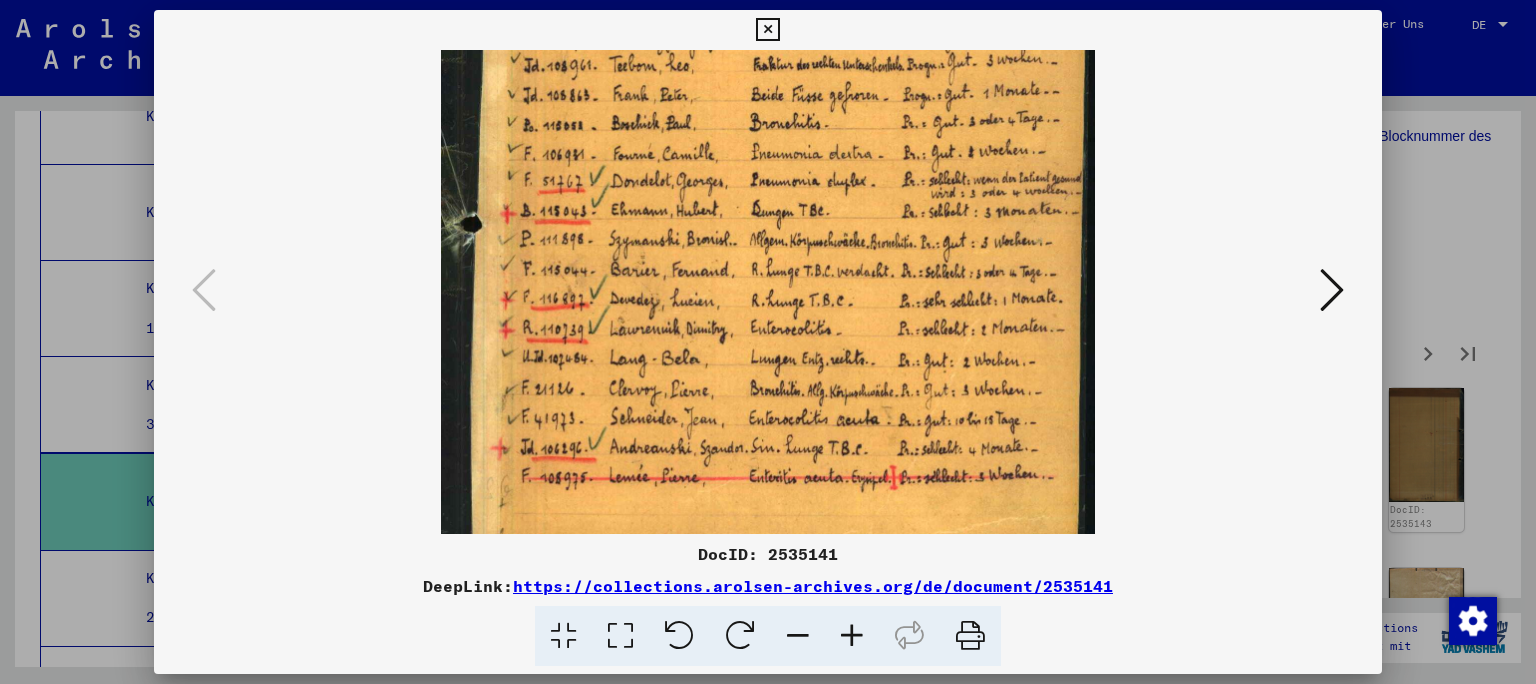 scroll, scrollTop: 400, scrollLeft: 0, axis: vertical 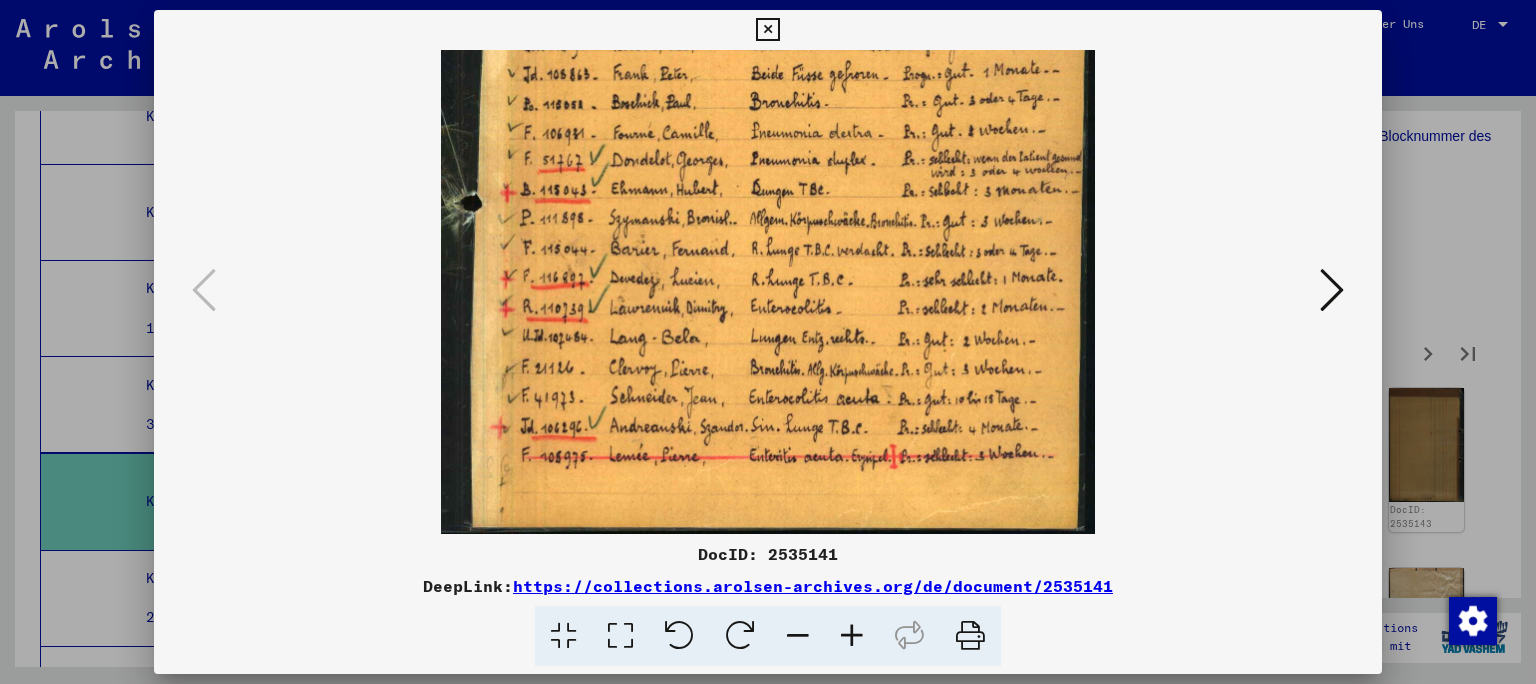 drag, startPoint x: 784, startPoint y: 365, endPoint x: 812, endPoint y: 262, distance: 106.738 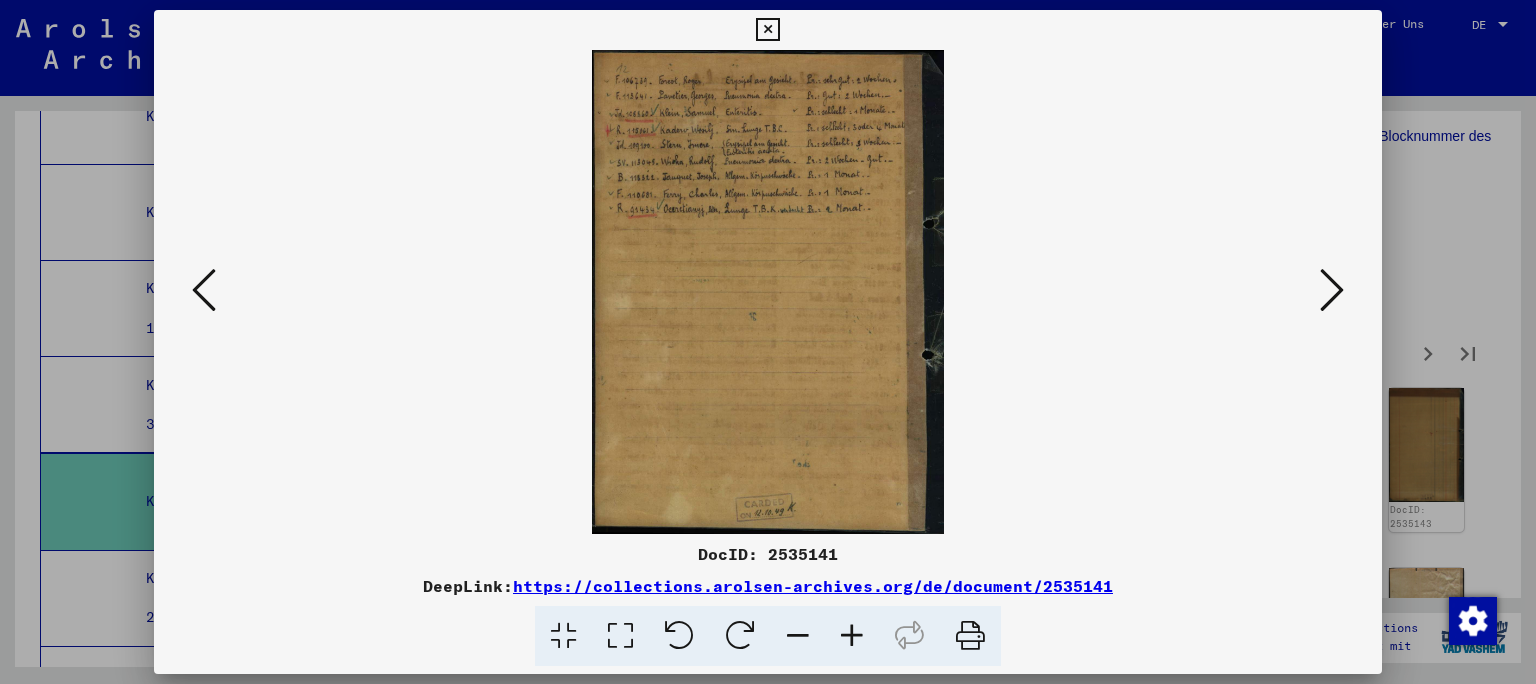 scroll, scrollTop: 0, scrollLeft: 0, axis: both 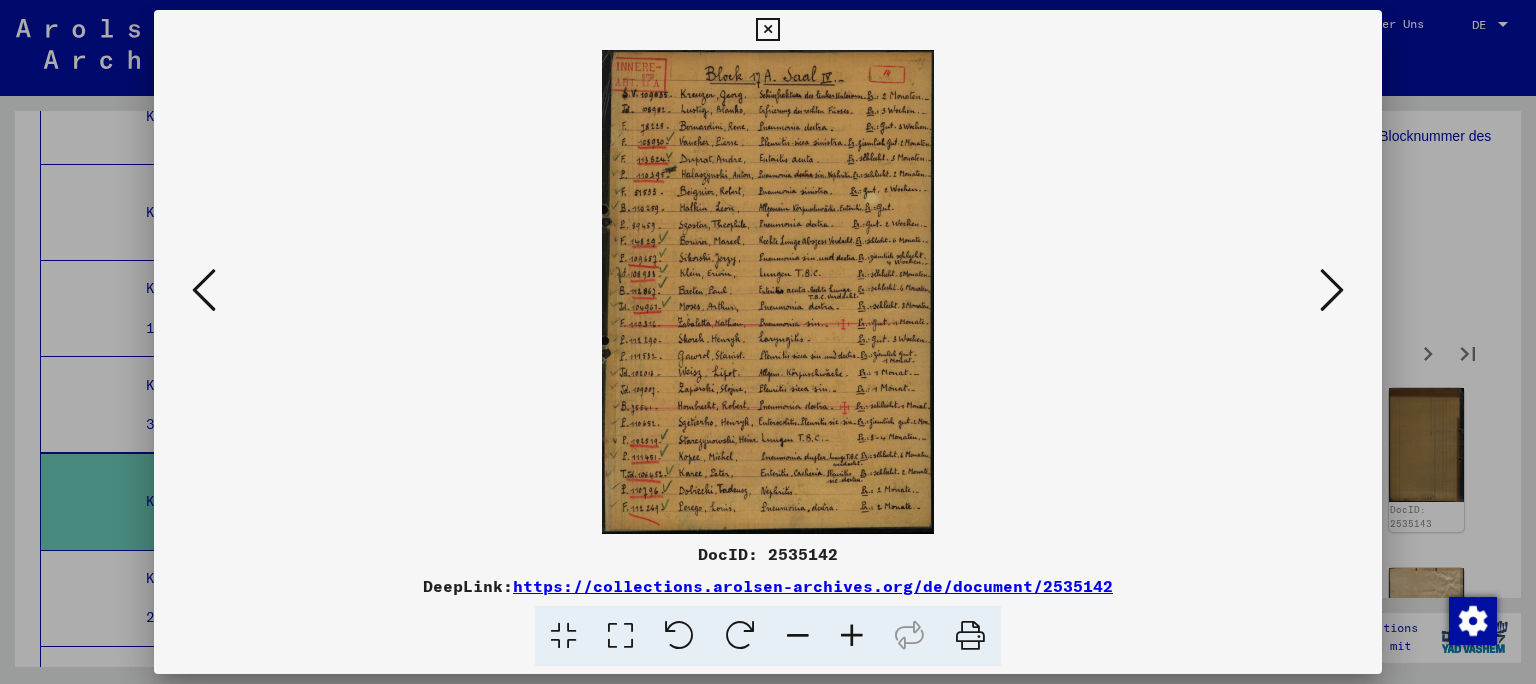 click at bounding box center [852, 636] 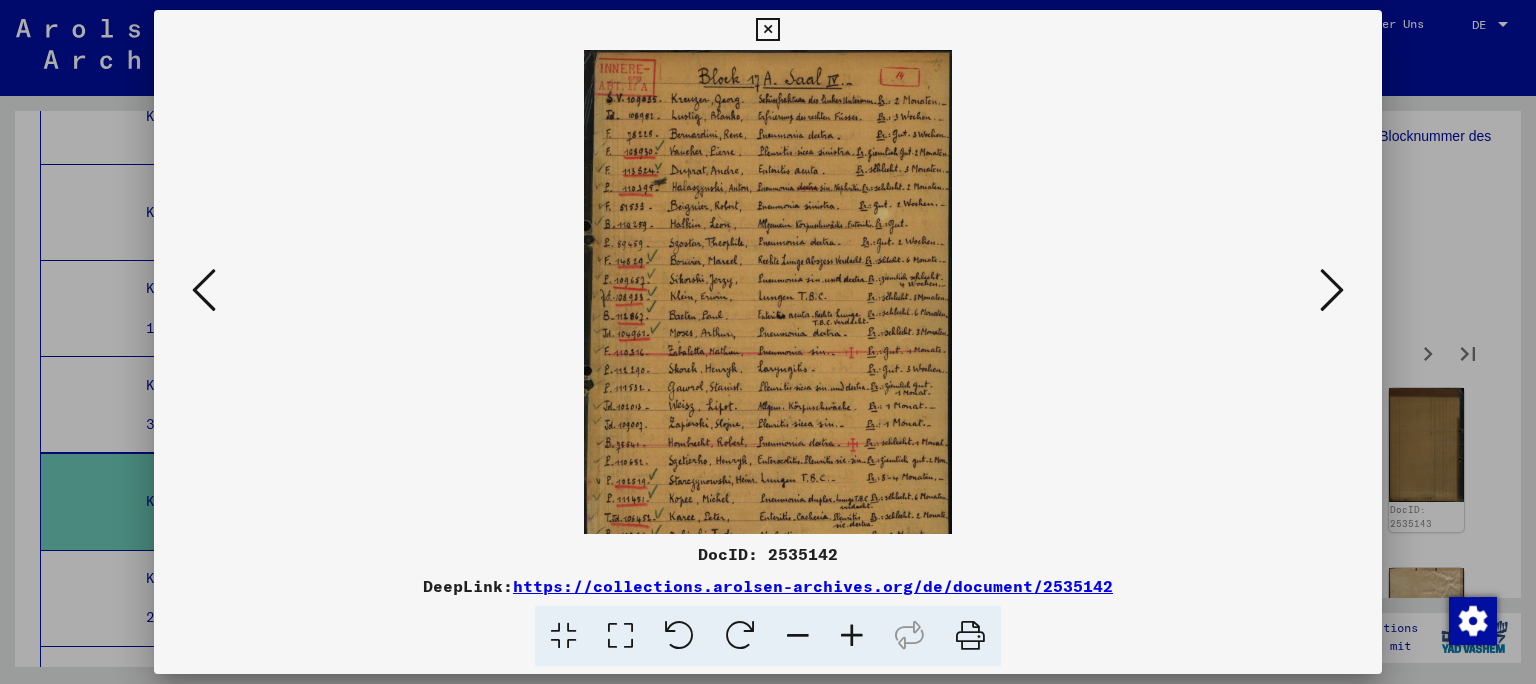 click at bounding box center [852, 636] 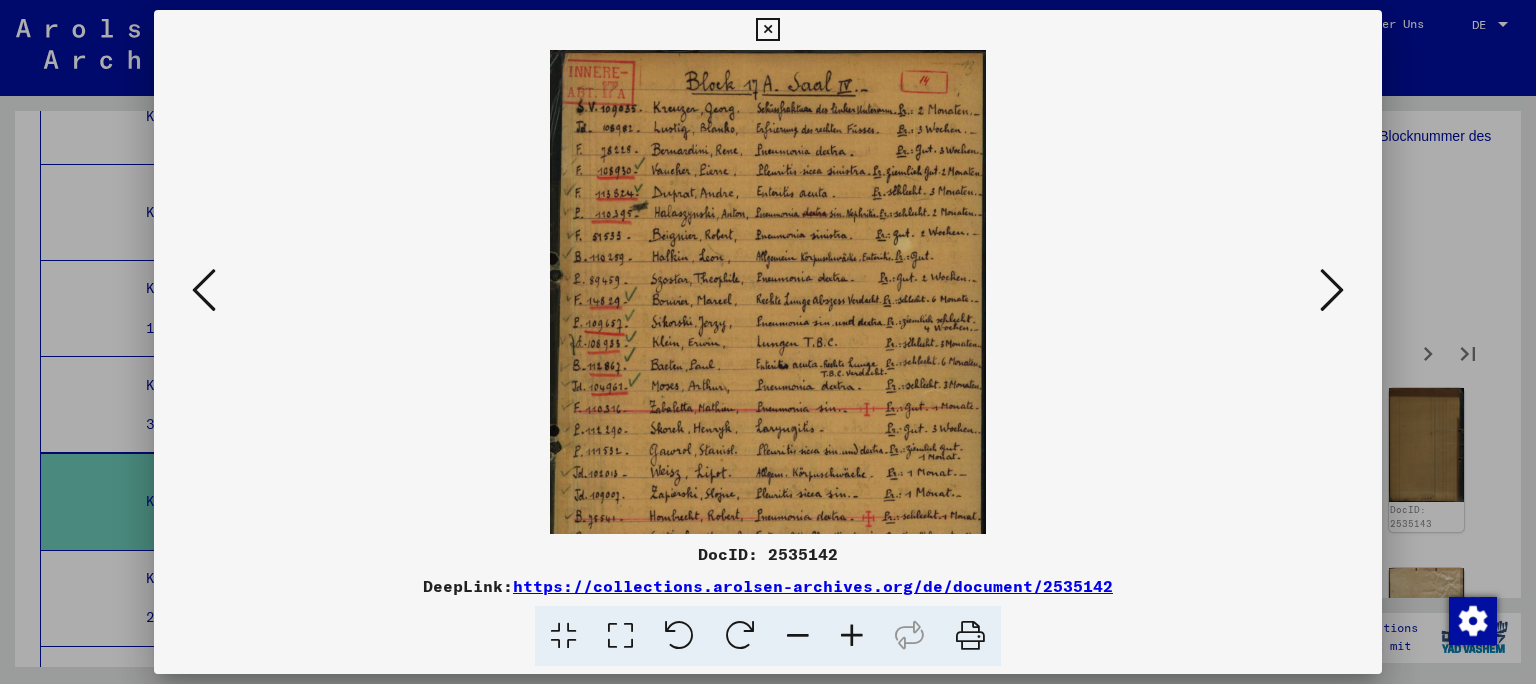 click at bounding box center [852, 636] 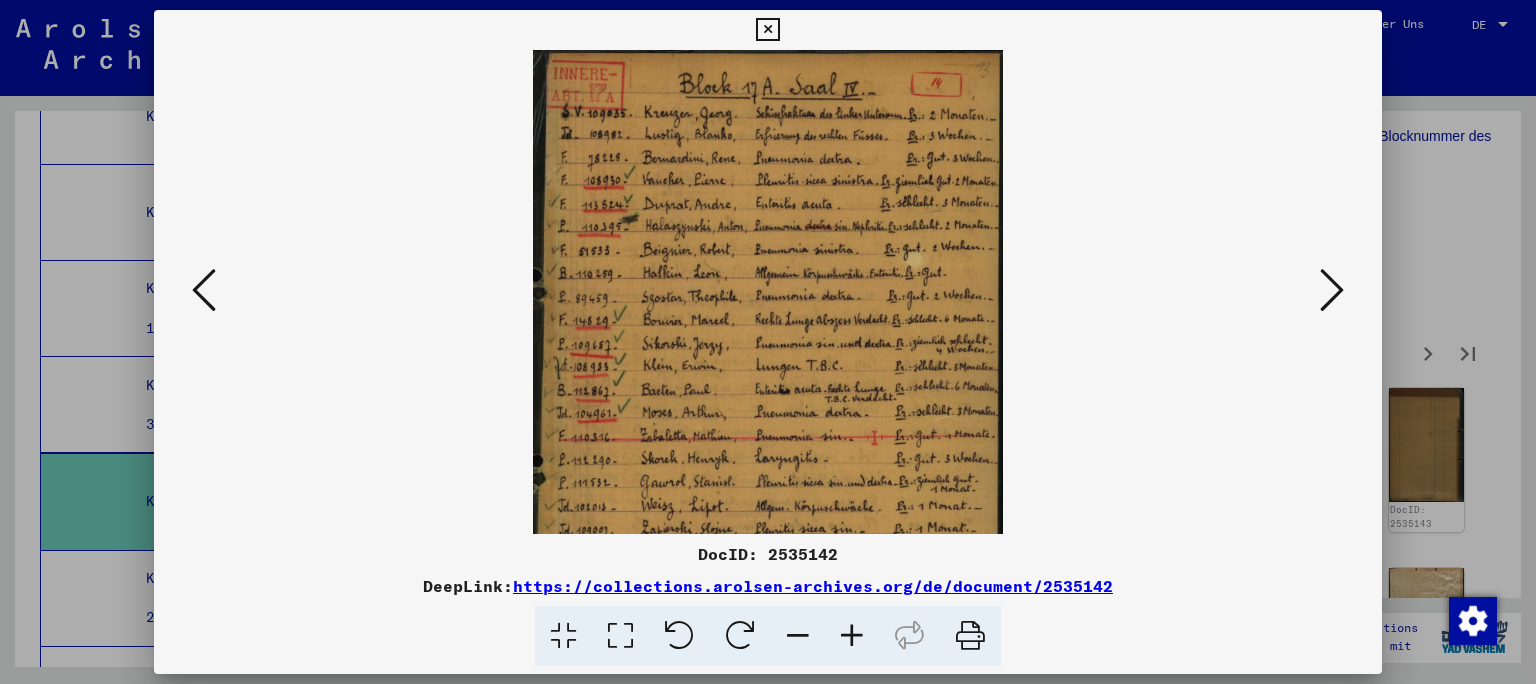 click at bounding box center [852, 636] 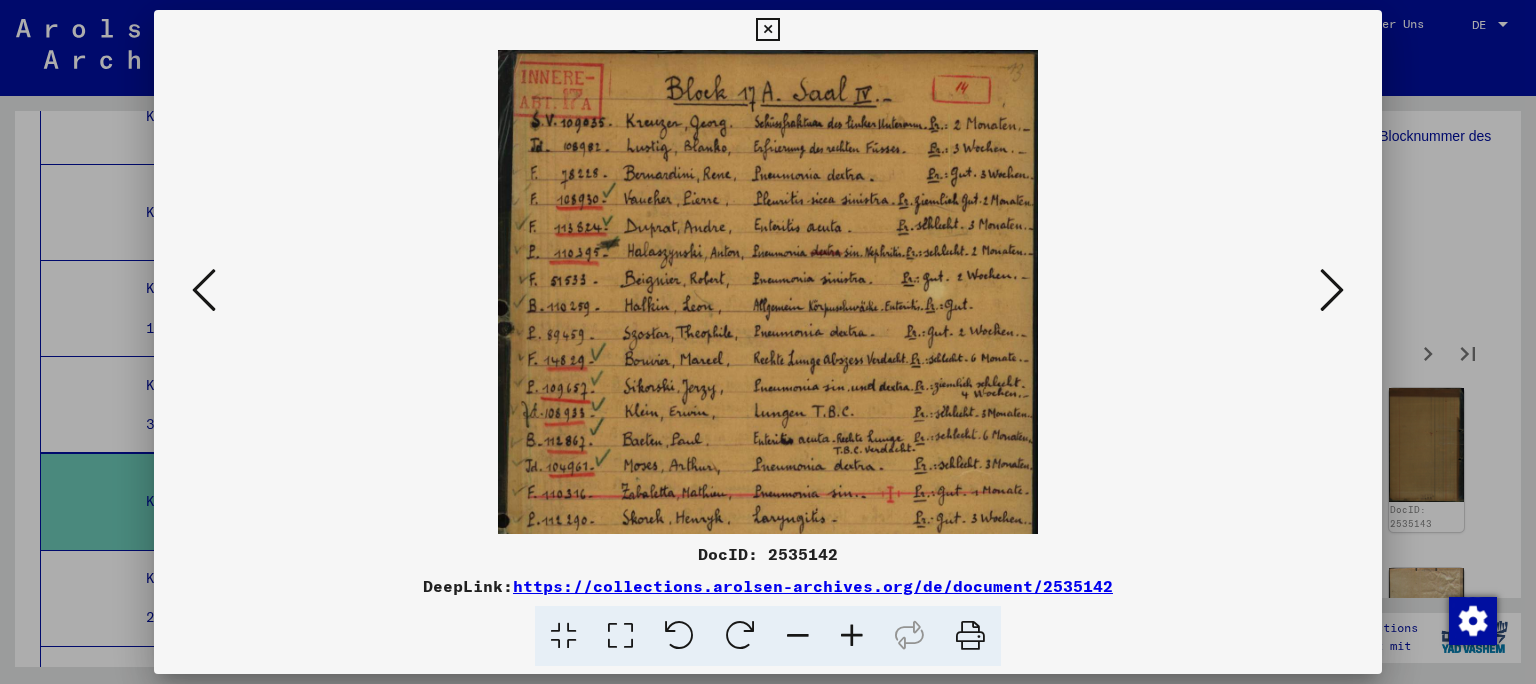 click at bounding box center (852, 636) 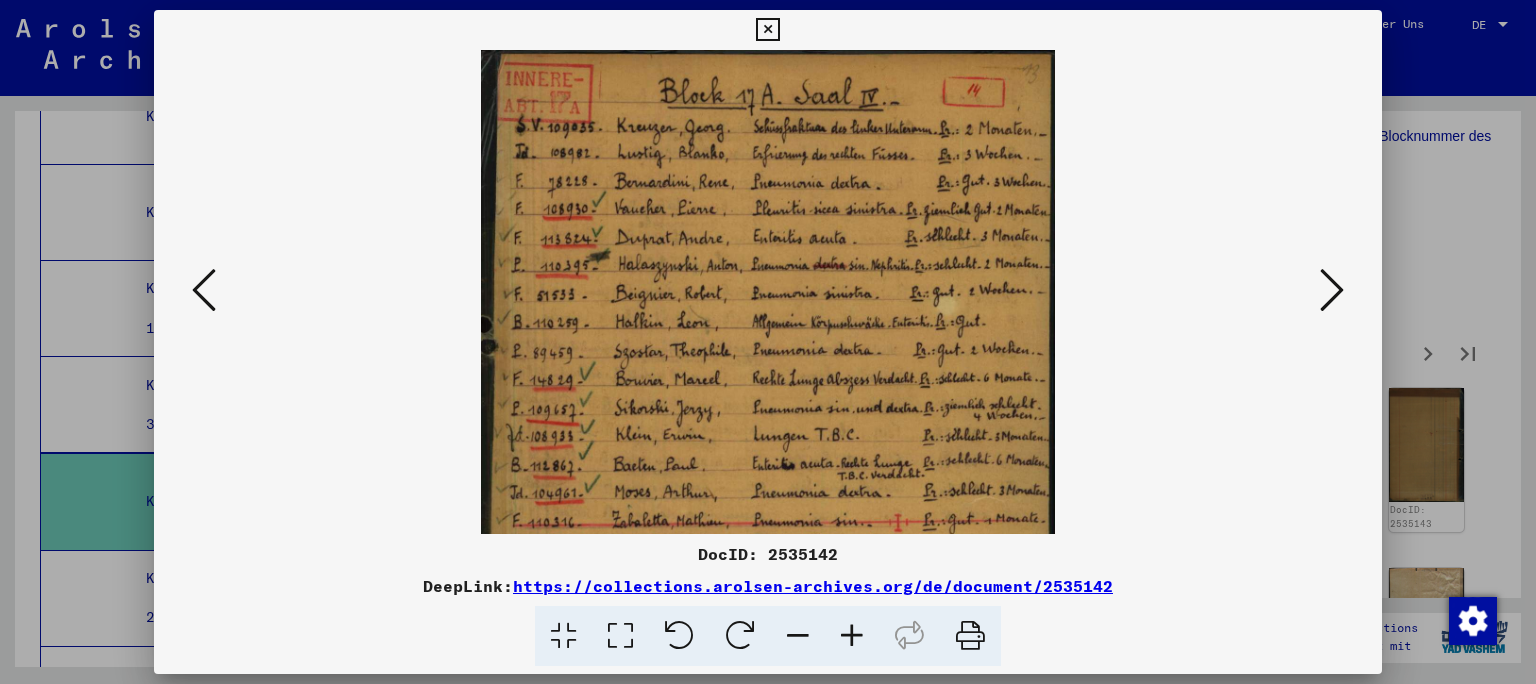 click at bounding box center [852, 636] 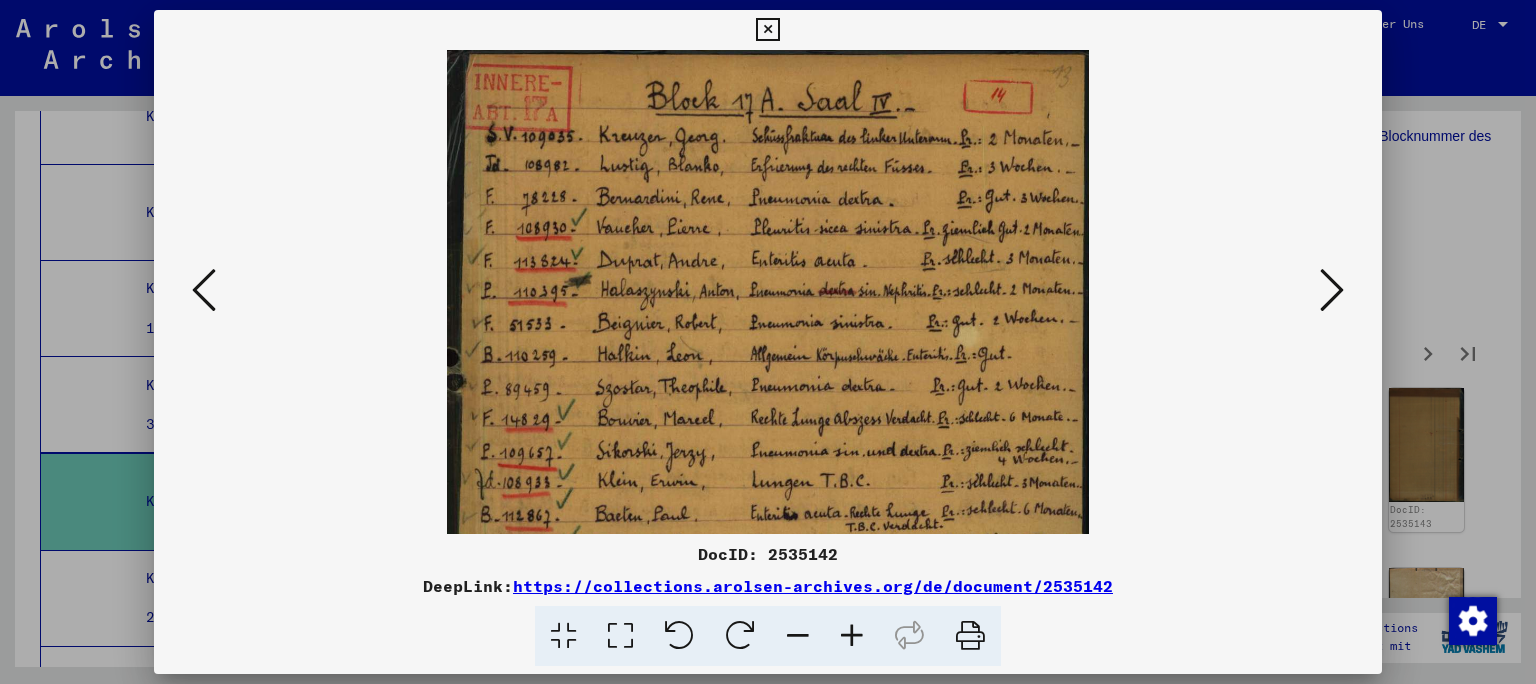 click at bounding box center (852, 636) 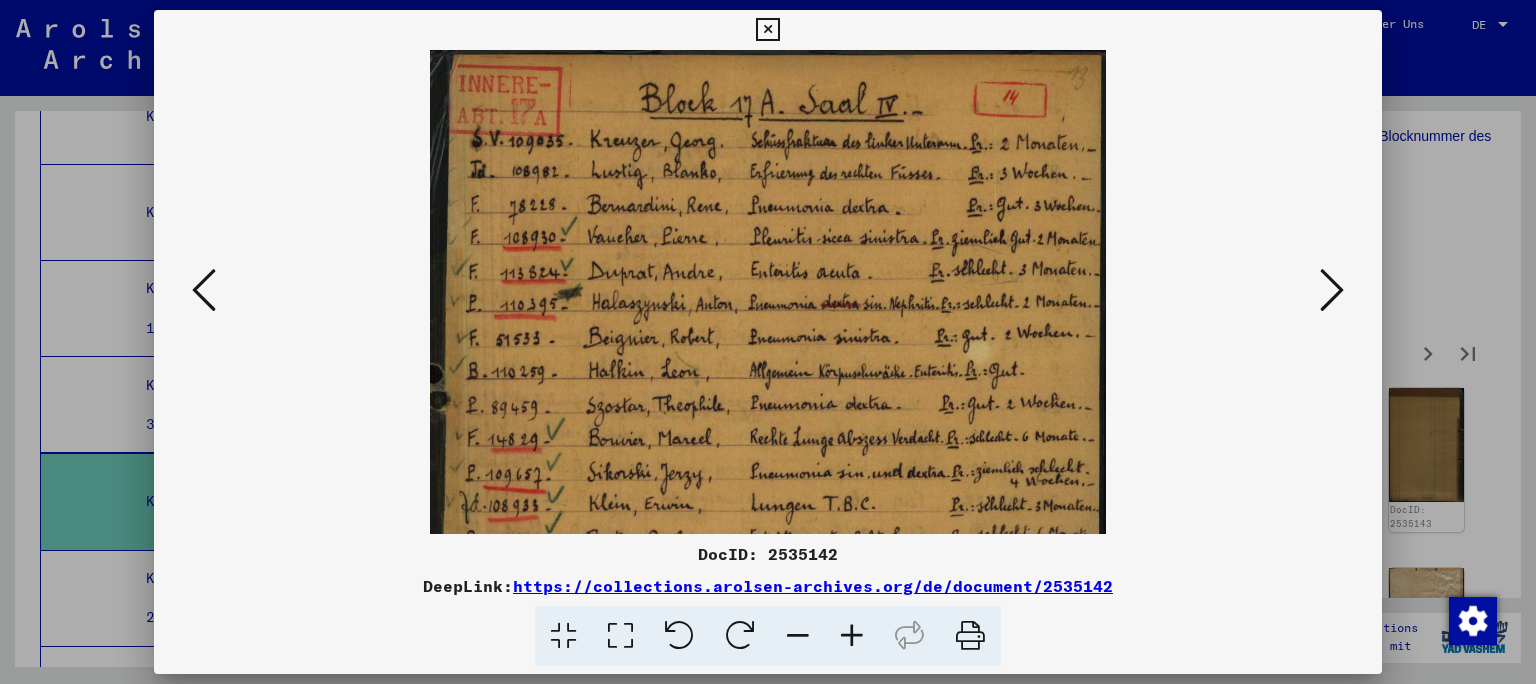 click at bounding box center (852, 636) 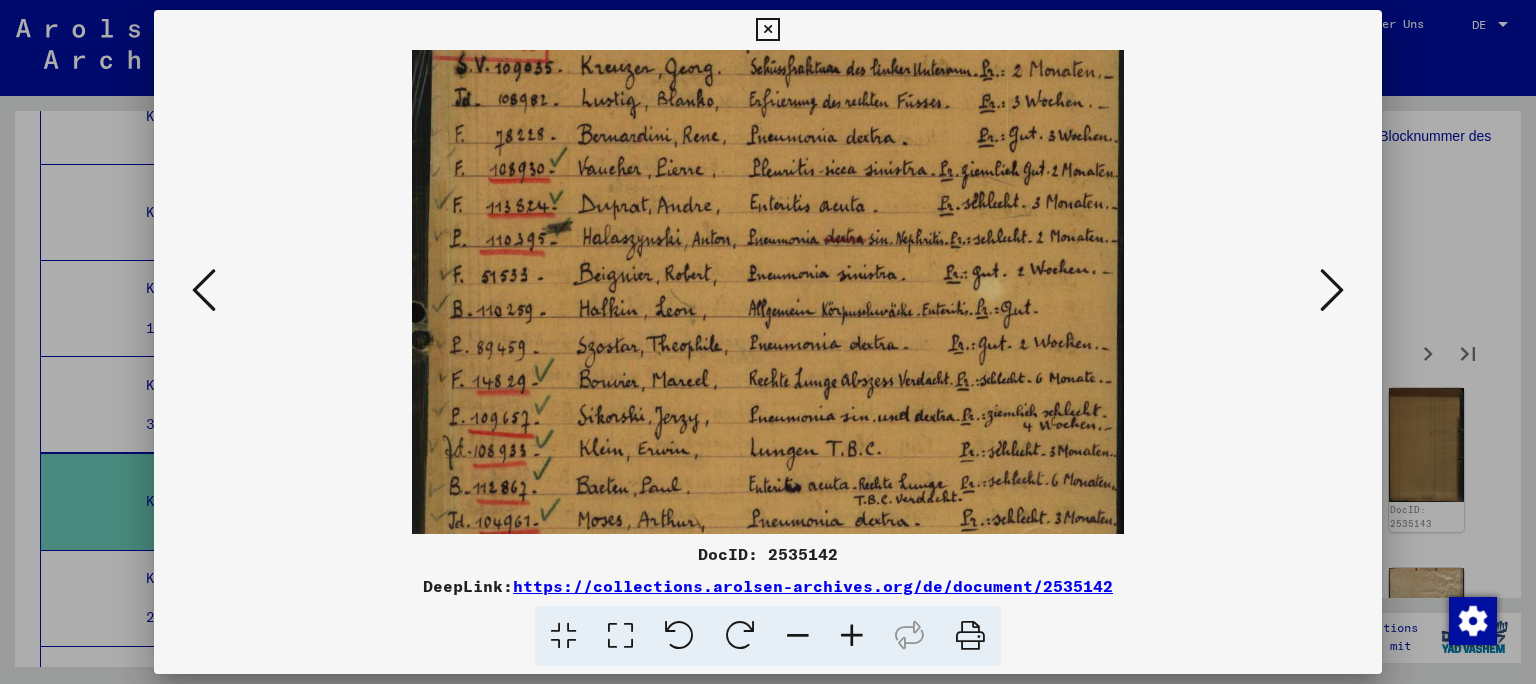 drag, startPoint x: 696, startPoint y: 371, endPoint x: 690, endPoint y: 293, distance: 78.23043 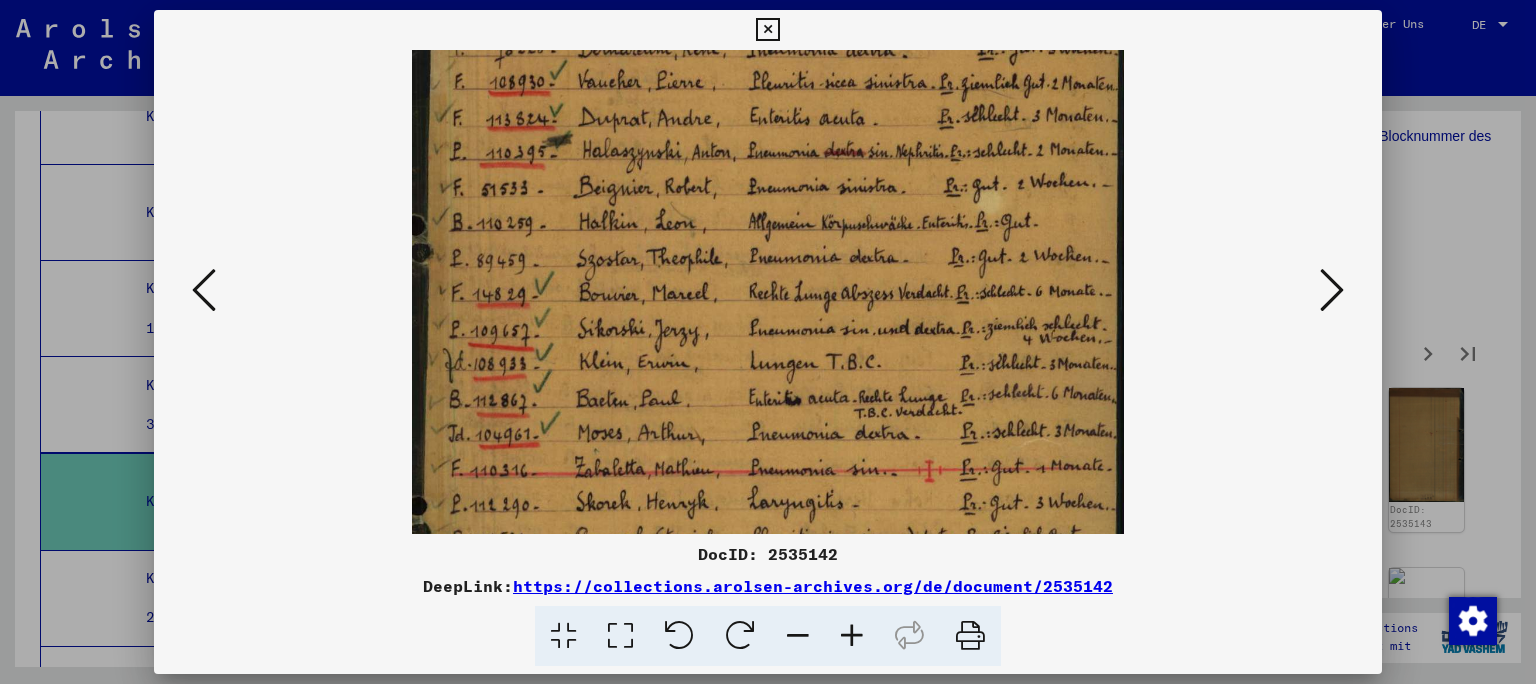 drag, startPoint x: 814, startPoint y: 370, endPoint x: 830, endPoint y: 283, distance: 88.45903 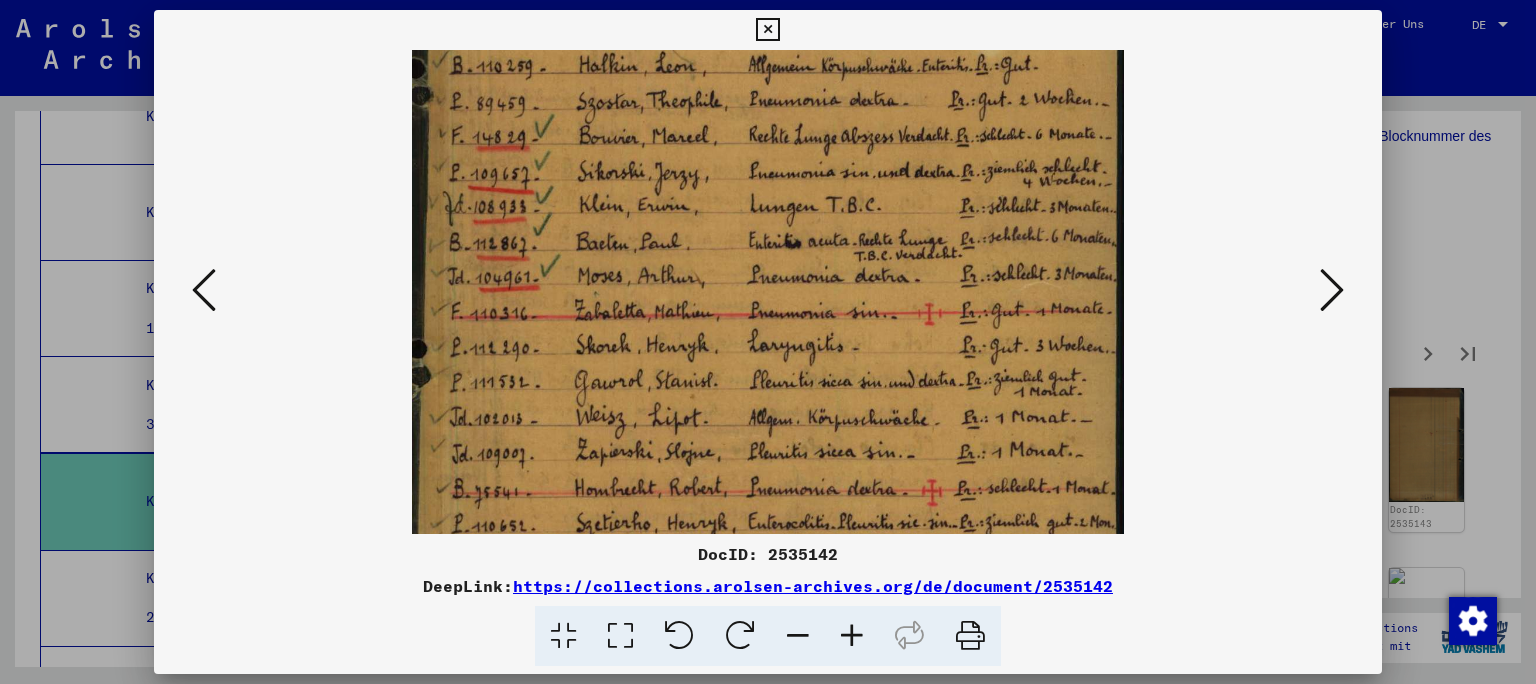 scroll, scrollTop: 326, scrollLeft: 0, axis: vertical 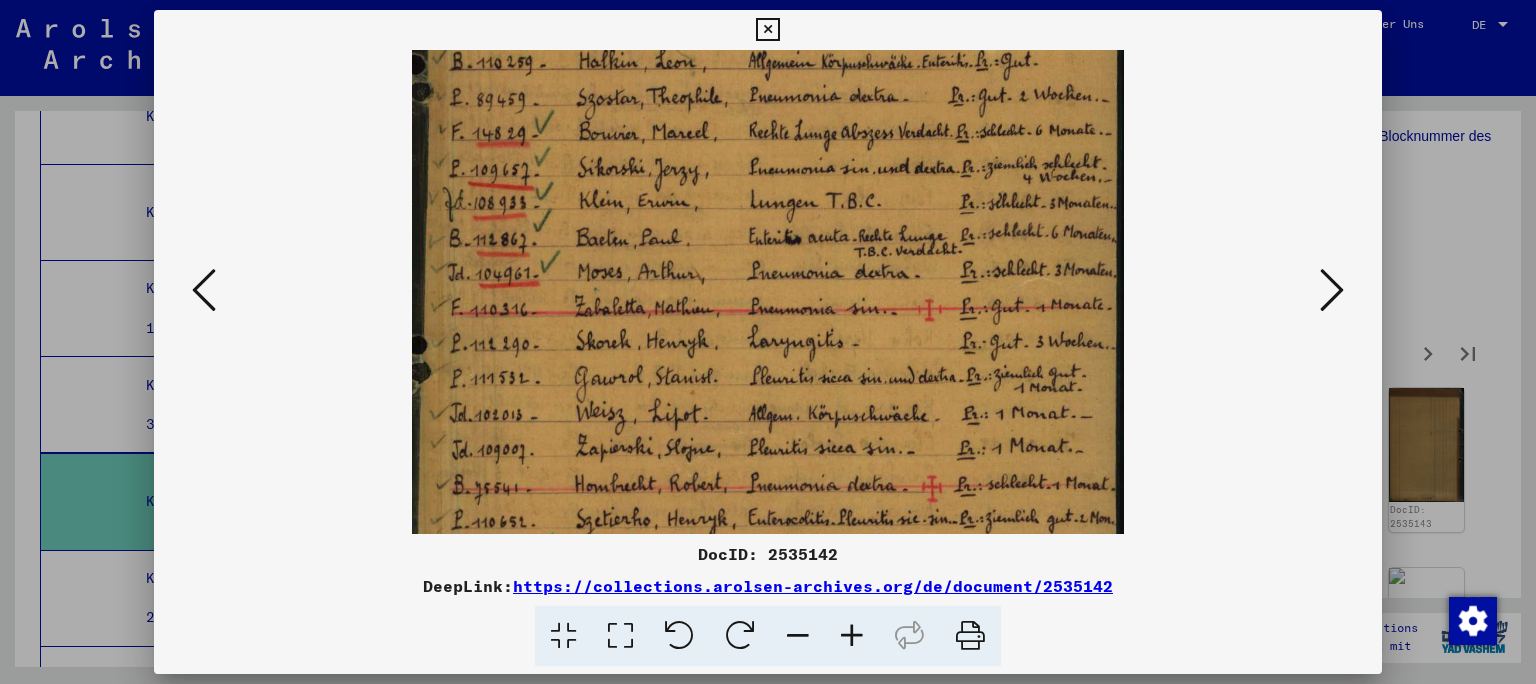 drag, startPoint x: 871, startPoint y: 415, endPoint x: 933, endPoint y: 254, distance: 172.52536 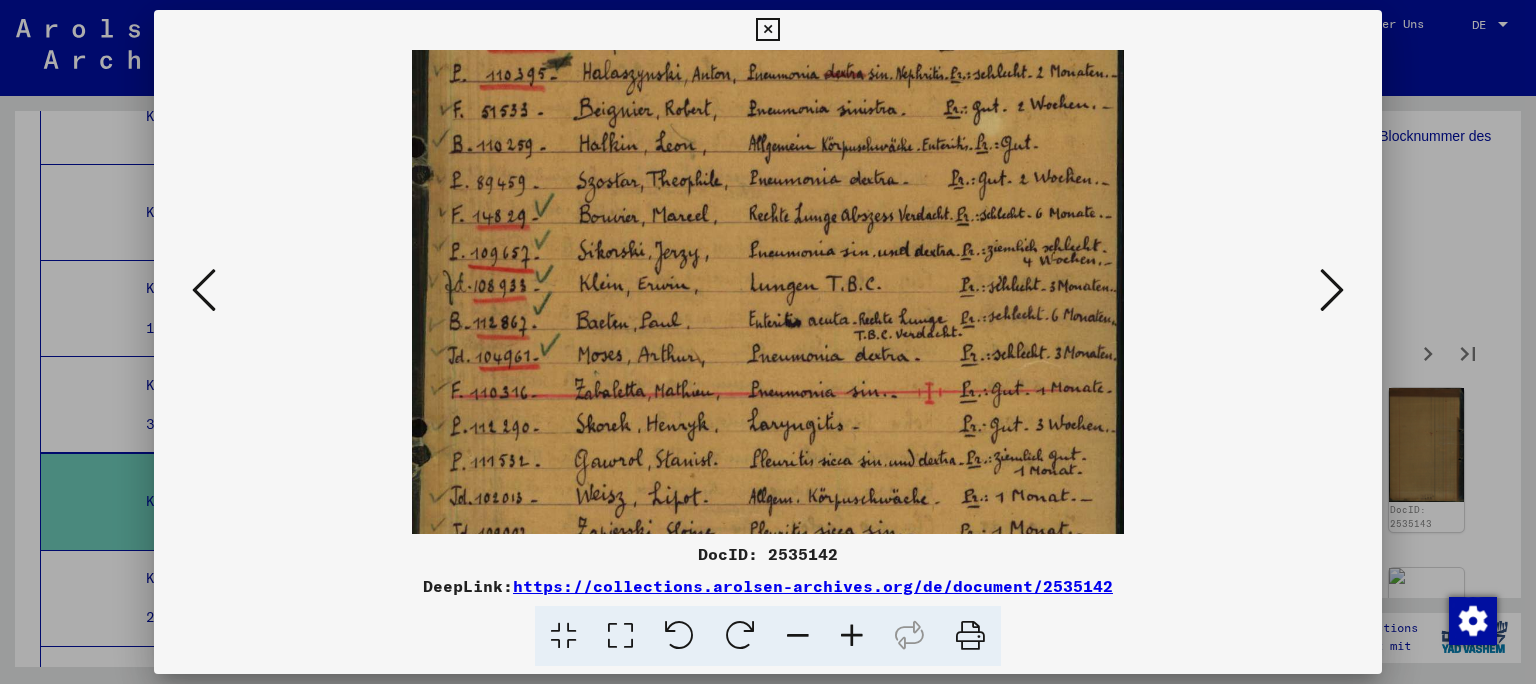 scroll, scrollTop: 391, scrollLeft: 0, axis: vertical 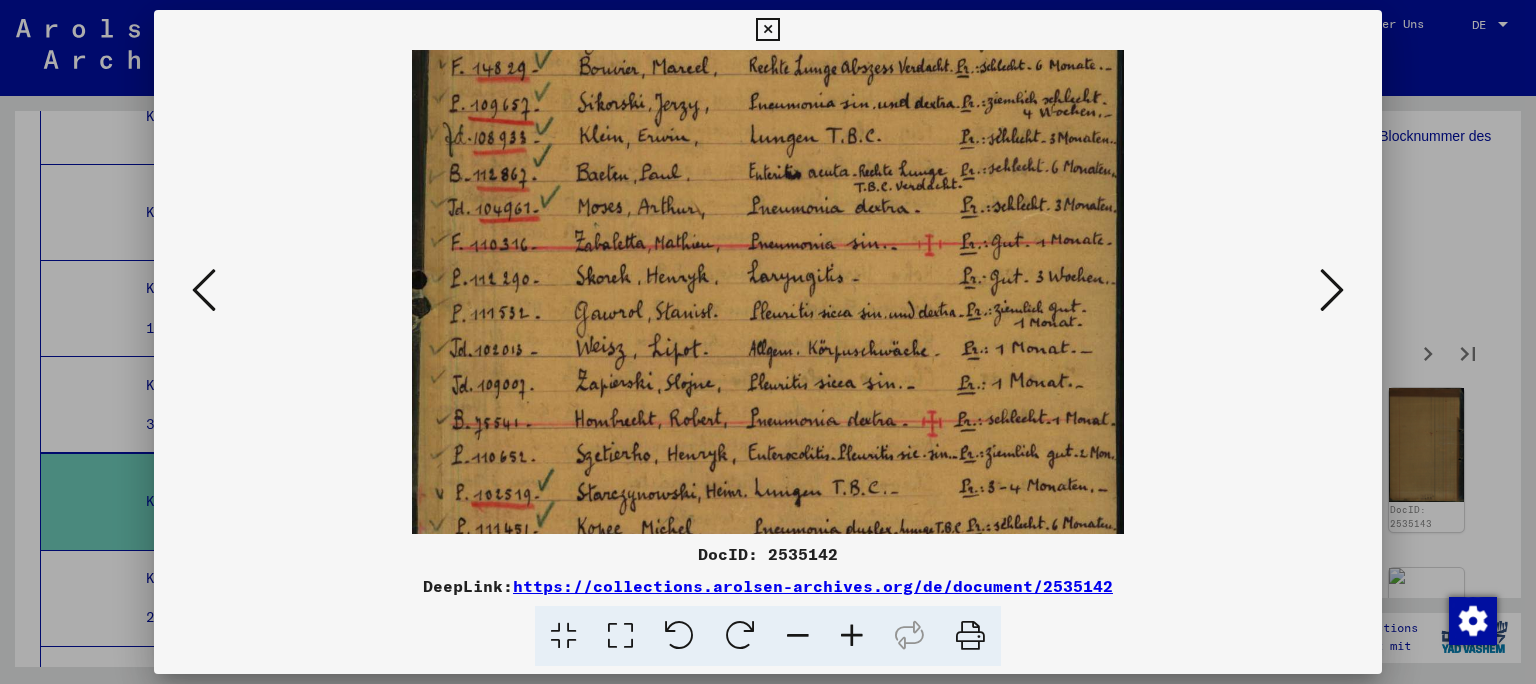 drag, startPoint x: 933, startPoint y: 254, endPoint x: 956, endPoint y: 189, distance: 68.94926 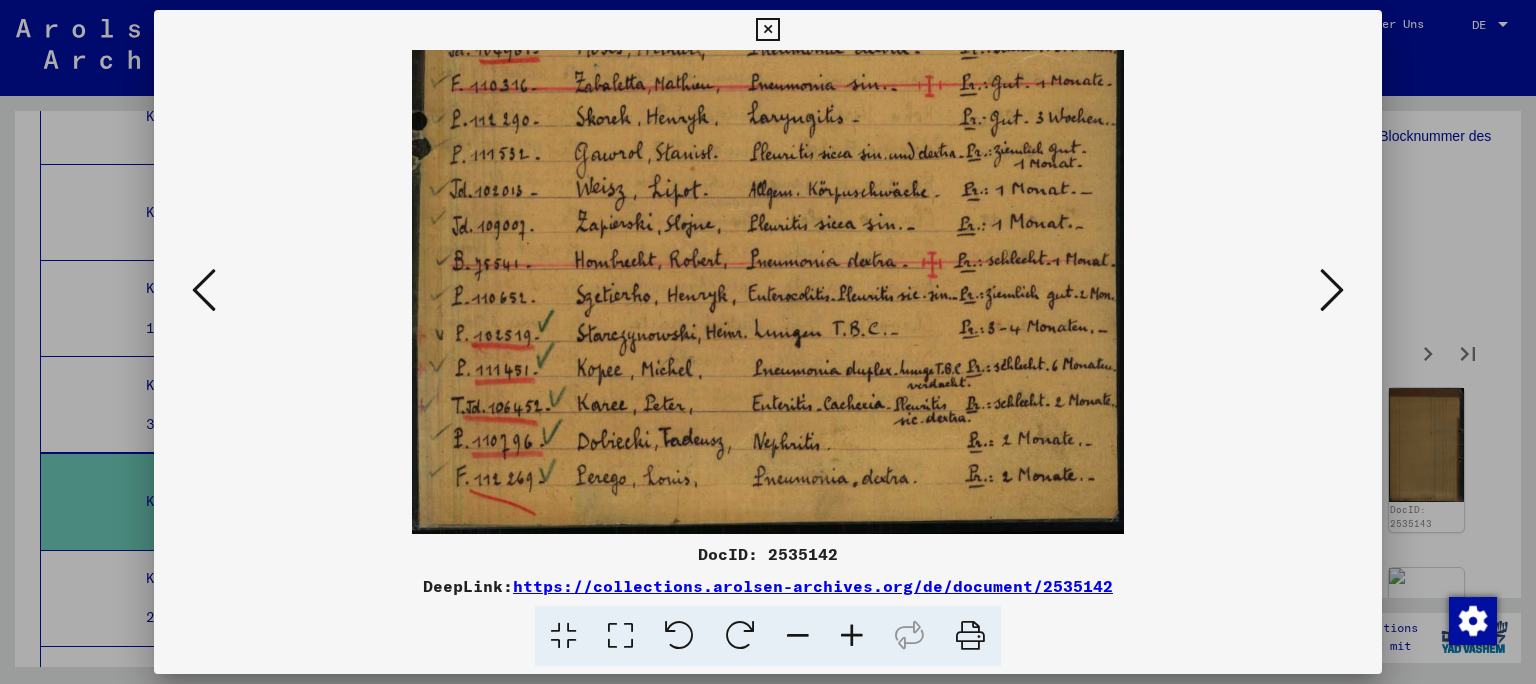 drag, startPoint x: 920, startPoint y: 377, endPoint x: 964, endPoint y: 217, distance: 165.93974 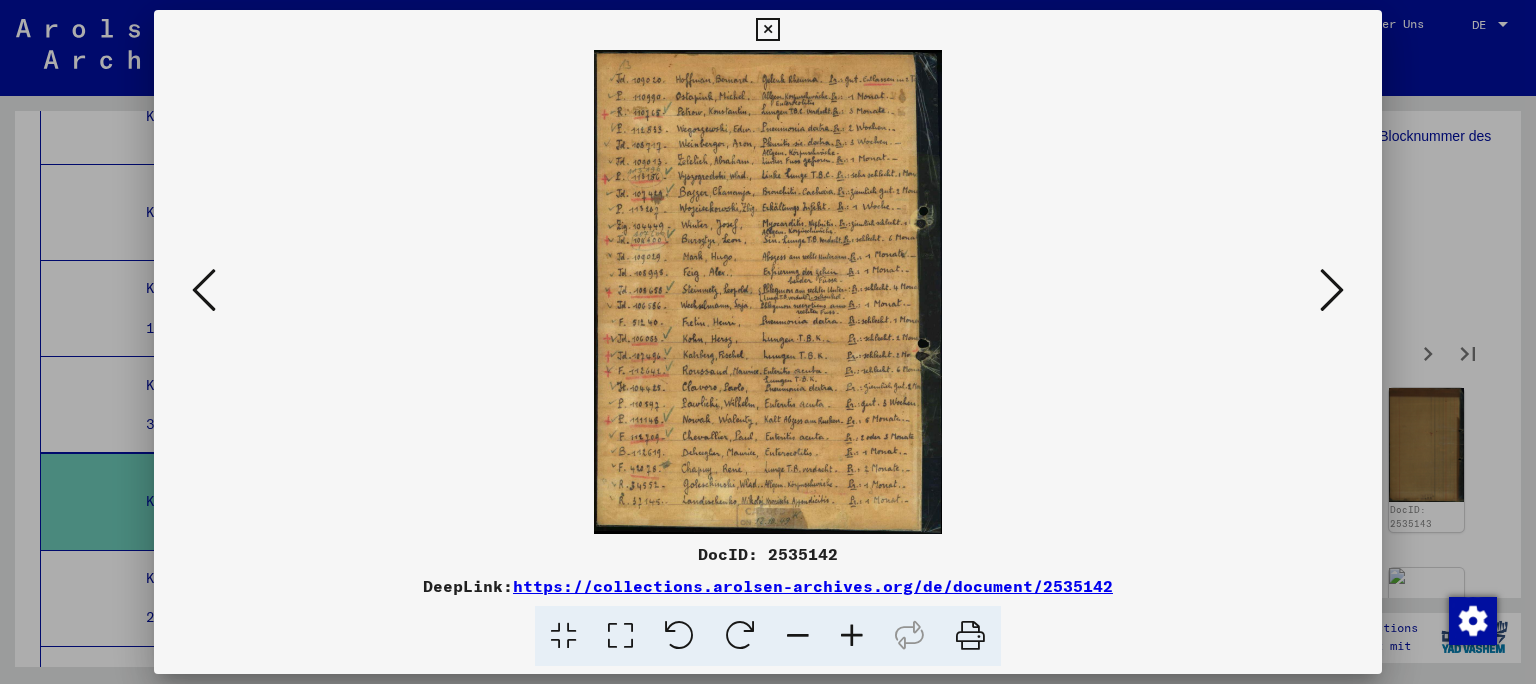 scroll, scrollTop: 0, scrollLeft: 0, axis: both 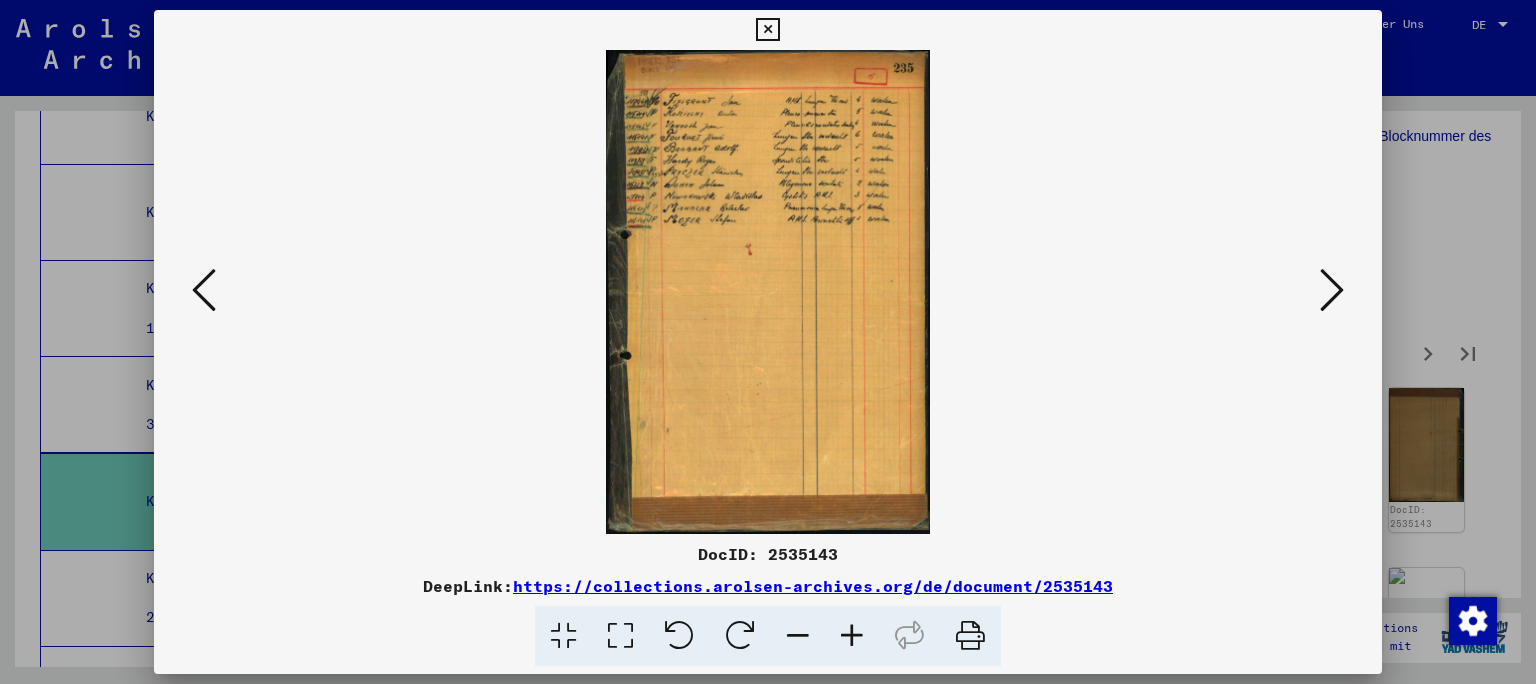 click at bounding box center (204, 290) 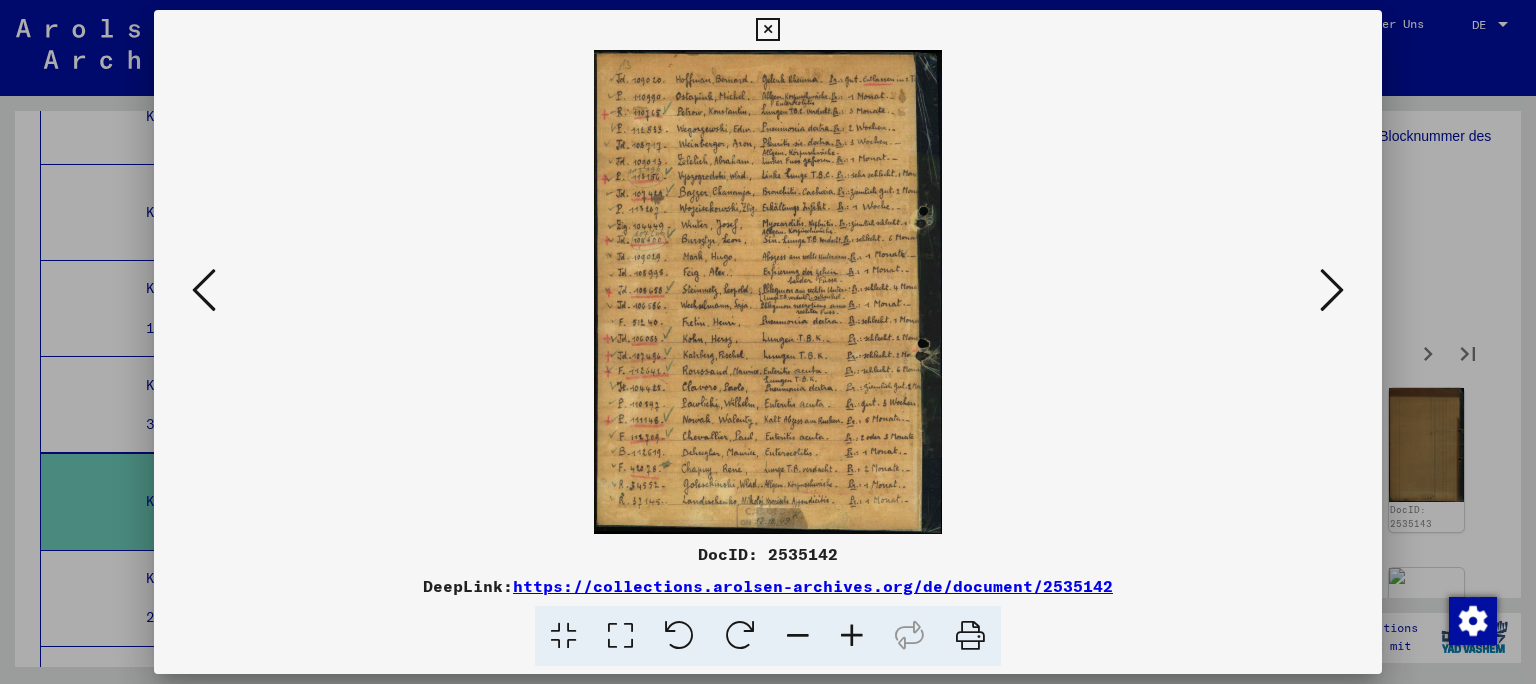 click at bounding box center [852, 636] 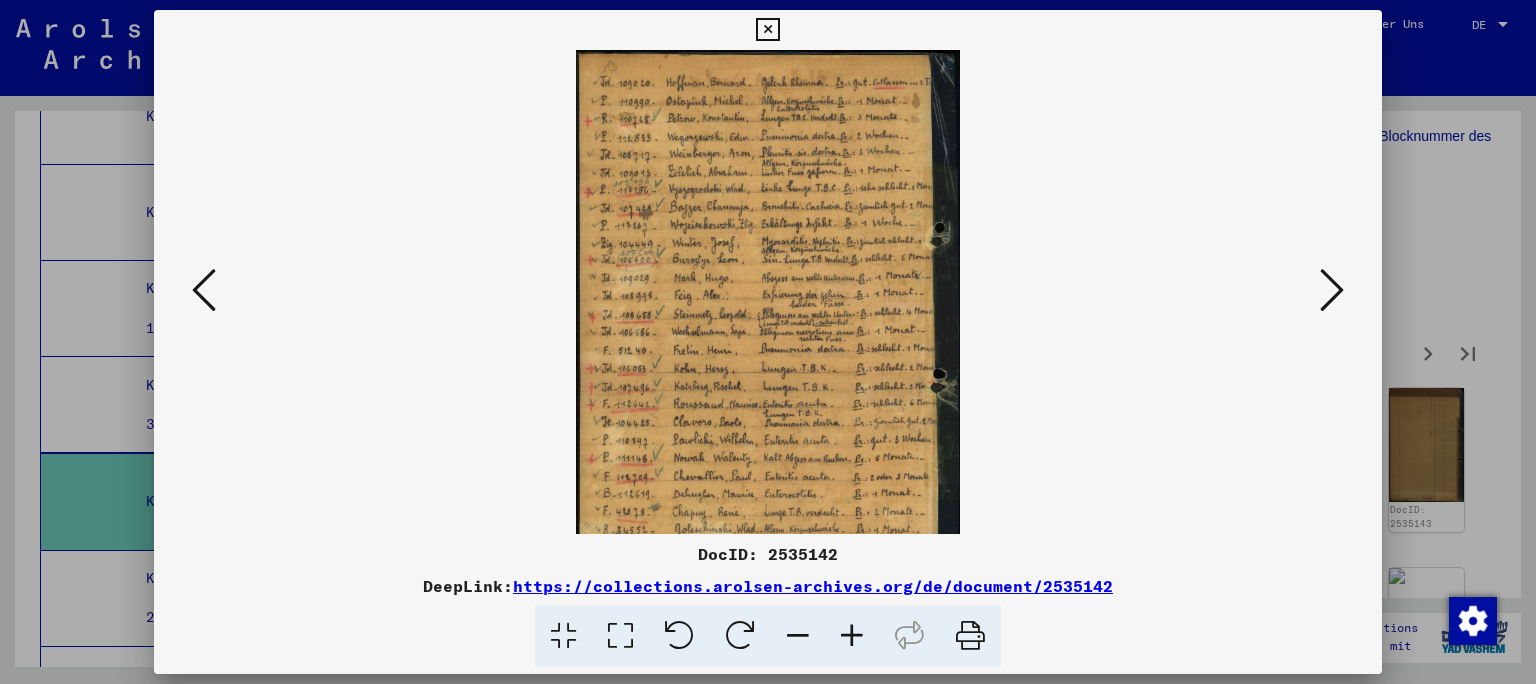 click at bounding box center [852, 636] 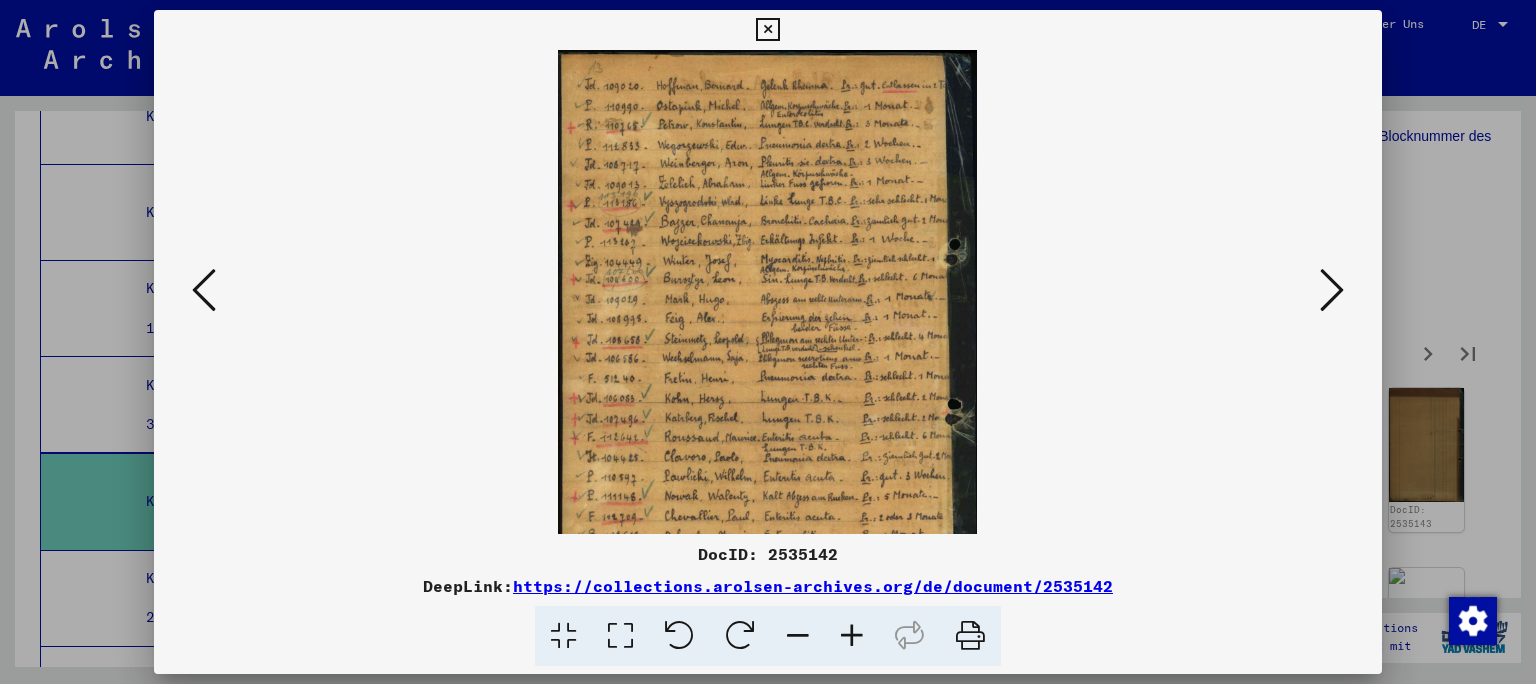 click at bounding box center [852, 636] 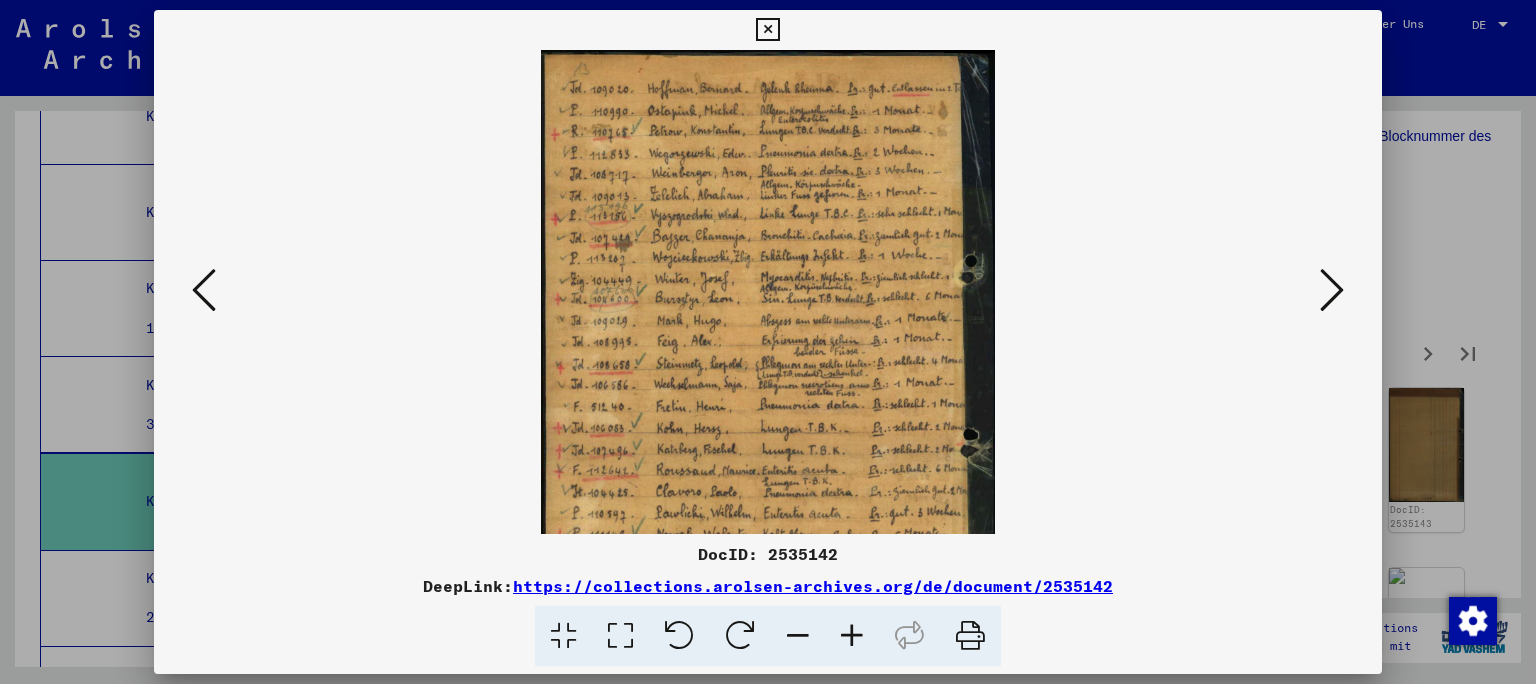 click at bounding box center (852, 636) 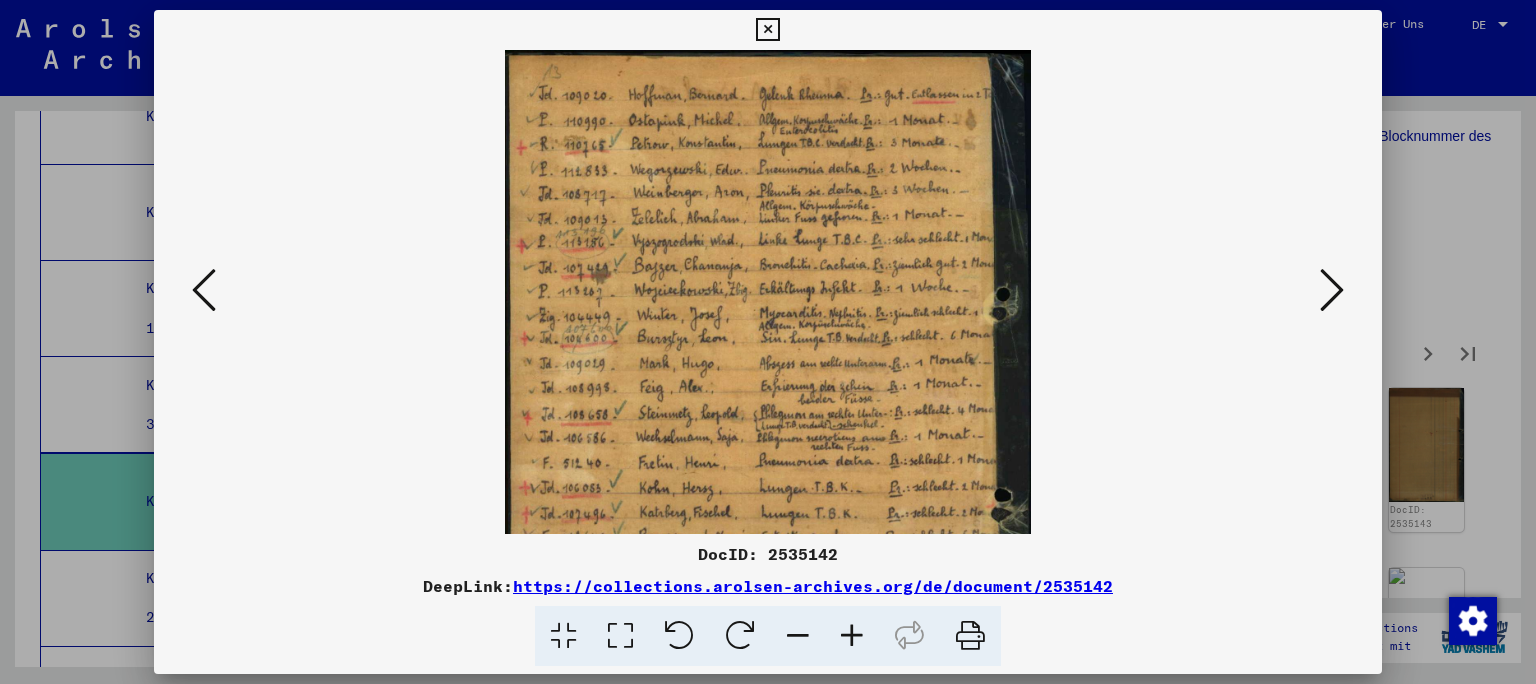 click at bounding box center [852, 636] 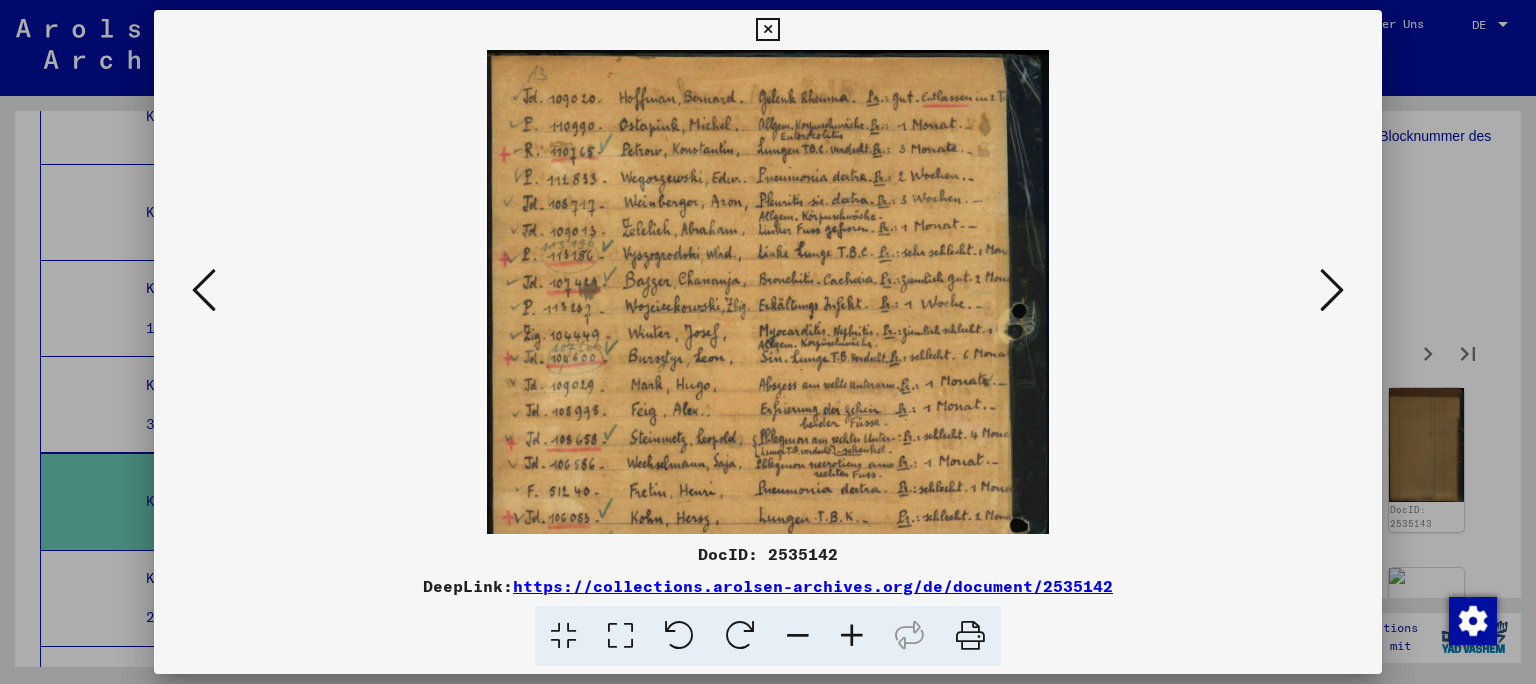 click at bounding box center [852, 636] 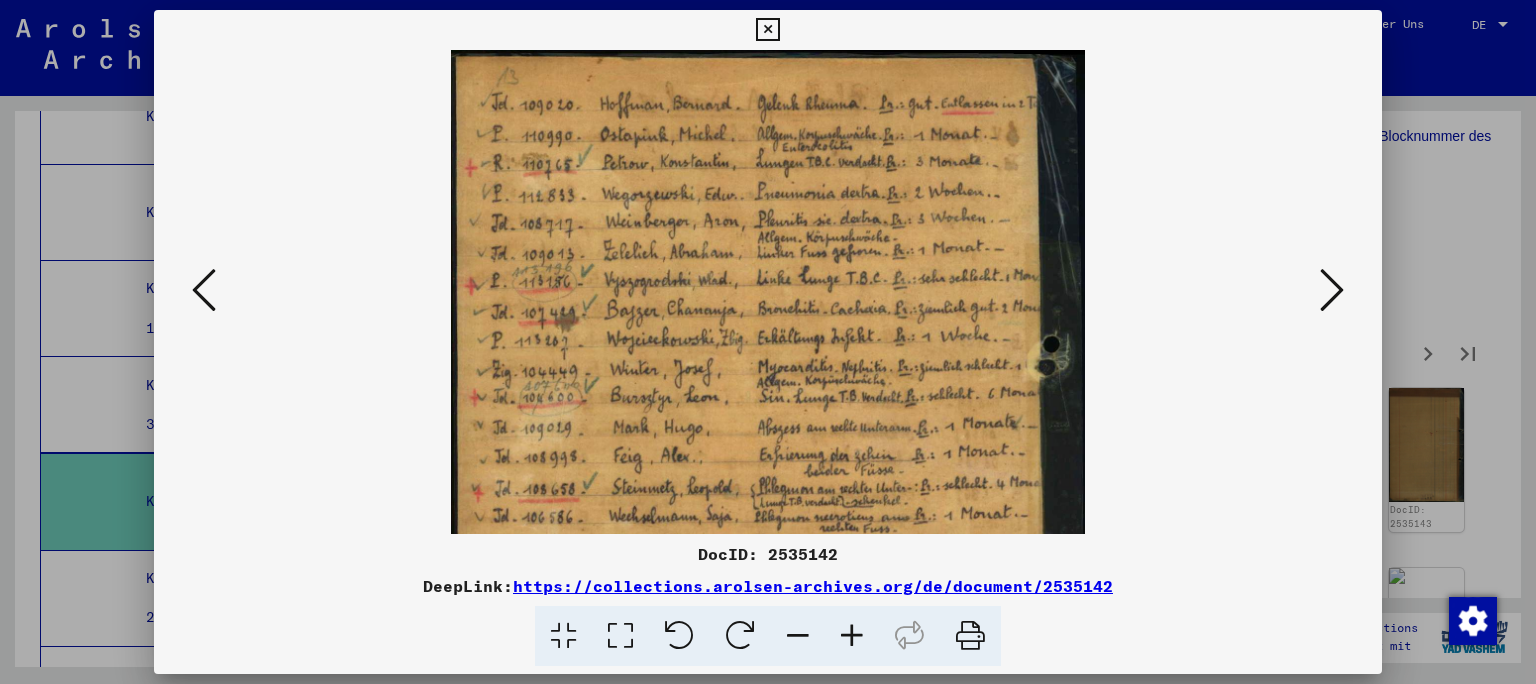 click at bounding box center [852, 636] 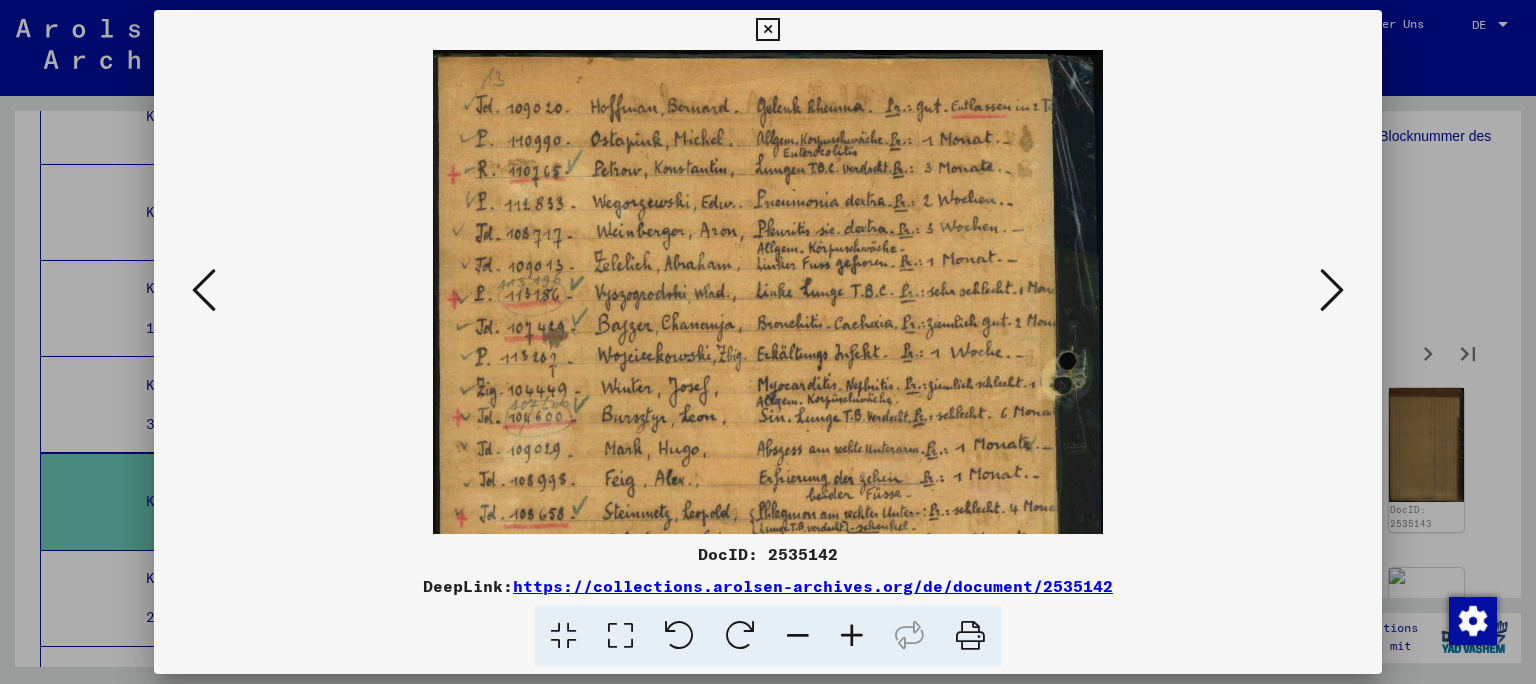 click at bounding box center [852, 636] 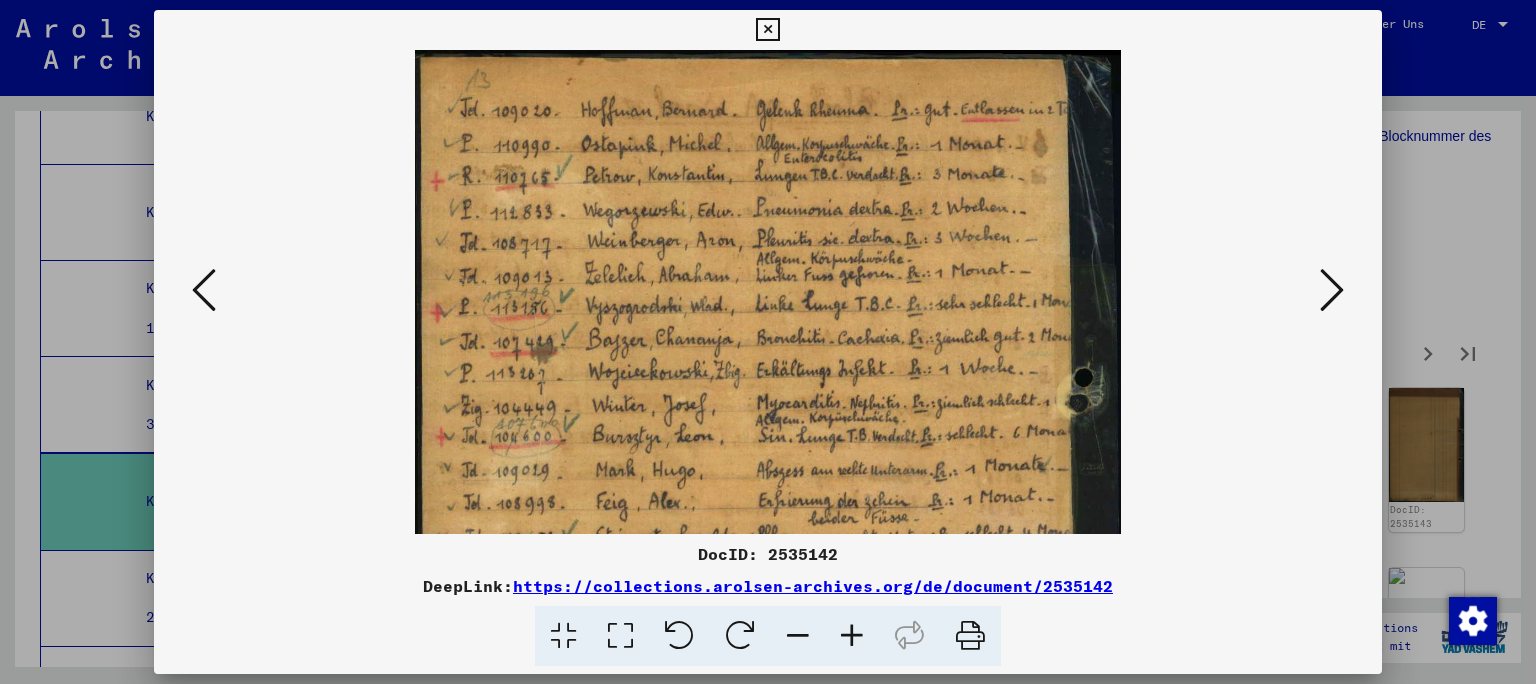 click at bounding box center (852, 636) 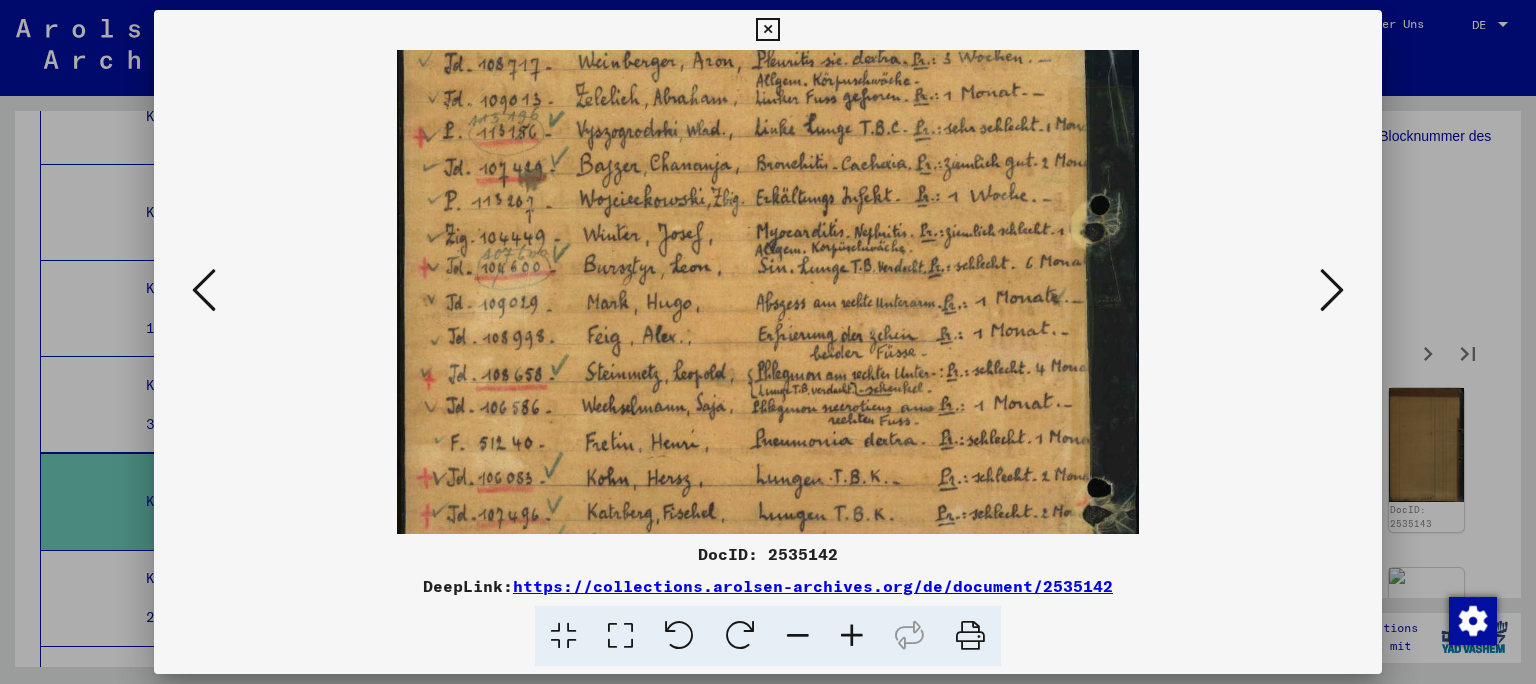 drag, startPoint x: 727, startPoint y: 320, endPoint x: 678, endPoint y: 131, distance: 195.24857 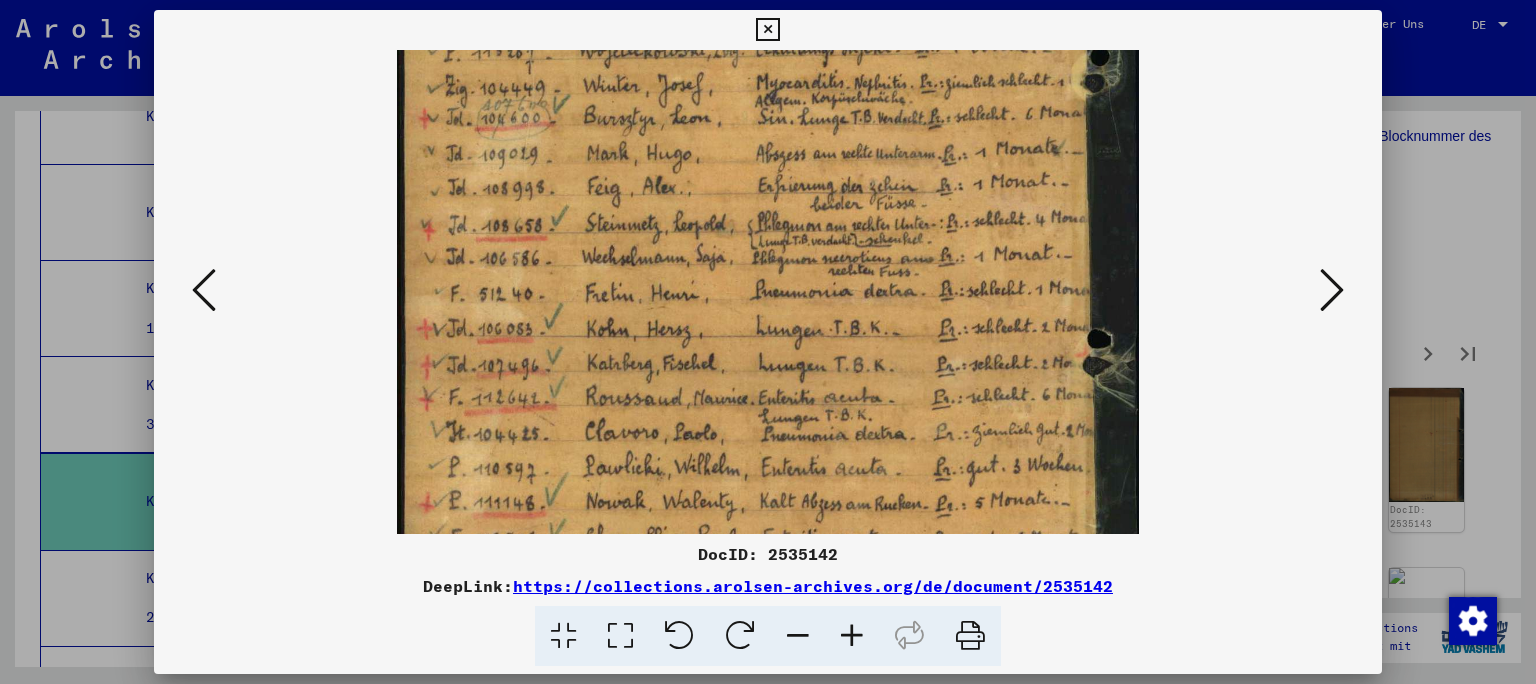 drag, startPoint x: 730, startPoint y: 346, endPoint x: 755, endPoint y: 196, distance: 152.06906 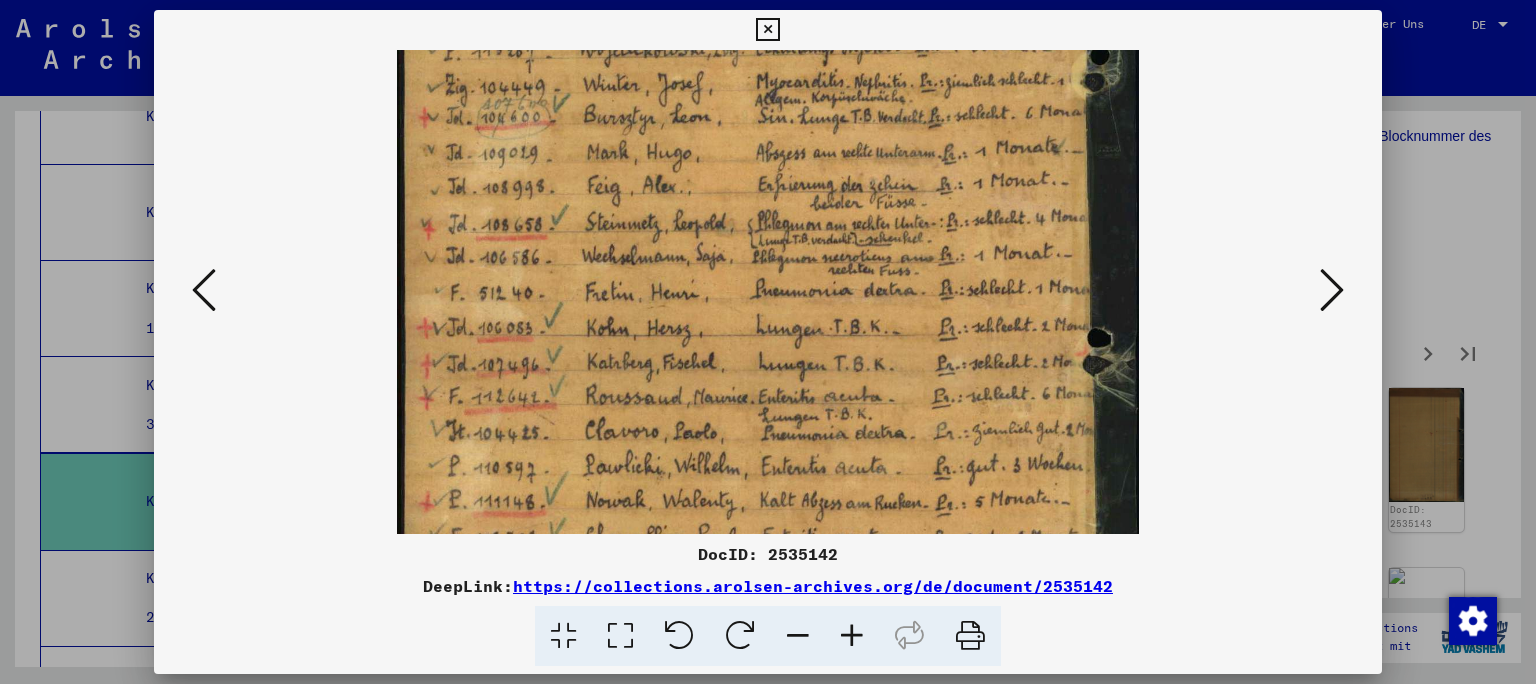scroll, scrollTop: 546, scrollLeft: 0, axis: vertical 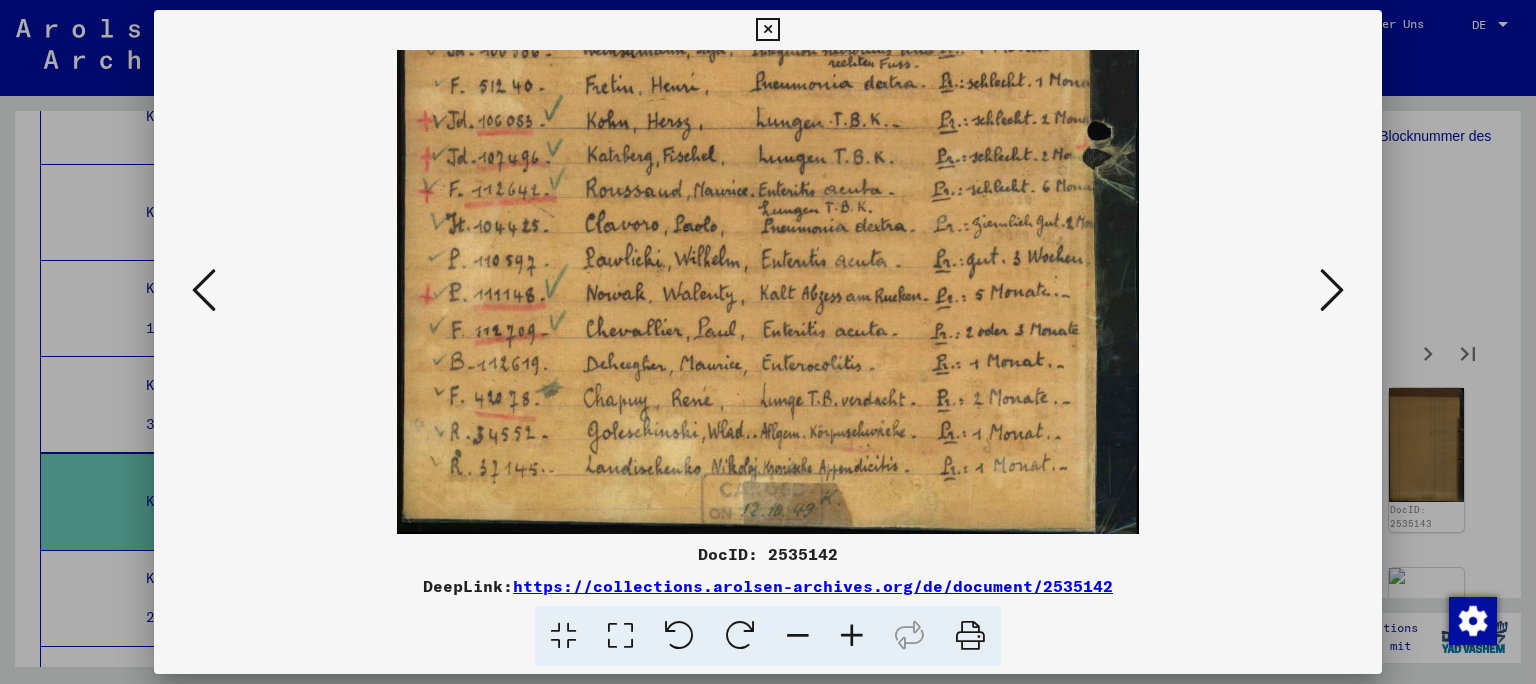 drag, startPoint x: 776, startPoint y: 393, endPoint x: 834, endPoint y: 186, distance: 214.97209 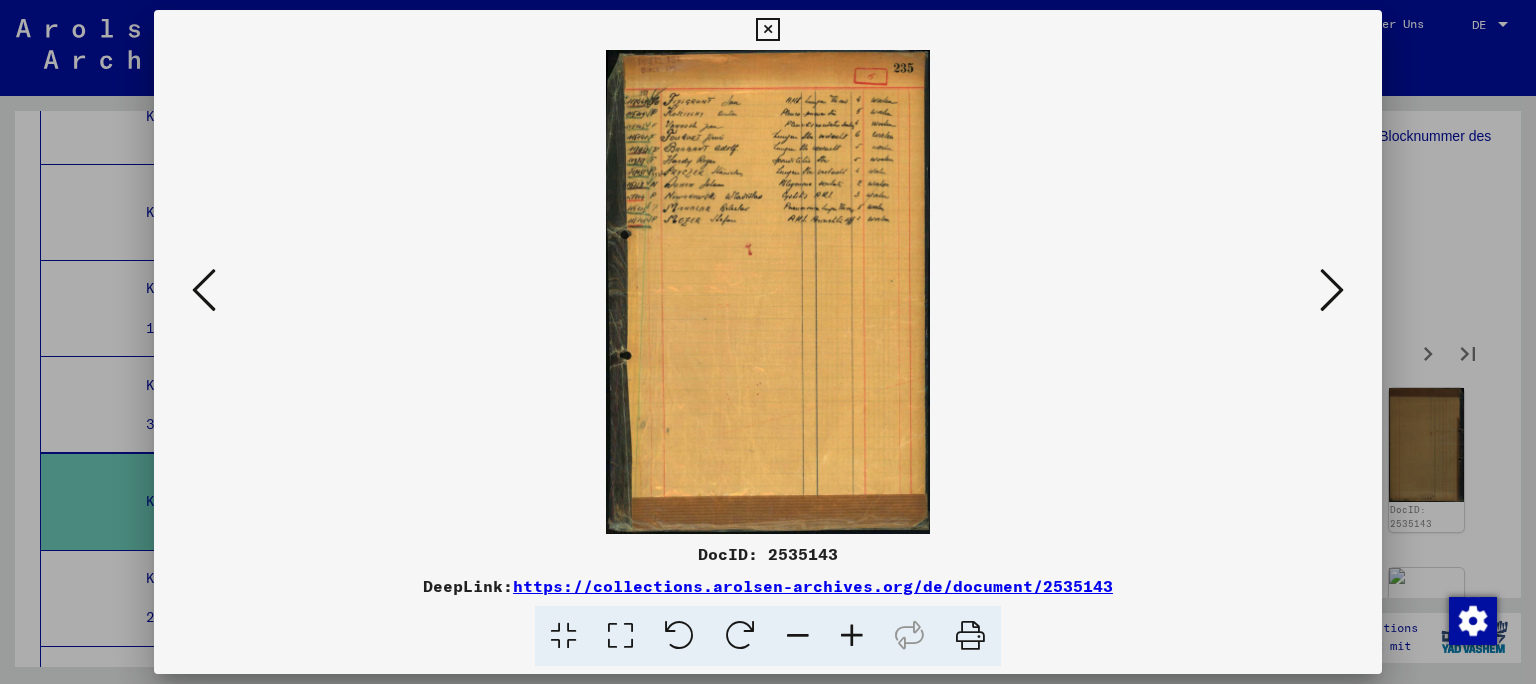 click at bounding box center [1332, 290] 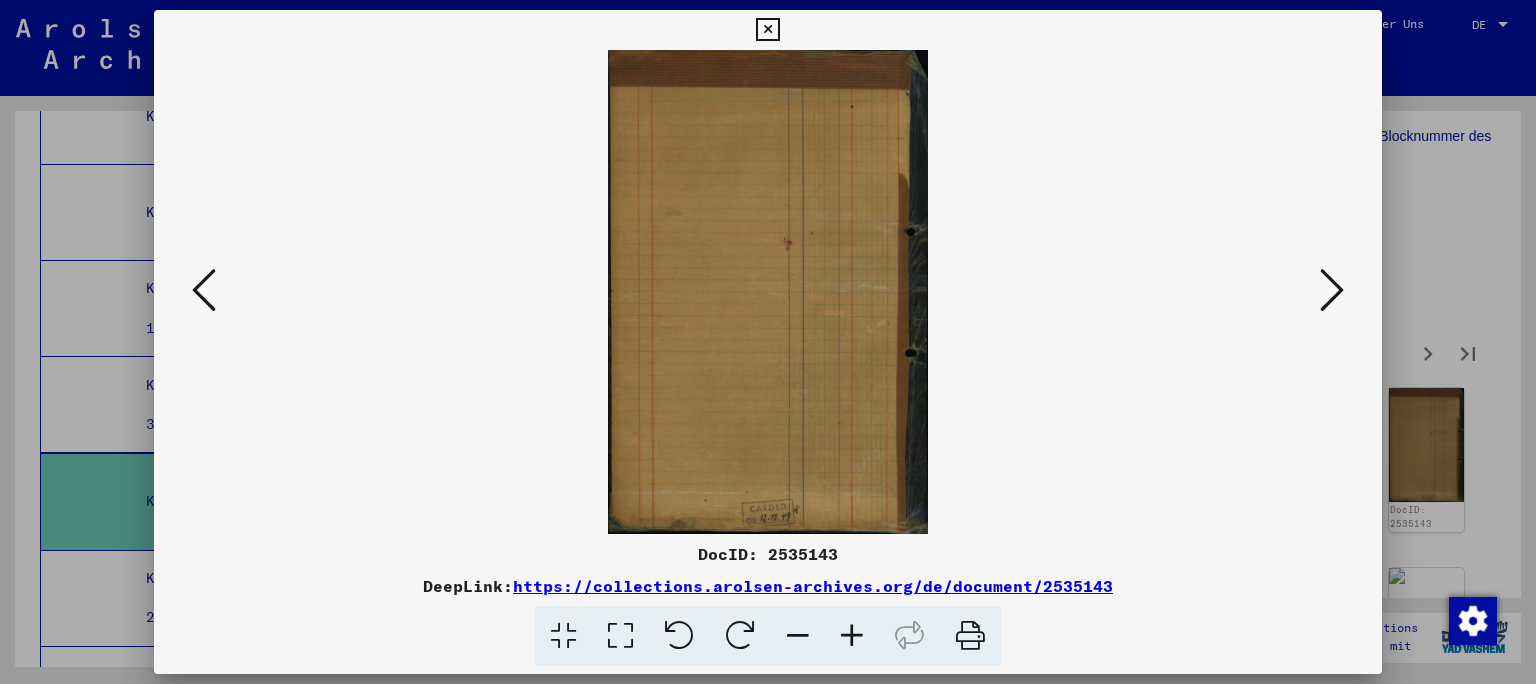 click at bounding box center [204, 290] 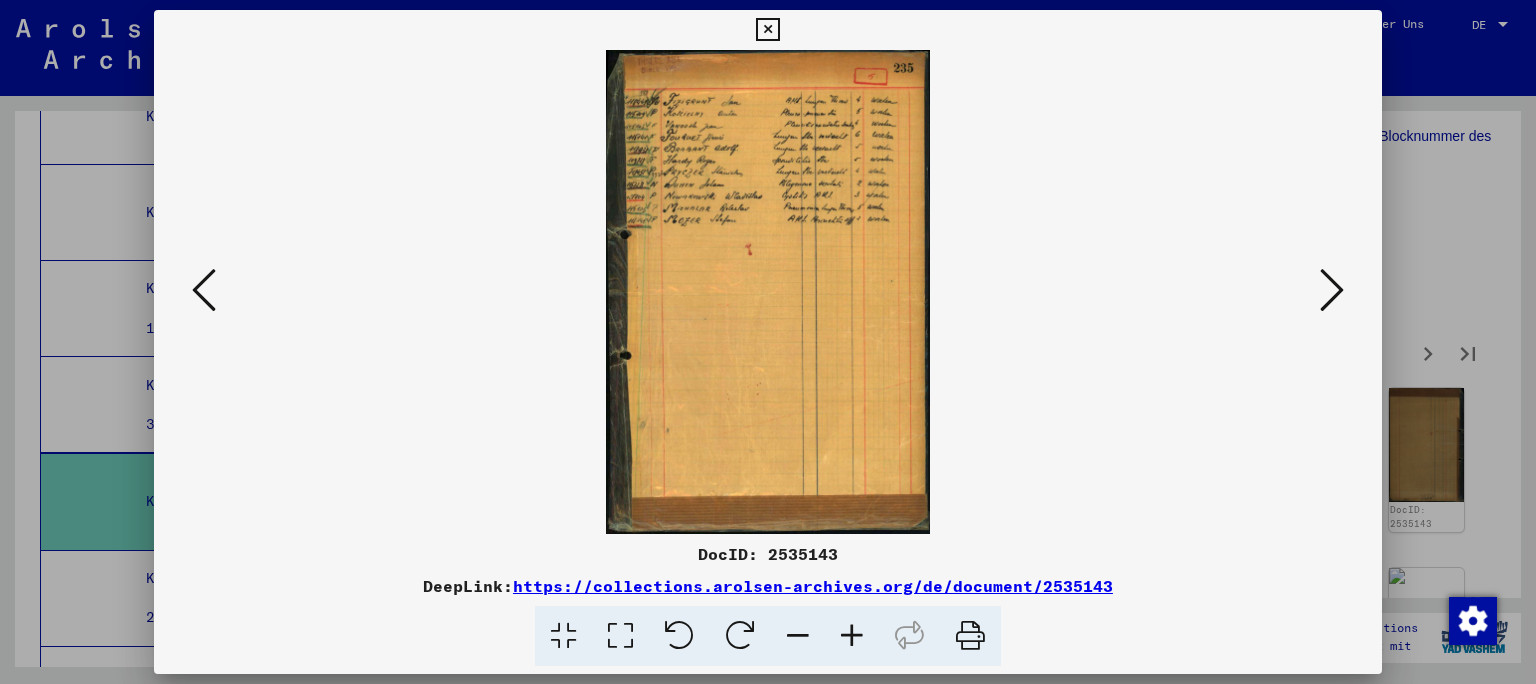 click at bounding box center (852, 636) 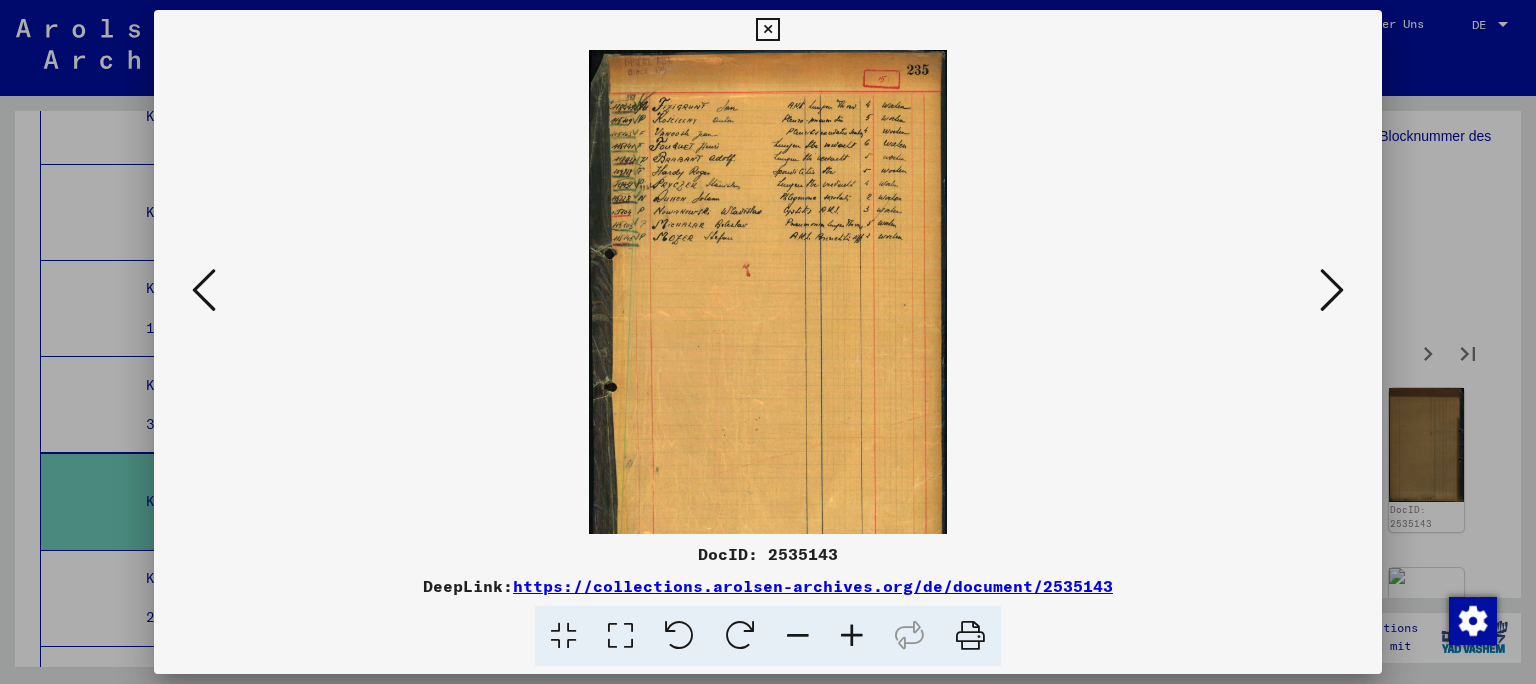 click at bounding box center (852, 636) 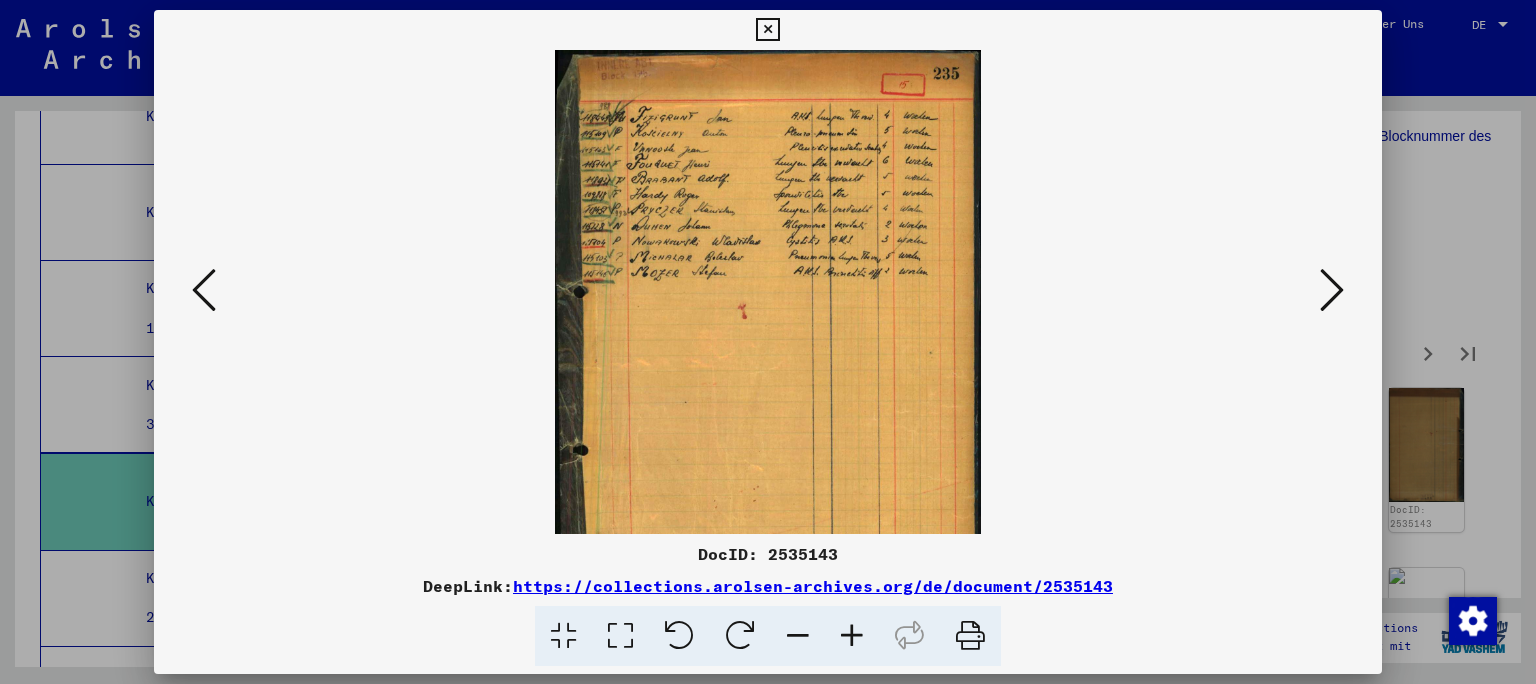 click at bounding box center (852, 636) 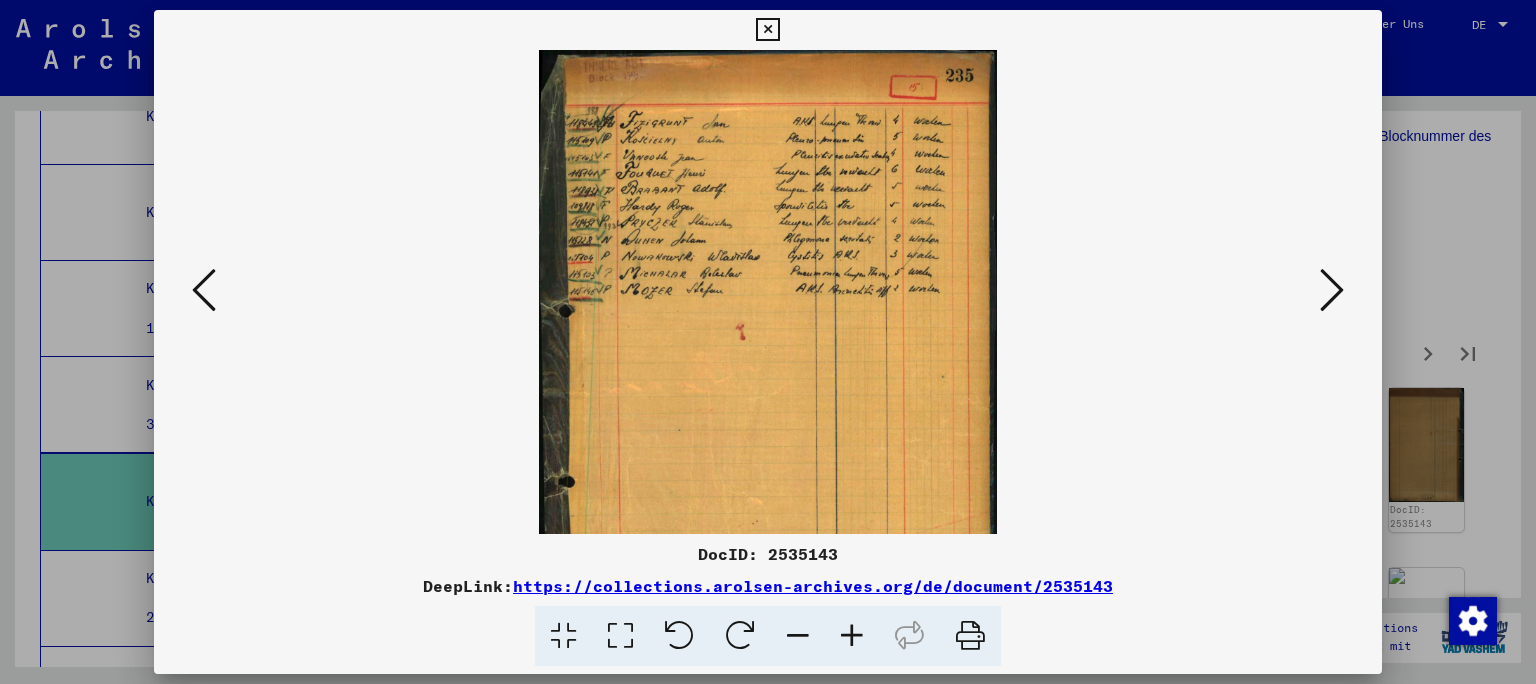 click at bounding box center (852, 636) 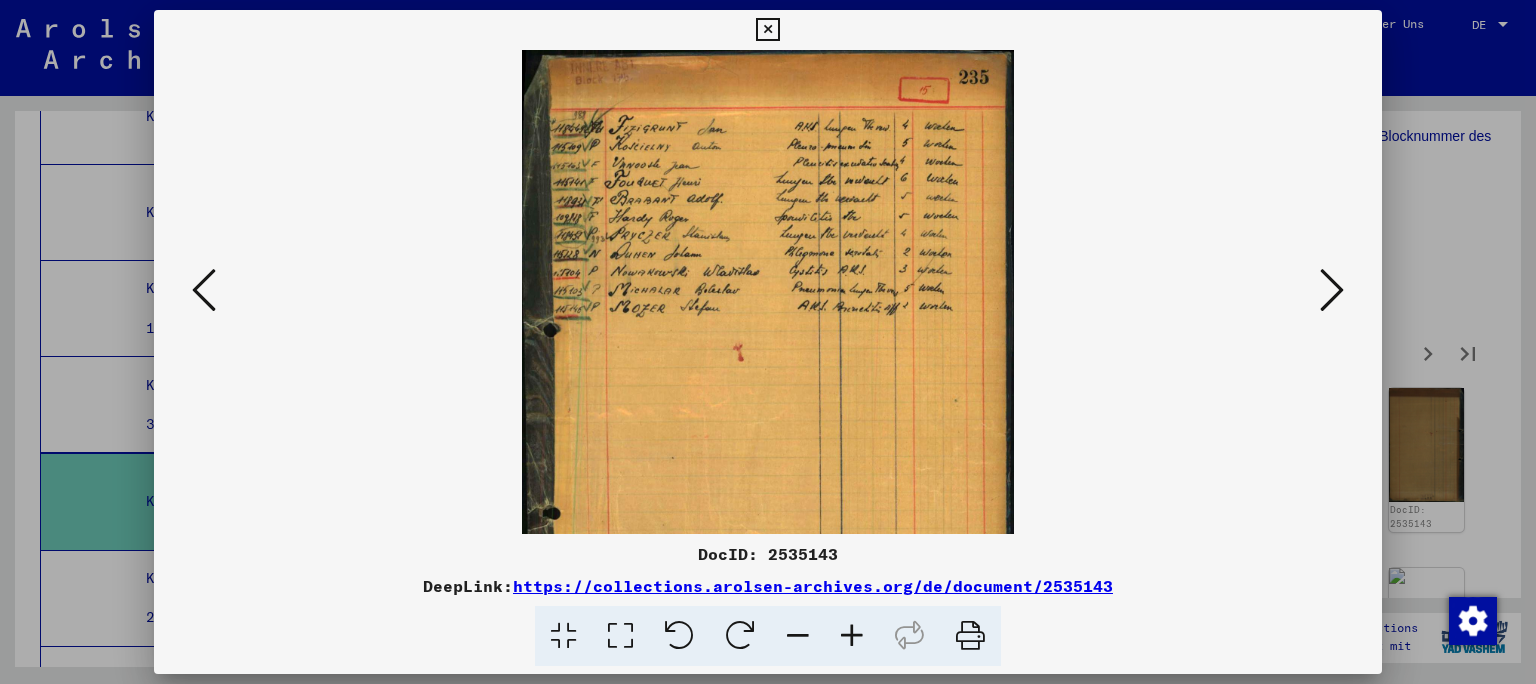 click at bounding box center [852, 636] 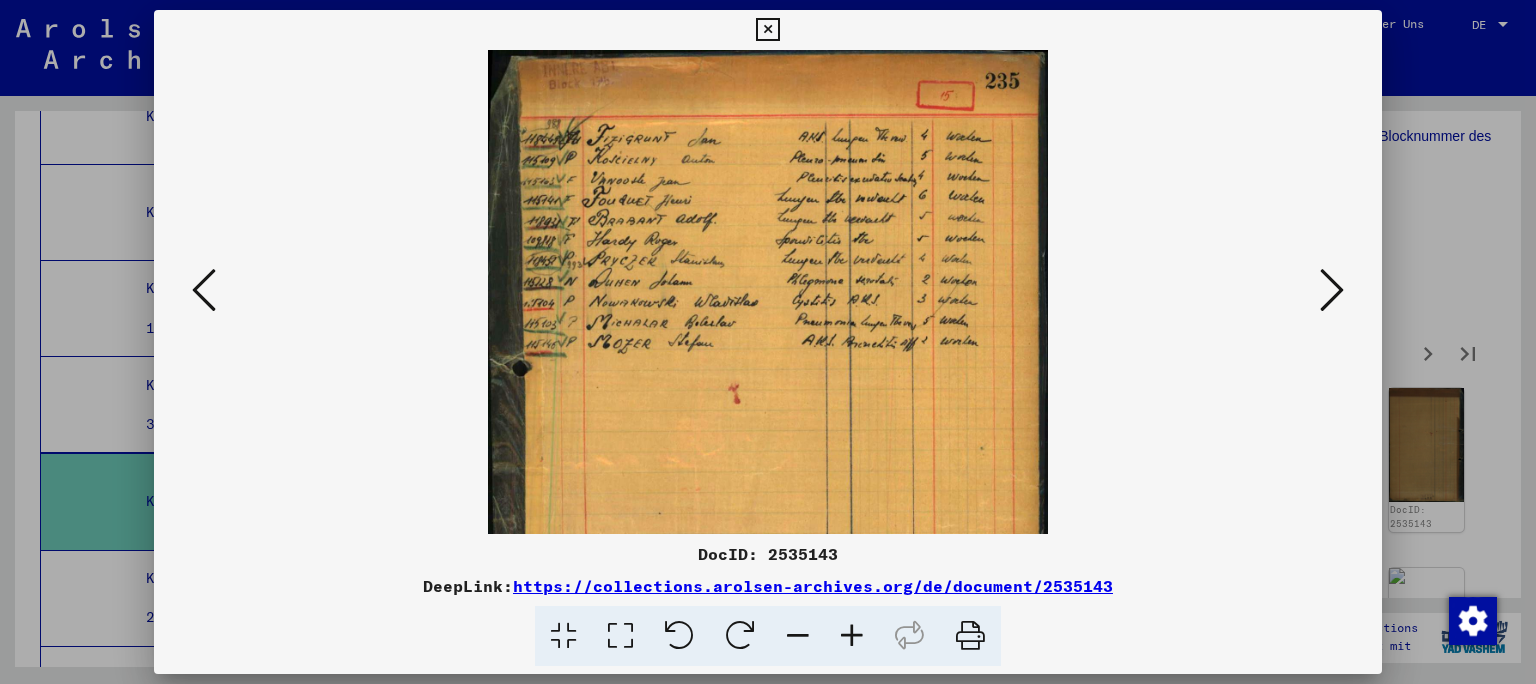 click at bounding box center [852, 636] 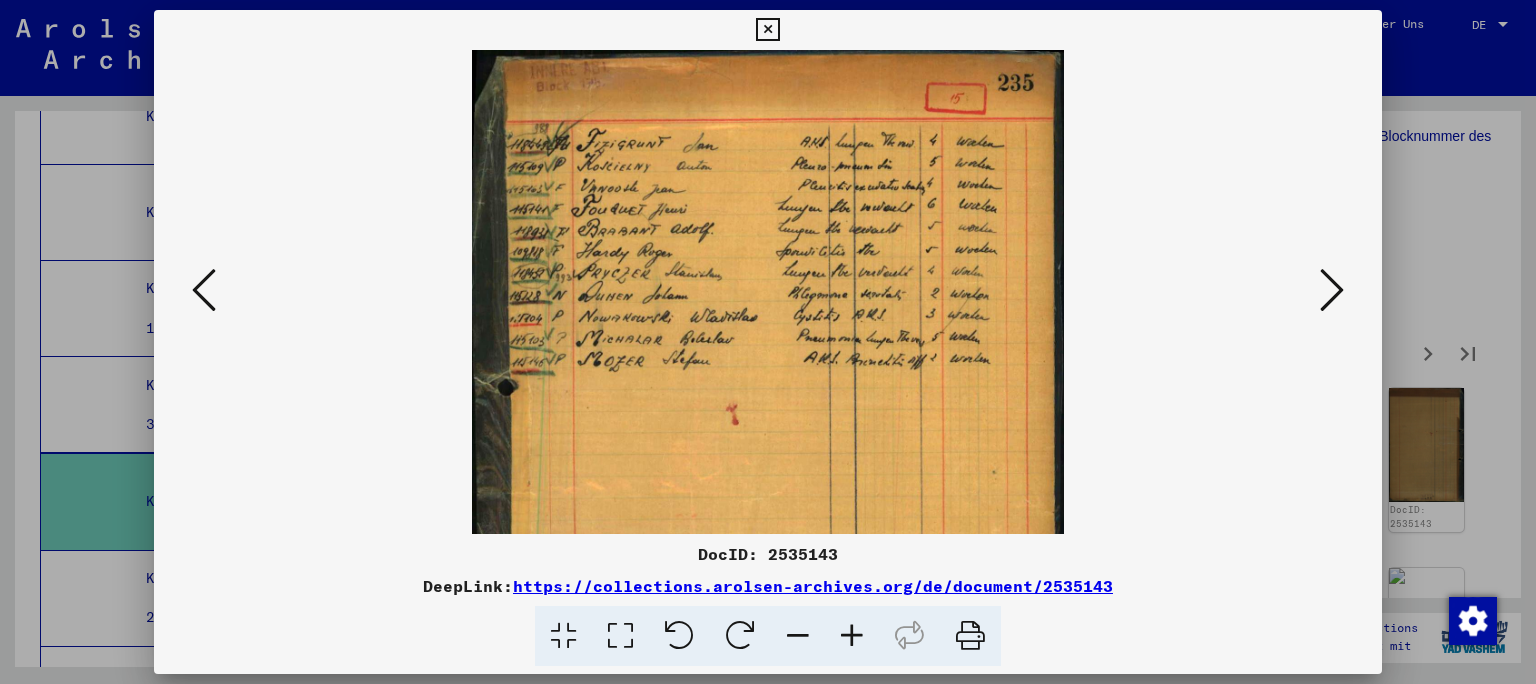 click at bounding box center [852, 636] 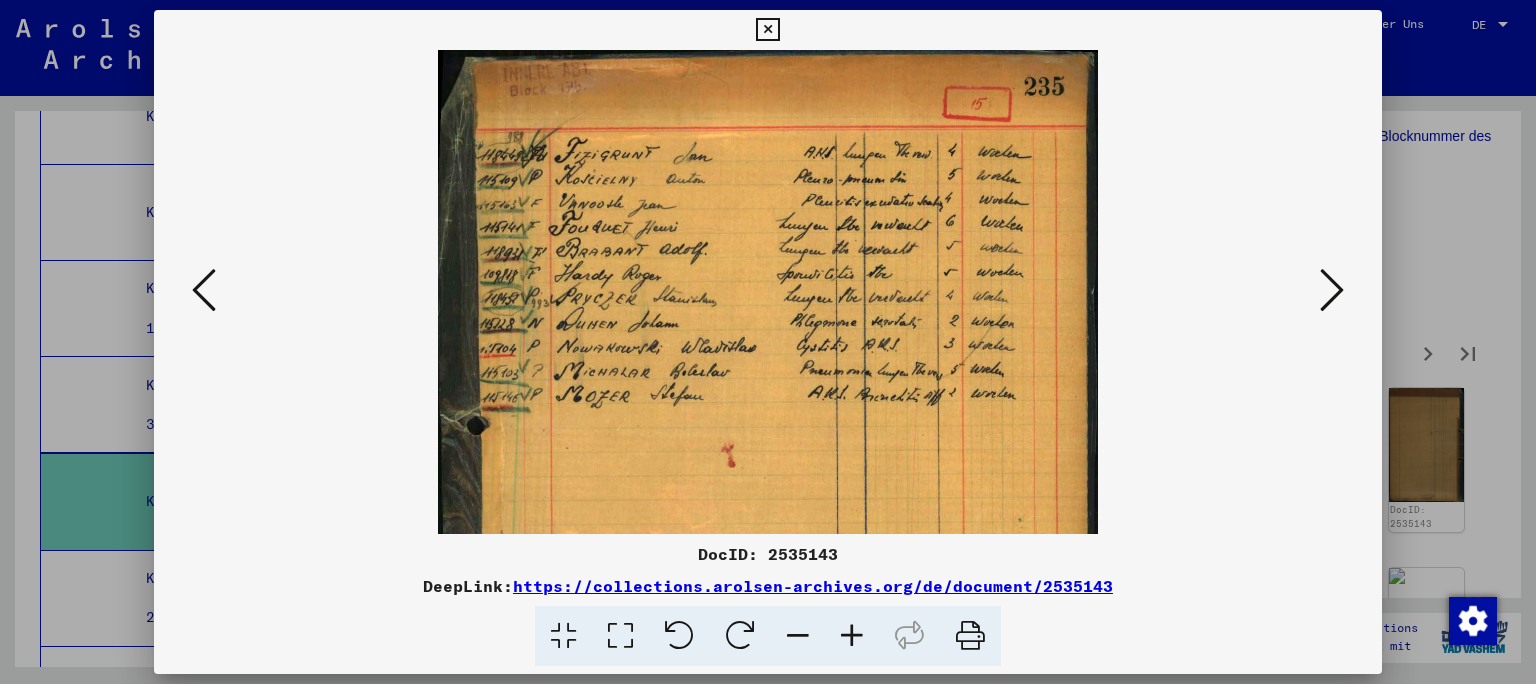 click at bounding box center [1332, 290] 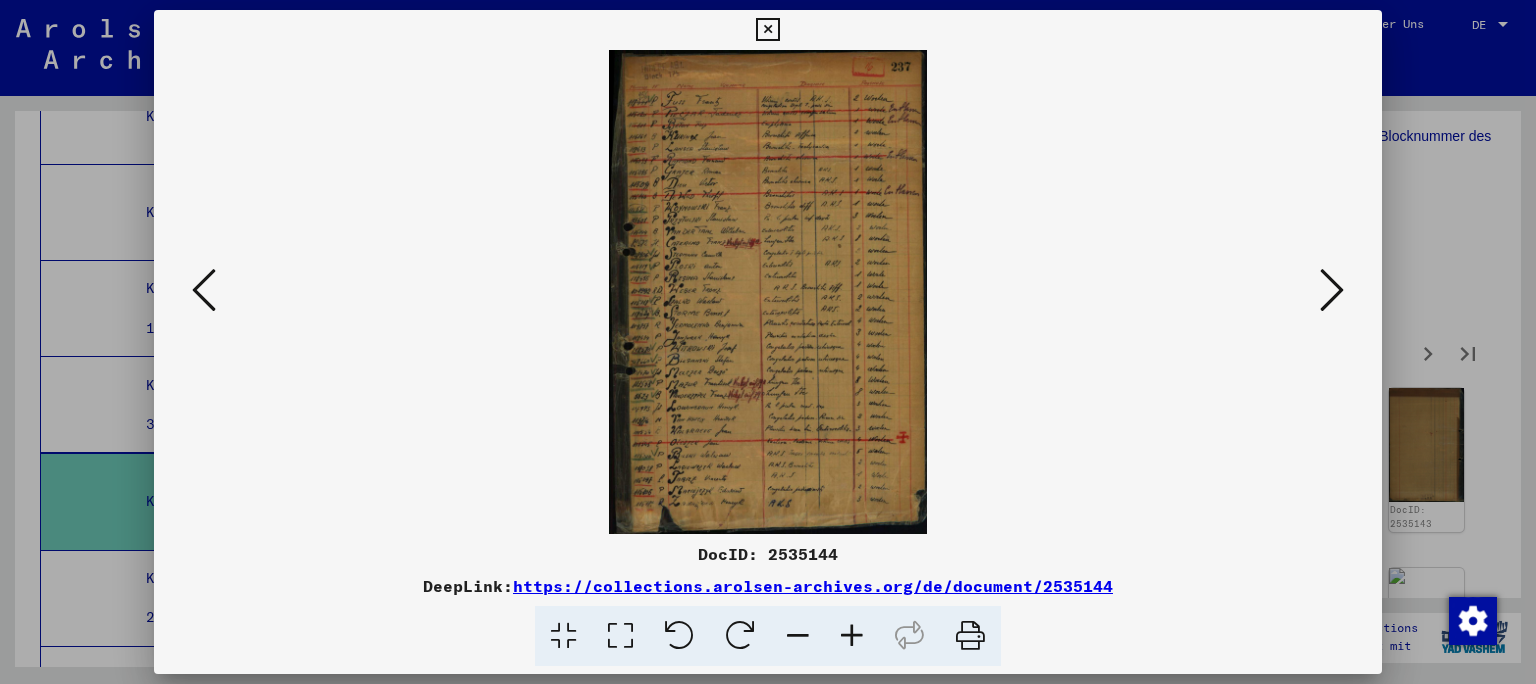 click at bounding box center (852, 636) 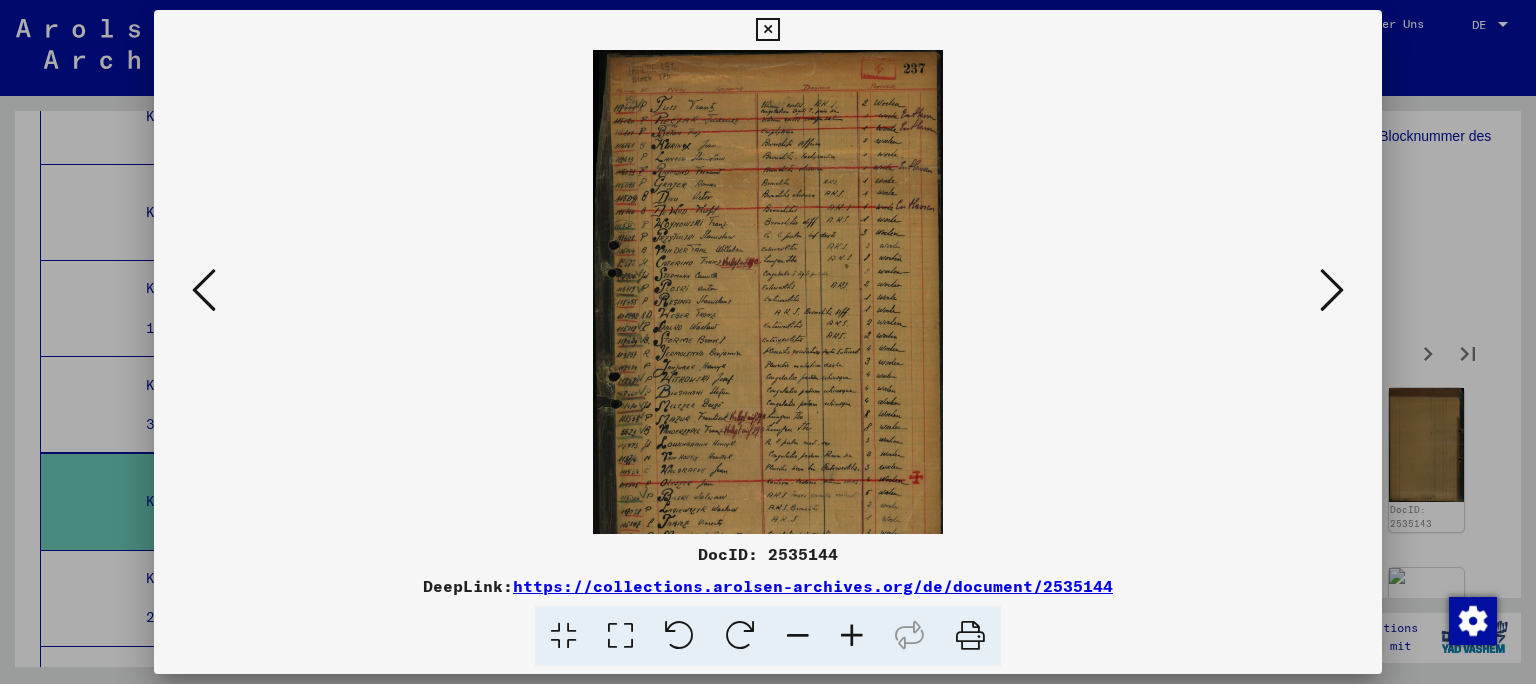 click at bounding box center (852, 636) 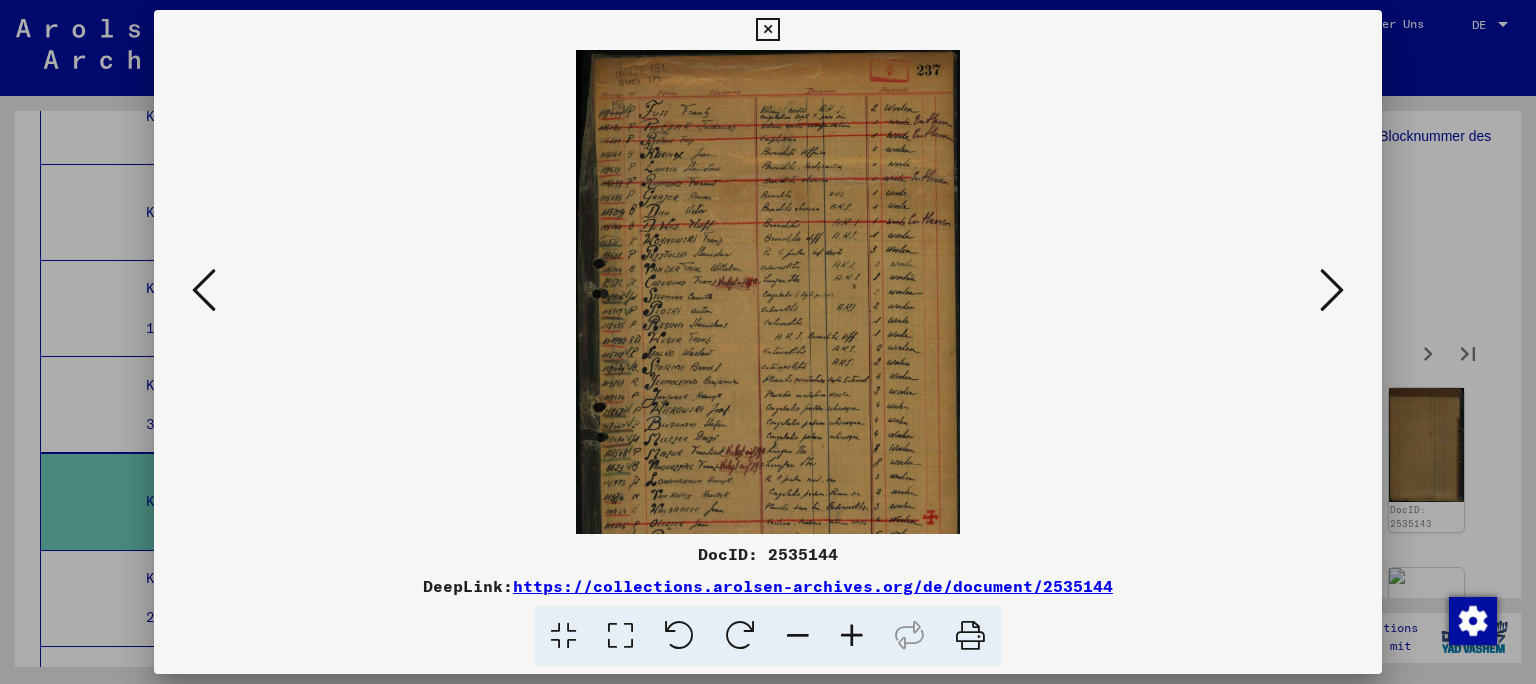click at bounding box center (852, 636) 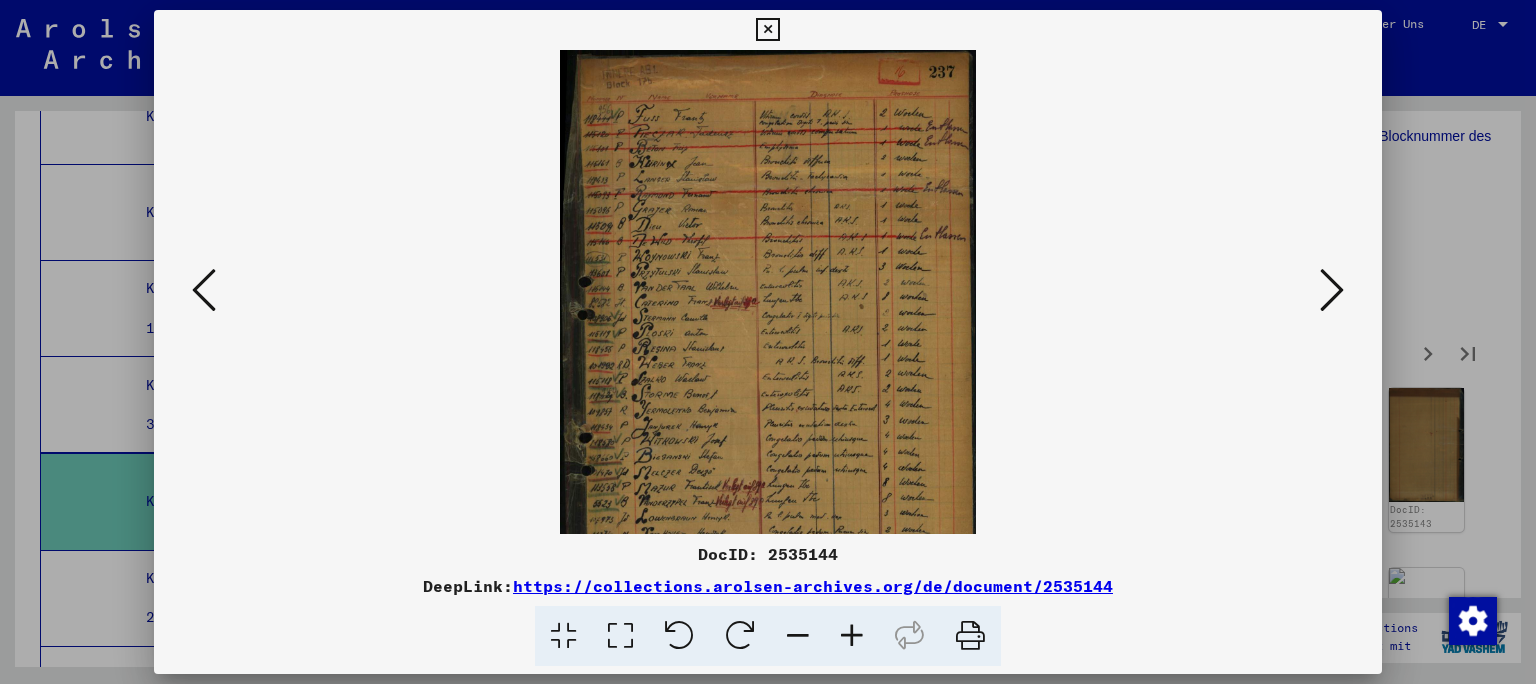 click at bounding box center [852, 636] 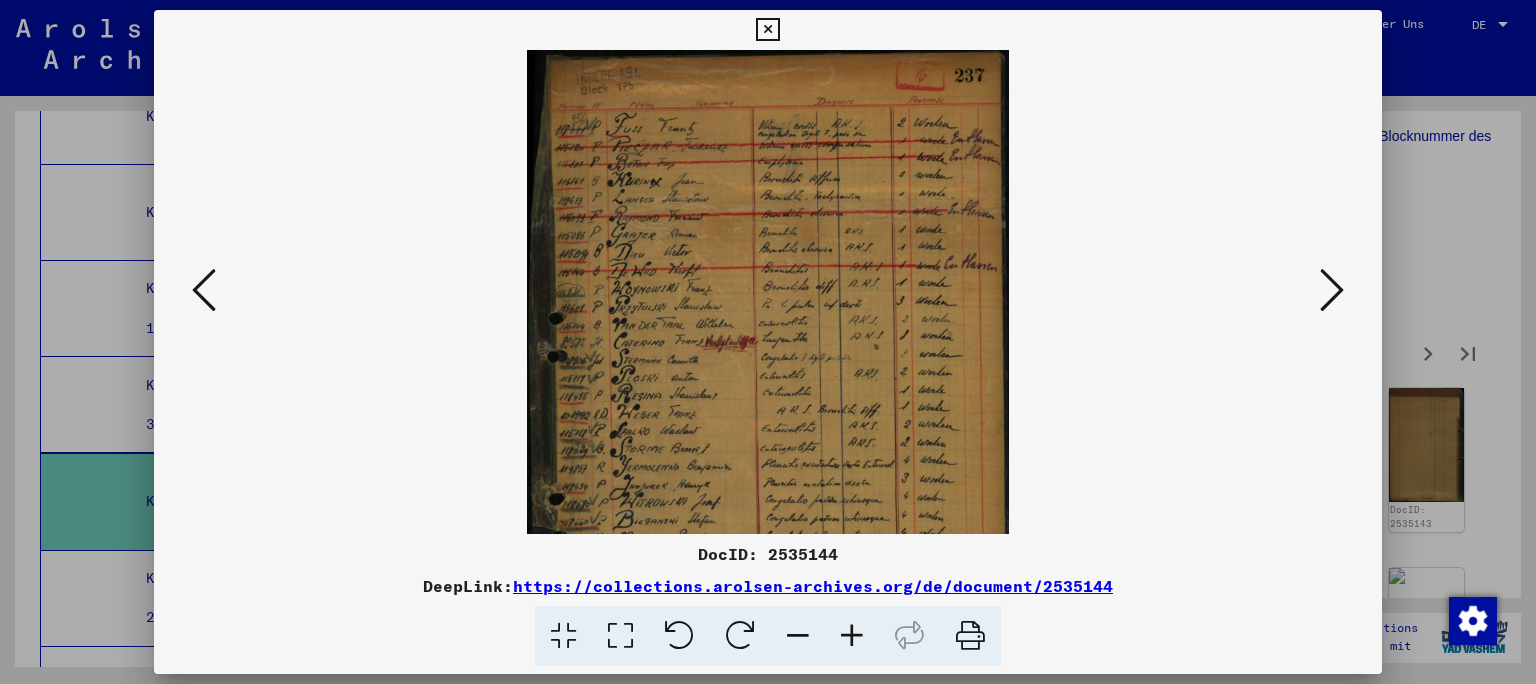 click at bounding box center (852, 636) 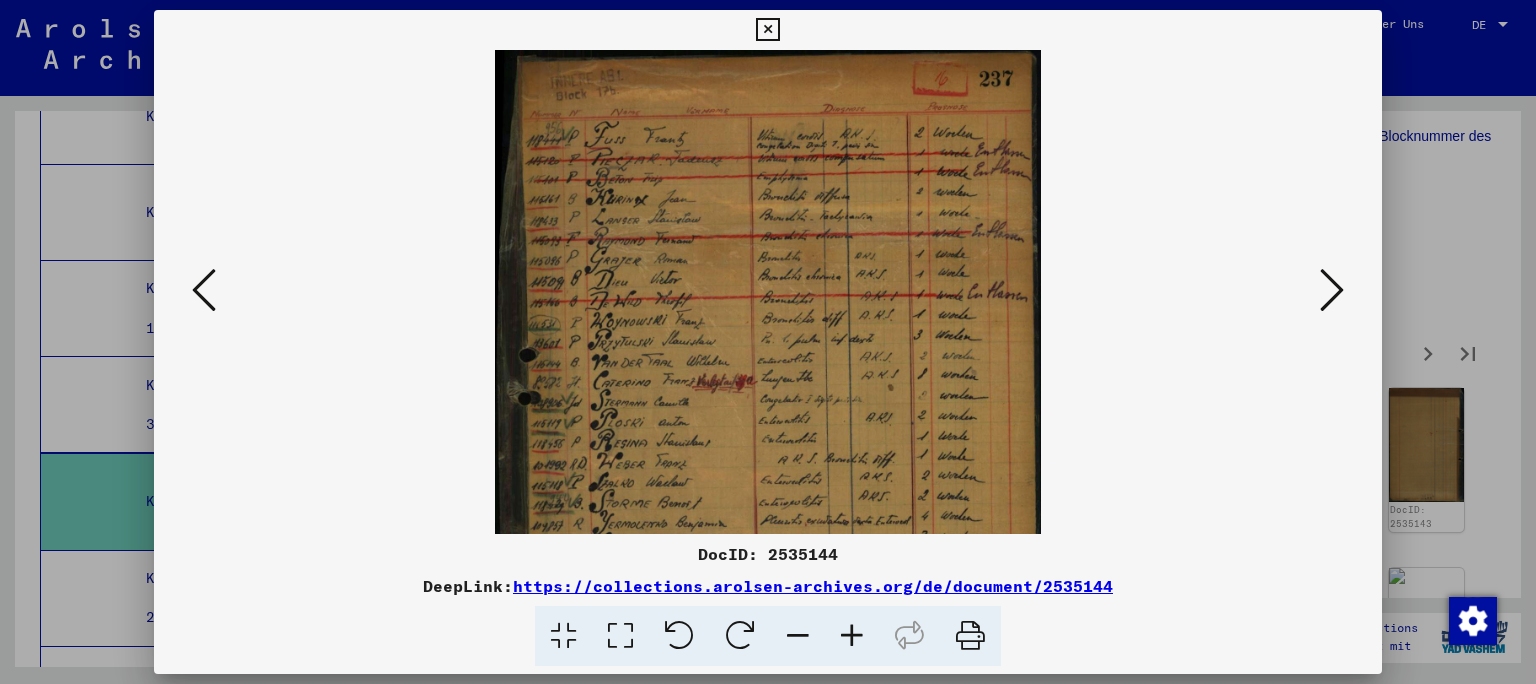 click at bounding box center (852, 636) 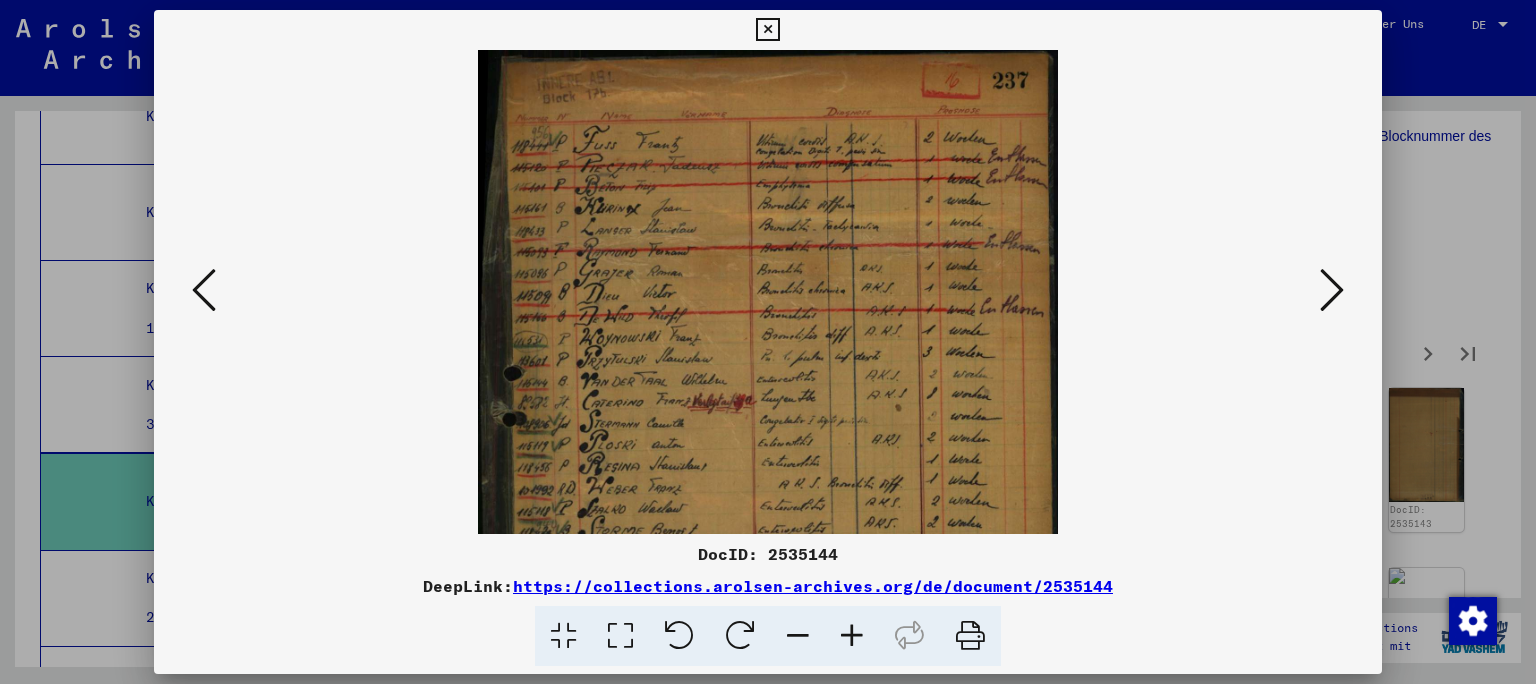 click at bounding box center (852, 636) 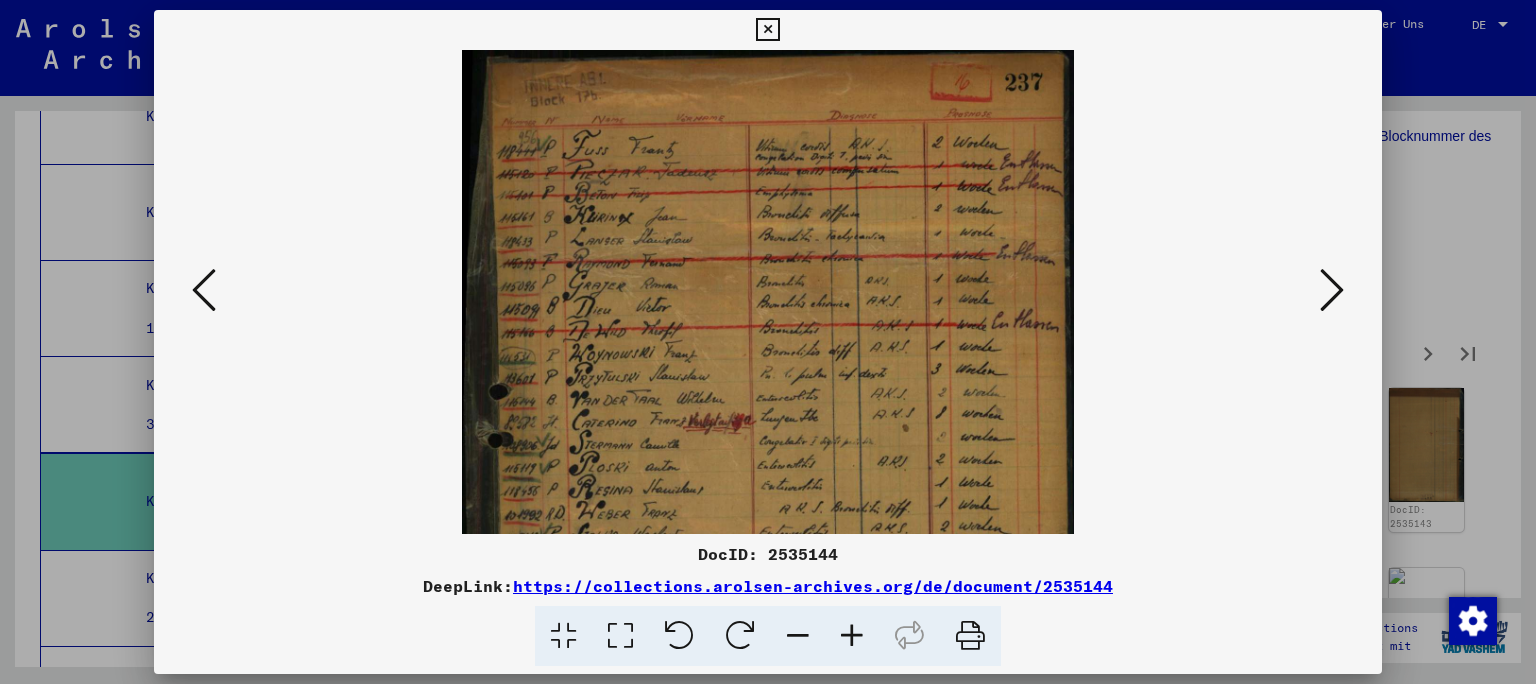 click at bounding box center (852, 636) 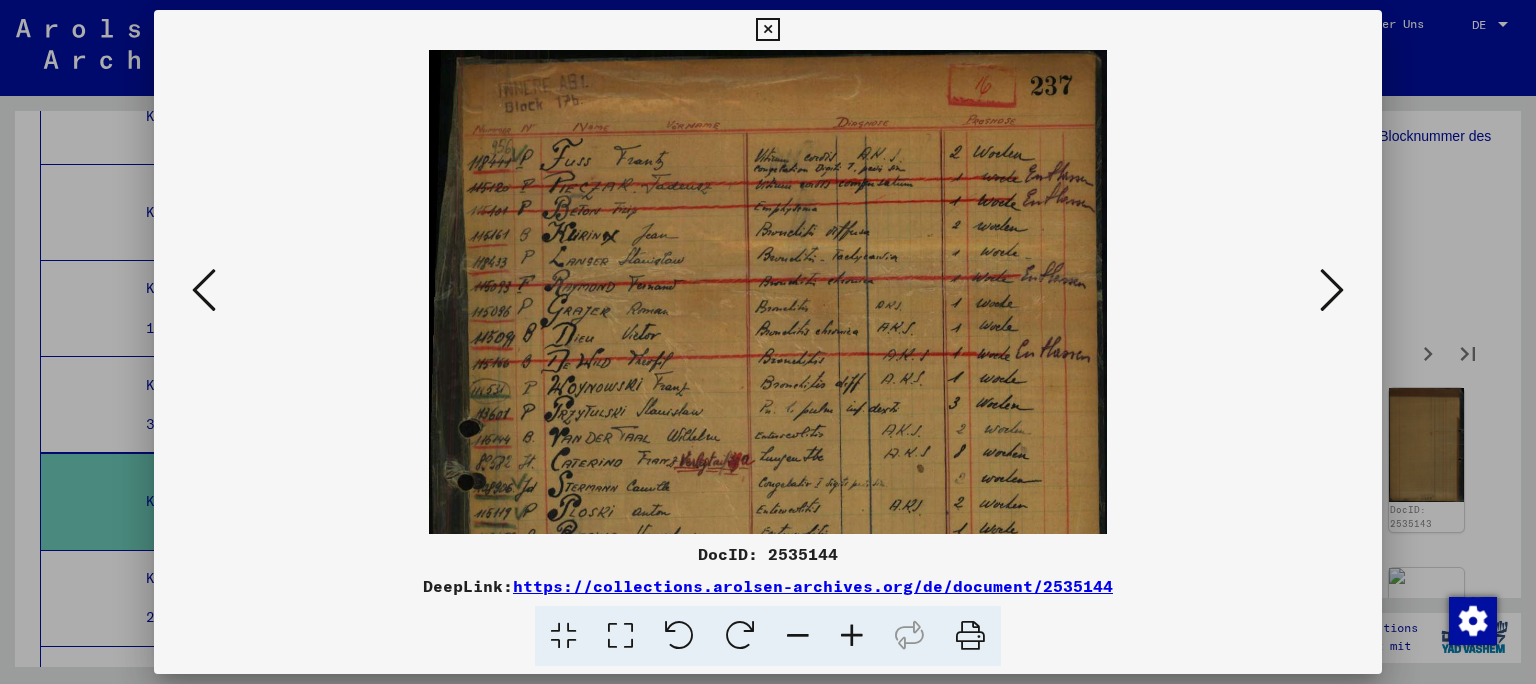 click at bounding box center (852, 636) 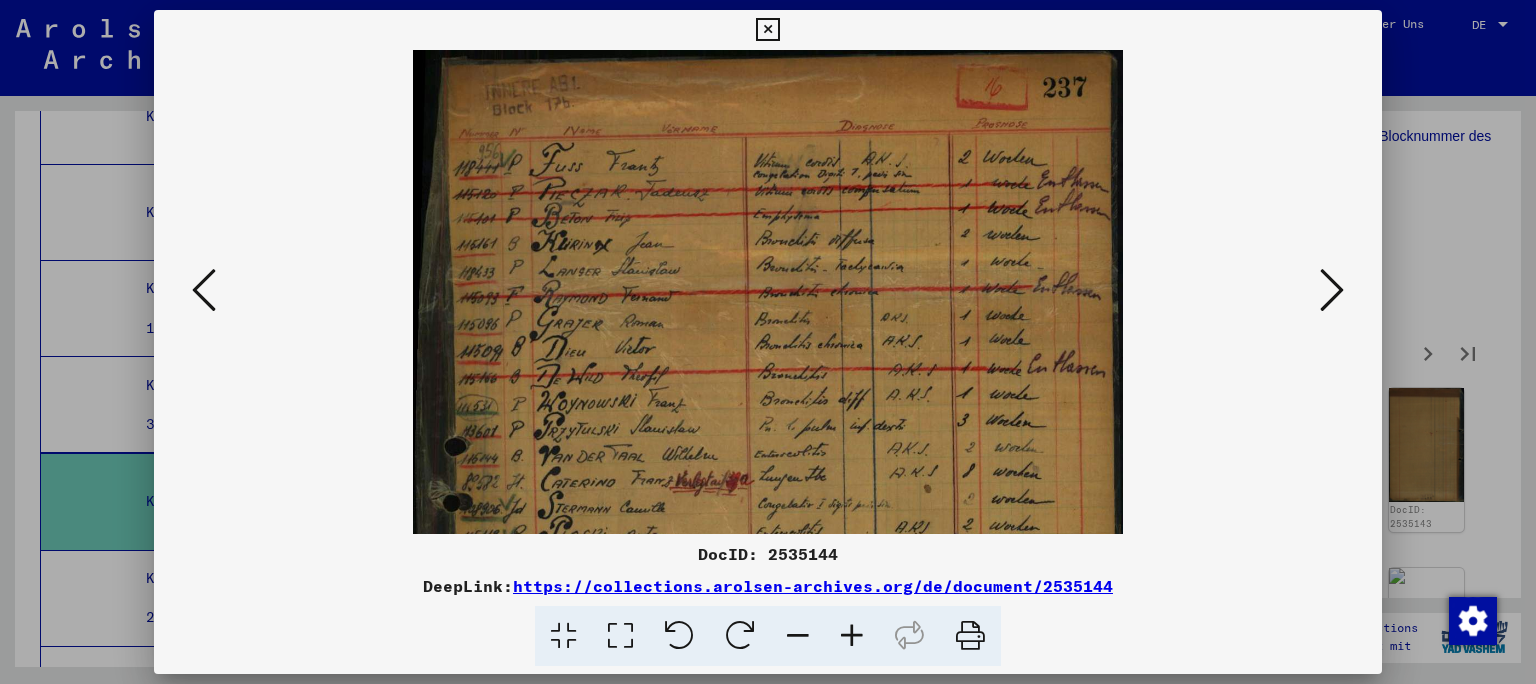 click at bounding box center (852, 636) 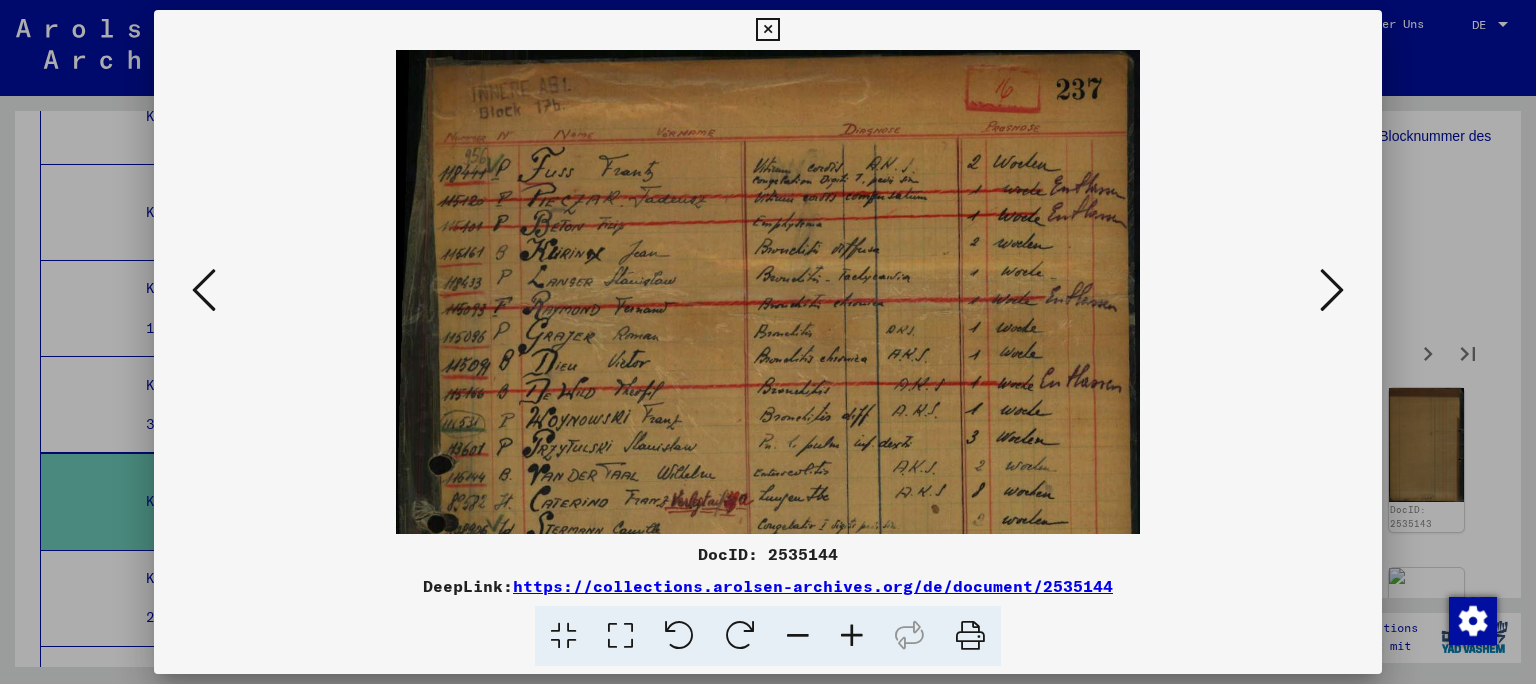 click at bounding box center [852, 636] 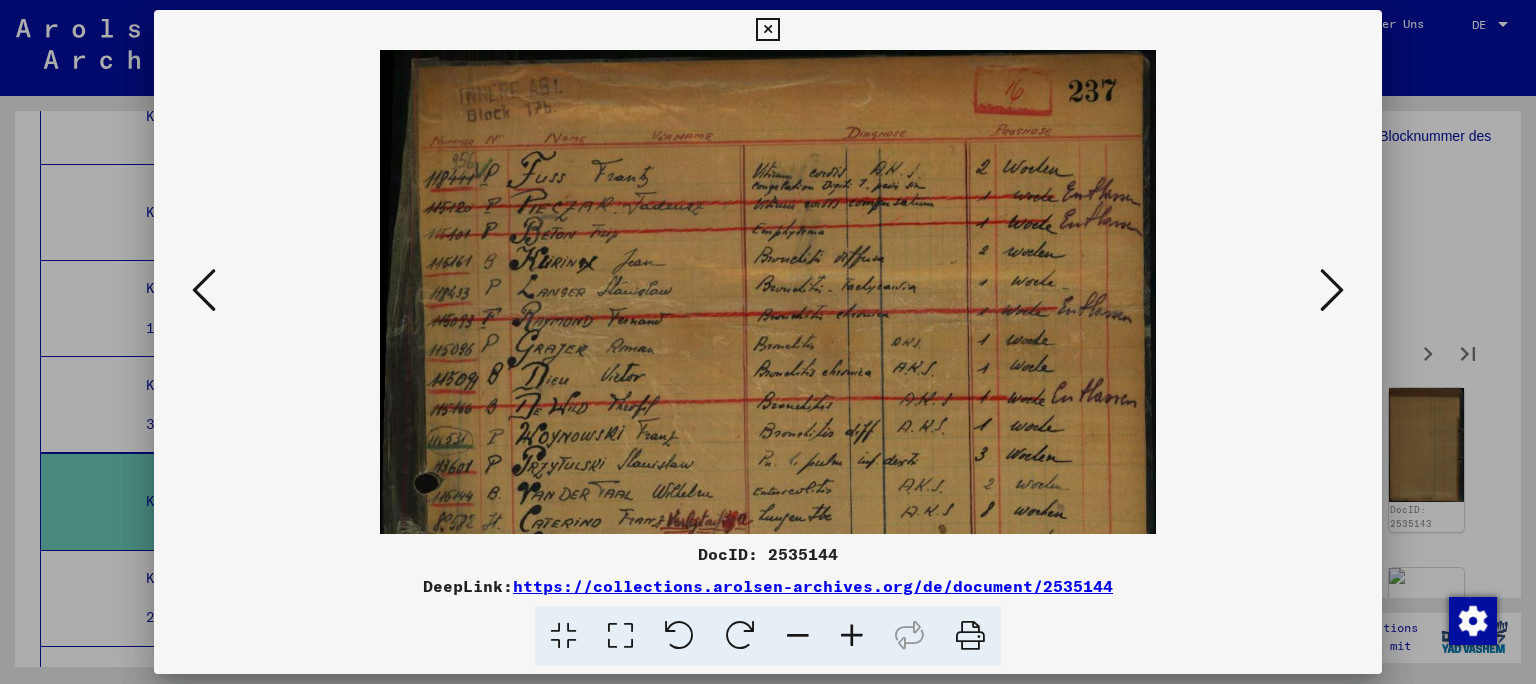click at bounding box center (852, 636) 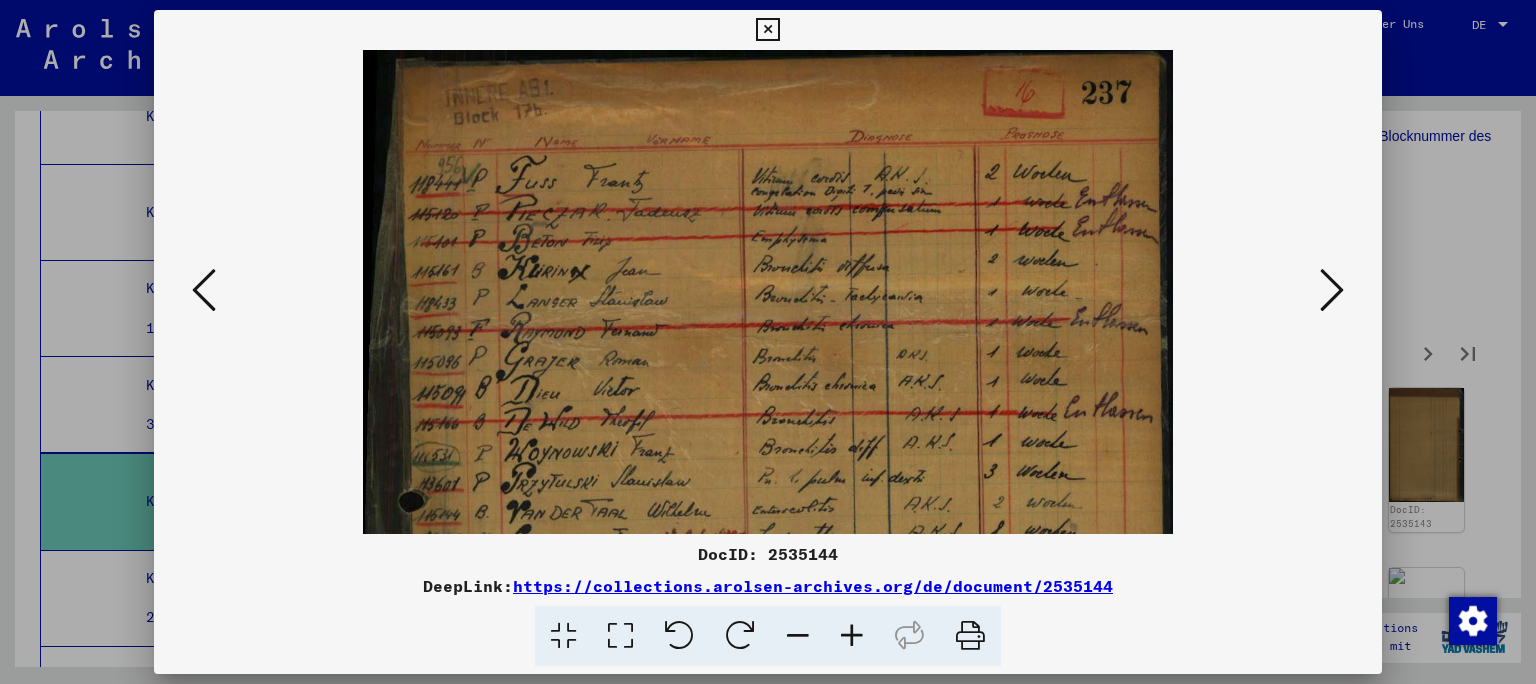 scroll, scrollTop: 132, scrollLeft: 0, axis: vertical 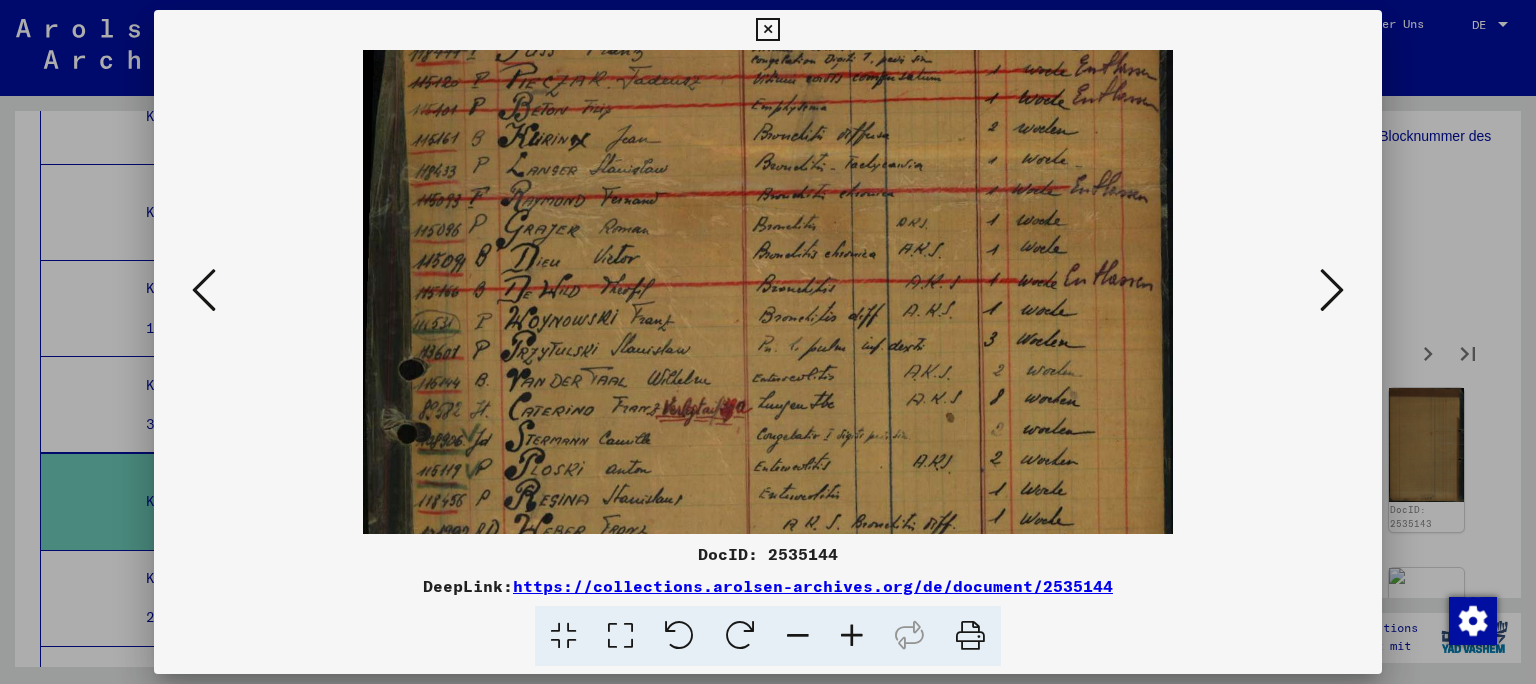 drag, startPoint x: 719, startPoint y: 306, endPoint x: 702, endPoint y: 174, distance: 133.0902 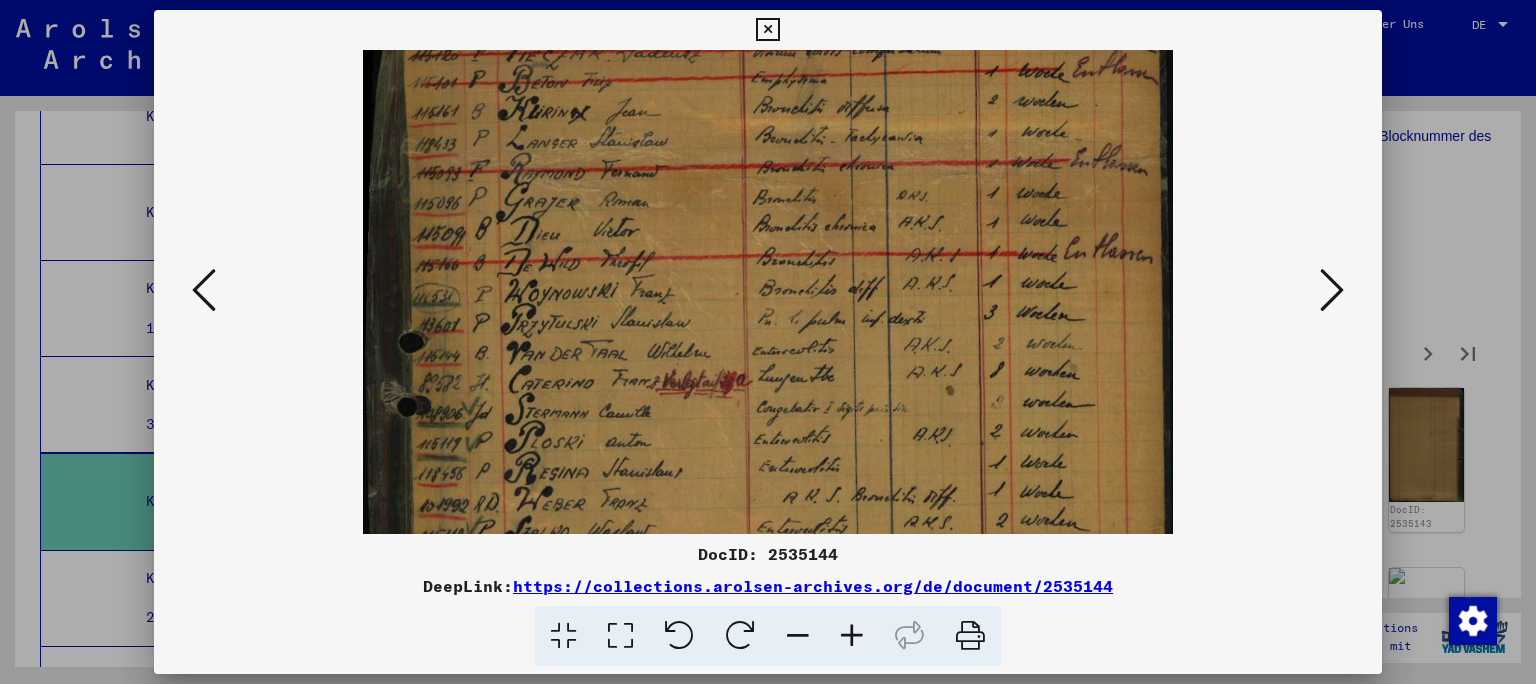 drag, startPoint x: 758, startPoint y: 349, endPoint x: 762, endPoint y: 307, distance: 42.190044 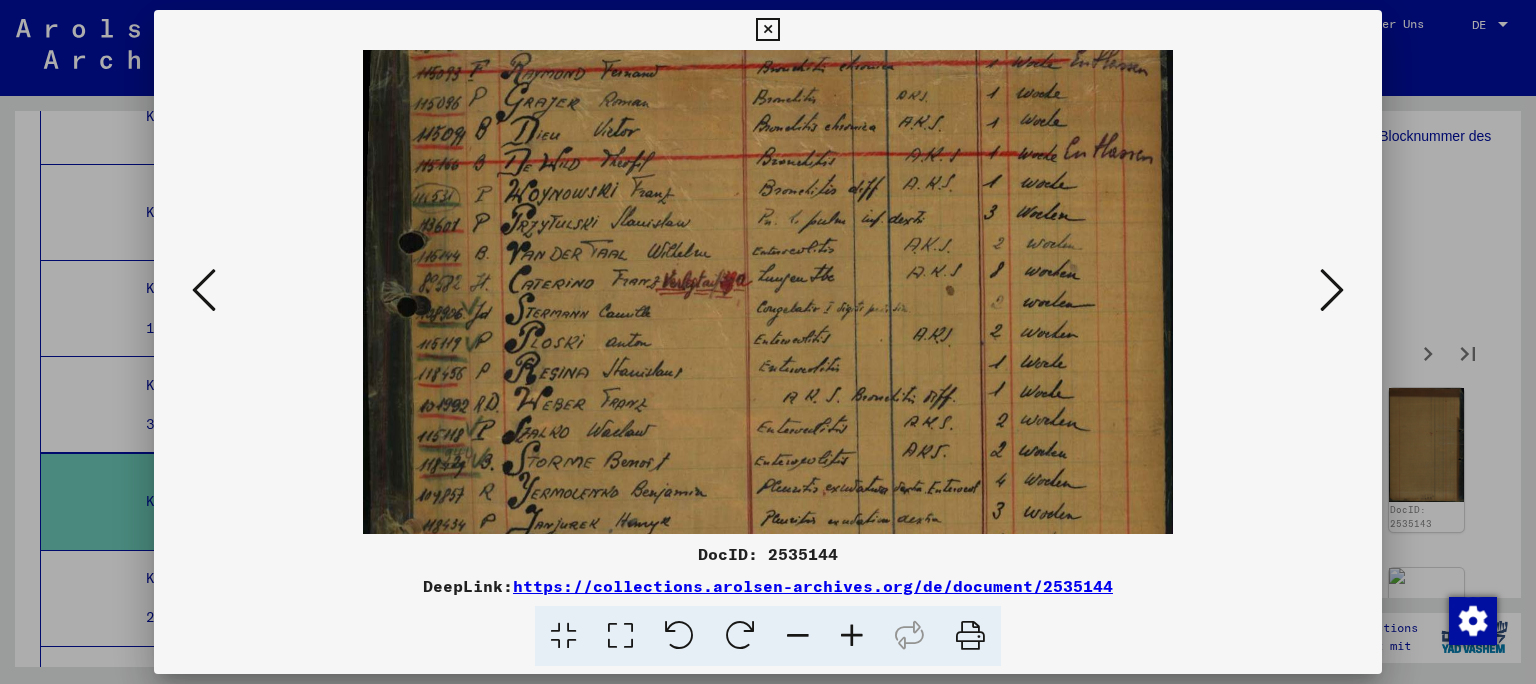 drag, startPoint x: 770, startPoint y: 438, endPoint x: 787, endPoint y: 338, distance: 101.43471 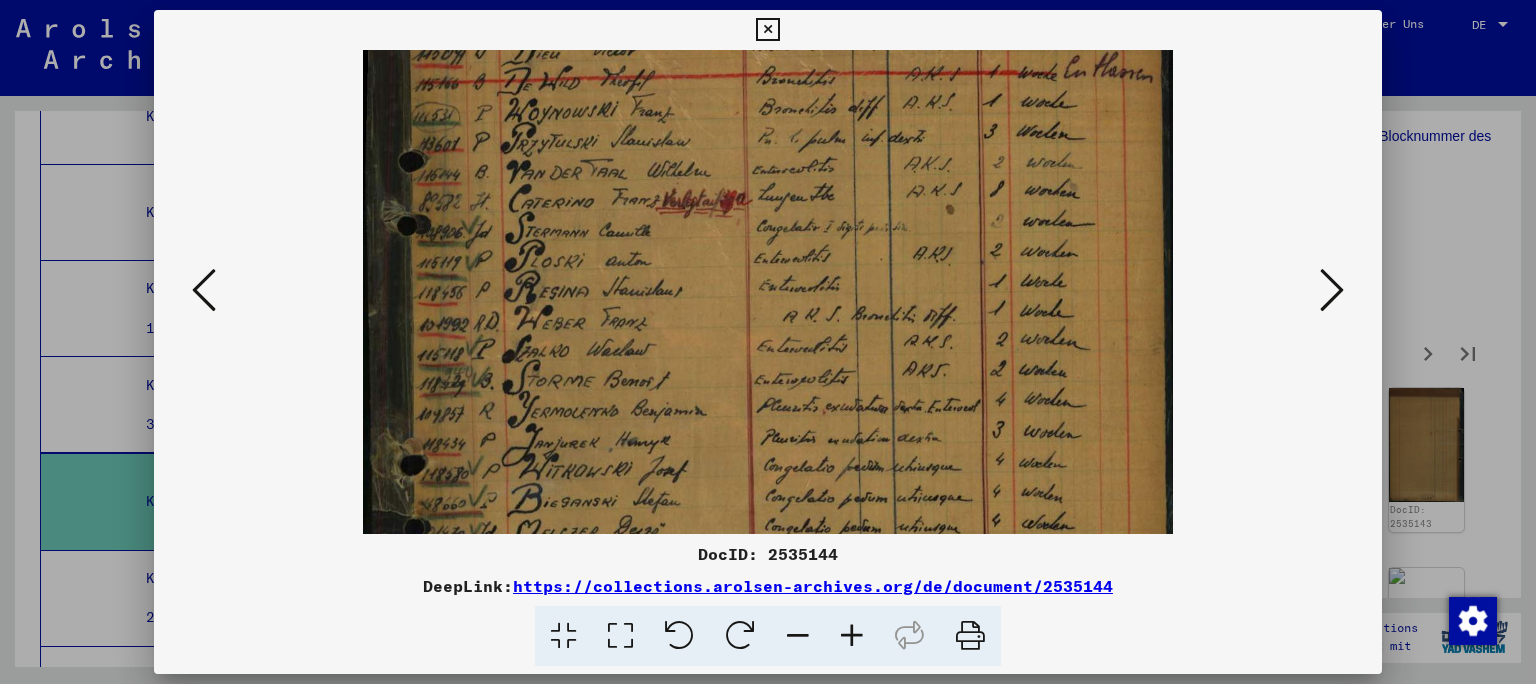 drag, startPoint x: 792, startPoint y: 416, endPoint x: 808, endPoint y: 334, distance: 83.546394 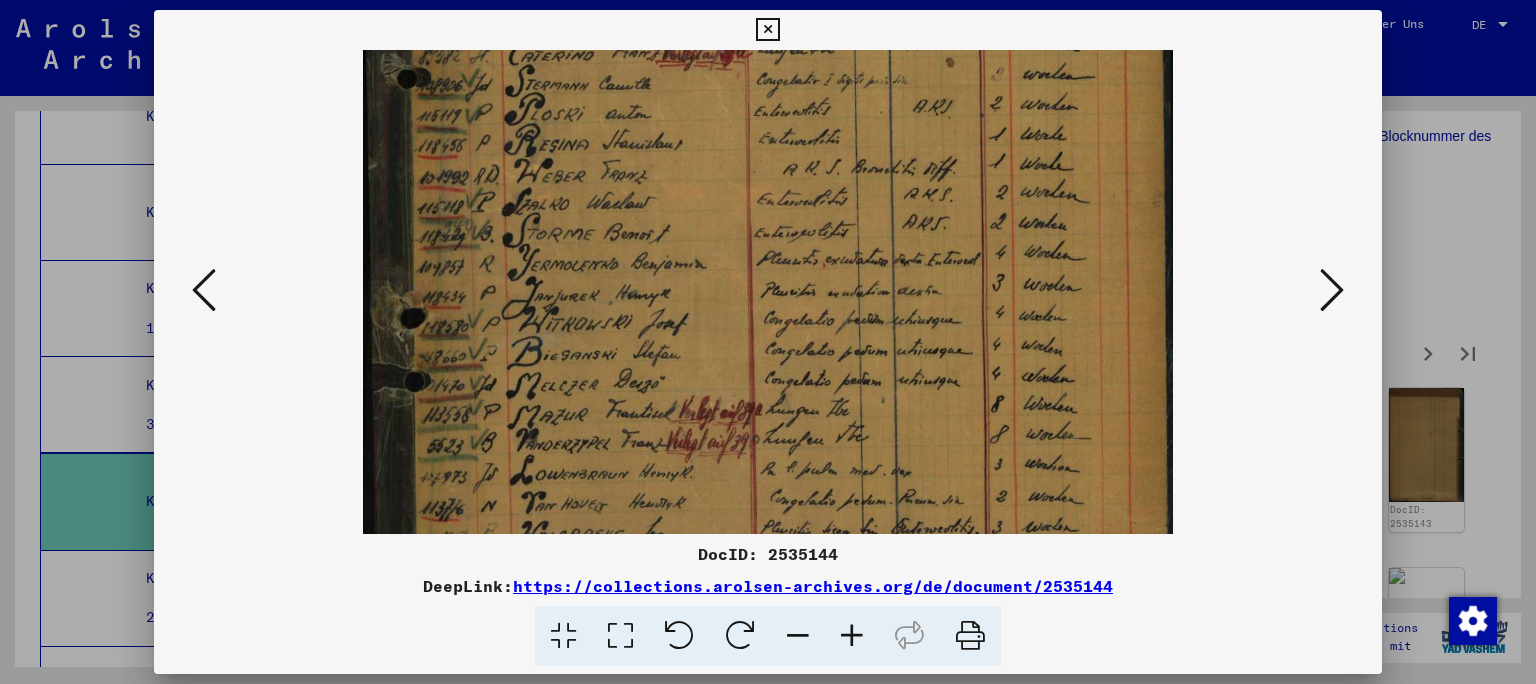 drag, startPoint x: 786, startPoint y: 443, endPoint x: 822, endPoint y: 296, distance: 151.34398 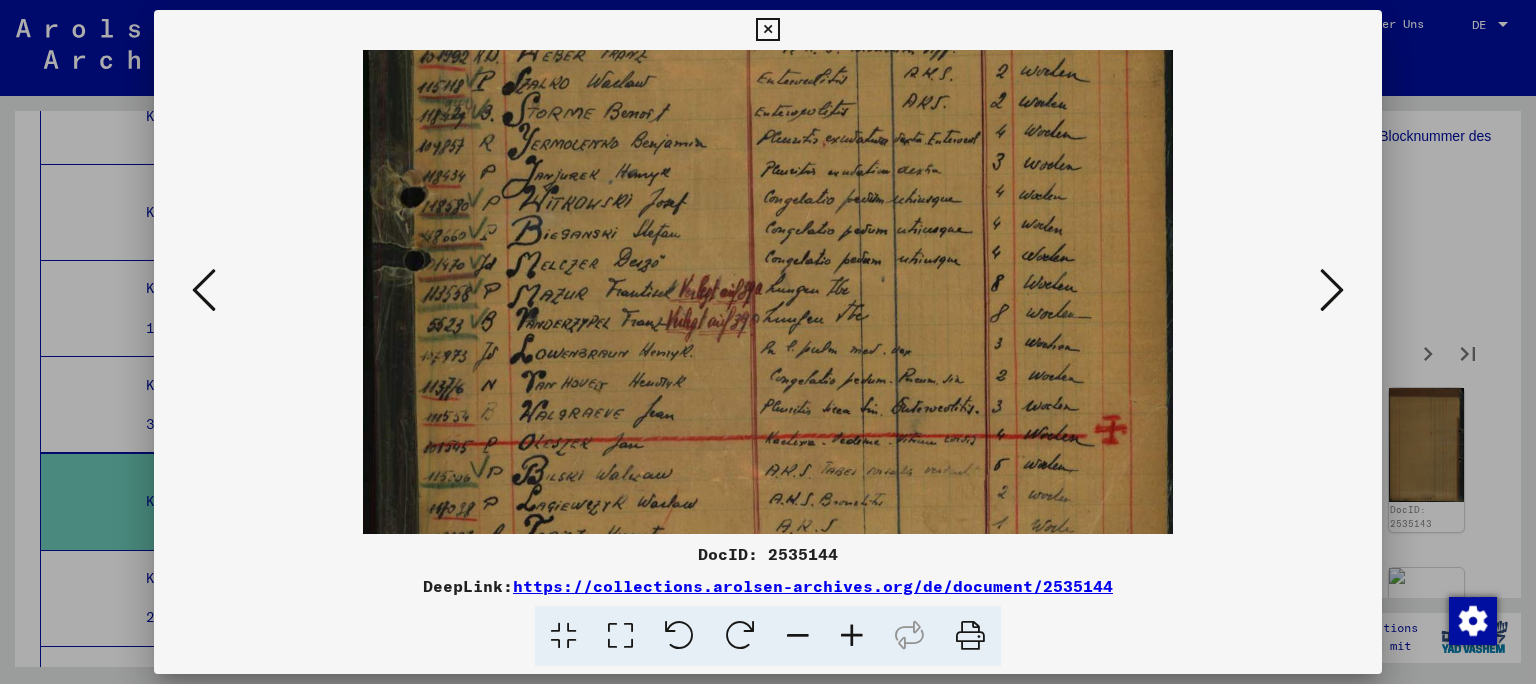 drag, startPoint x: 810, startPoint y: 408, endPoint x: 837, endPoint y: 287, distance: 123.97581 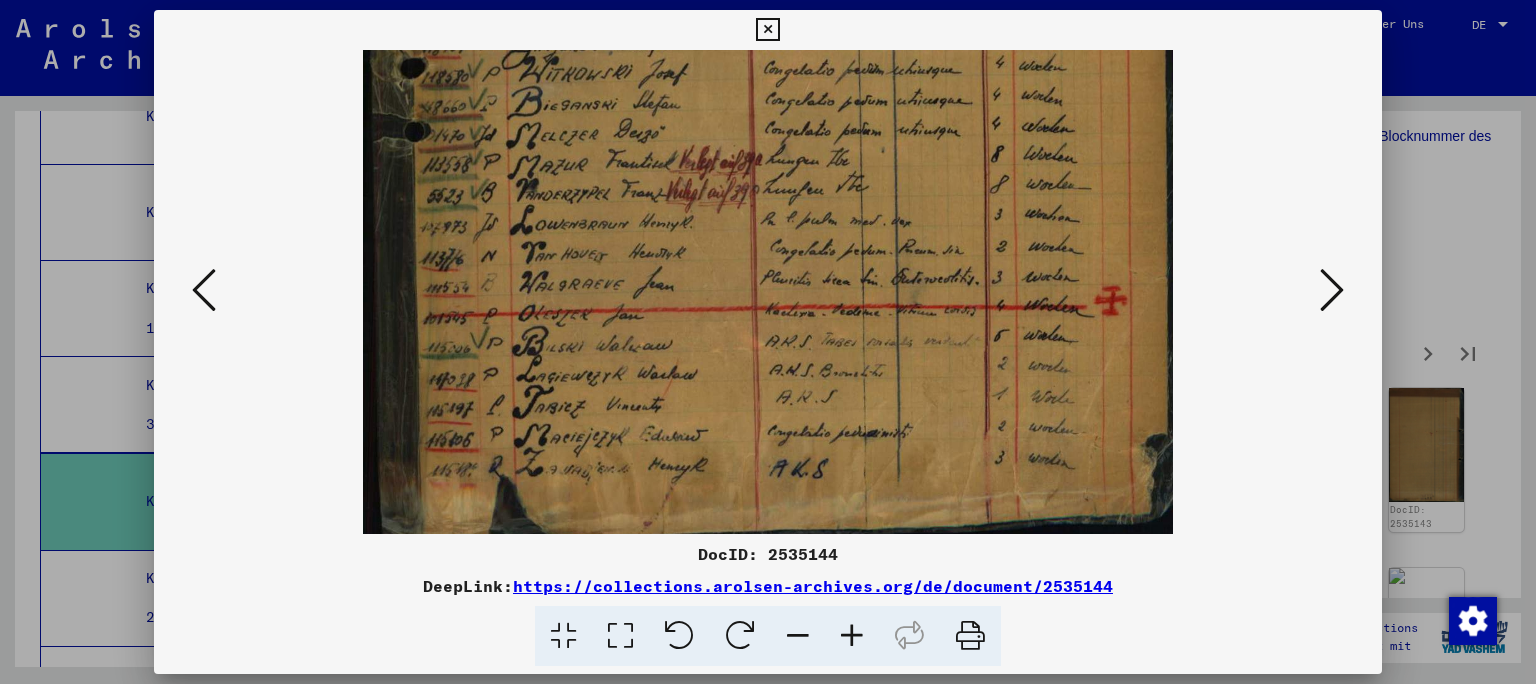 scroll, scrollTop: 750, scrollLeft: 0, axis: vertical 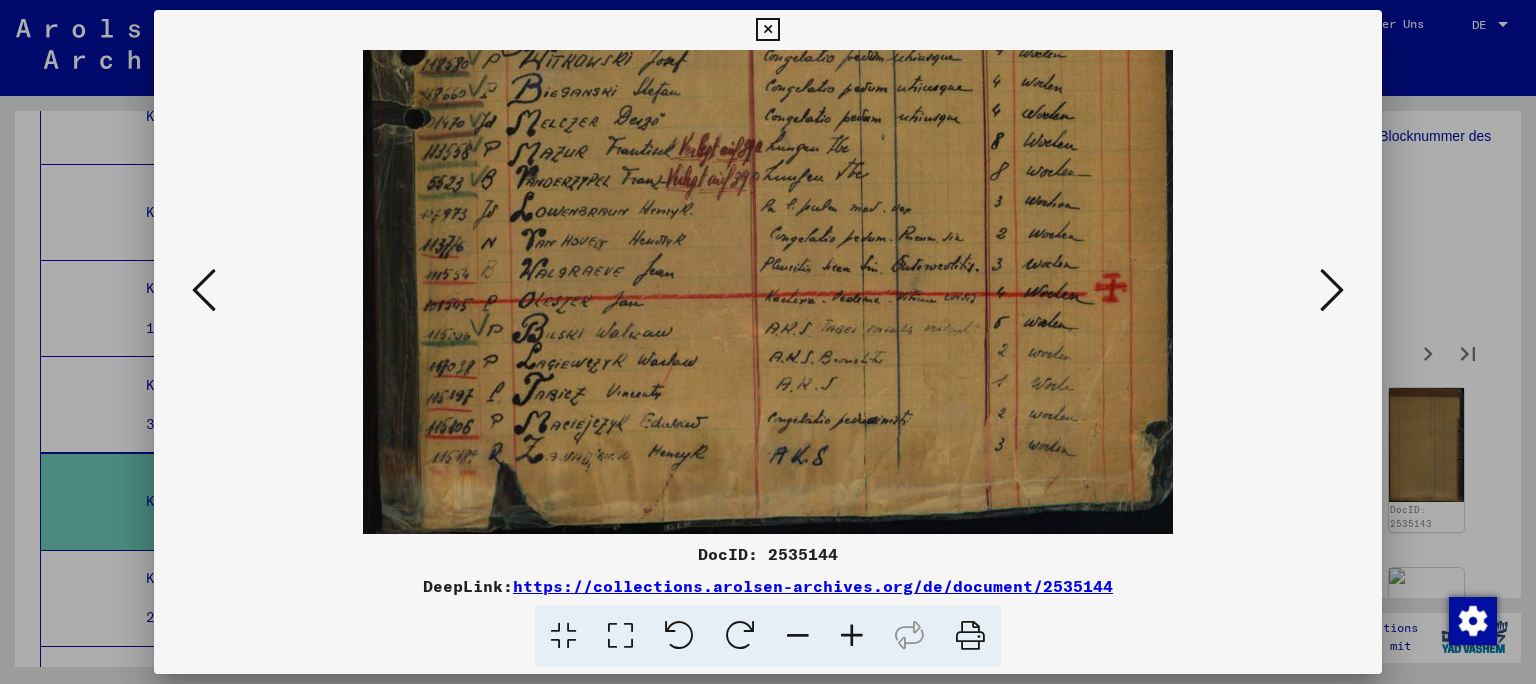 drag, startPoint x: 837, startPoint y: 287, endPoint x: 866, endPoint y: 140, distance: 149.83324 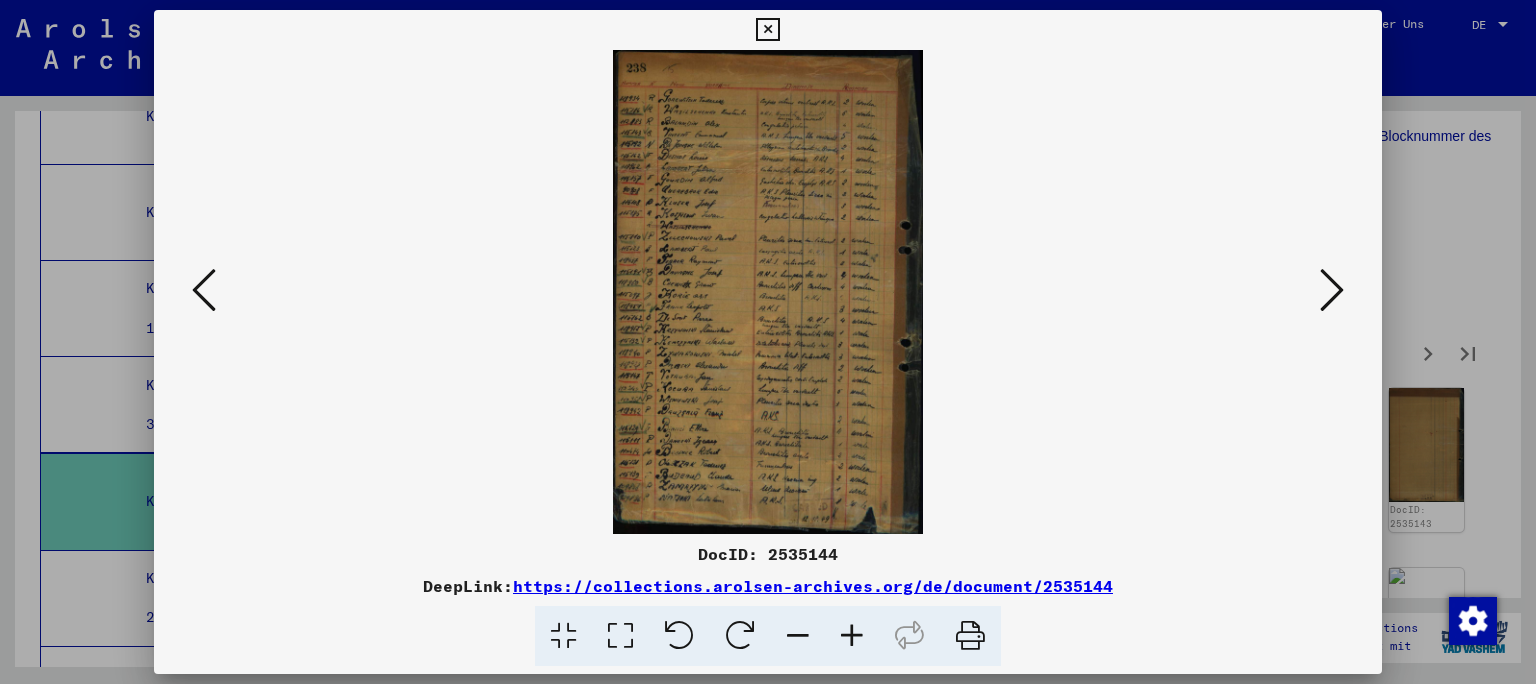 click at bounding box center [1332, 290] 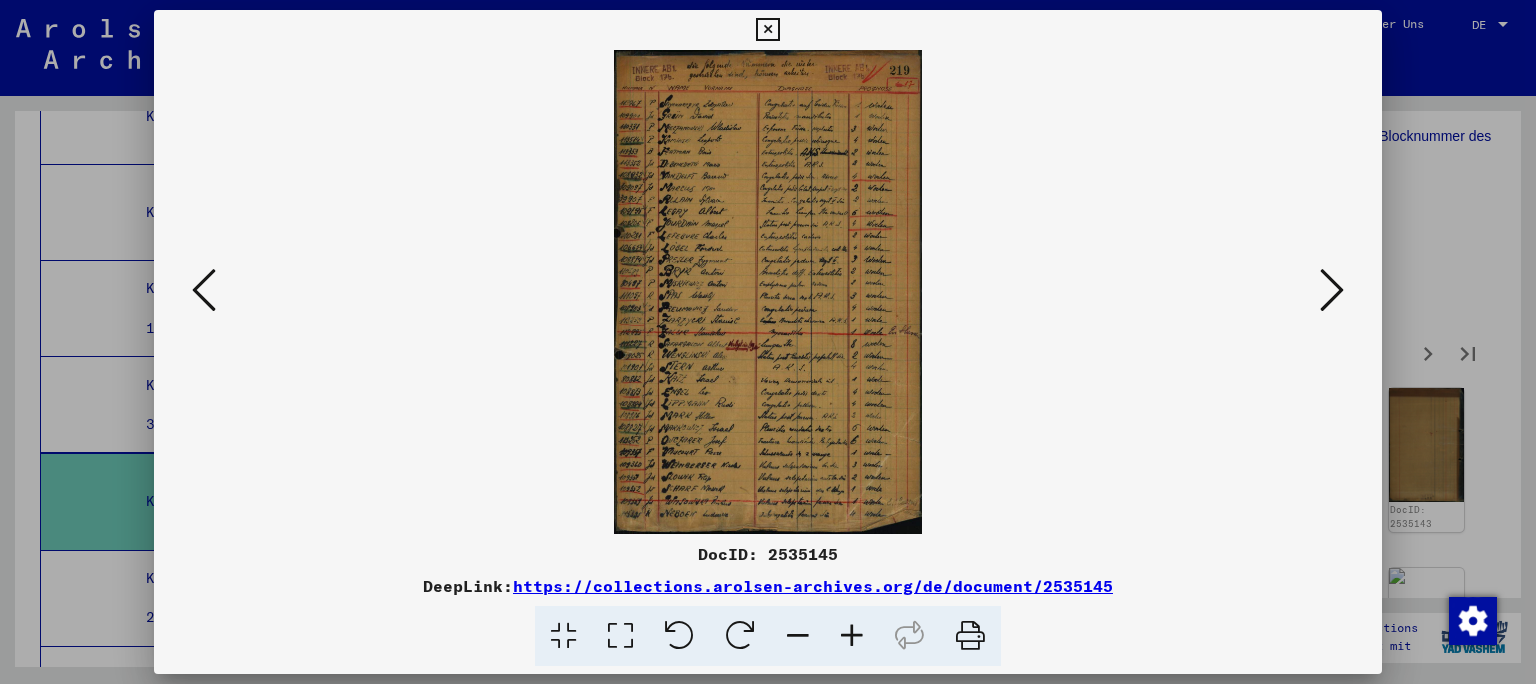 click at bounding box center (204, 290) 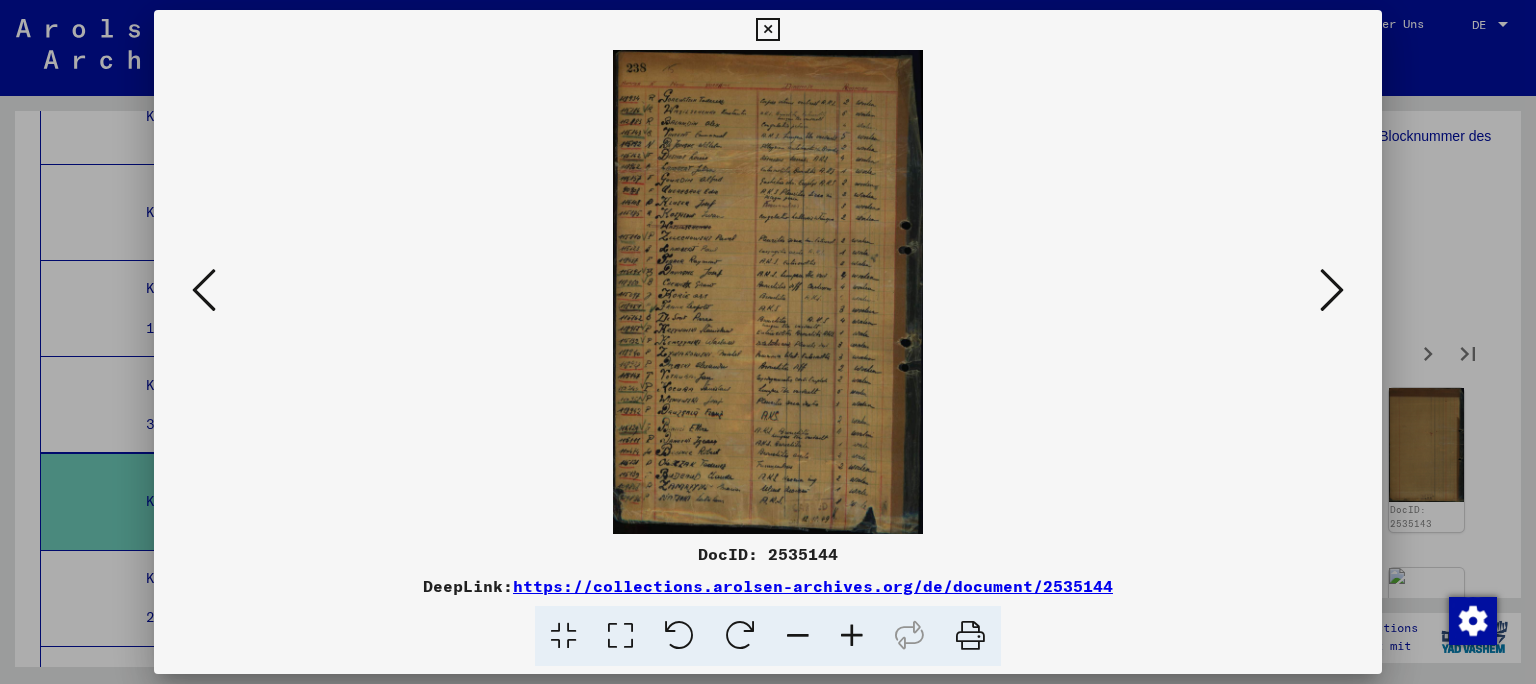 click at bounding box center [852, 636] 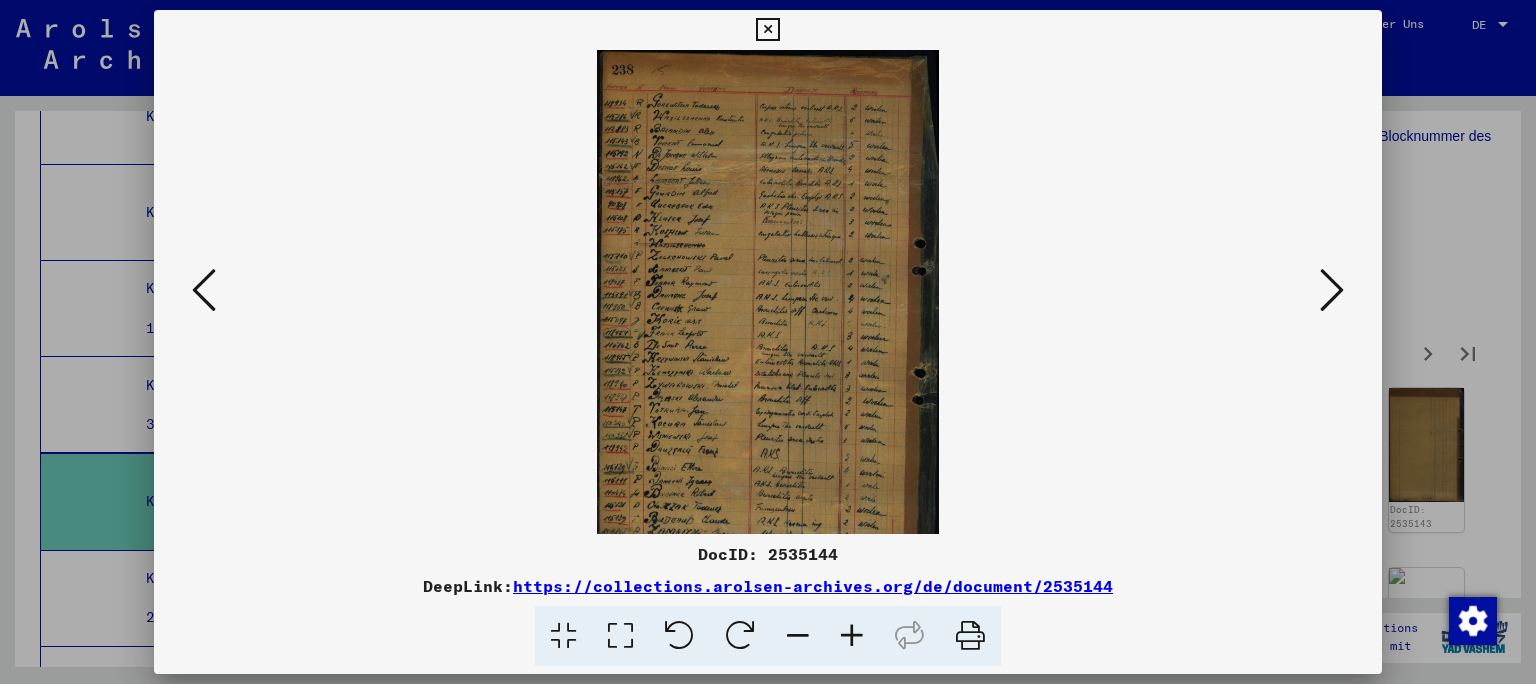 click at bounding box center [852, 636] 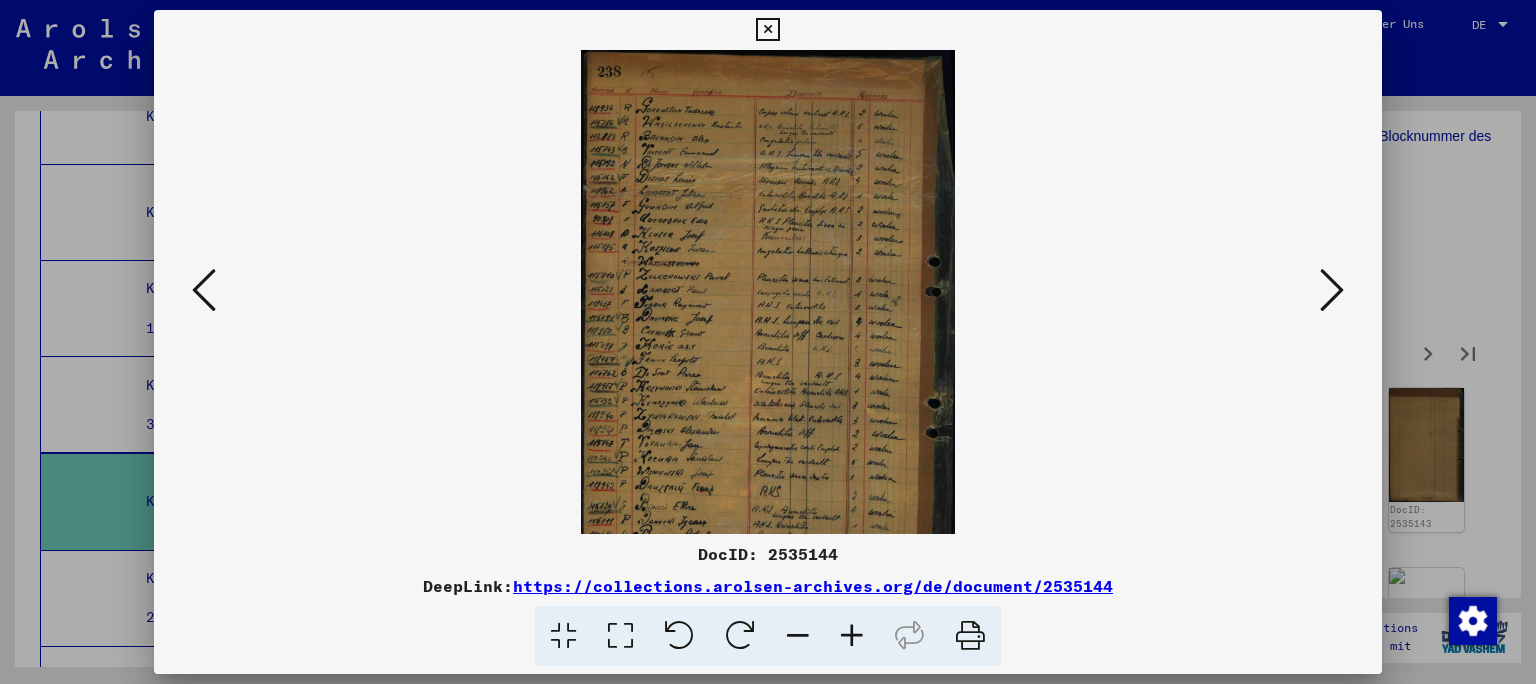 click at bounding box center [852, 636] 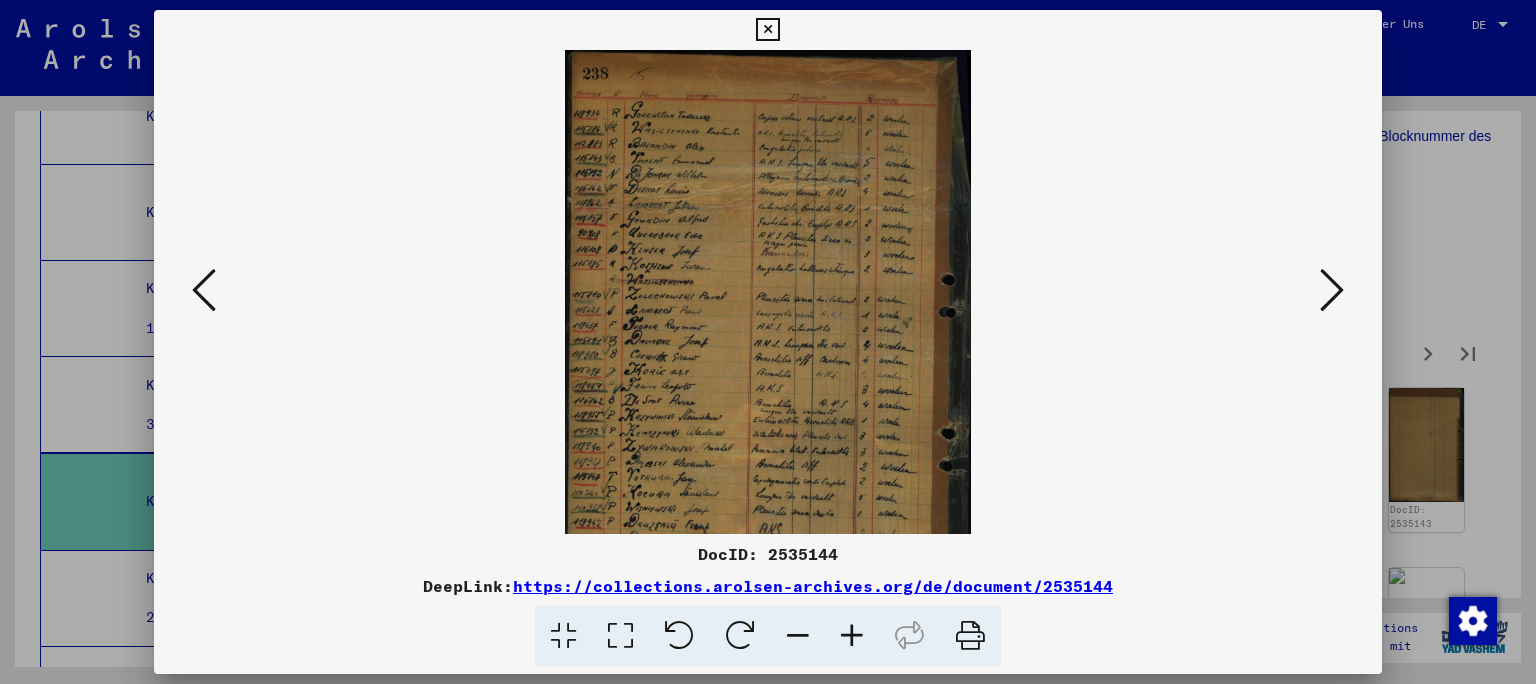 click at bounding box center [852, 636] 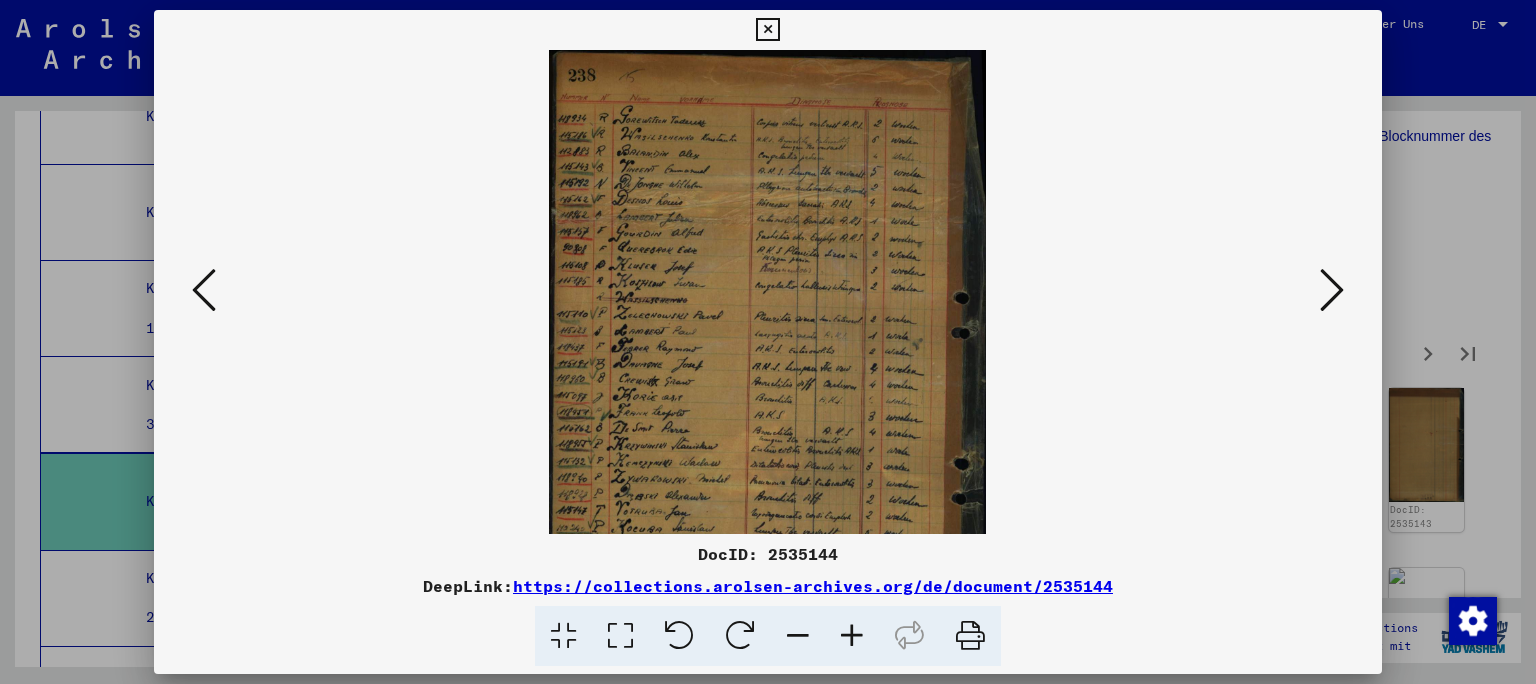 click at bounding box center (852, 636) 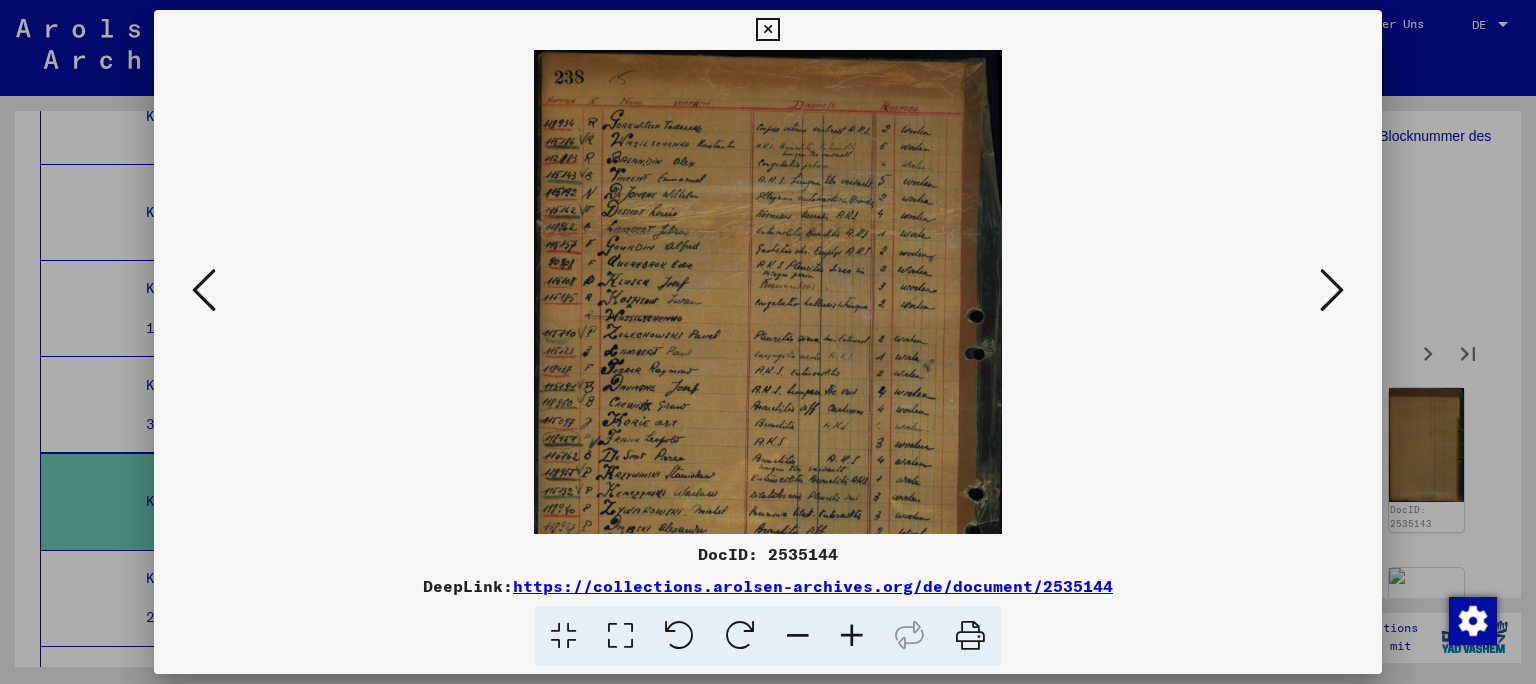 click at bounding box center [852, 636] 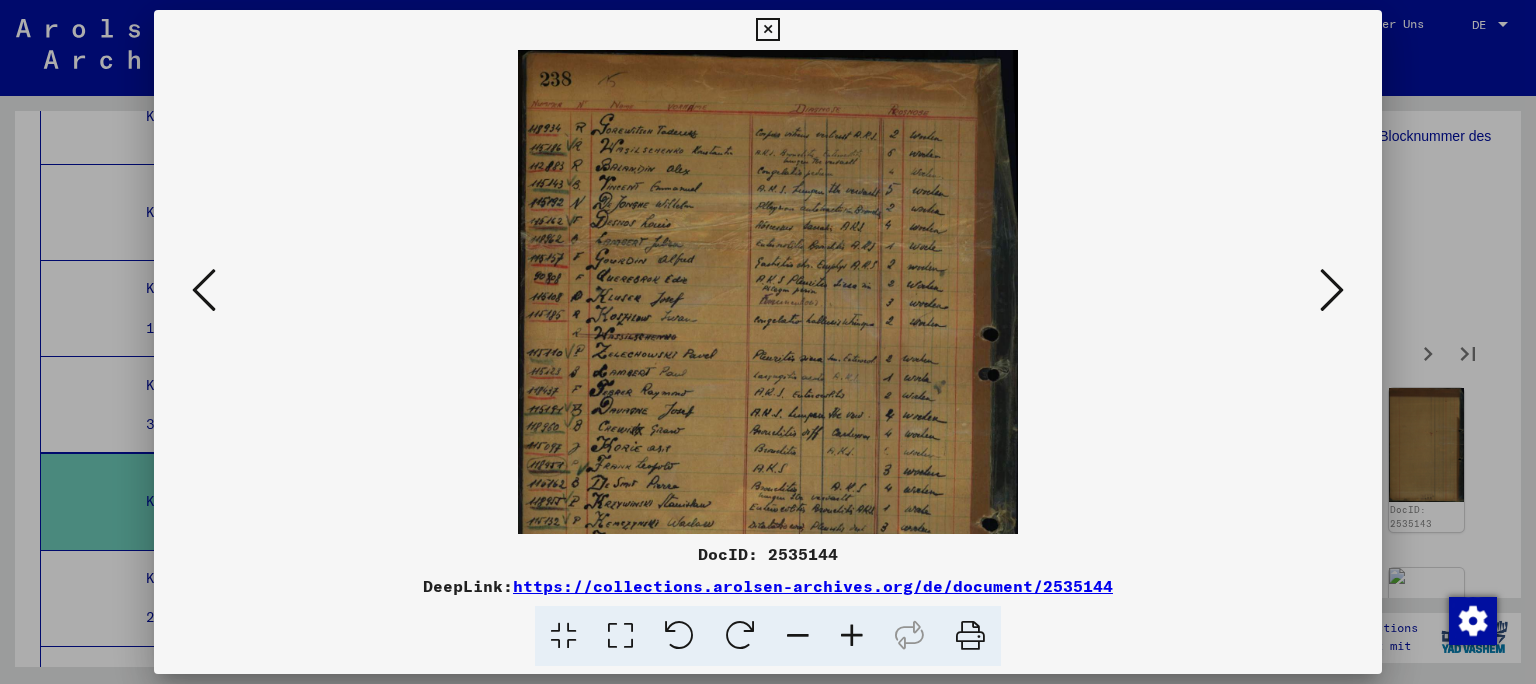 click at bounding box center [852, 636] 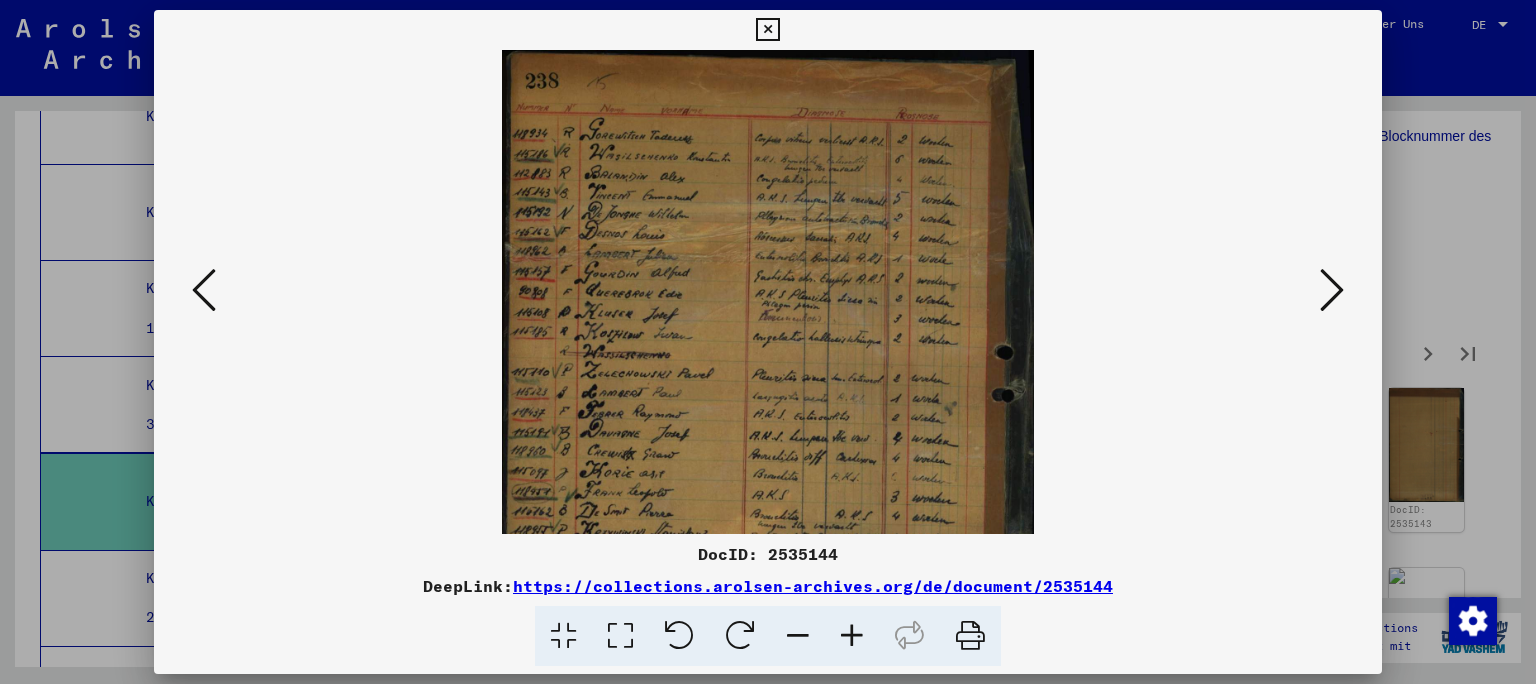click at bounding box center [852, 636] 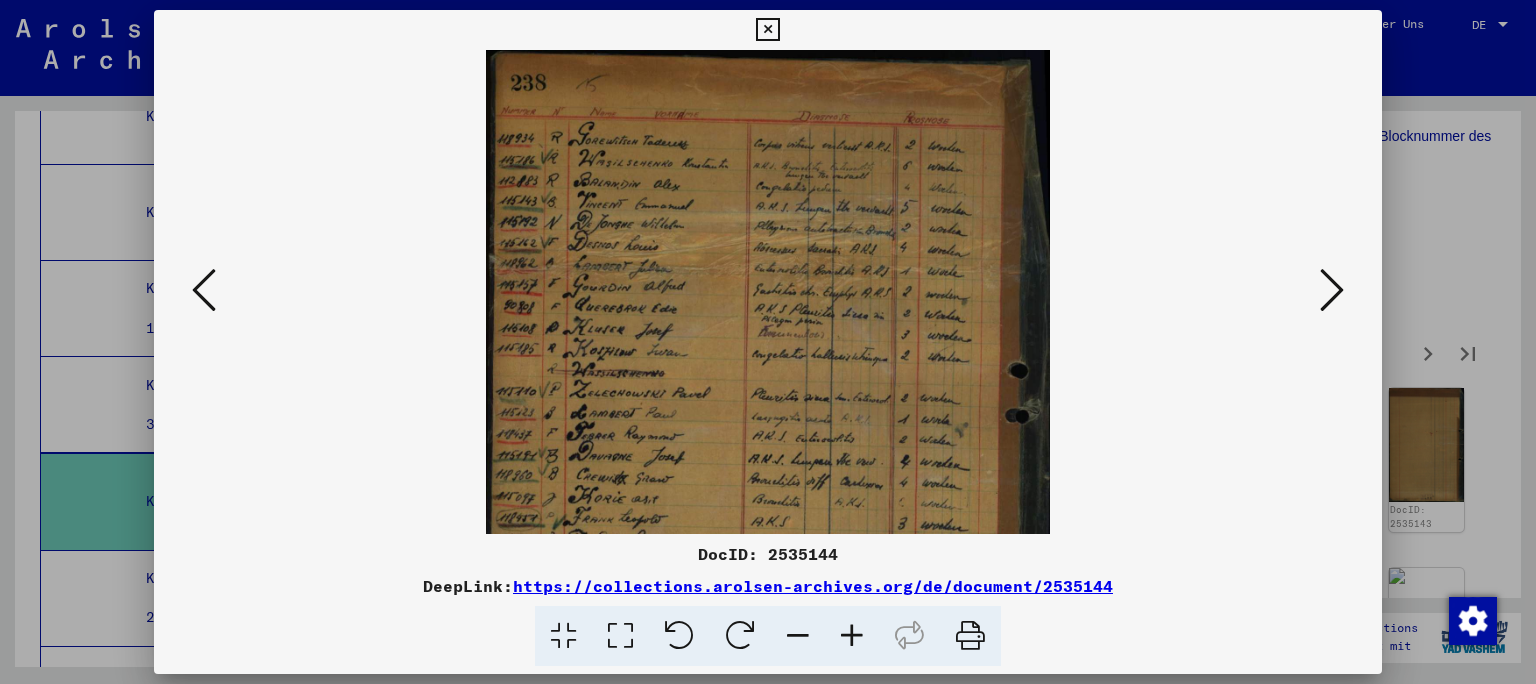 click at bounding box center [852, 636] 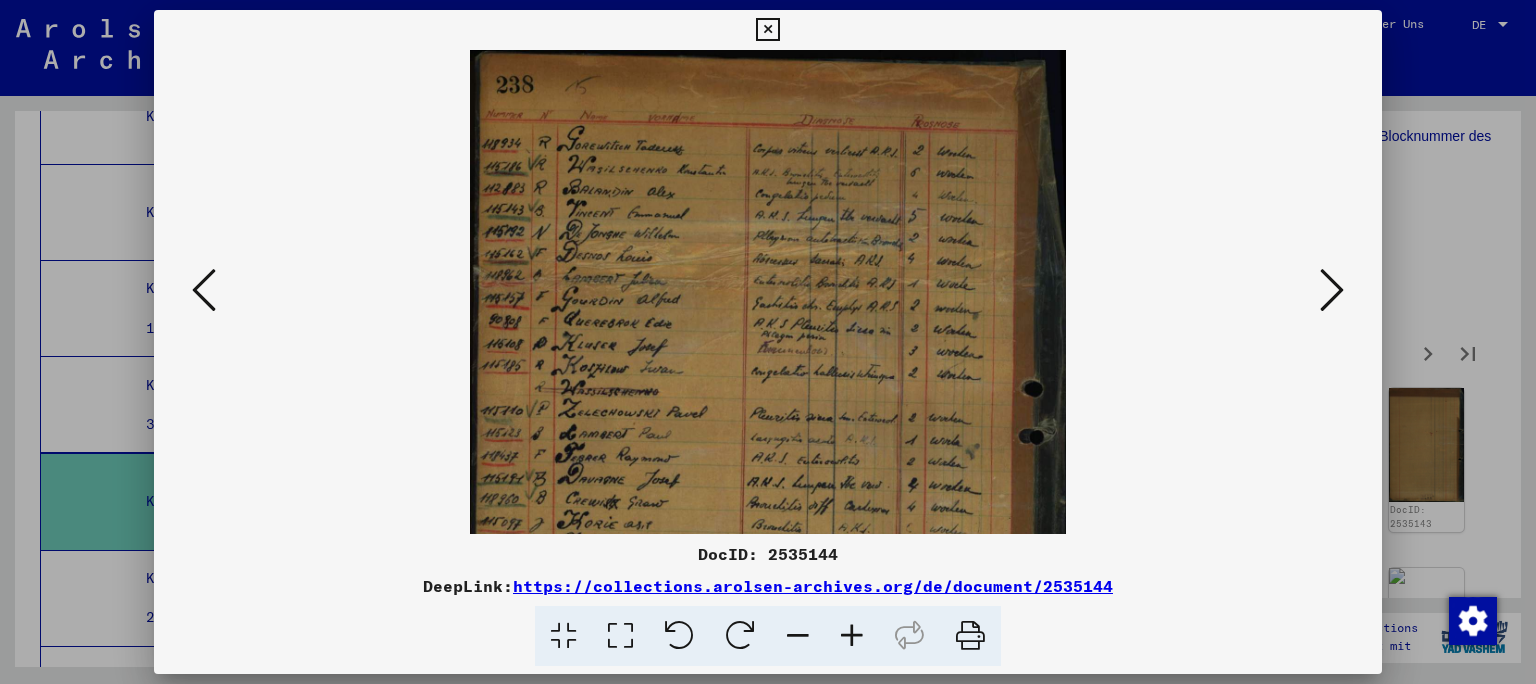 click at bounding box center [852, 636] 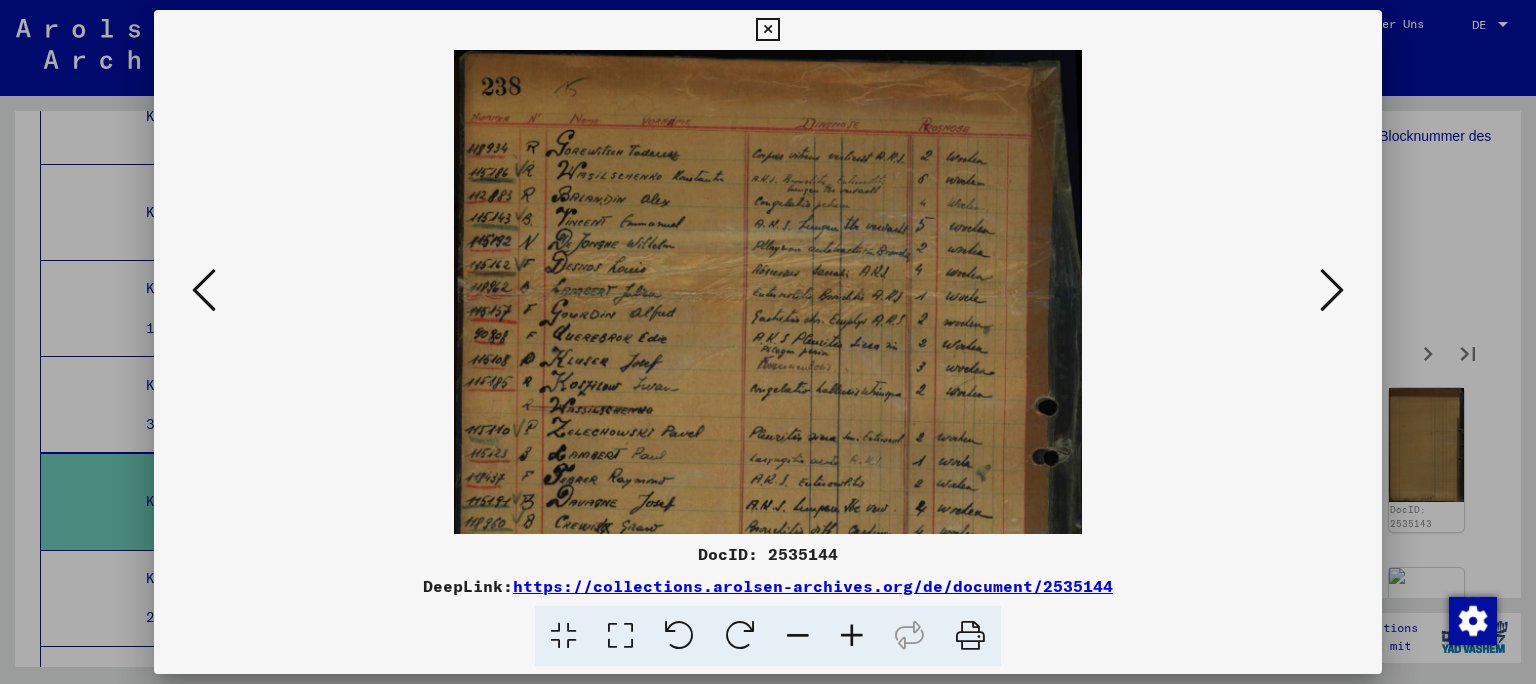 click at bounding box center [852, 636] 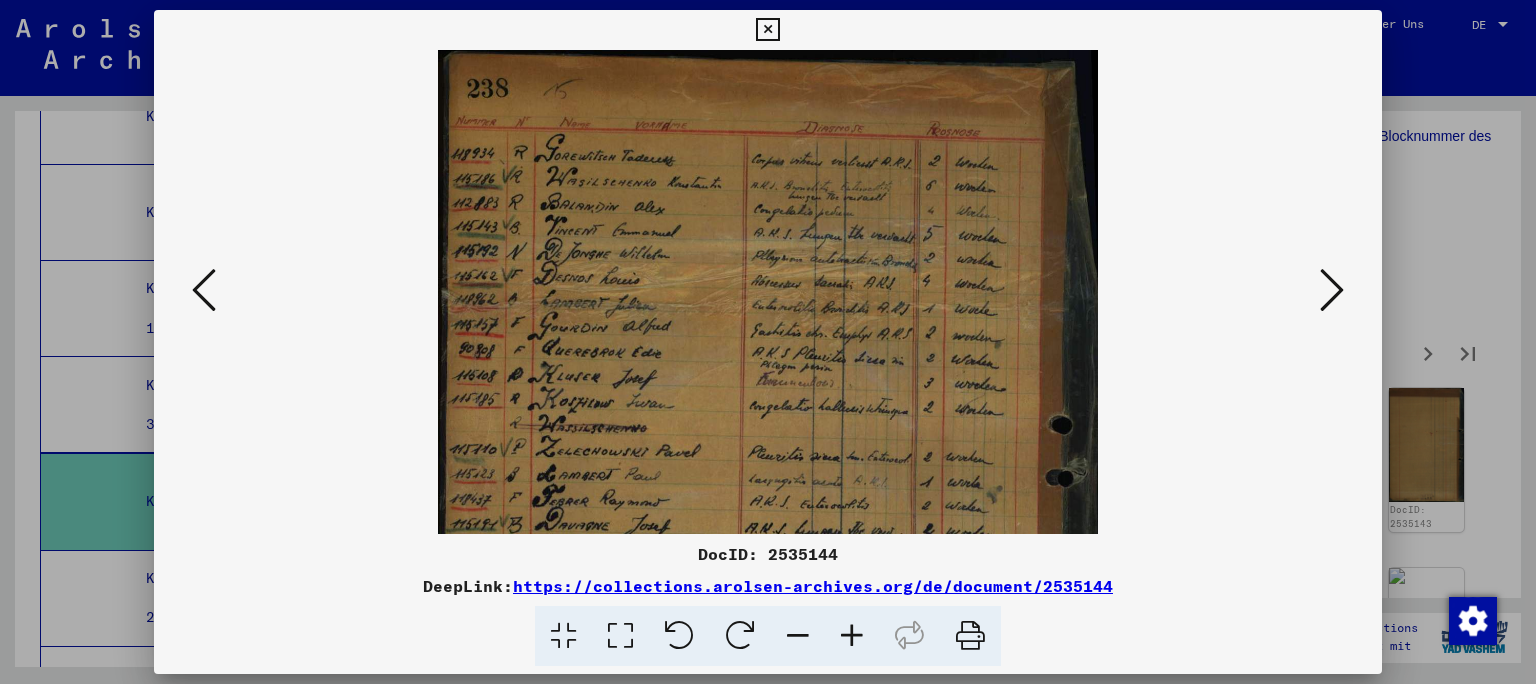 click at bounding box center [852, 636] 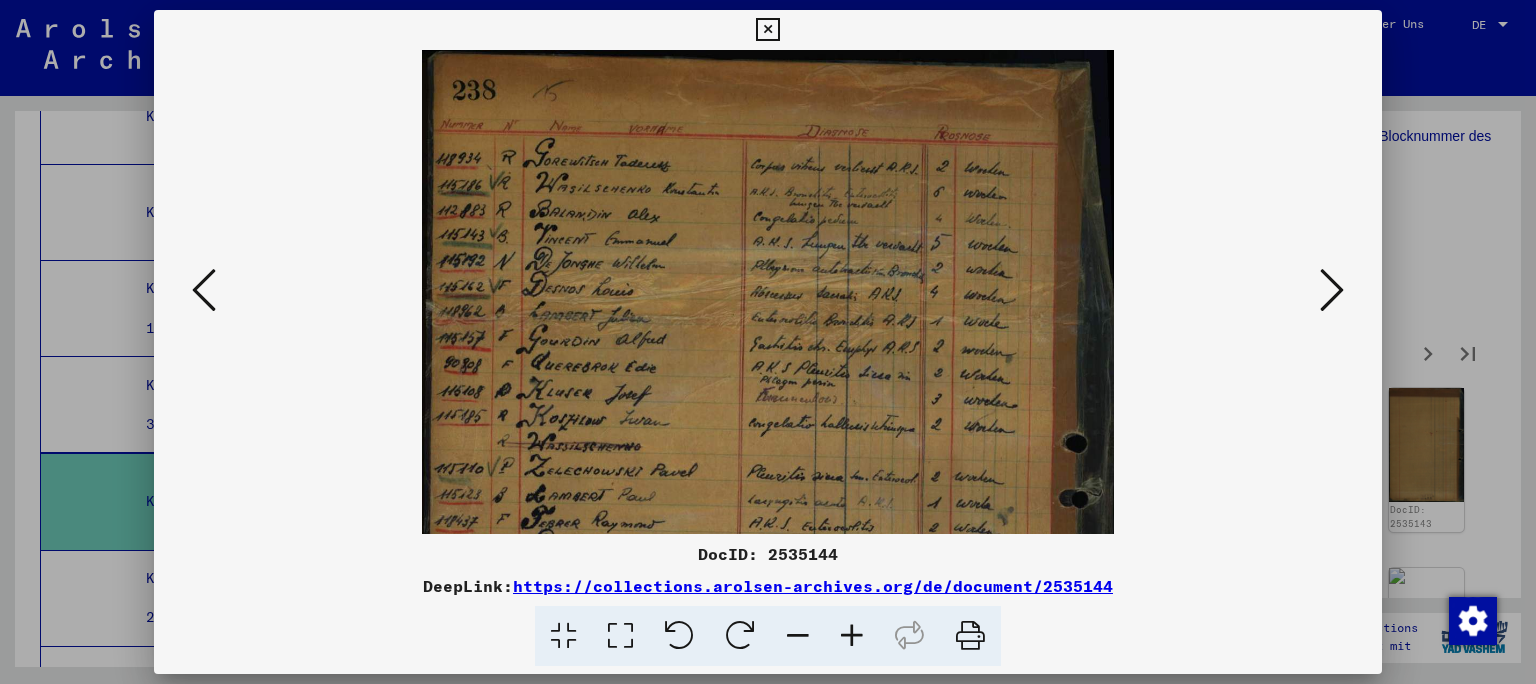 click at bounding box center (852, 636) 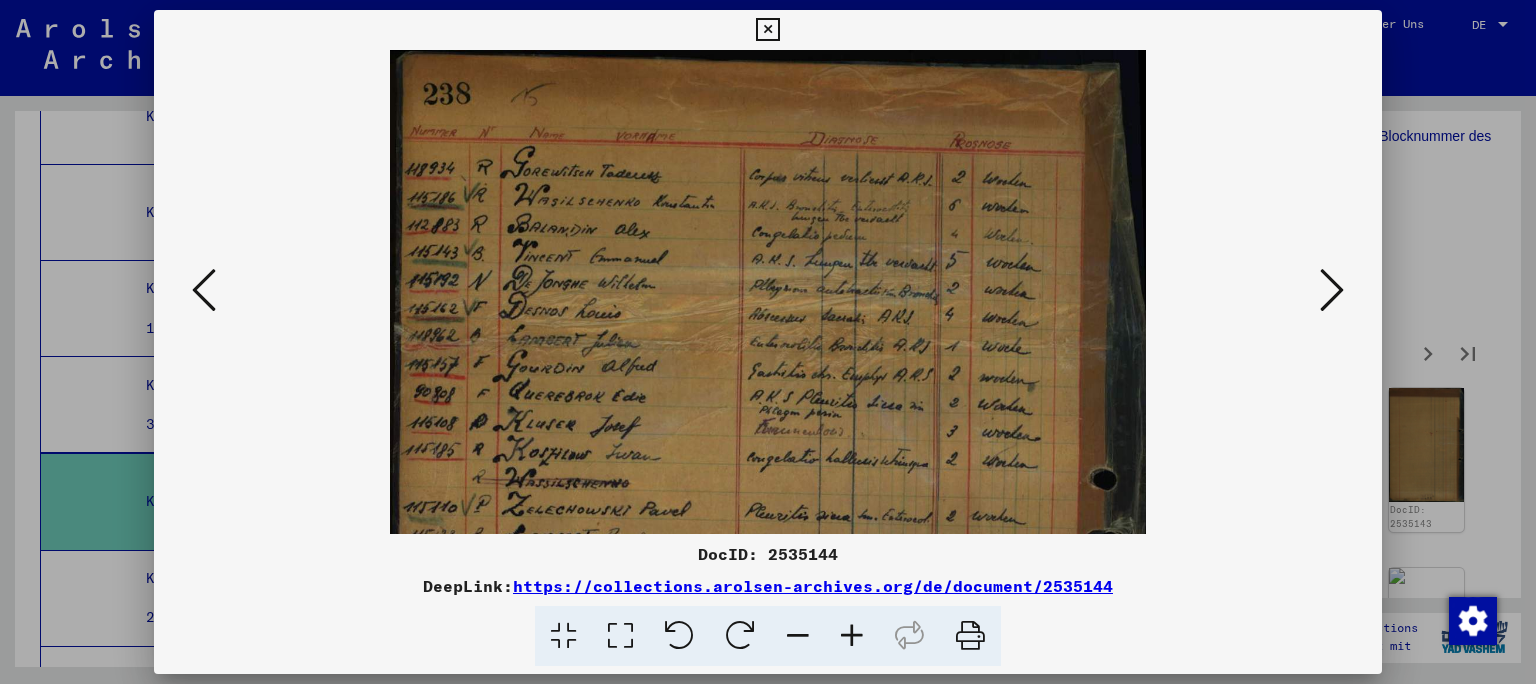 click at bounding box center [852, 636] 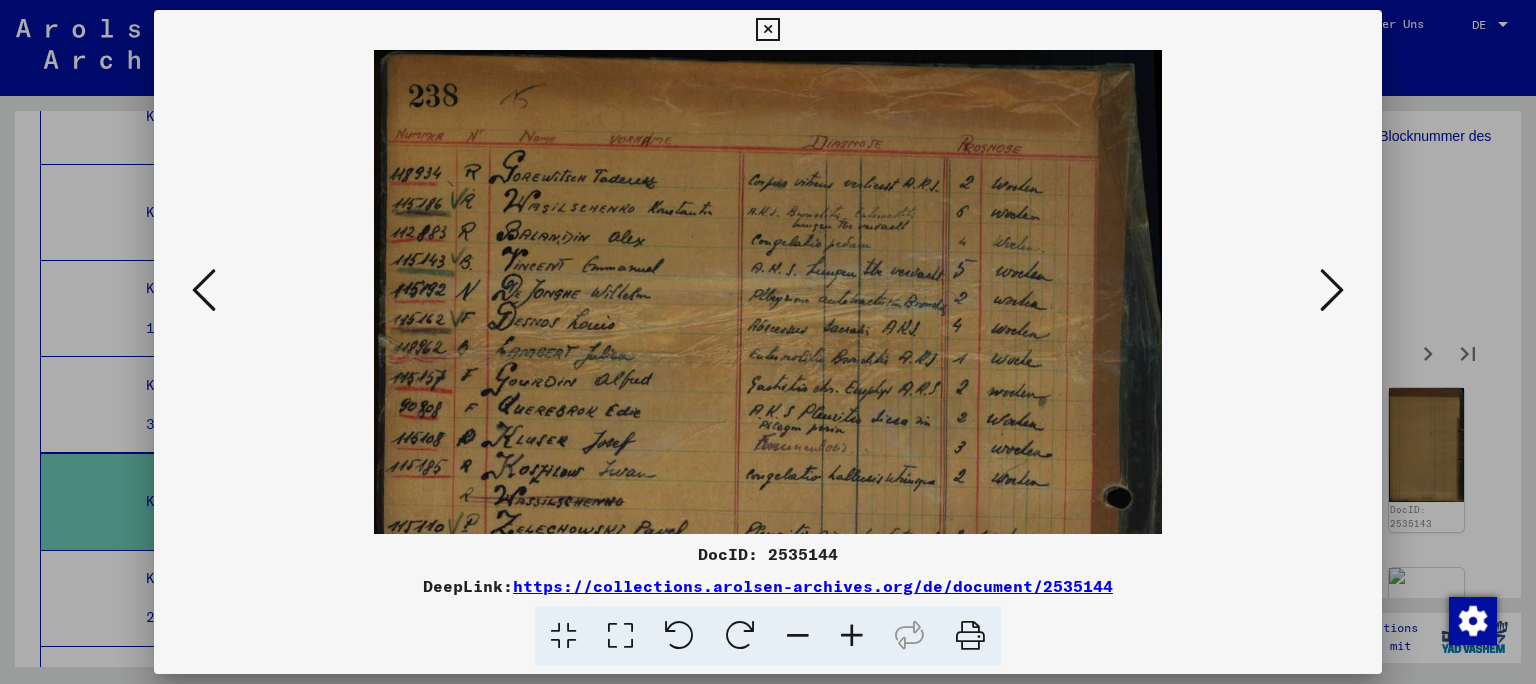 click at bounding box center (852, 636) 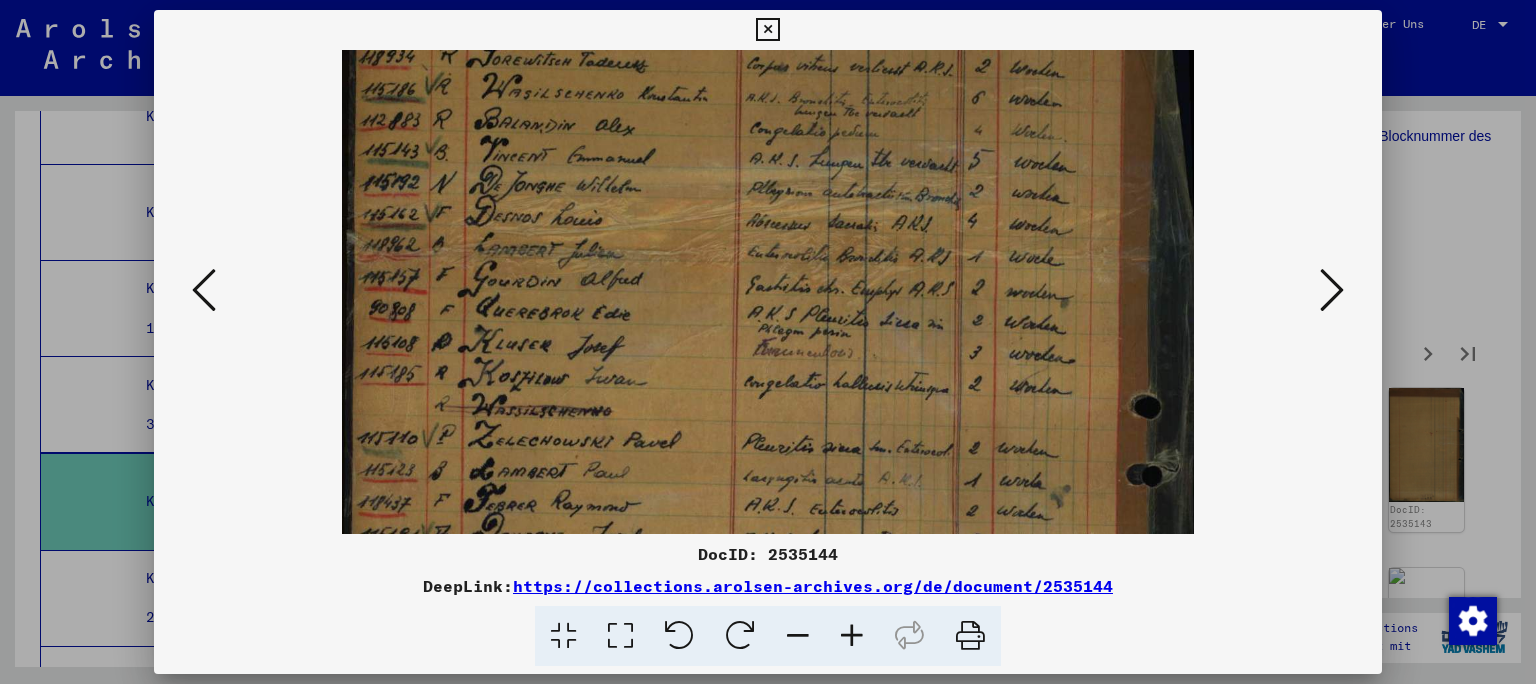 scroll, scrollTop: 135, scrollLeft: 0, axis: vertical 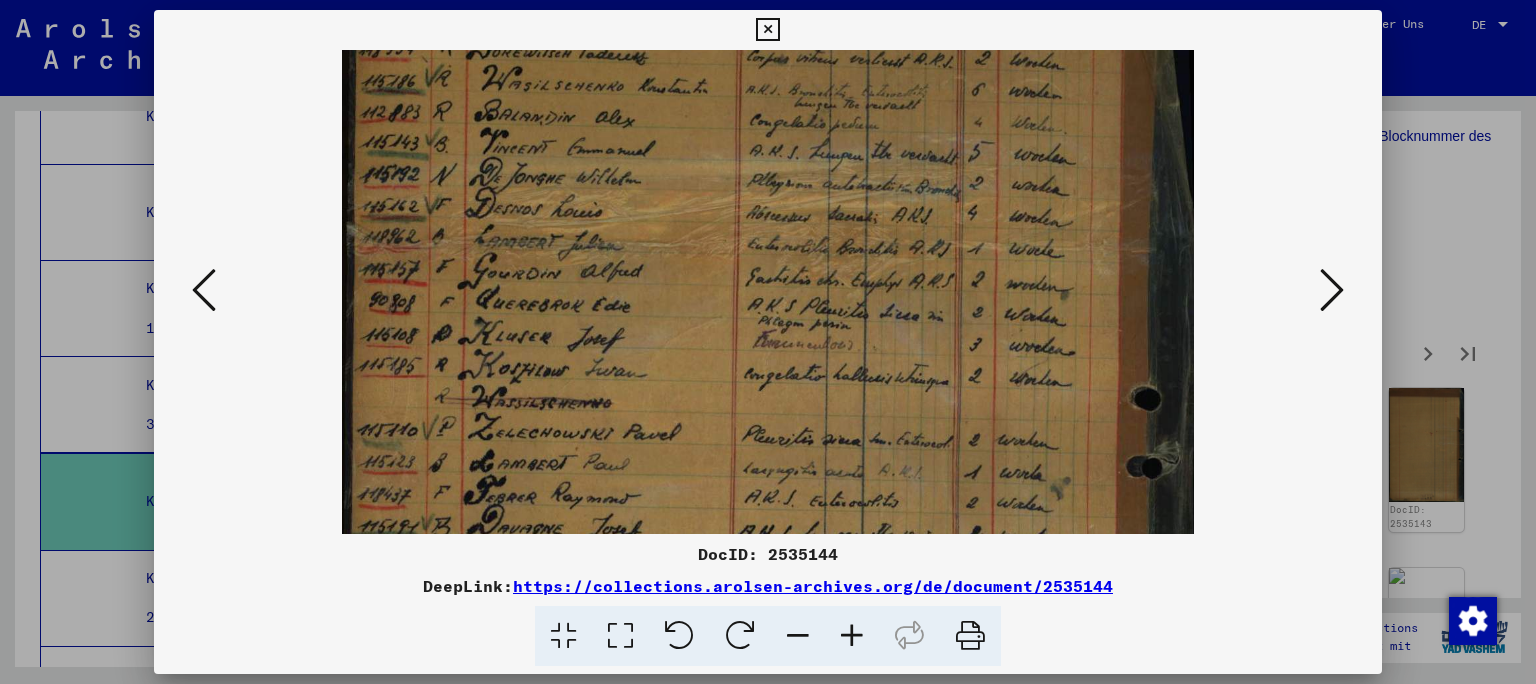 drag, startPoint x: 602, startPoint y: 397, endPoint x: 593, endPoint y: 262, distance: 135.29967 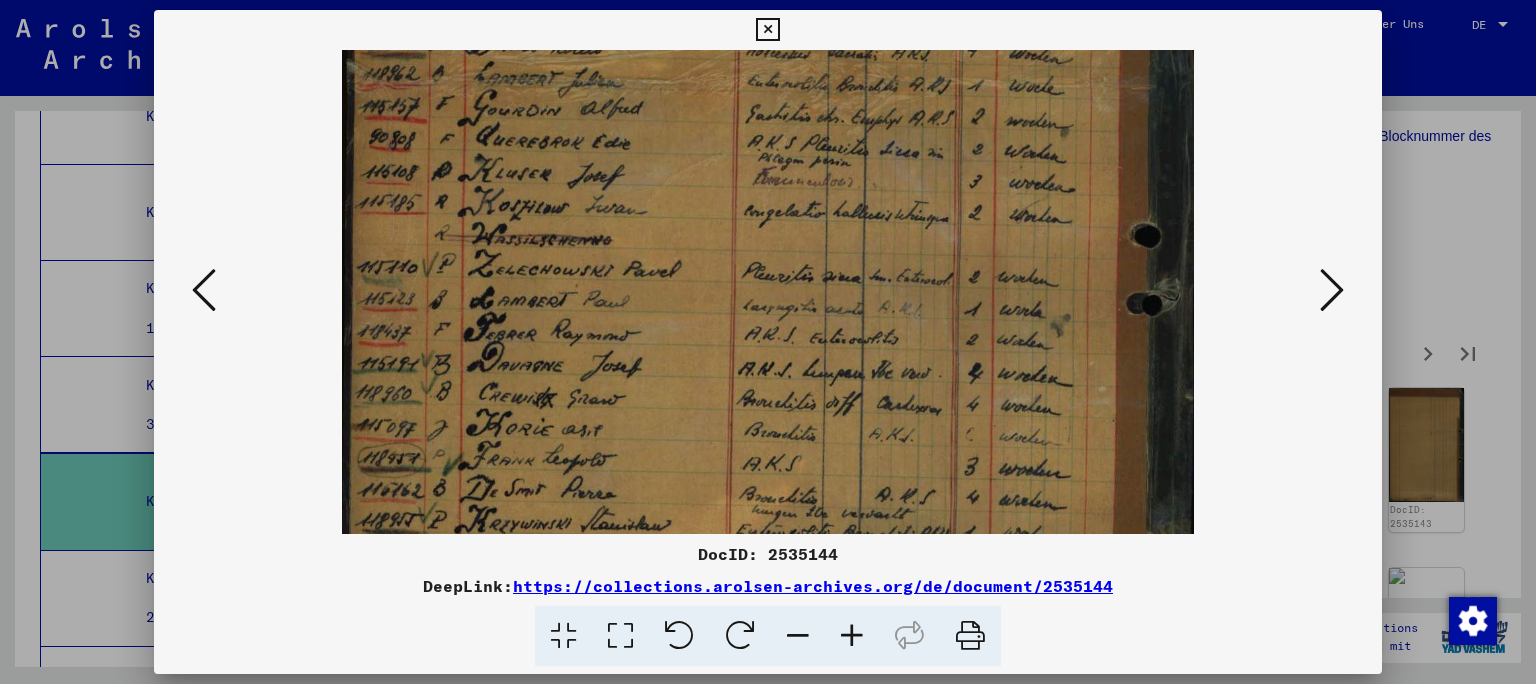 drag, startPoint x: 751, startPoint y: 310, endPoint x: 767, endPoint y: 147, distance: 163.78339 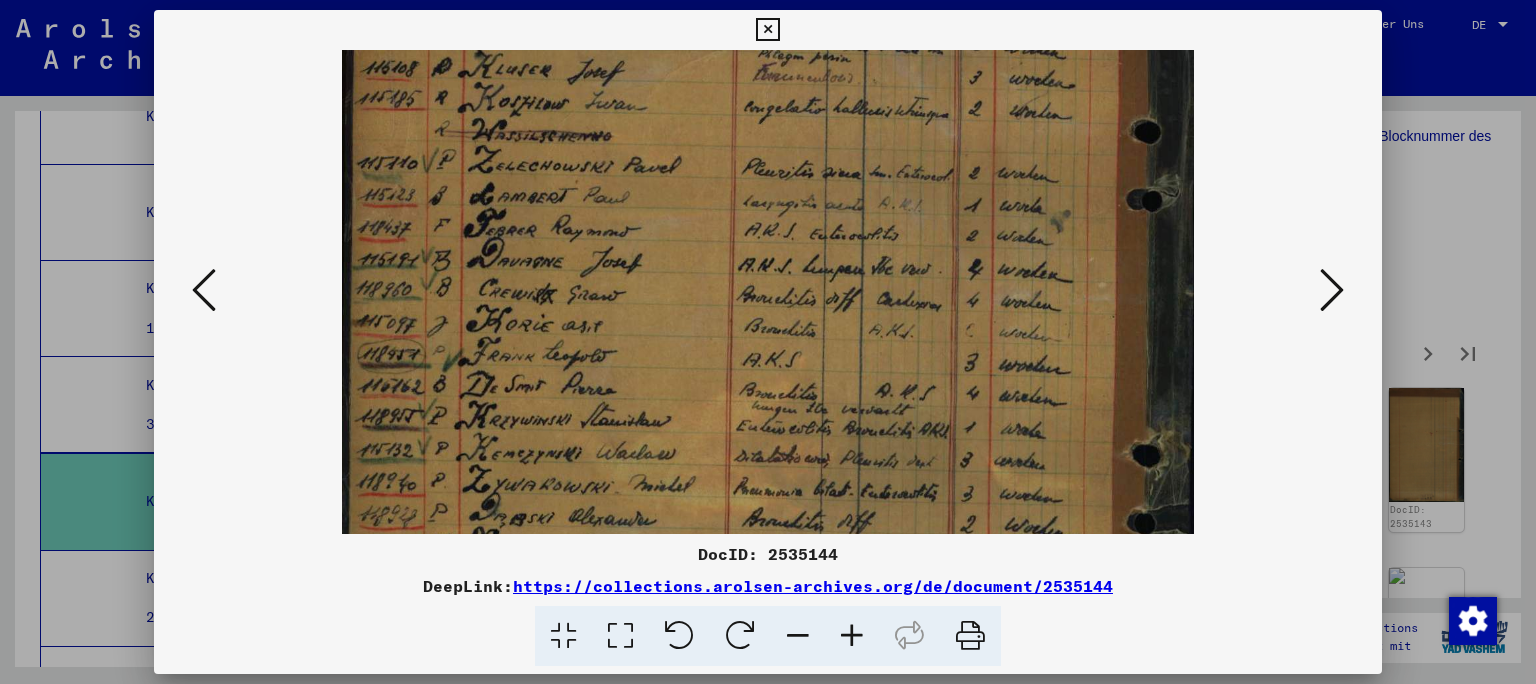 drag, startPoint x: 802, startPoint y: 291, endPoint x: 830, endPoint y: 187, distance: 107.70329 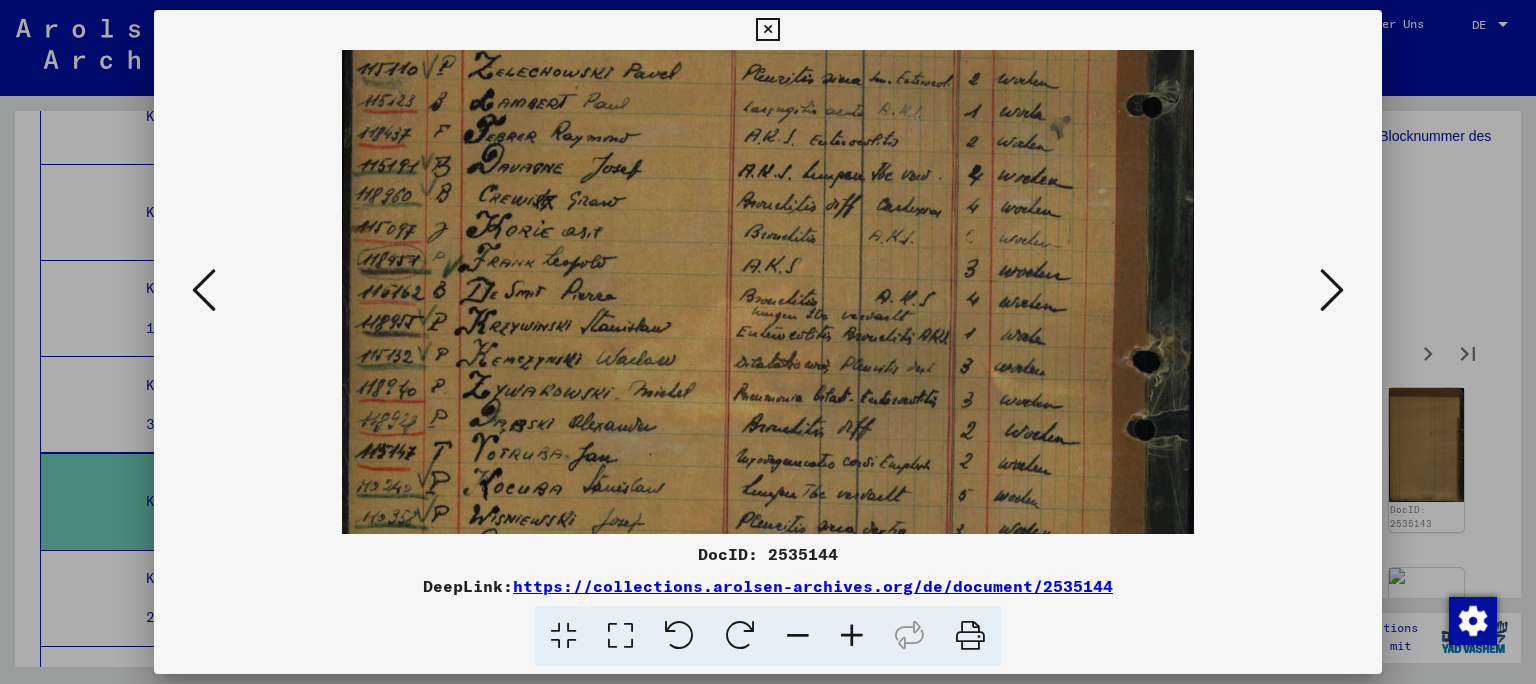 scroll, scrollTop: 501, scrollLeft: 0, axis: vertical 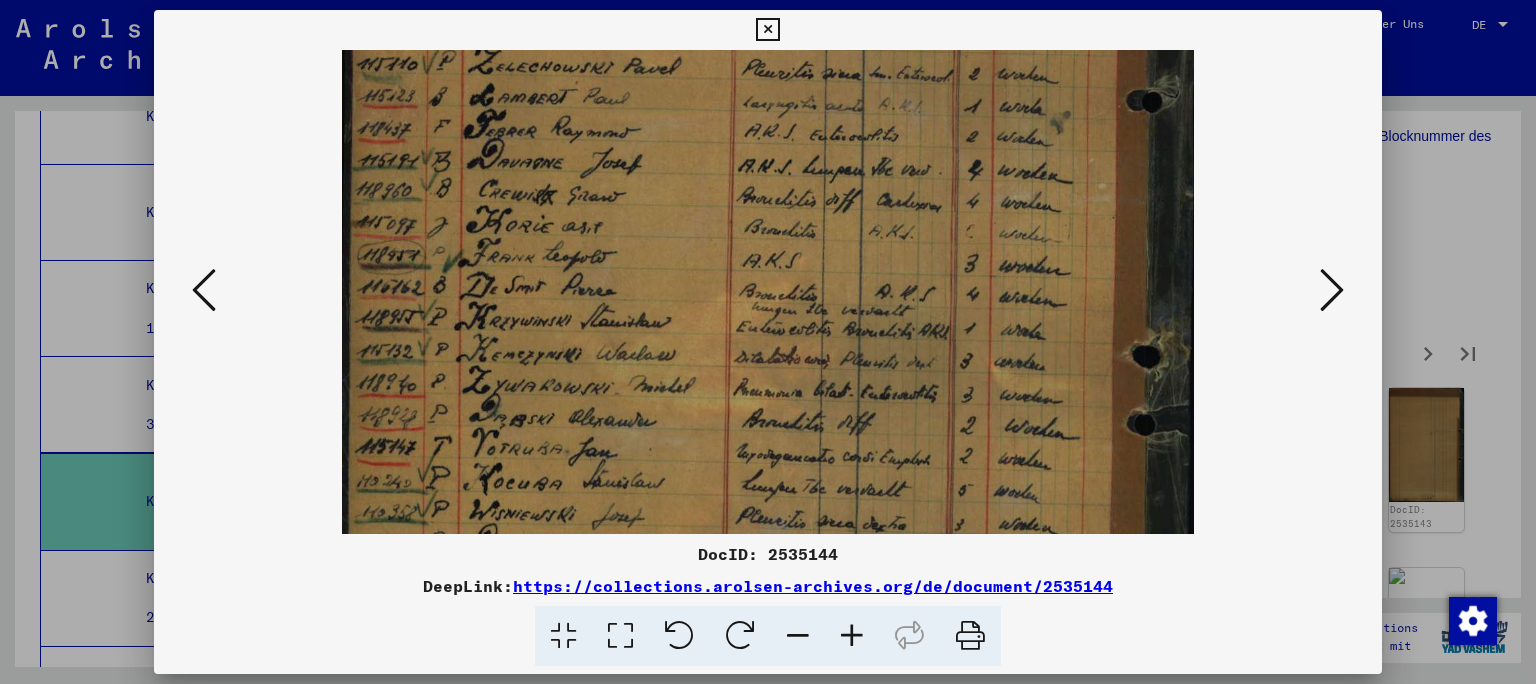 drag, startPoint x: 834, startPoint y: 365, endPoint x: 853, endPoint y: 266, distance: 100.80675 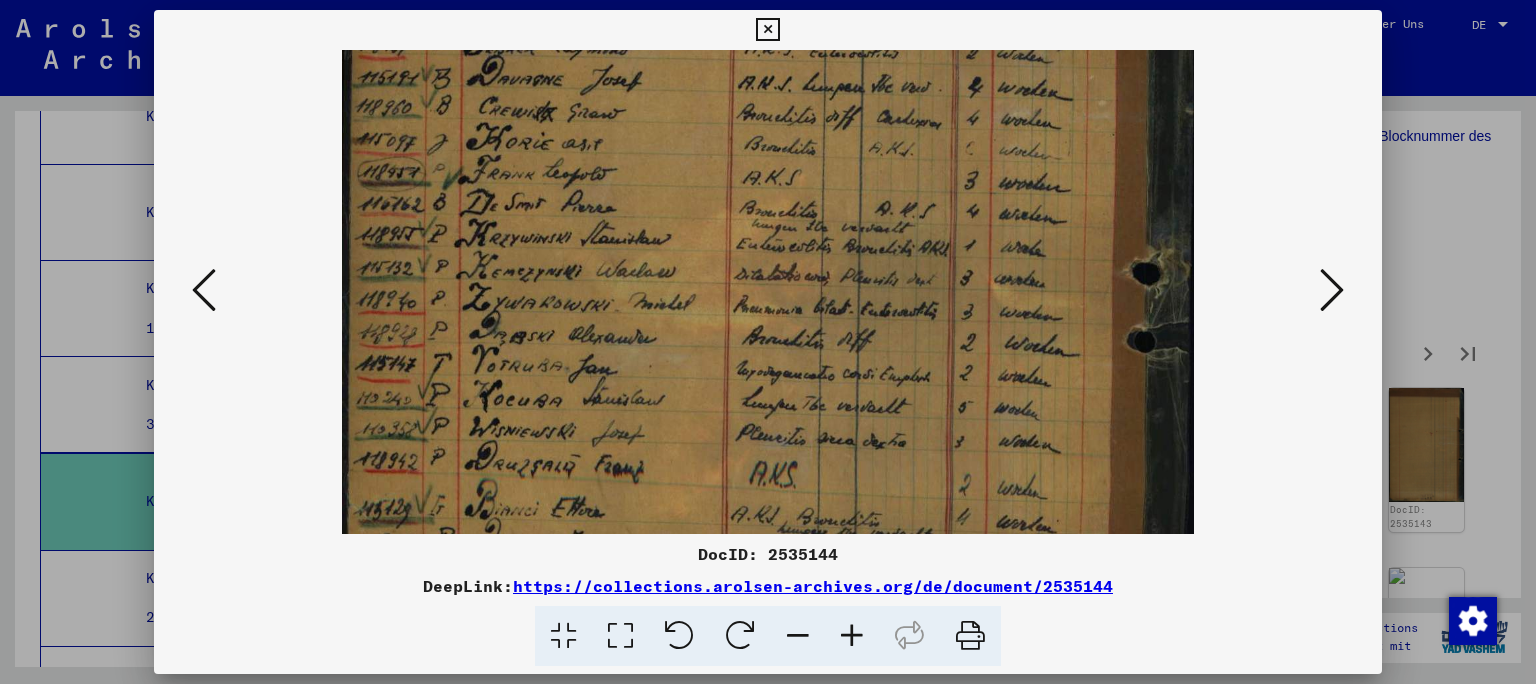drag, startPoint x: 853, startPoint y: 266, endPoint x: 838, endPoint y: 182, distance: 85.32877 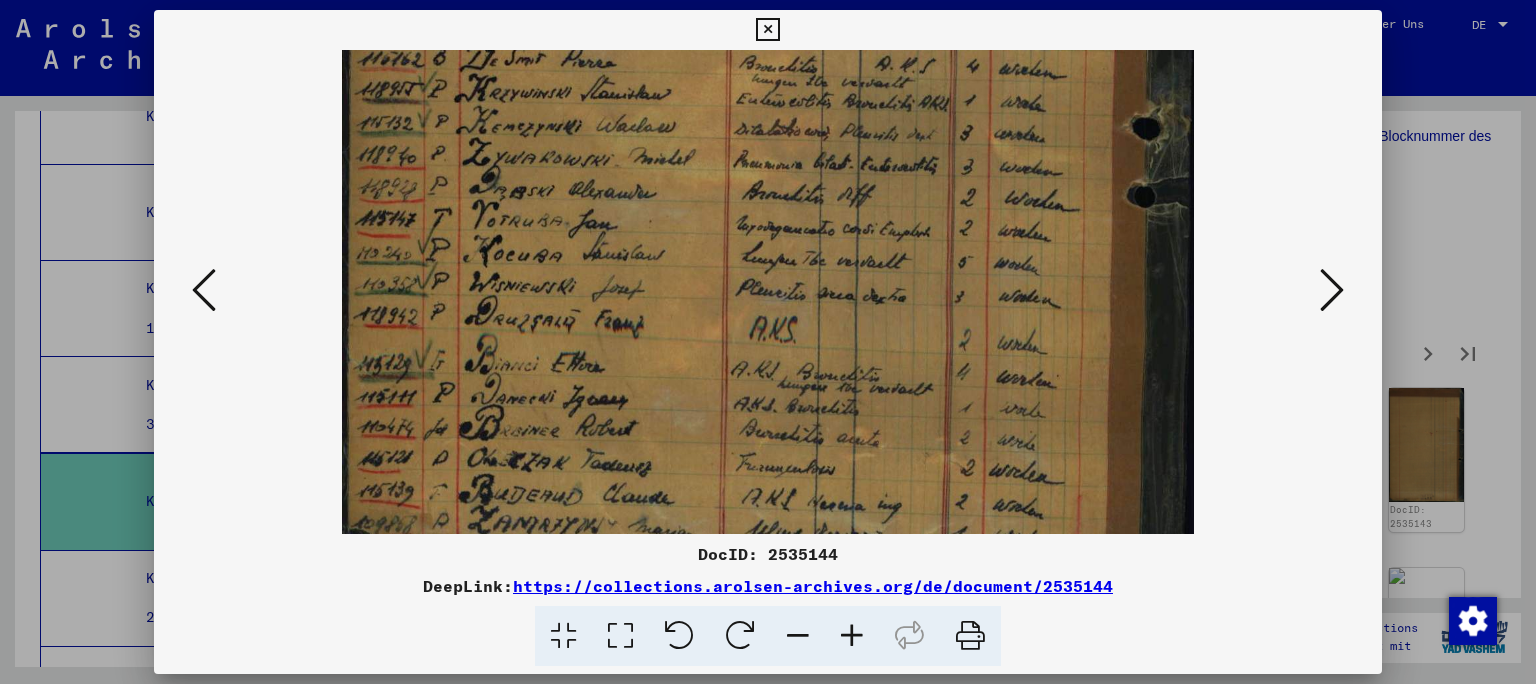 drag, startPoint x: 787, startPoint y: 283, endPoint x: 808, endPoint y: 139, distance: 145.5232 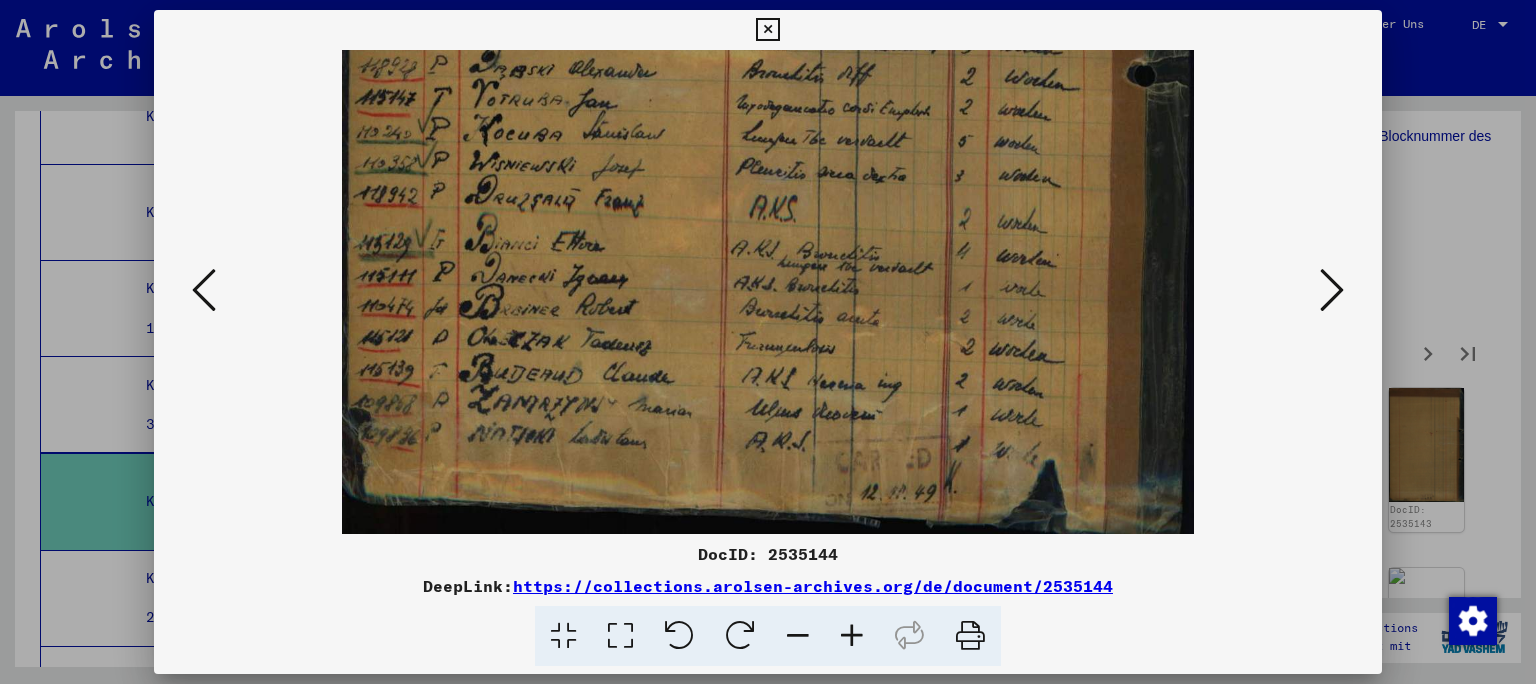 drag, startPoint x: 774, startPoint y: 356, endPoint x: 833, endPoint y: 184, distance: 181.83784 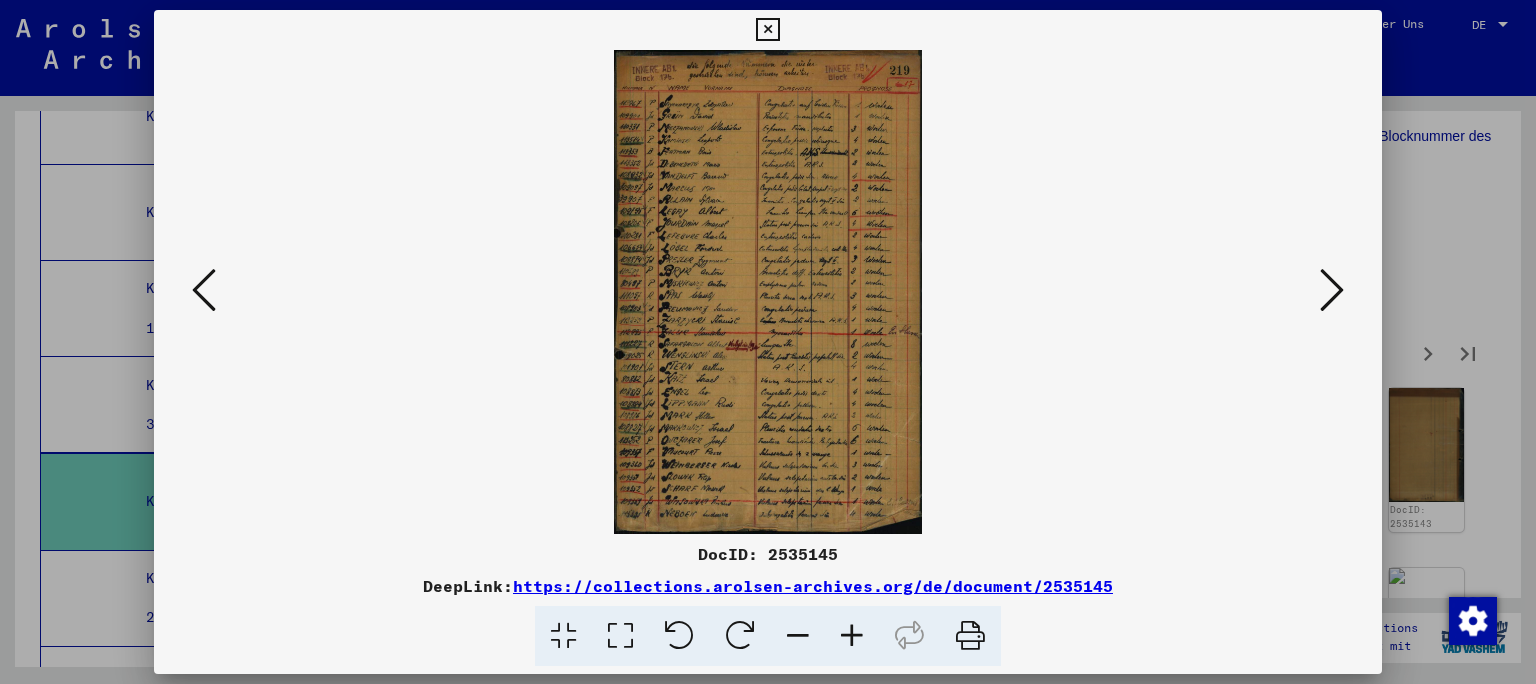 click at bounding box center (1332, 290) 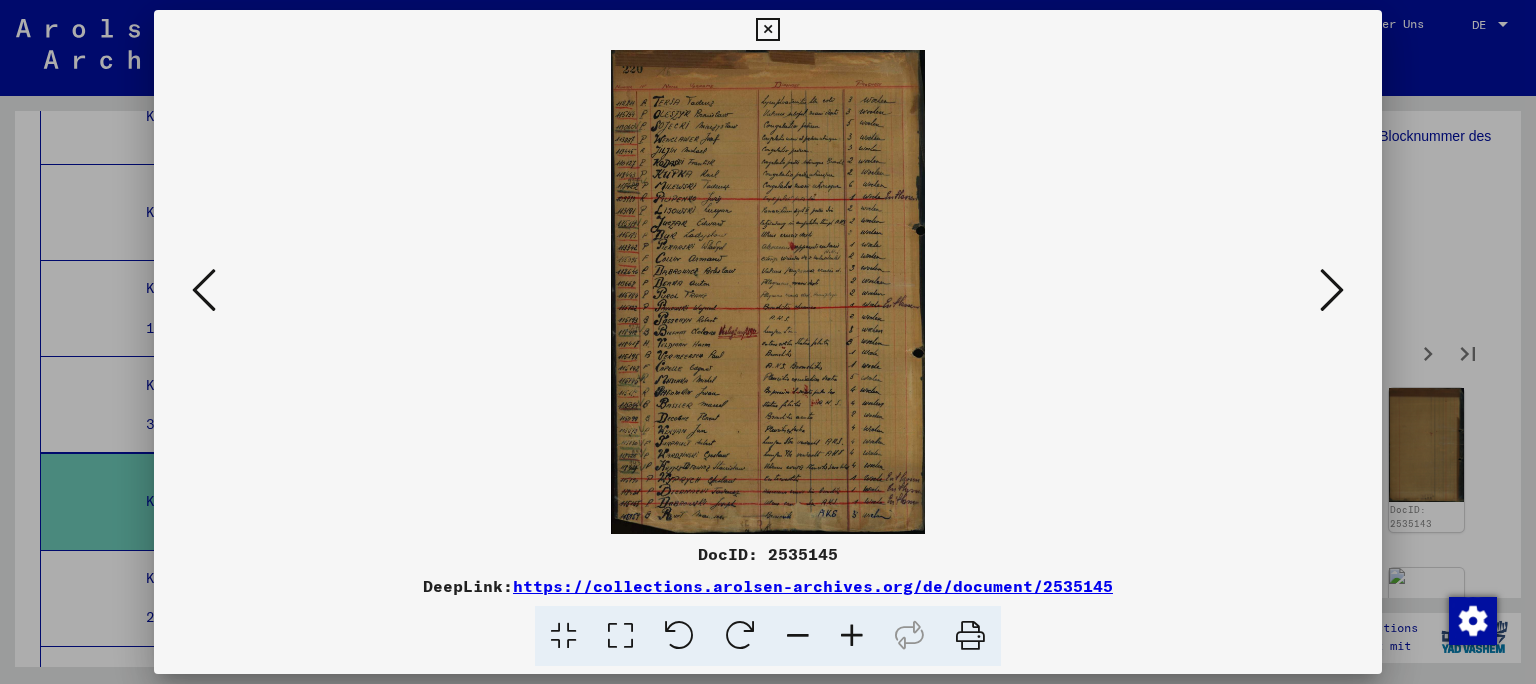 click at bounding box center (204, 290) 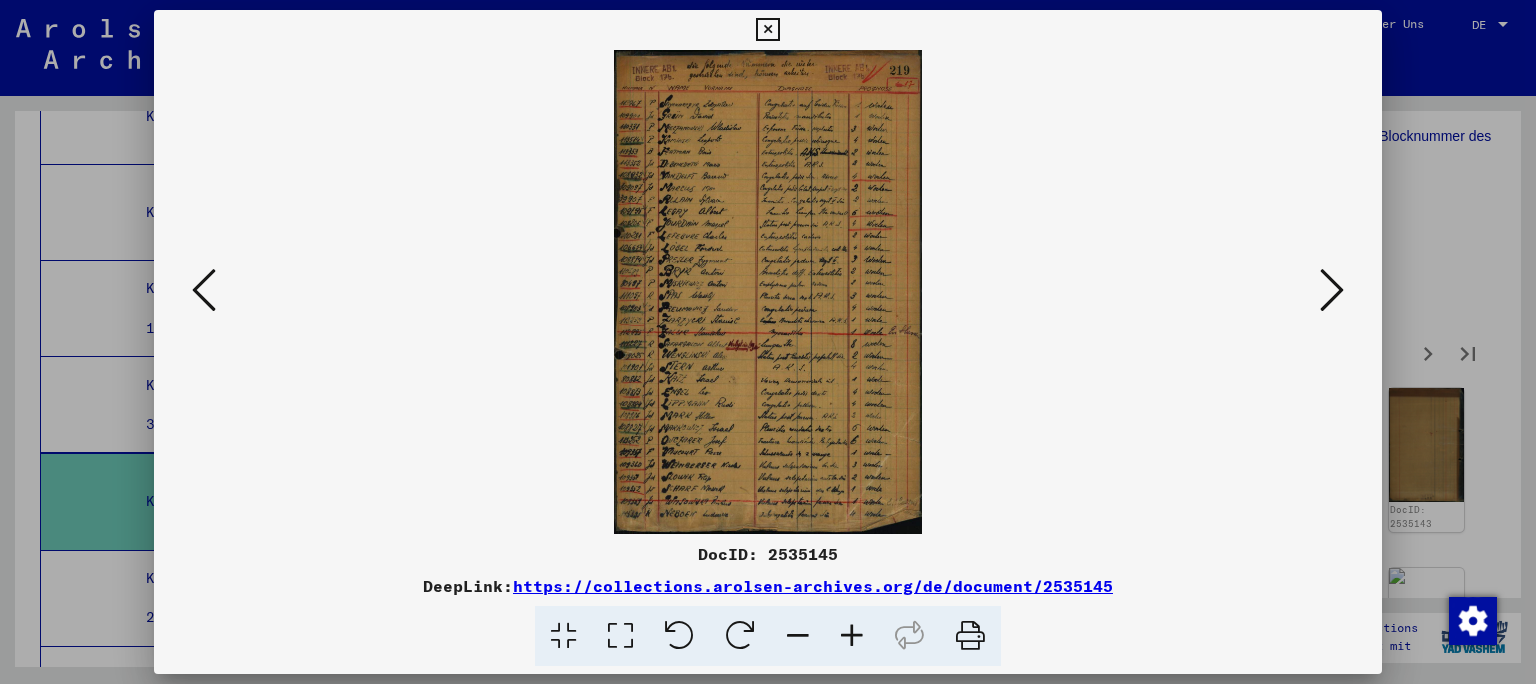 click at bounding box center [852, 636] 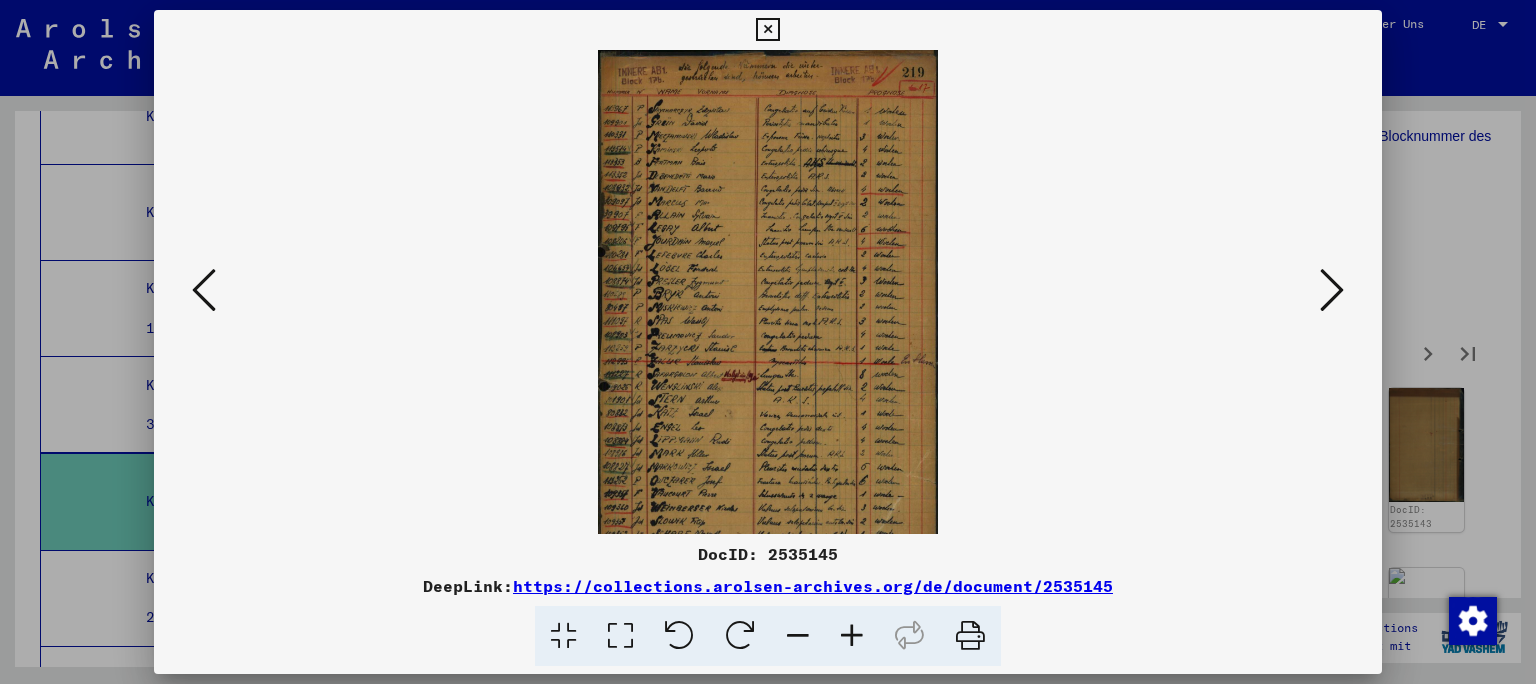 click at bounding box center (852, 636) 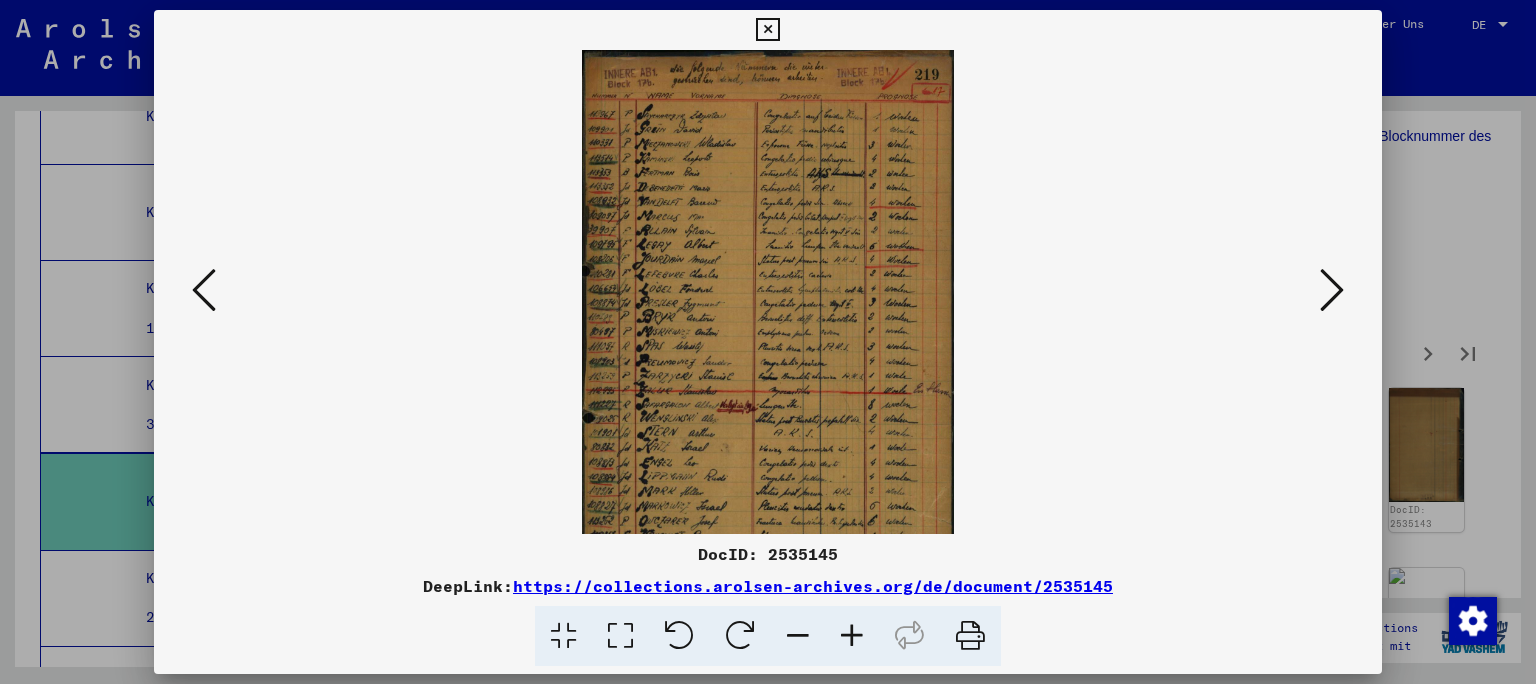 click at bounding box center [852, 636] 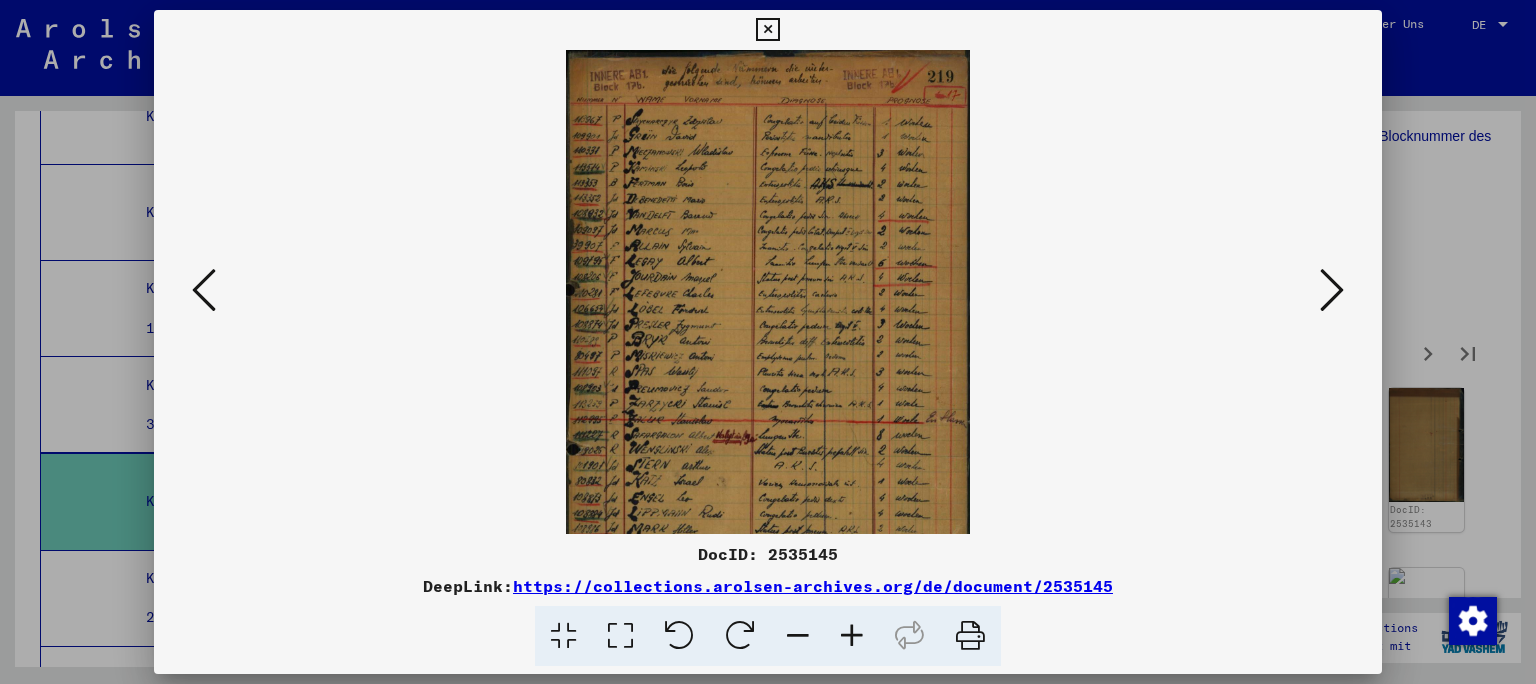 click at bounding box center (852, 636) 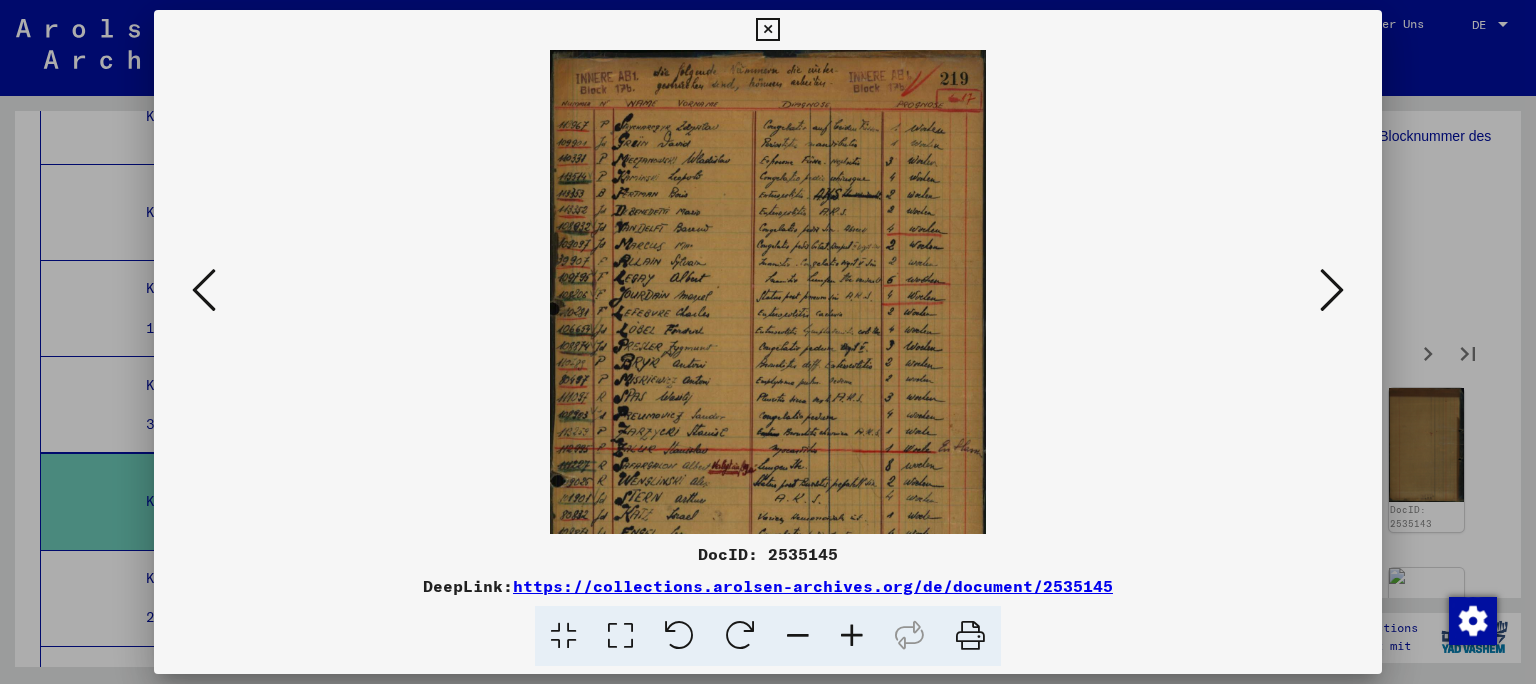 click at bounding box center [852, 636] 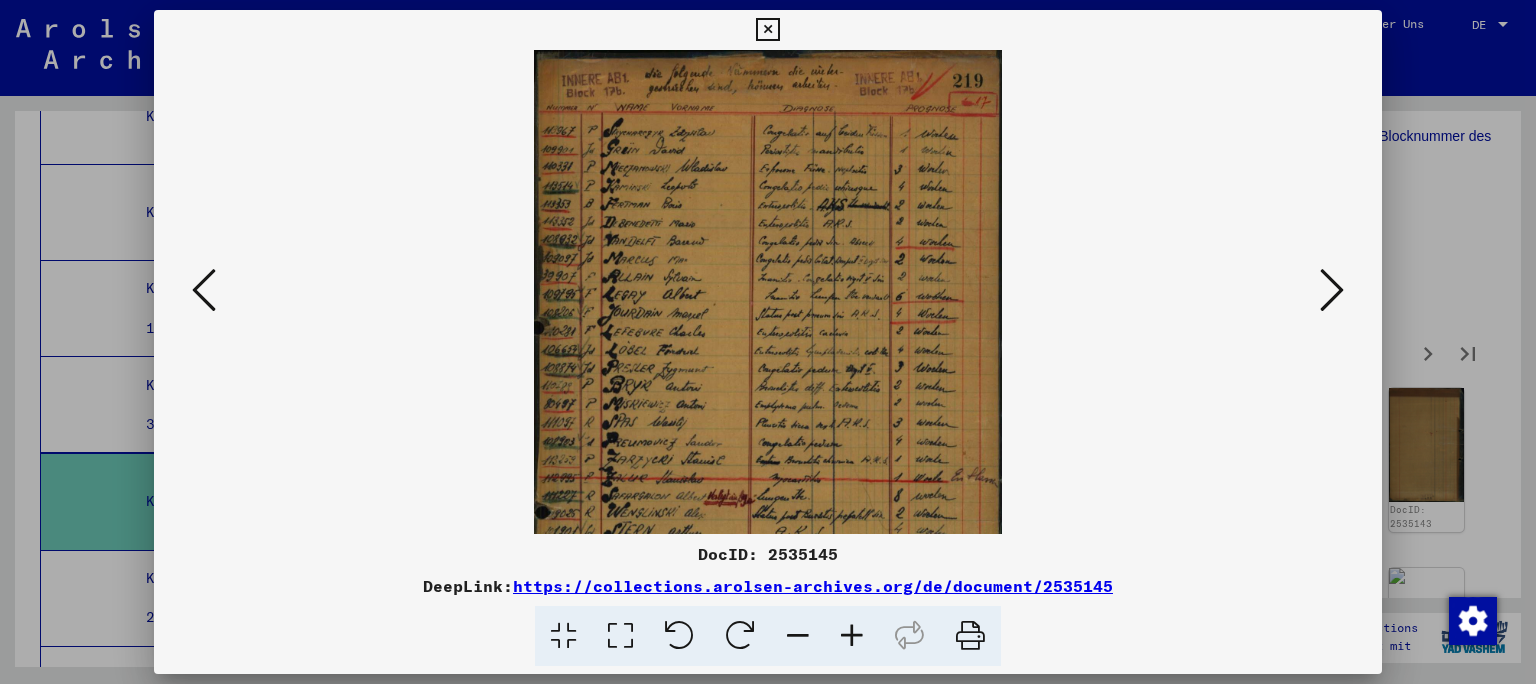 click at bounding box center [852, 636] 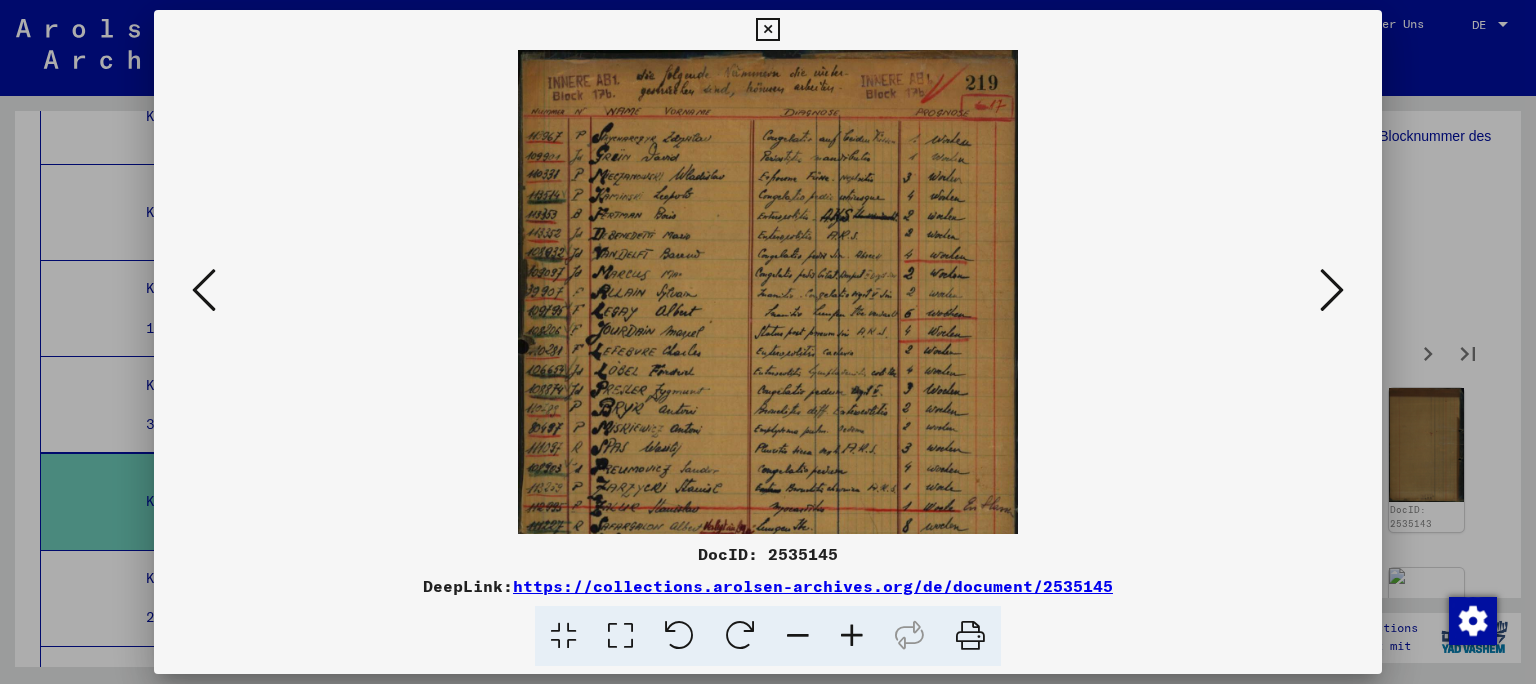 click at bounding box center [852, 636] 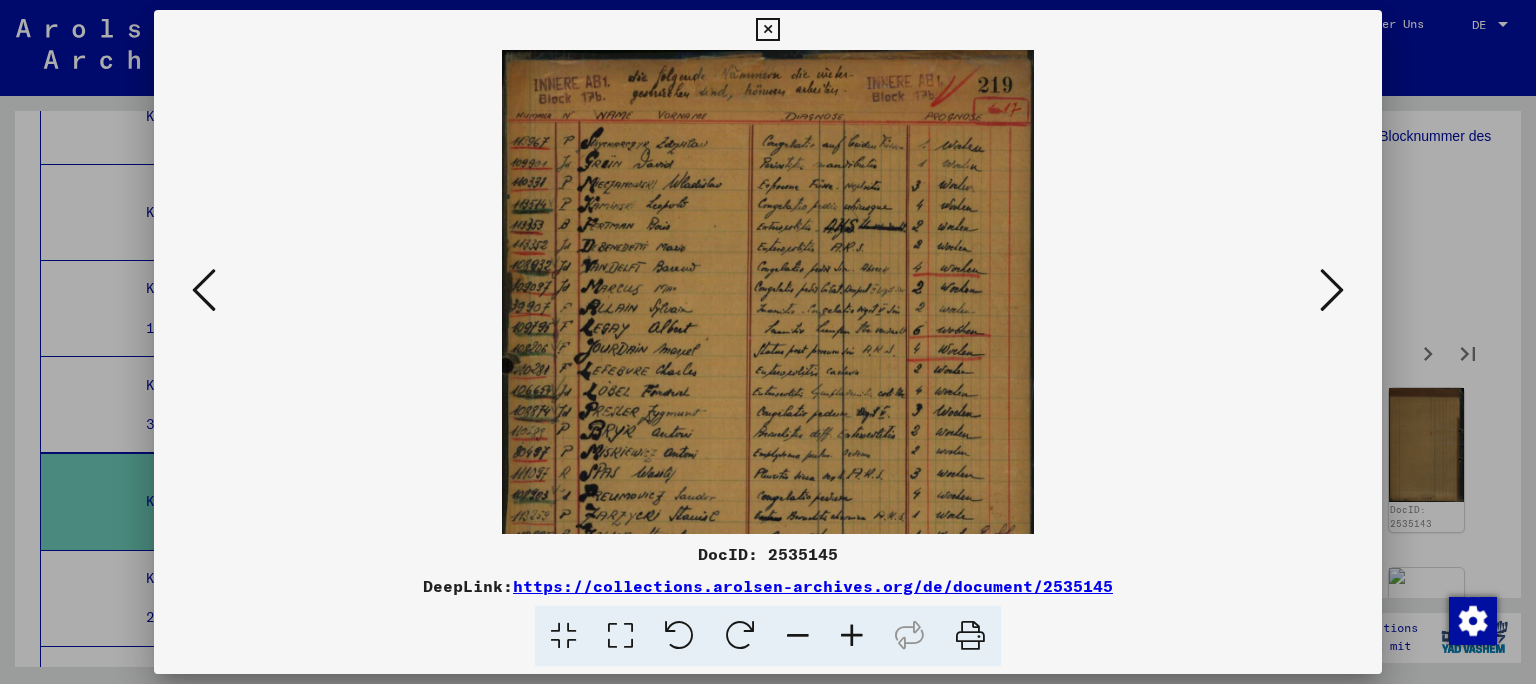 click at bounding box center (852, 636) 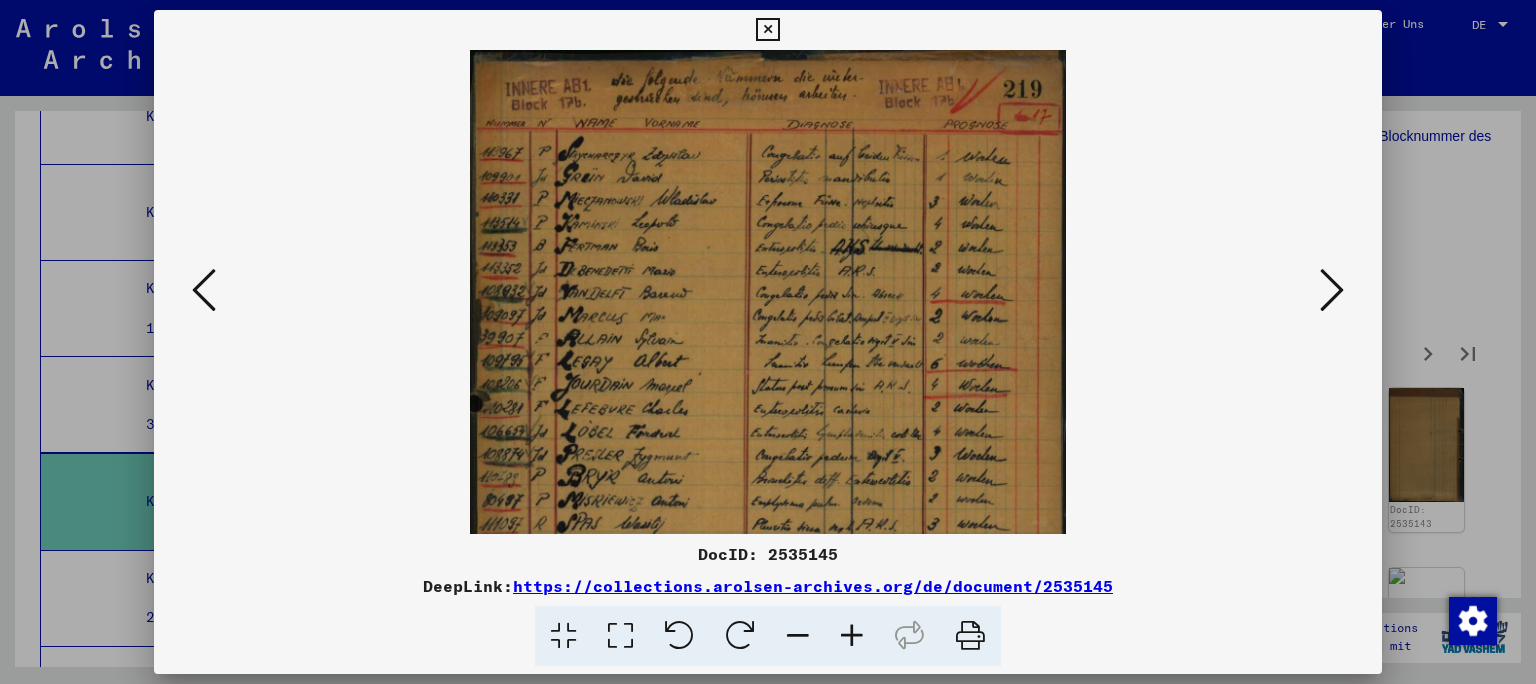 click at bounding box center (852, 636) 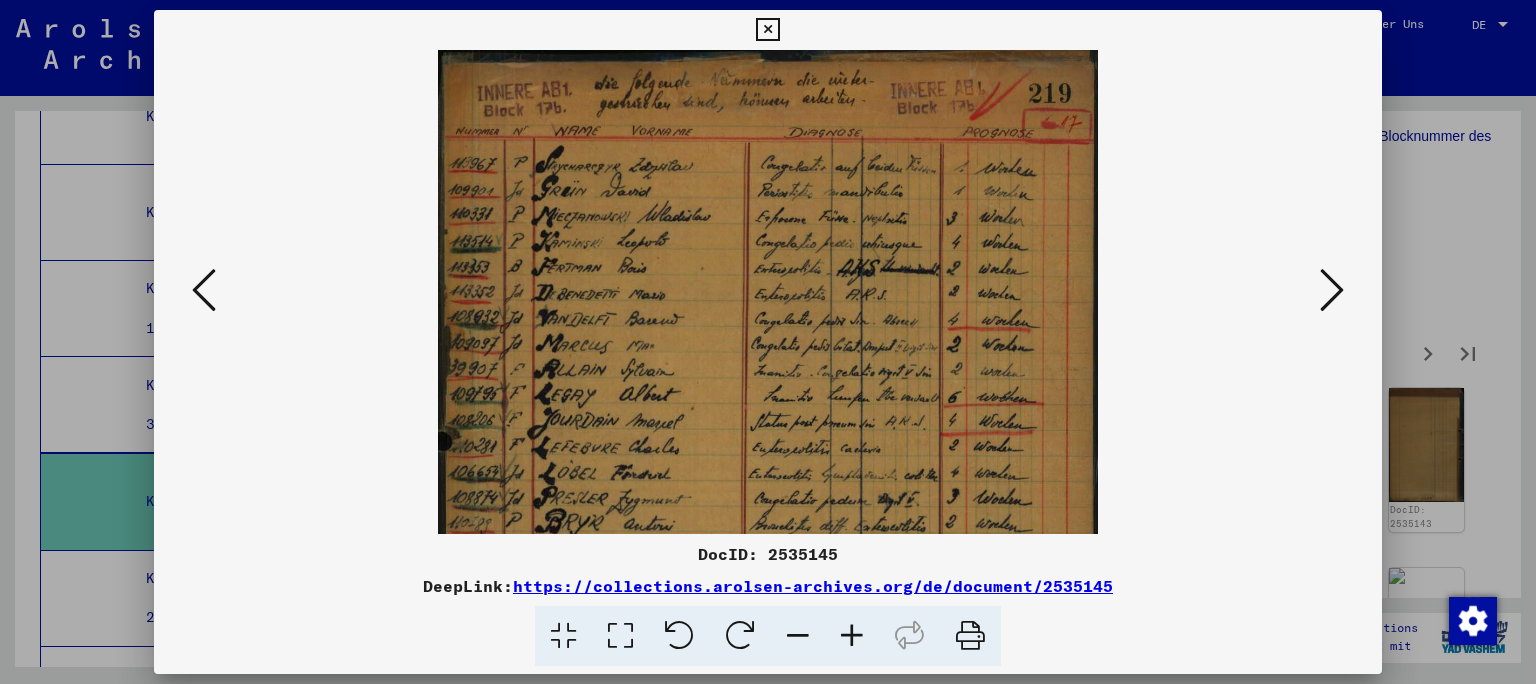 click at bounding box center (852, 636) 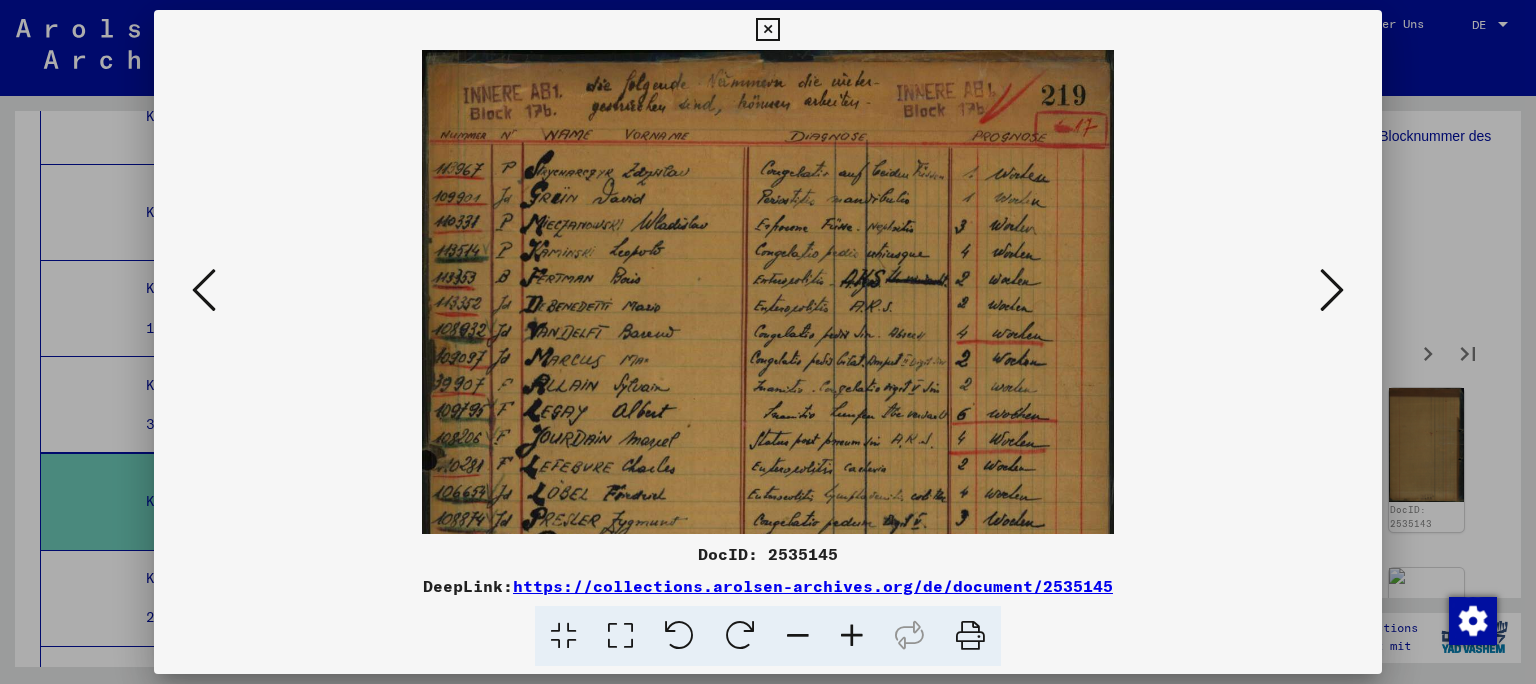 click at bounding box center [852, 636] 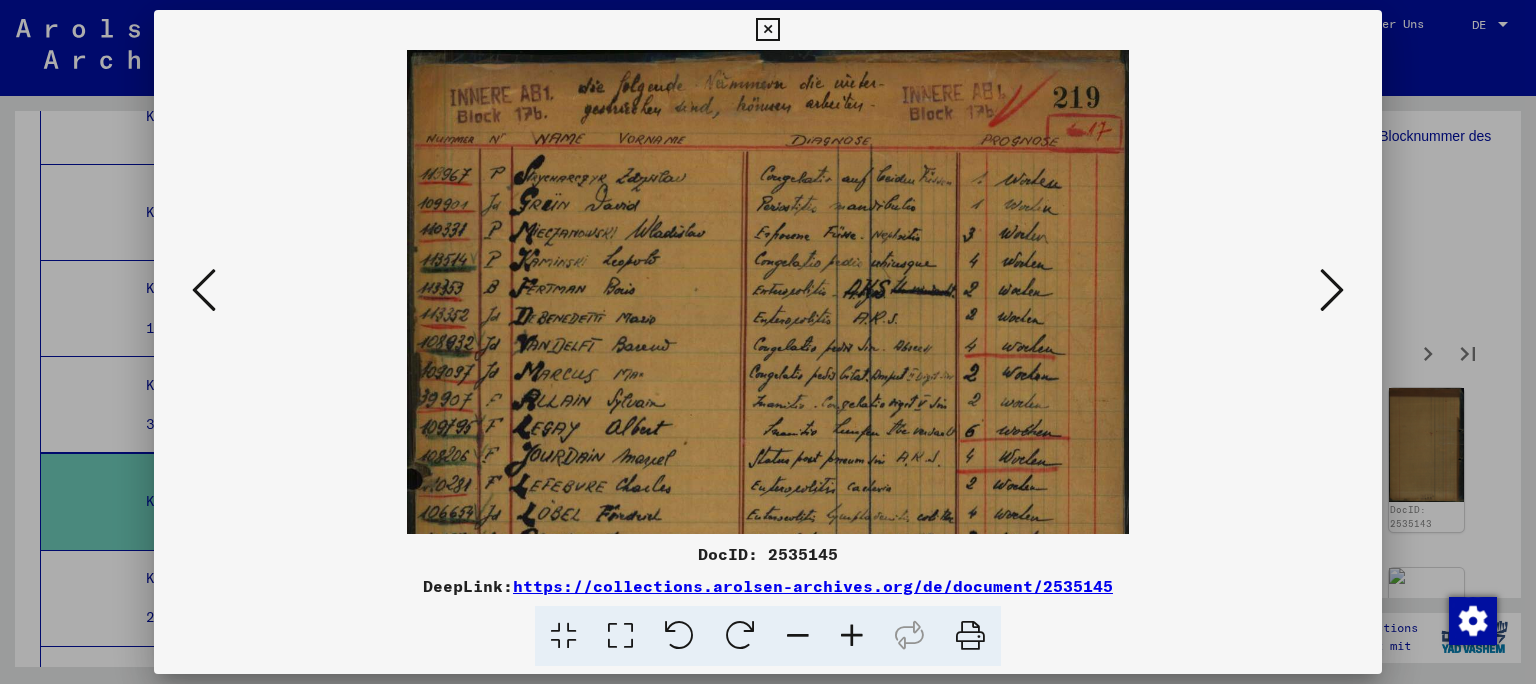 click at bounding box center [852, 636] 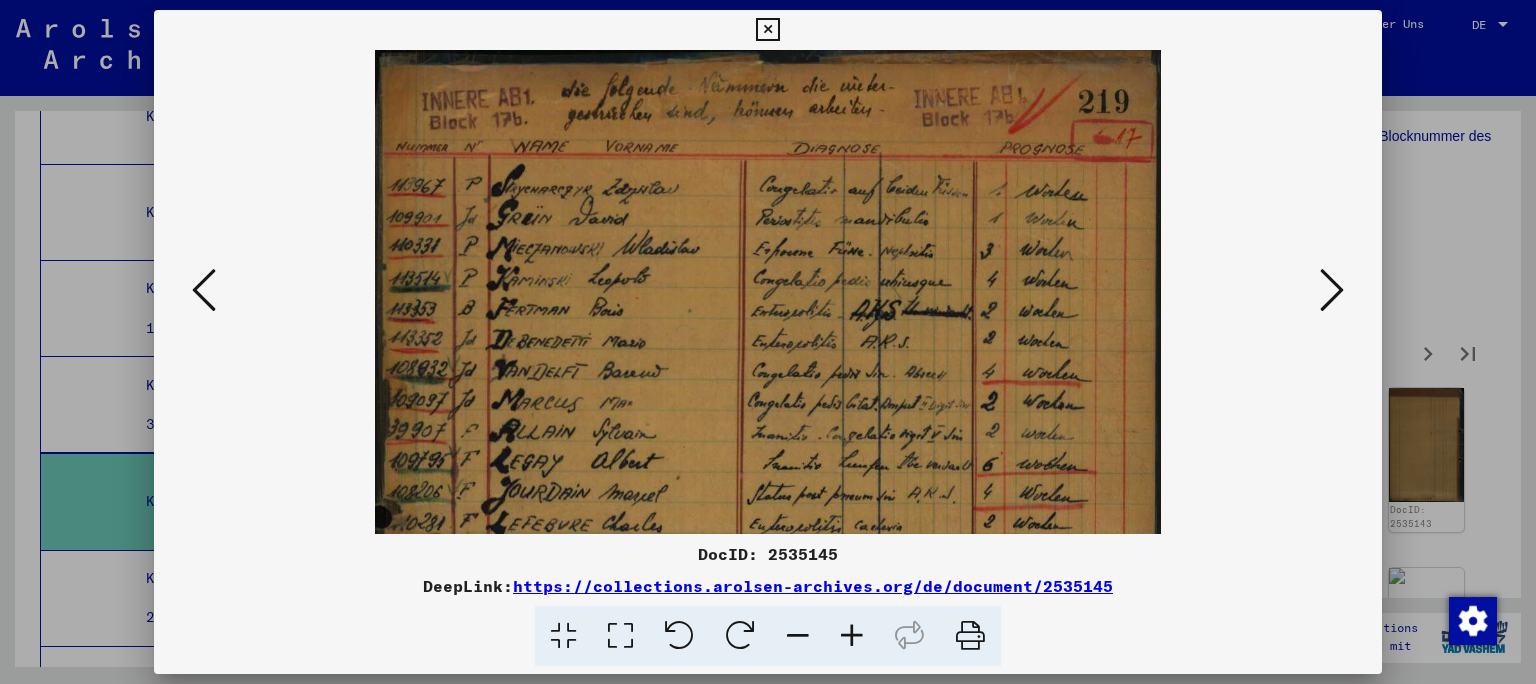 click at bounding box center (852, 636) 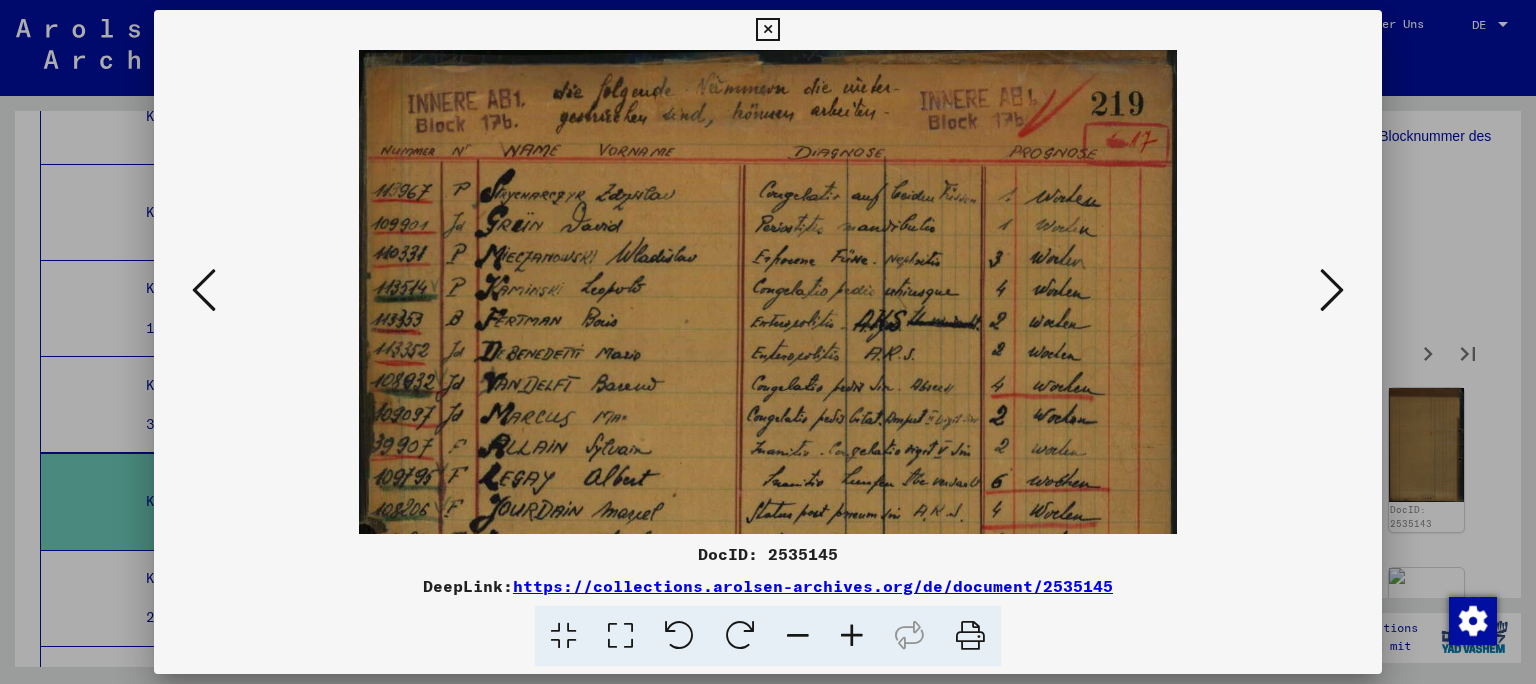 click at bounding box center [852, 636] 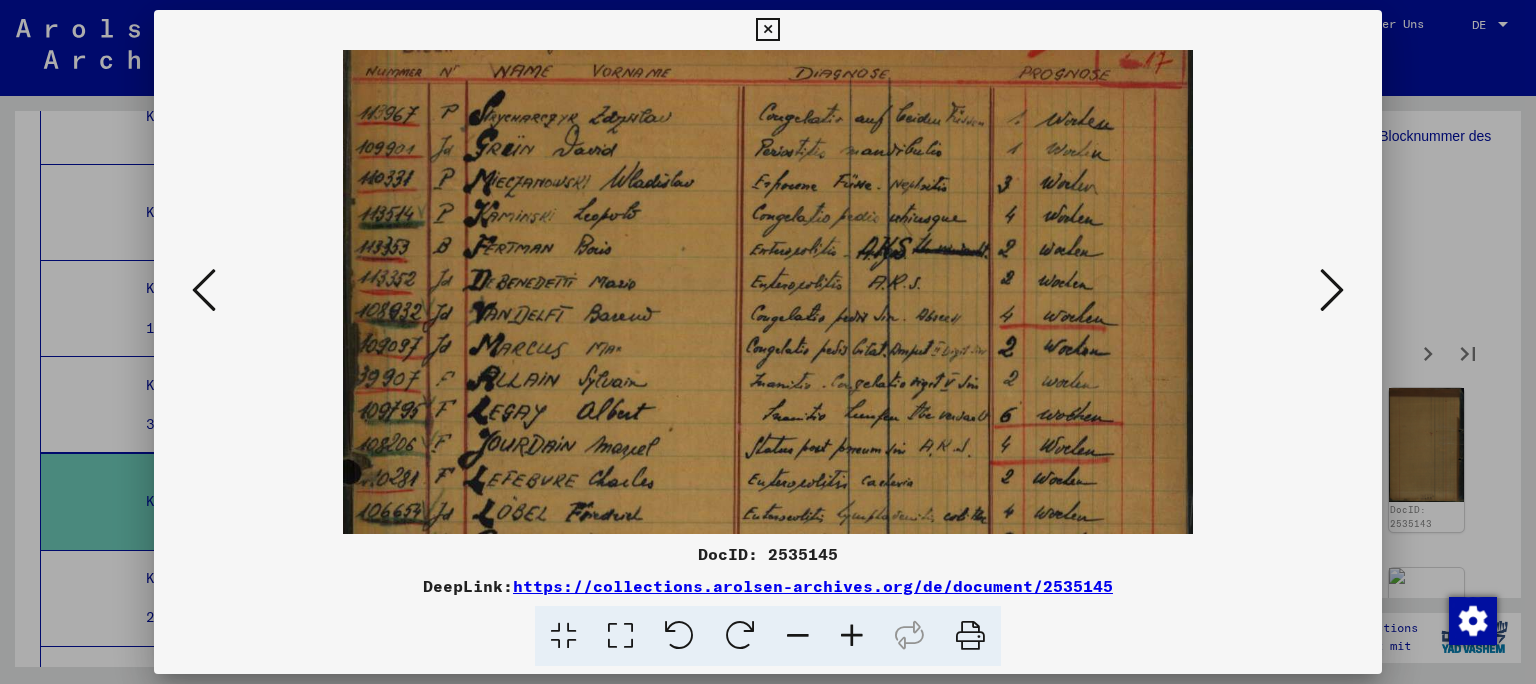 scroll, scrollTop: 86, scrollLeft: 0, axis: vertical 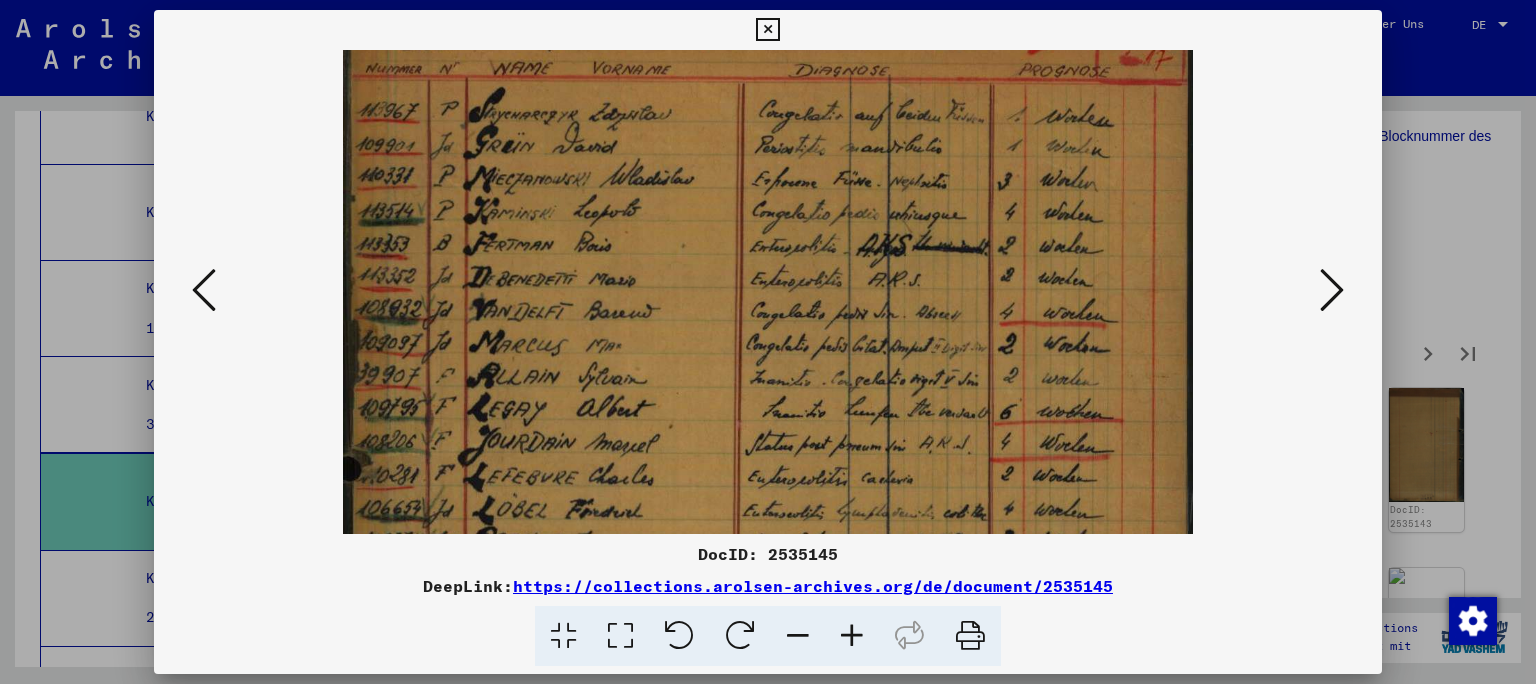 drag, startPoint x: 632, startPoint y: 410, endPoint x: 627, endPoint y: 324, distance: 86.145226 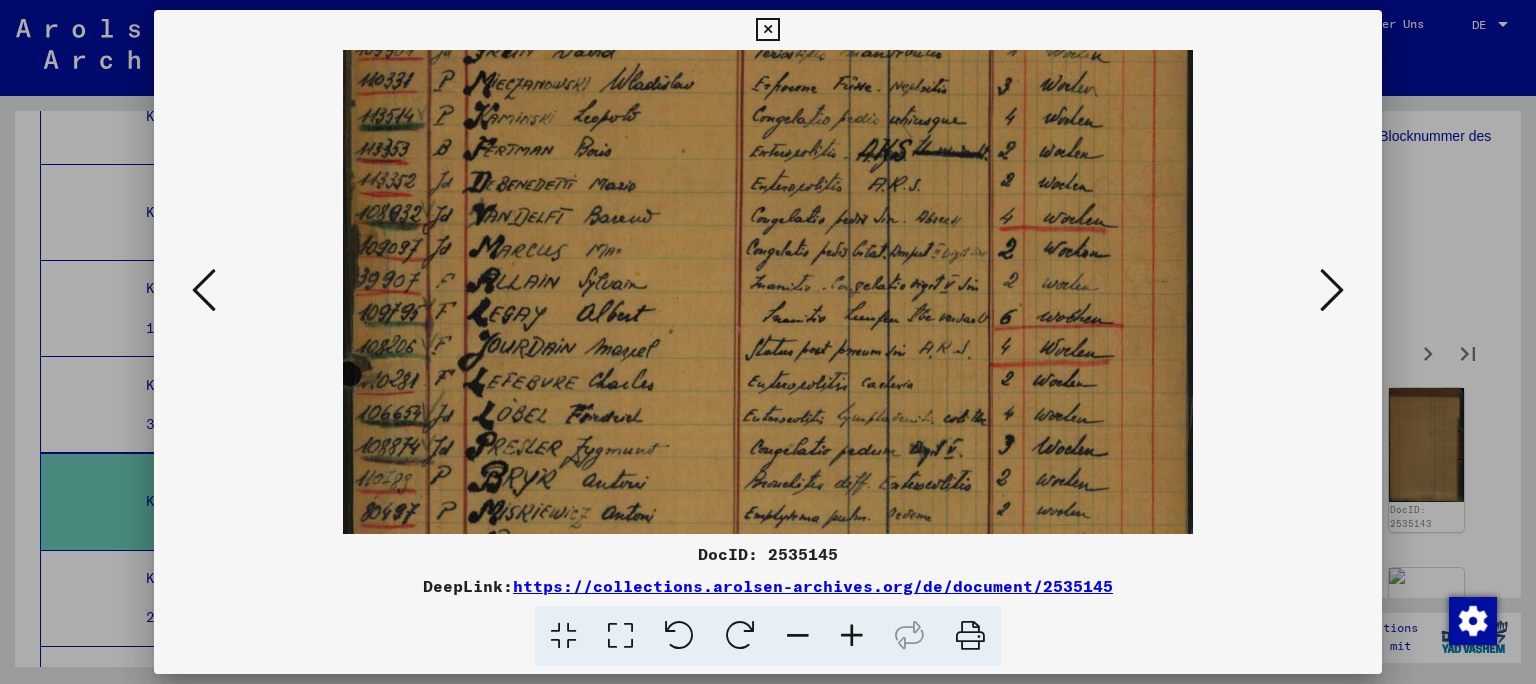 drag, startPoint x: 709, startPoint y: 362, endPoint x: 733, endPoint y: 267, distance: 97.984695 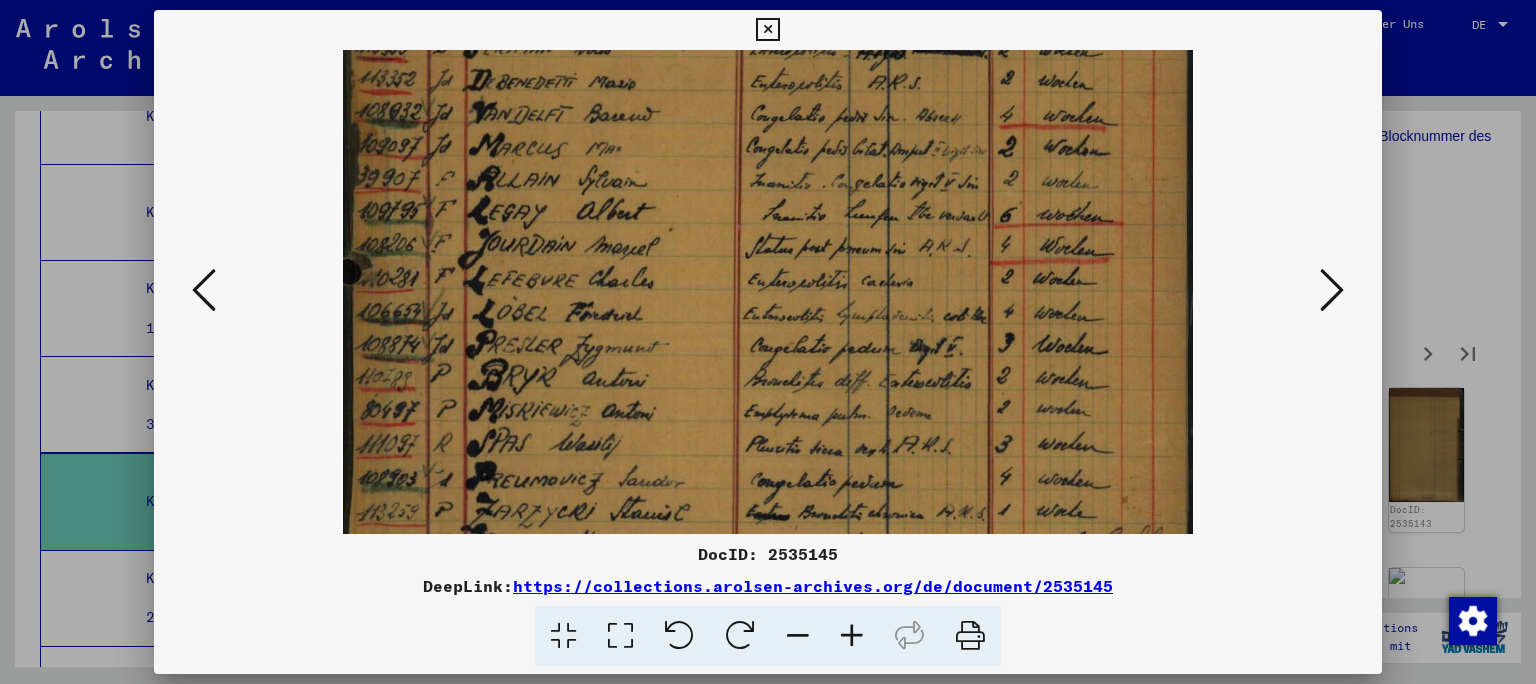 drag, startPoint x: 721, startPoint y: 420, endPoint x: 740, endPoint y: 318, distance: 103.75452 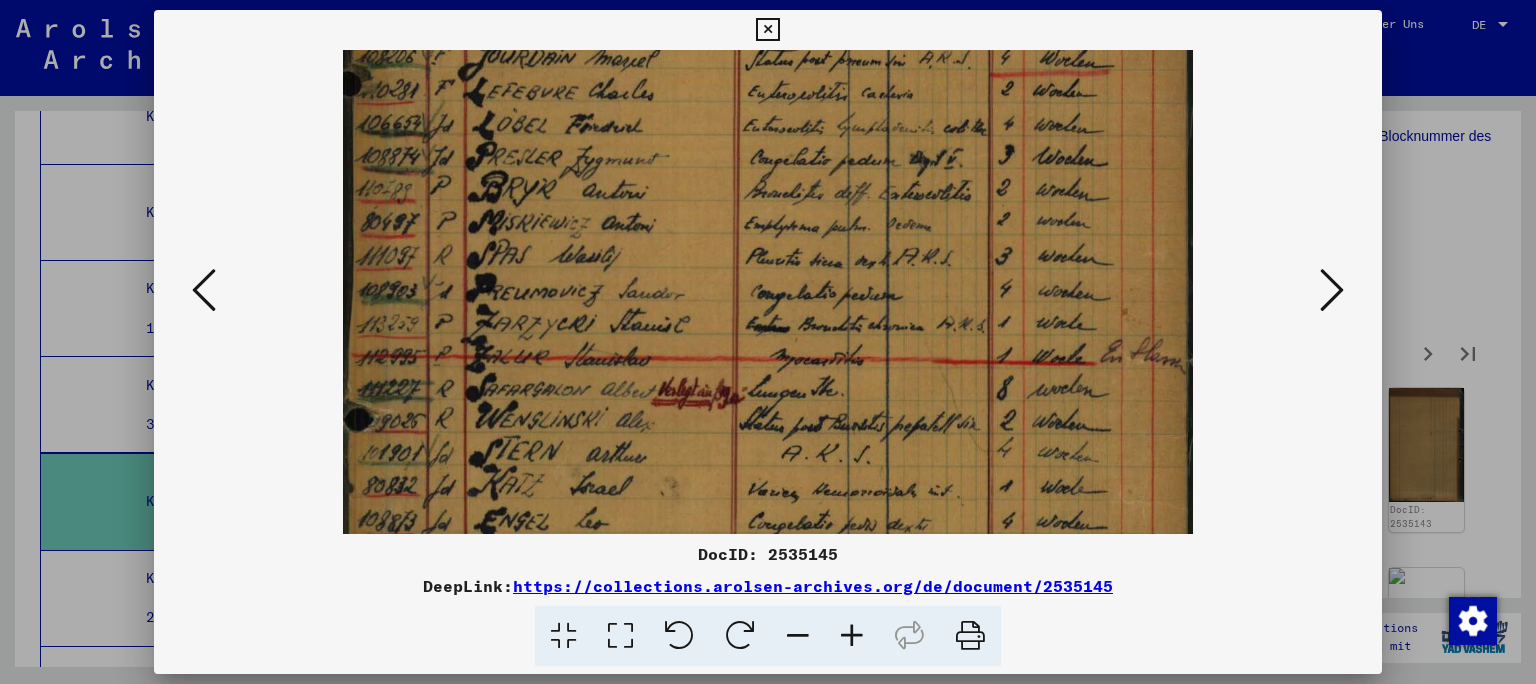 drag, startPoint x: 719, startPoint y: 447, endPoint x: 755, endPoint y: 259, distance: 191.41577 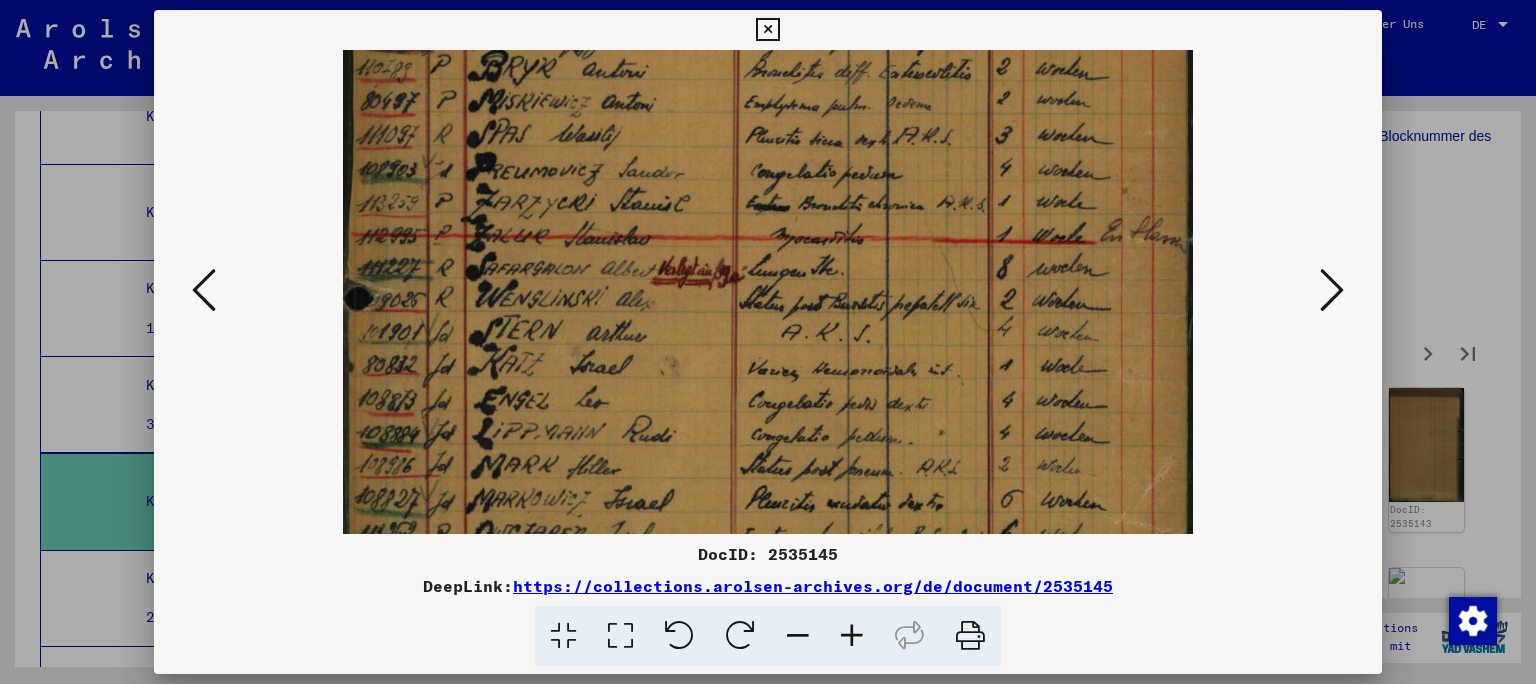 drag, startPoint x: 738, startPoint y: 391, endPoint x: 766, endPoint y: 270, distance: 124.197426 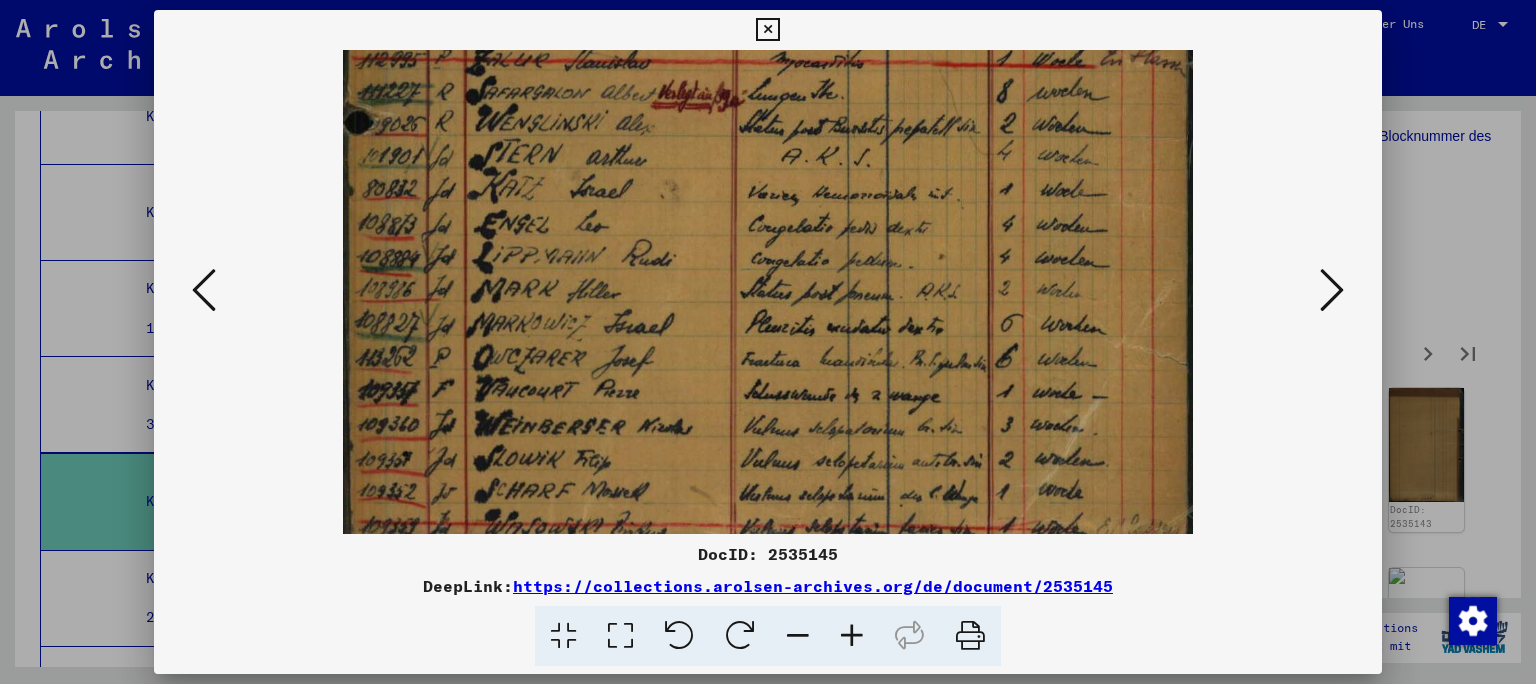 scroll, scrollTop: 769, scrollLeft: 0, axis: vertical 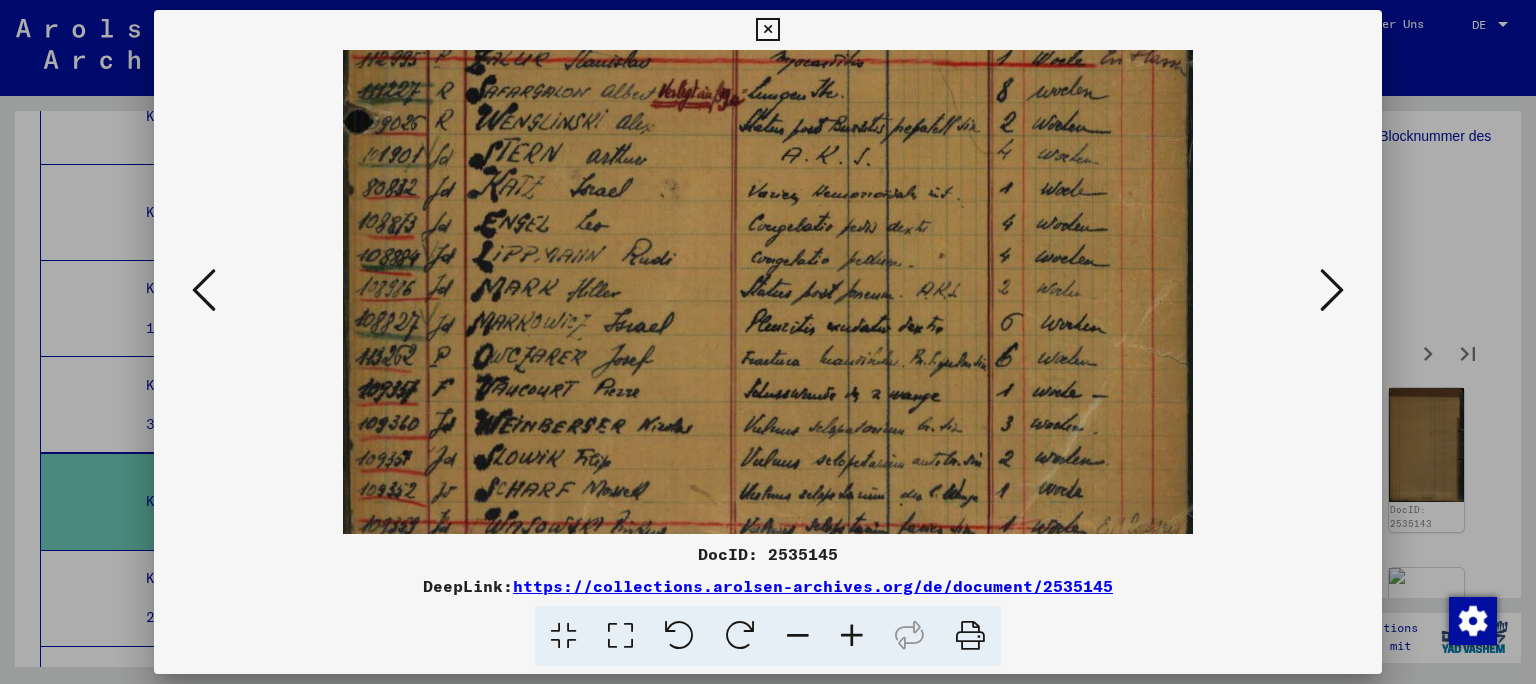 drag, startPoint x: 758, startPoint y: 414, endPoint x: 794, endPoint y: 237, distance: 180.62392 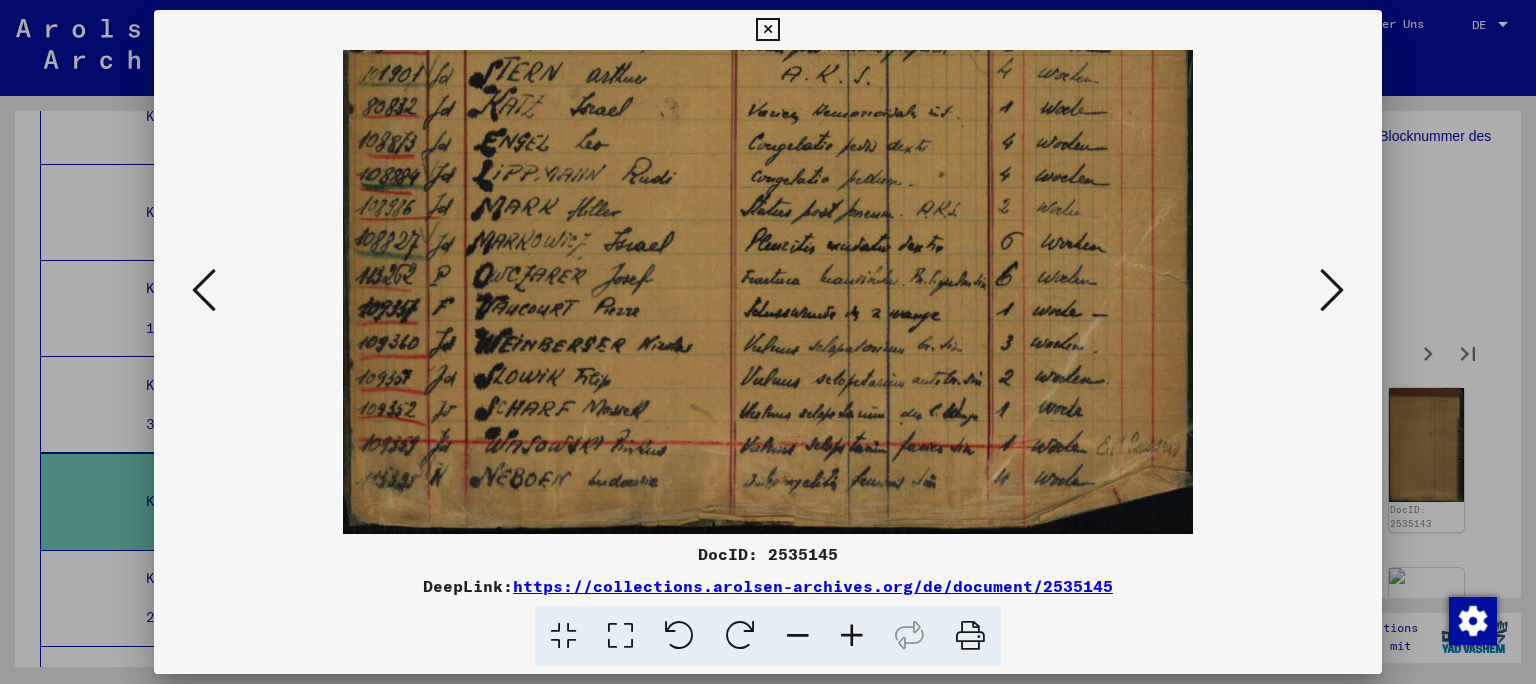 drag, startPoint x: 783, startPoint y: 354, endPoint x: 815, endPoint y: 207, distance: 150.44267 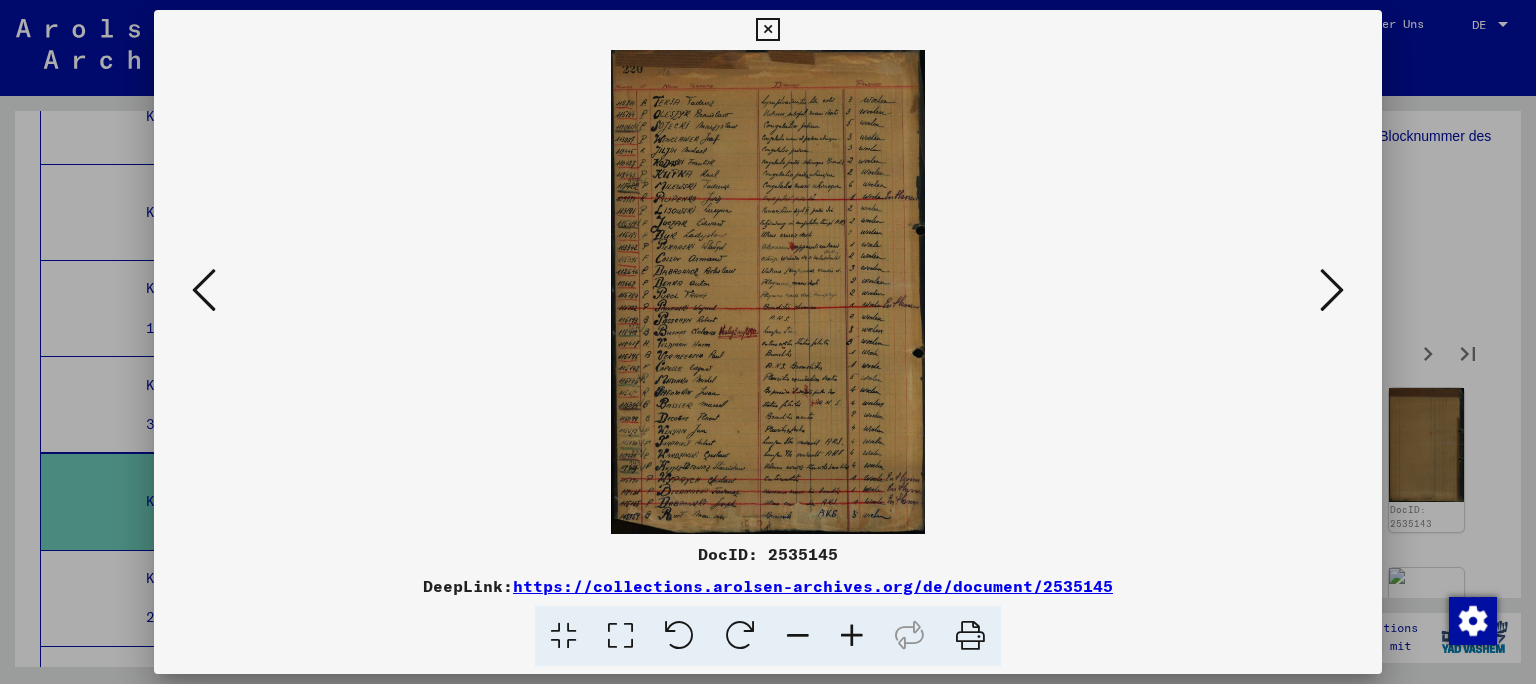 click at bounding box center [852, 636] 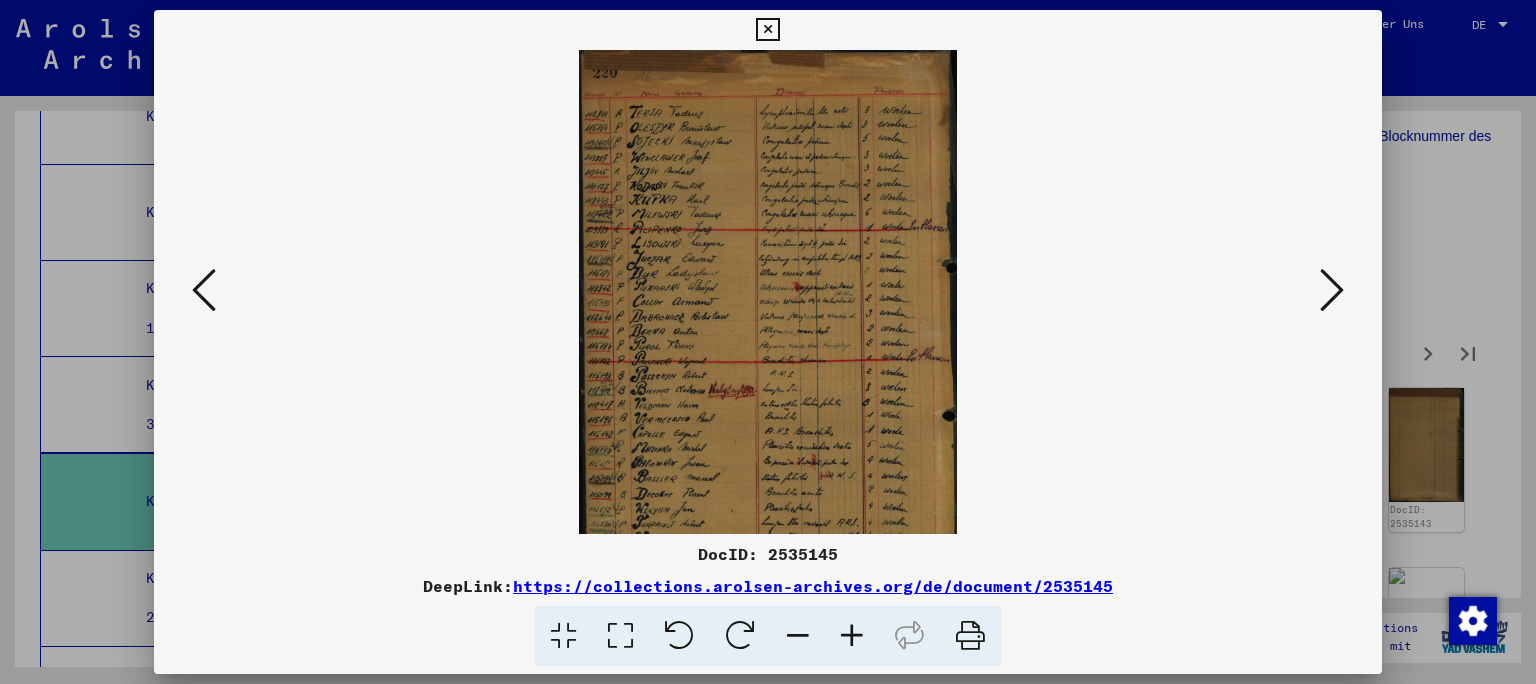 click at bounding box center [852, 636] 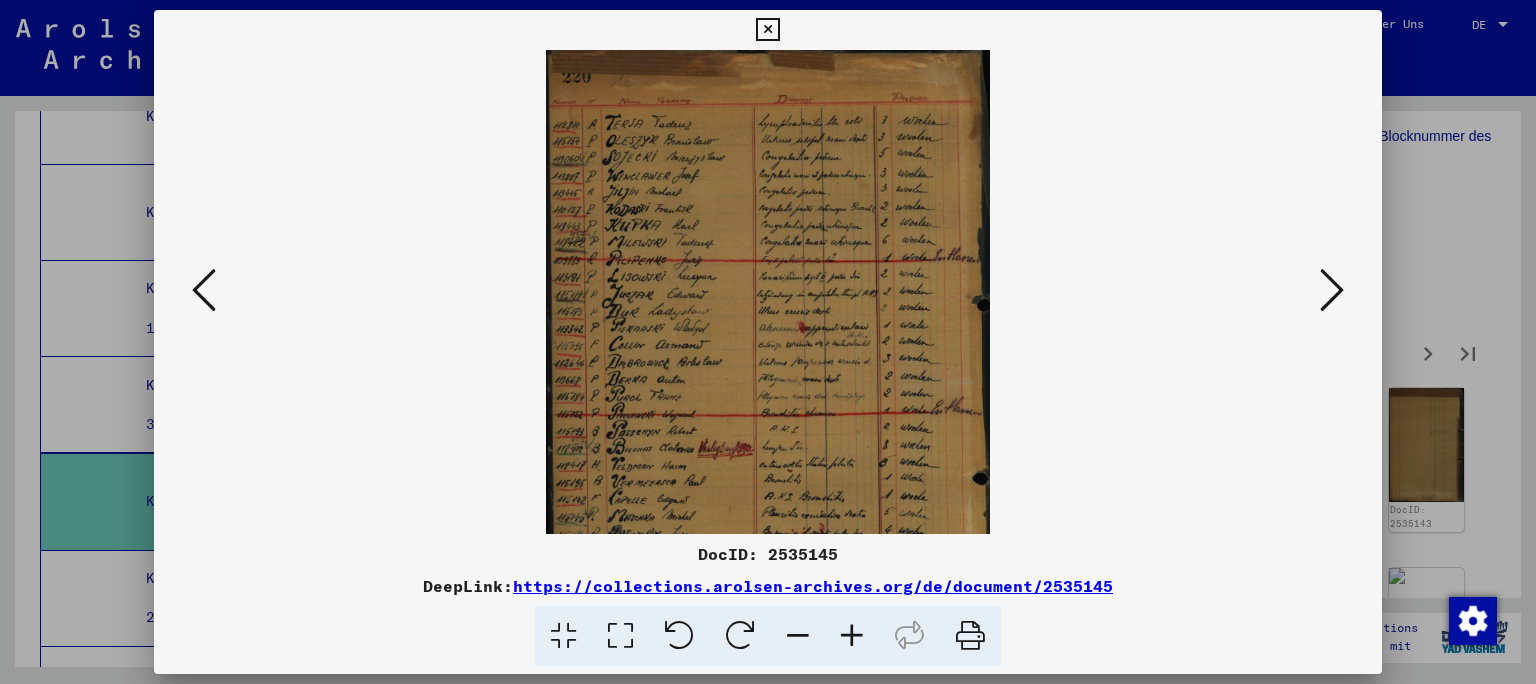 click at bounding box center [852, 636] 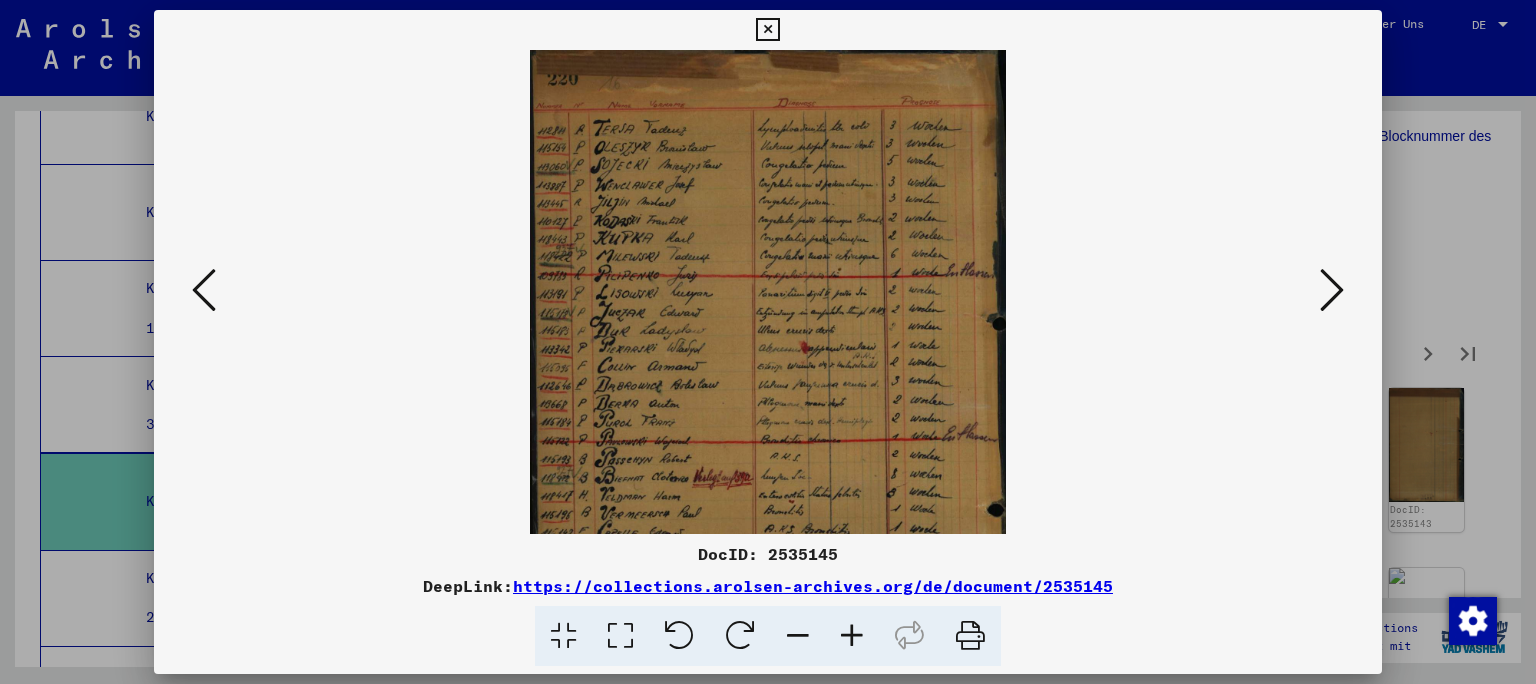click at bounding box center (852, 636) 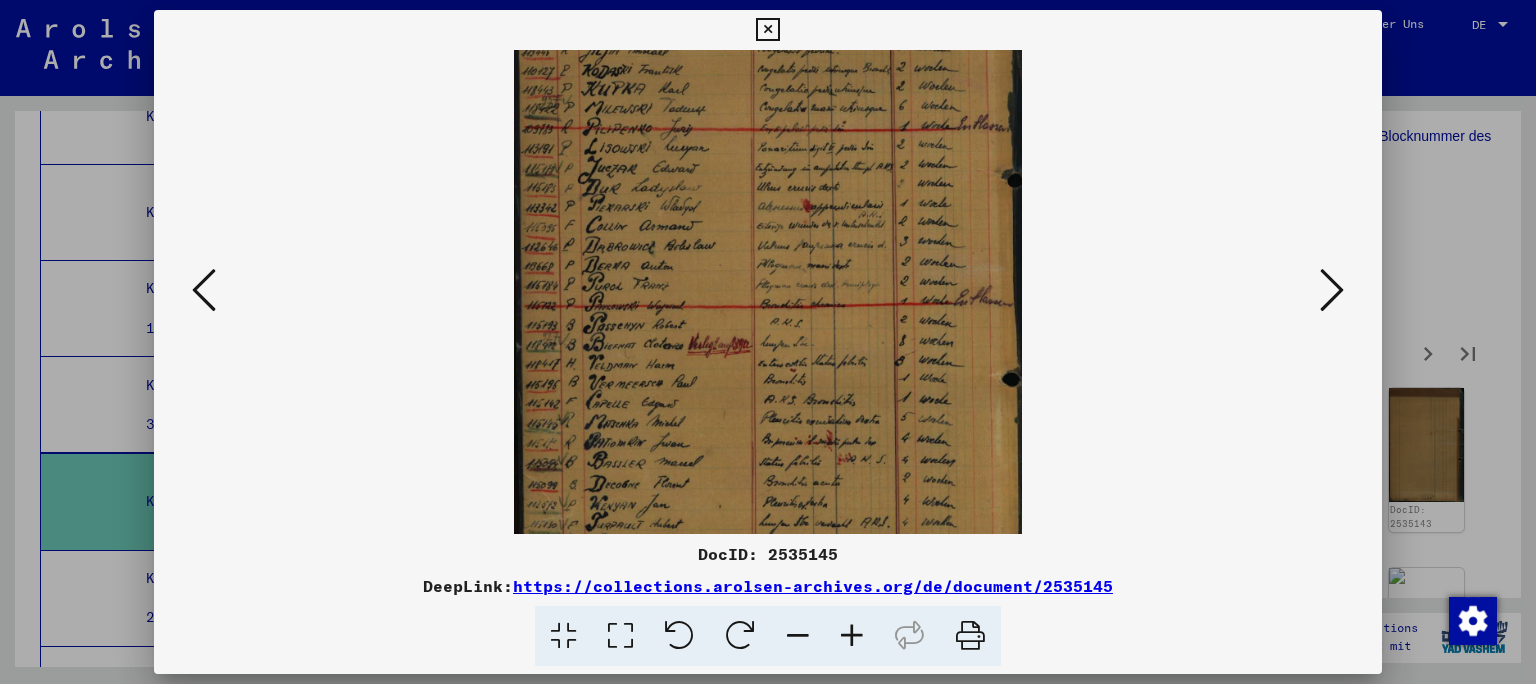drag, startPoint x: 709, startPoint y: 390, endPoint x: 710, endPoint y: 228, distance: 162.00308 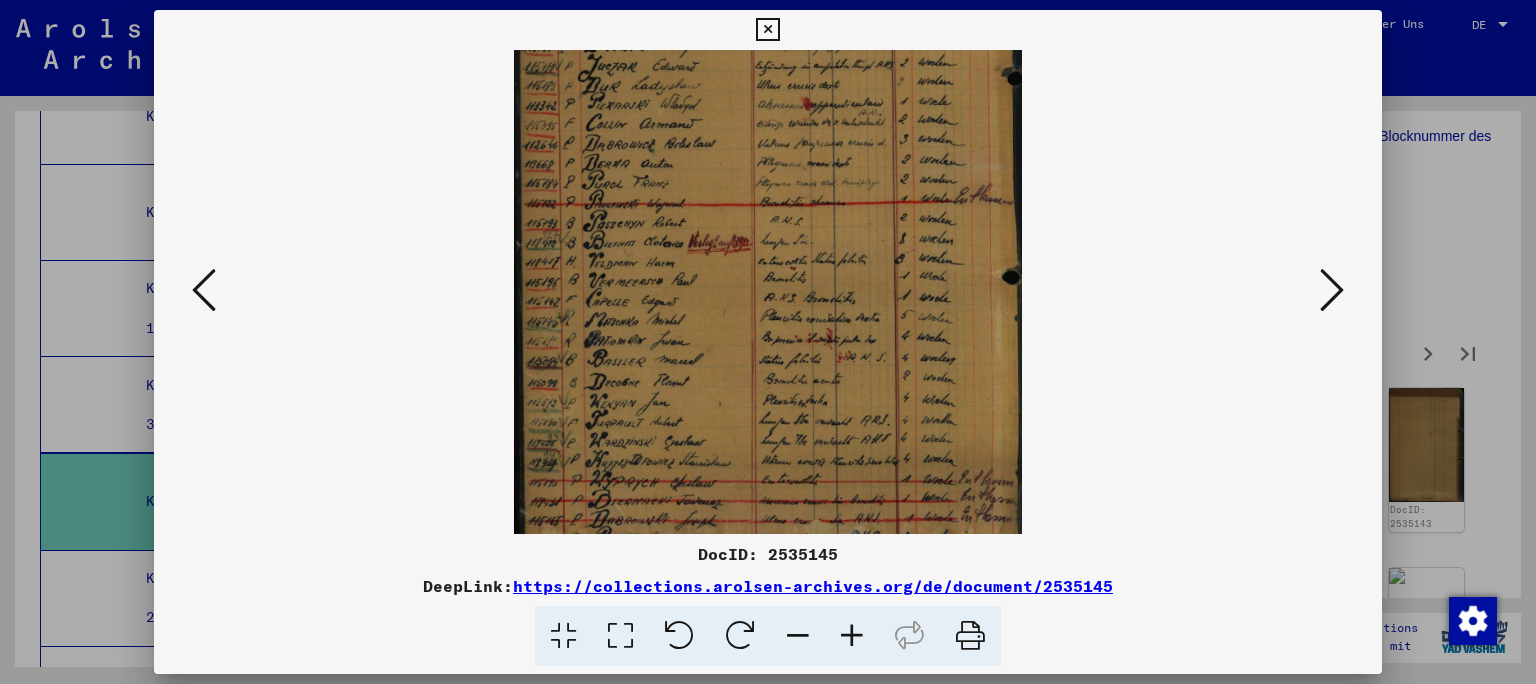 scroll, scrollTop: 267, scrollLeft: 0, axis: vertical 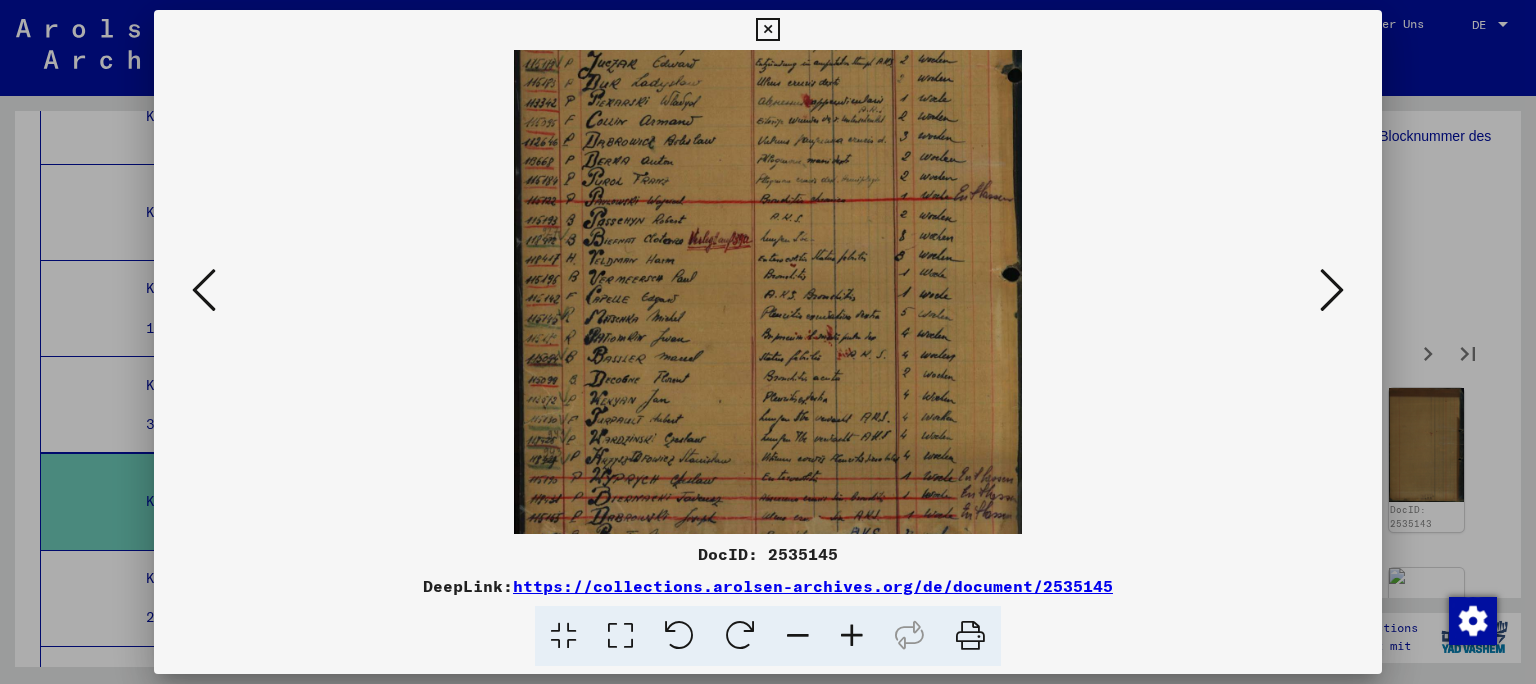 drag, startPoint x: 736, startPoint y: 436, endPoint x: 762, endPoint y: 331, distance: 108.17116 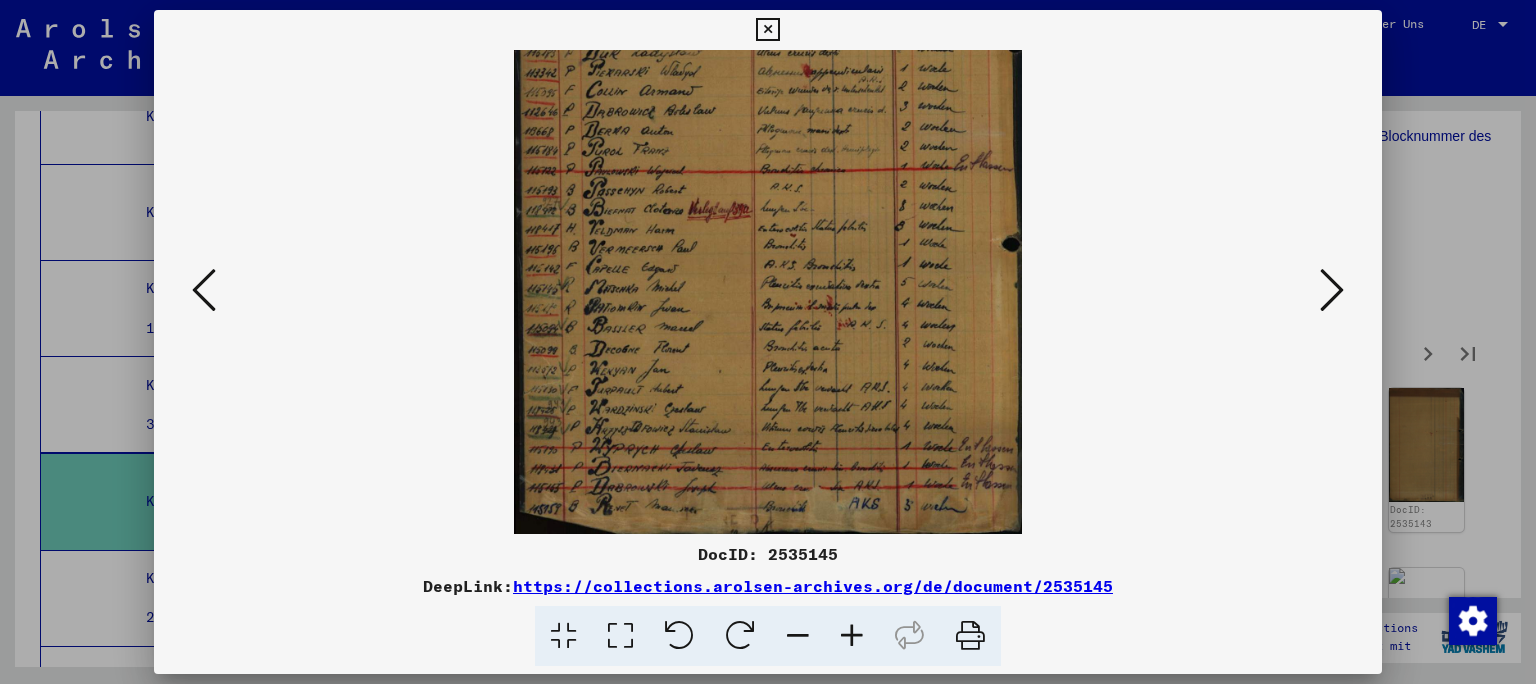 scroll, scrollTop: 300, scrollLeft: 0, axis: vertical 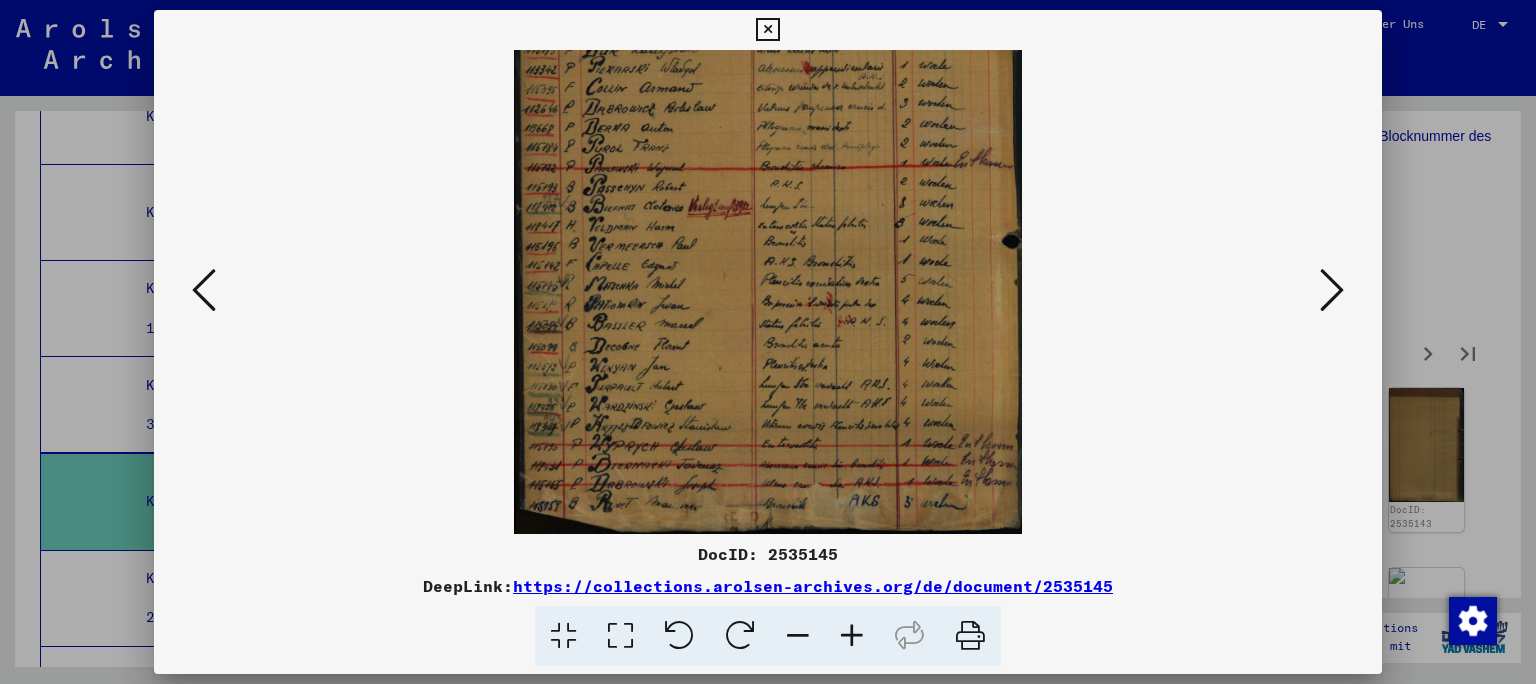 drag, startPoint x: 769, startPoint y: 431, endPoint x: 790, endPoint y: 348, distance: 85.61542 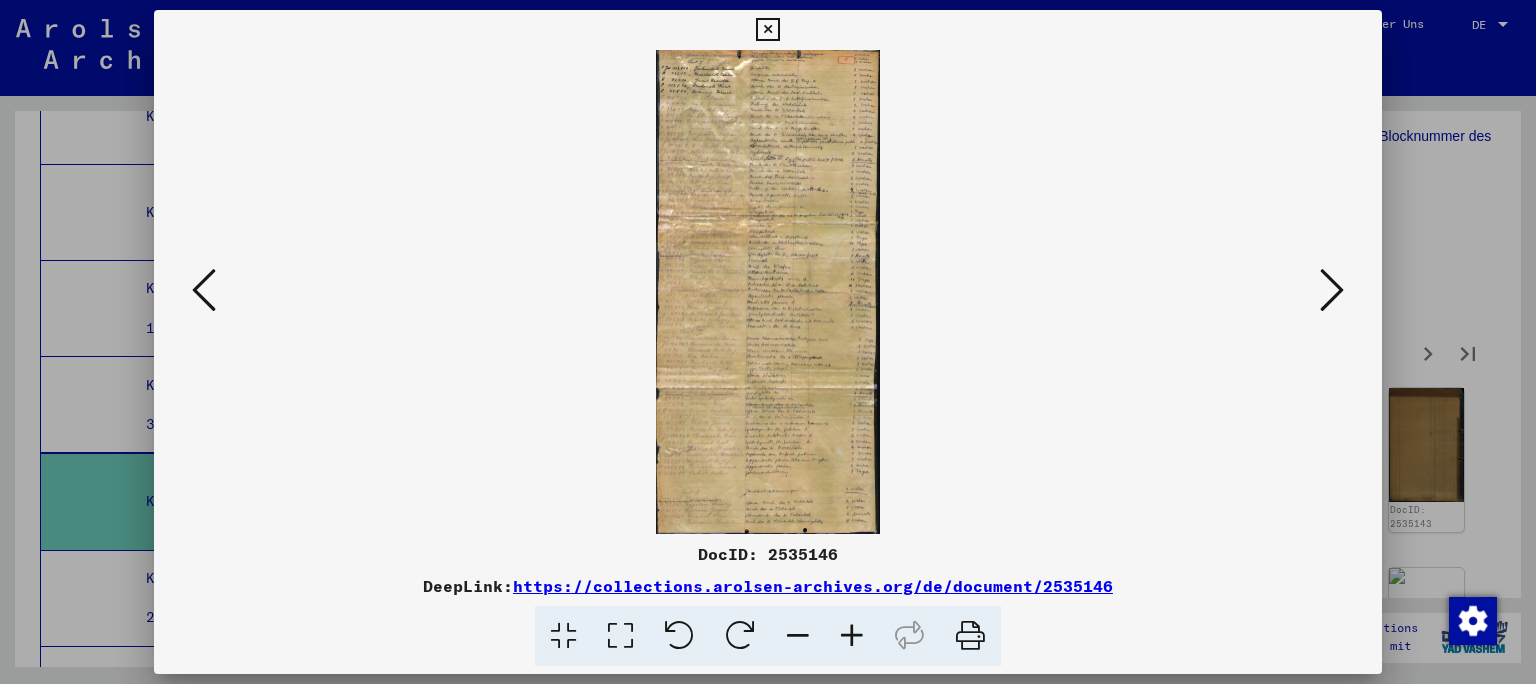 scroll, scrollTop: 0, scrollLeft: 0, axis: both 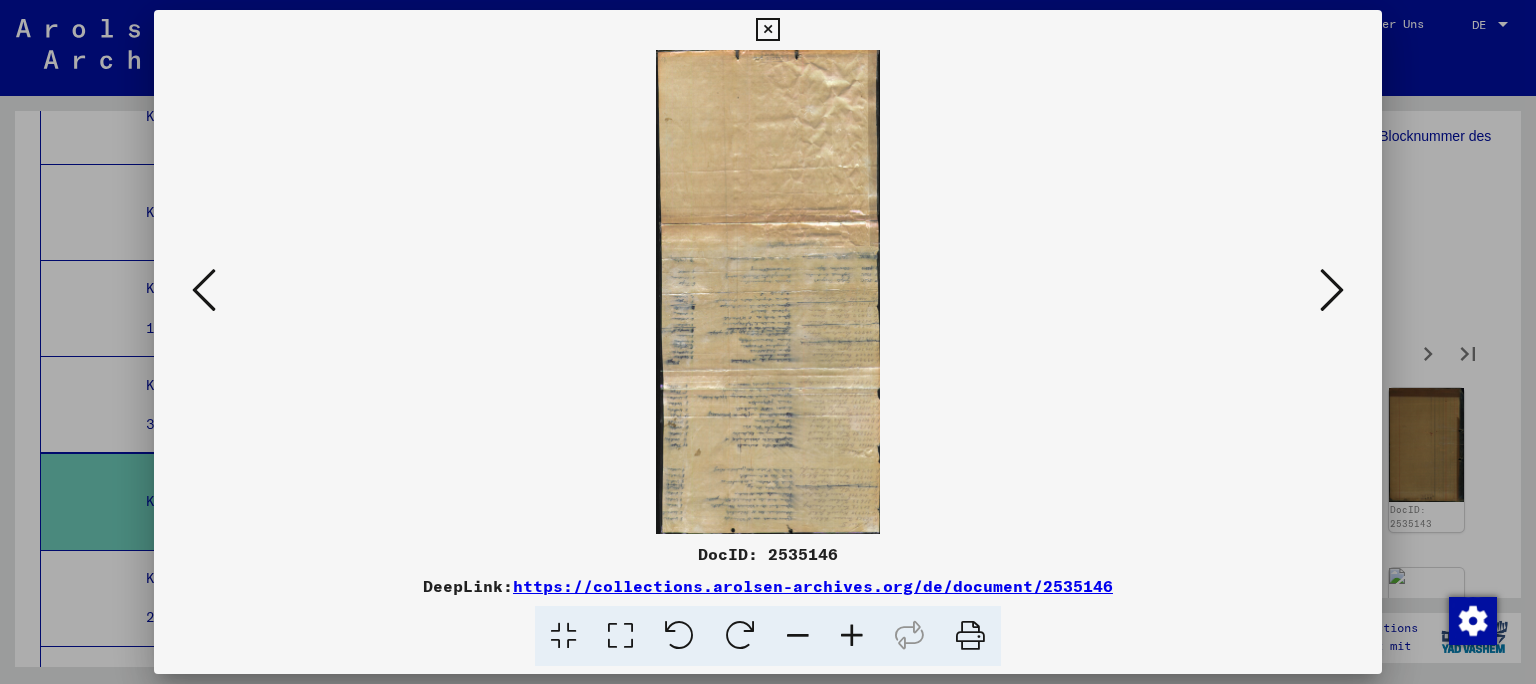 click at bounding box center (852, 636) 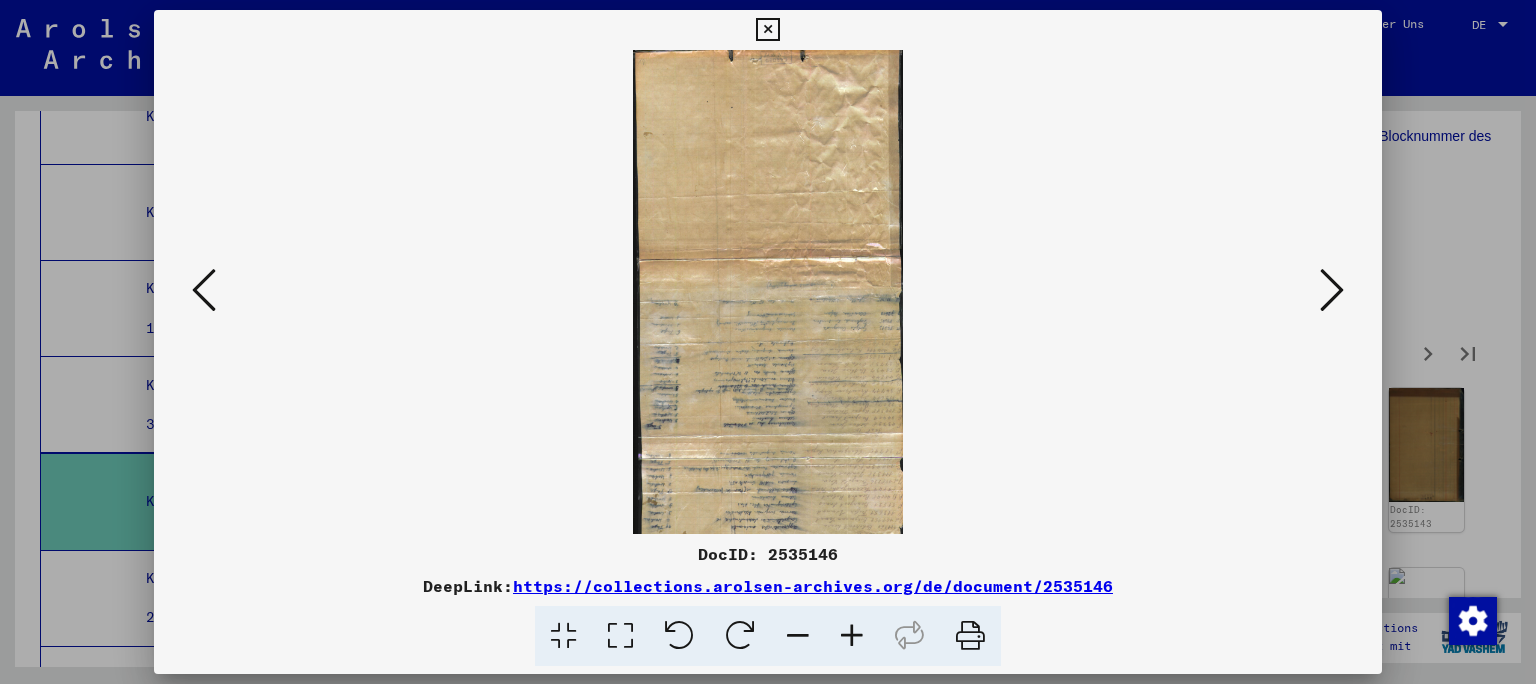 click at bounding box center (852, 636) 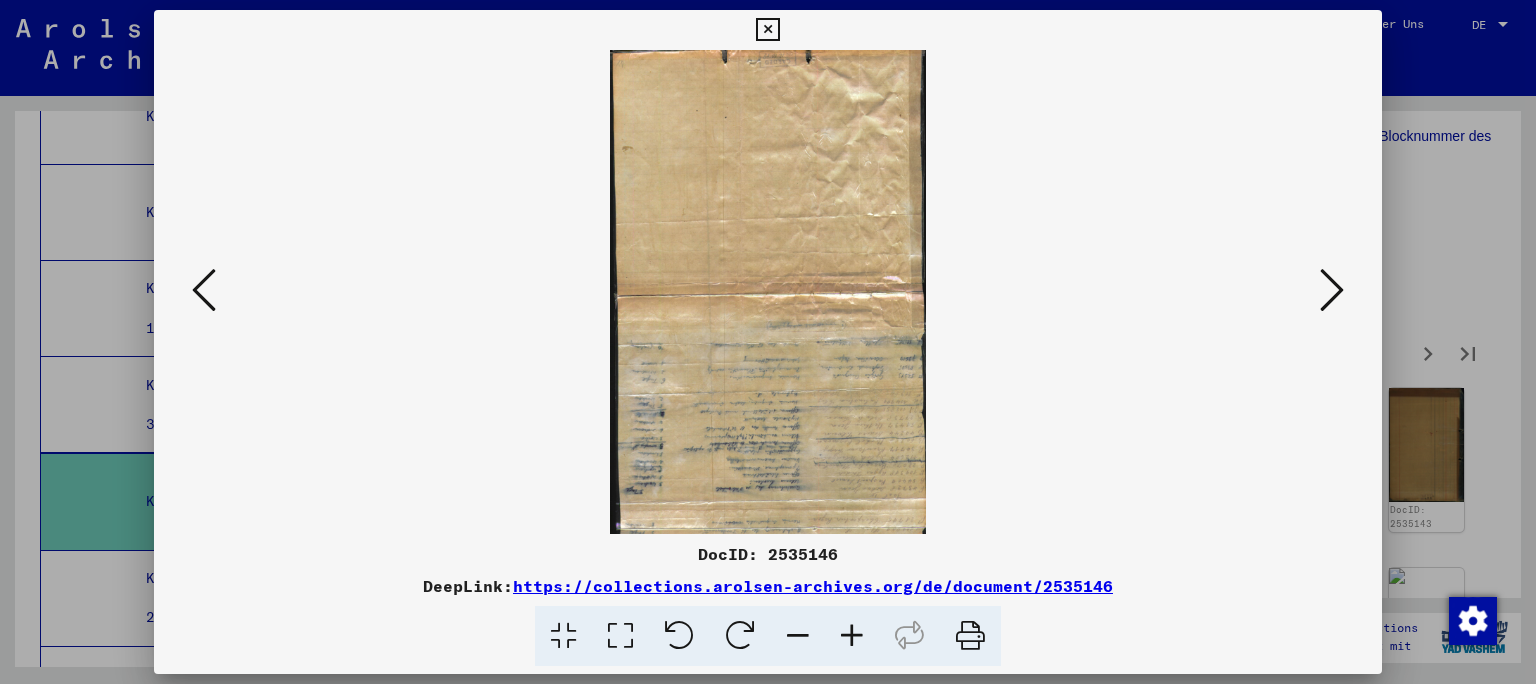 click at bounding box center [852, 636] 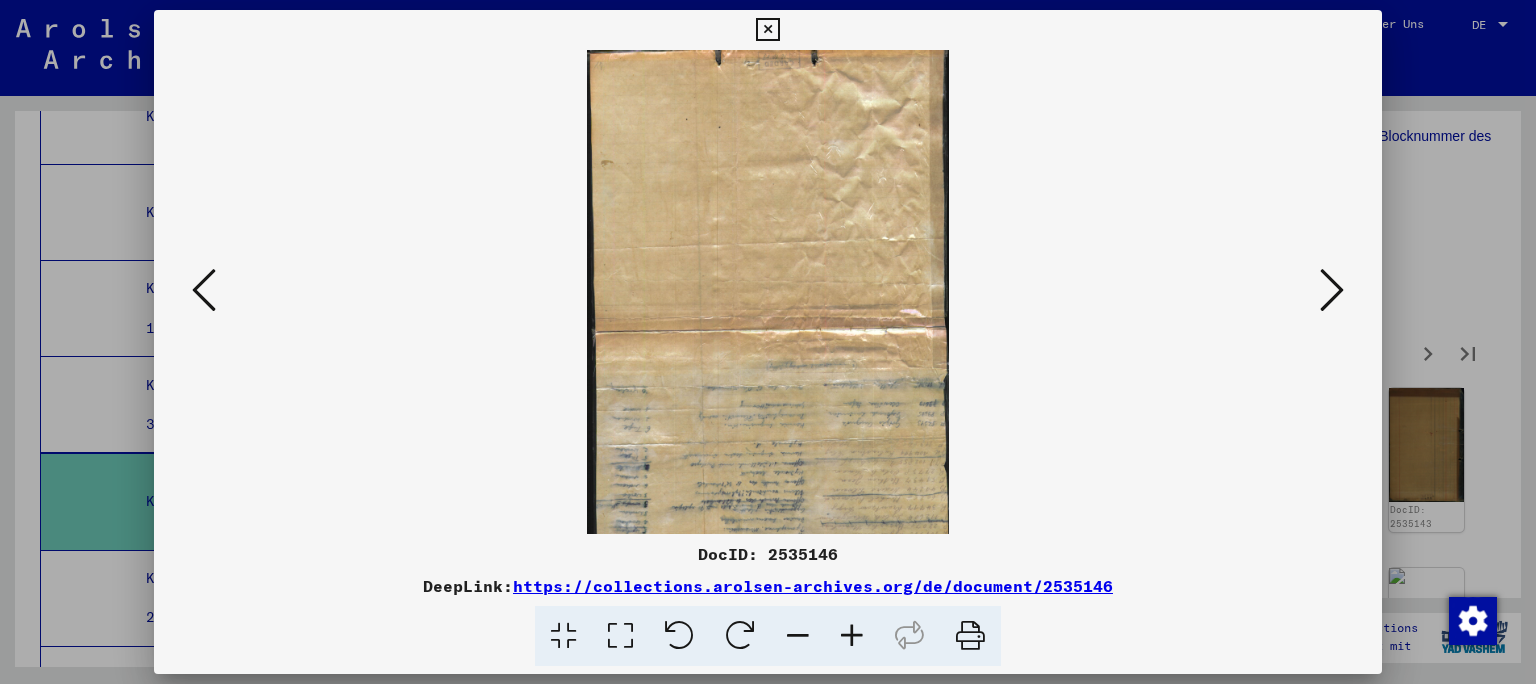 click at bounding box center [852, 636] 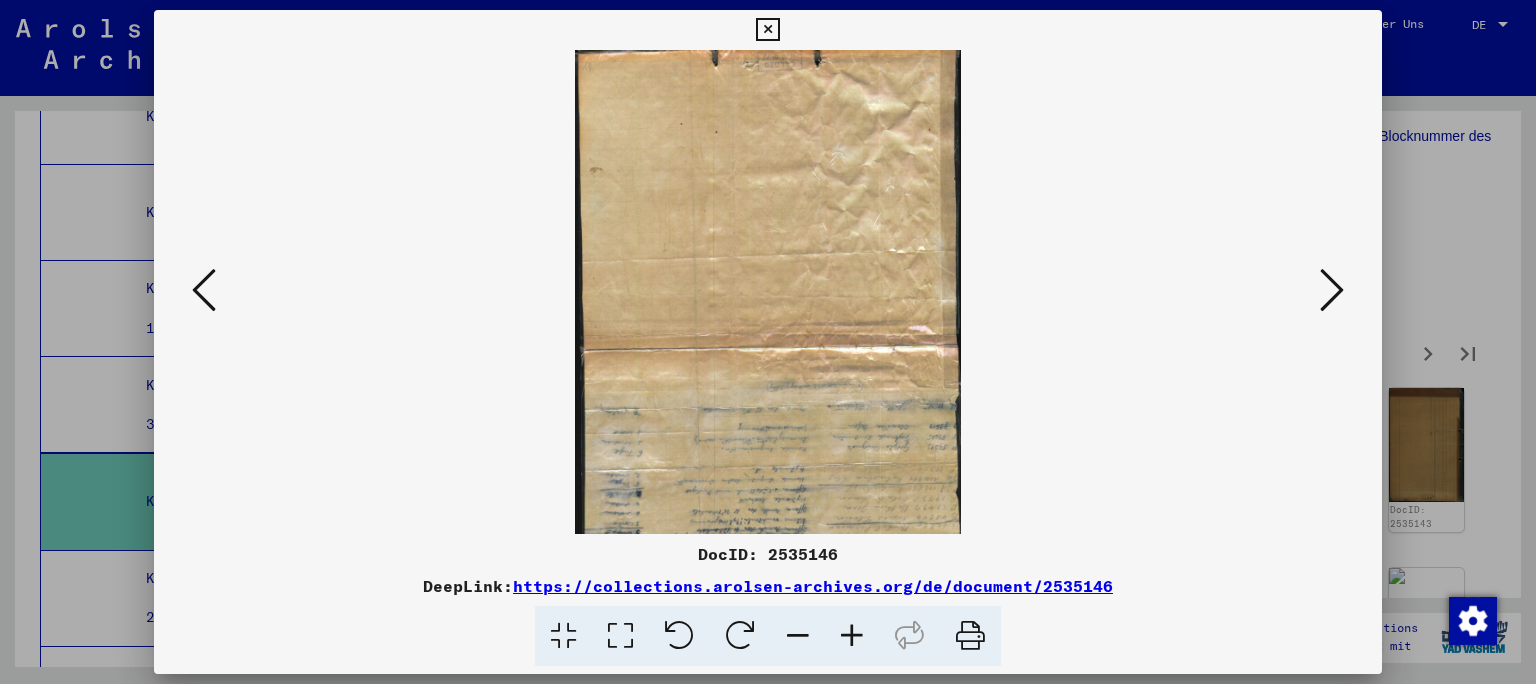drag, startPoint x: 839, startPoint y: 411, endPoint x: 830, endPoint y: 578, distance: 167.24234 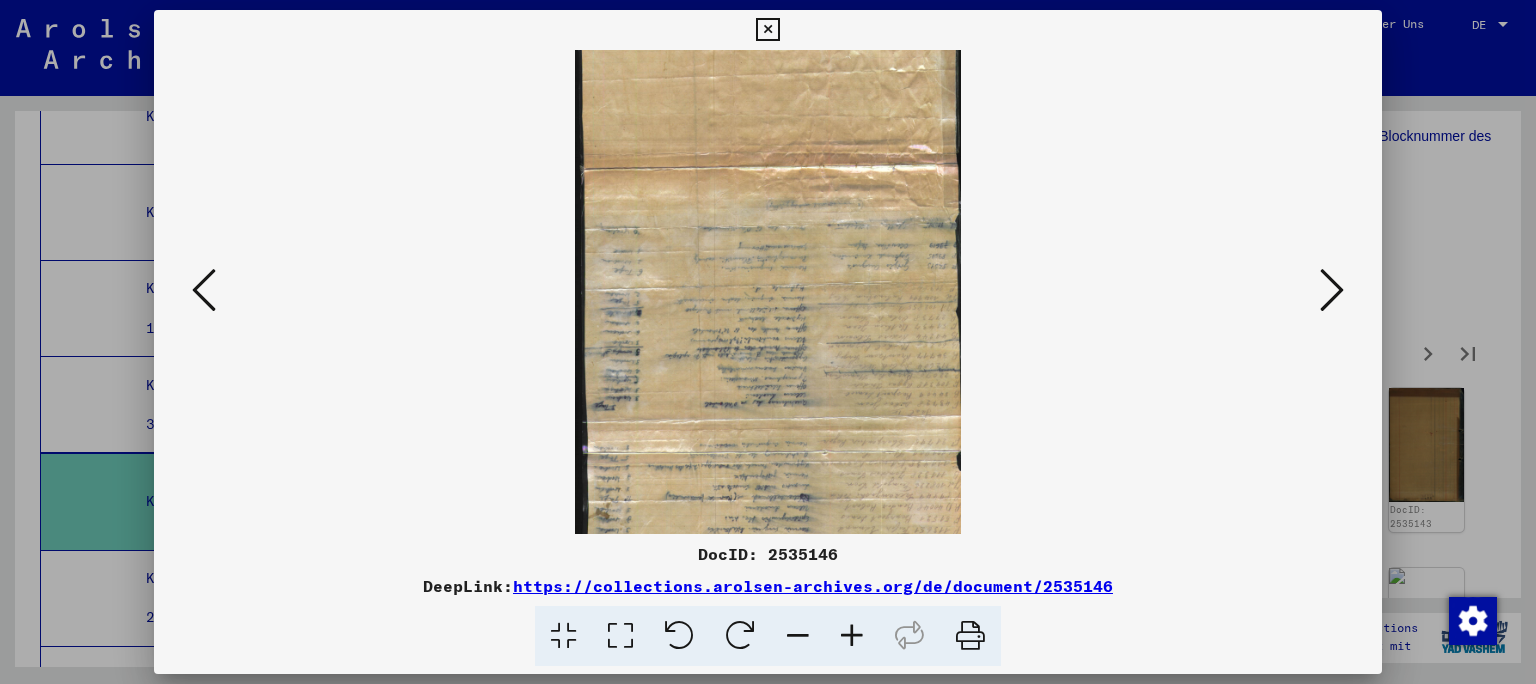 scroll, scrollTop: 228, scrollLeft: 0, axis: vertical 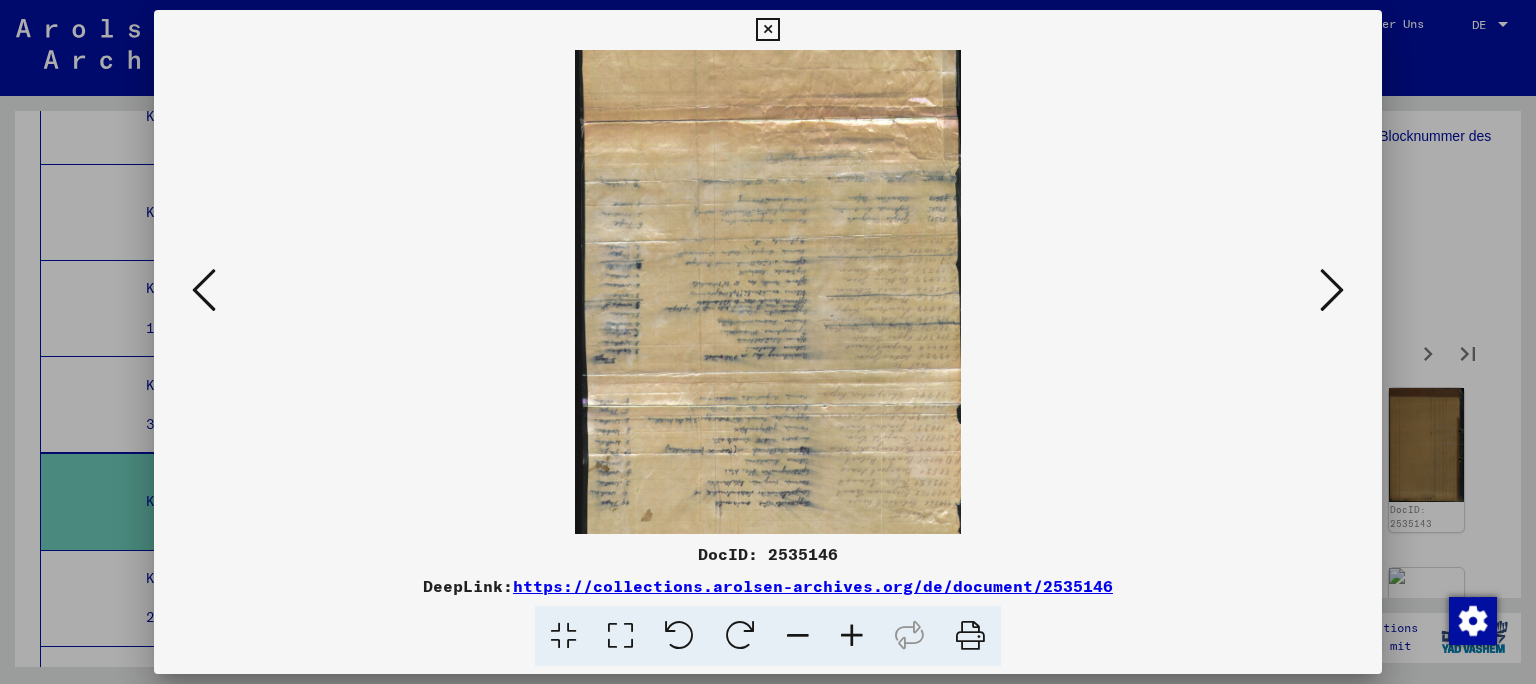 drag, startPoint x: 804, startPoint y: 371, endPoint x: 813, endPoint y: 143, distance: 228.17757 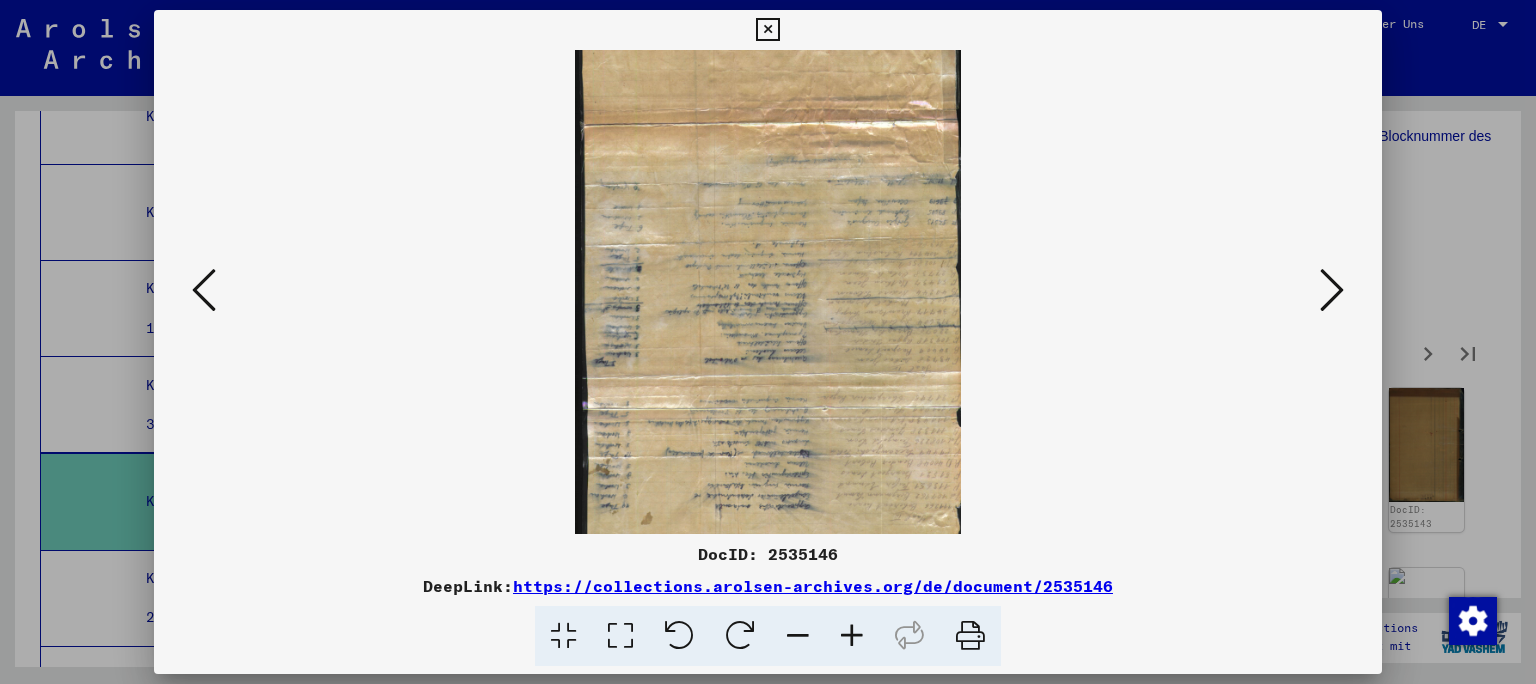 scroll, scrollTop: 350, scrollLeft: 0, axis: vertical 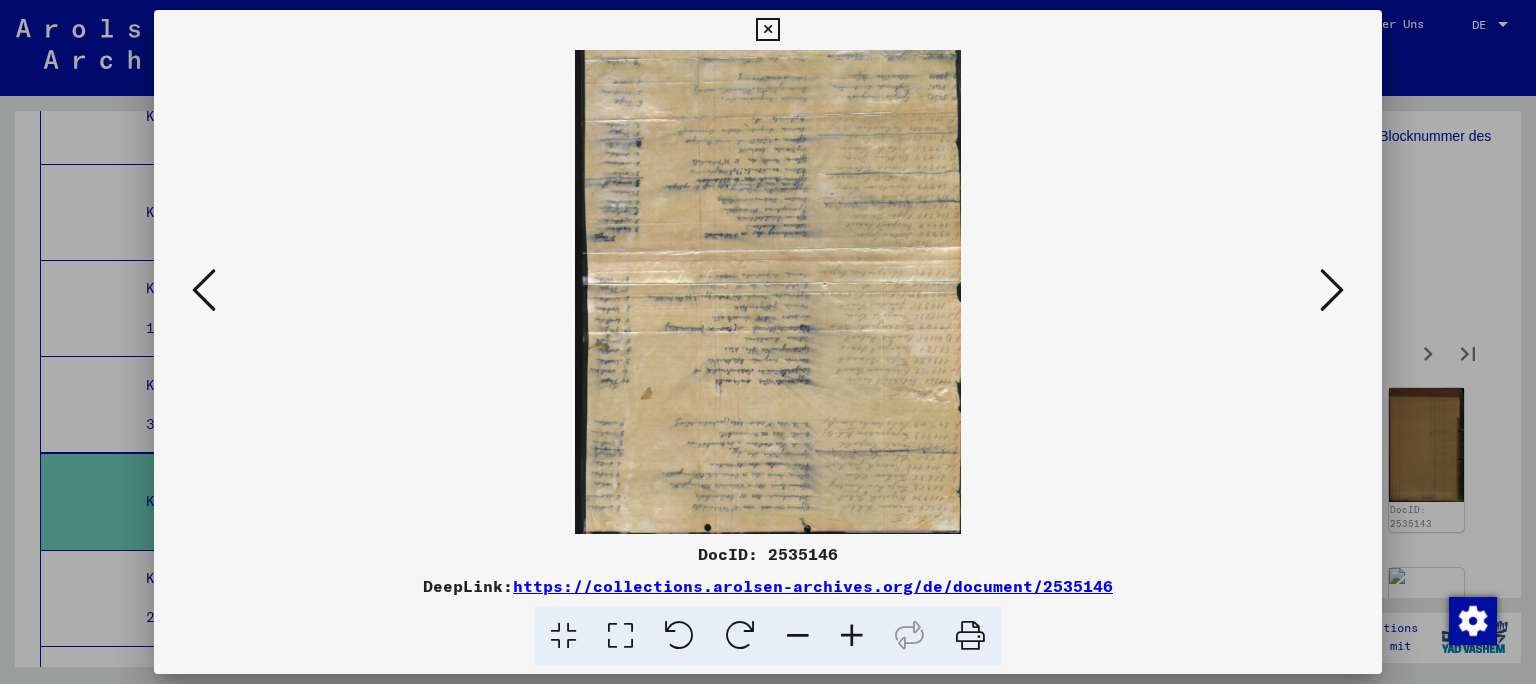 drag, startPoint x: 809, startPoint y: 326, endPoint x: 846, endPoint y: 121, distance: 208.31227 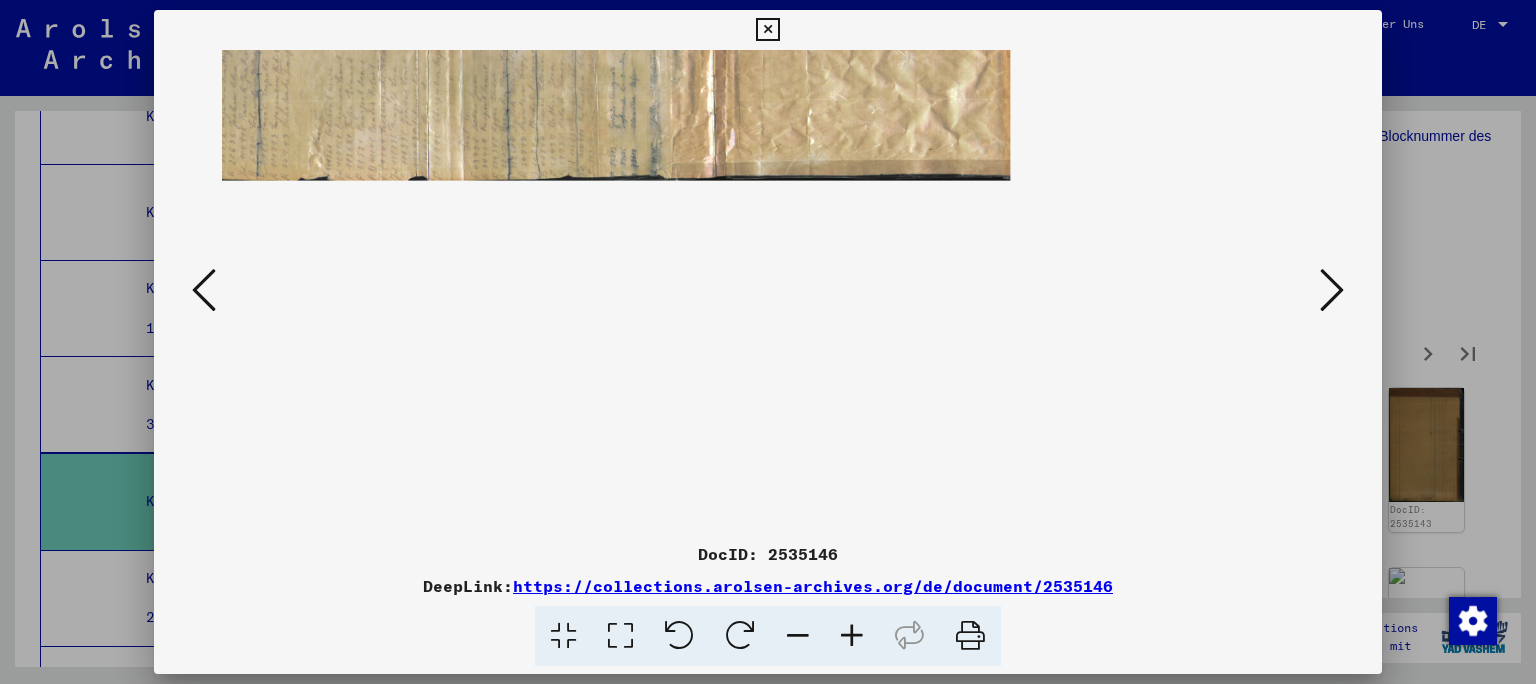 scroll, scrollTop: 309, scrollLeft: 0, axis: vertical 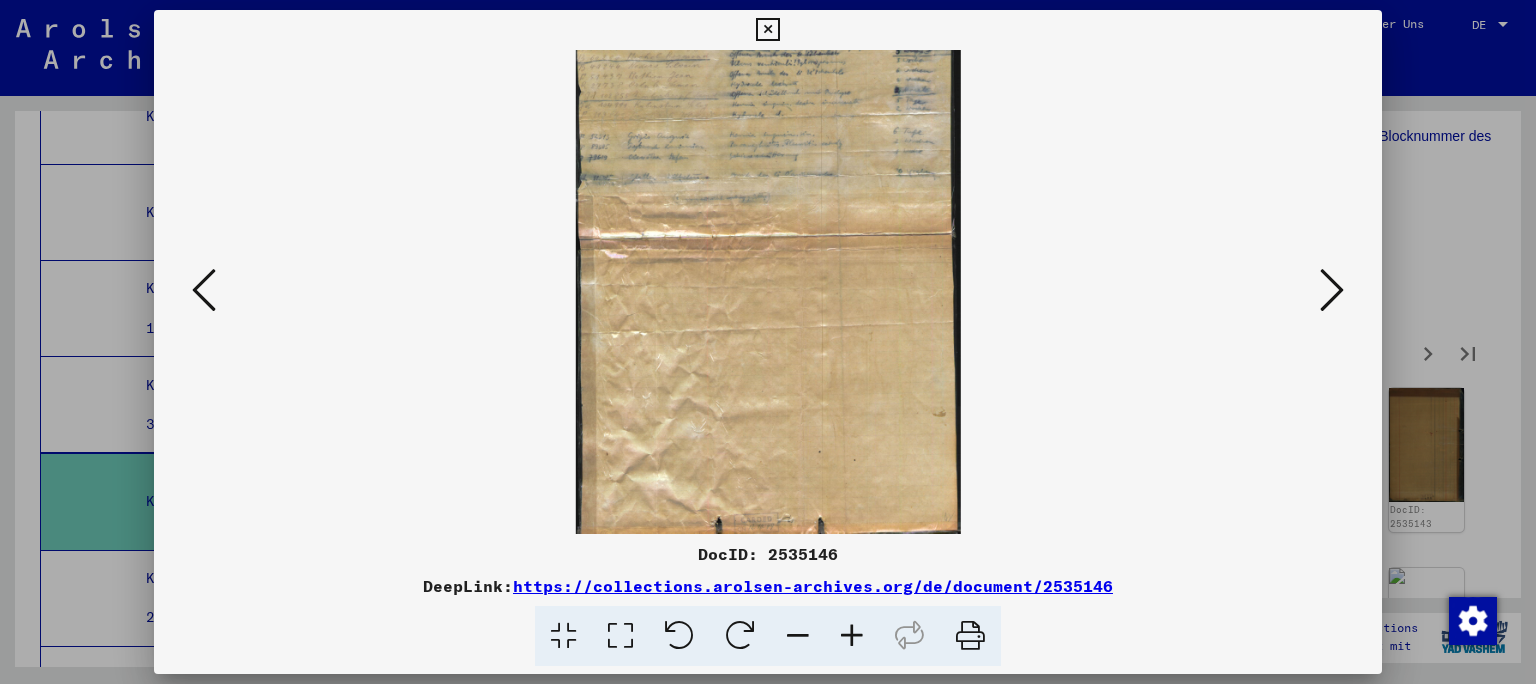 click at bounding box center [852, 636] 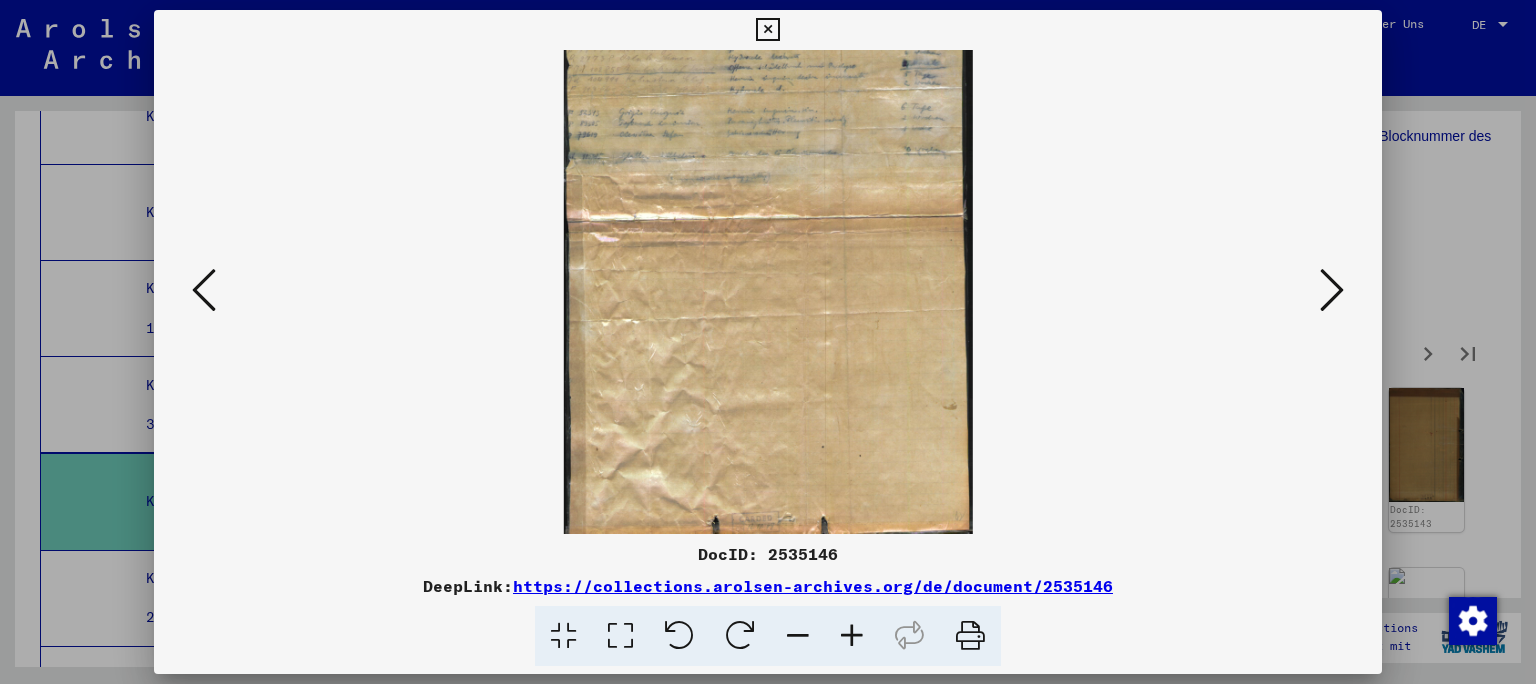 click at bounding box center [852, 636] 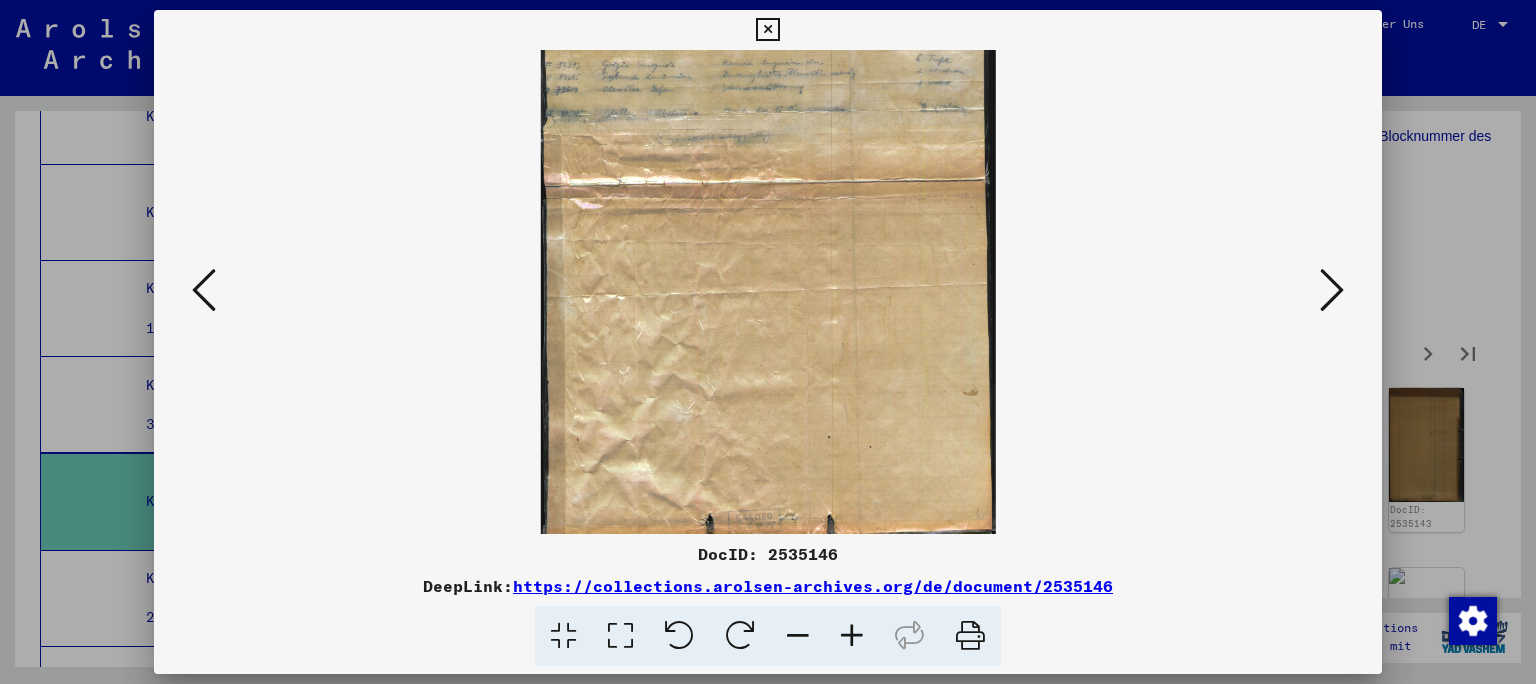click at bounding box center (852, 636) 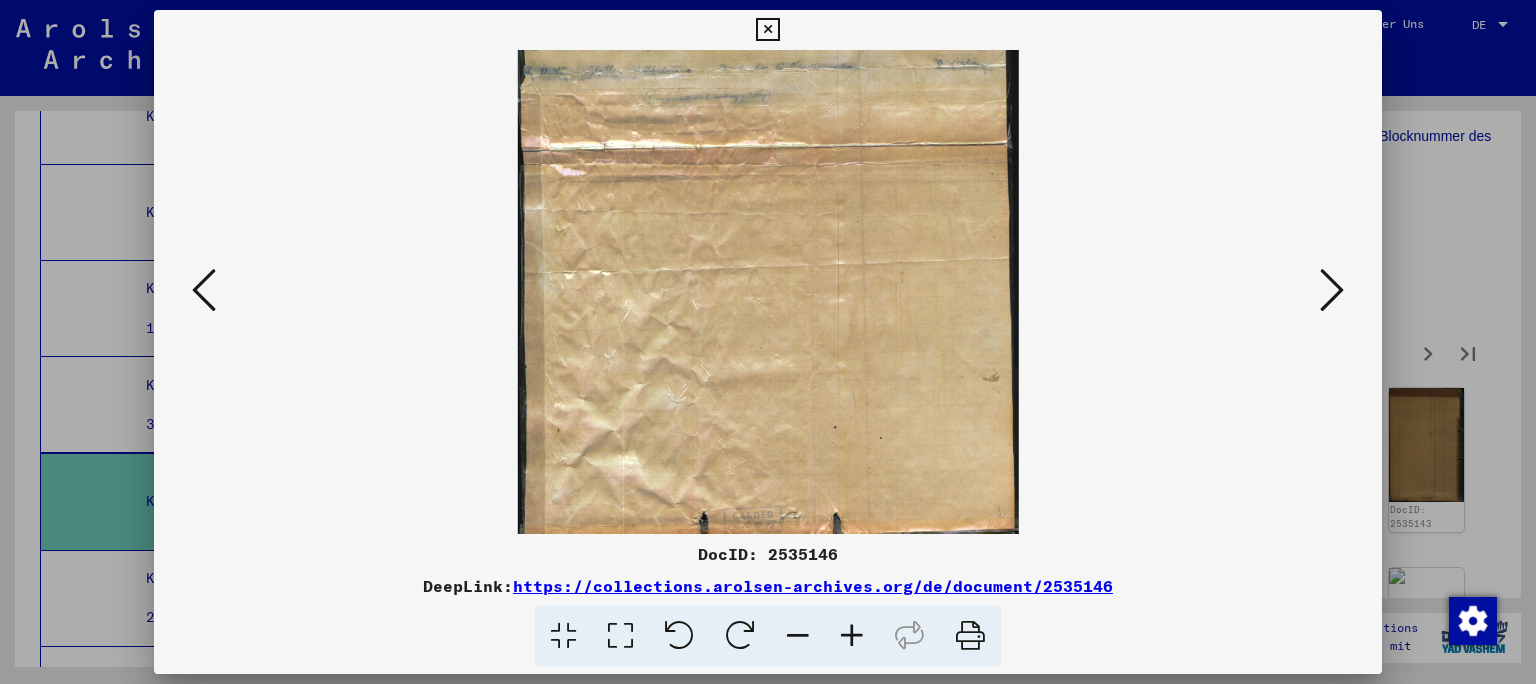 click at bounding box center (852, 636) 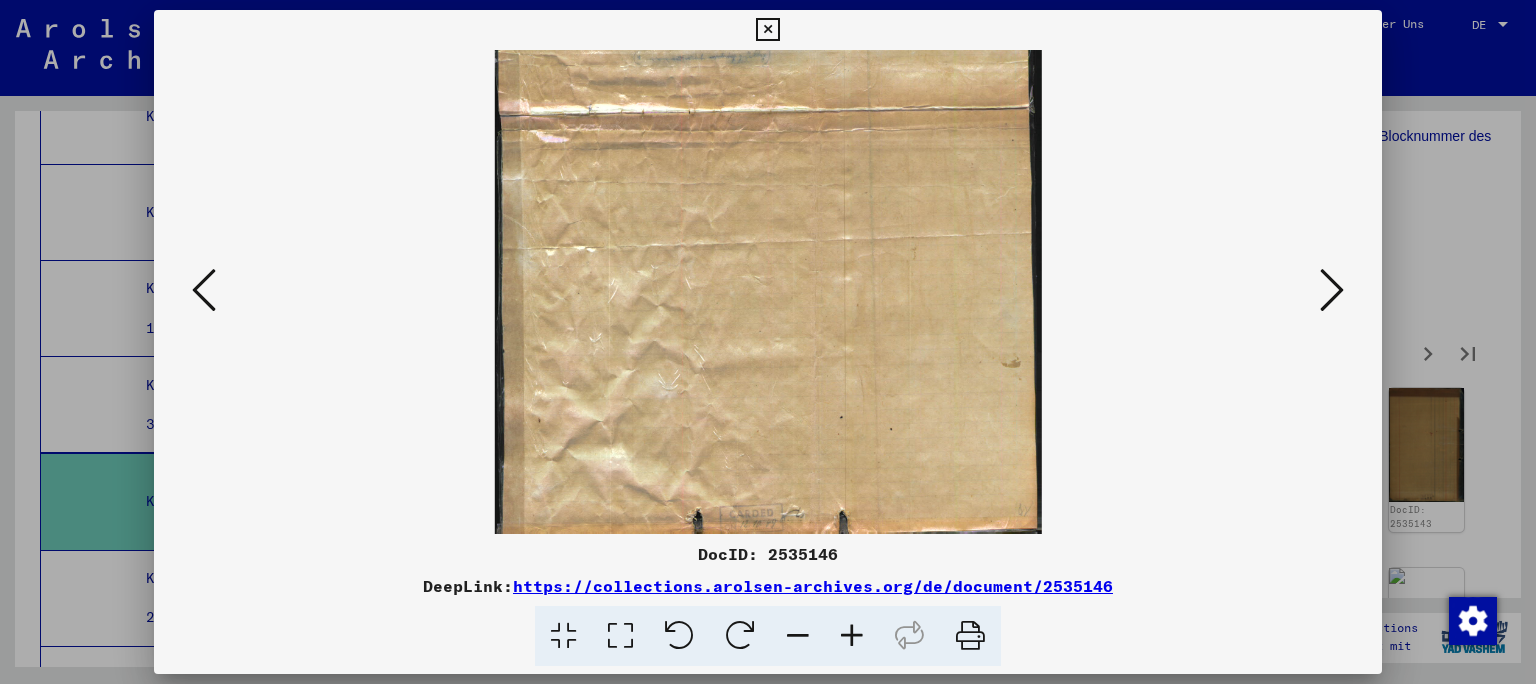 click at bounding box center (852, 636) 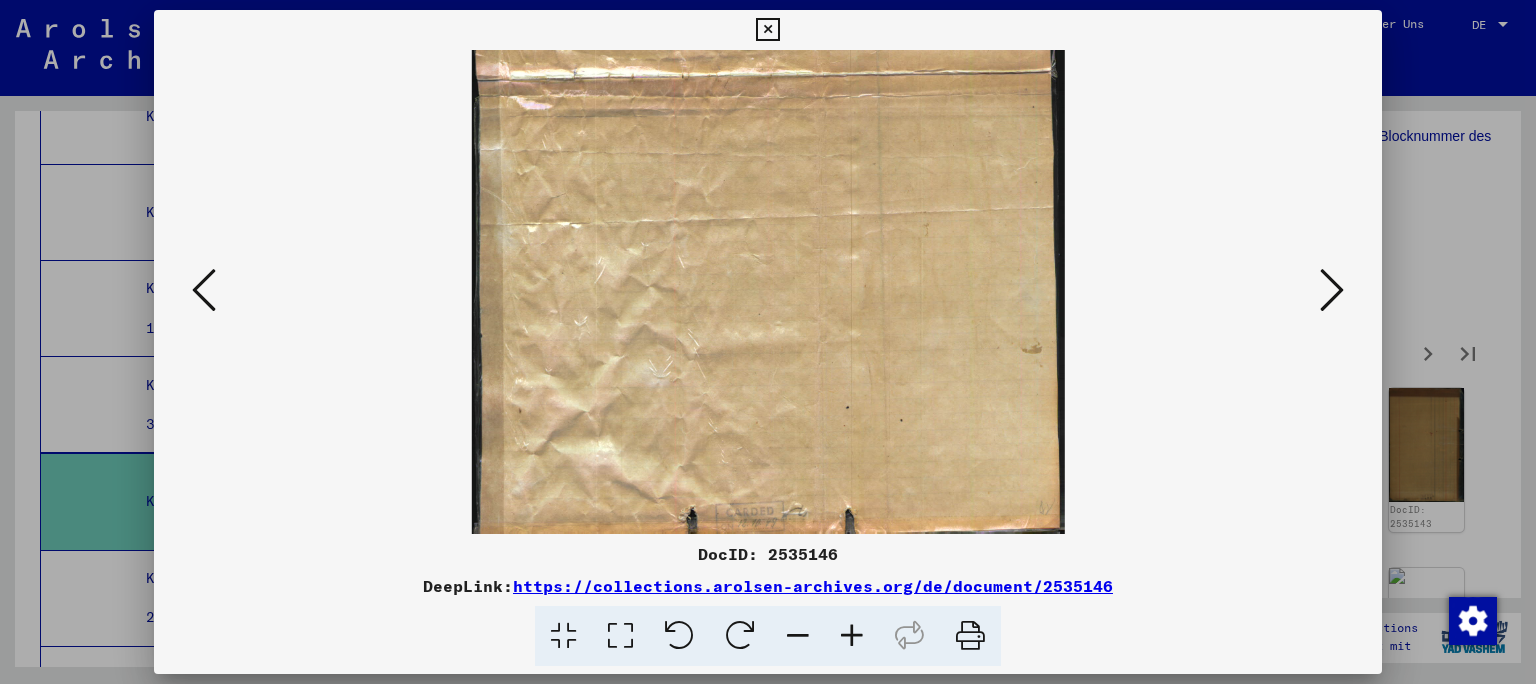 drag, startPoint x: 837, startPoint y: 269, endPoint x: 808, endPoint y: 565, distance: 297.4172 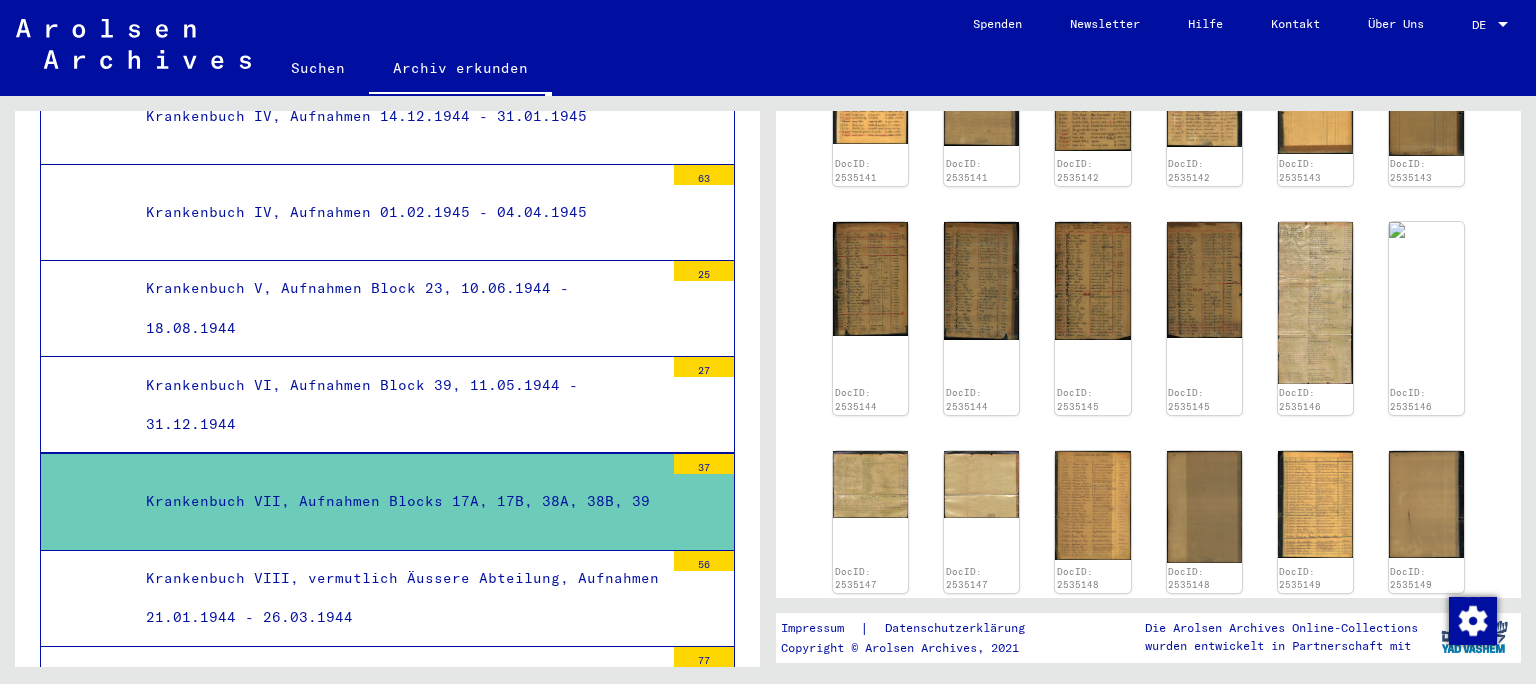 scroll, scrollTop: 894, scrollLeft: 0, axis: vertical 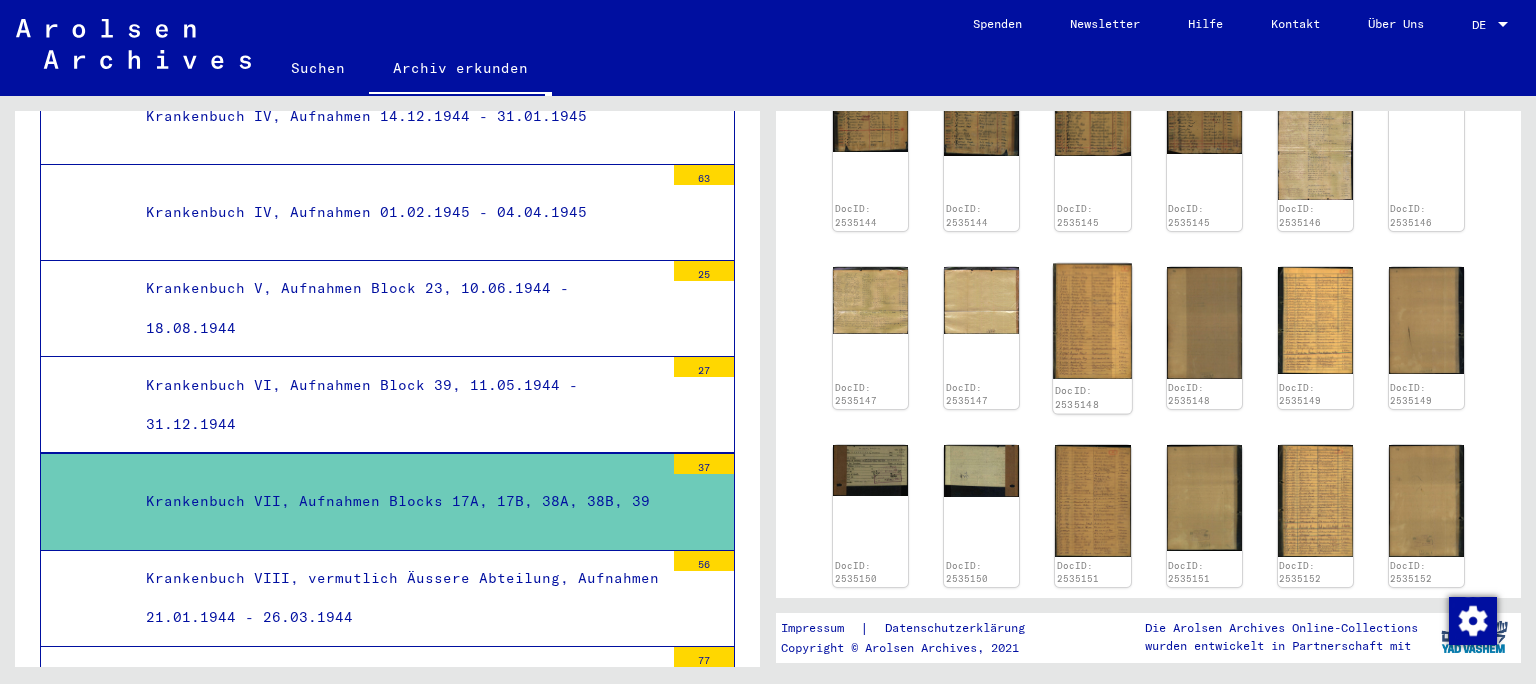 click 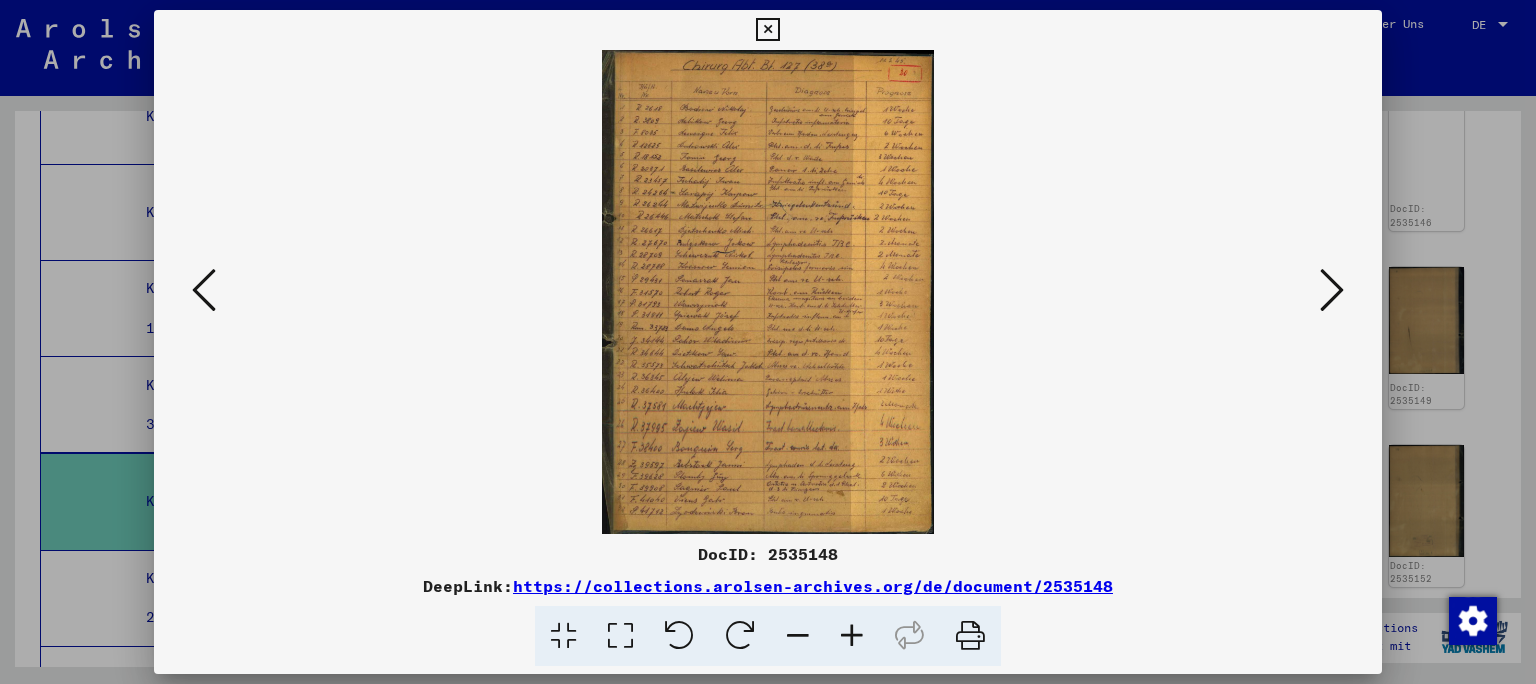 scroll, scrollTop: 894, scrollLeft: 0, axis: vertical 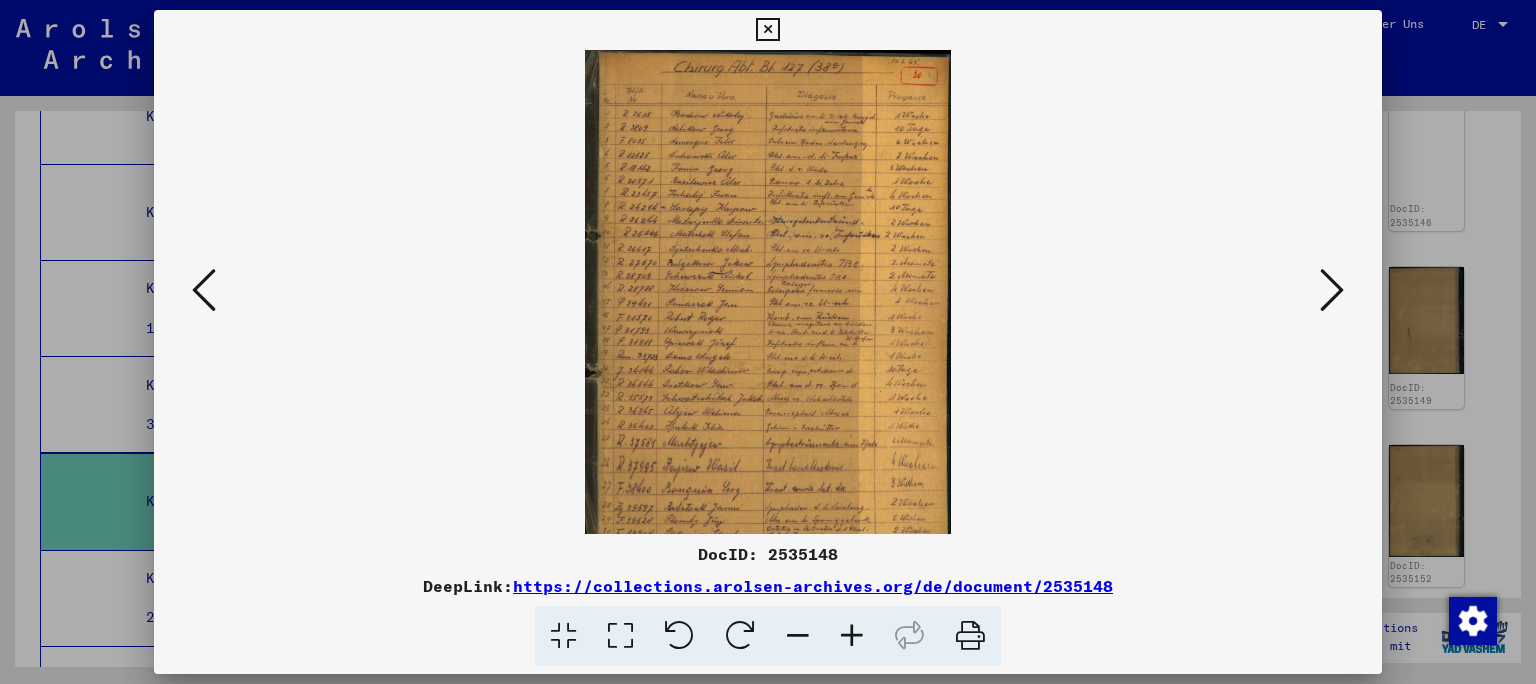 click at bounding box center [852, 636] 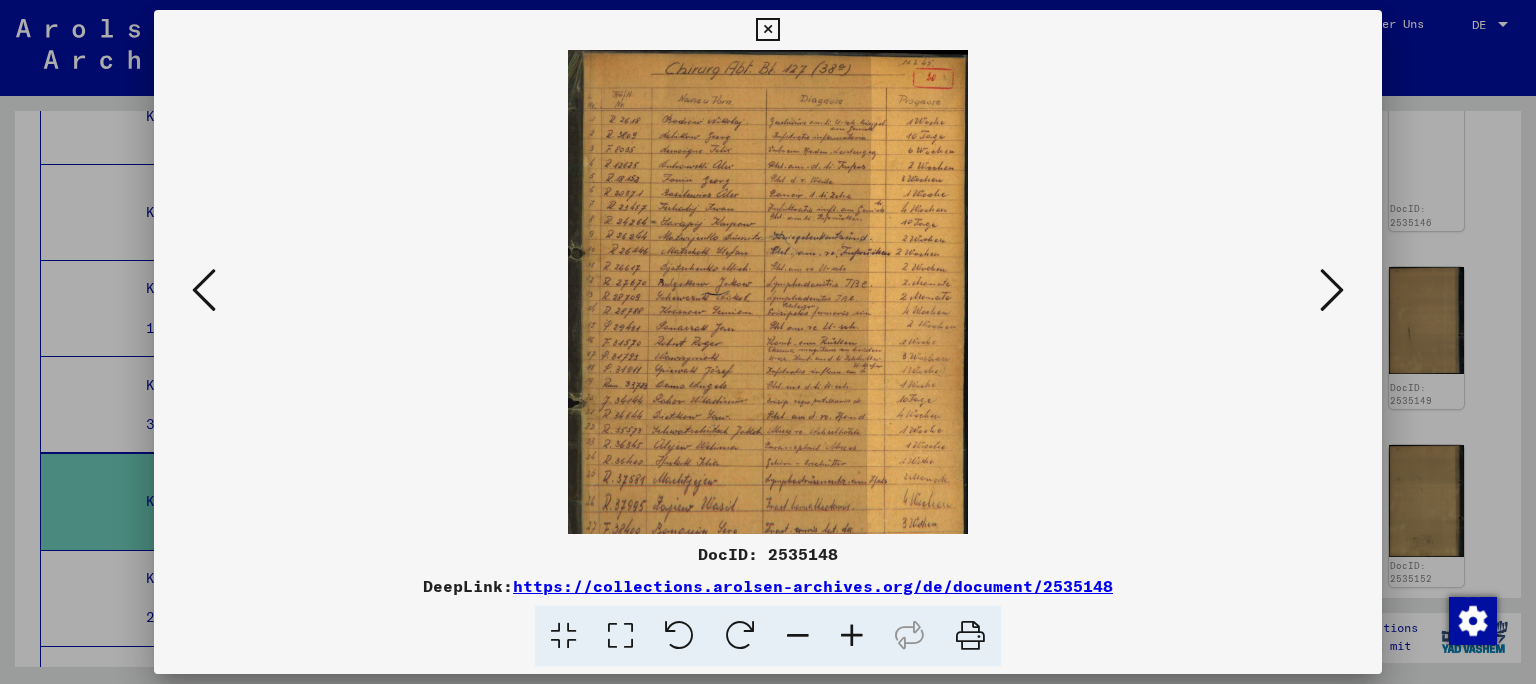 click at bounding box center (852, 636) 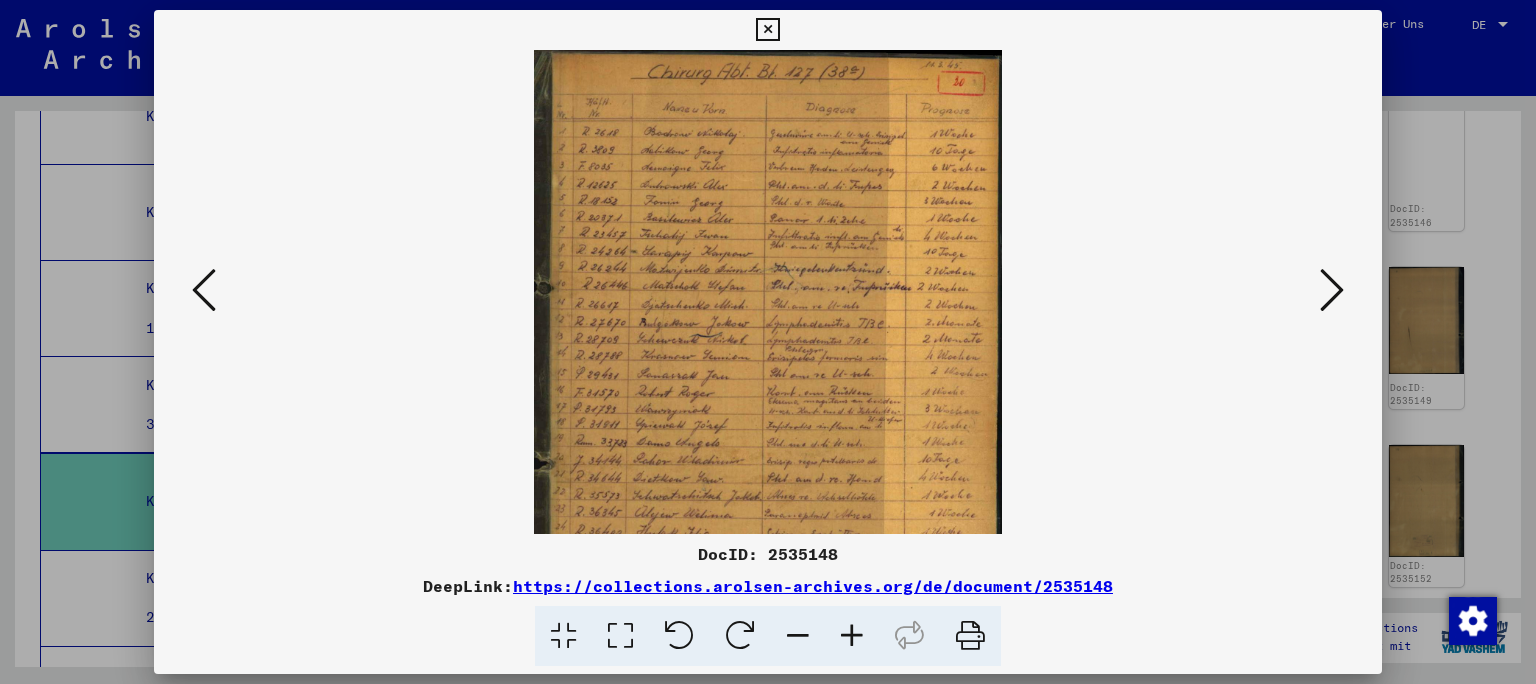click at bounding box center [852, 636] 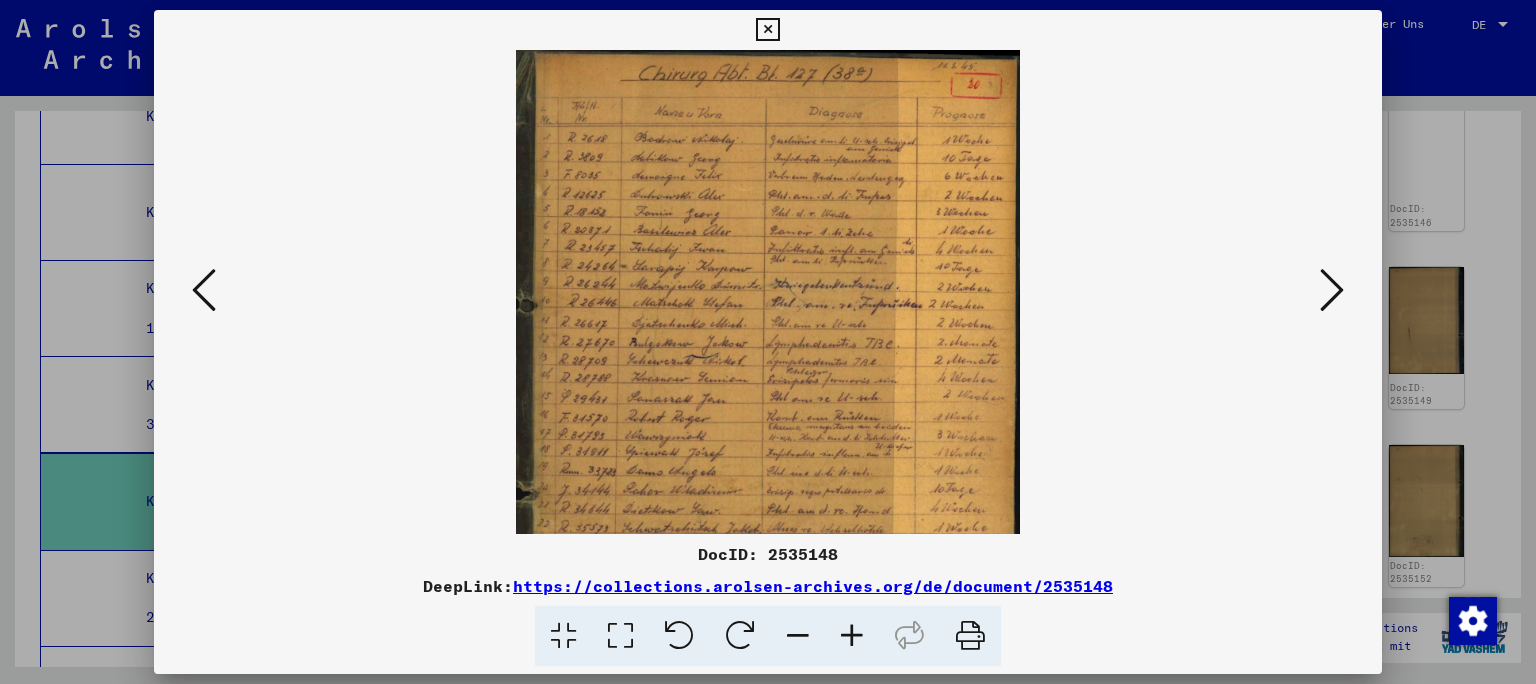click at bounding box center [852, 636] 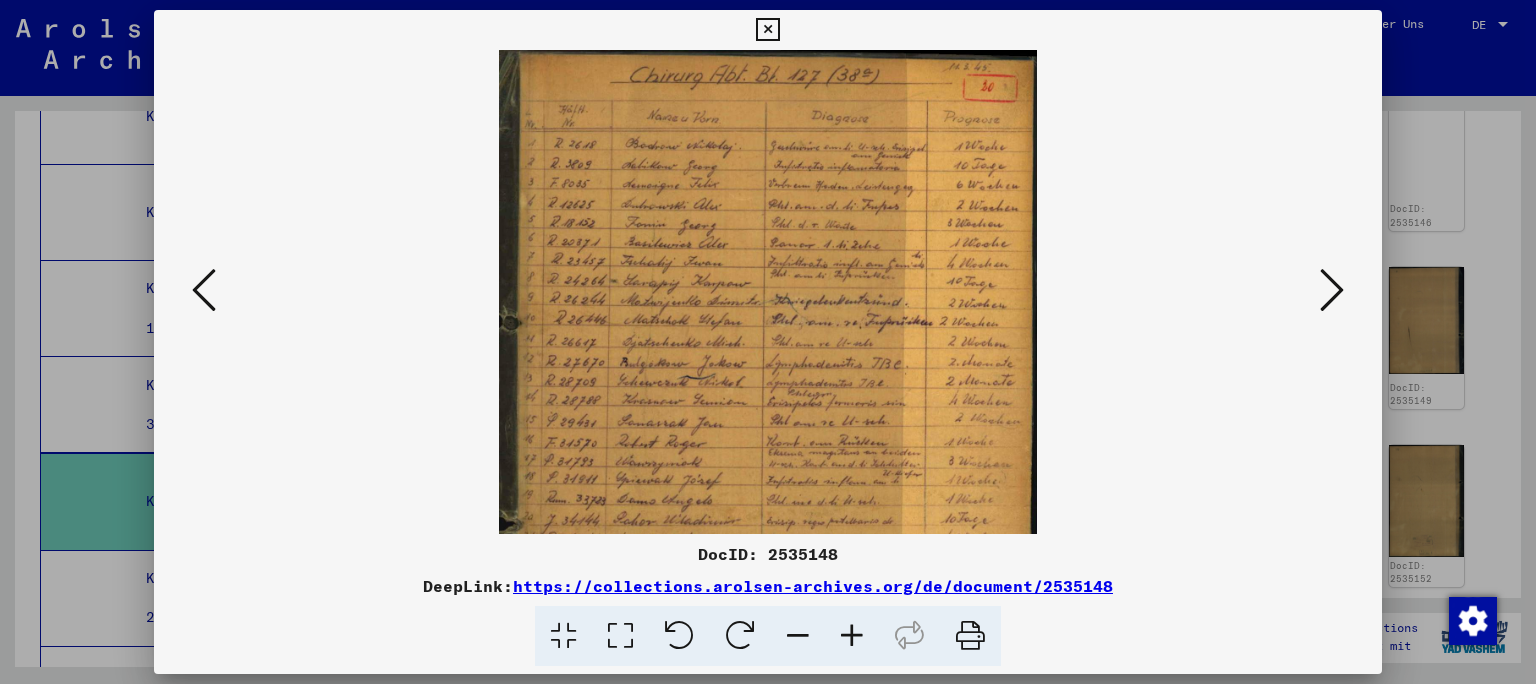 click at bounding box center (852, 636) 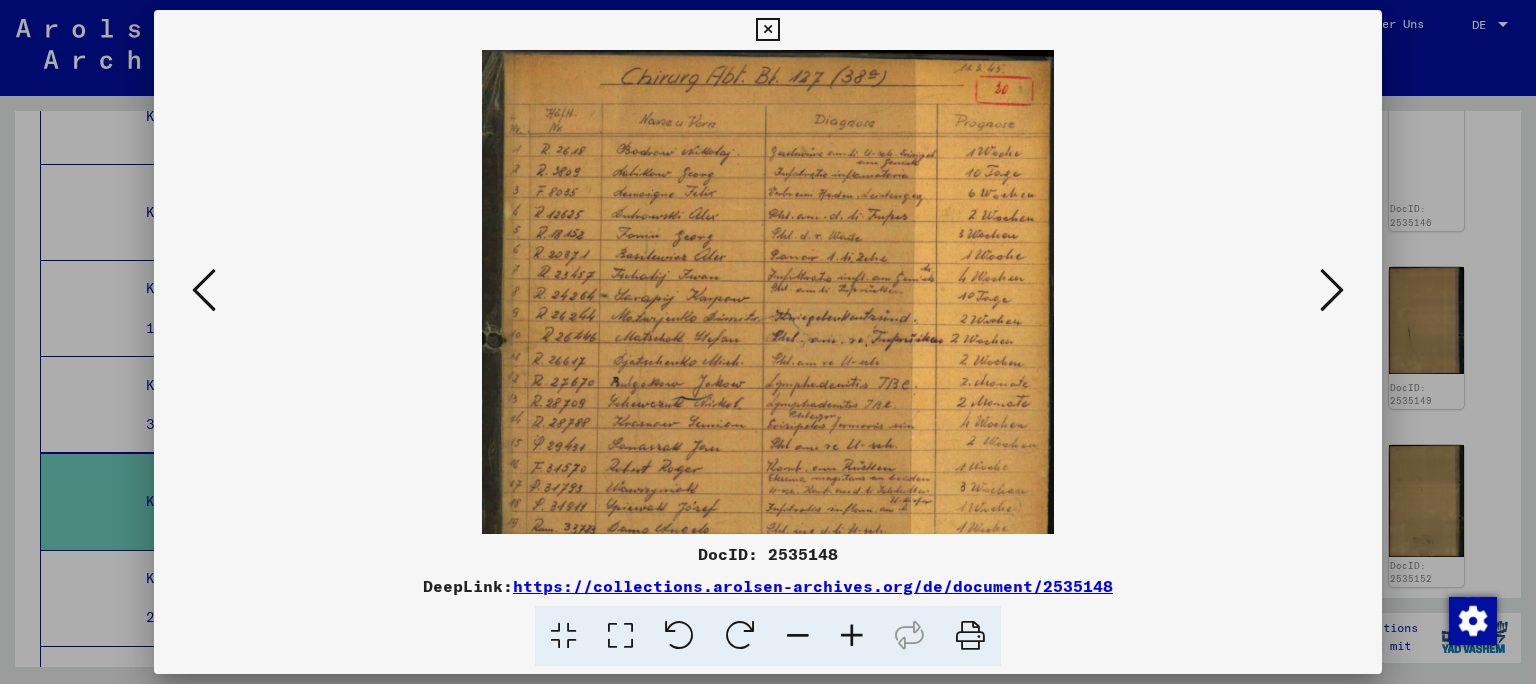click at bounding box center (852, 636) 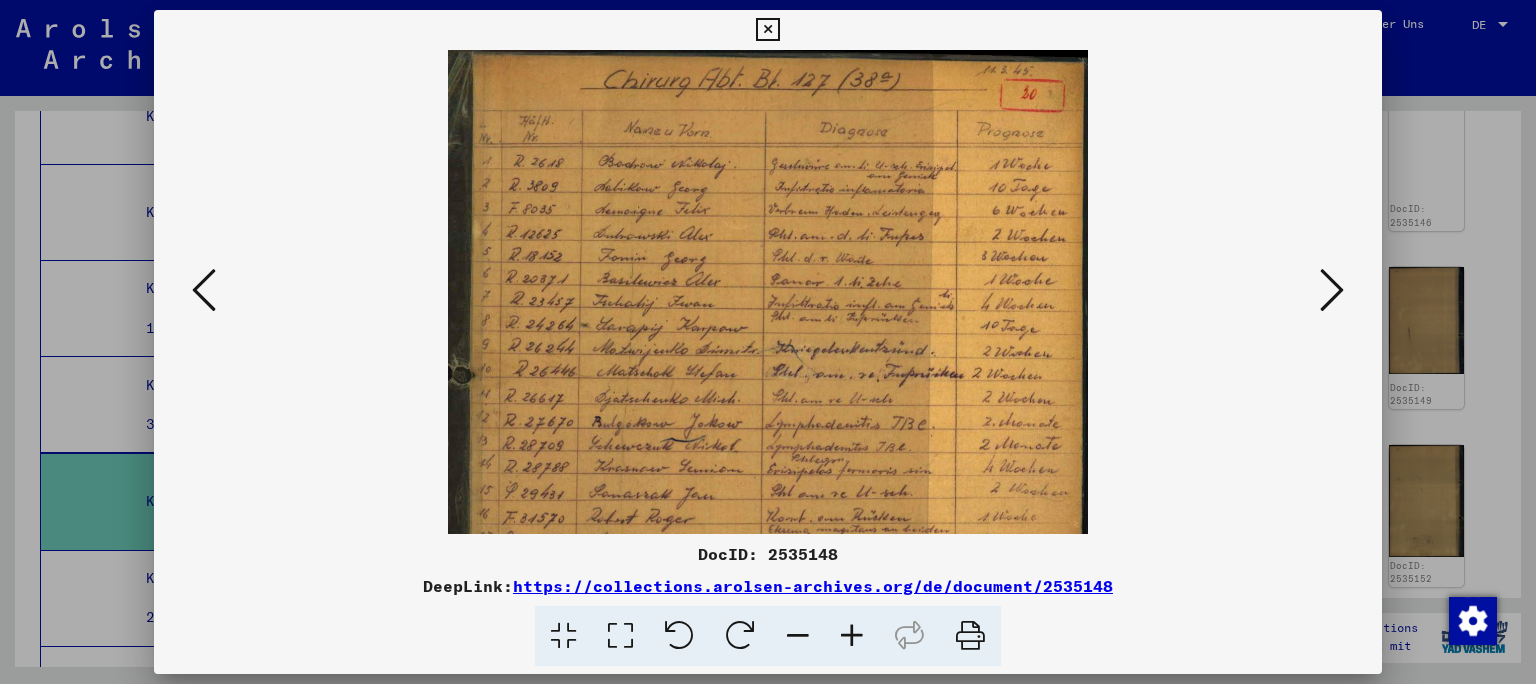 click at bounding box center [852, 636] 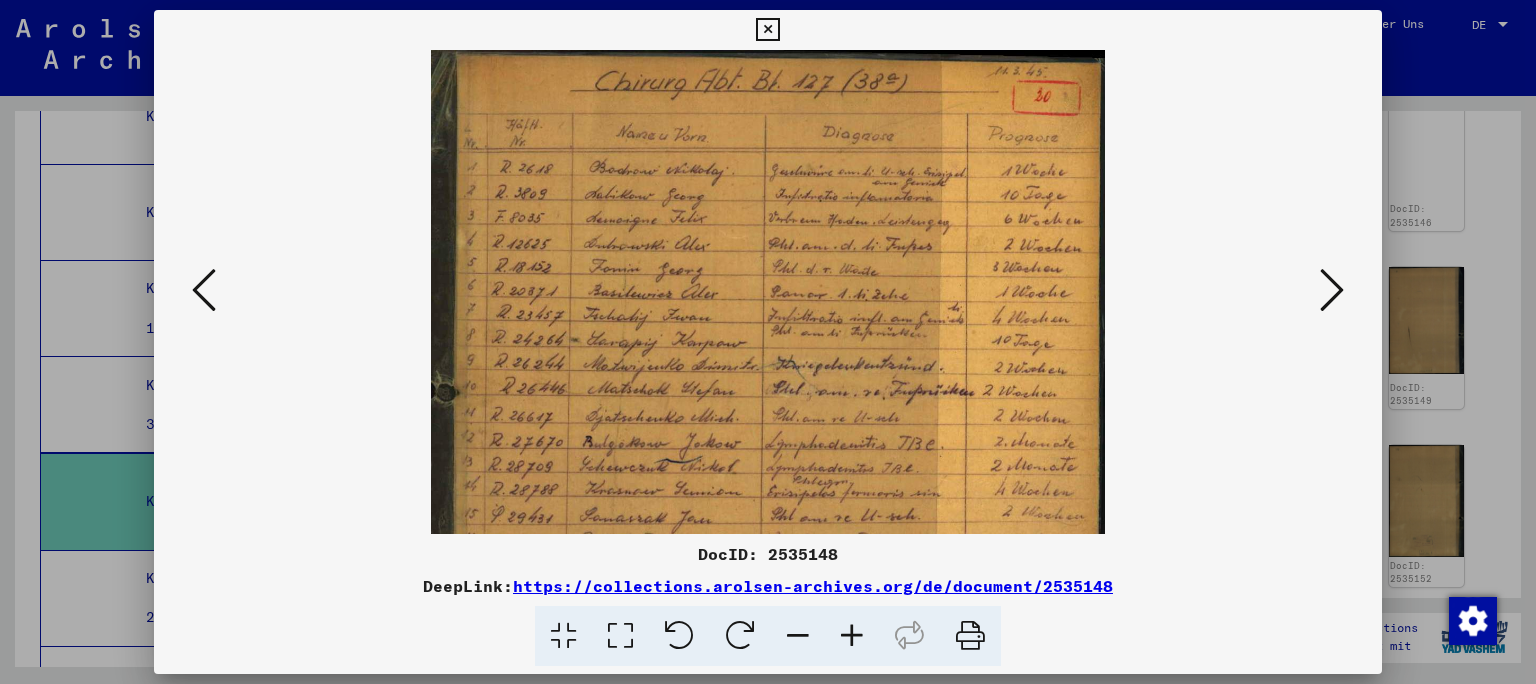 click at bounding box center [852, 636] 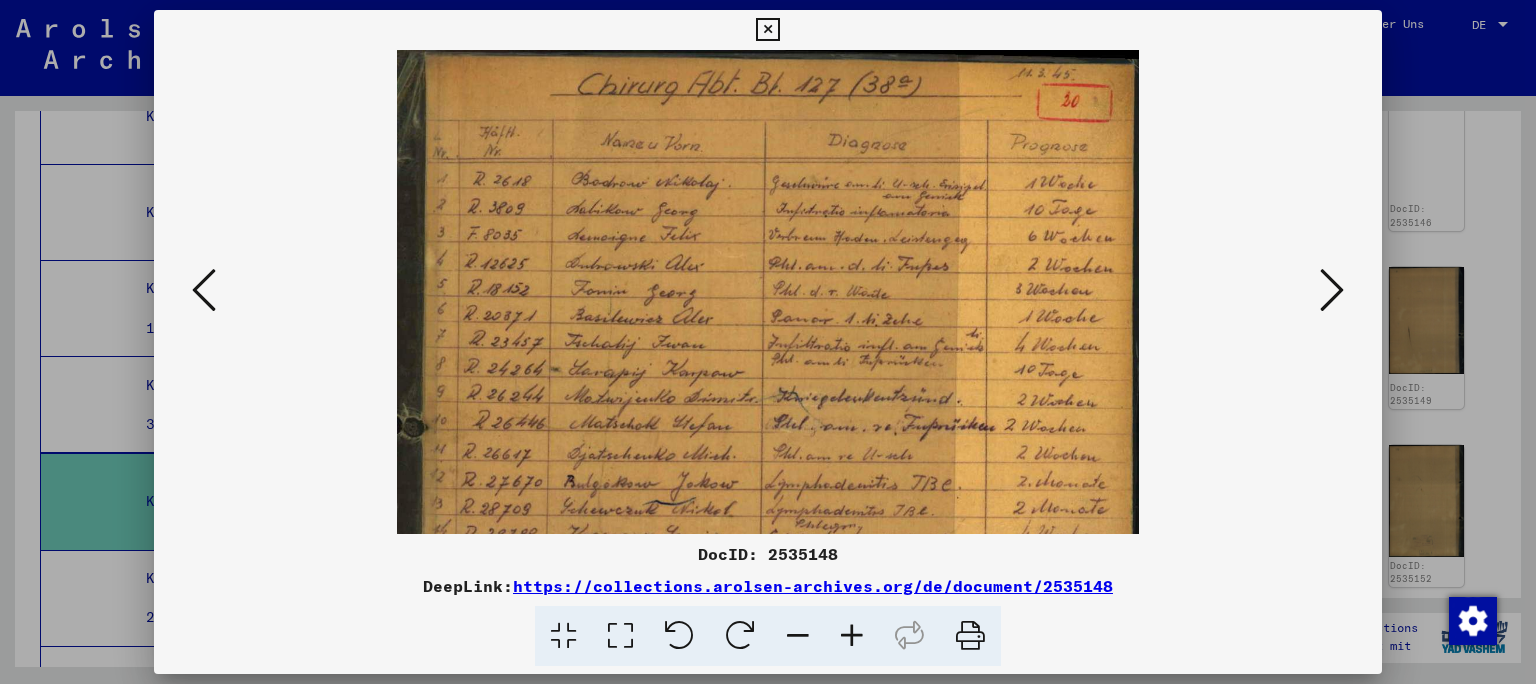 click at bounding box center (852, 636) 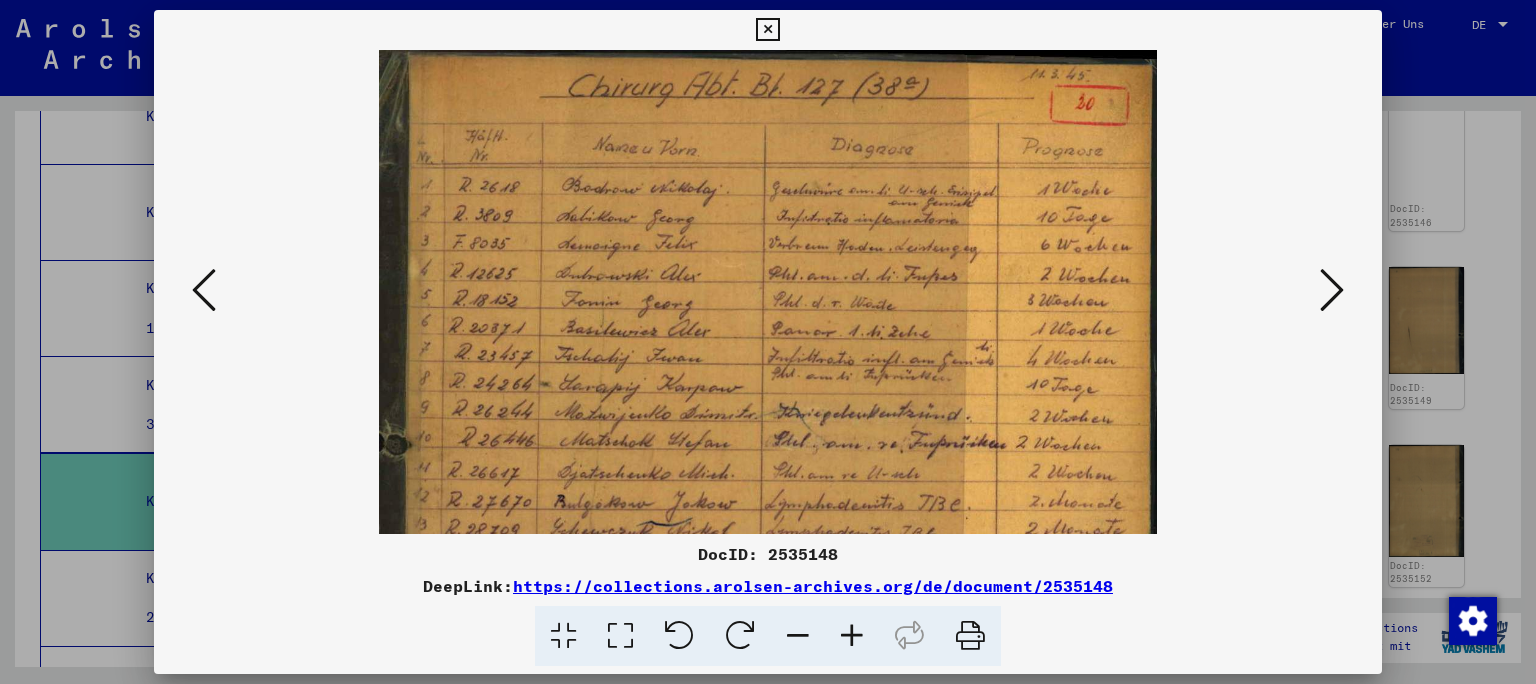 click at bounding box center (852, 636) 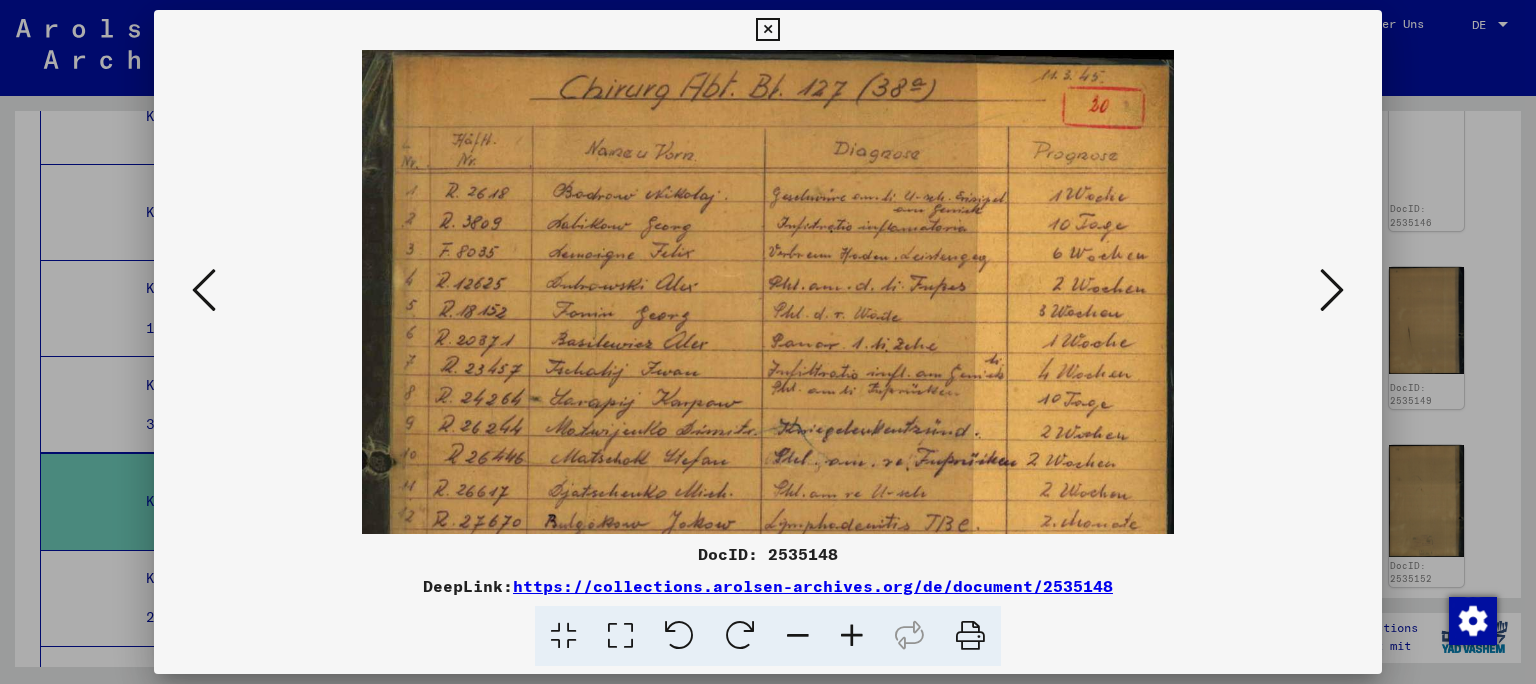click at bounding box center [852, 636] 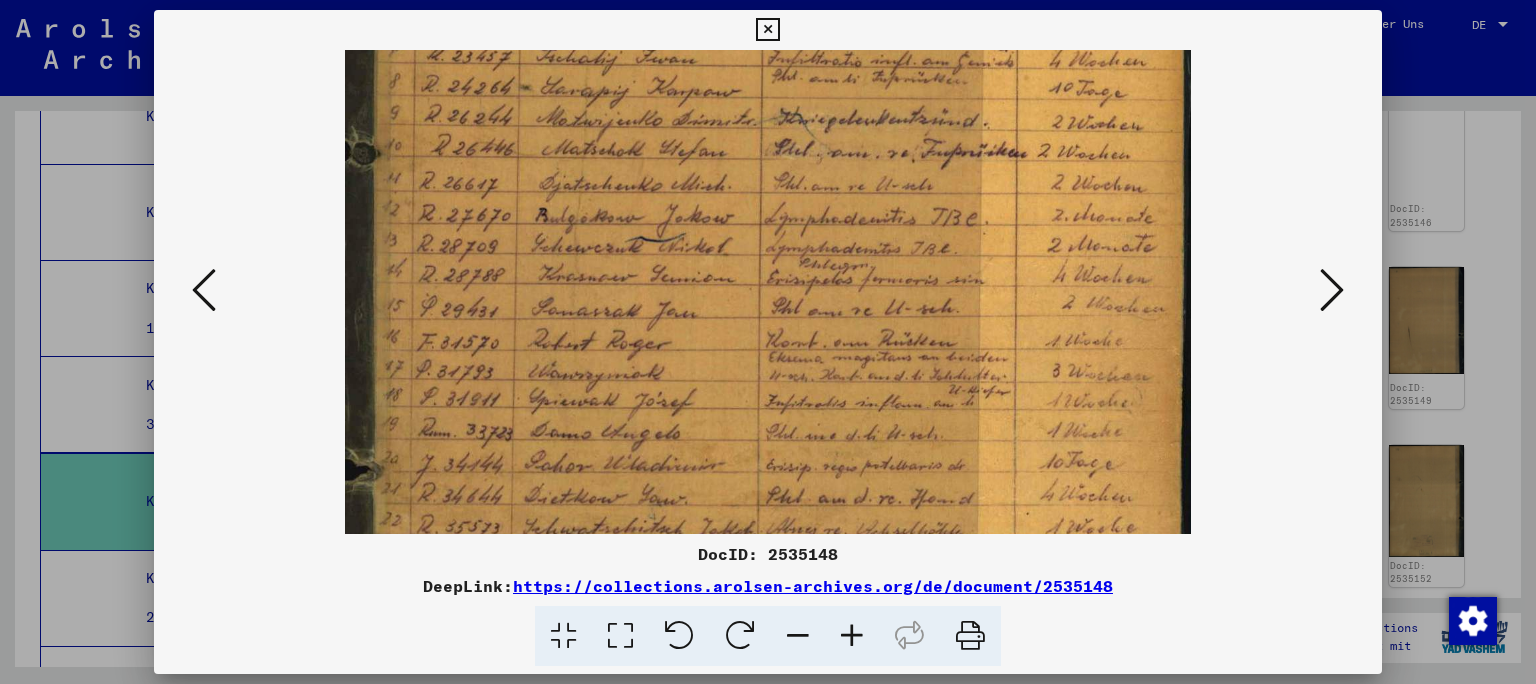 drag, startPoint x: 758, startPoint y: 354, endPoint x: 717, endPoint y: 28, distance: 328.5681 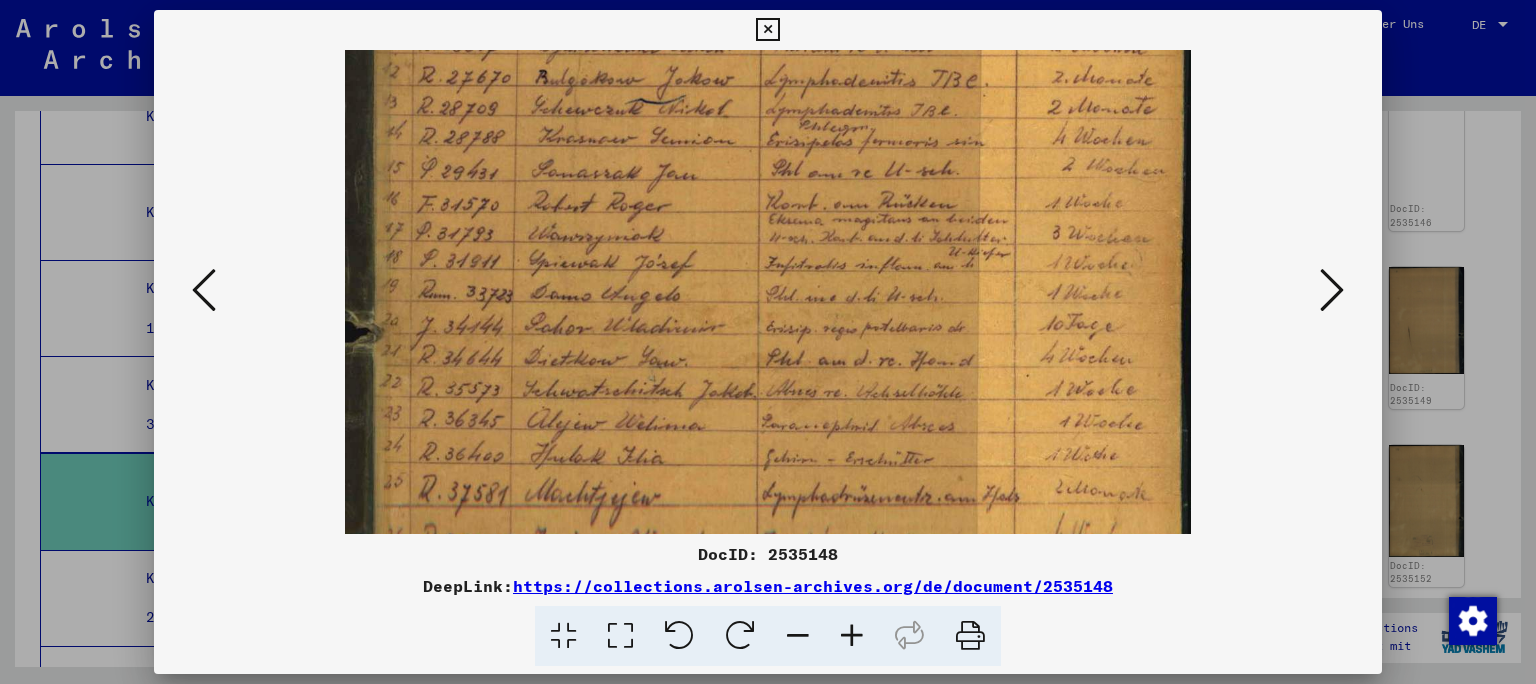 scroll, scrollTop: 475, scrollLeft: 0, axis: vertical 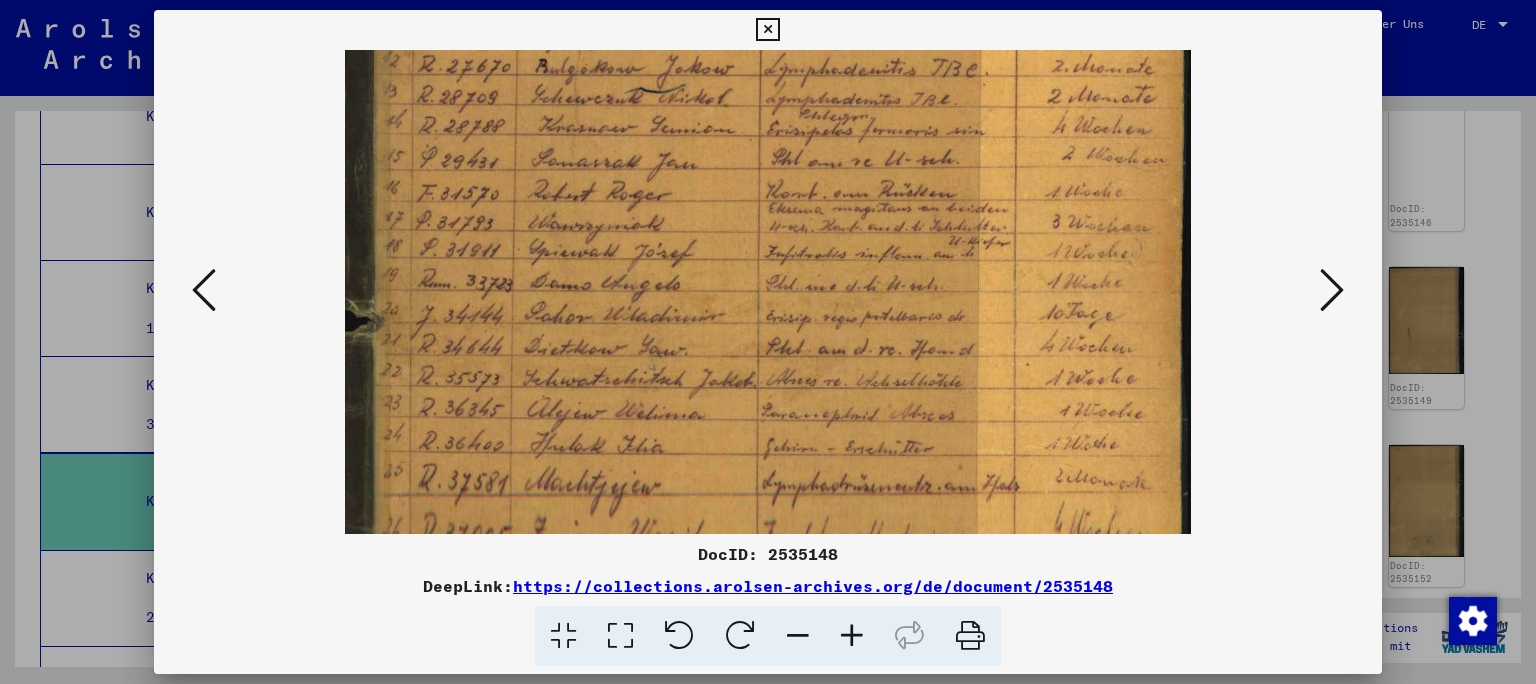 drag, startPoint x: 735, startPoint y: 301, endPoint x: 771, endPoint y: 152, distance: 153.28731 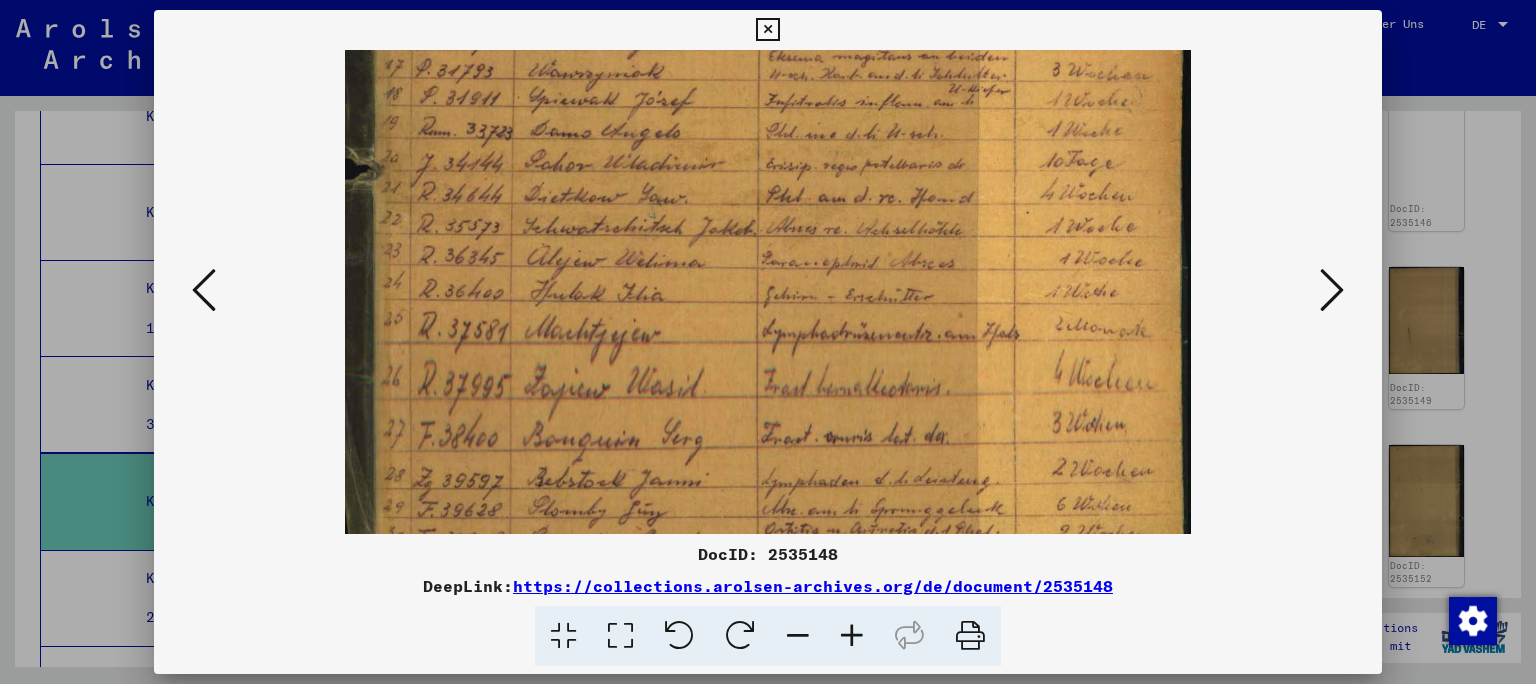 drag, startPoint x: 773, startPoint y: 354, endPoint x: 754, endPoint y: 201, distance: 154.17523 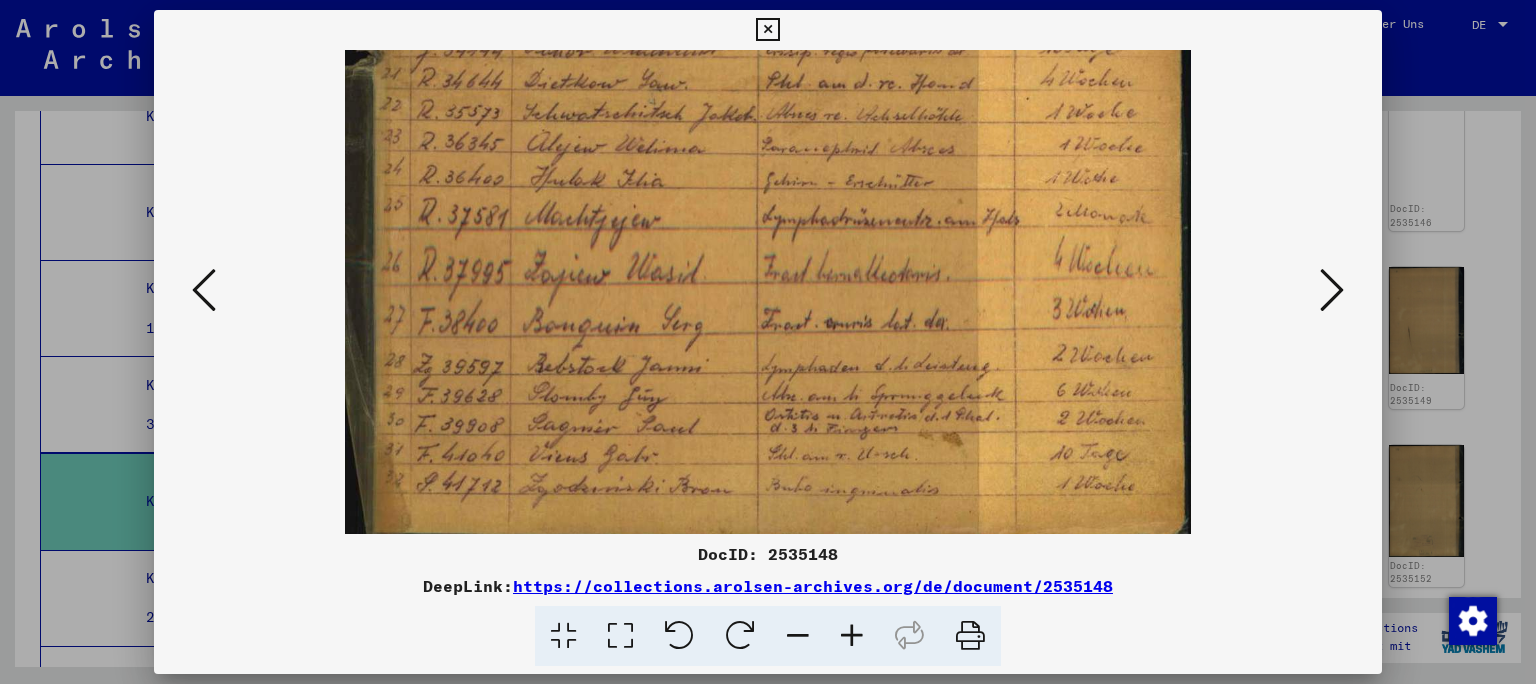 scroll, scrollTop: 750, scrollLeft: 0, axis: vertical 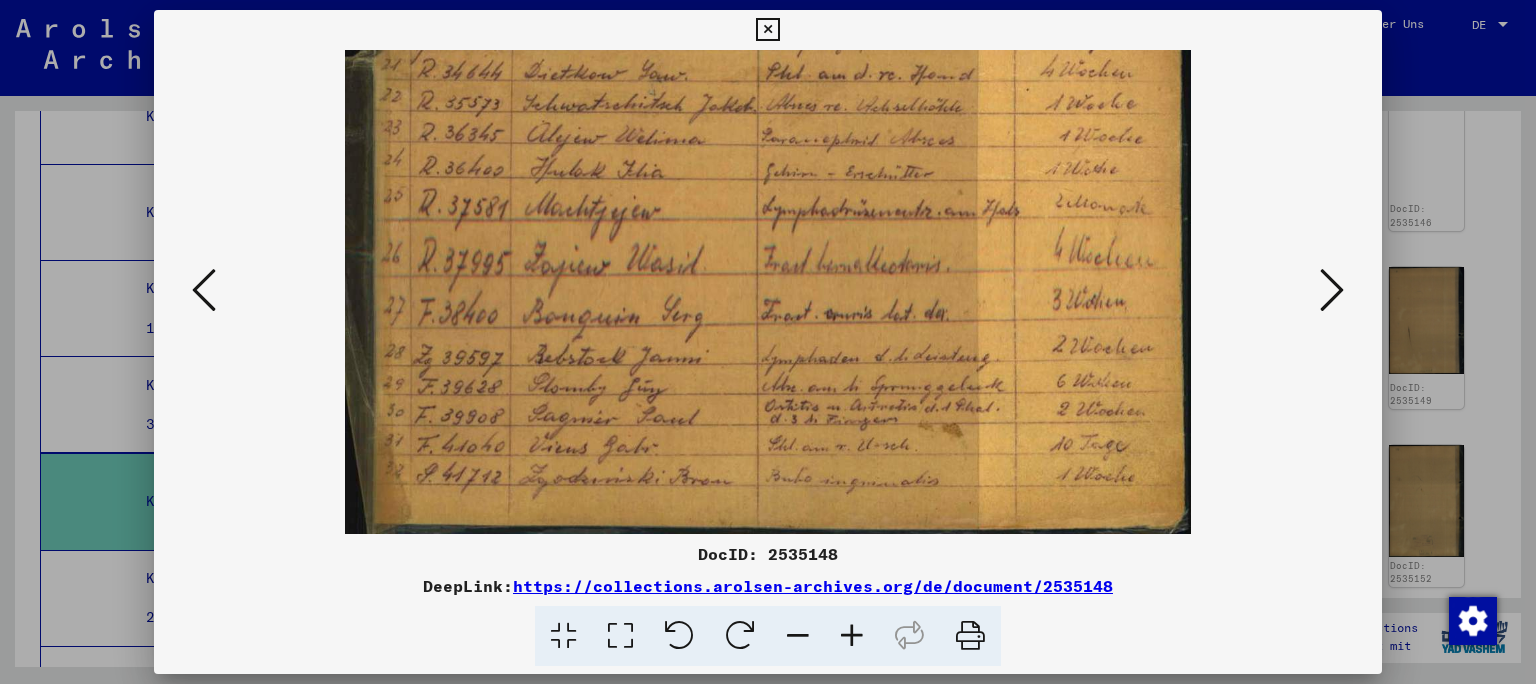 drag, startPoint x: 718, startPoint y: 395, endPoint x: 686, endPoint y: 243, distance: 155.33191 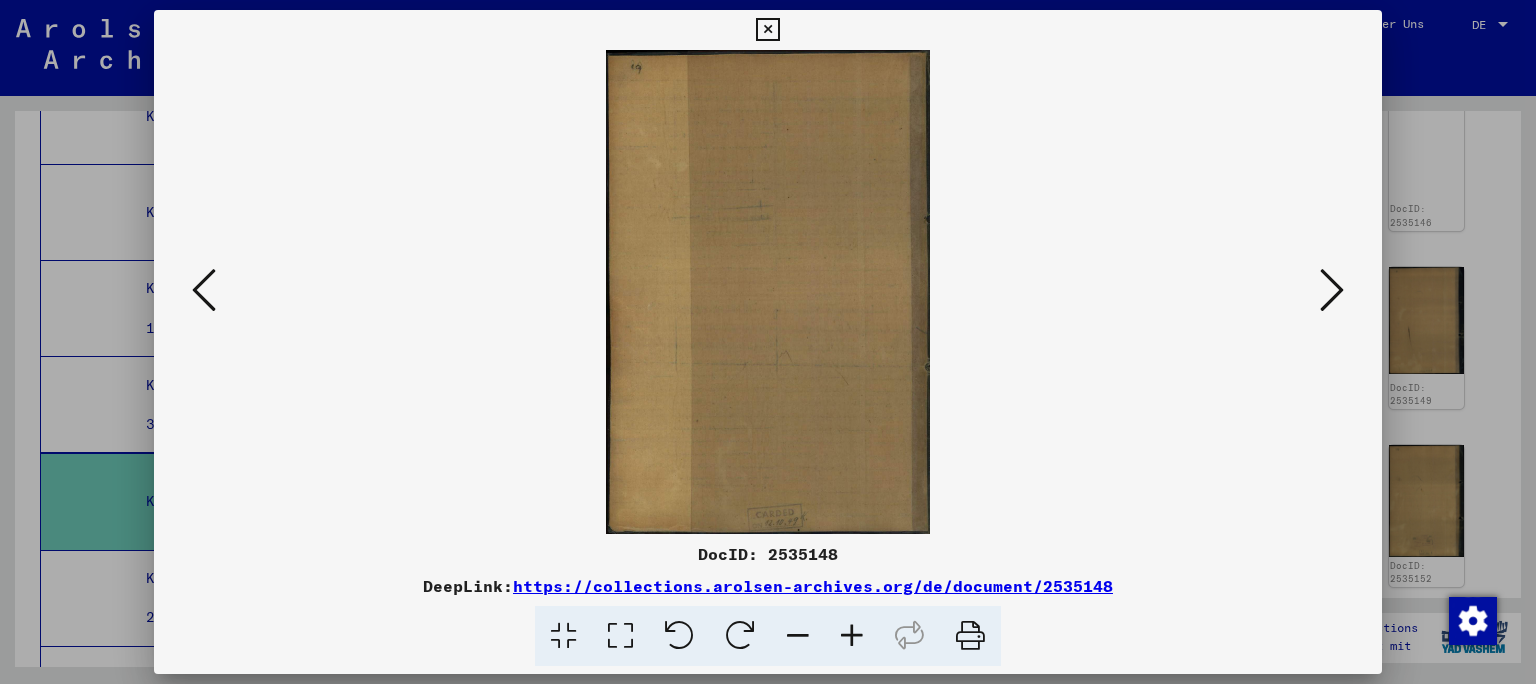 scroll, scrollTop: 0, scrollLeft: 0, axis: both 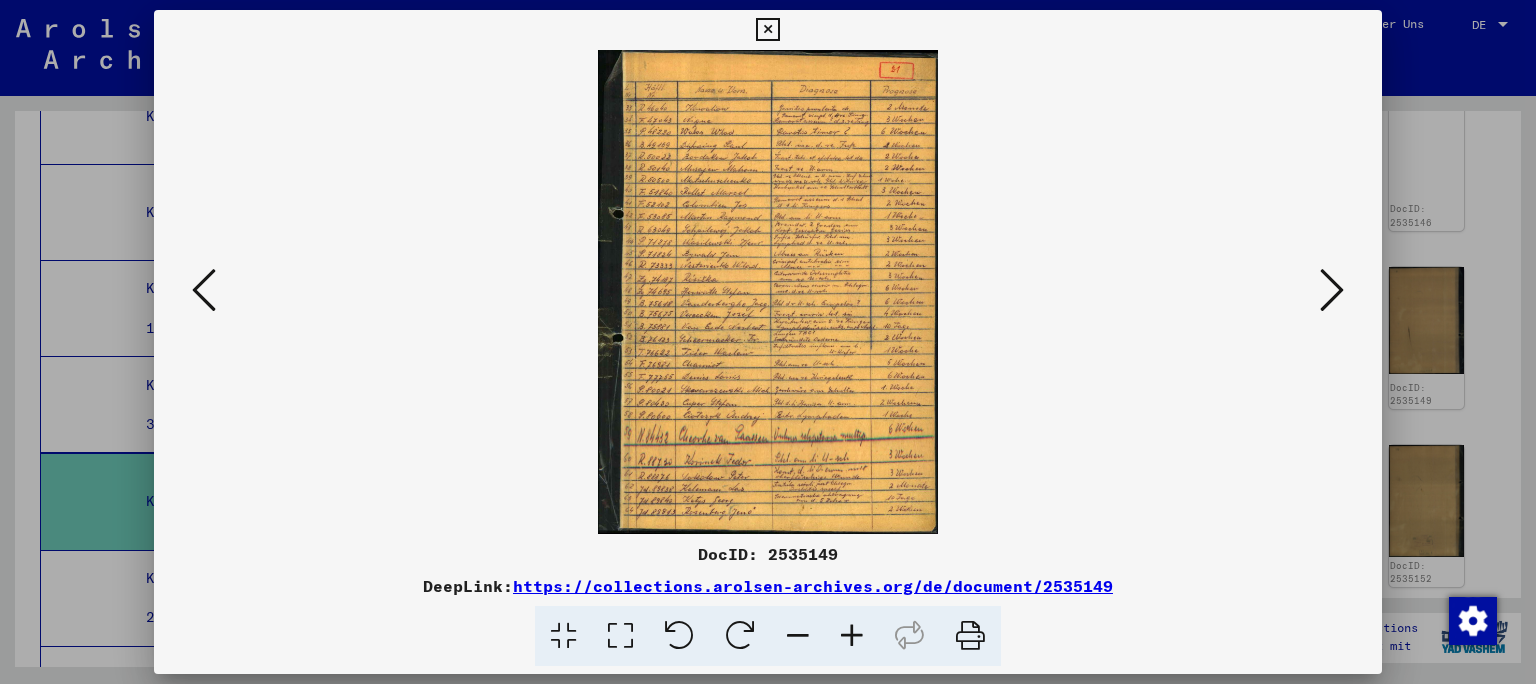 click at bounding box center (852, 636) 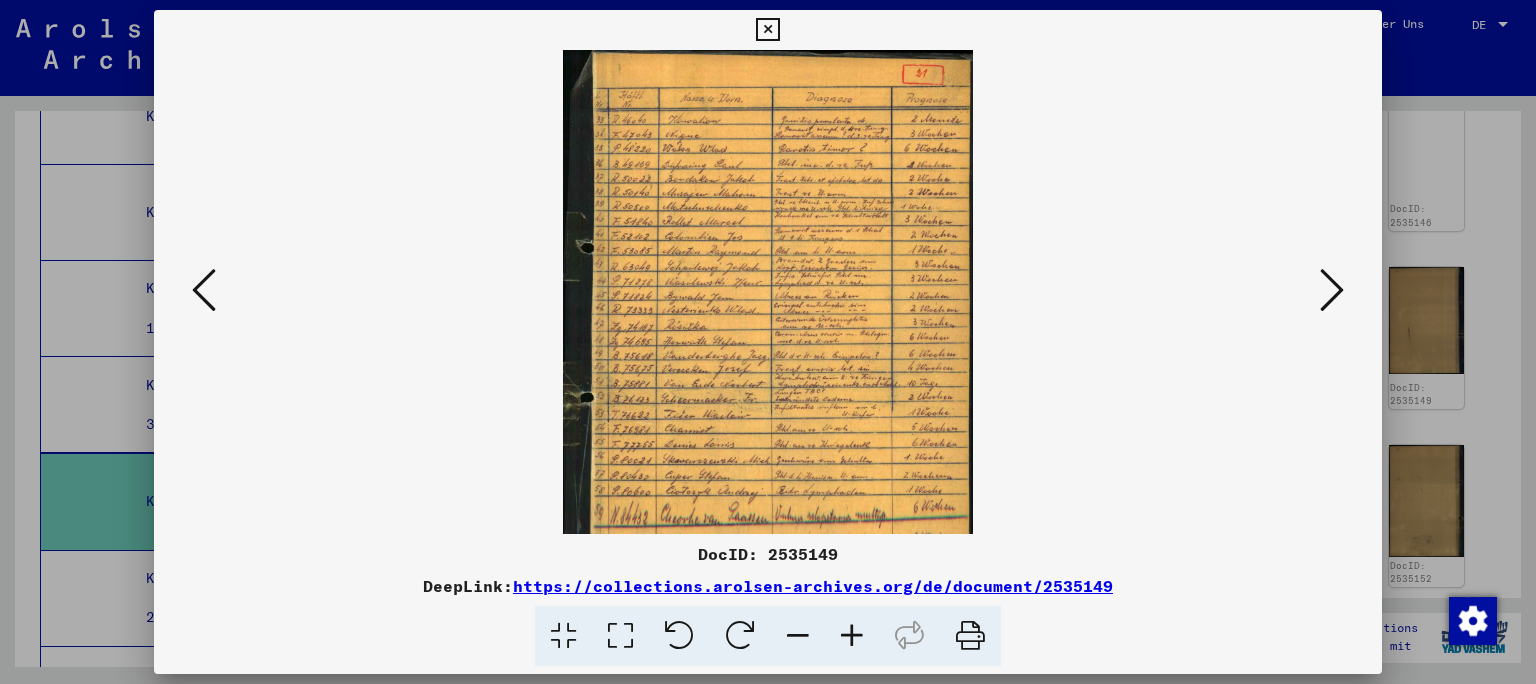 click at bounding box center (852, 636) 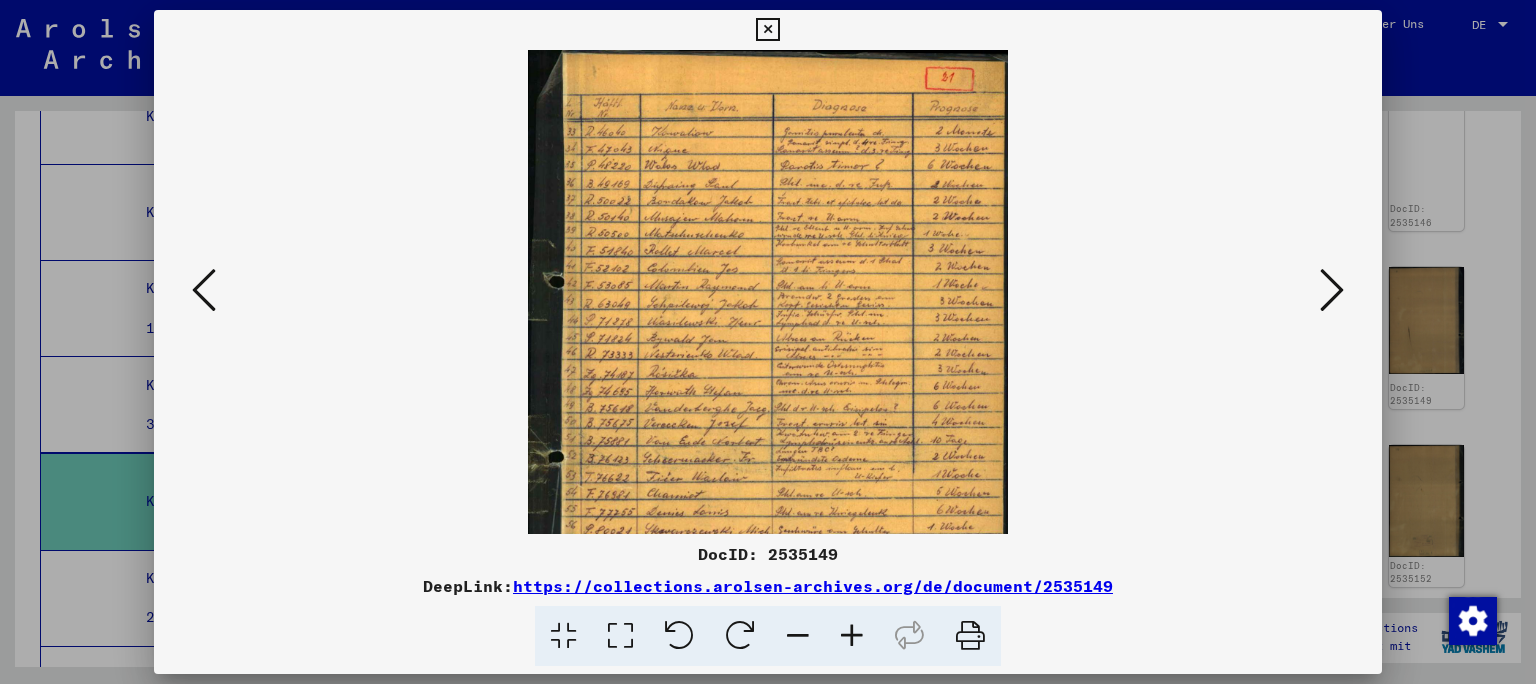 click at bounding box center [852, 636] 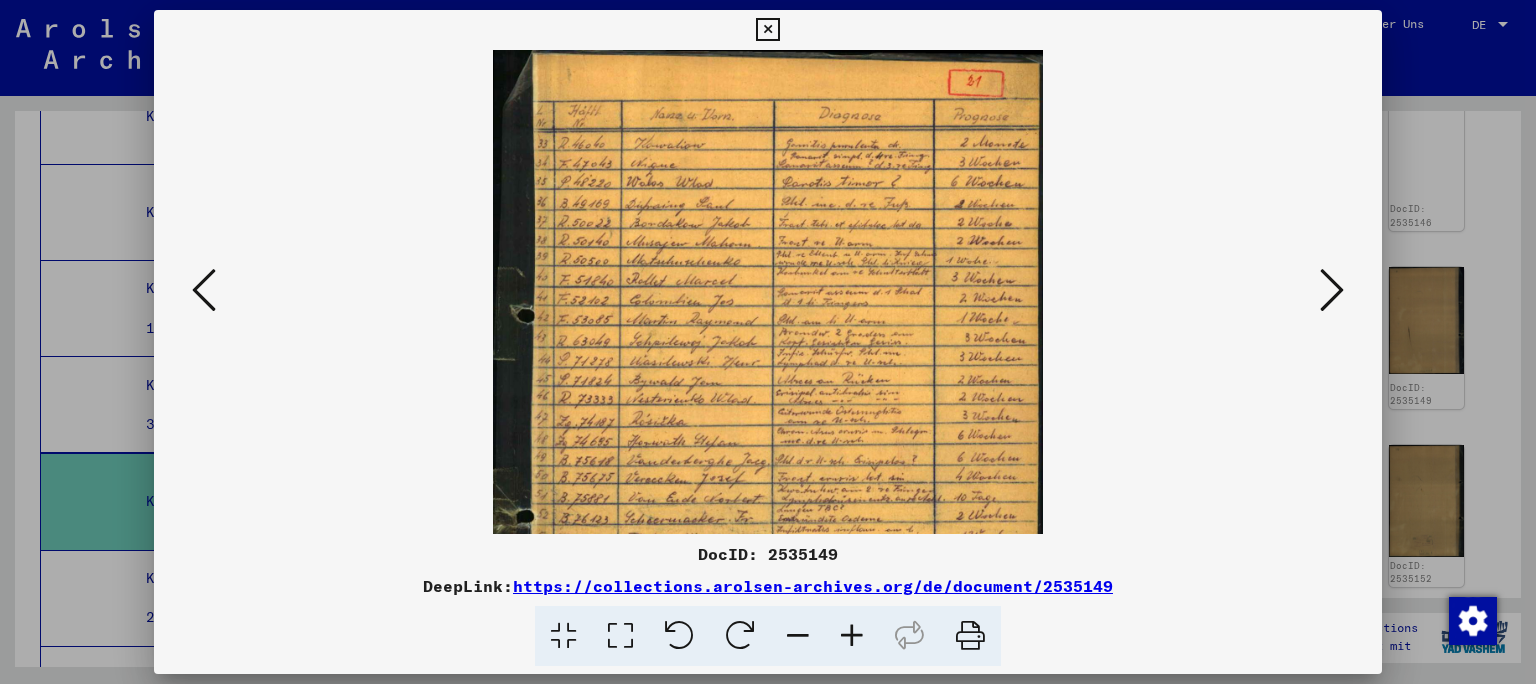 click at bounding box center [852, 636] 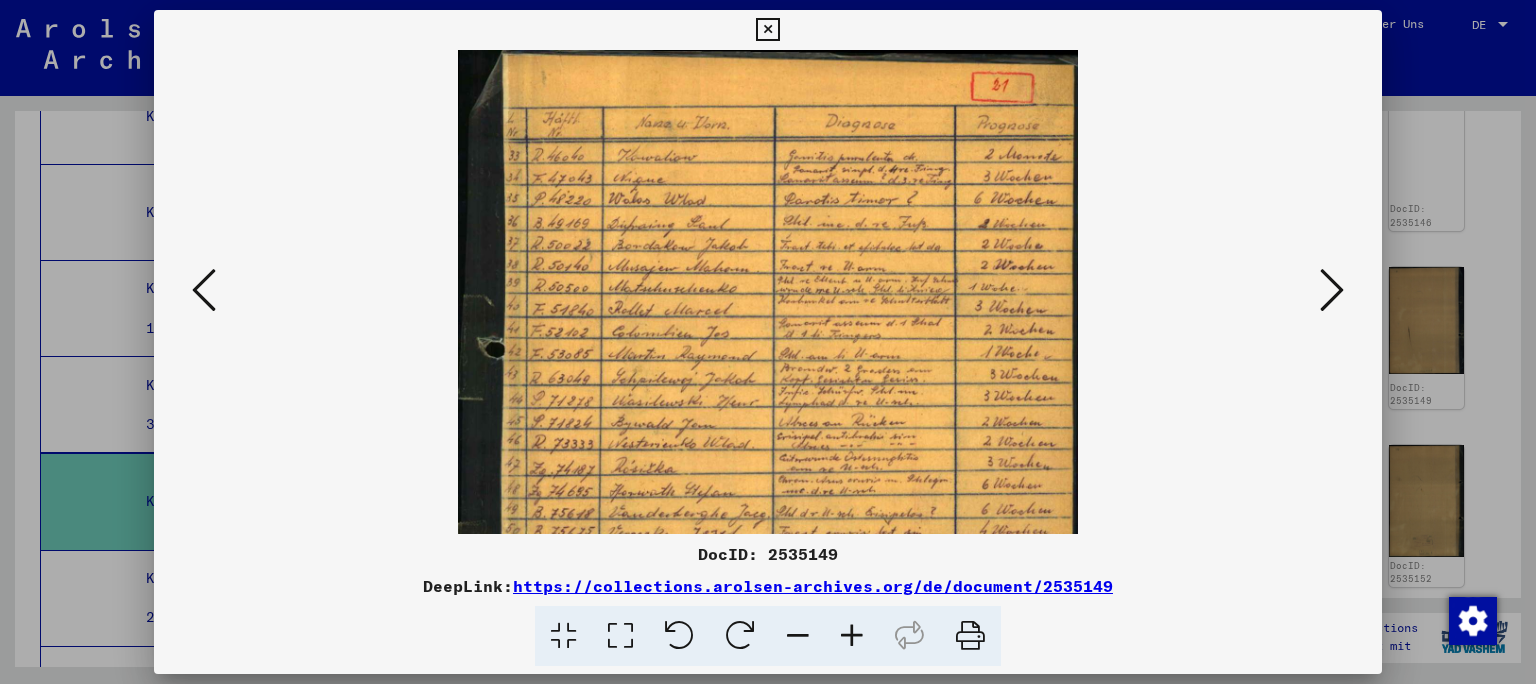 click at bounding box center (852, 636) 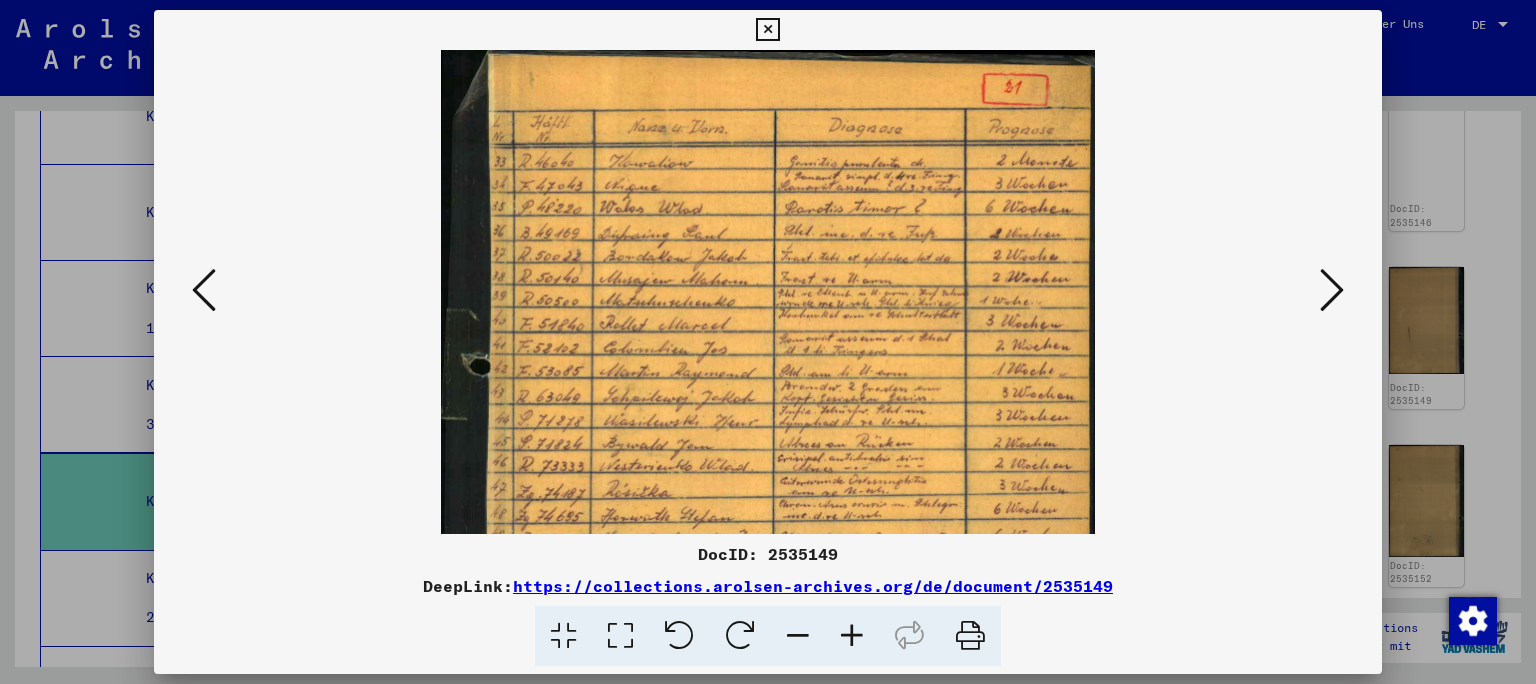 click at bounding box center [852, 636] 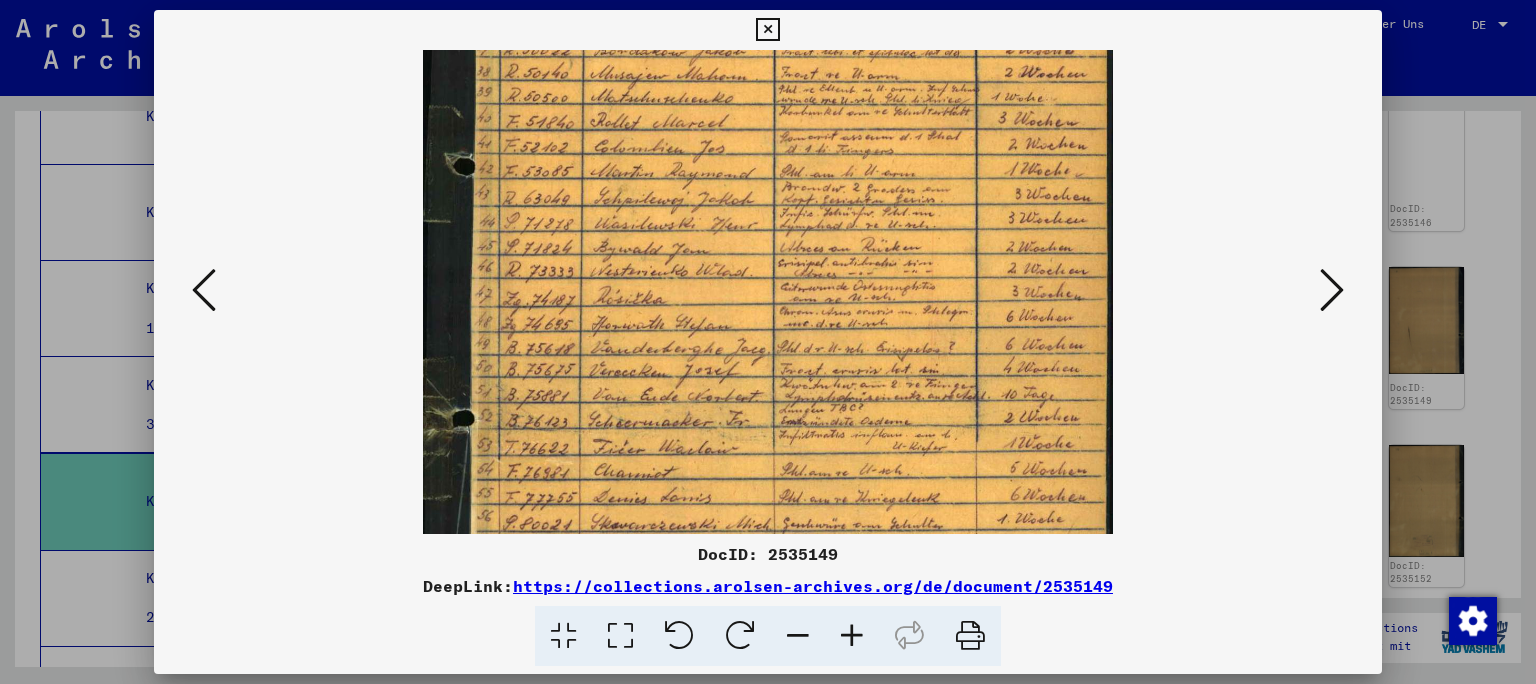 scroll, scrollTop: 244, scrollLeft: 0, axis: vertical 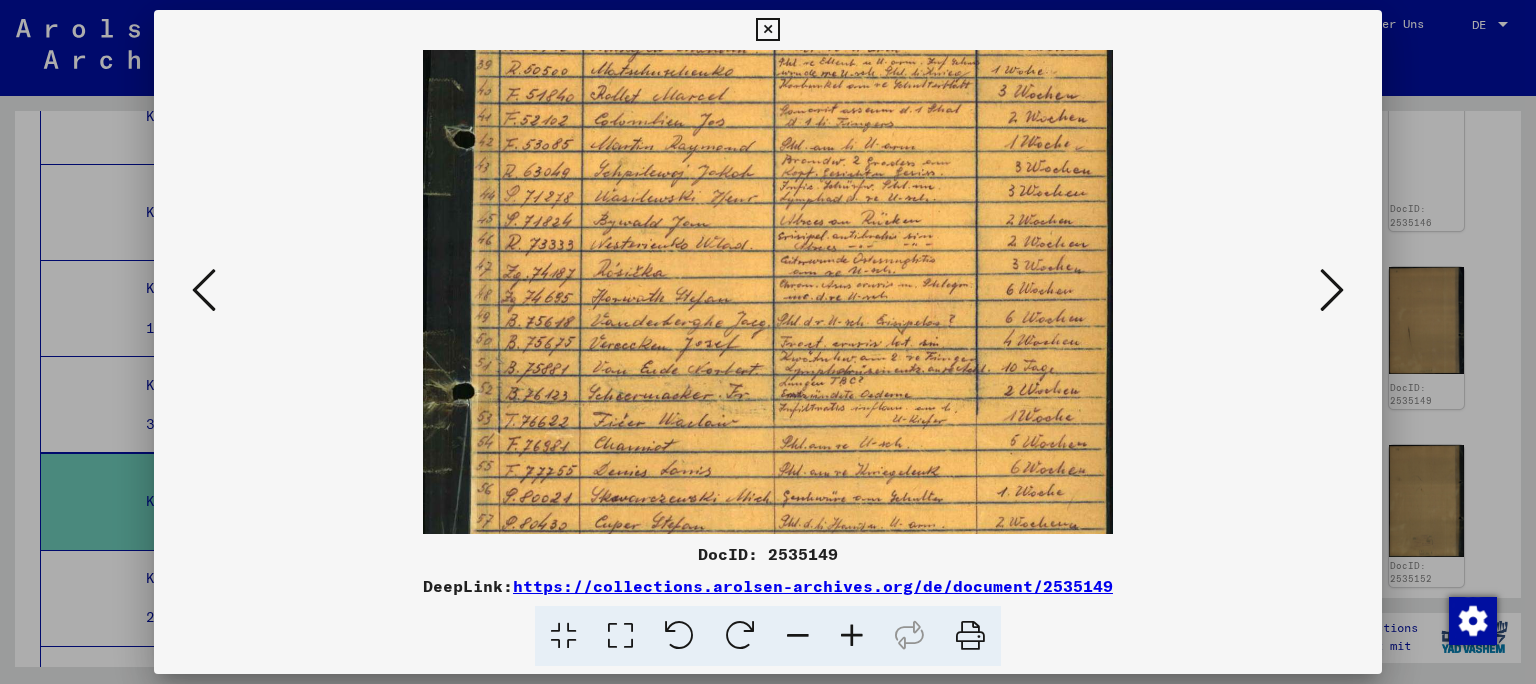 drag, startPoint x: 756, startPoint y: 370, endPoint x: 661, endPoint y: 126, distance: 261.84155 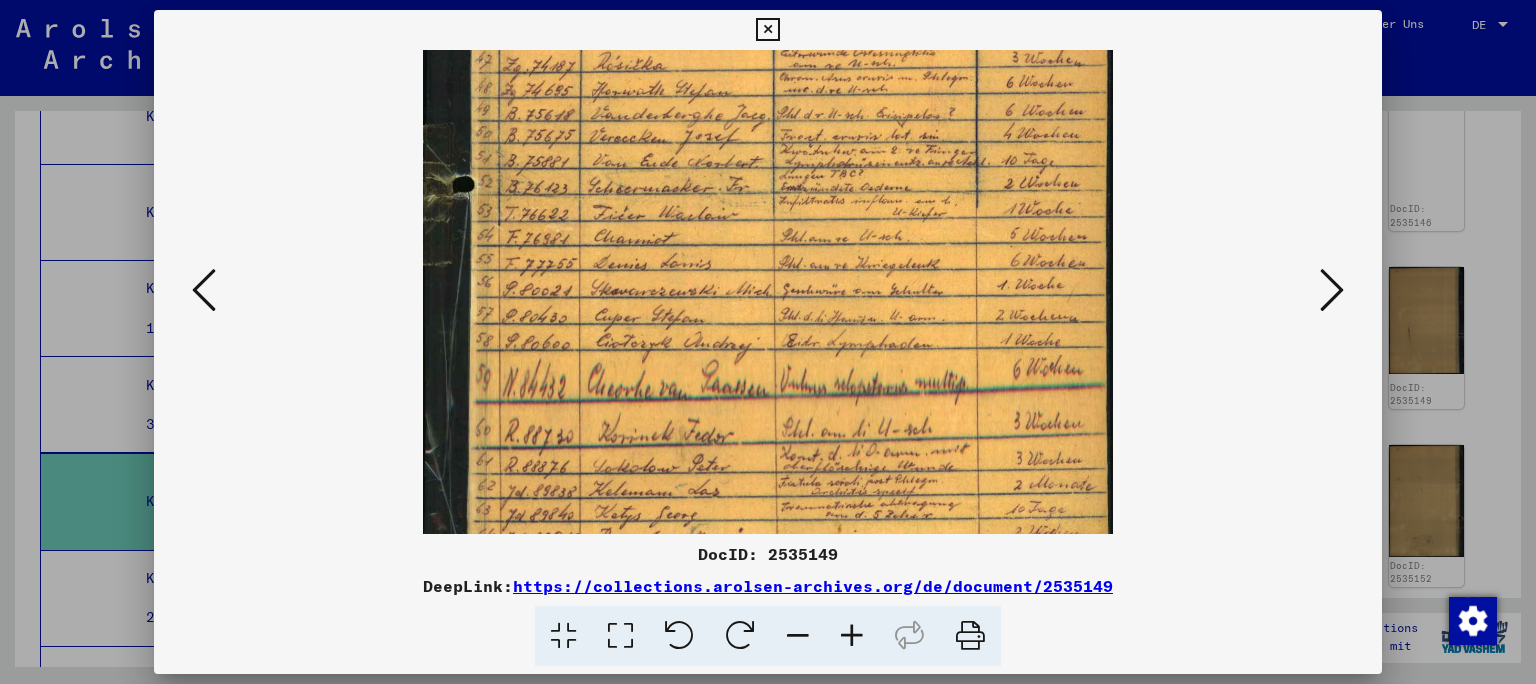 scroll, scrollTop: 454, scrollLeft: 0, axis: vertical 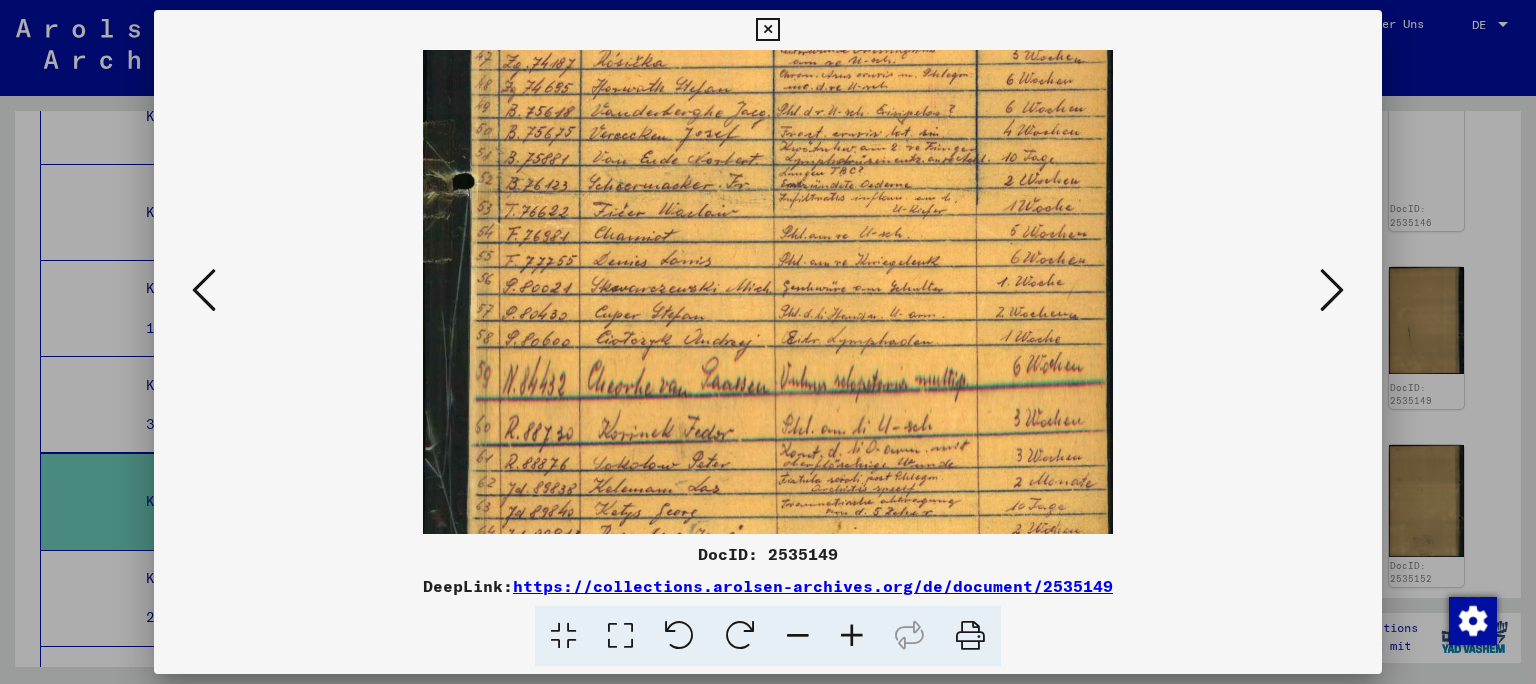 drag, startPoint x: 706, startPoint y: 360, endPoint x: 640, endPoint y: 150, distance: 220.12724 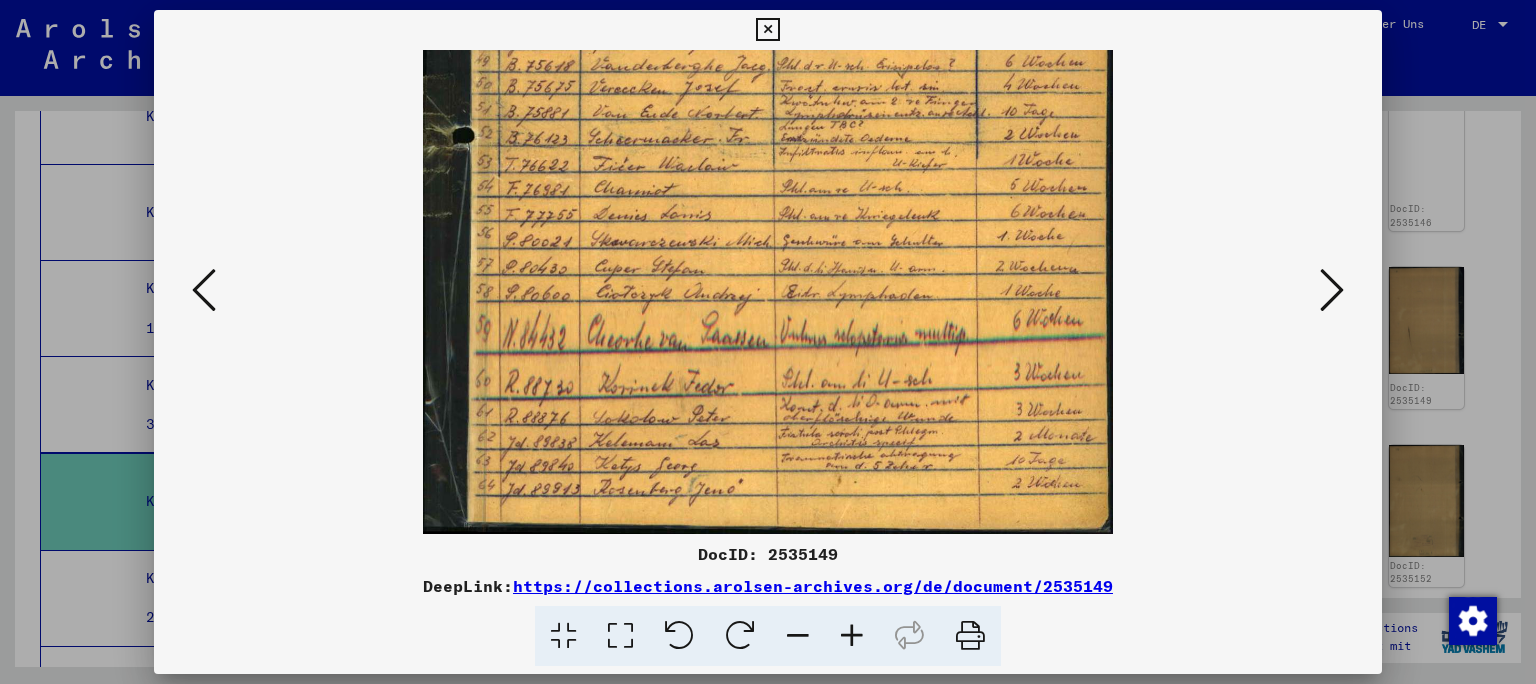 drag, startPoint x: 893, startPoint y: 358, endPoint x: 834, endPoint y: 157, distance: 209.48032 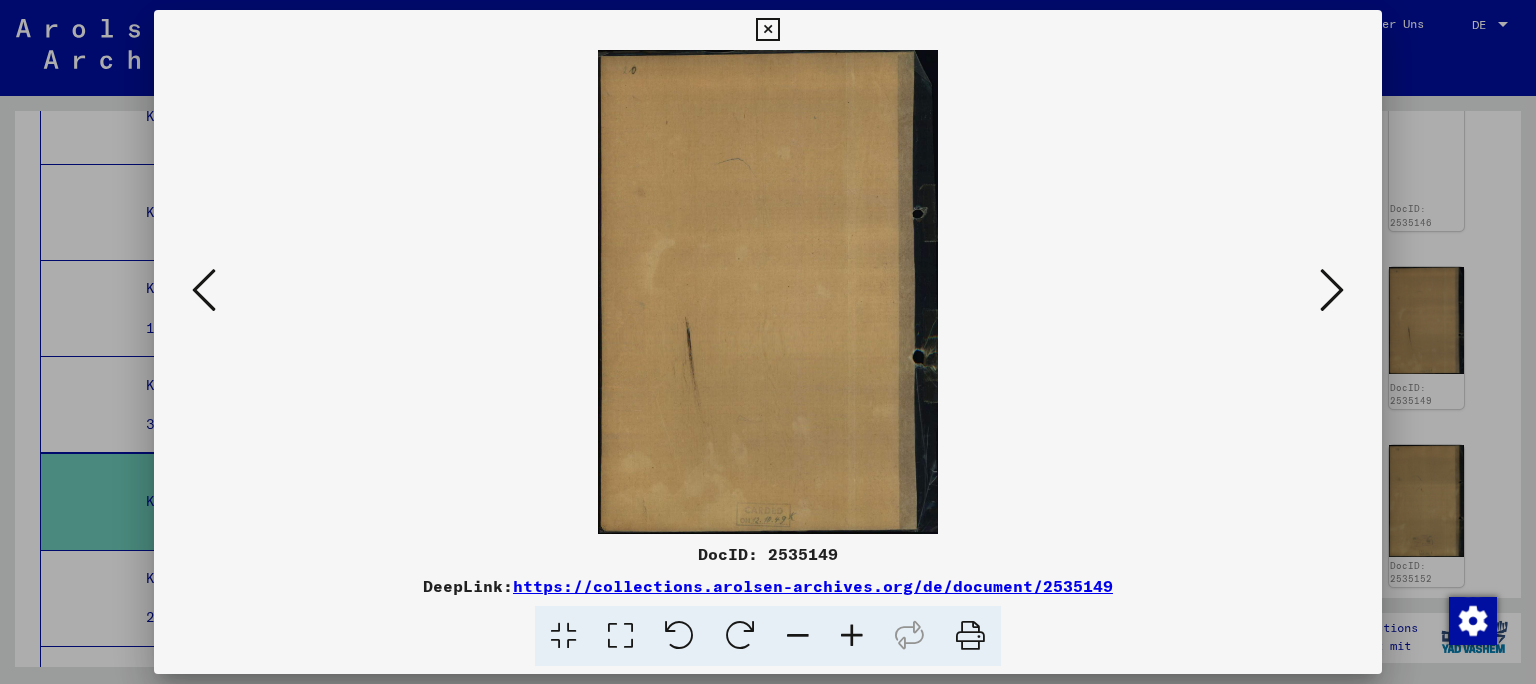 click at bounding box center (1332, 290) 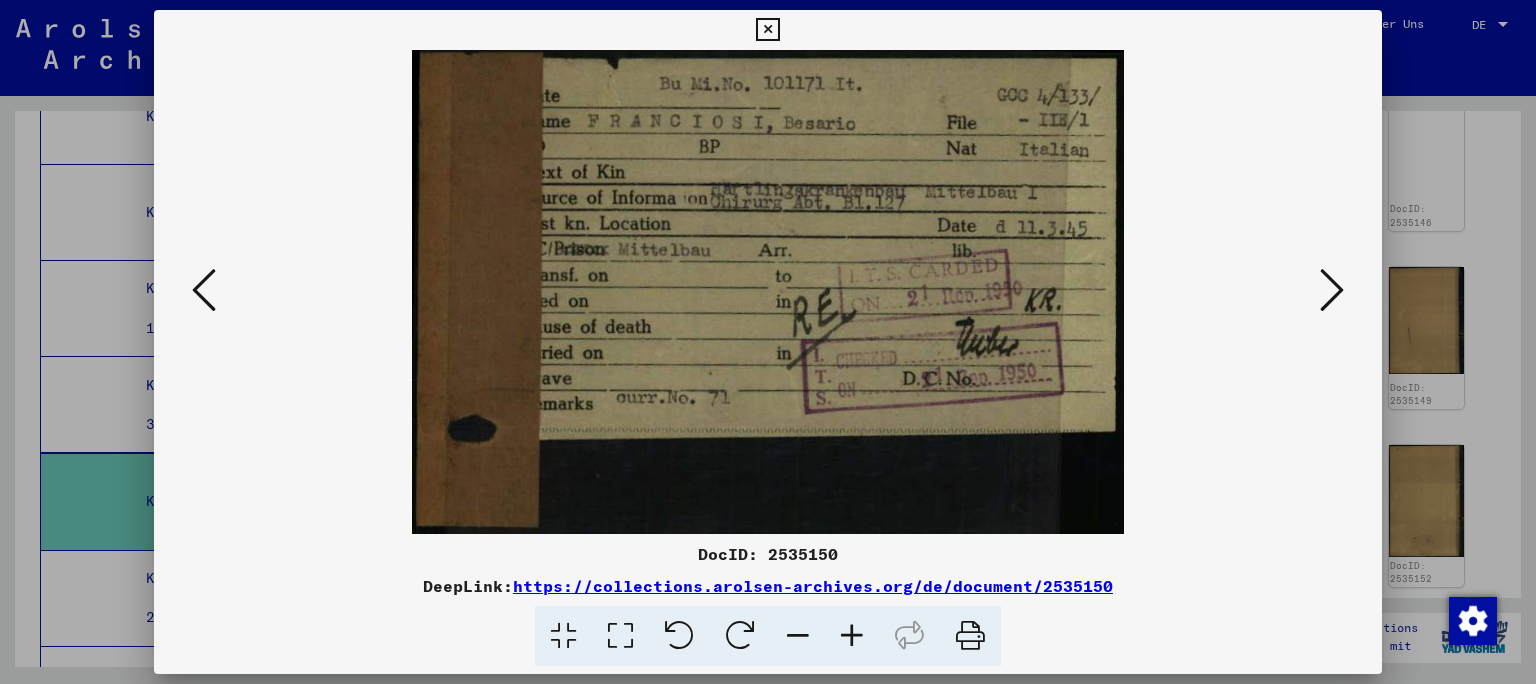 click at bounding box center [1332, 290] 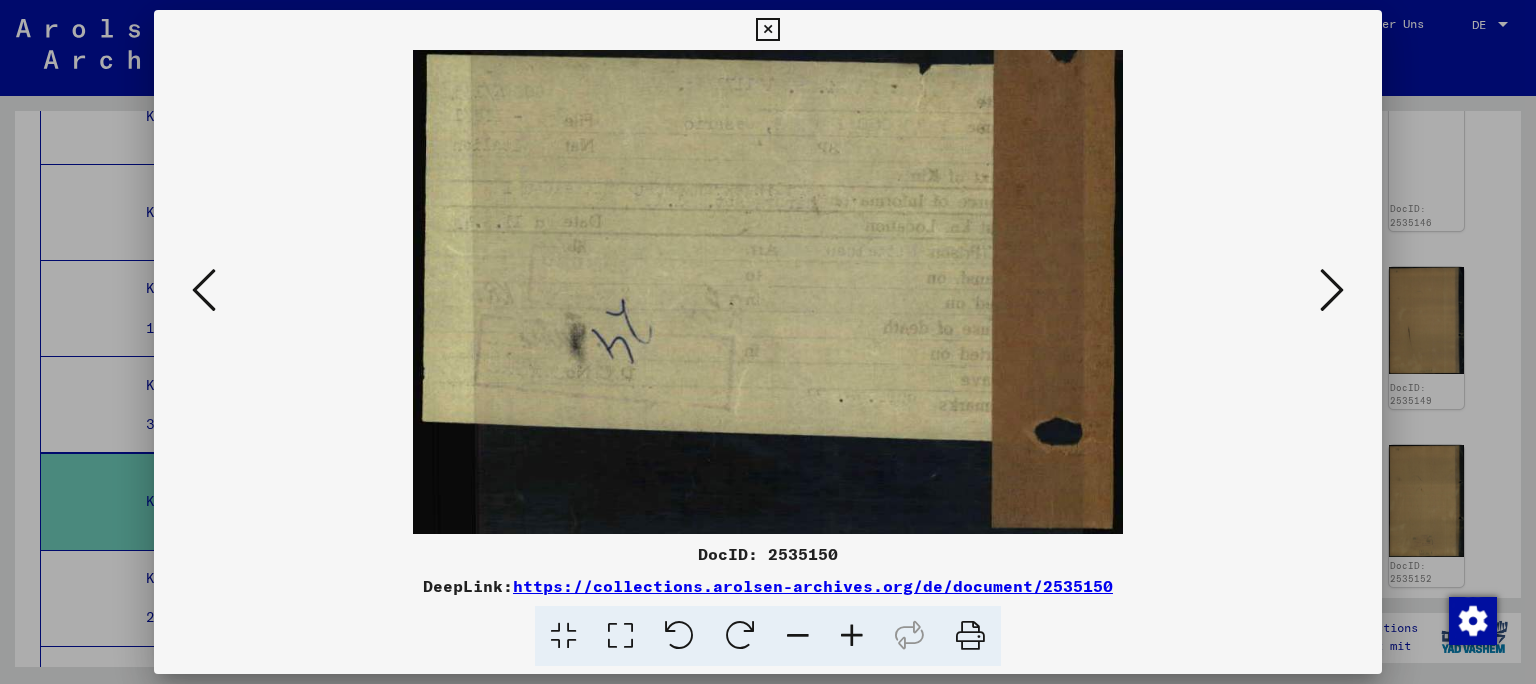 click at bounding box center [1332, 290] 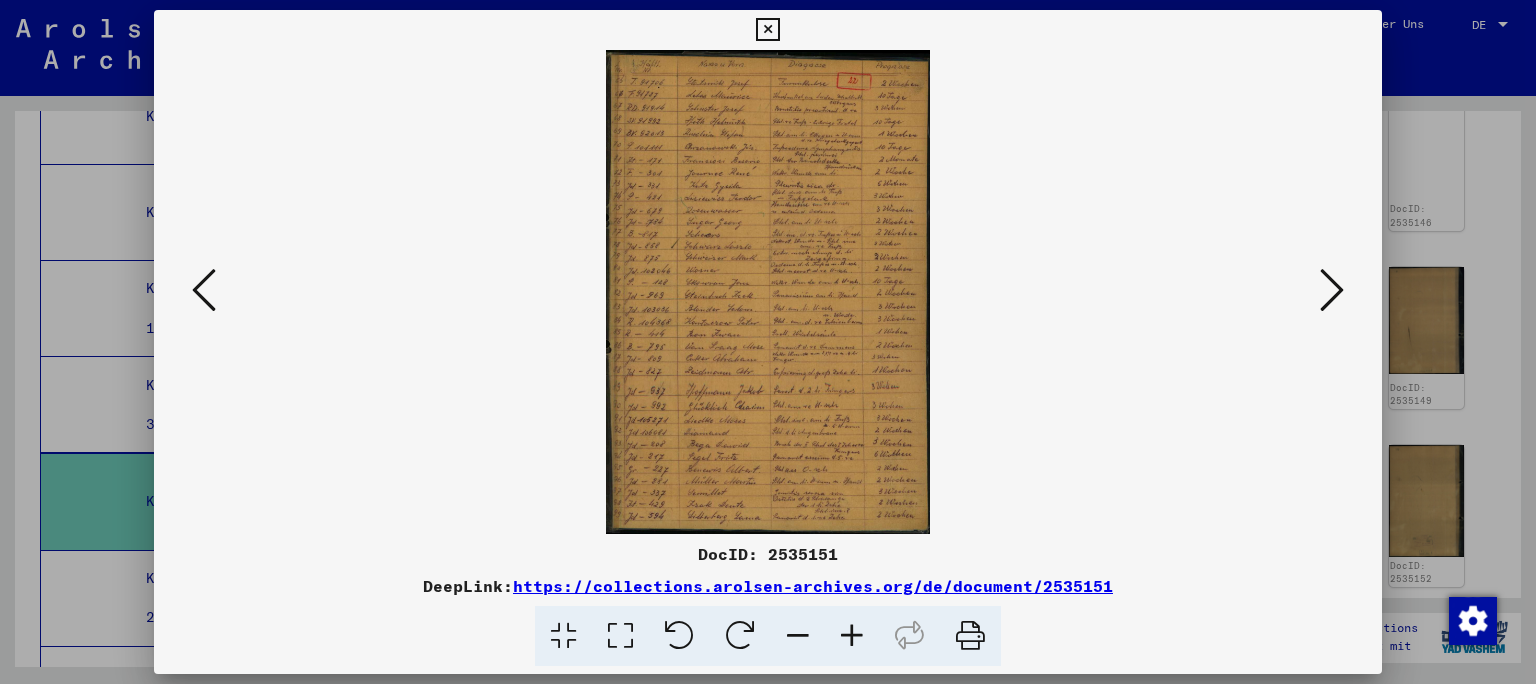 click at bounding box center (852, 636) 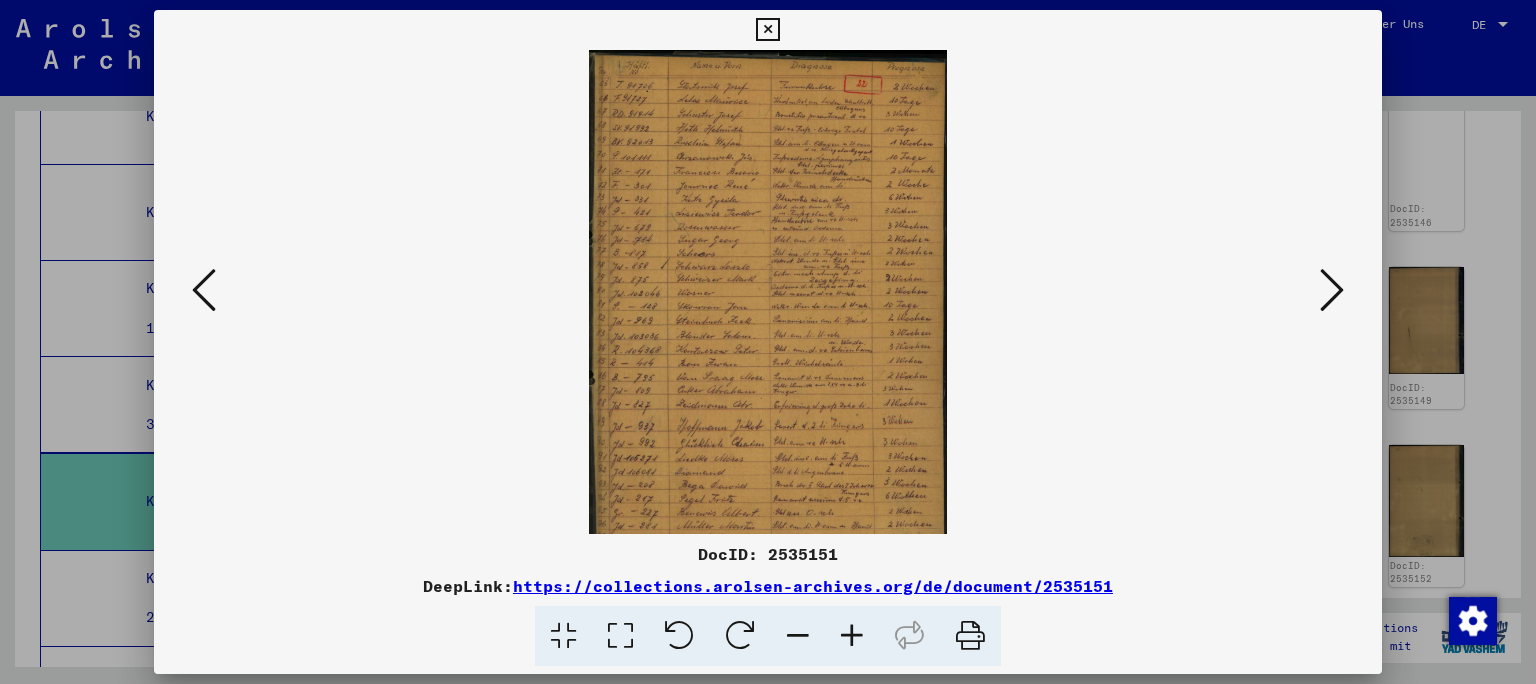 click at bounding box center [852, 636] 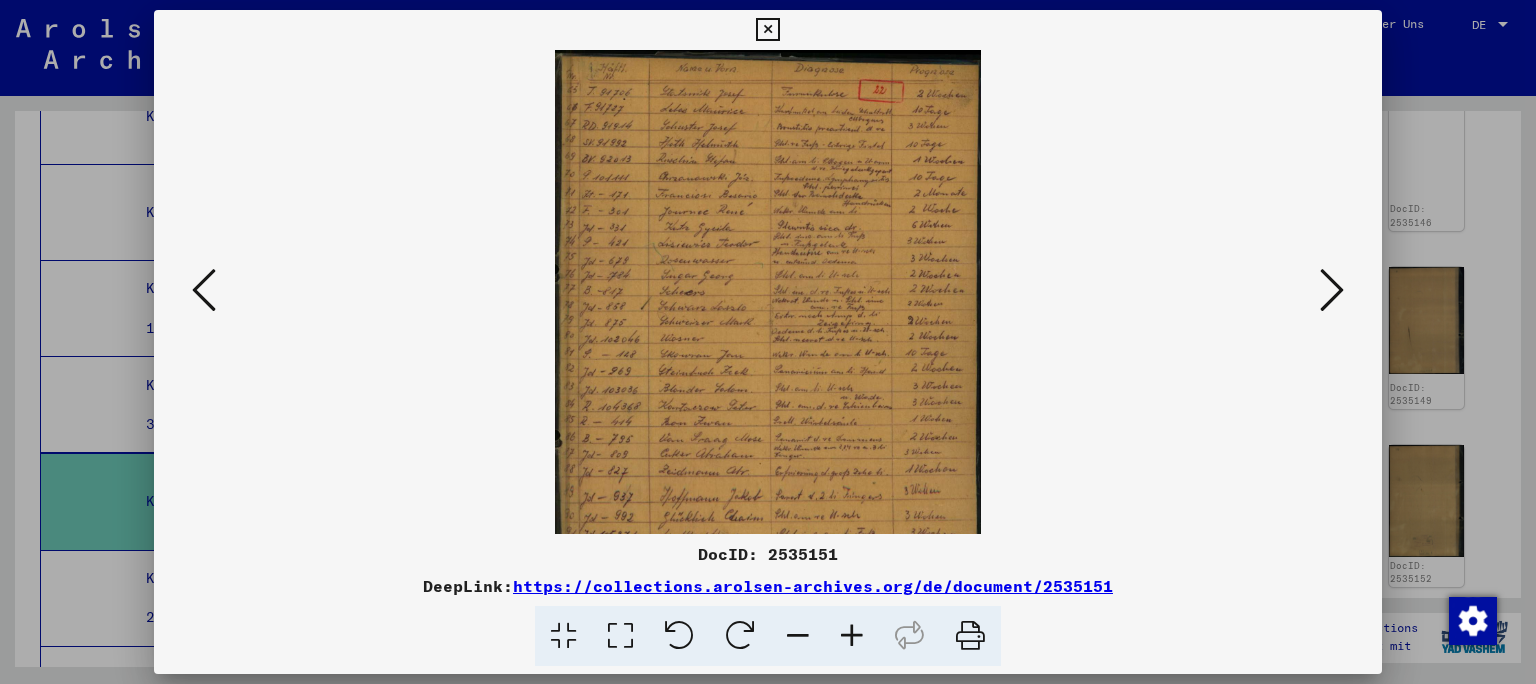 click at bounding box center [852, 636] 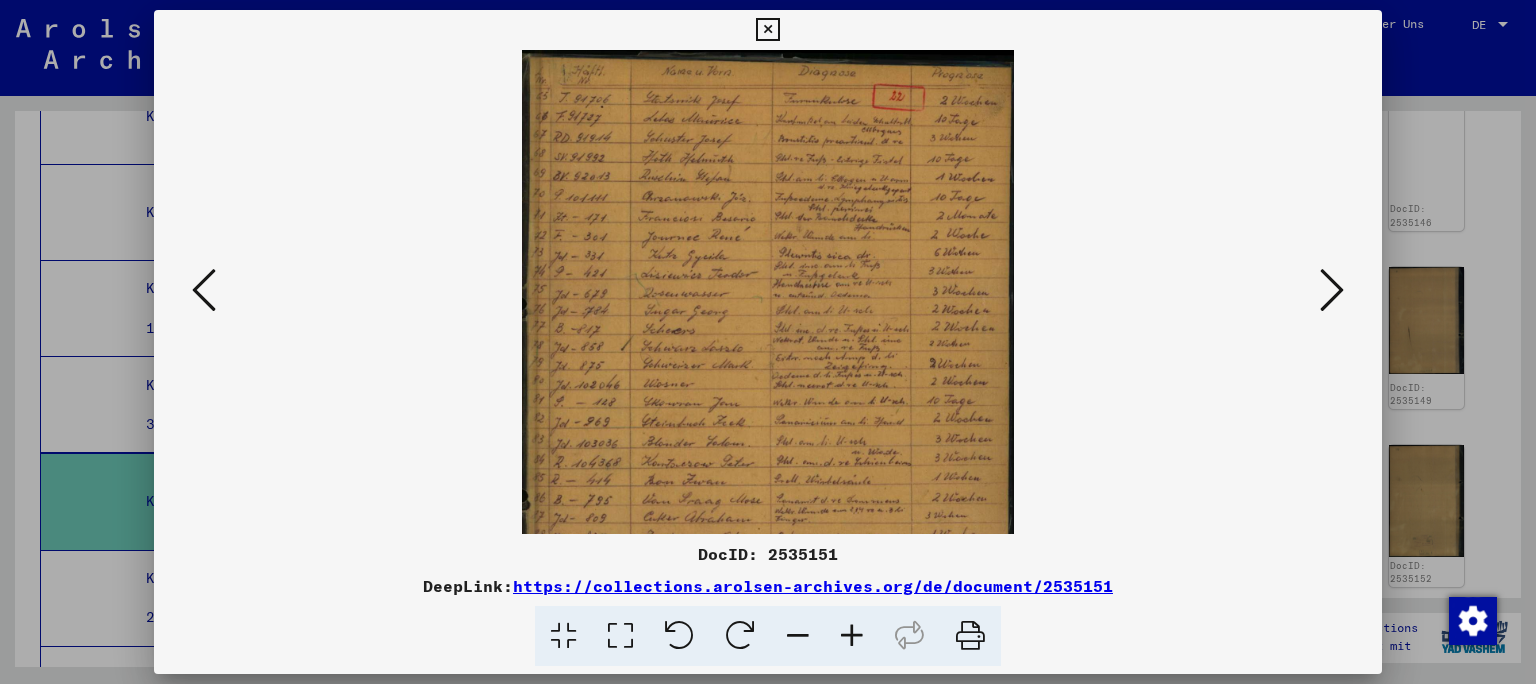 click at bounding box center (852, 636) 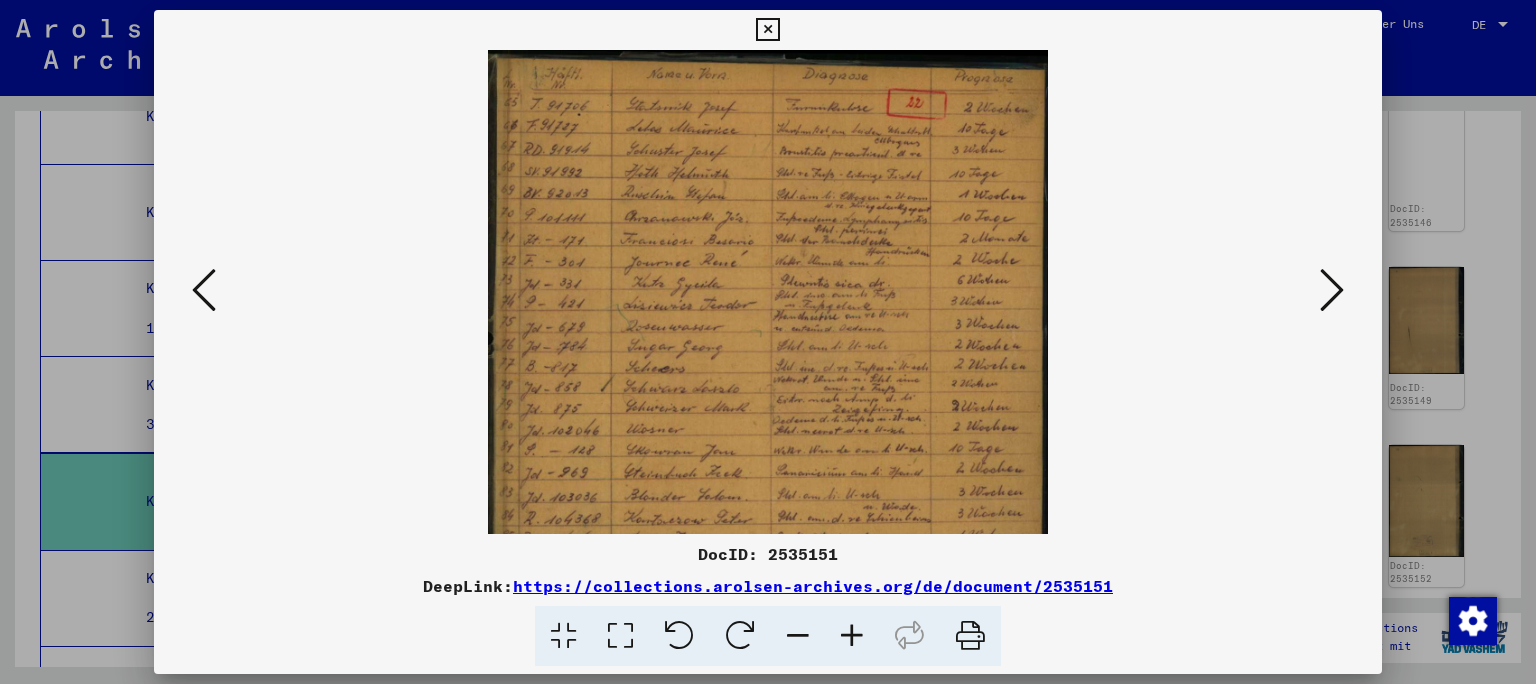 click at bounding box center [852, 636] 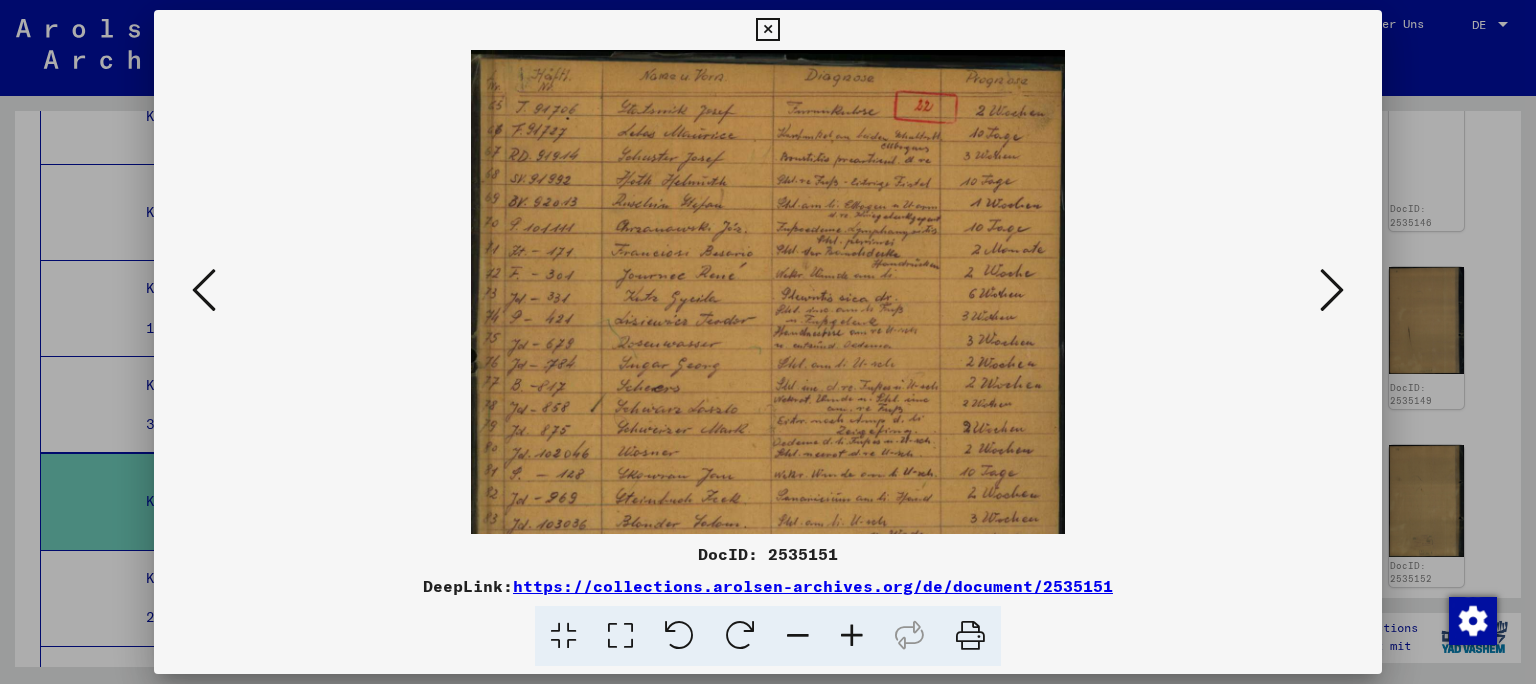 click at bounding box center [852, 636] 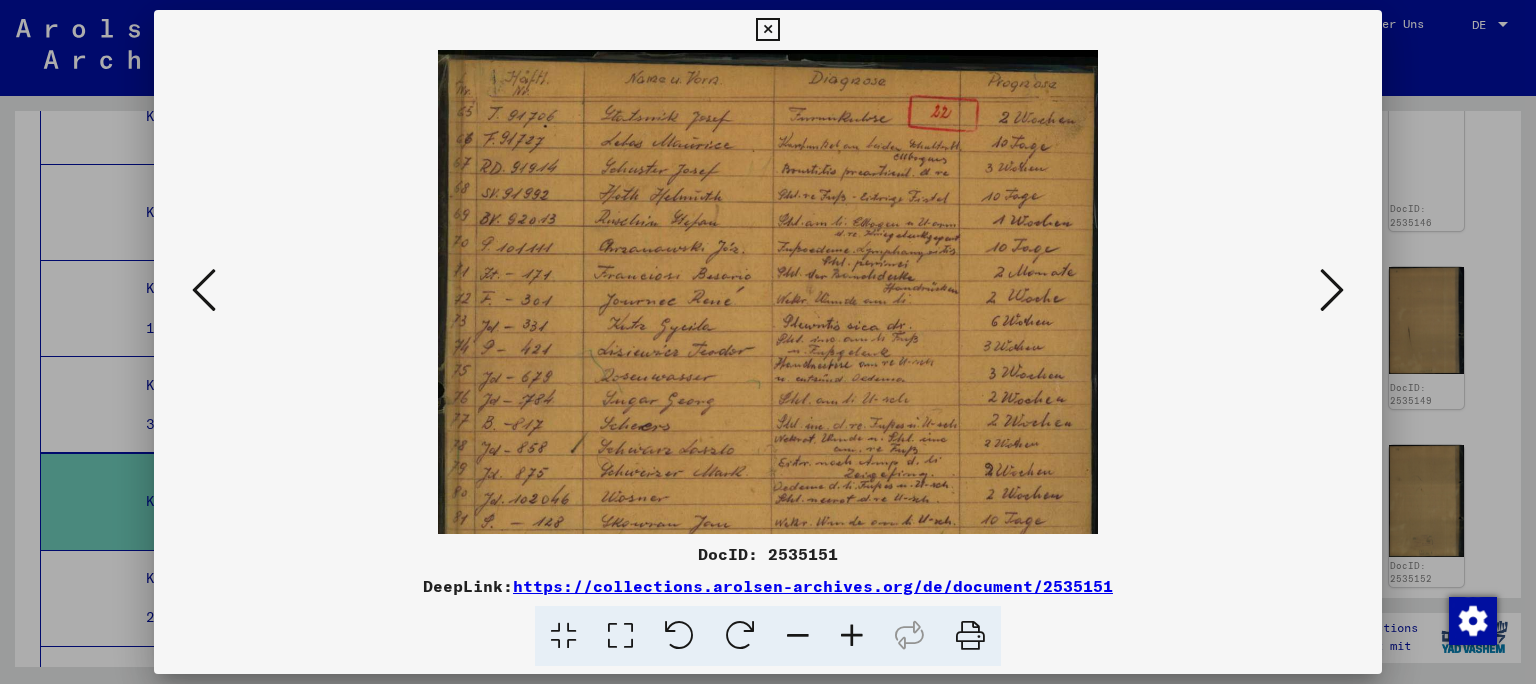 click at bounding box center [852, 636] 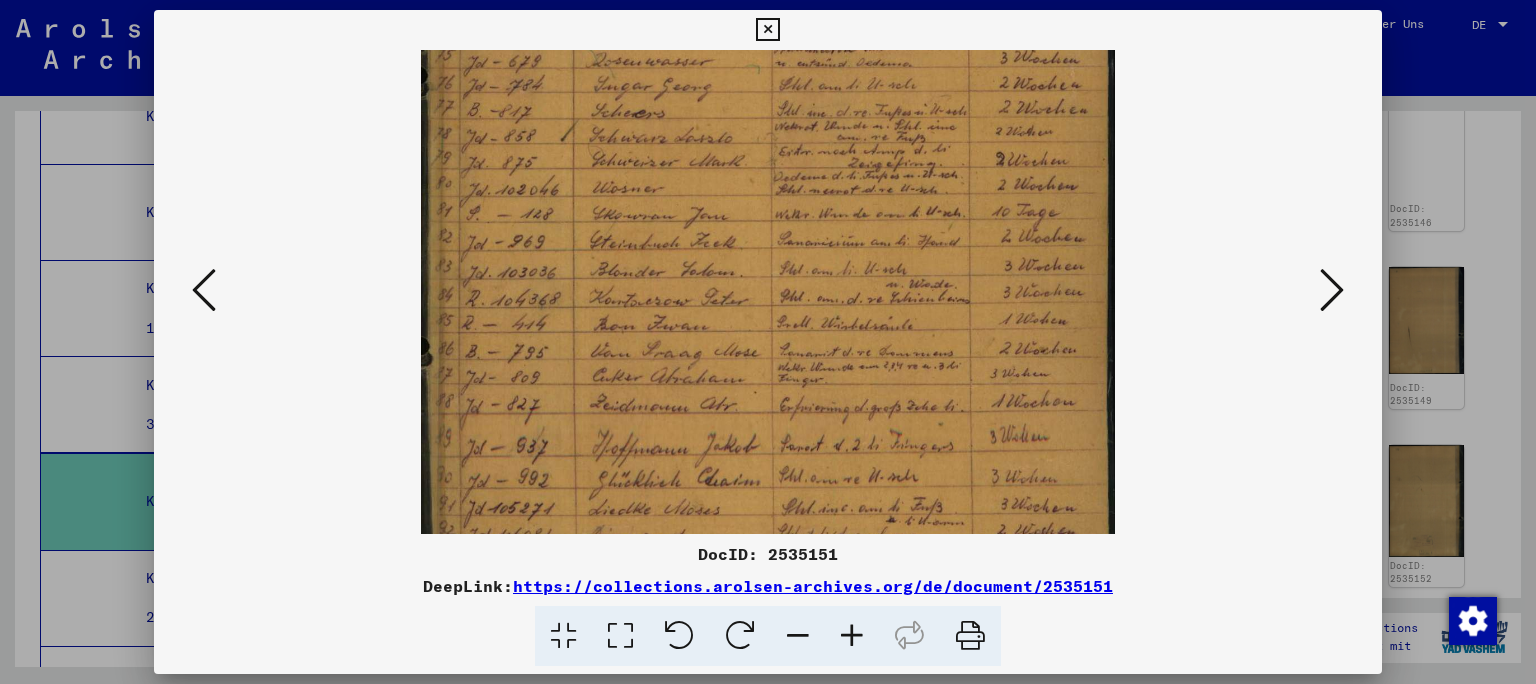 scroll, scrollTop: 343, scrollLeft: 0, axis: vertical 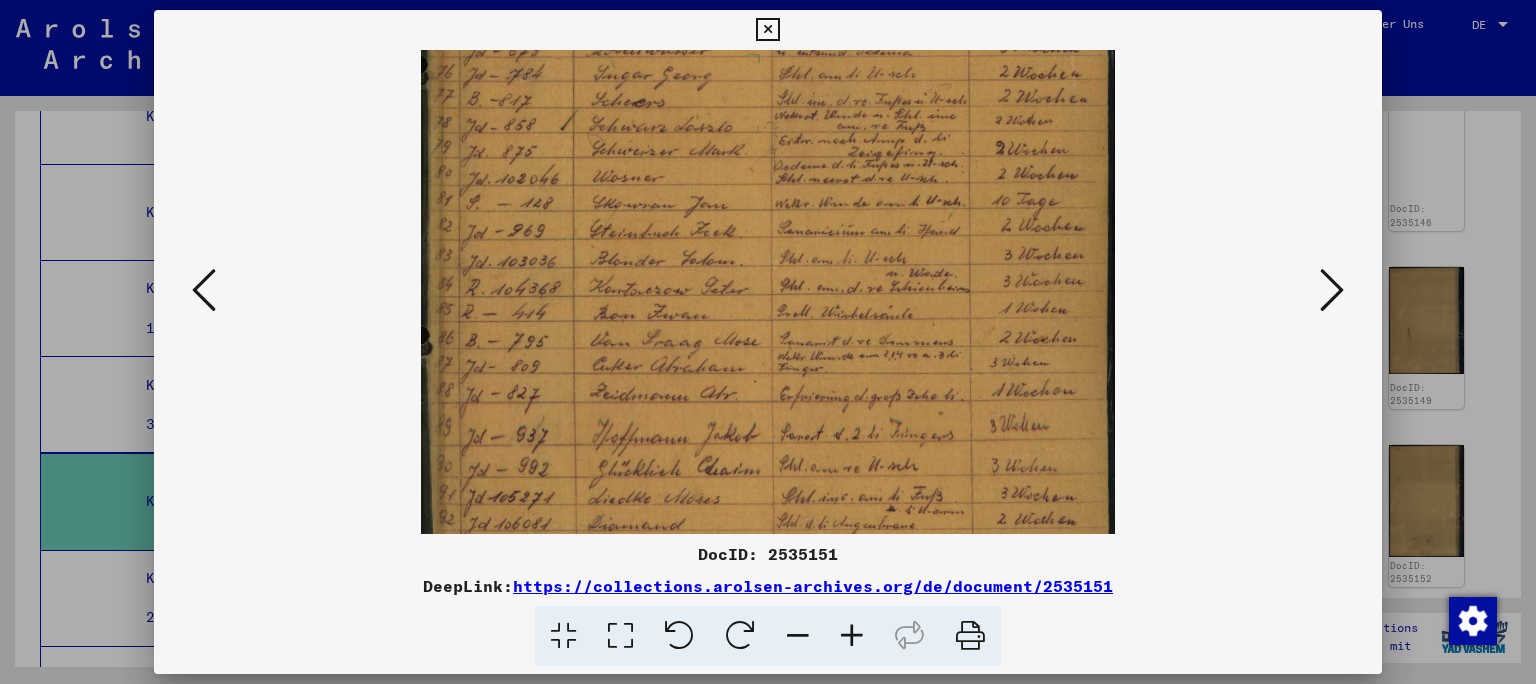 drag, startPoint x: 750, startPoint y: 370, endPoint x: 670, endPoint y: 27, distance: 352.2059 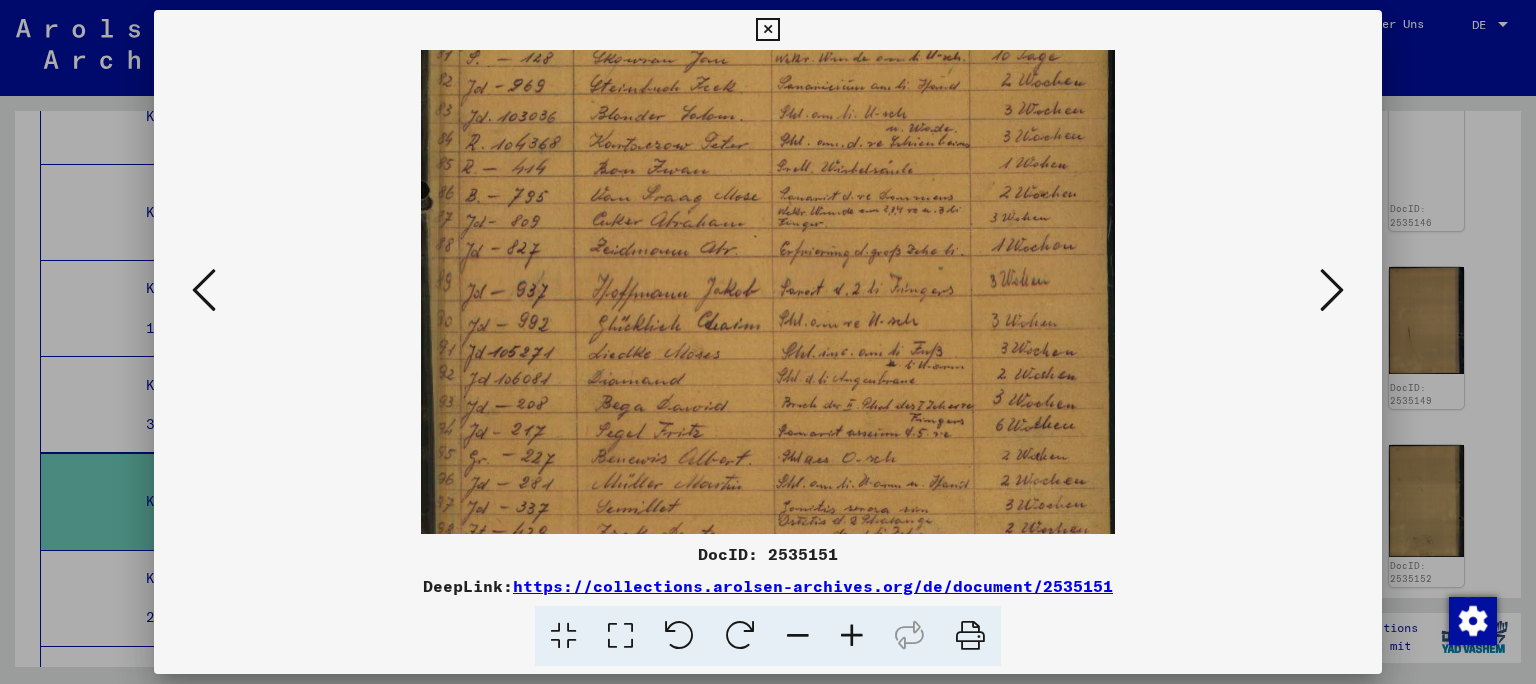 drag, startPoint x: 790, startPoint y: 354, endPoint x: 738, endPoint y: 207, distance: 155.92627 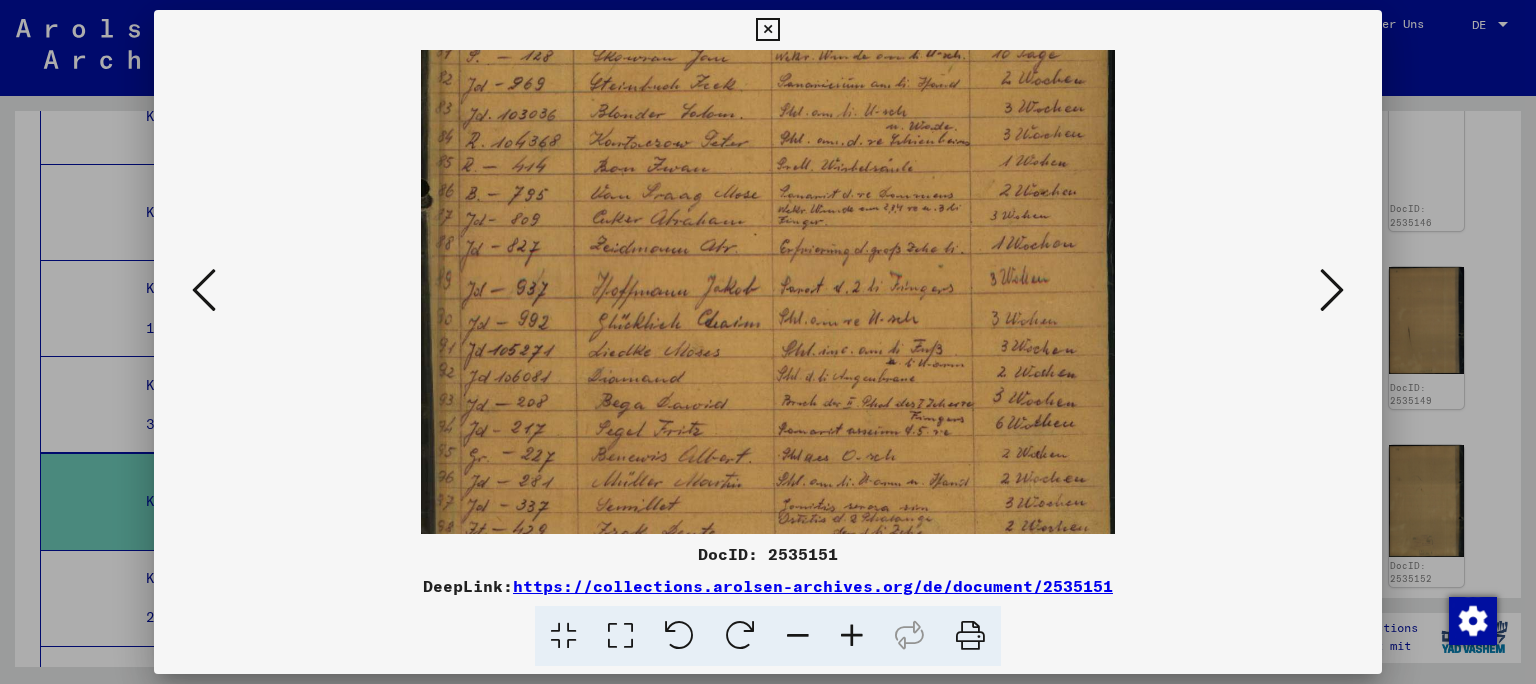 scroll, scrollTop: 550, scrollLeft: 0, axis: vertical 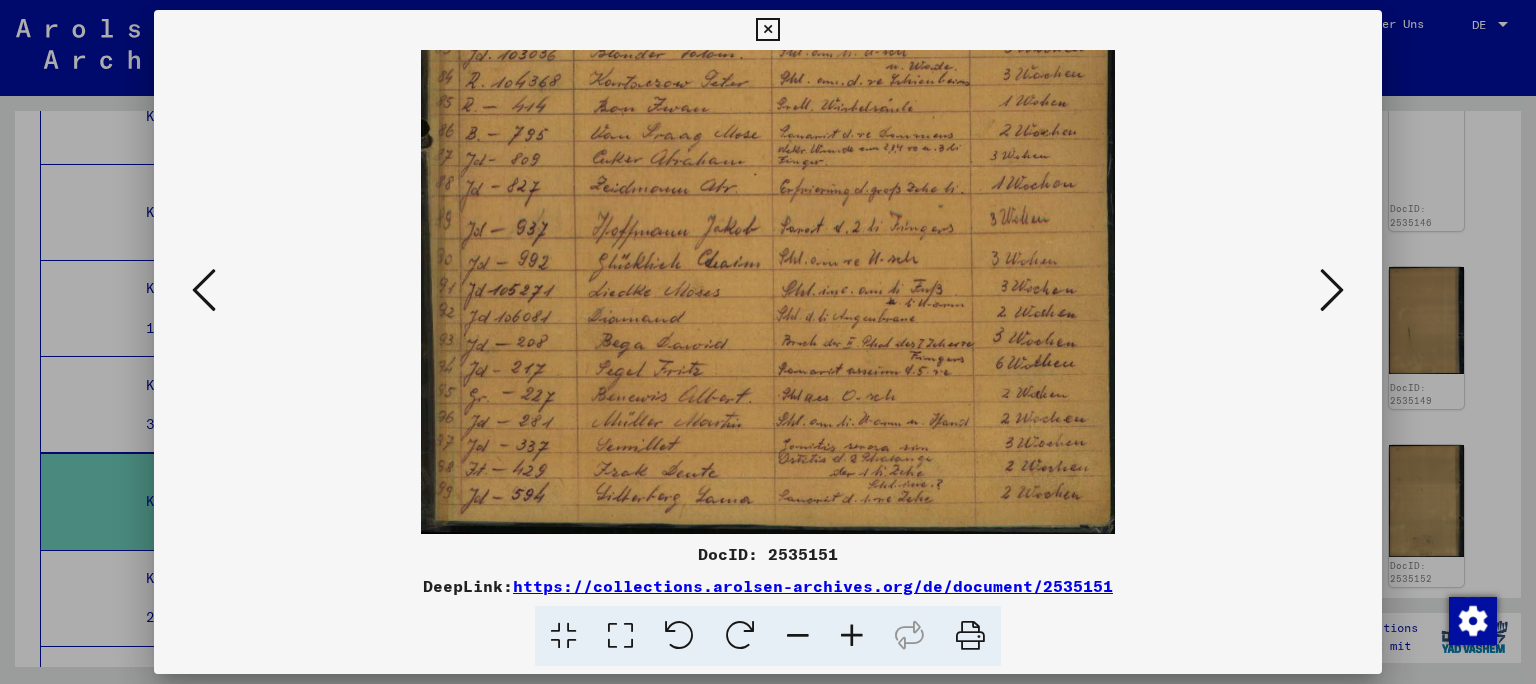 drag, startPoint x: 759, startPoint y: 316, endPoint x: 718, endPoint y: 173, distance: 148.76155 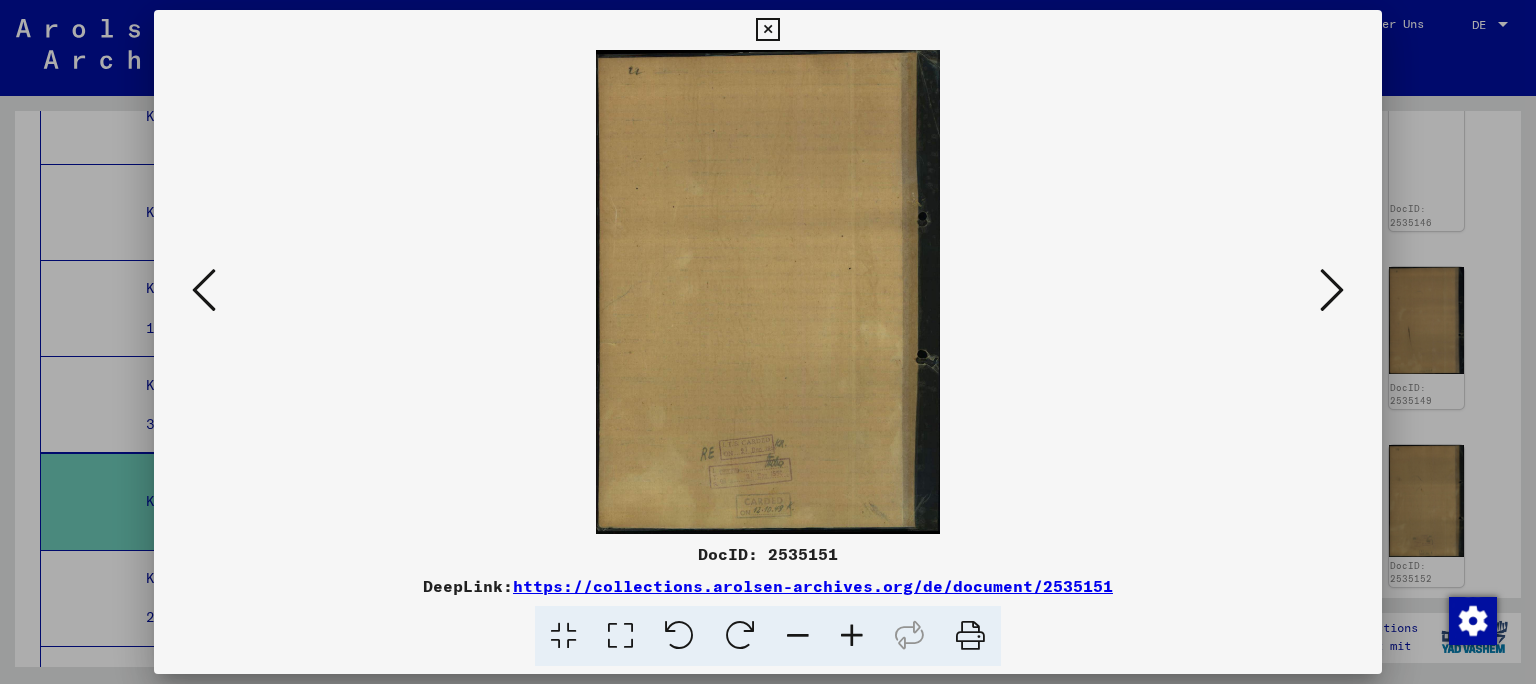 click at bounding box center [1332, 290] 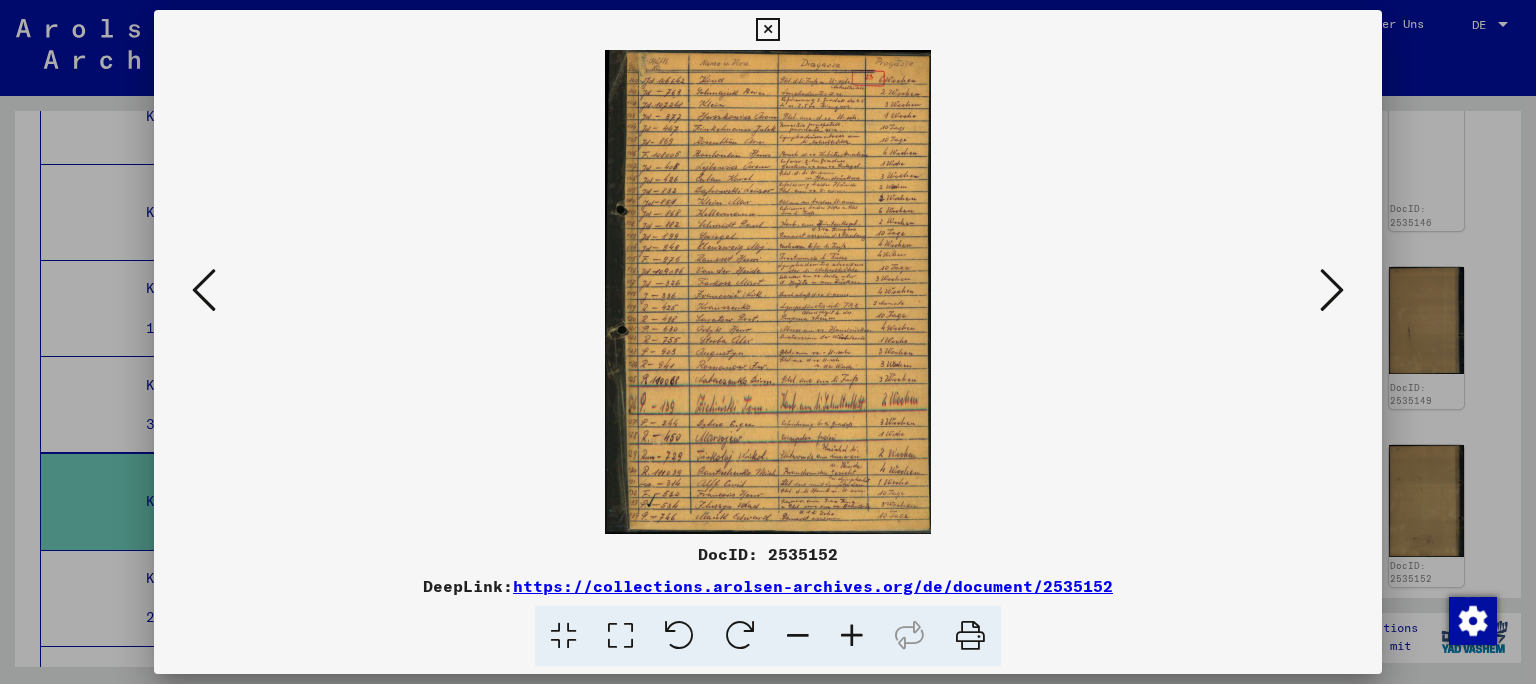 click at bounding box center [852, 636] 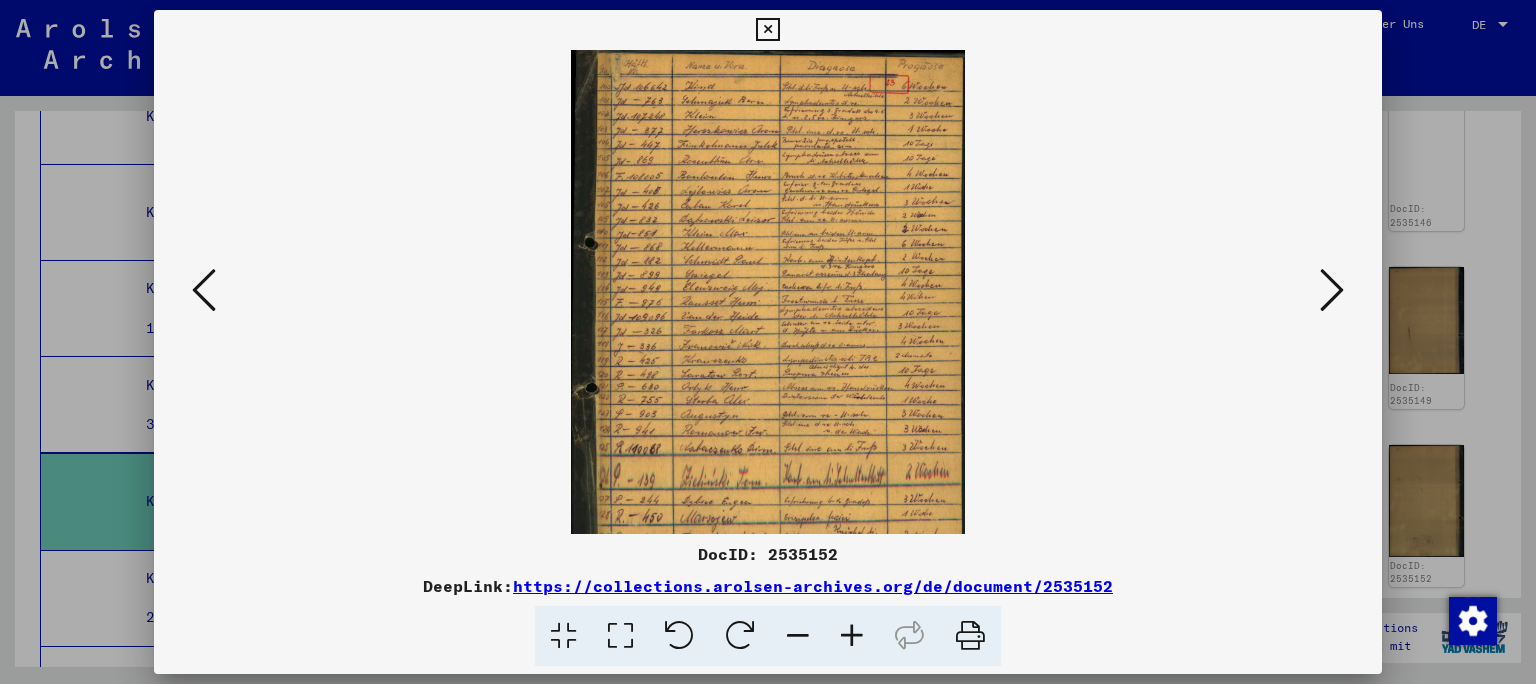 click at bounding box center (852, 636) 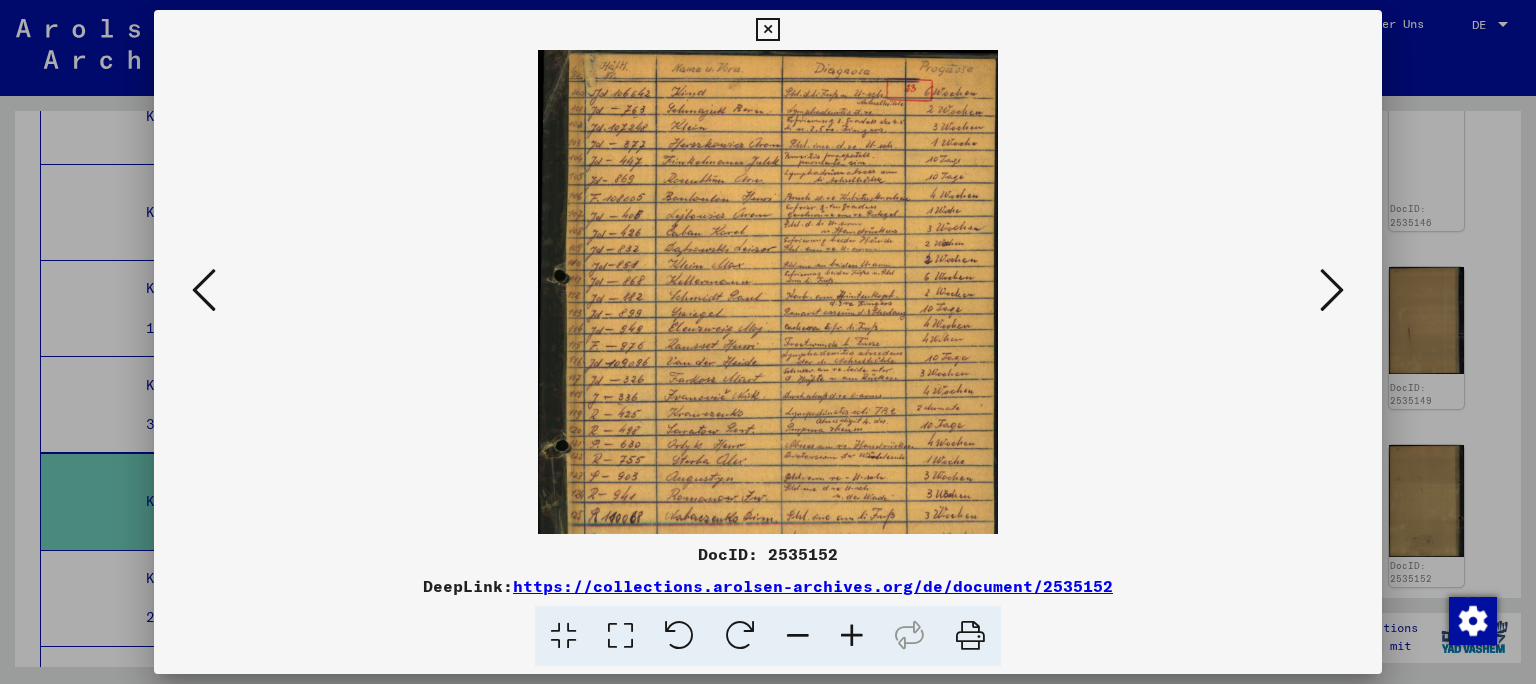 click at bounding box center [852, 636] 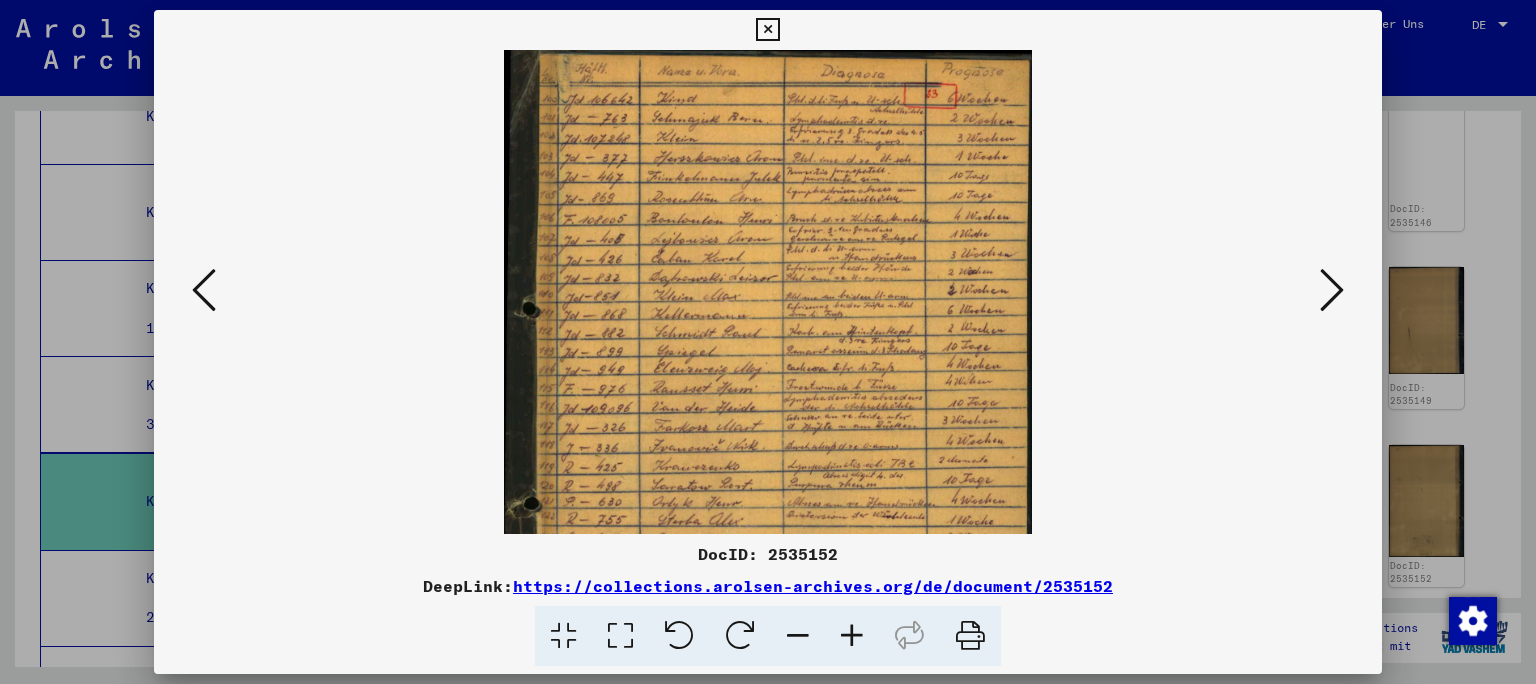 click at bounding box center [852, 636] 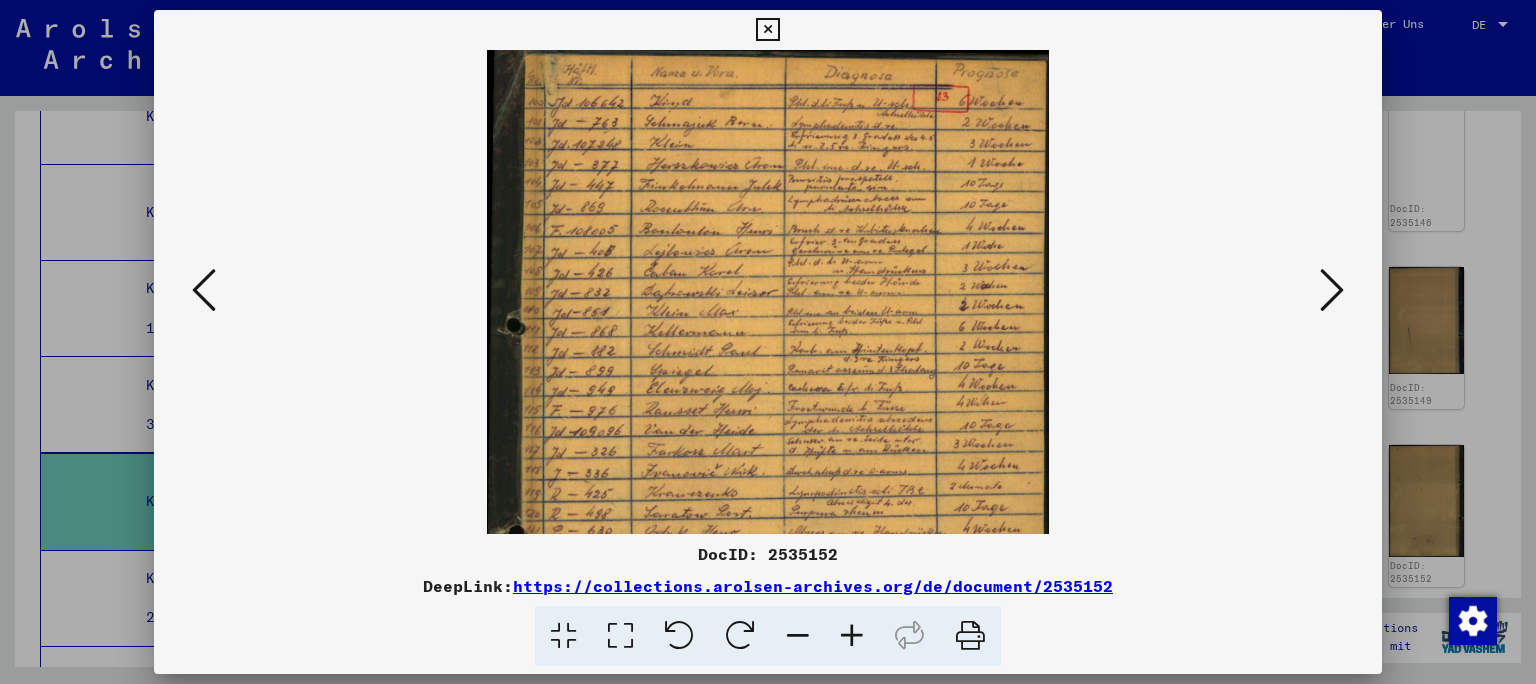 click at bounding box center (852, 636) 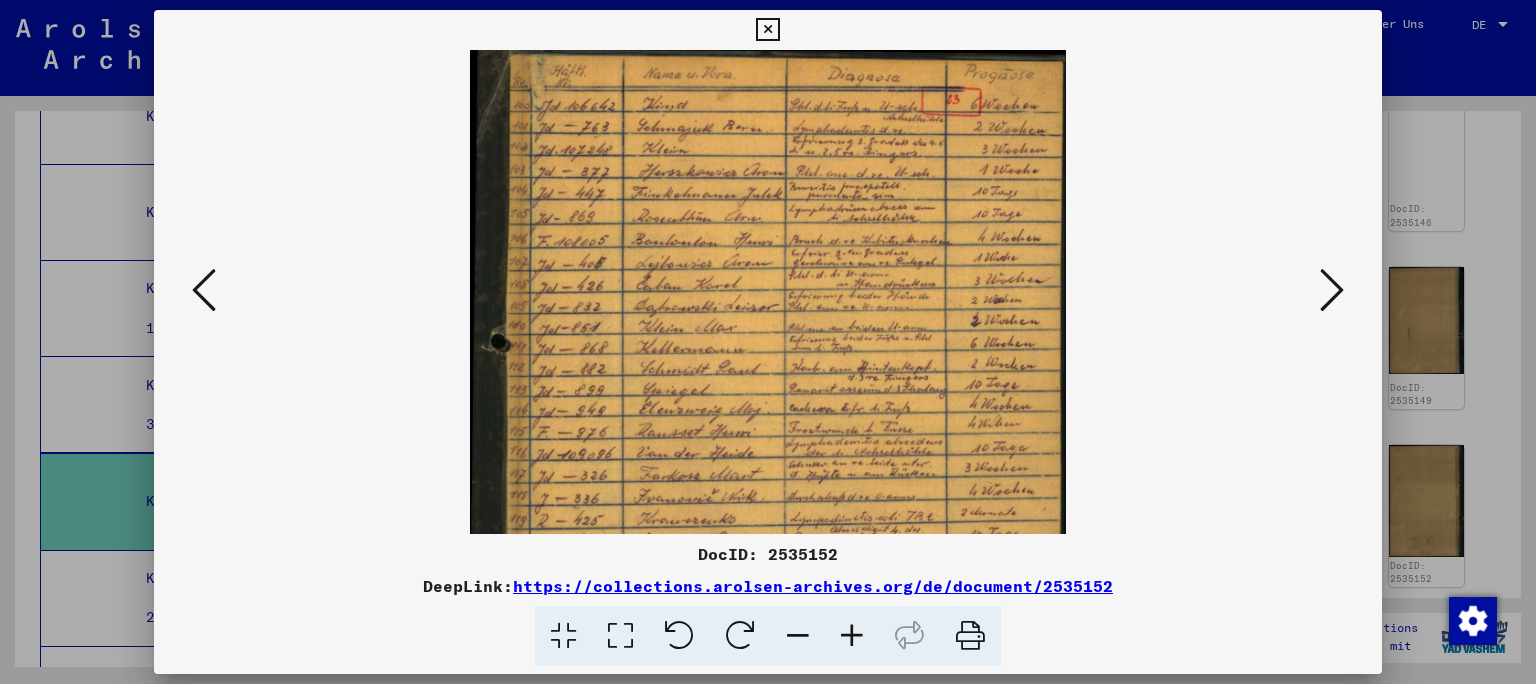 click at bounding box center (852, 636) 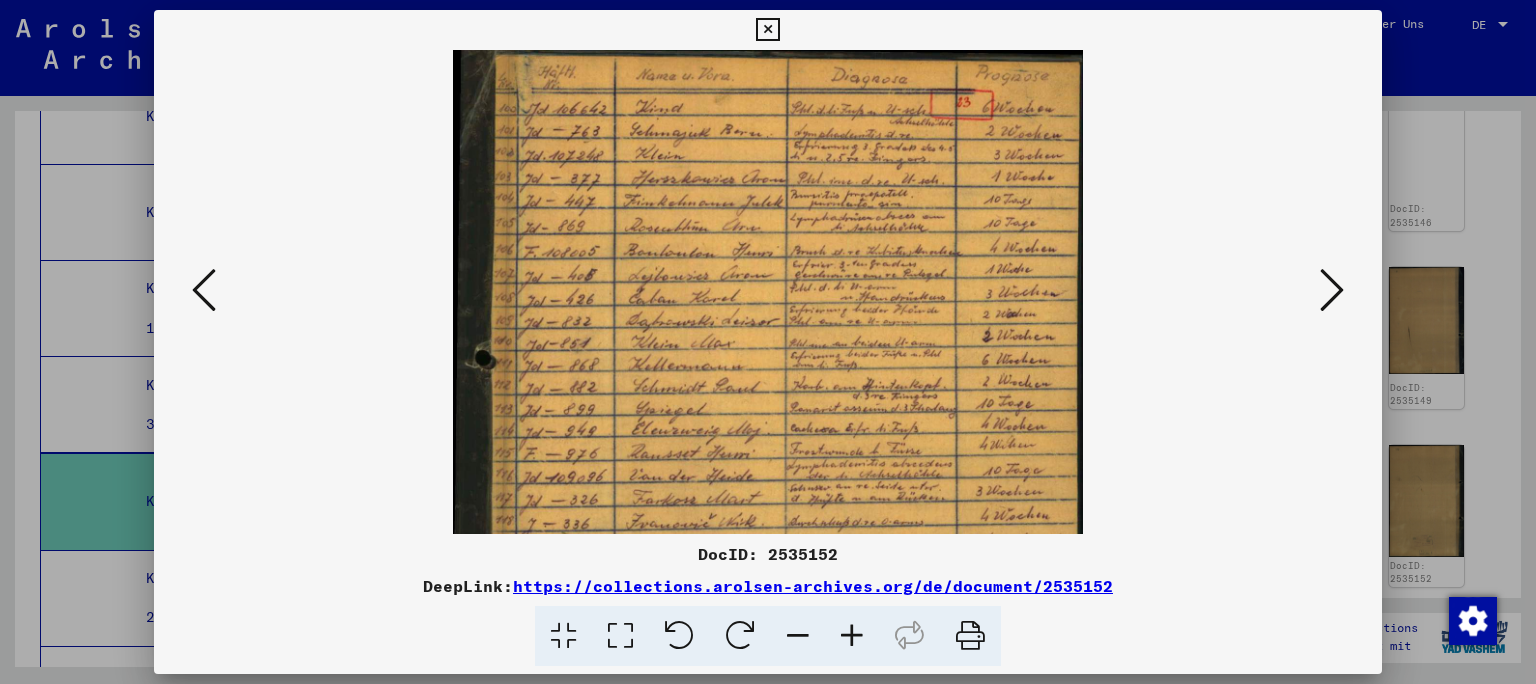 click at bounding box center (852, 636) 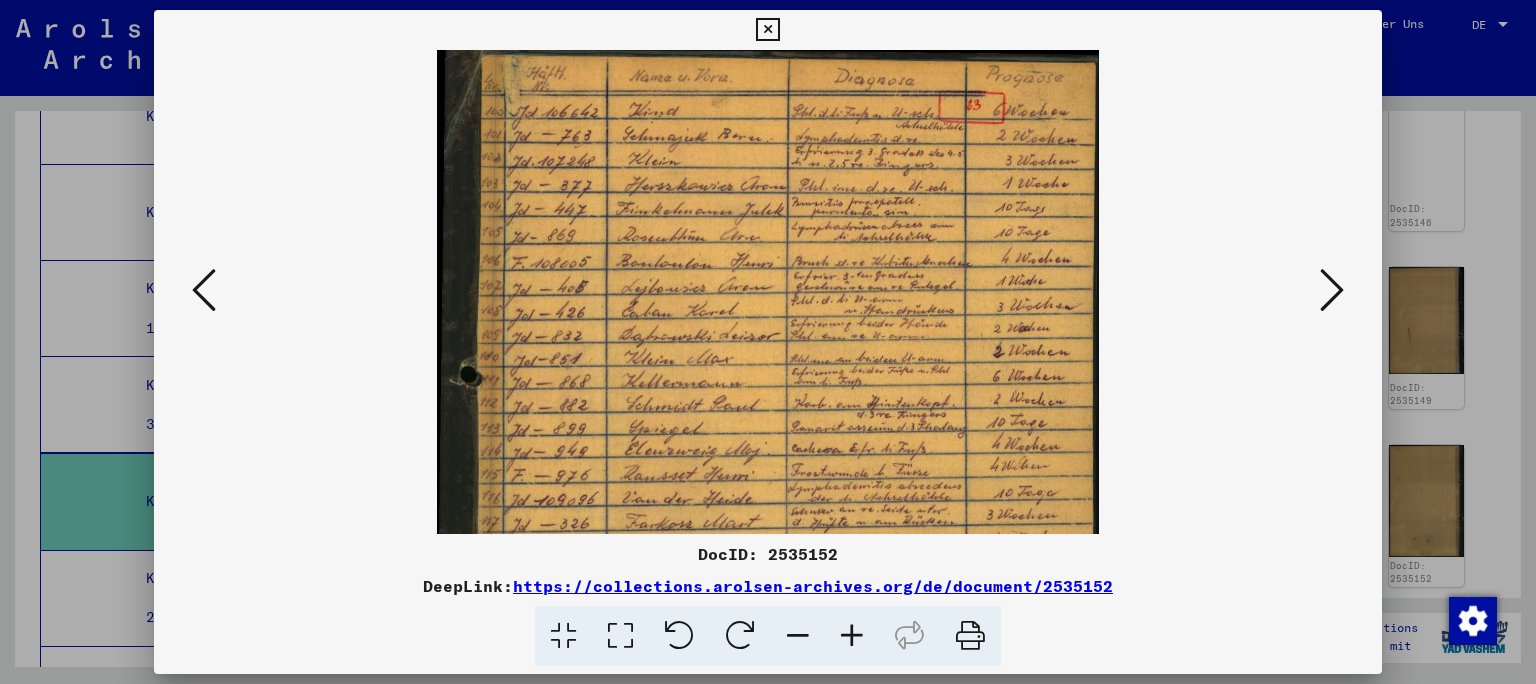 click at bounding box center (852, 636) 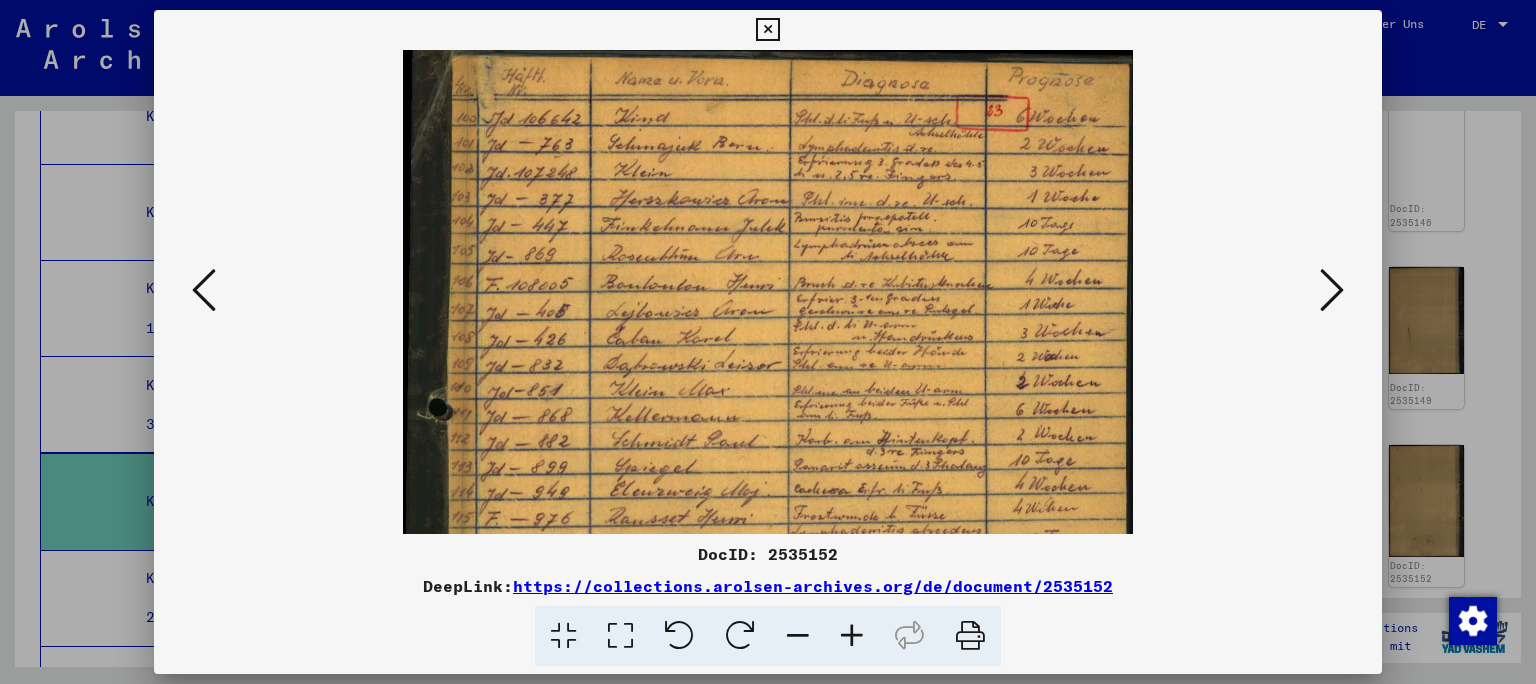 click at bounding box center [852, 636] 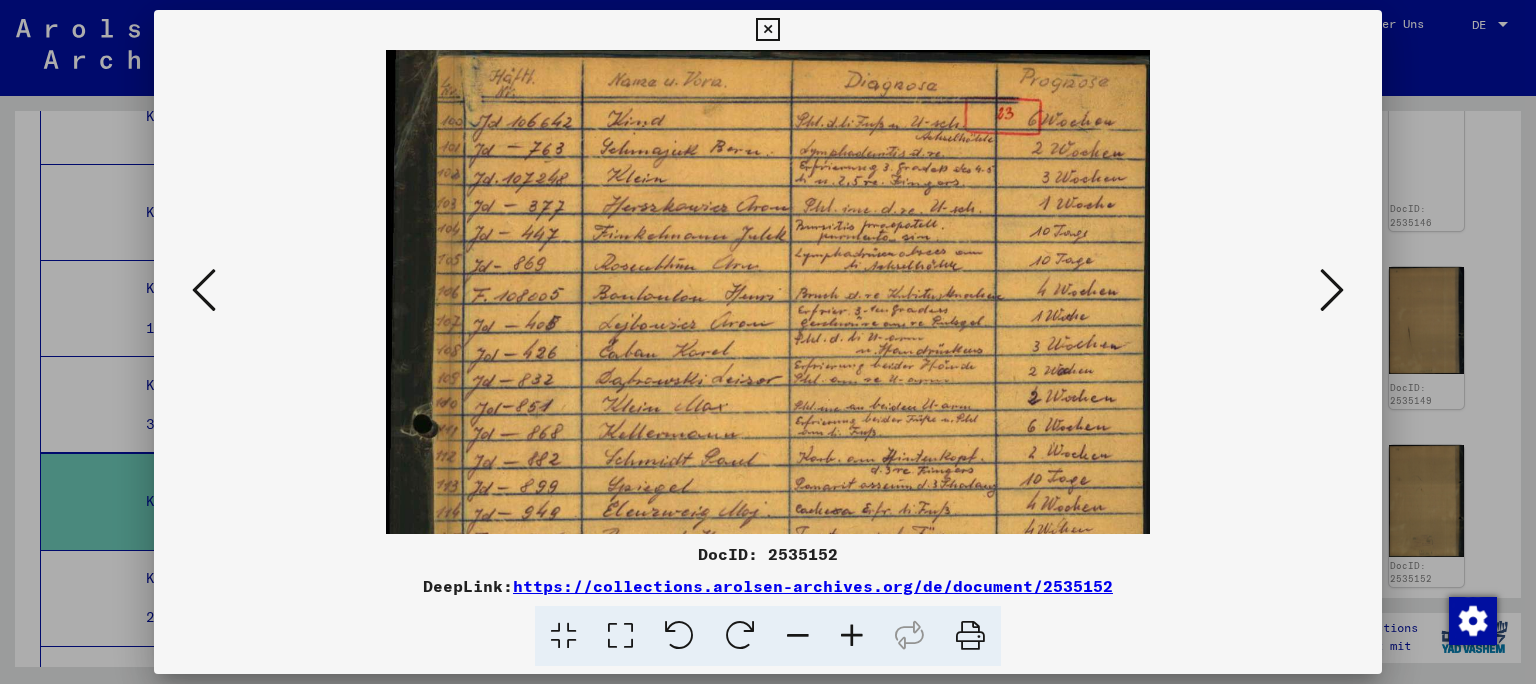 click at bounding box center [852, 636] 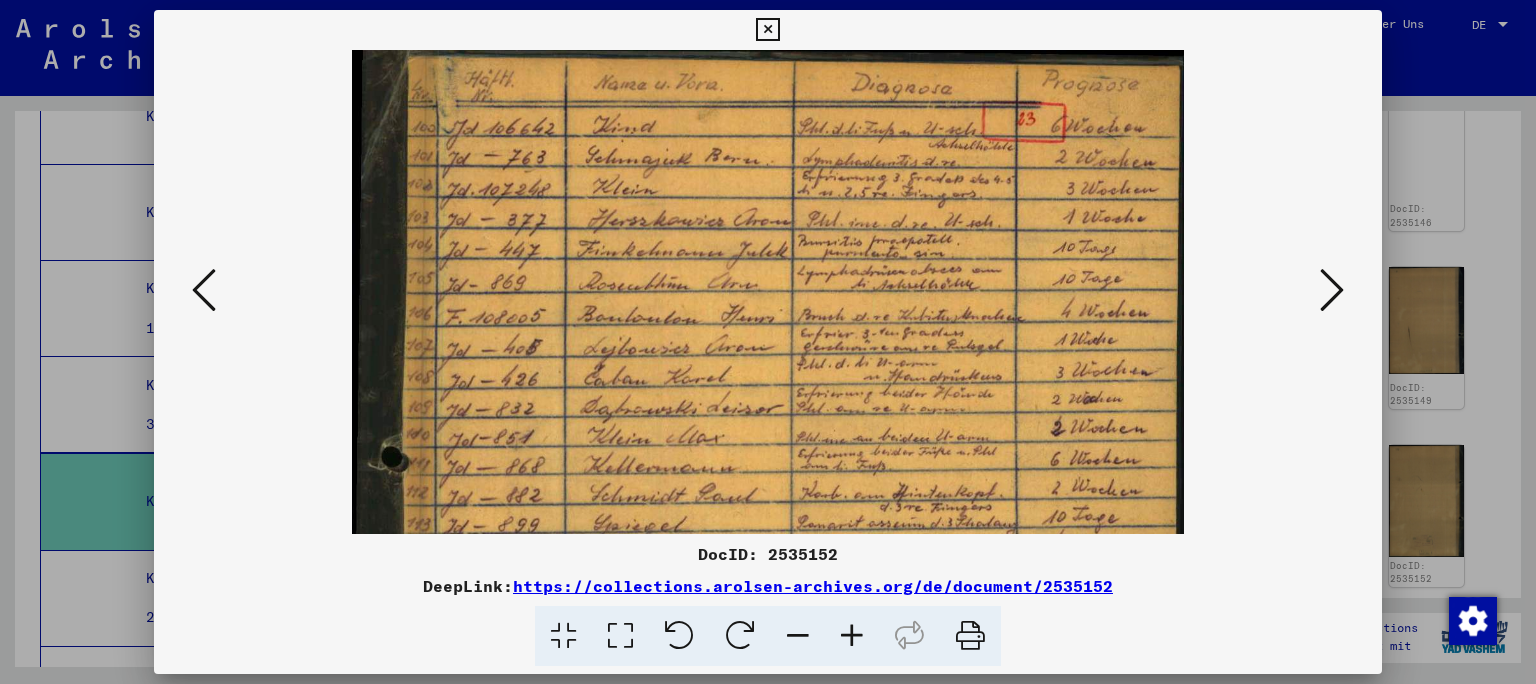 click at bounding box center [852, 636] 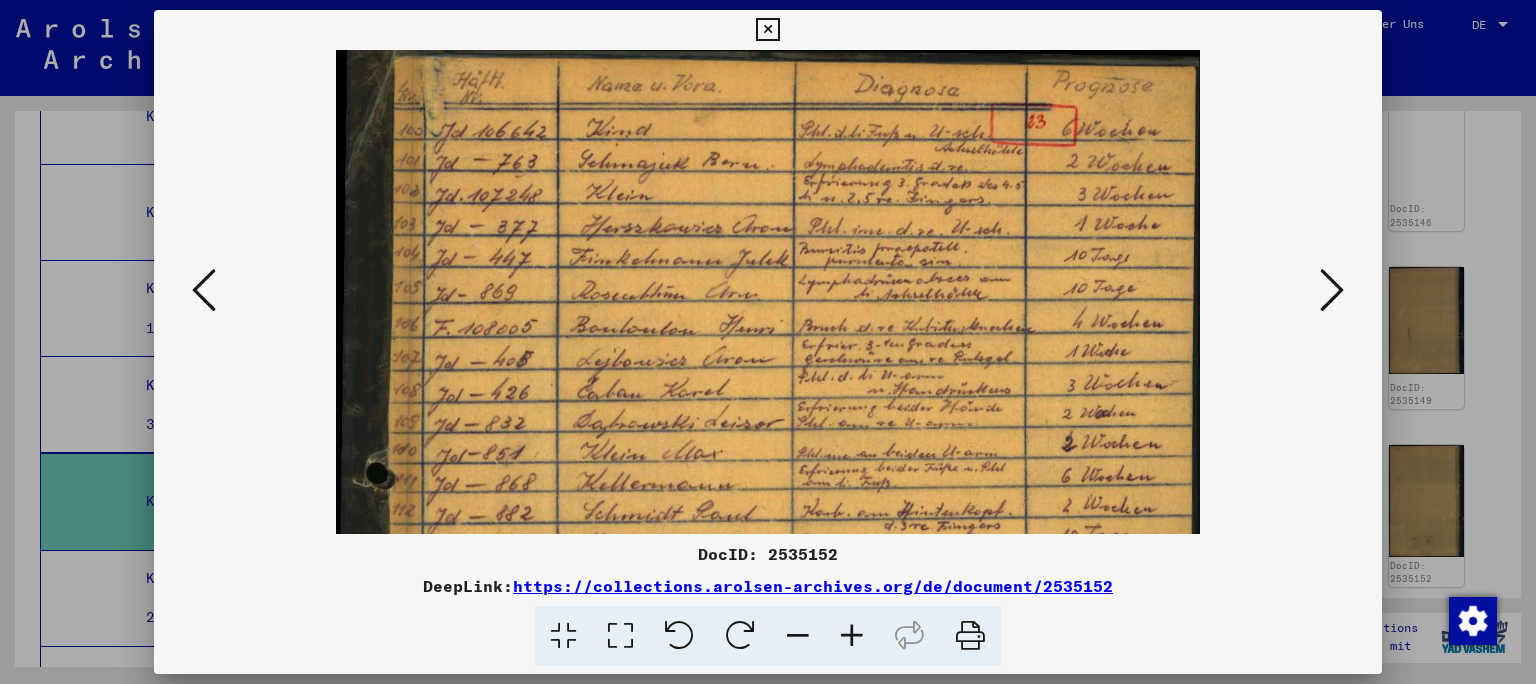 click at bounding box center (852, 636) 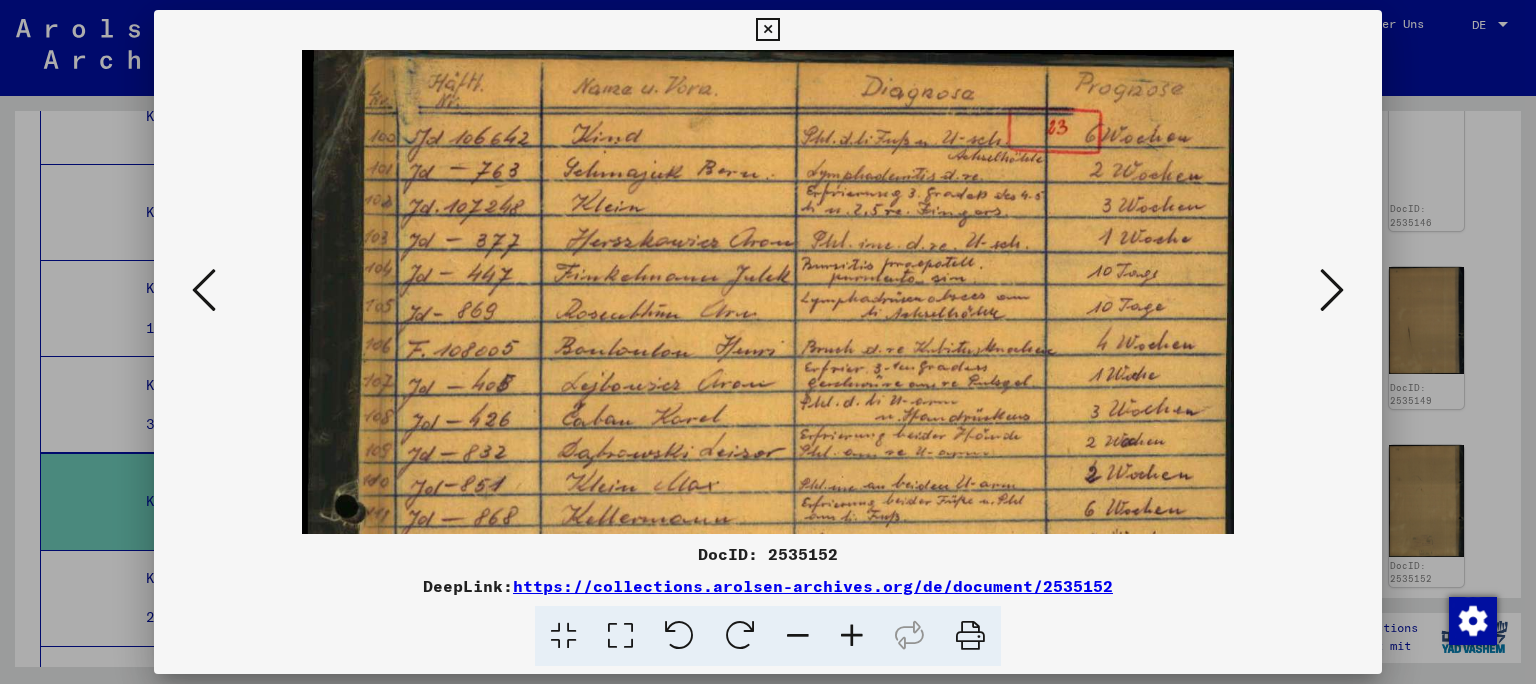 click at bounding box center [1332, 290] 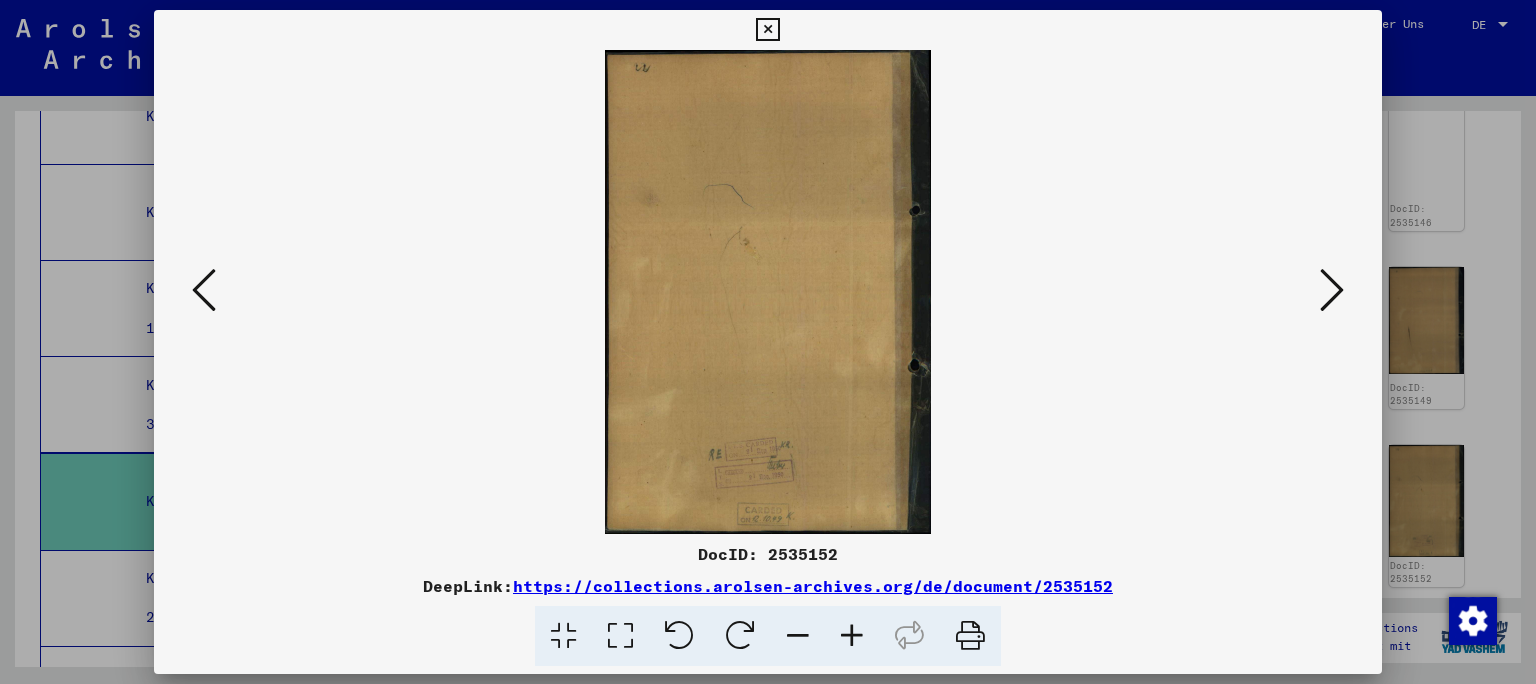 click at bounding box center (1332, 290) 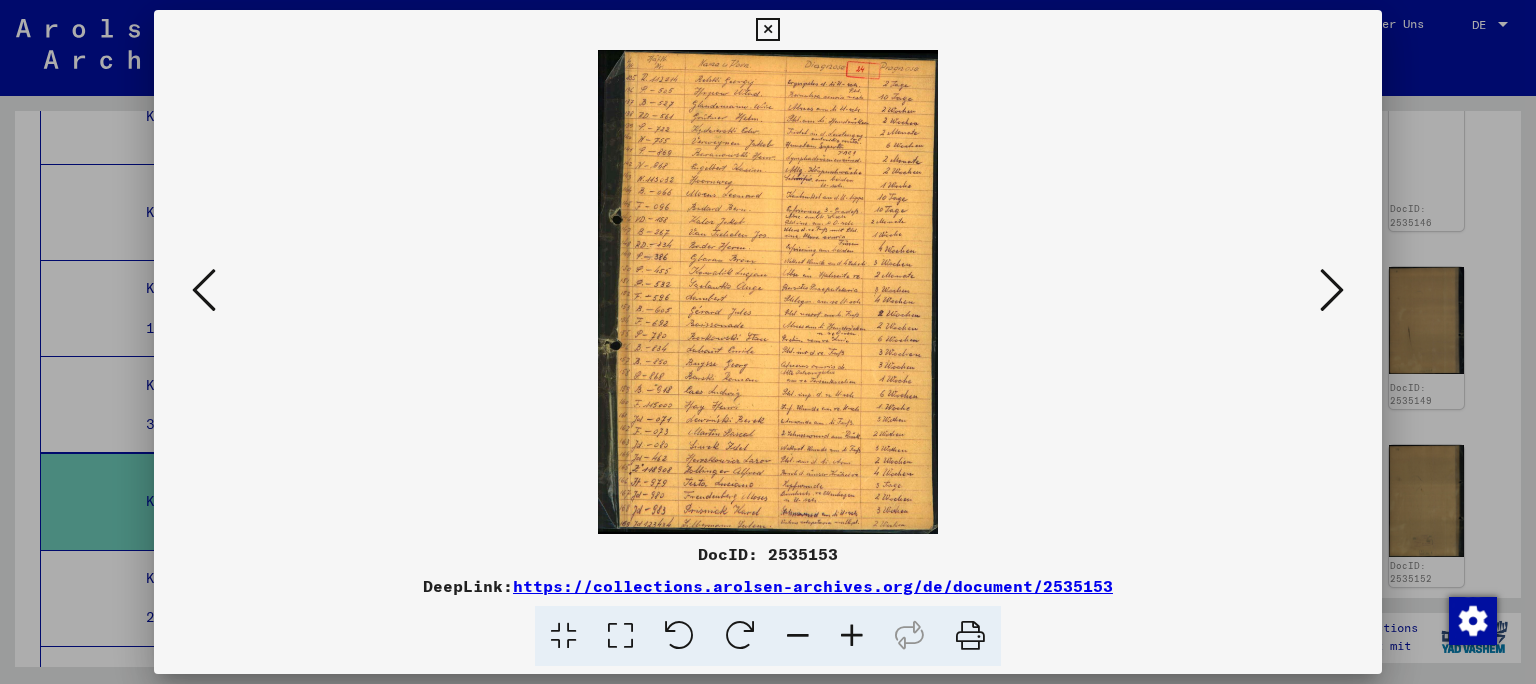 click at bounding box center (1332, 290) 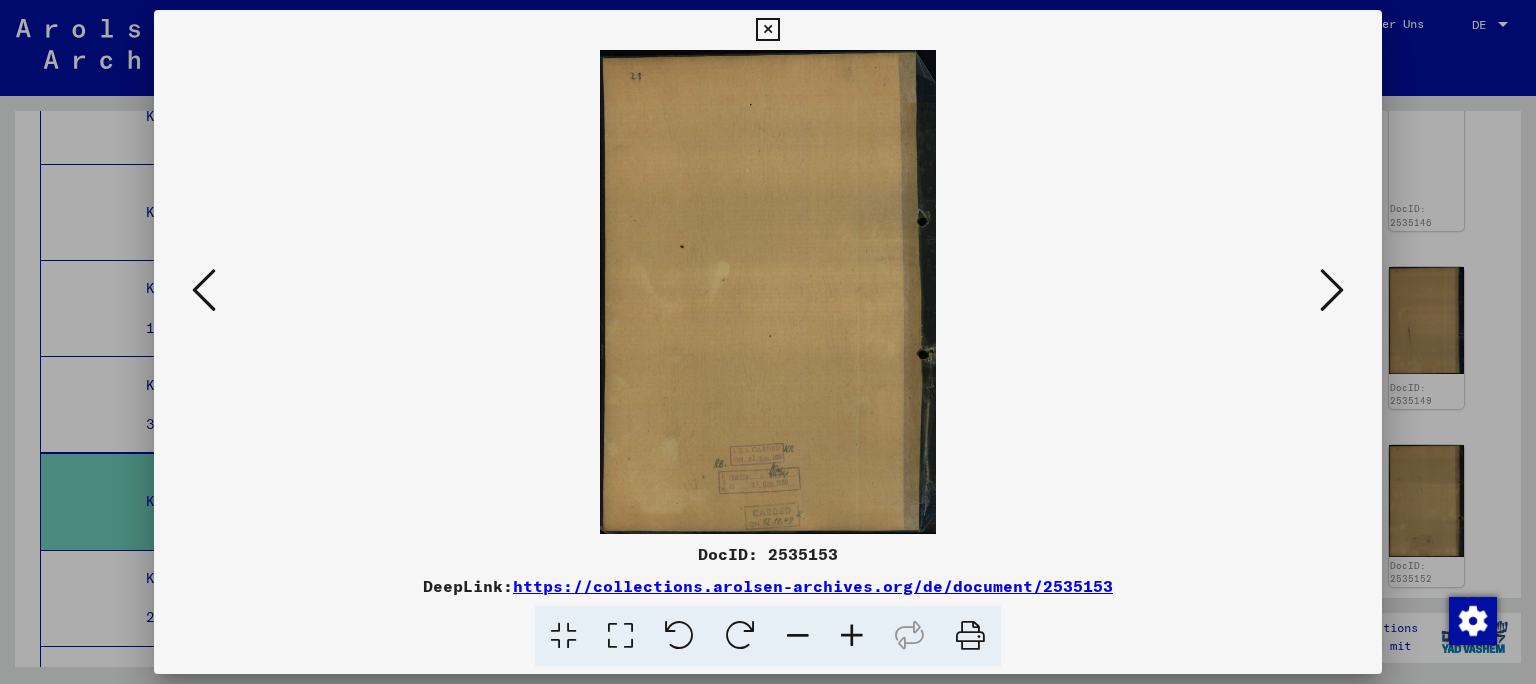 click at bounding box center (1332, 290) 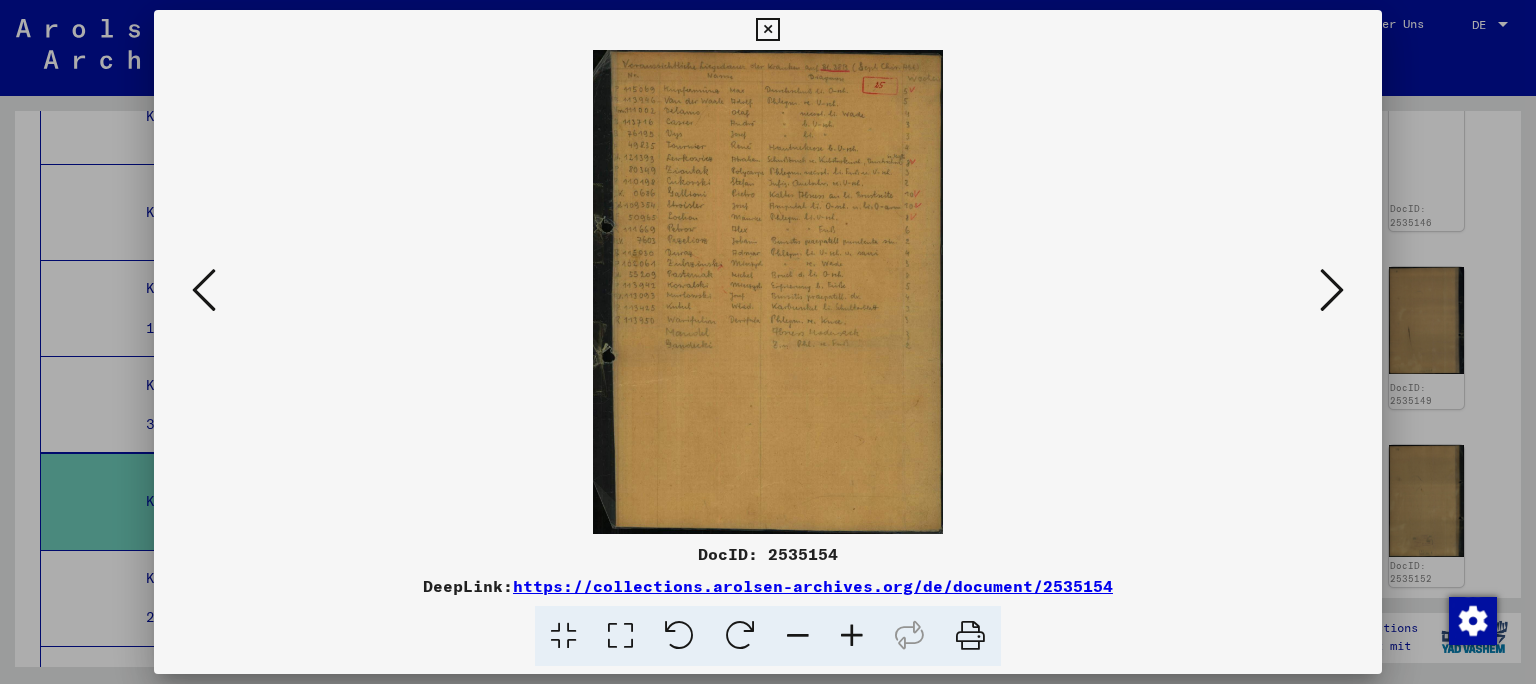 click at bounding box center [852, 636] 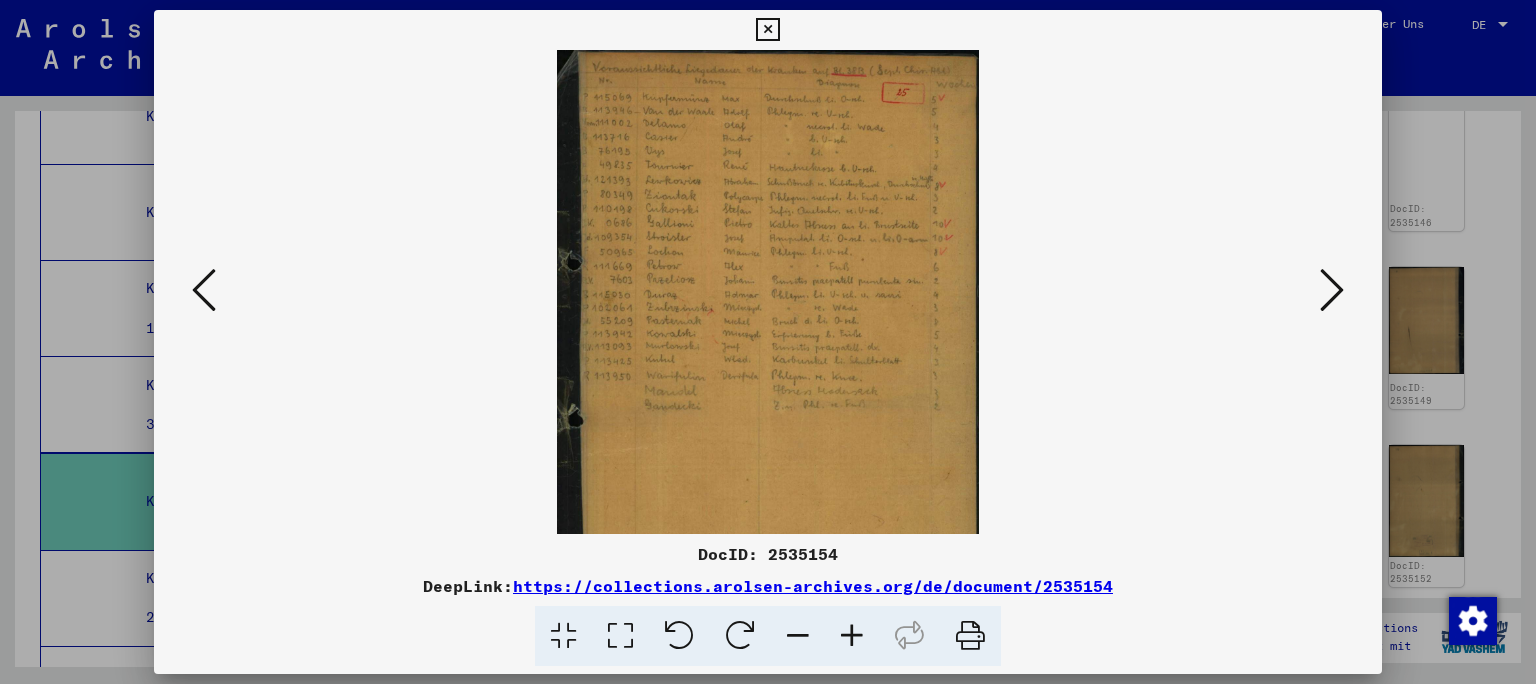 click at bounding box center (852, 636) 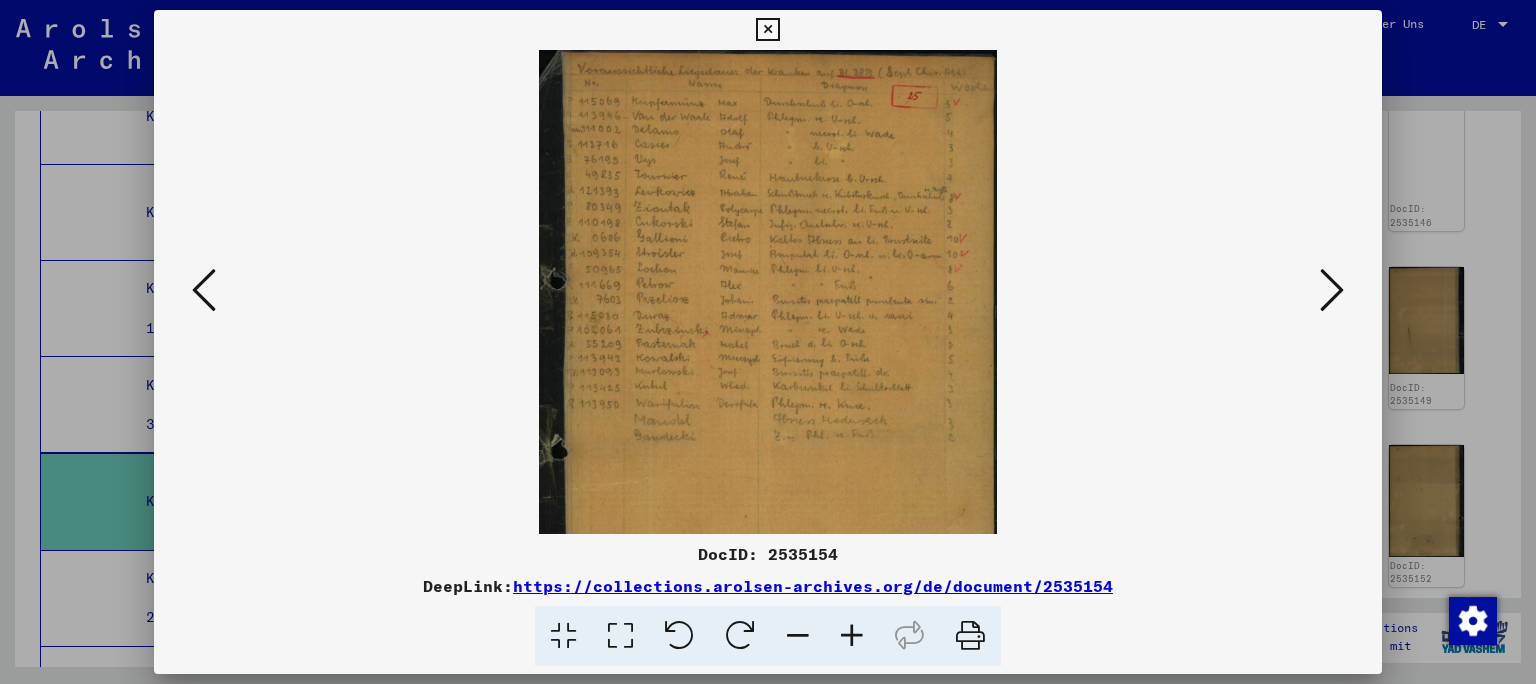 click at bounding box center [852, 636] 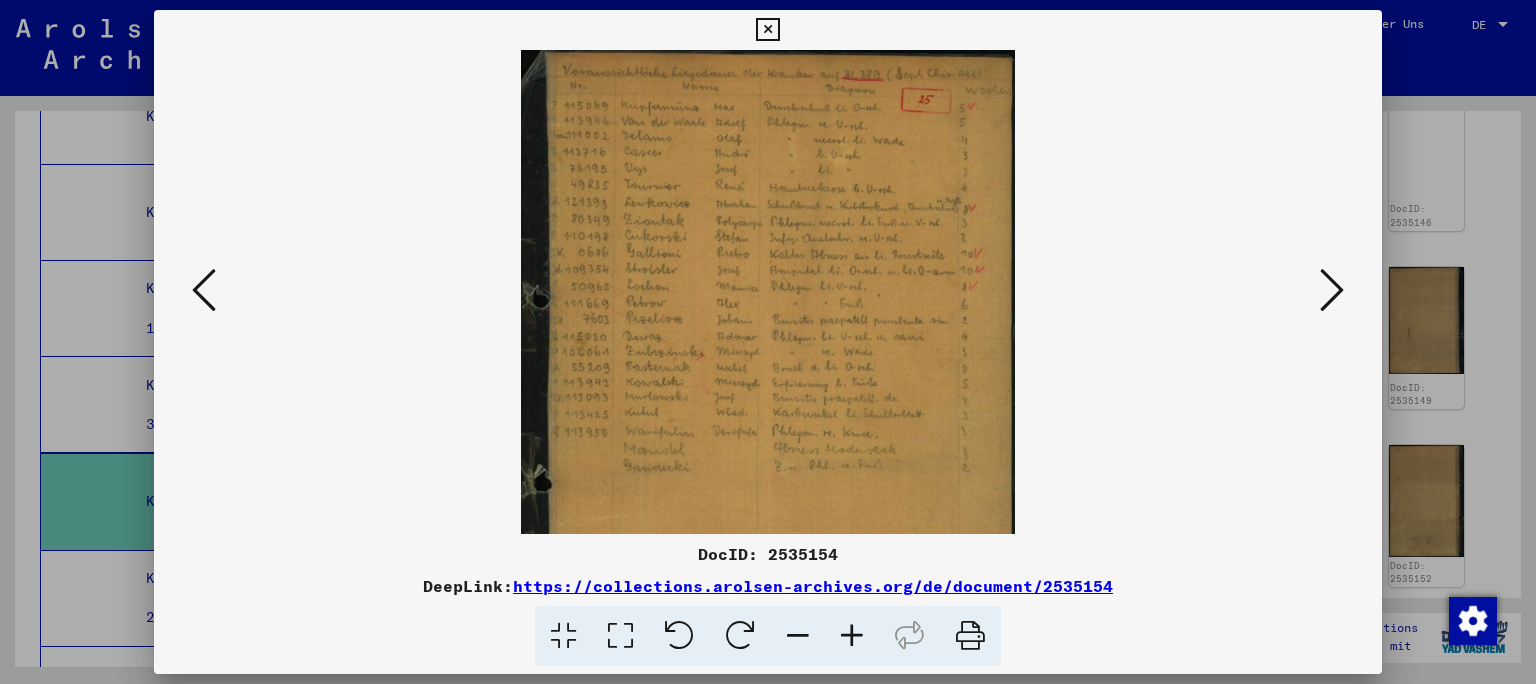 click at bounding box center (852, 636) 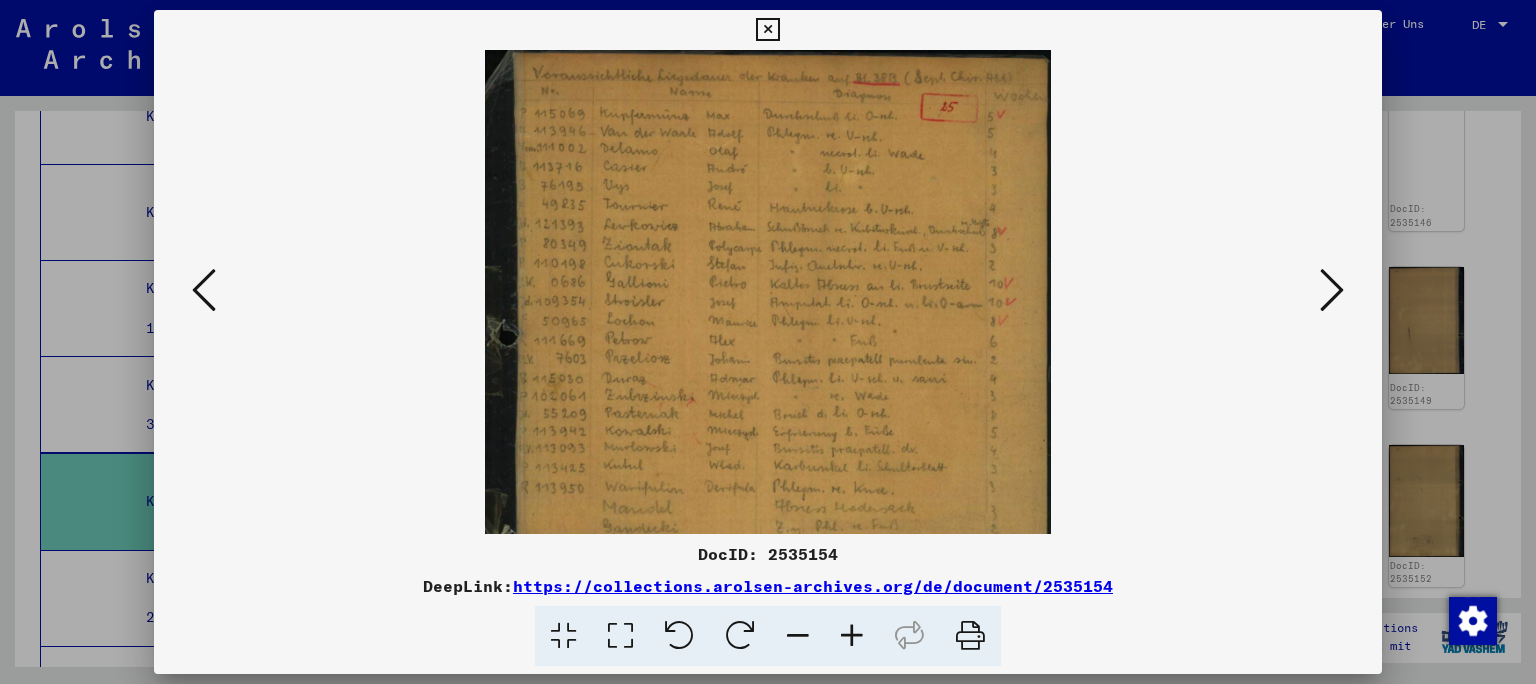 click at bounding box center (852, 636) 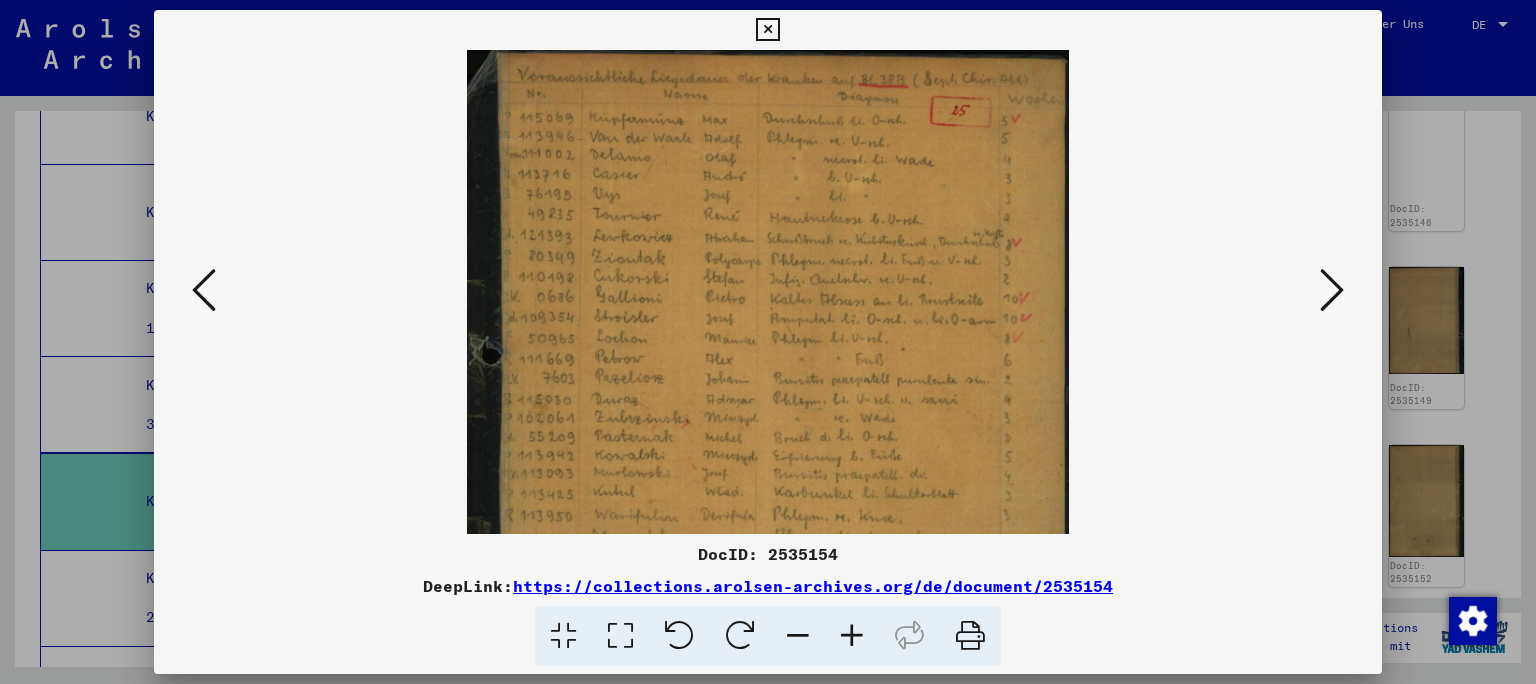 click at bounding box center [852, 636] 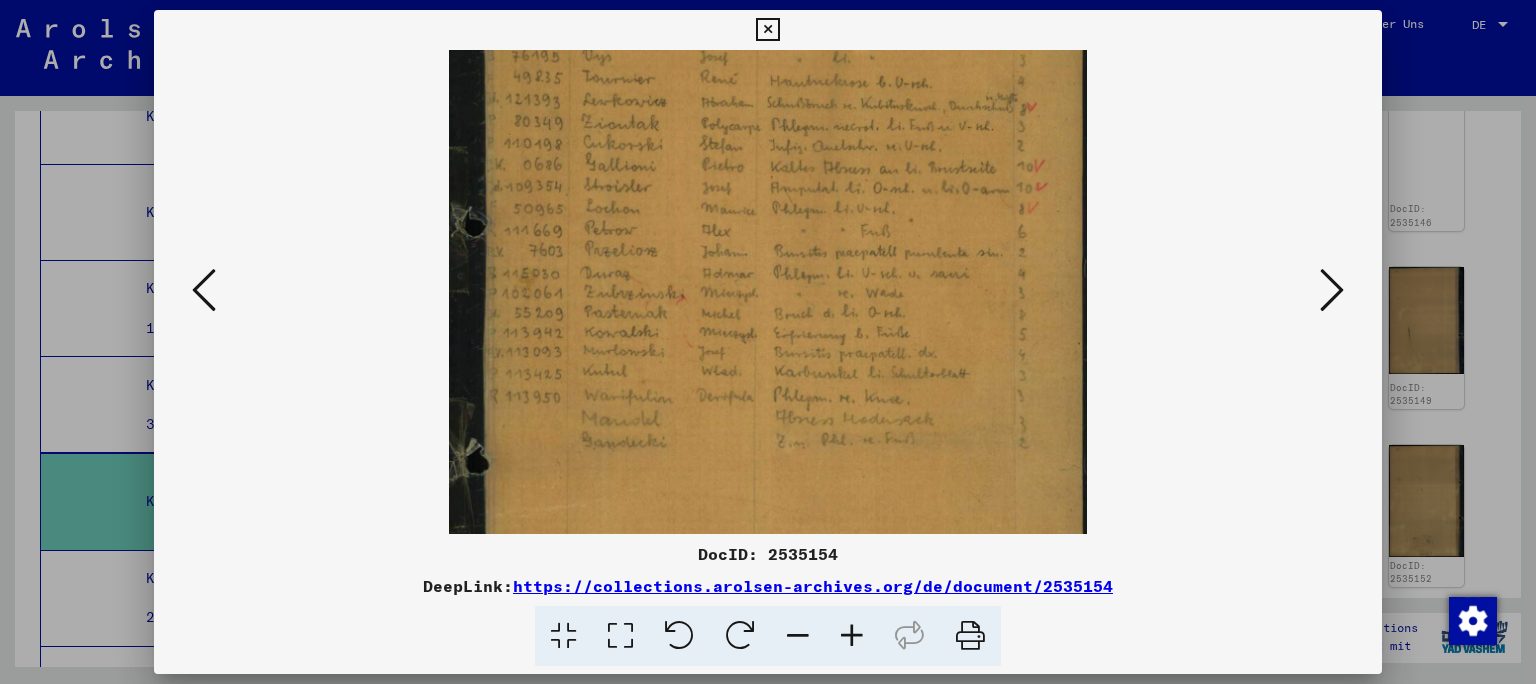 scroll, scrollTop: 150, scrollLeft: 0, axis: vertical 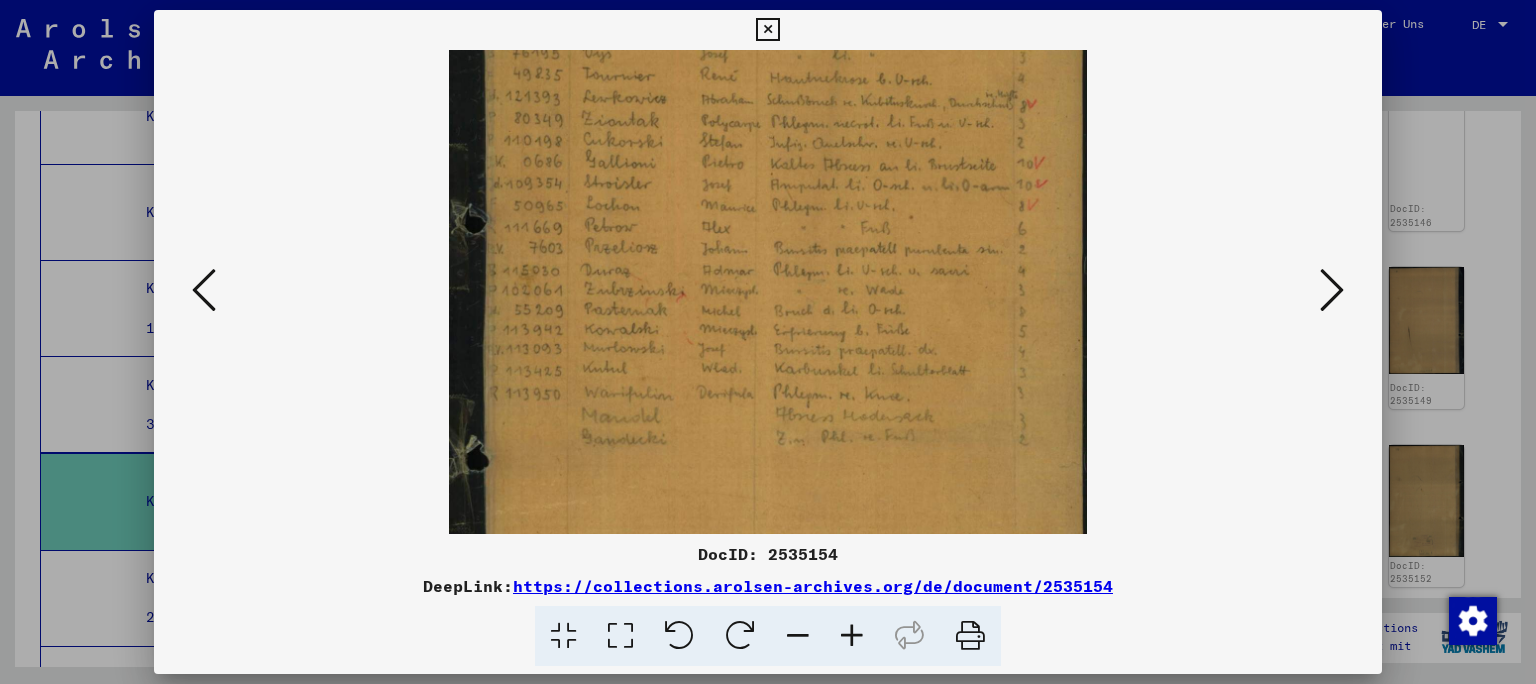 drag, startPoint x: 690, startPoint y: 372, endPoint x: 633, endPoint y: 222, distance: 160.46495 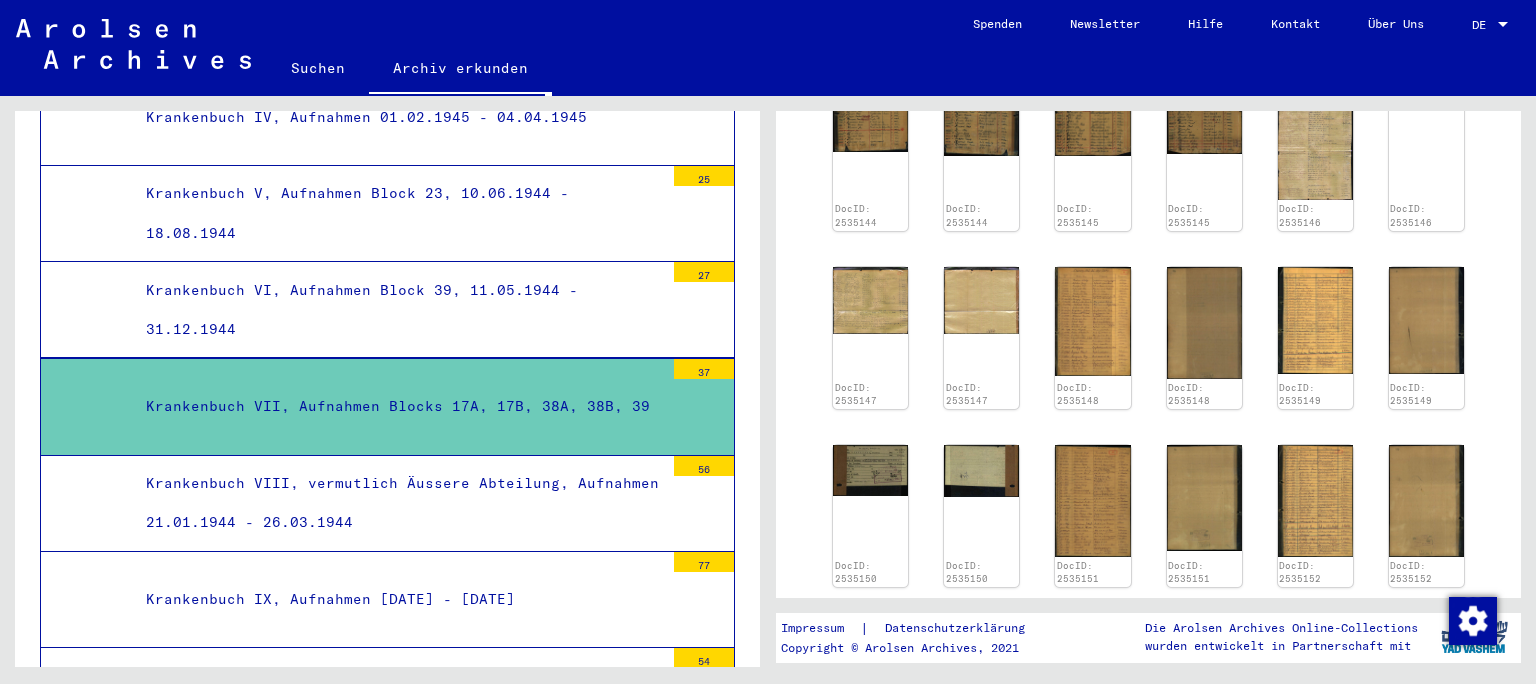 scroll, scrollTop: 3238, scrollLeft: 0, axis: vertical 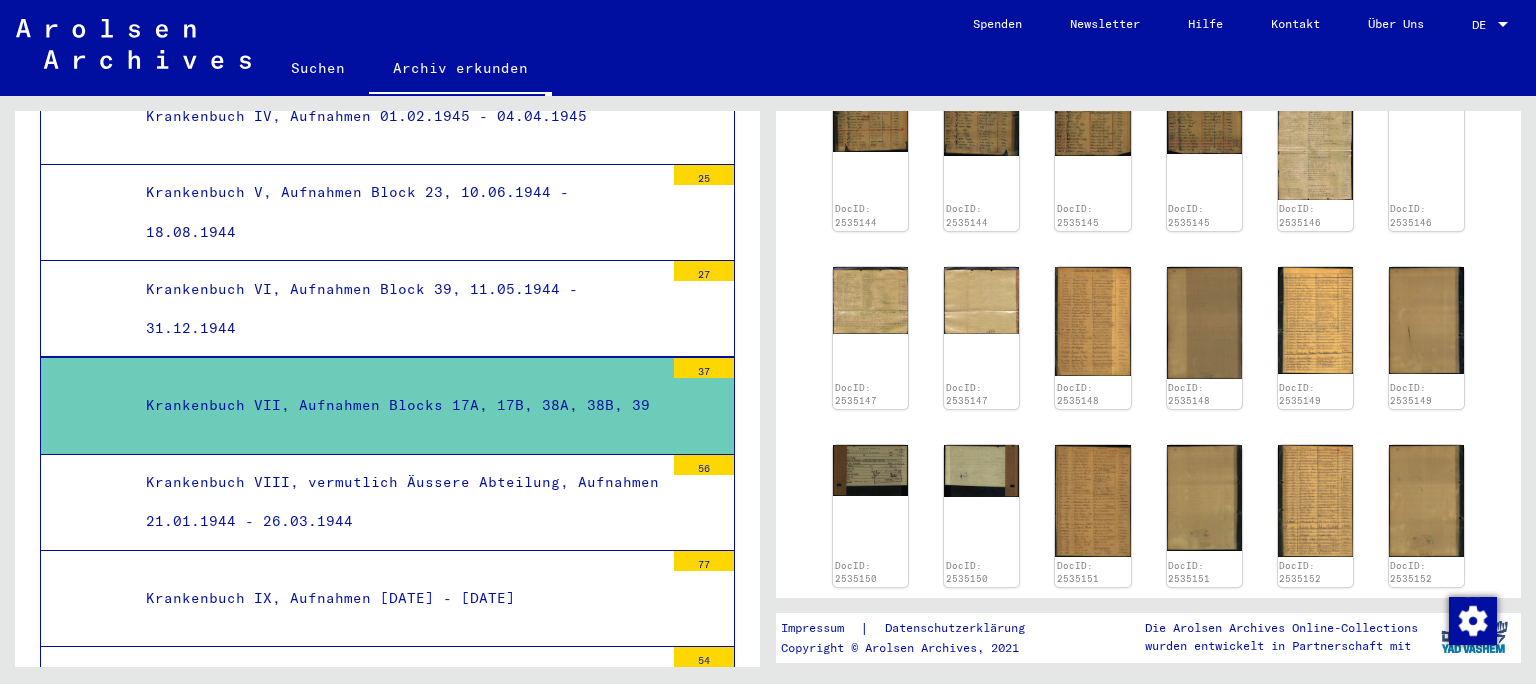 click on "Krankenbuch VIII, vermutlich Äussere Abteilung, Aufnahmen 21.01.1944 -      26.03.1944" at bounding box center (397, 502) 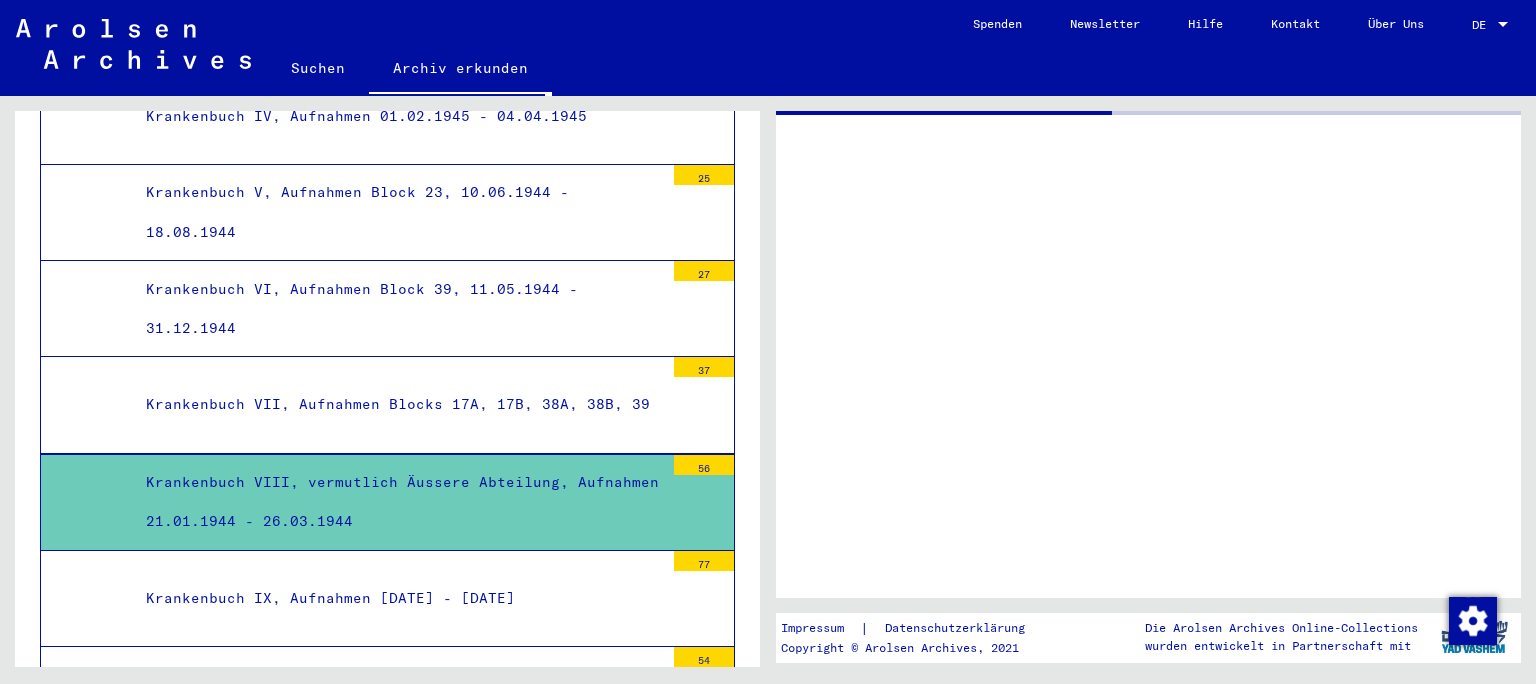 scroll, scrollTop: 0, scrollLeft: 0, axis: both 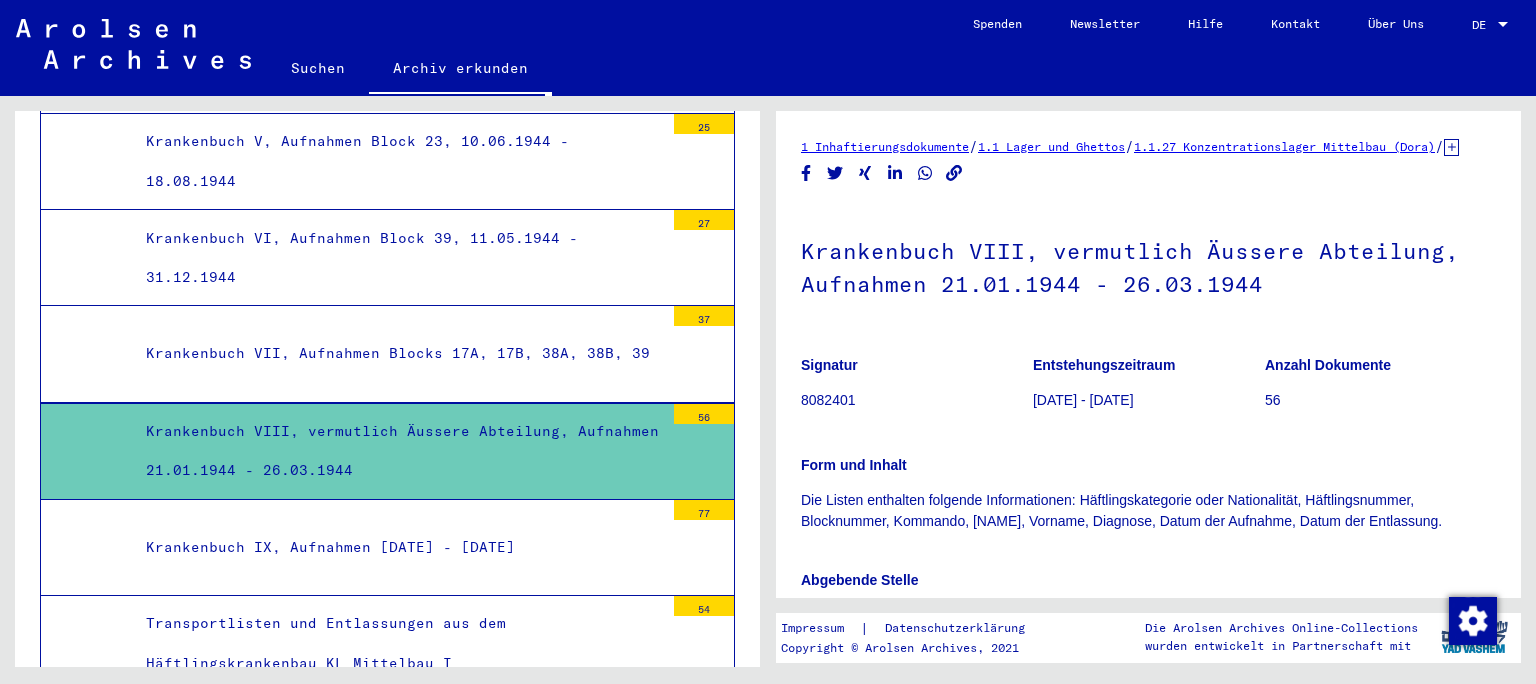 click on "Krankenbuch IX, Aufnahmen [DATE] - [DATE]" at bounding box center (397, 547) 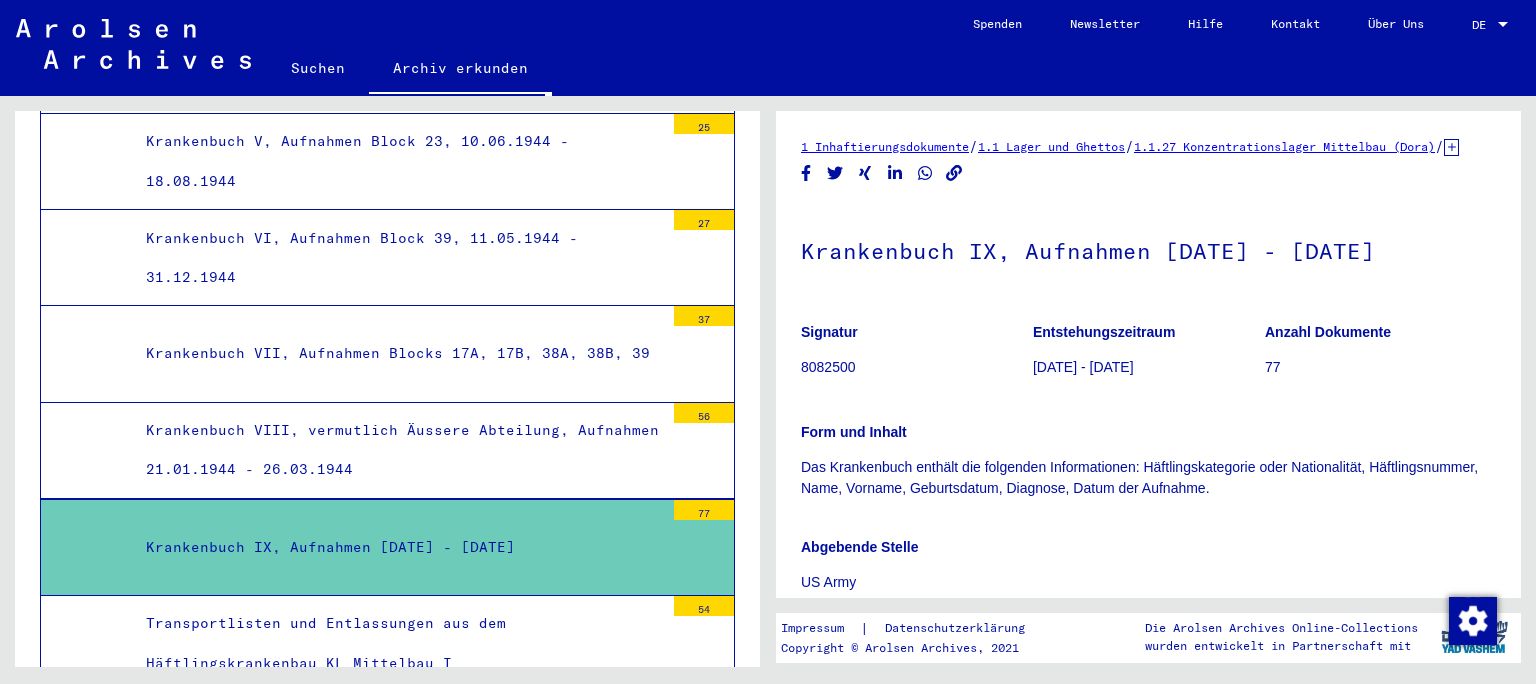 scroll, scrollTop: 434, scrollLeft: 0, axis: vertical 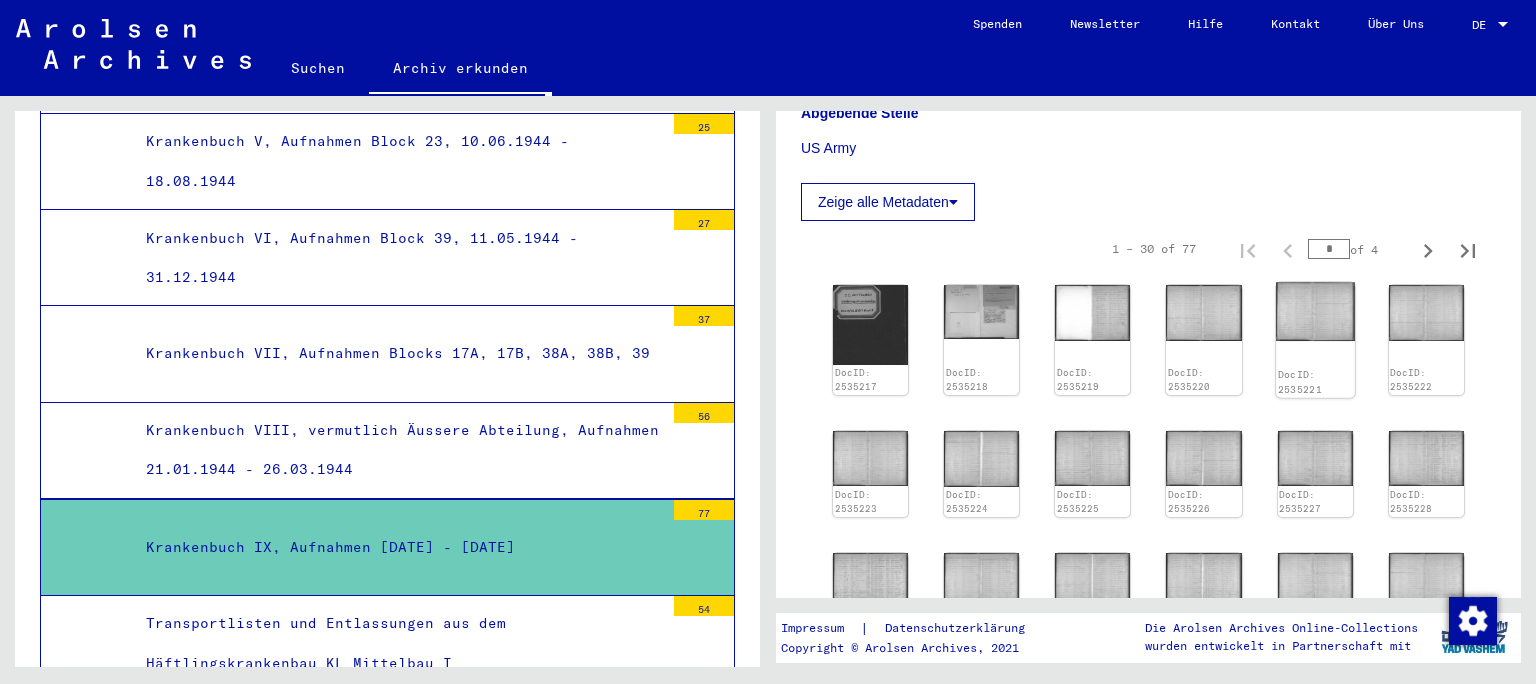 click 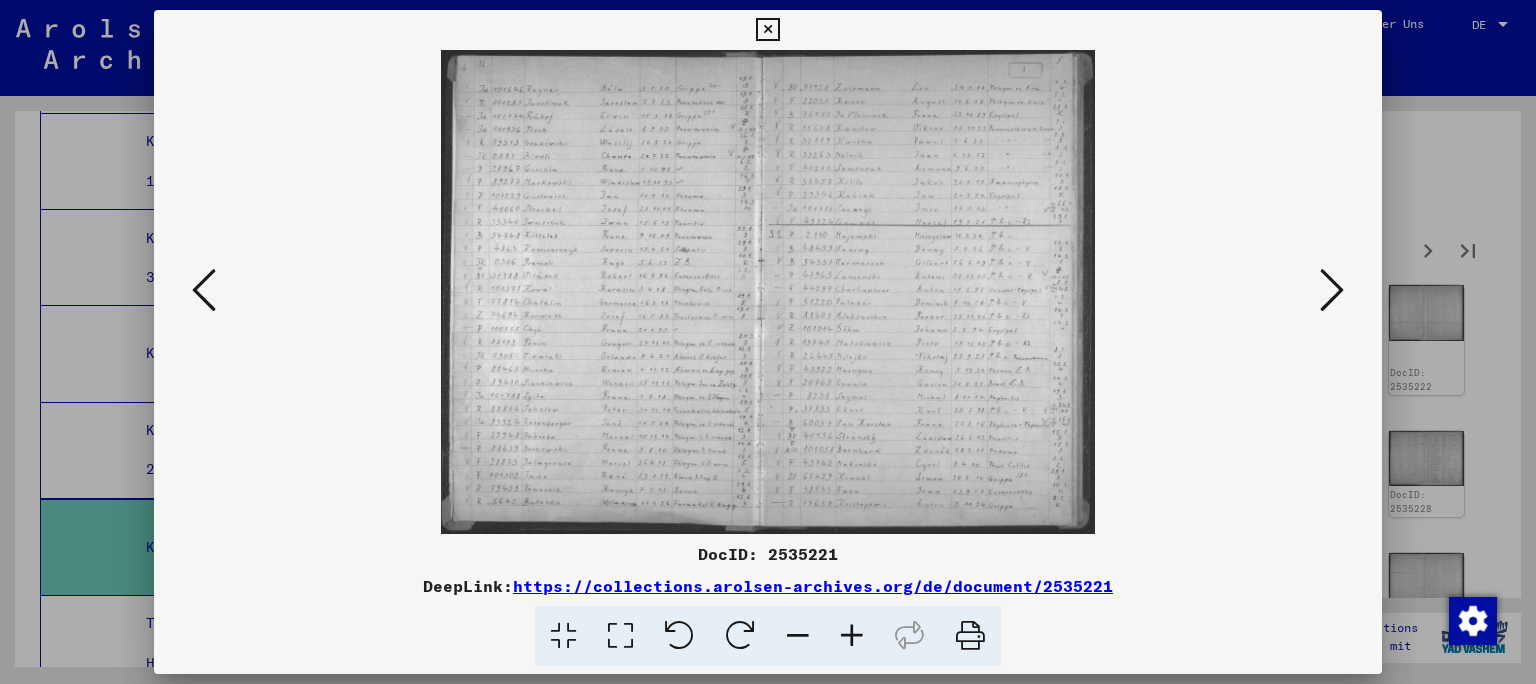 click at bounding box center (852, 636) 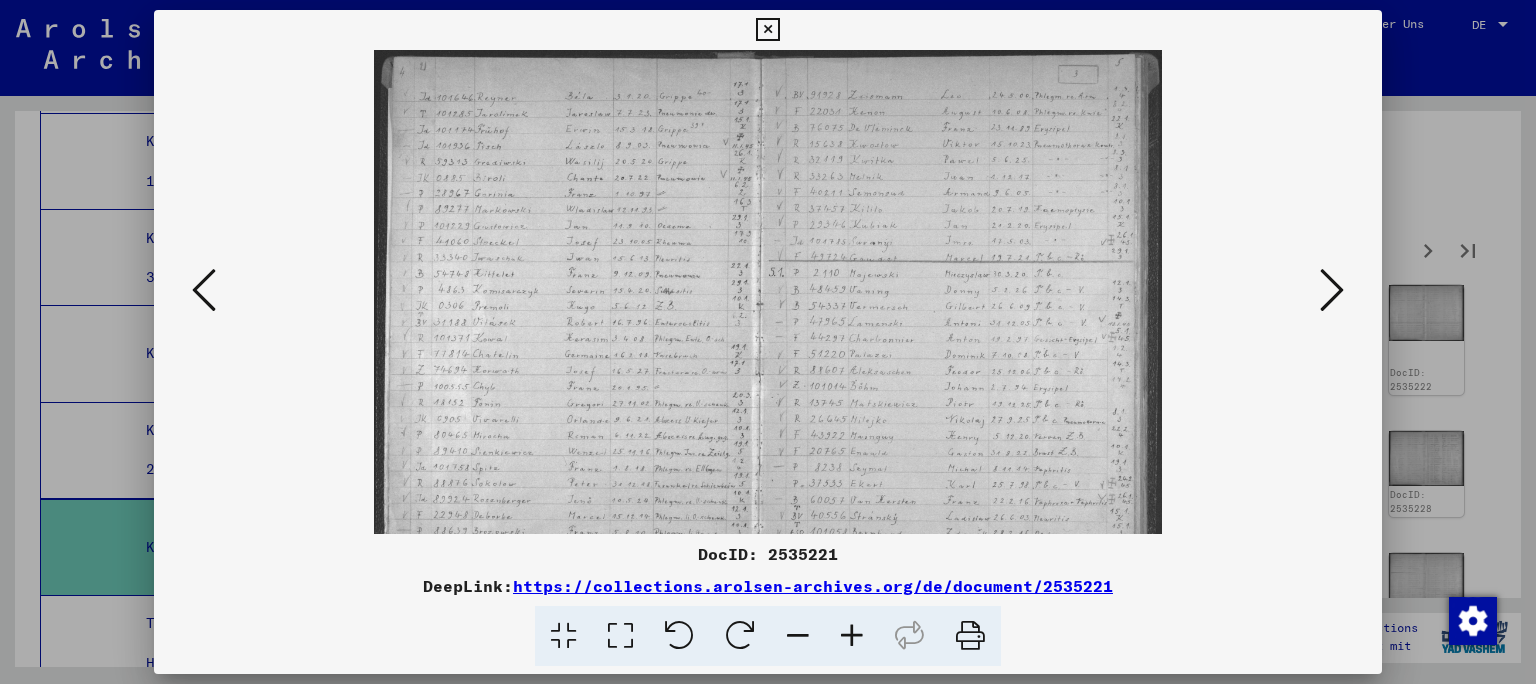 click at bounding box center (852, 636) 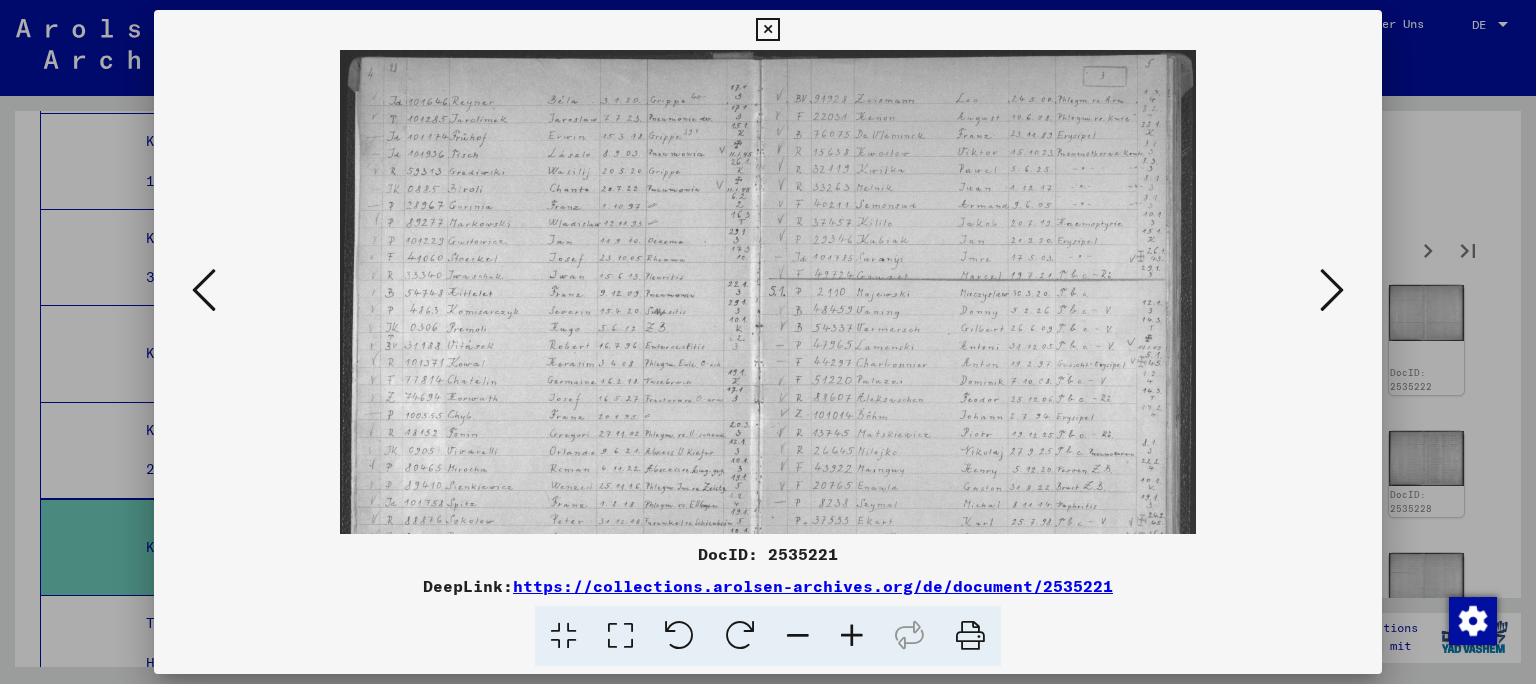 click at bounding box center (852, 636) 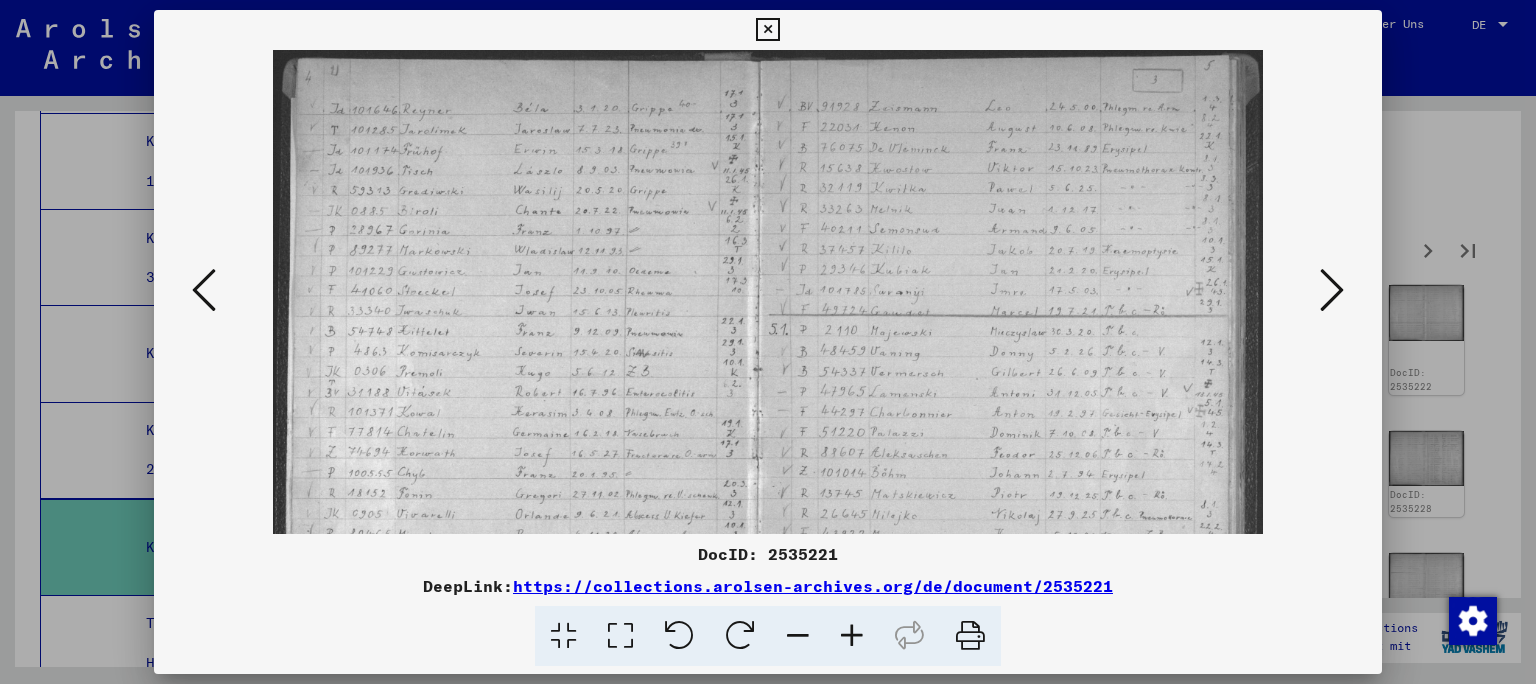 click at bounding box center [852, 636] 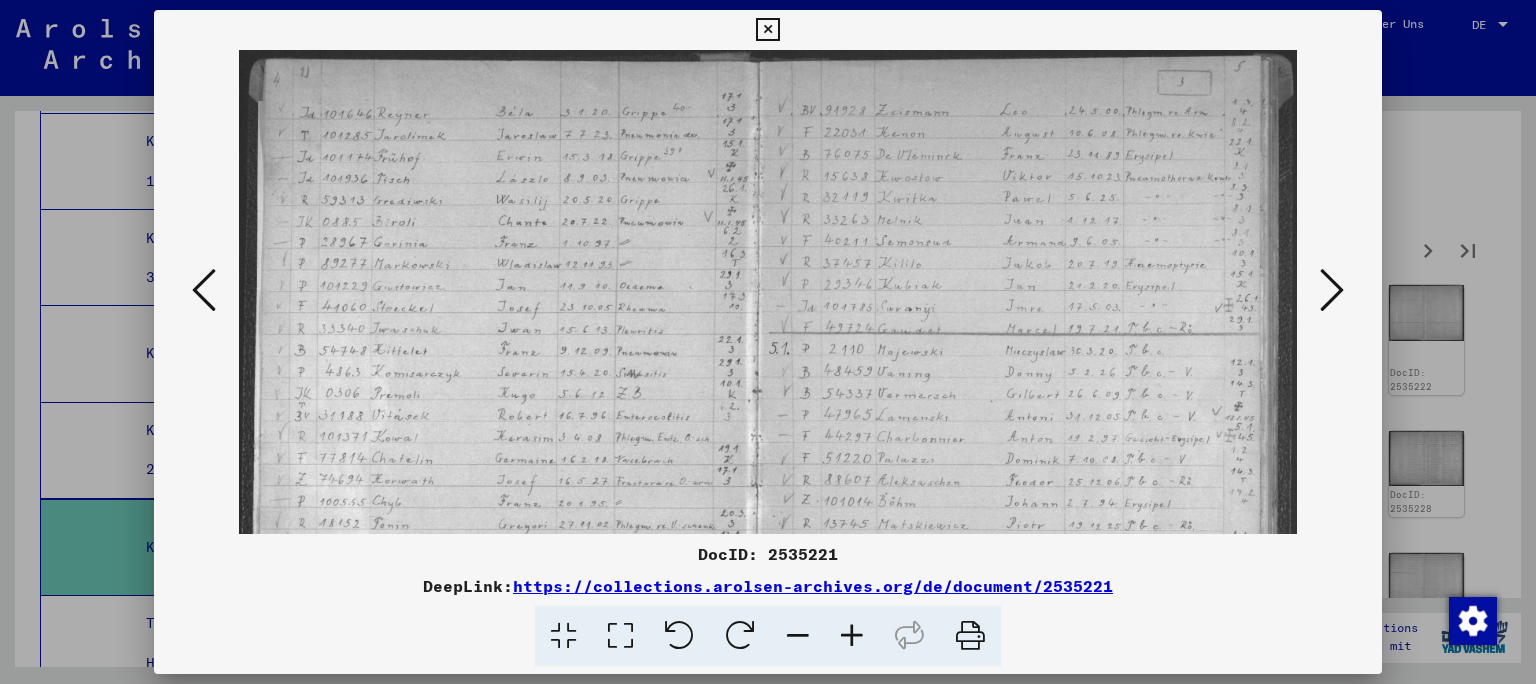 click at bounding box center [852, 636] 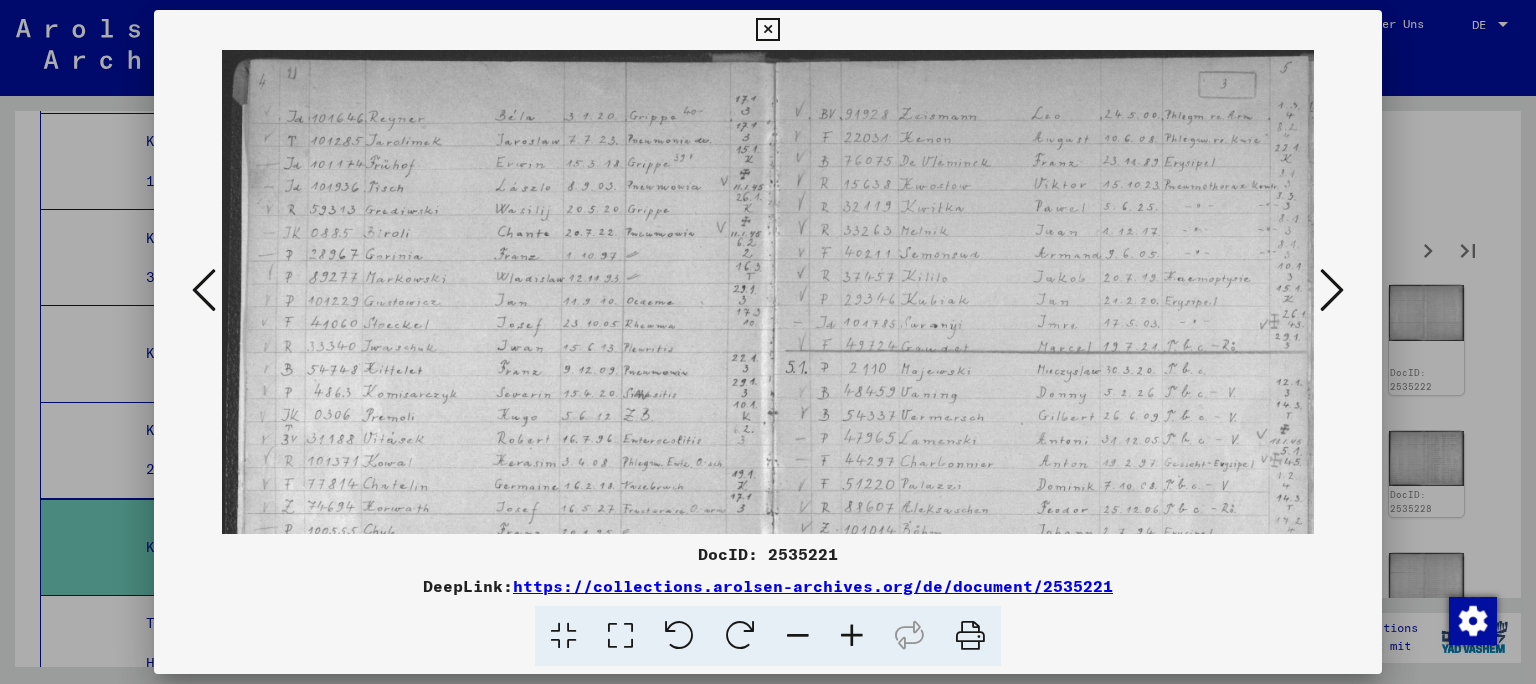 click at bounding box center (852, 636) 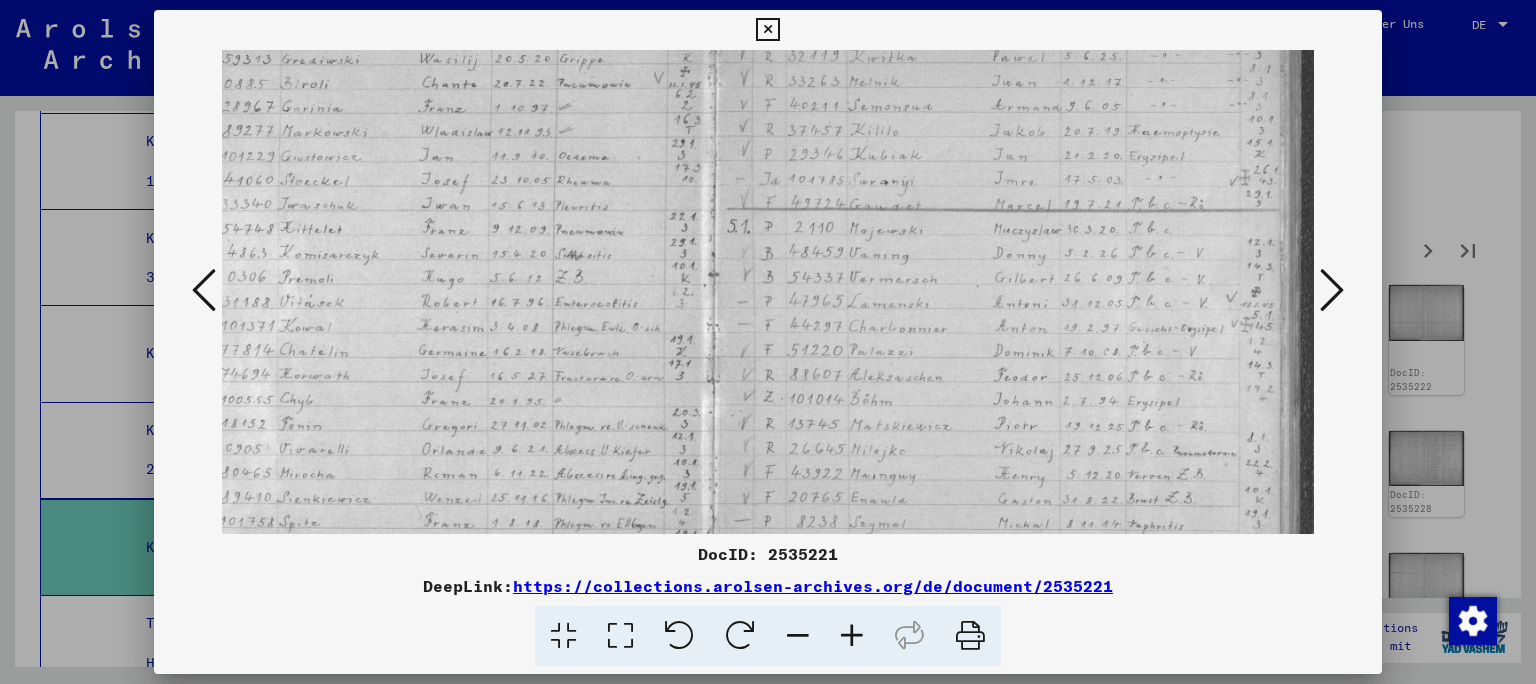 drag, startPoint x: 619, startPoint y: 375, endPoint x: 434, endPoint y: 215, distance: 244.59149 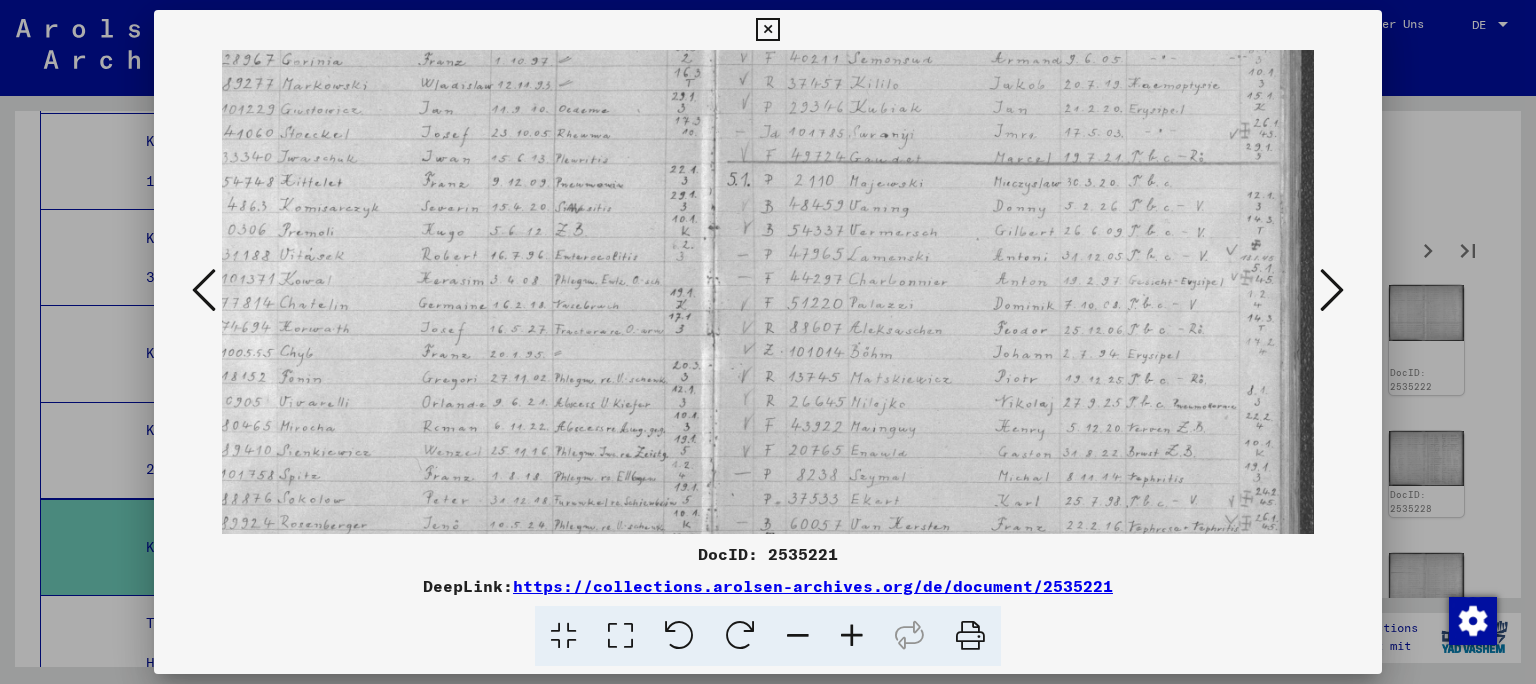 scroll, scrollTop: 209, scrollLeft: 92, axis: both 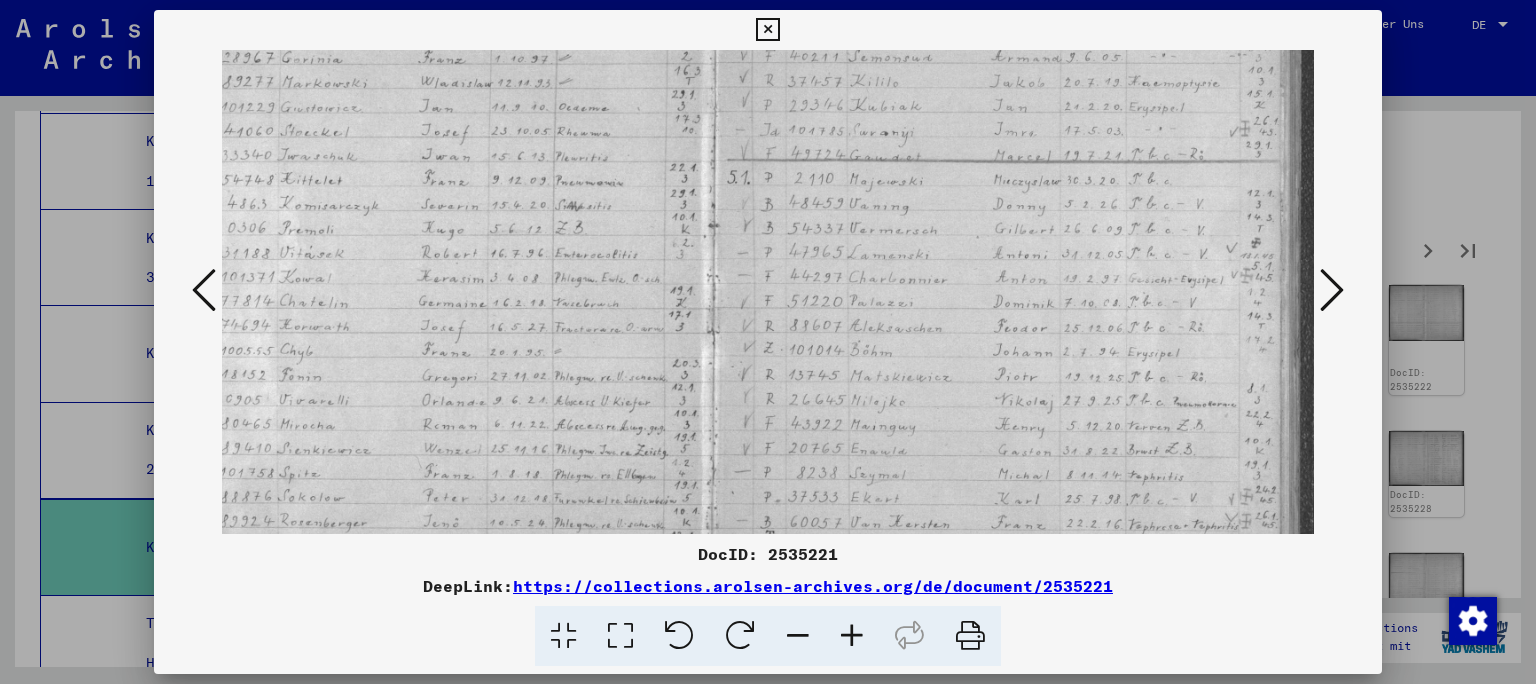 drag, startPoint x: 775, startPoint y: 277, endPoint x: 580, endPoint y: 228, distance: 201.06218 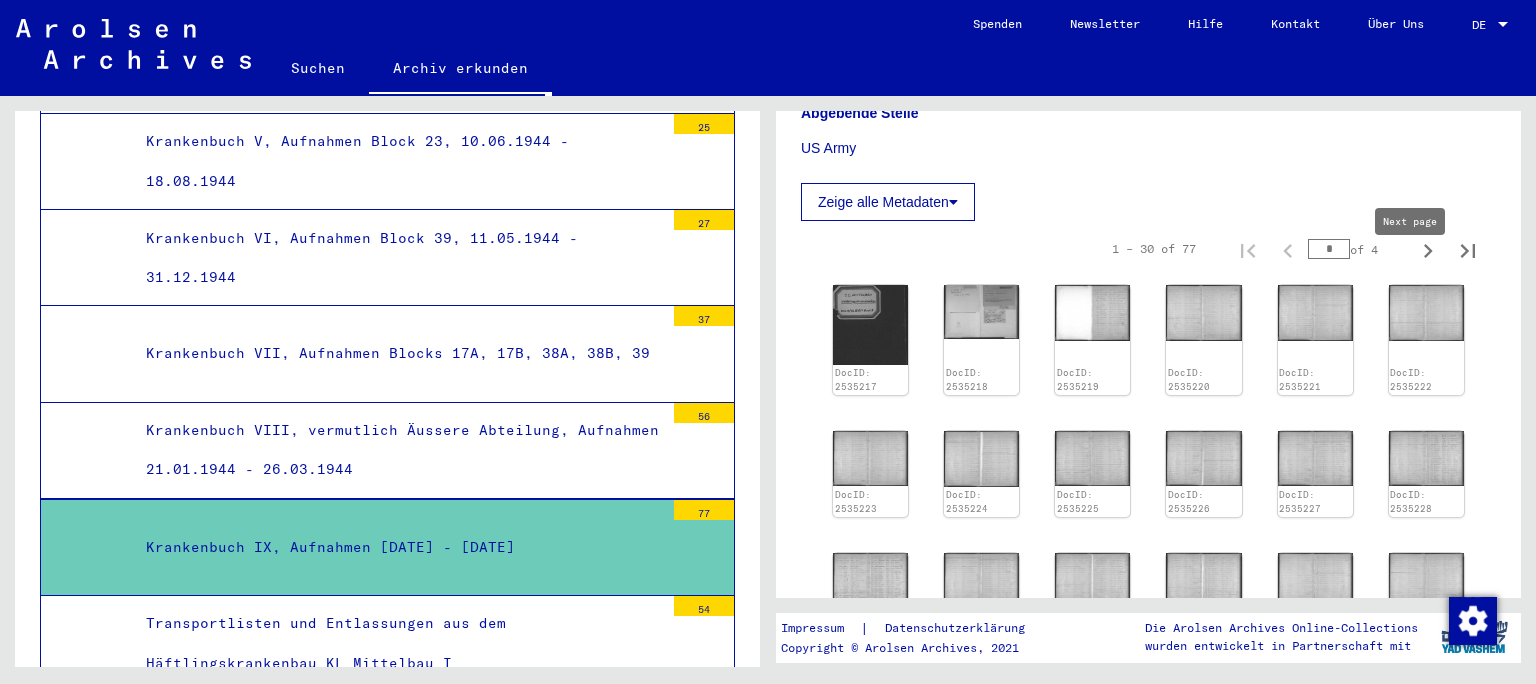 click 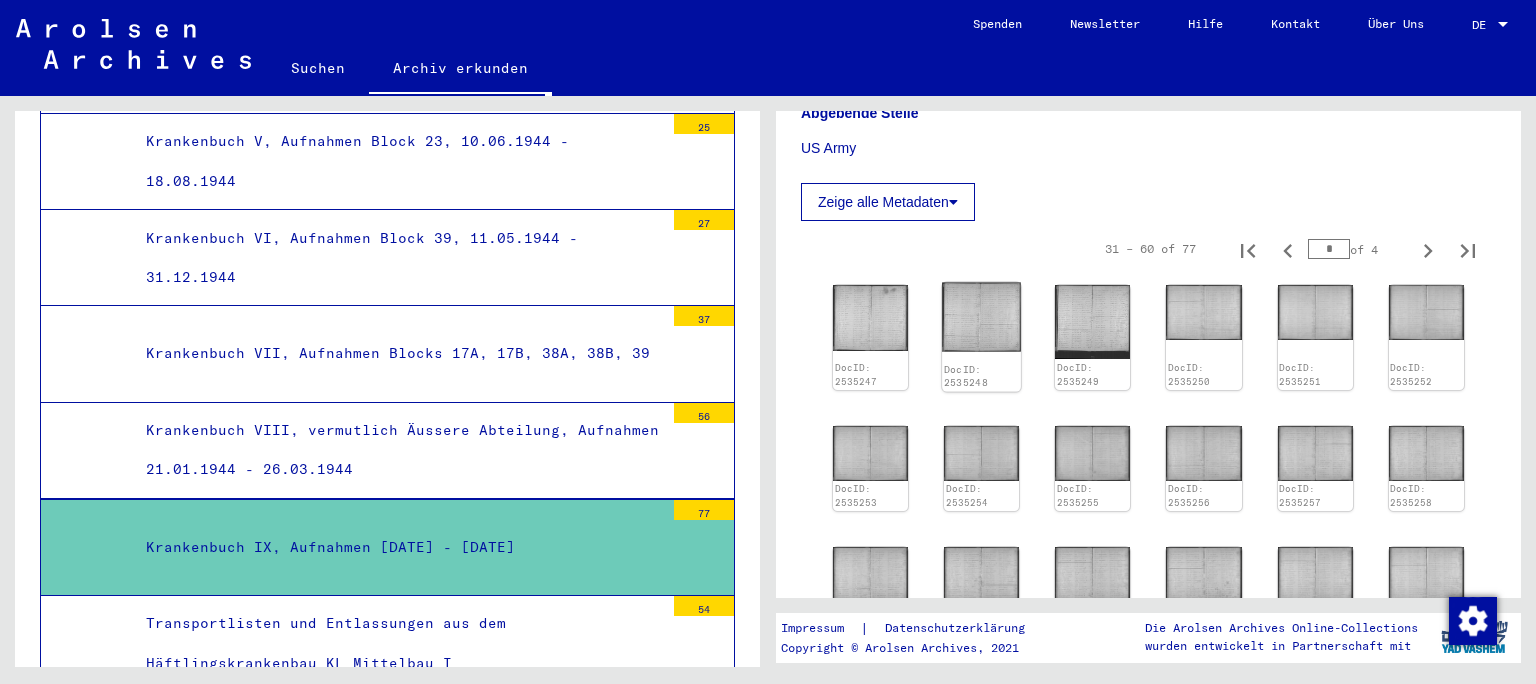 click 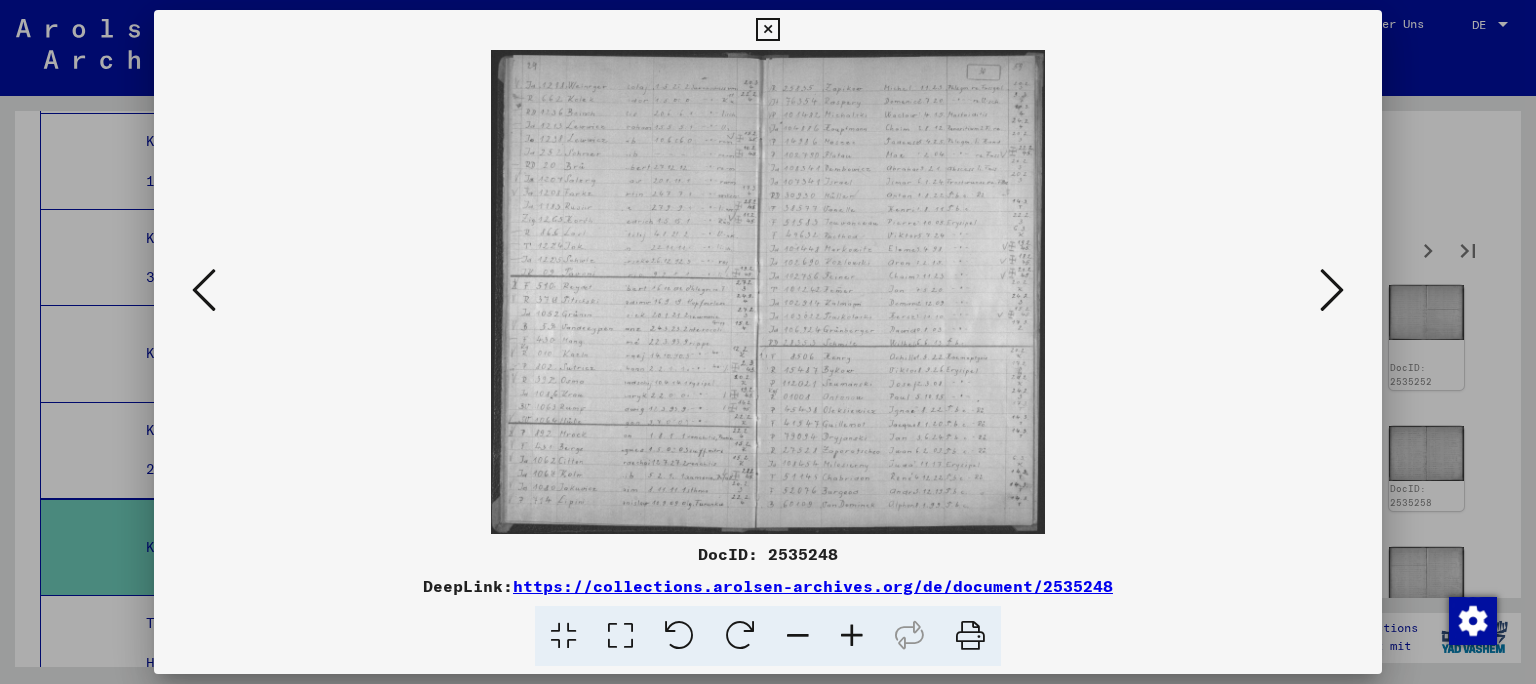 click at bounding box center [852, 636] 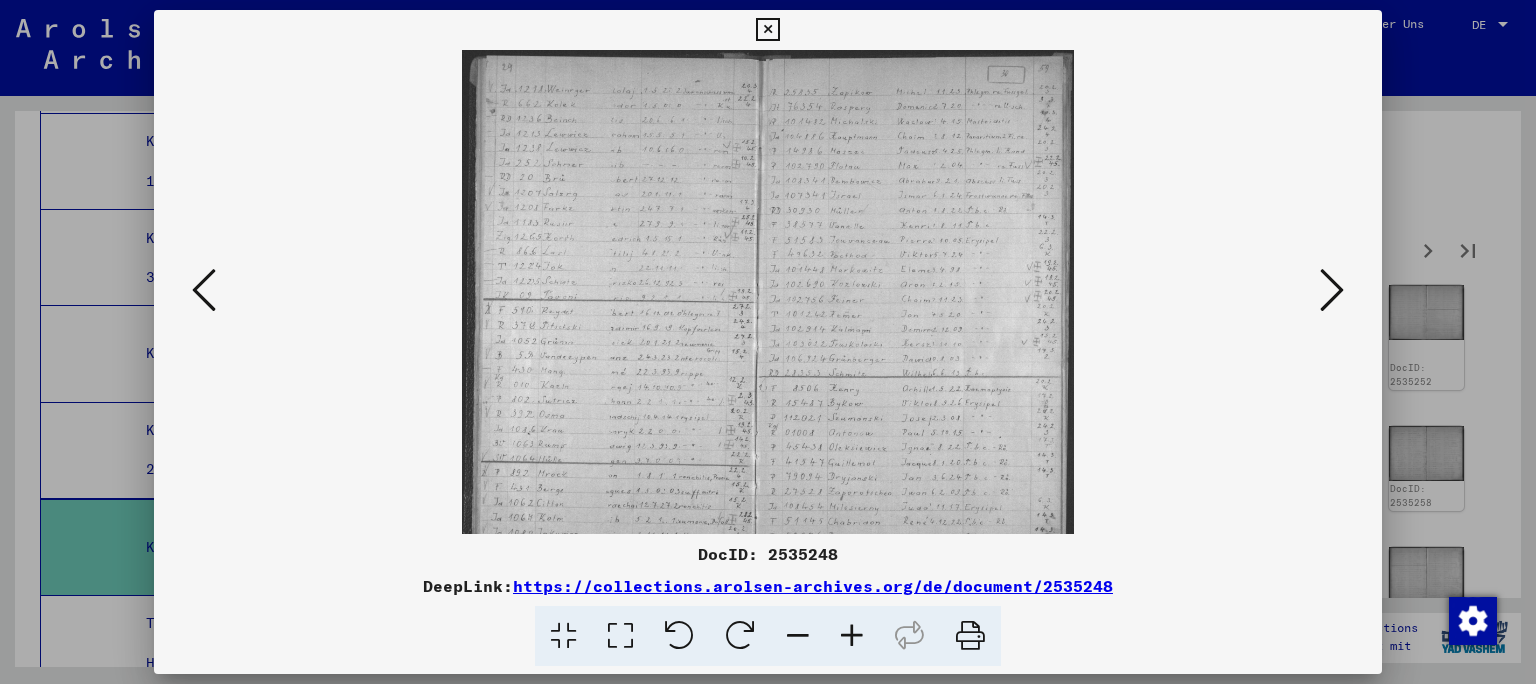 click at bounding box center [852, 636] 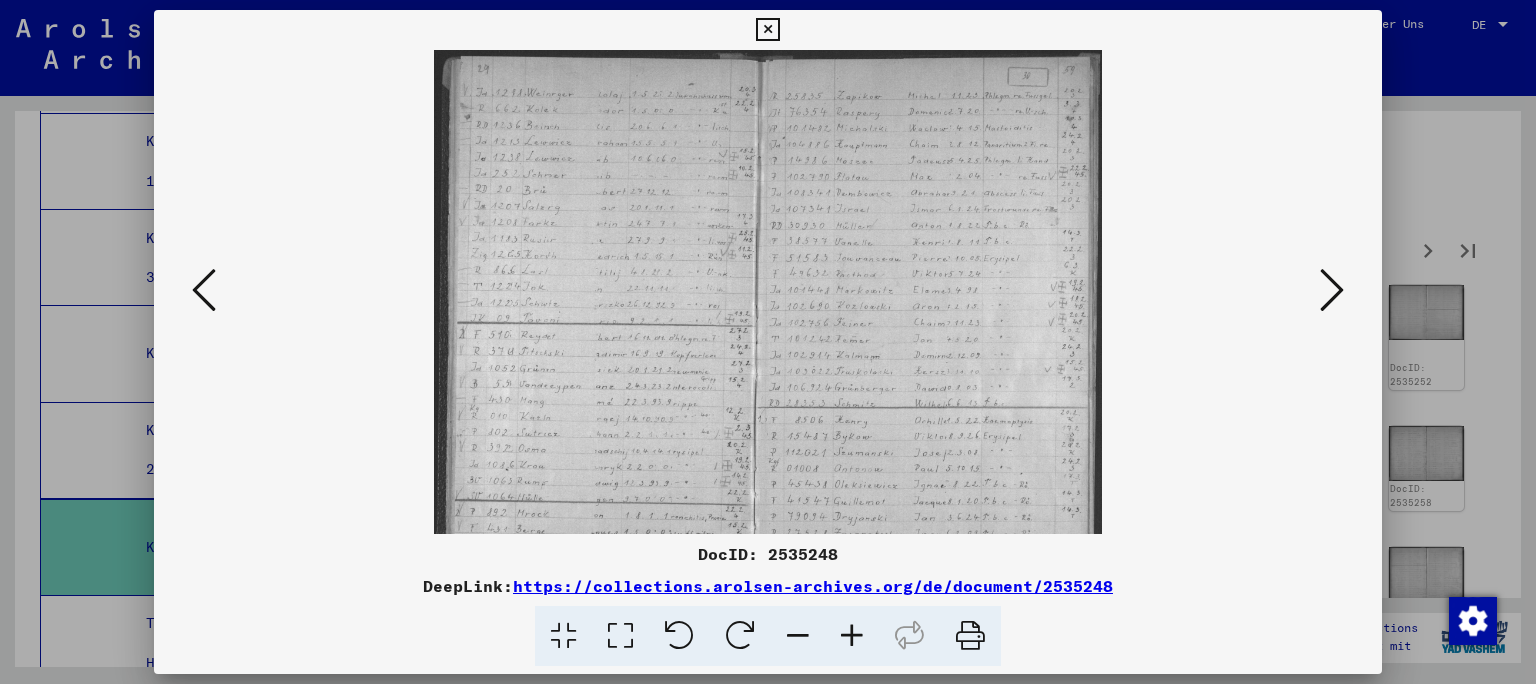 click at bounding box center (852, 636) 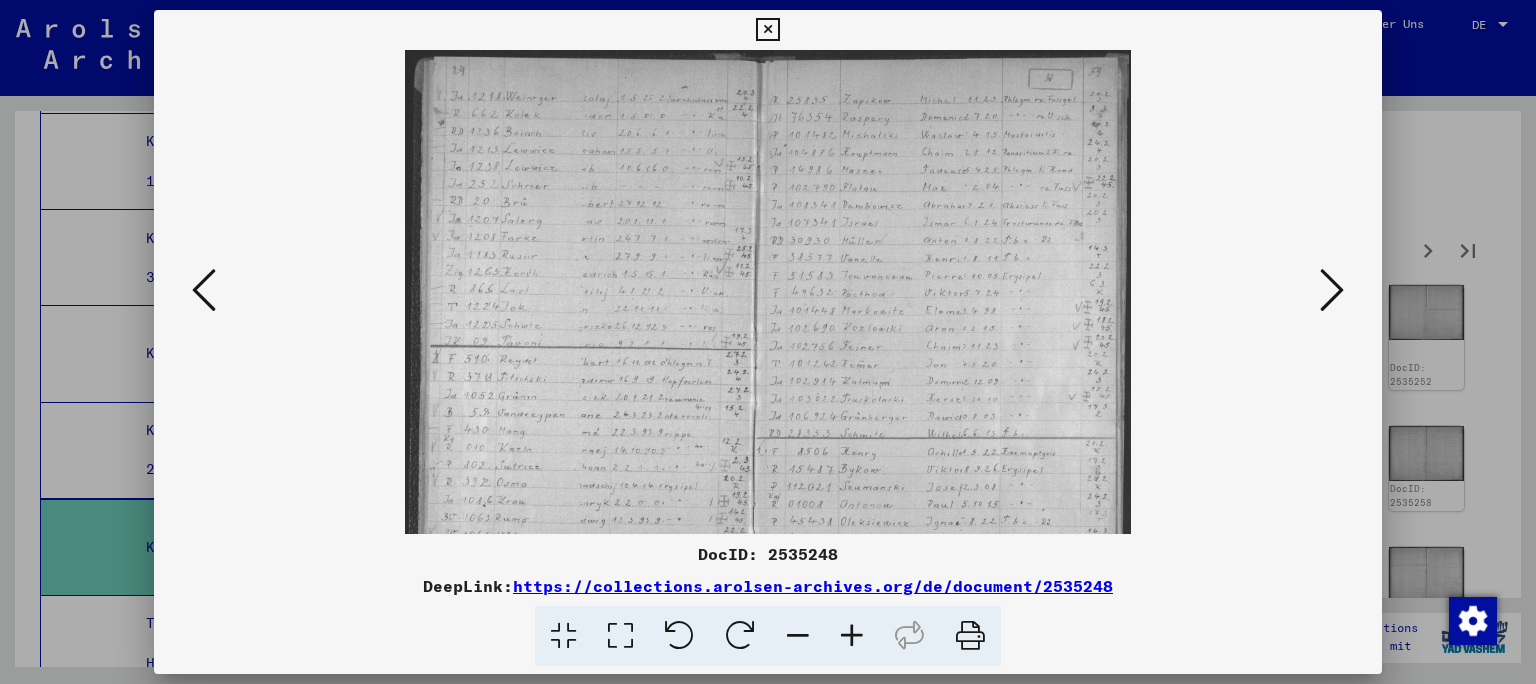 click at bounding box center (852, 636) 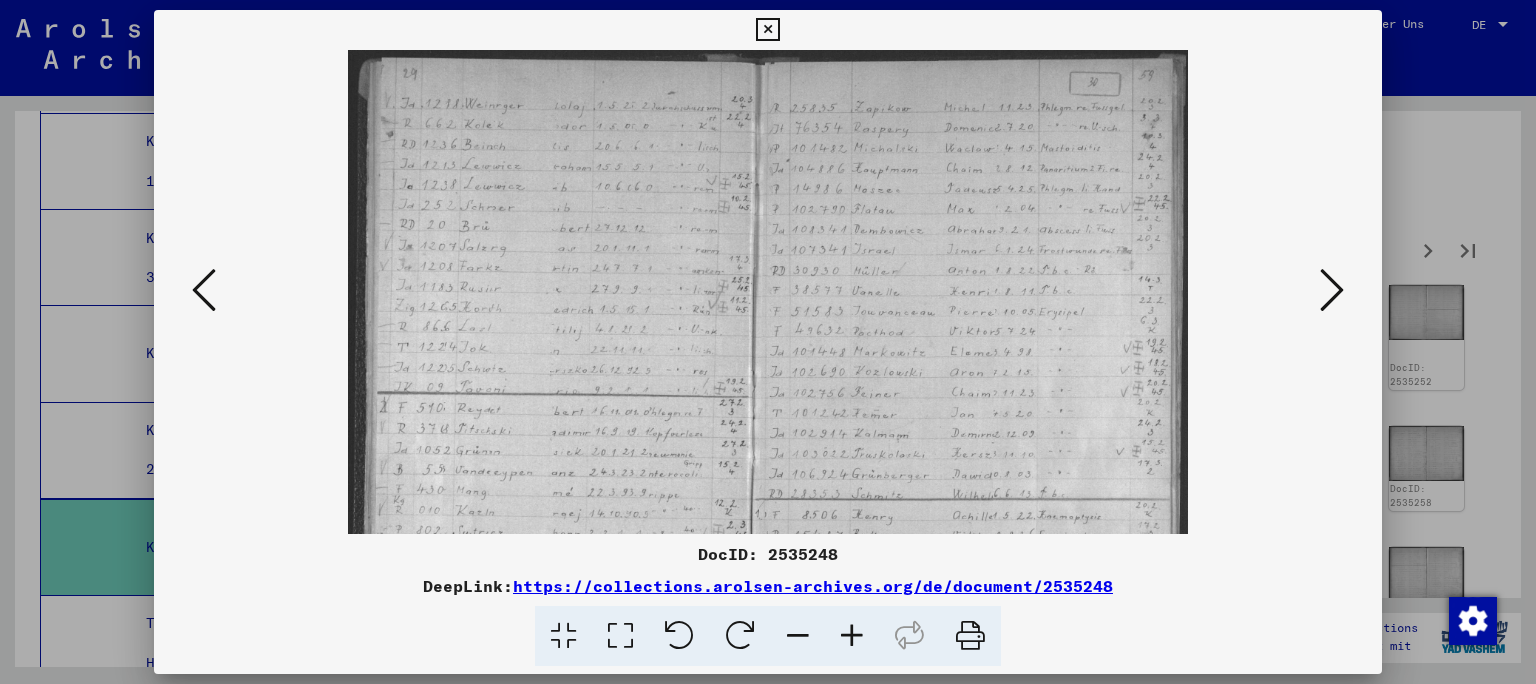click at bounding box center (852, 636) 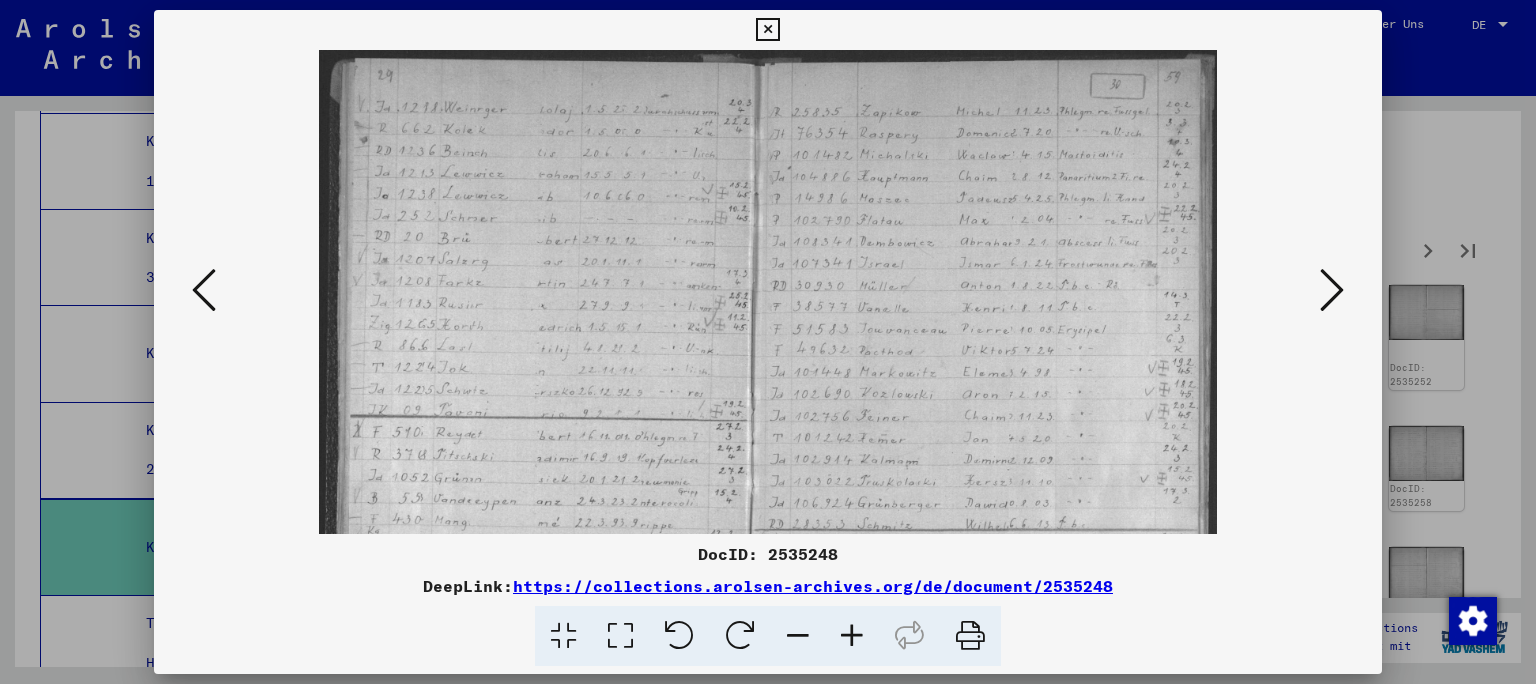 click at bounding box center (852, 636) 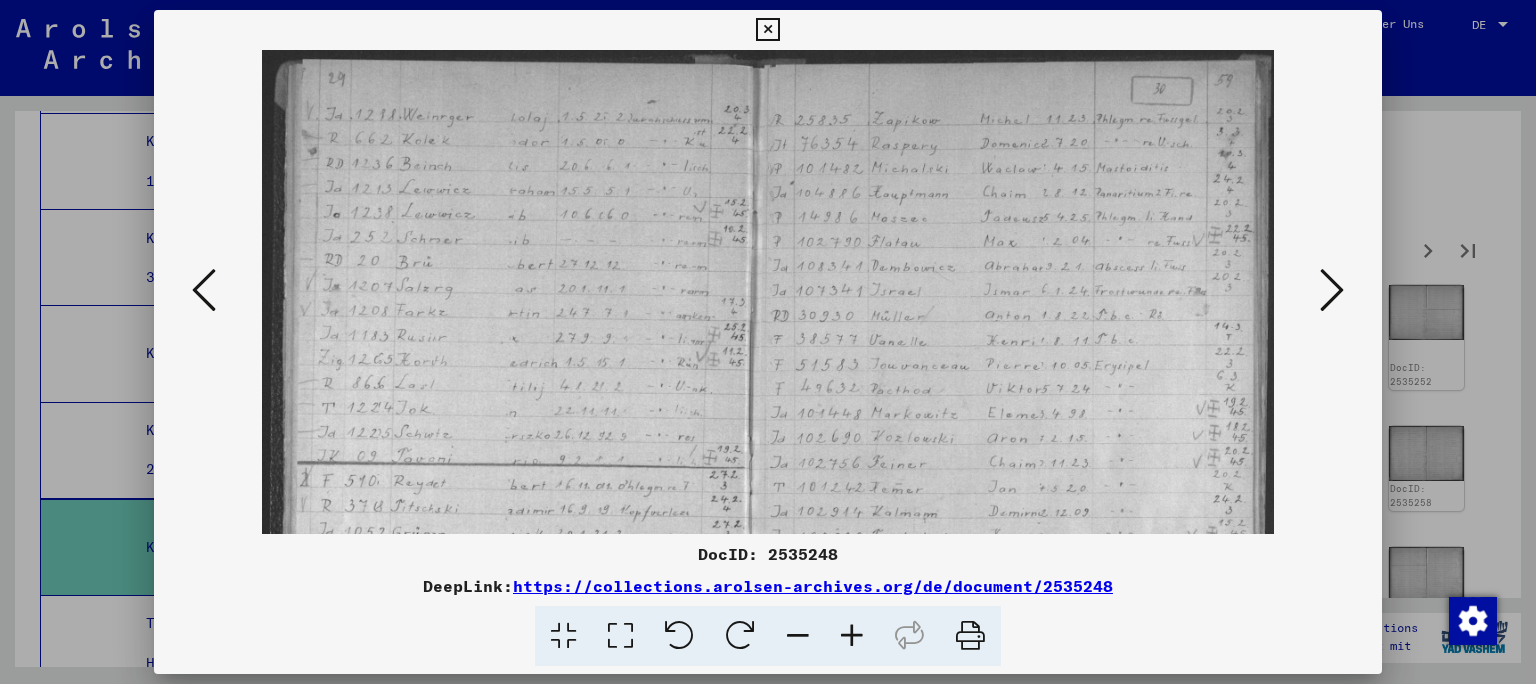 click at bounding box center [852, 636] 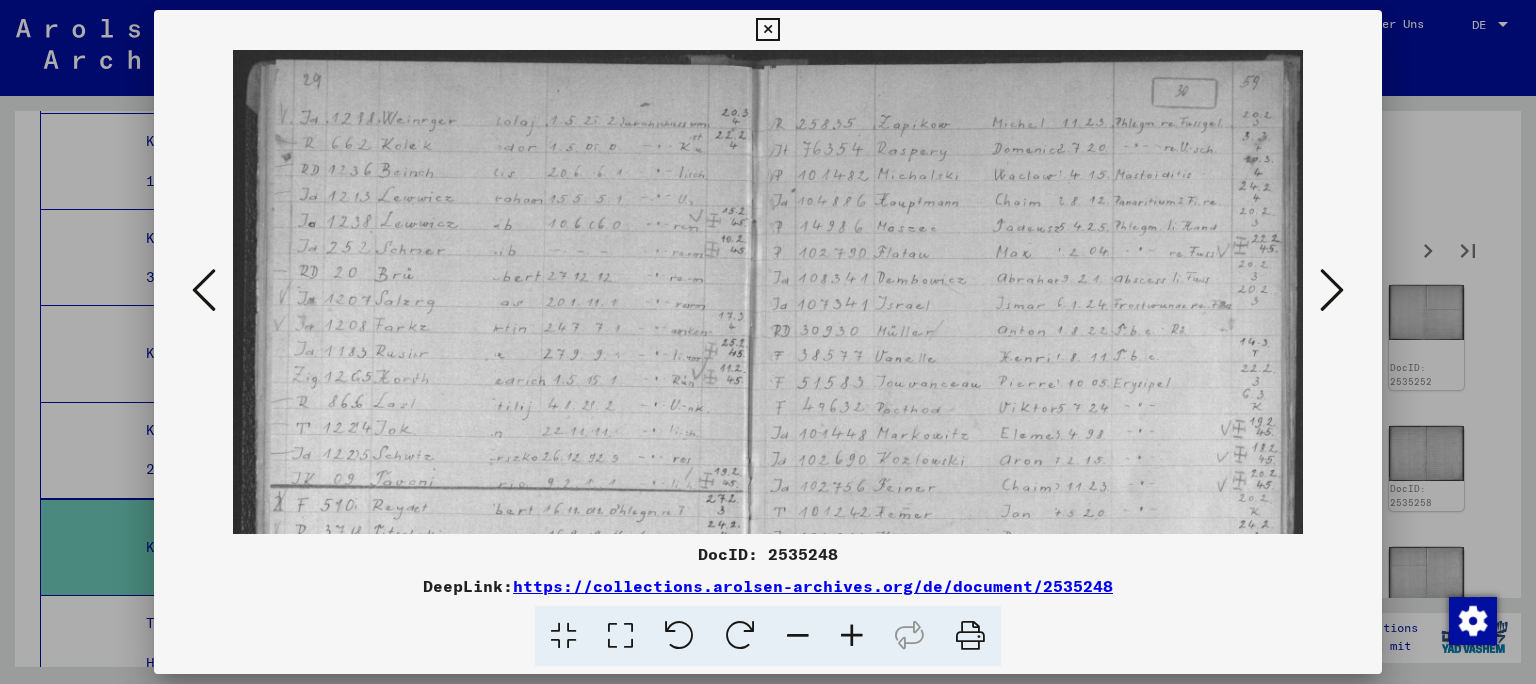 click at bounding box center (852, 636) 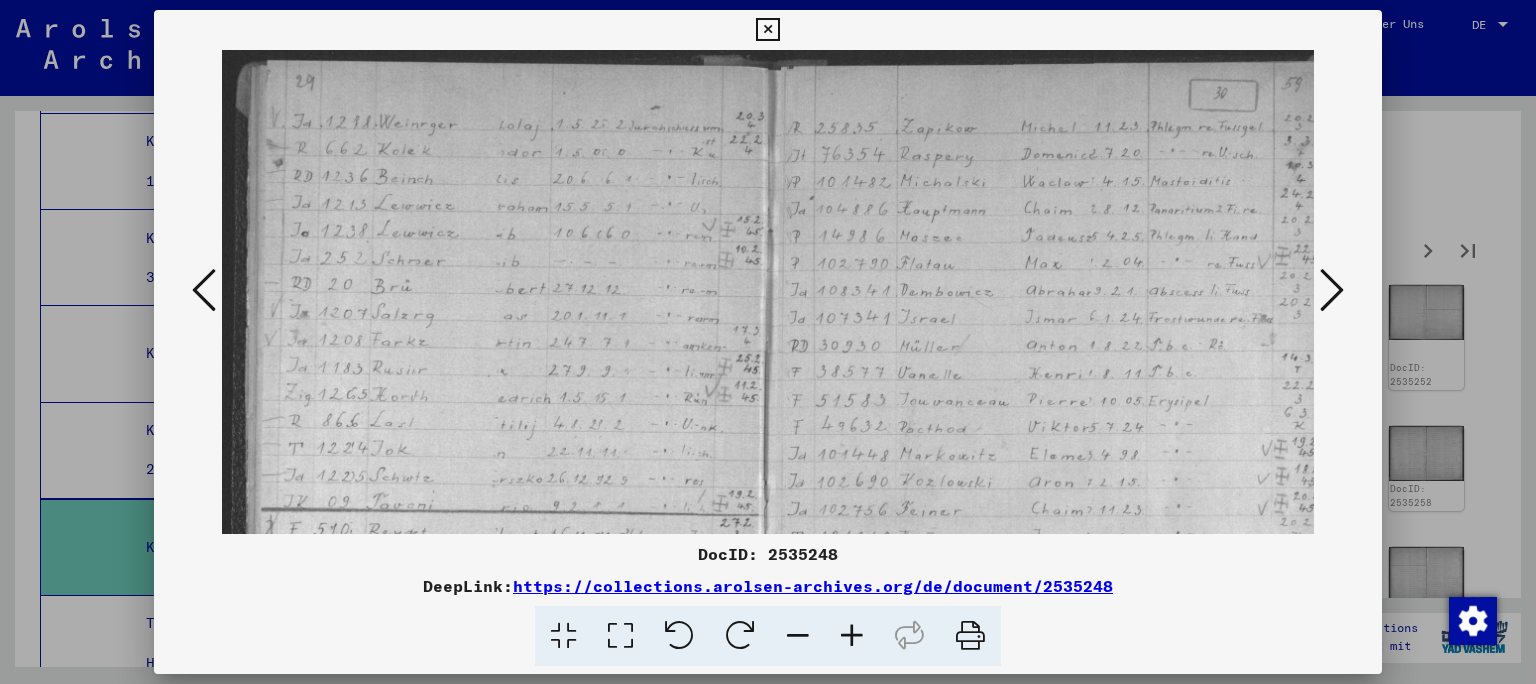click at bounding box center [852, 636] 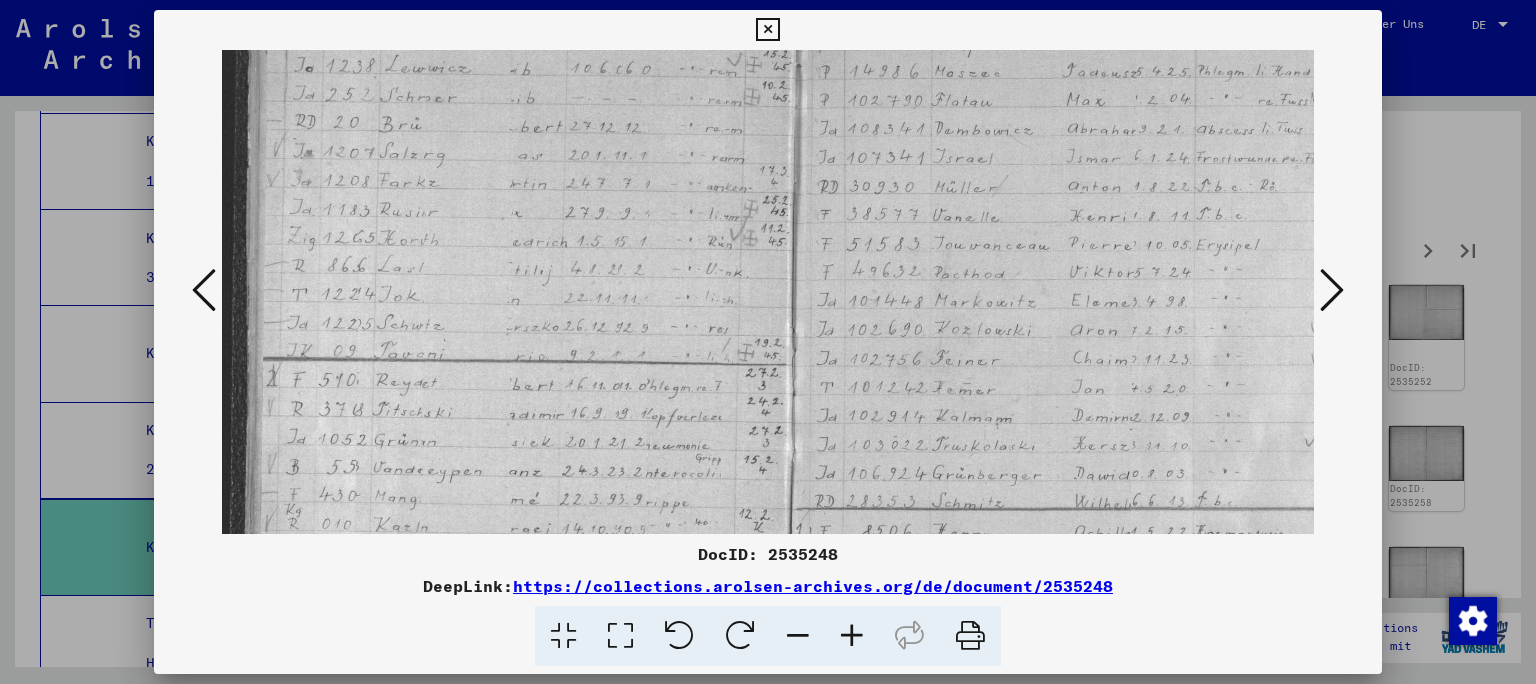 scroll, scrollTop: 180, scrollLeft: 0, axis: vertical 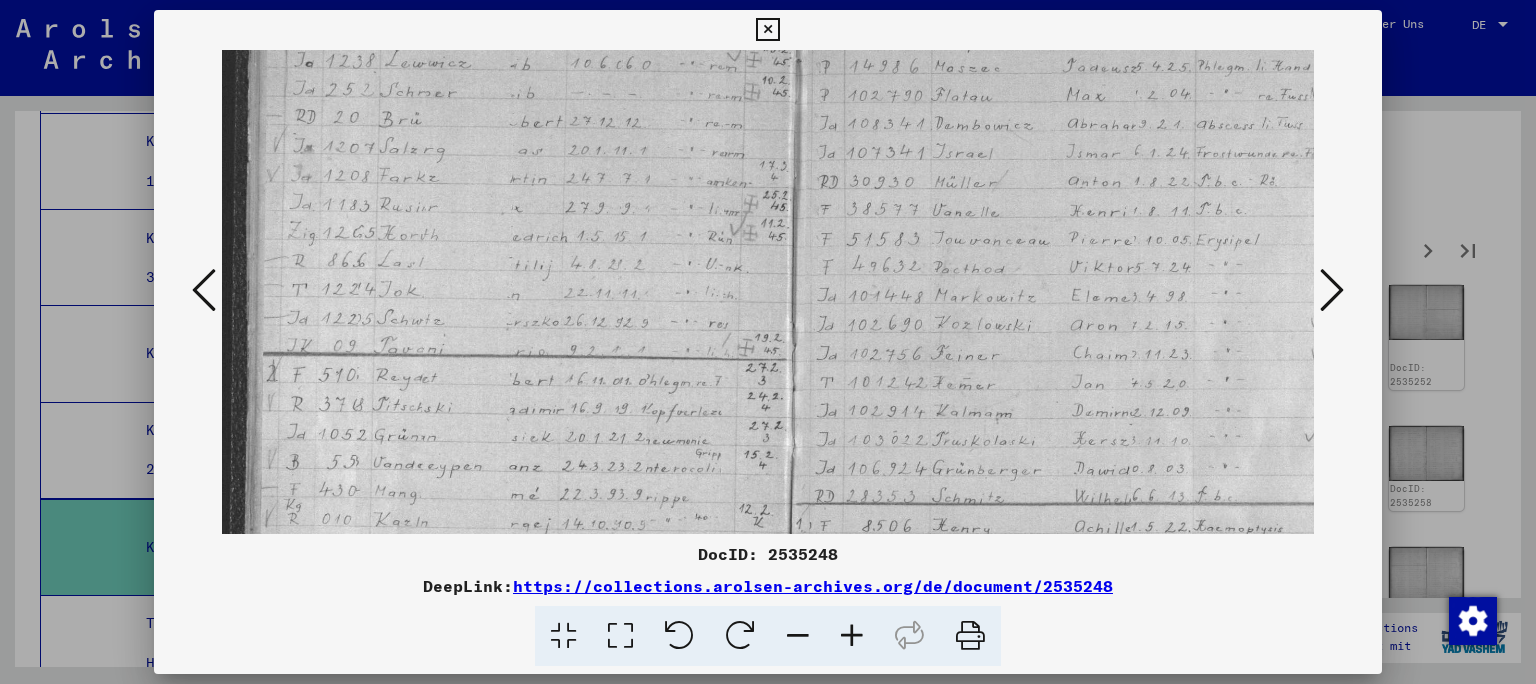 drag, startPoint x: 587, startPoint y: 330, endPoint x: 688, endPoint y: 150, distance: 206.4001 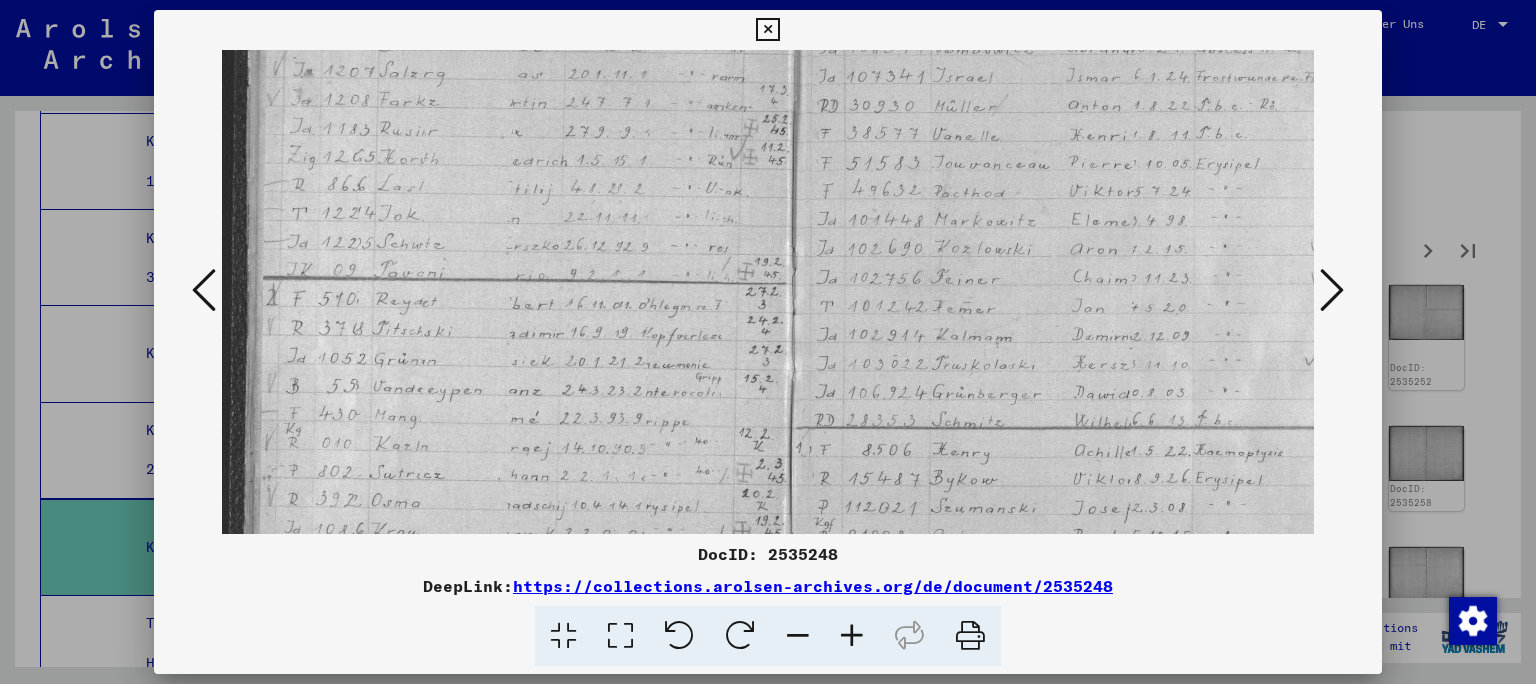 scroll, scrollTop: 259, scrollLeft: 0, axis: vertical 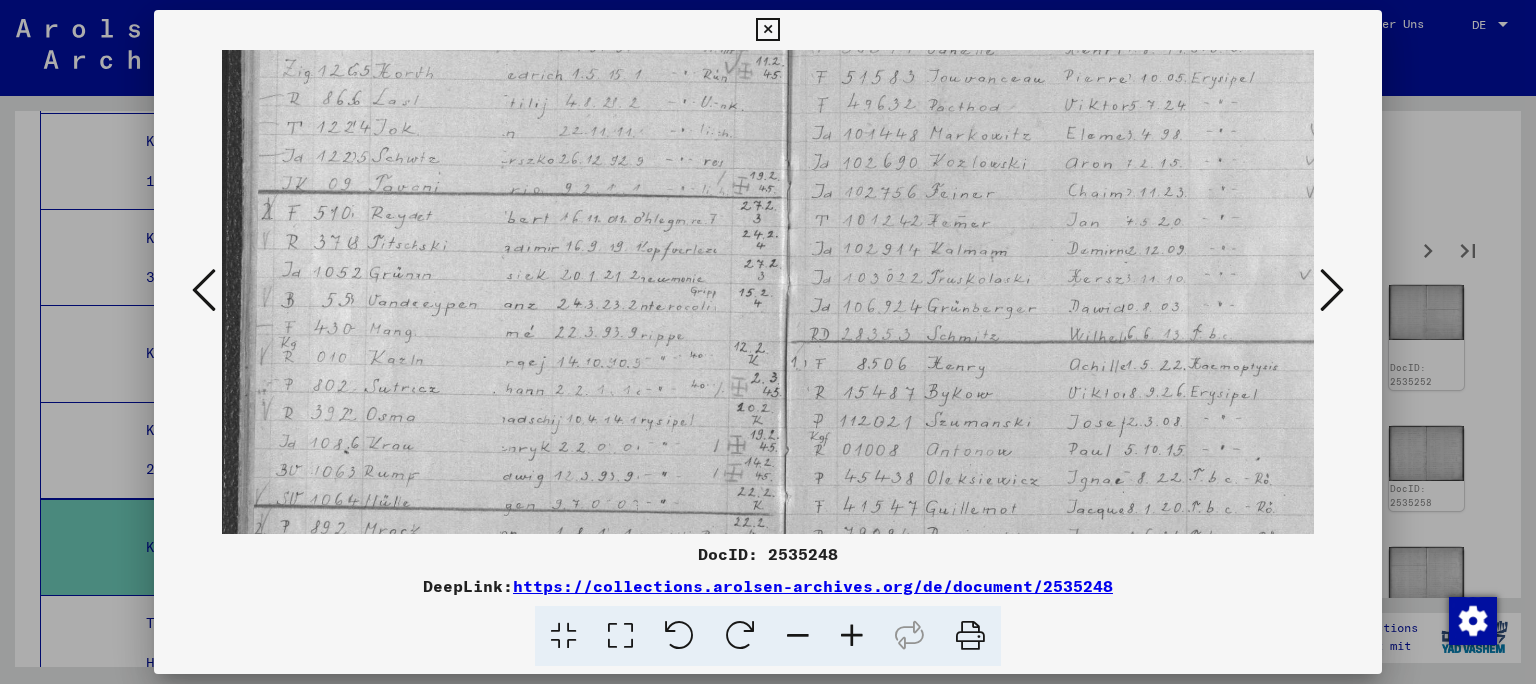 drag, startPoint x: 575, startPoint y: 355, endPoint x: 618, endPoint y: 194, distance: 166.64333 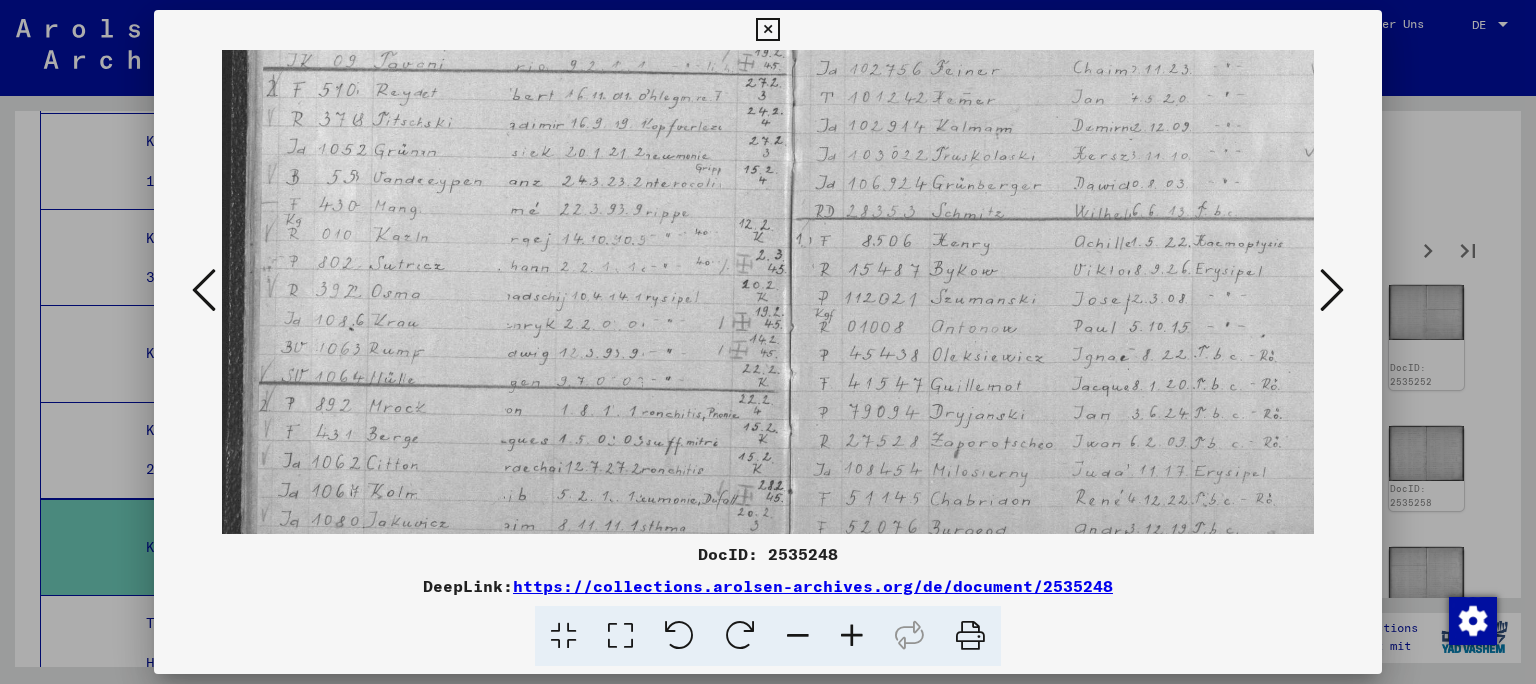 scroll, scrollTop: 471, scrollLeft: 0, axis: vertical 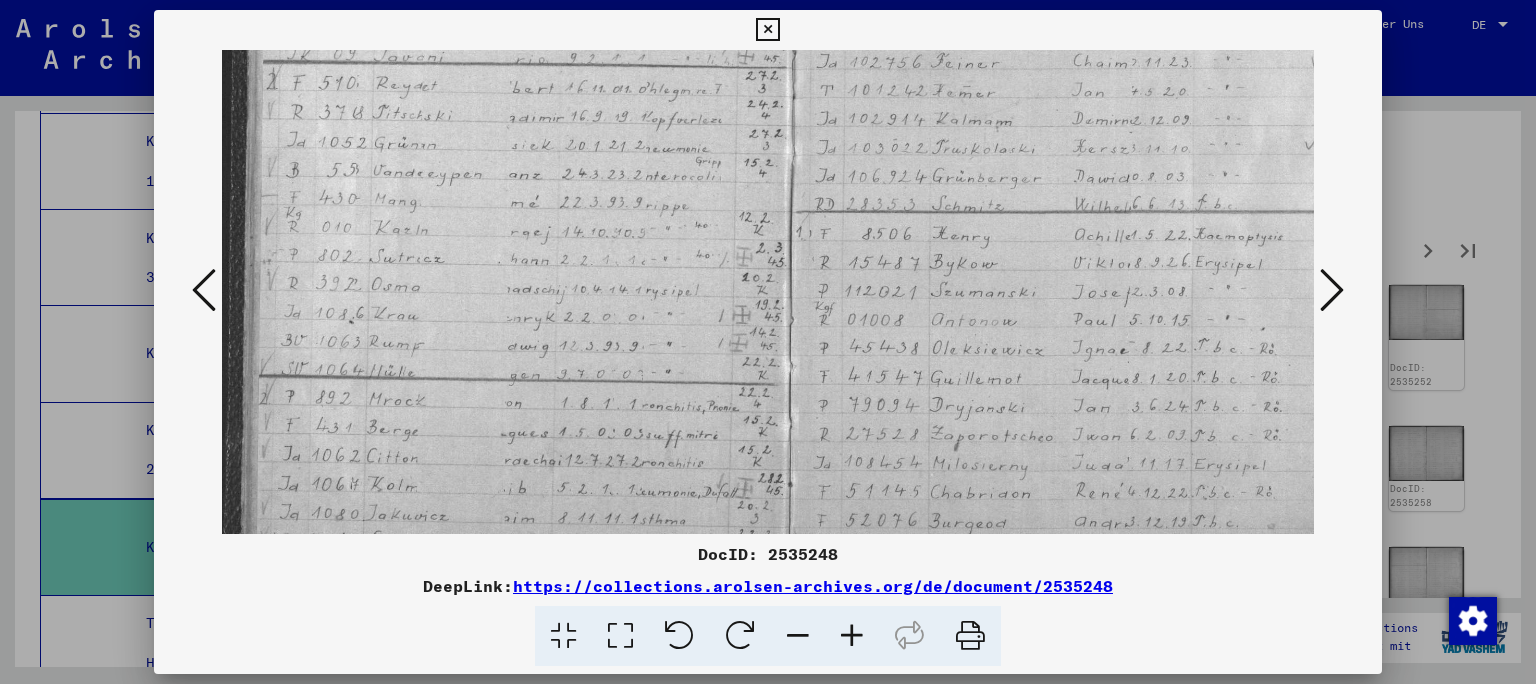 drag, startPoint x: 637, startPoint y: 358, endPoint x: 653, endPoint y: 227, distance: 131.97348 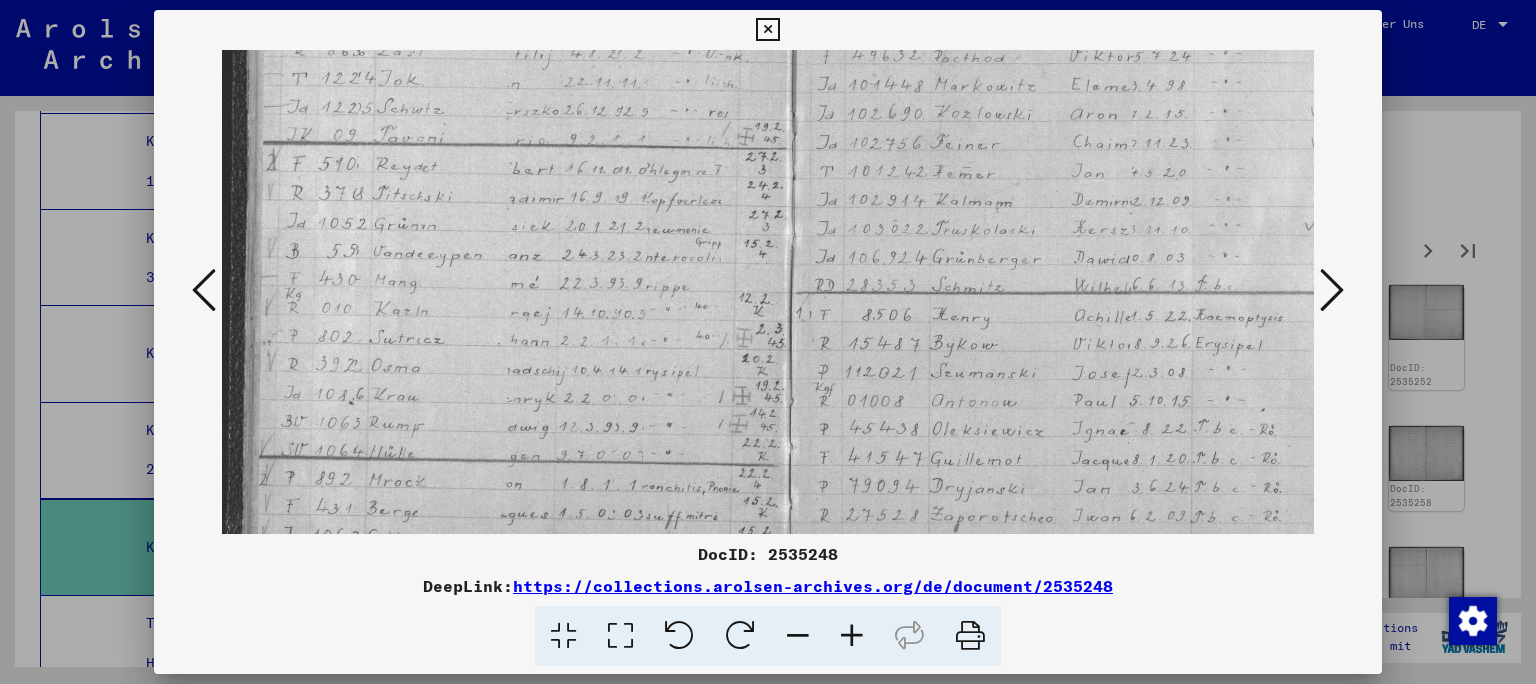 drag, startPoint x: 609, startPoint y: 345, endPoint x: 624, endPoint y: 426, distance: 82.37718 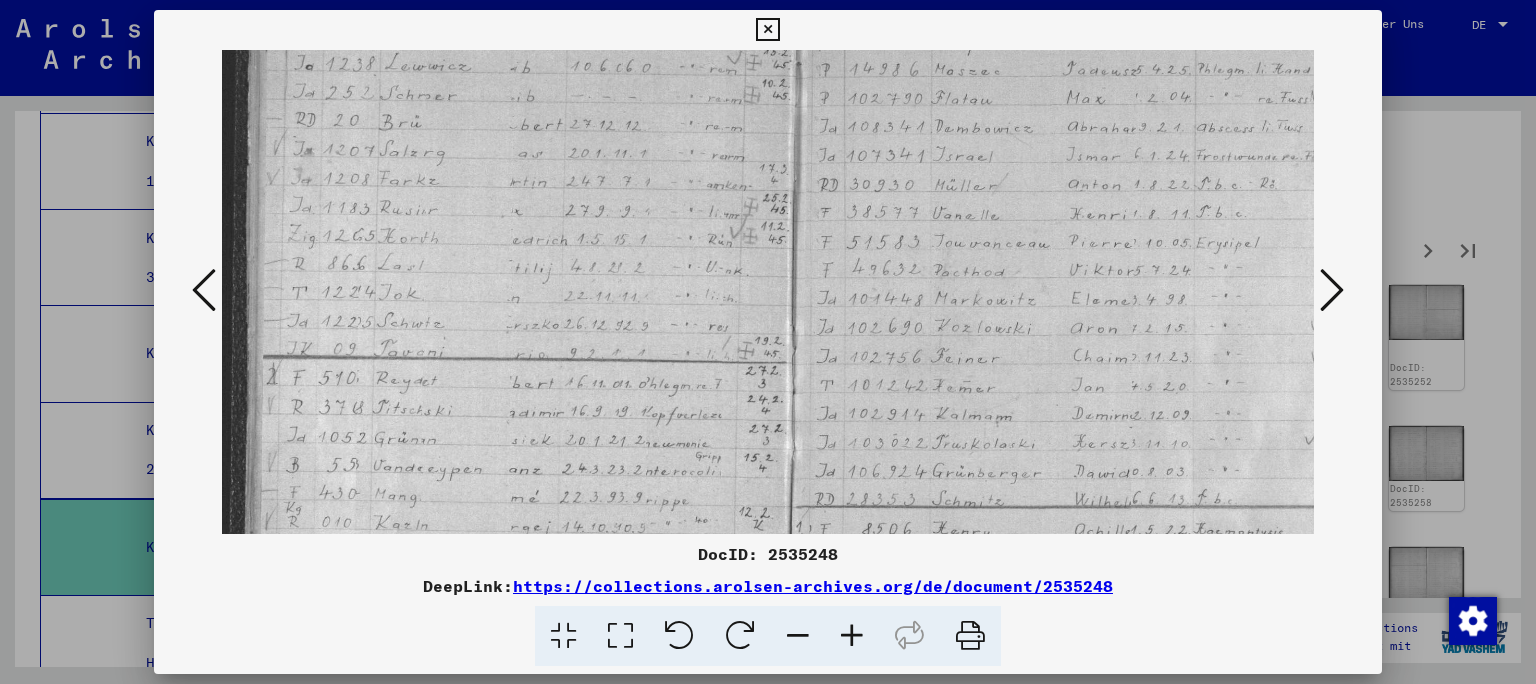 scroll, scrollTop: 174, scrollLeft: 0, axis: vertical 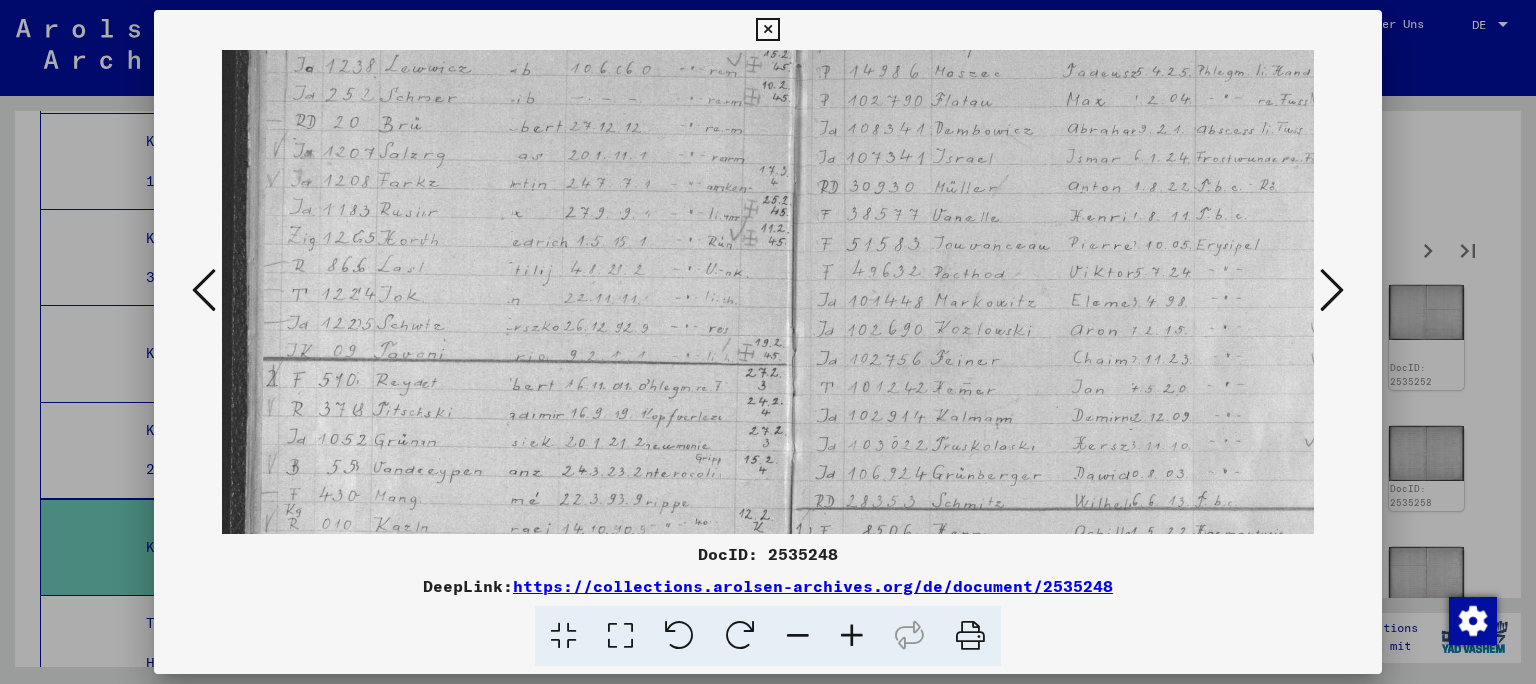 drag, startPoint x: 582, startPoint y: 247, endPoint x: 624, endPoint y: 463, distance: 220.04546 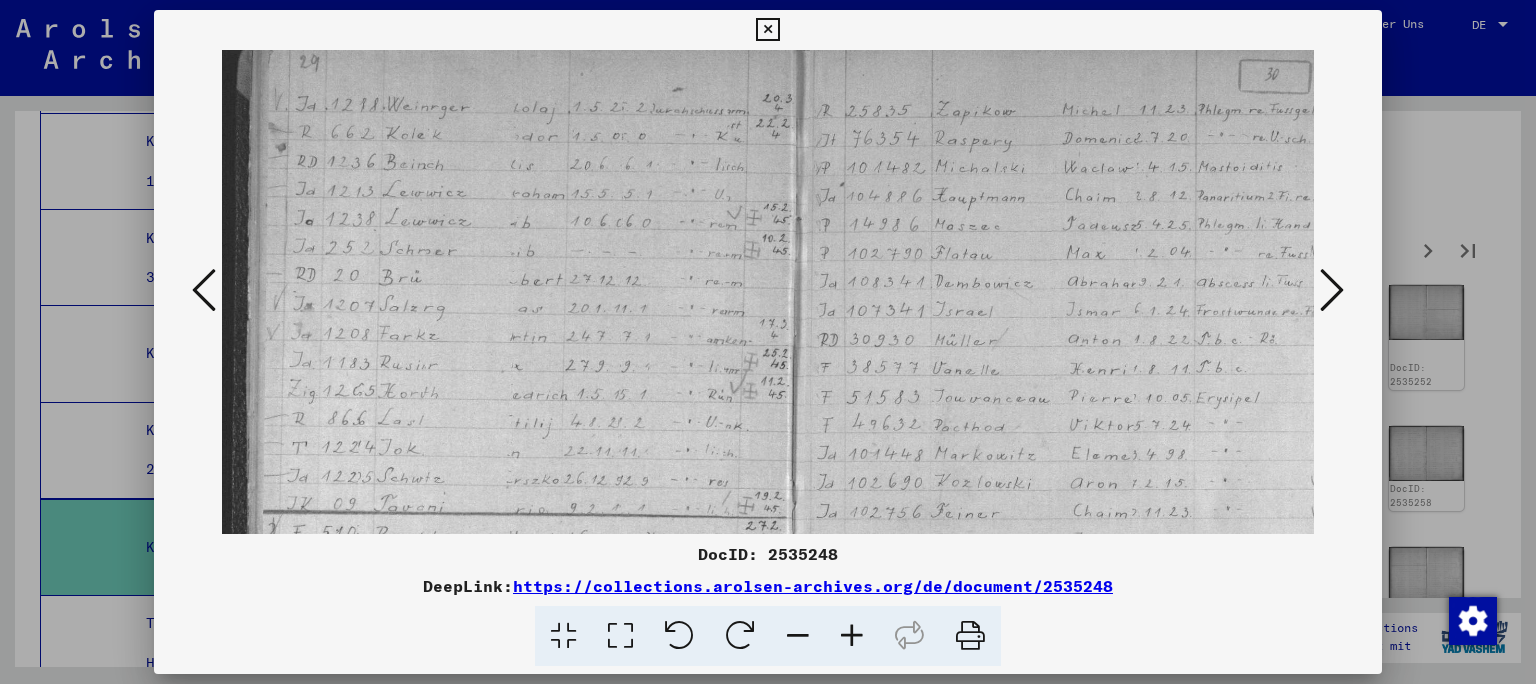 scroll, scrollTop: 16, scrollLeft: 0, axis: vertical 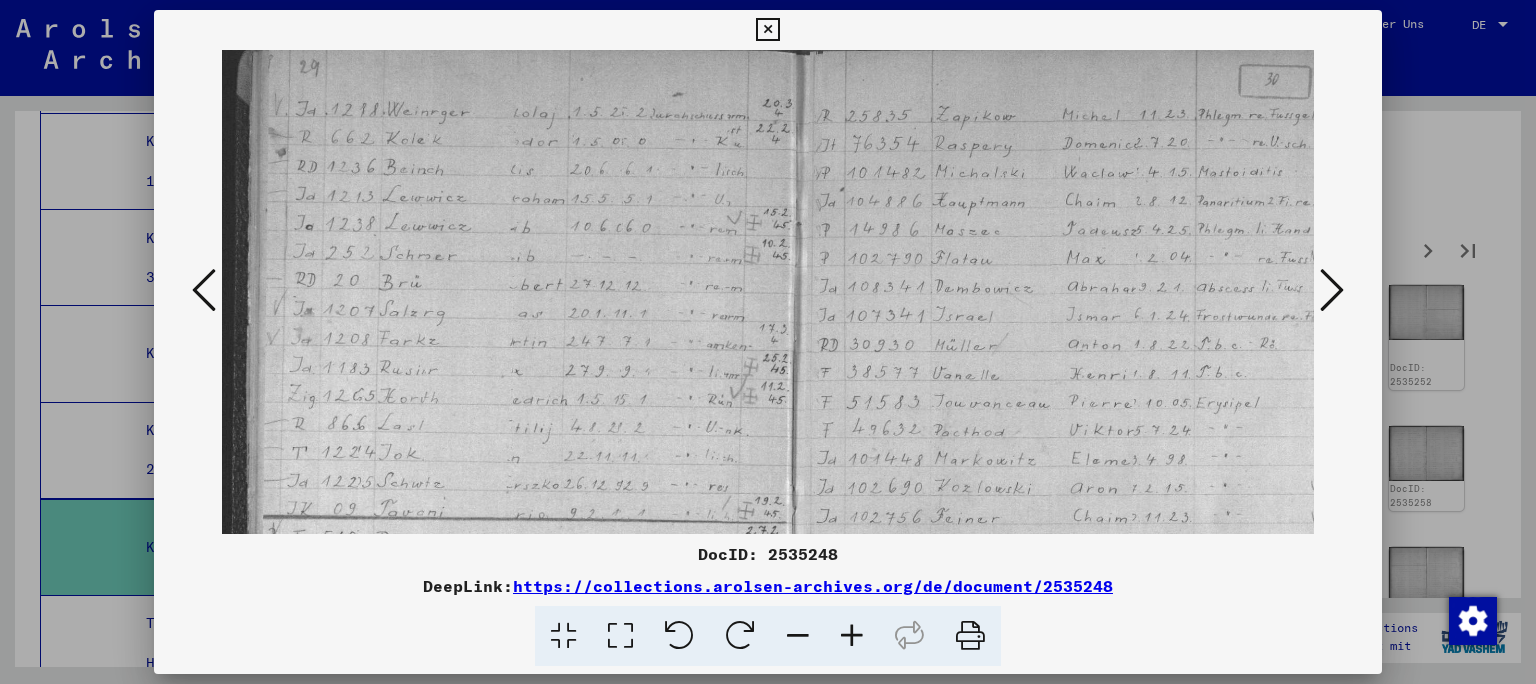 drag, startPoint x: 559, startPoint y: 254, endPoint x: 582, endPoint y: 412, distance: 159.66527 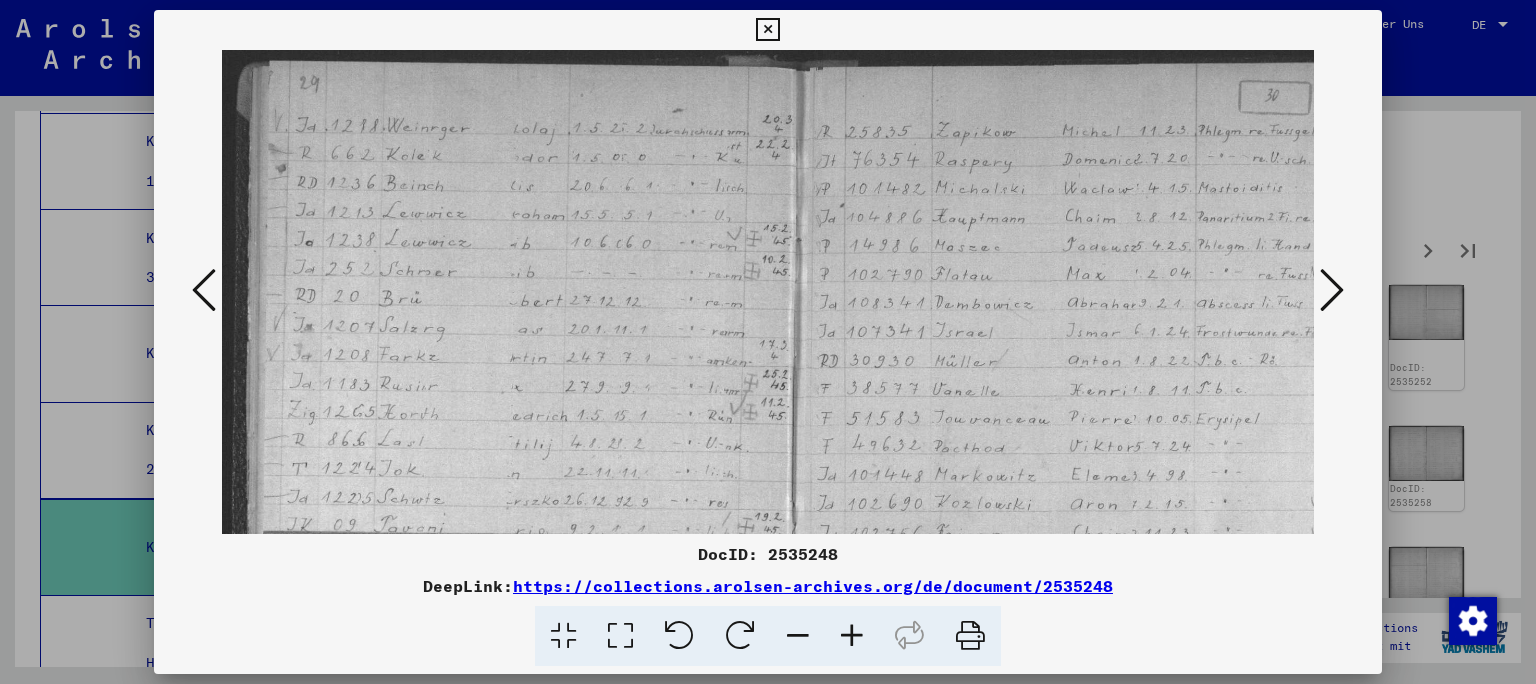 drag, startPoint x: 551, startPoint y: 262, endPoint x: 576, endPoint y: 400, distance: 140.24622 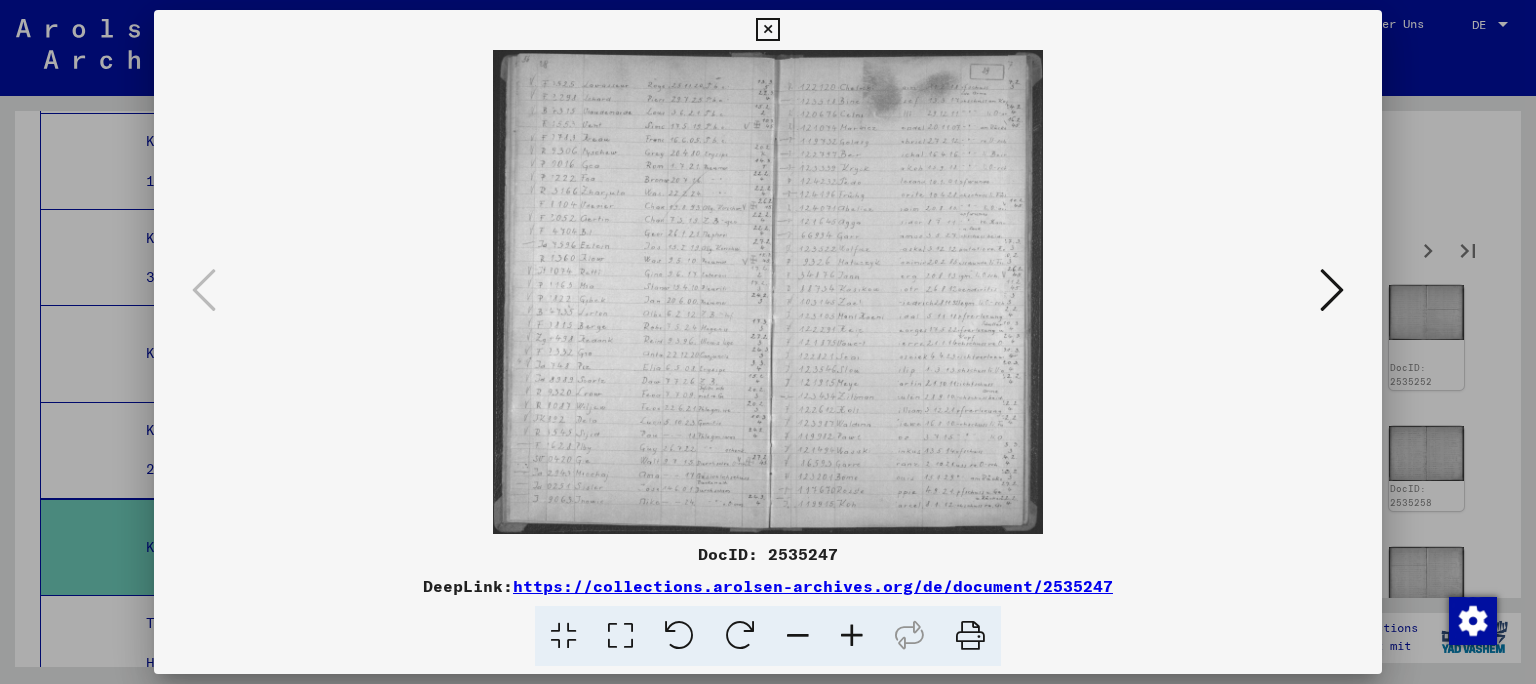 click at bounding box center (768, 342) 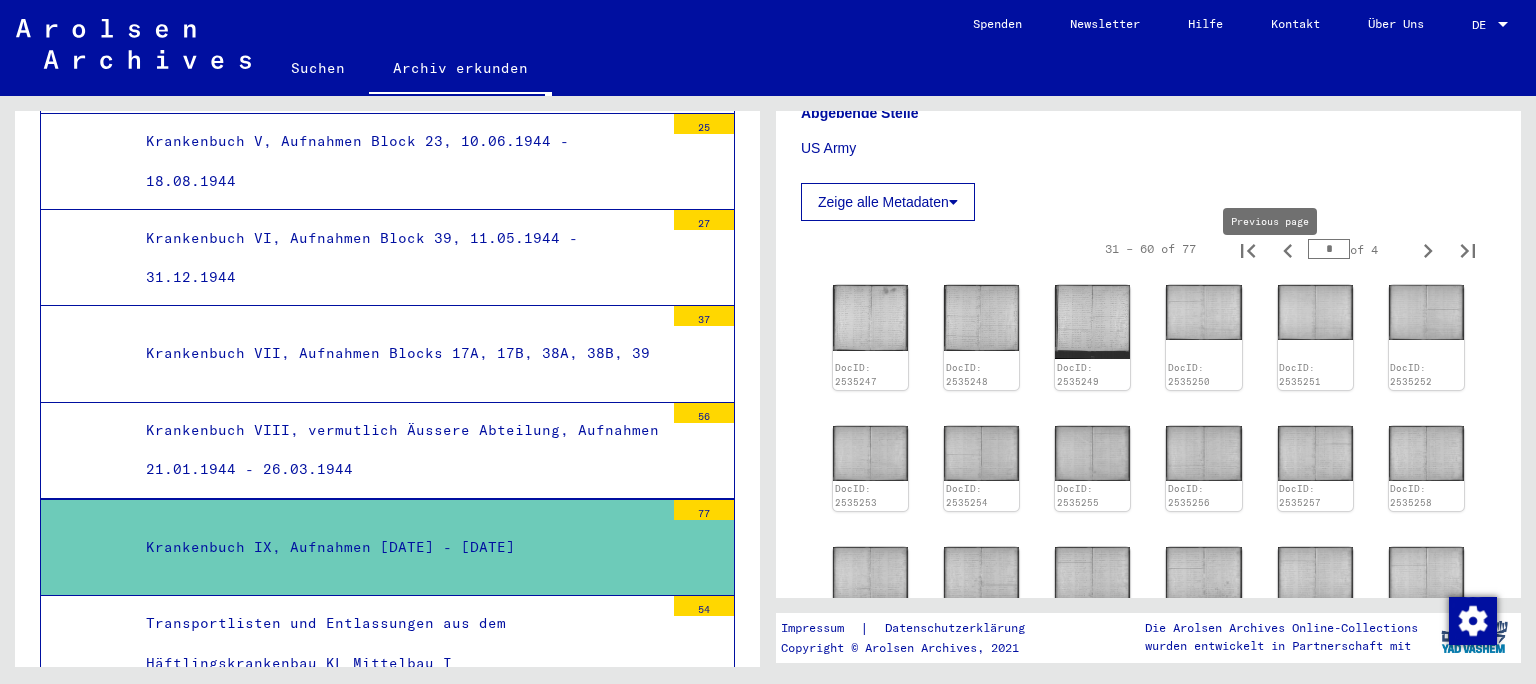 click 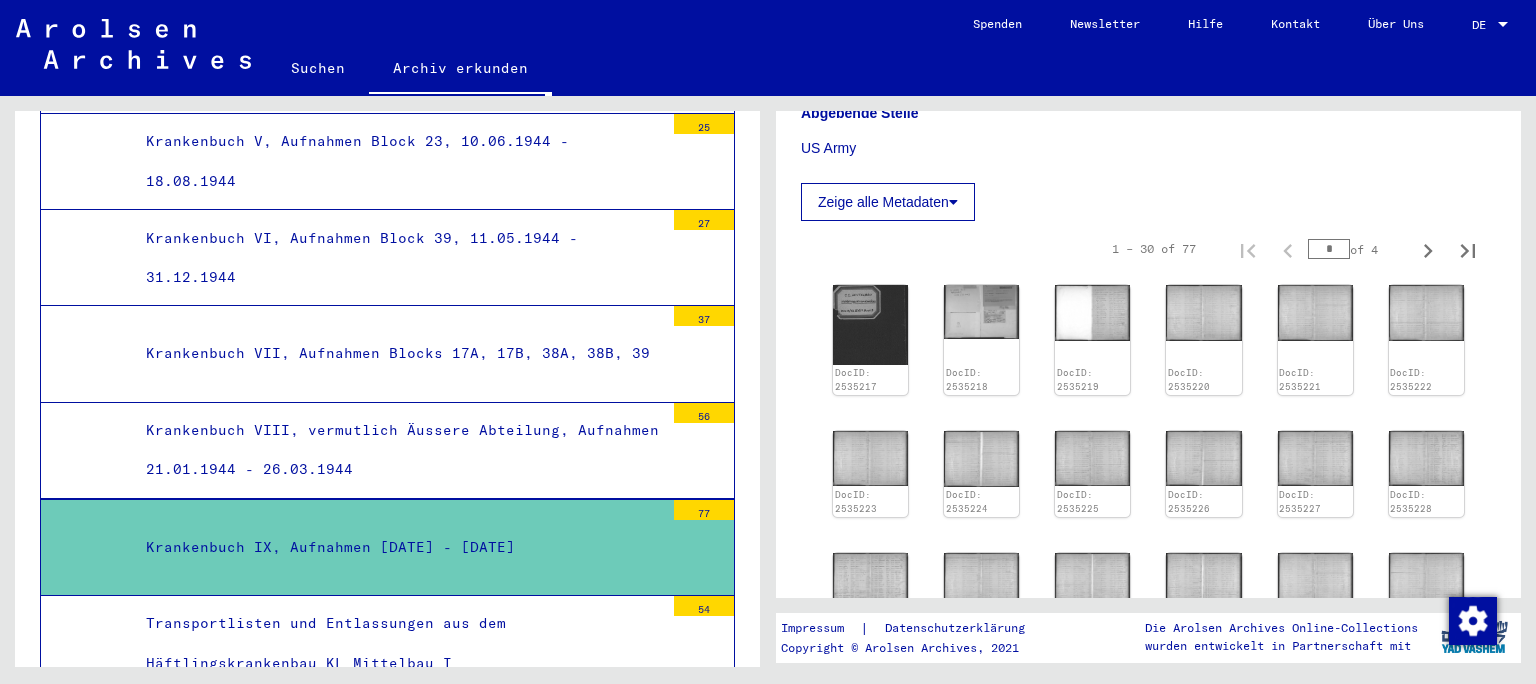 scroll, scrollTop: 916, scrollLeft: 0, axis: vertical 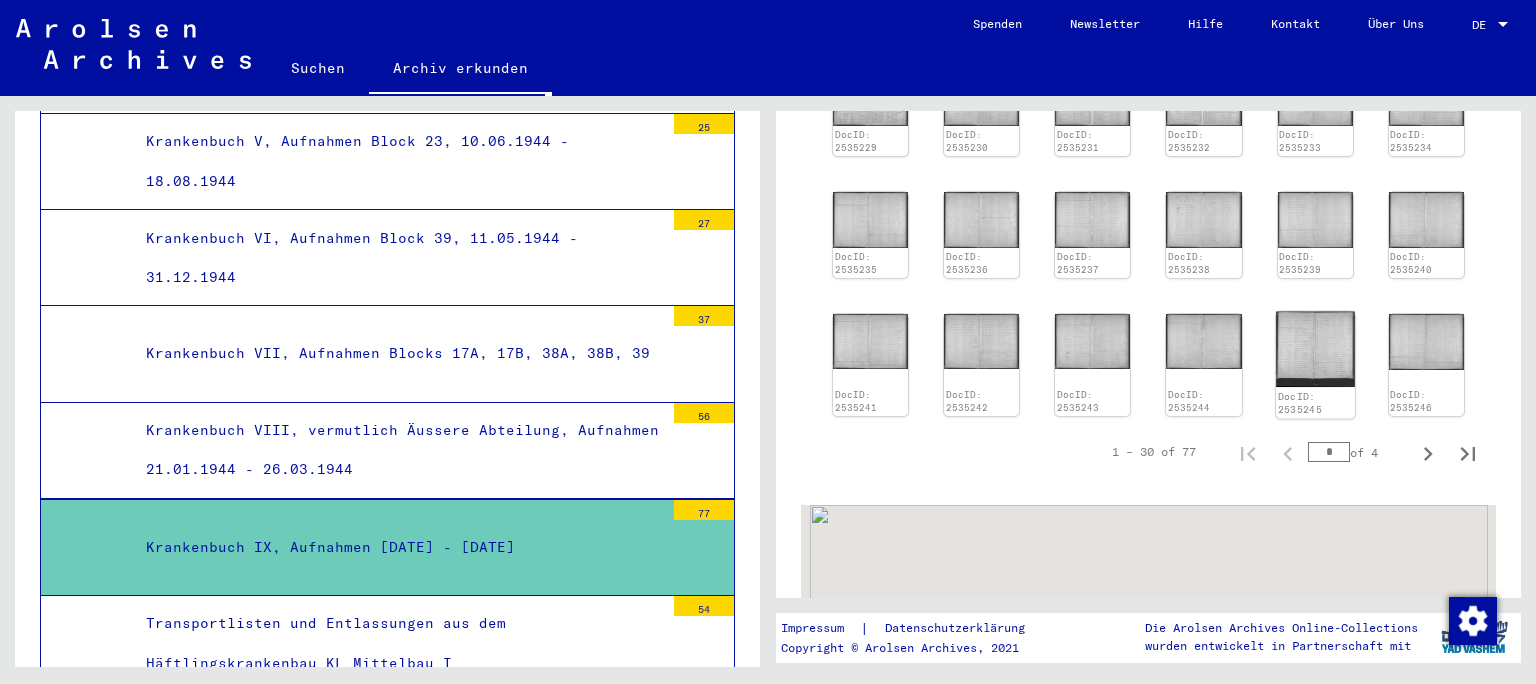 click 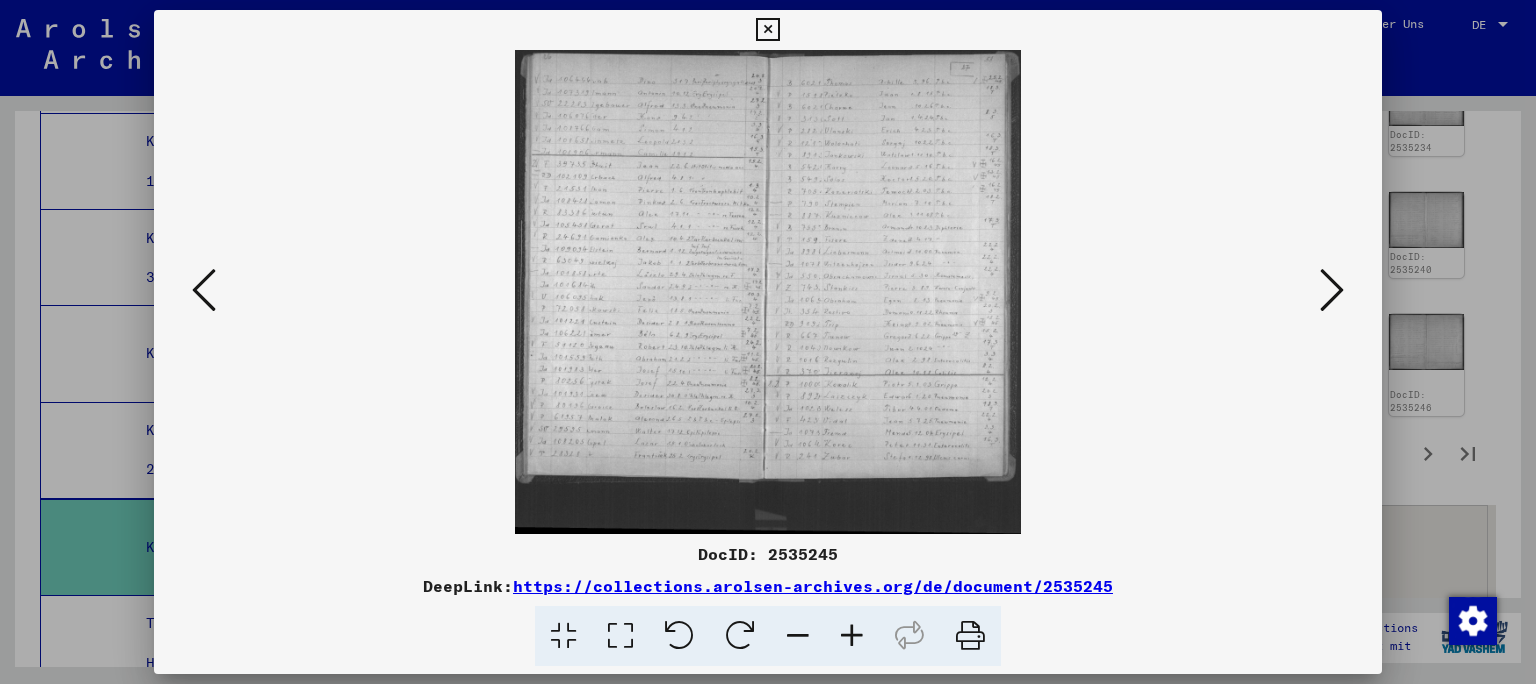 scroll, scrollTop: 916, scrollLeft: 0, axis: vertical 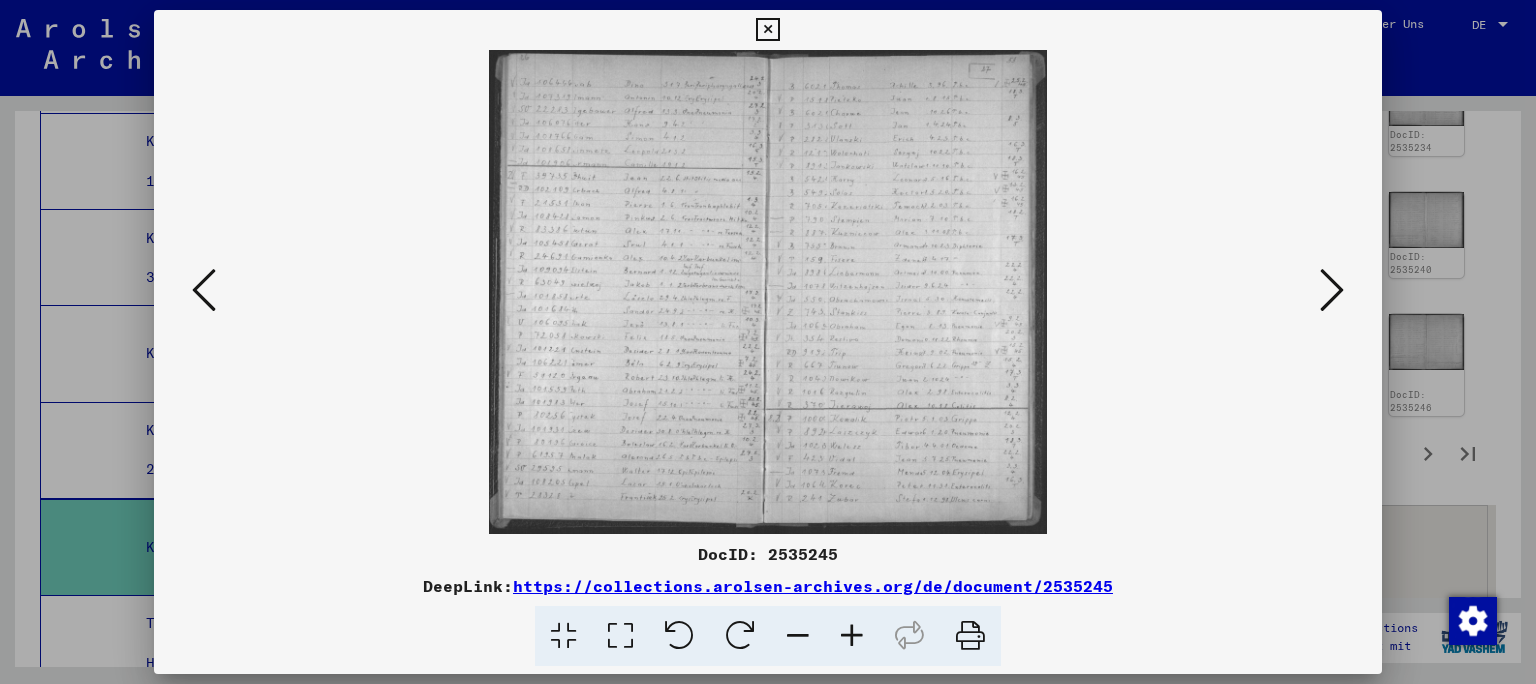 click at bounding box center (852, 636) 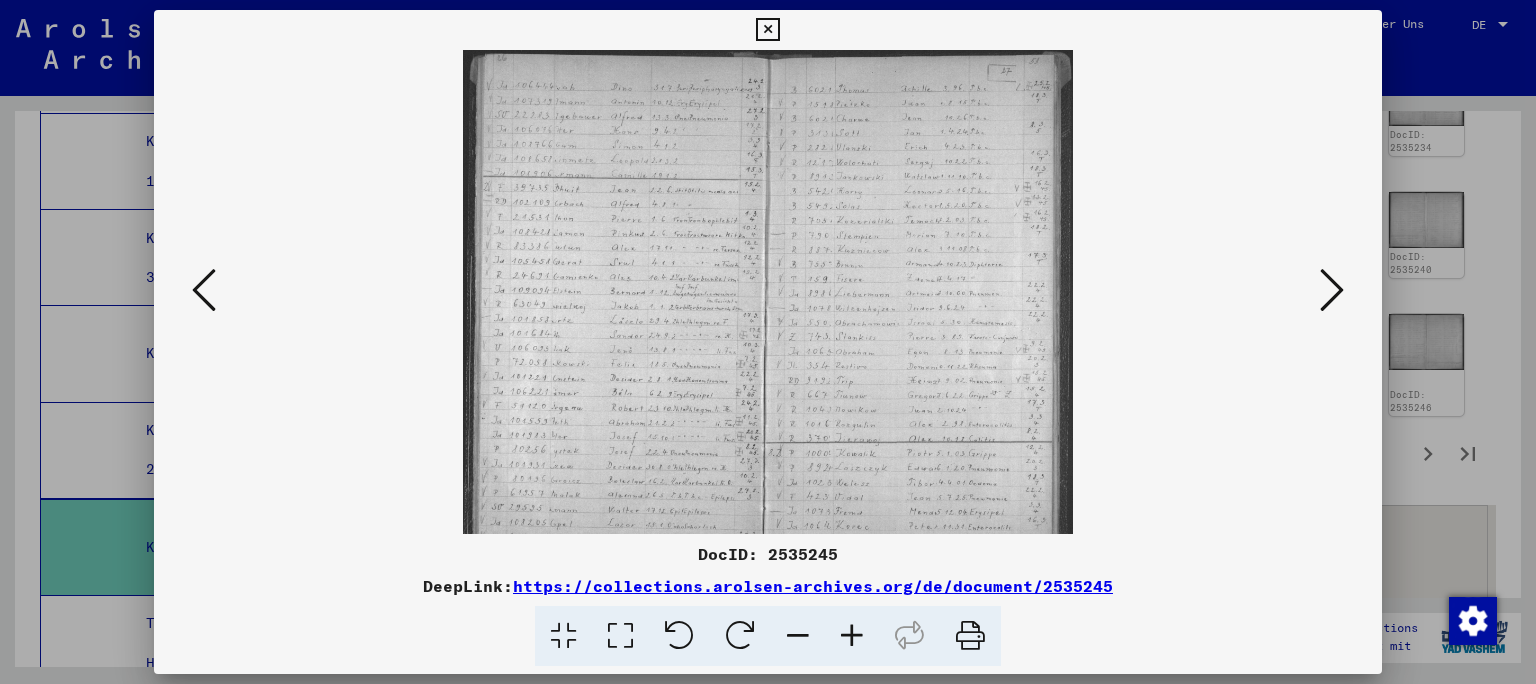click at bounding box center [852, 636] 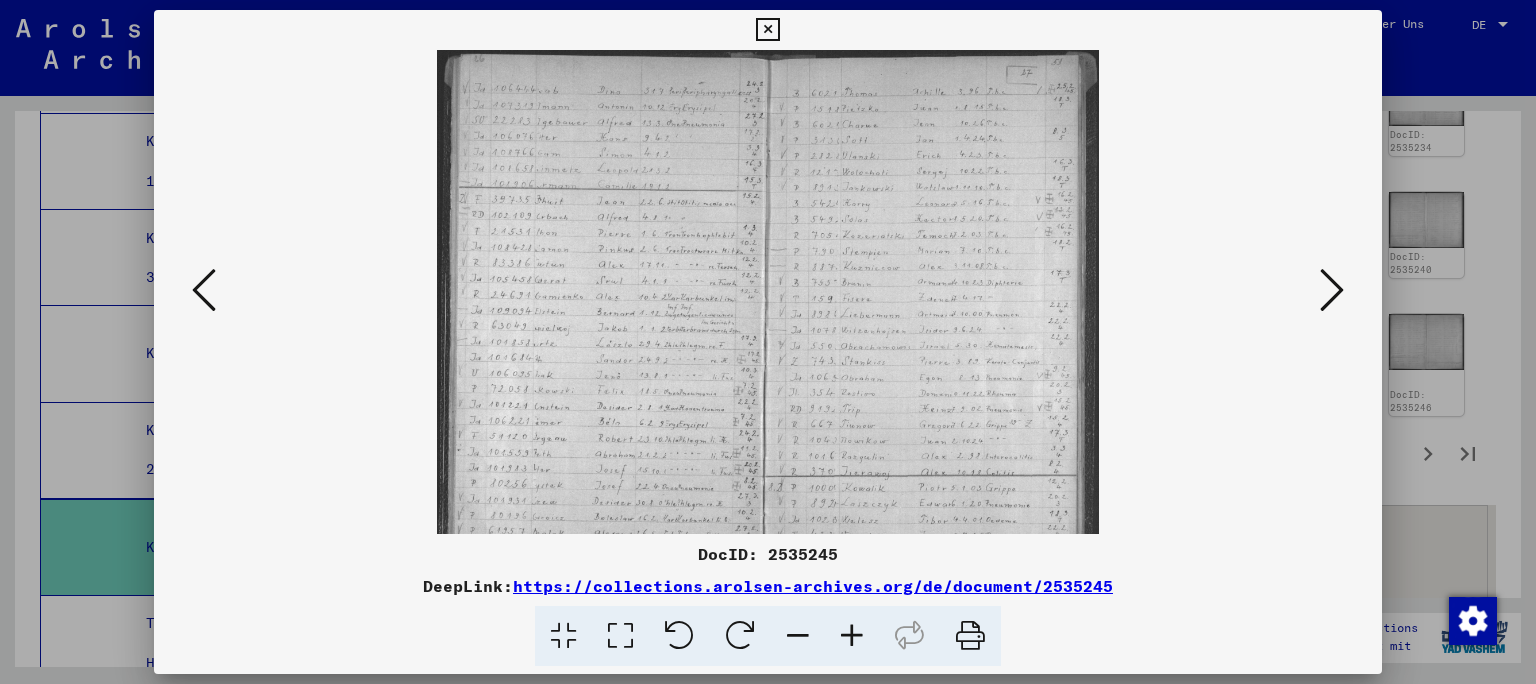 click at bounding box center [852, 636] 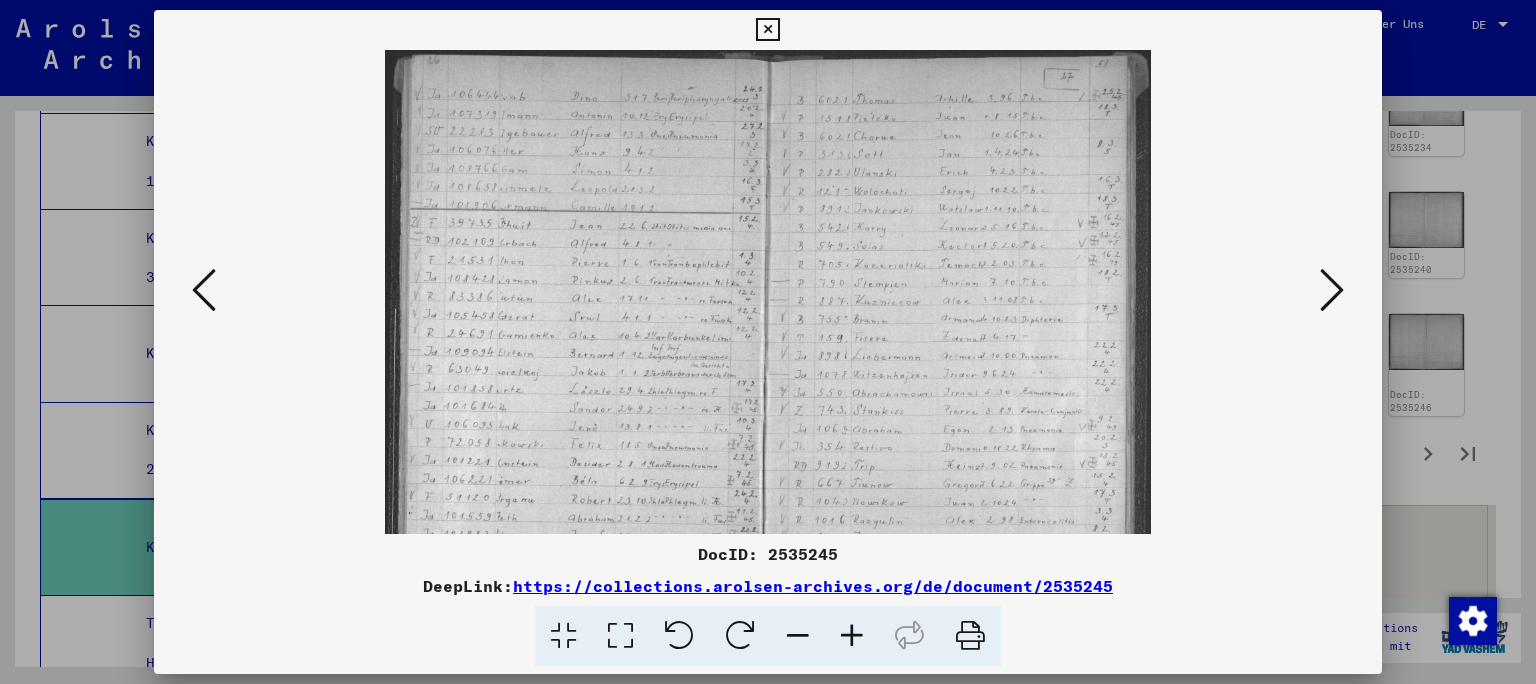 click at bounding box center [852, 636] 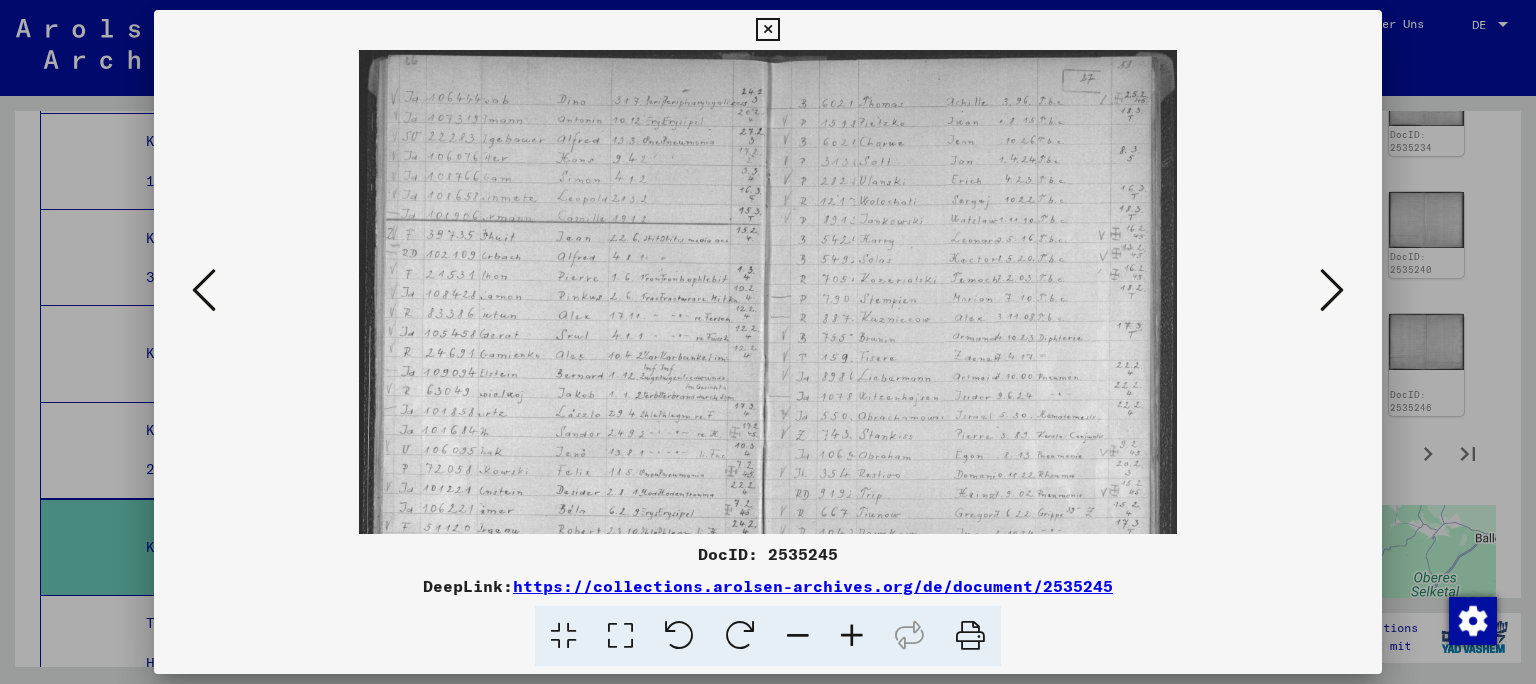 click at bounding box center (852, 636) 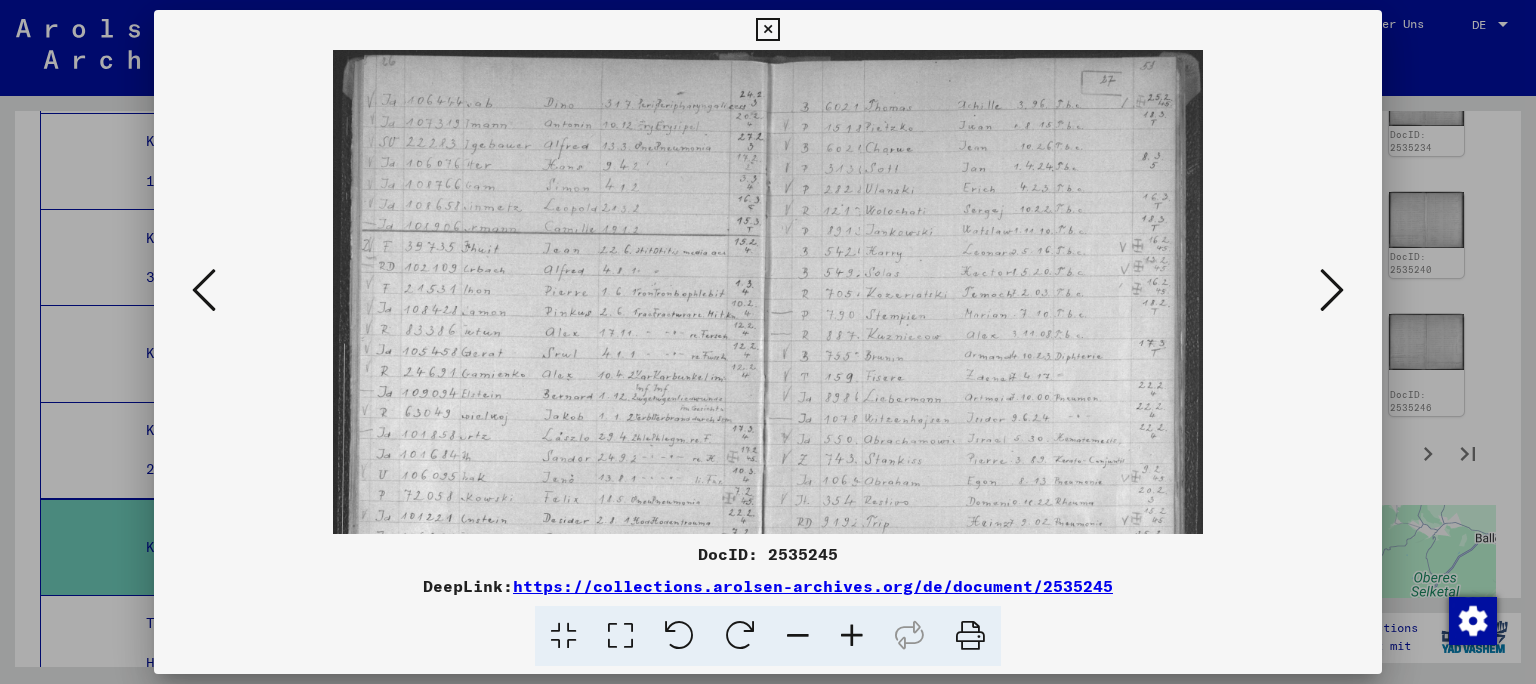 click at bounding box center (852, 636) 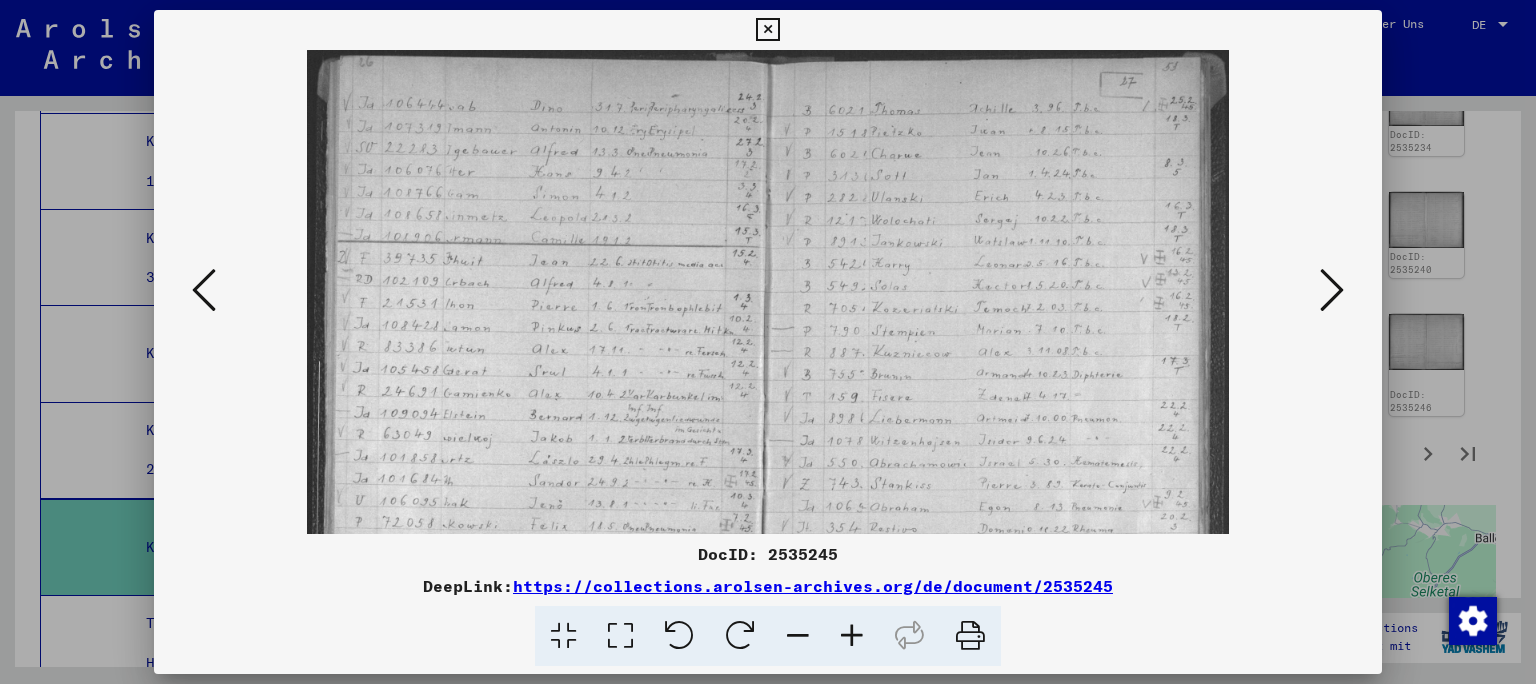 click at bounding box center (852, 636) 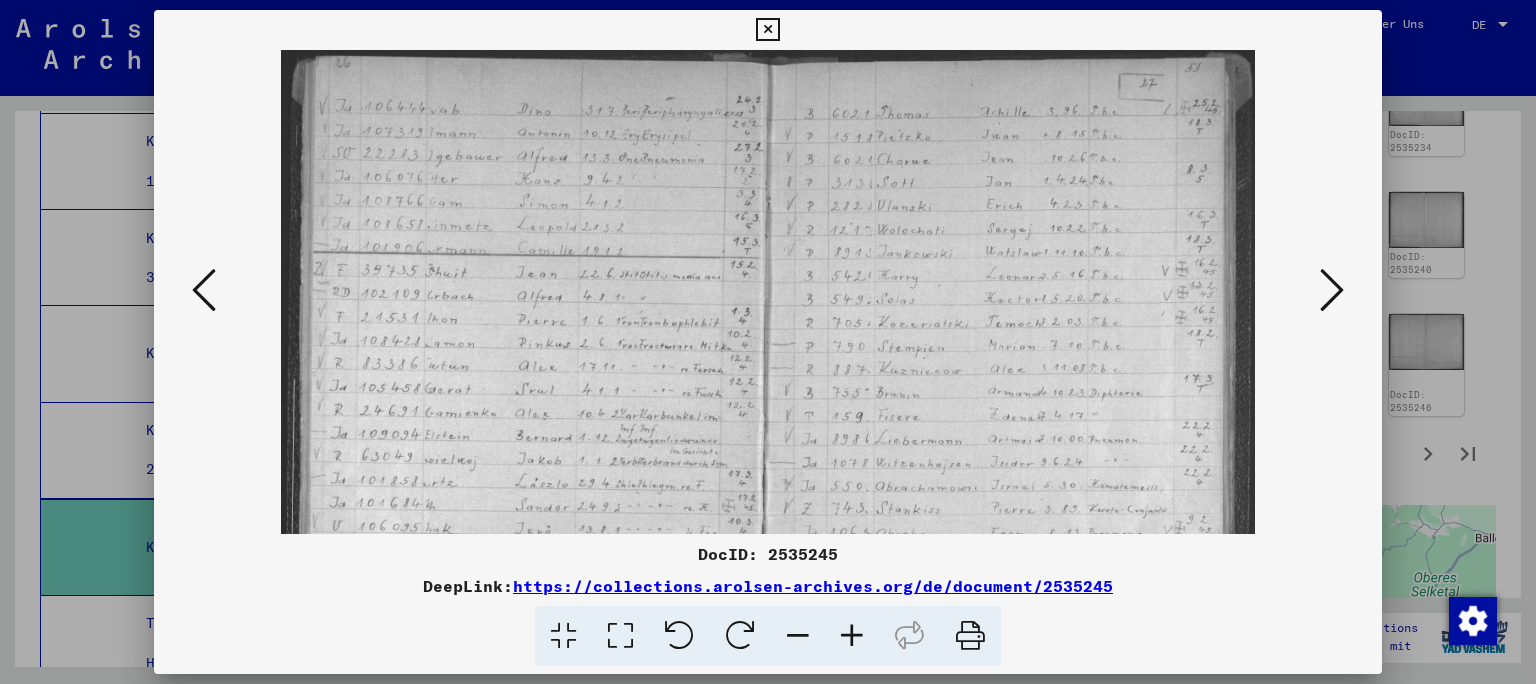click at bounding box center (852, 636) 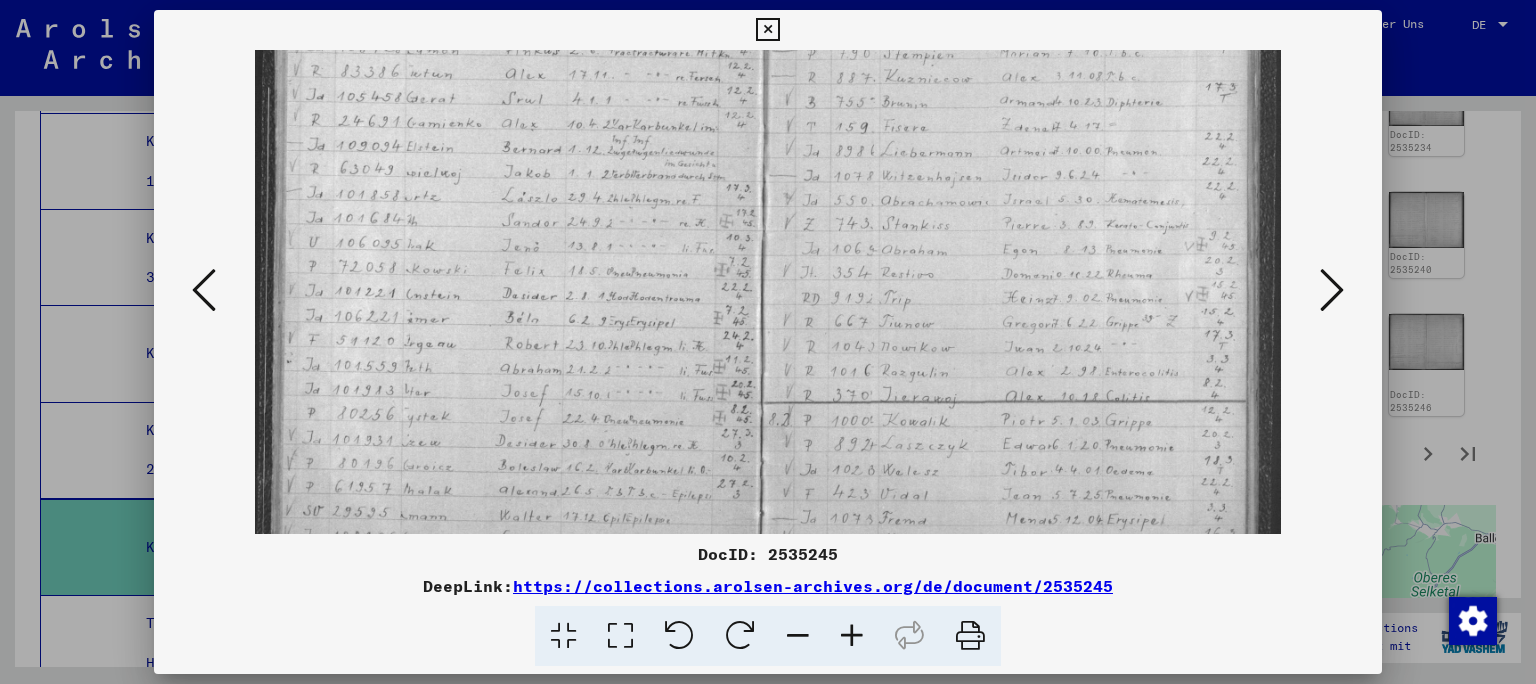 scroll, scrollTop: 313, scrollLeft: 0, axis: vertical 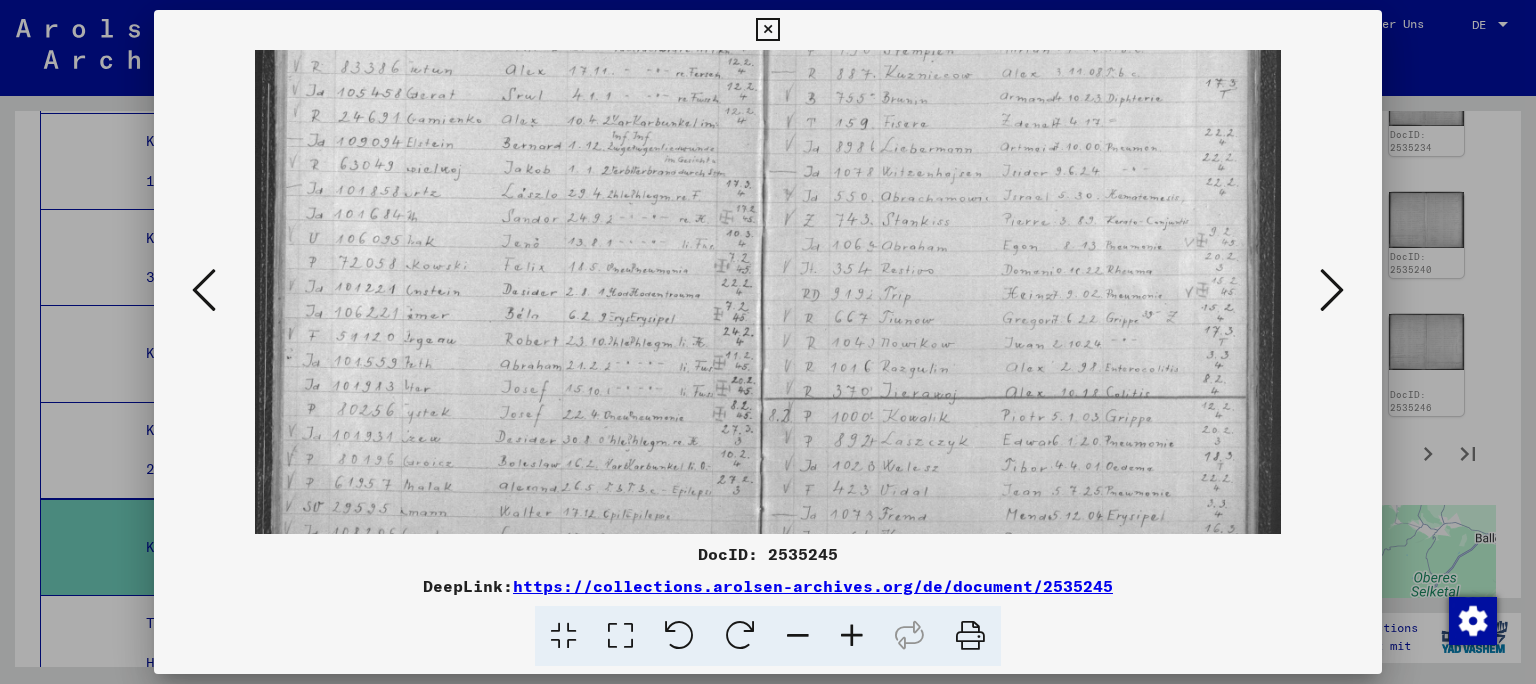 drag, startPoint x: 838, startPoint y: 419, endPoint x: 803, endPoint y: 106, distance: 314.95078 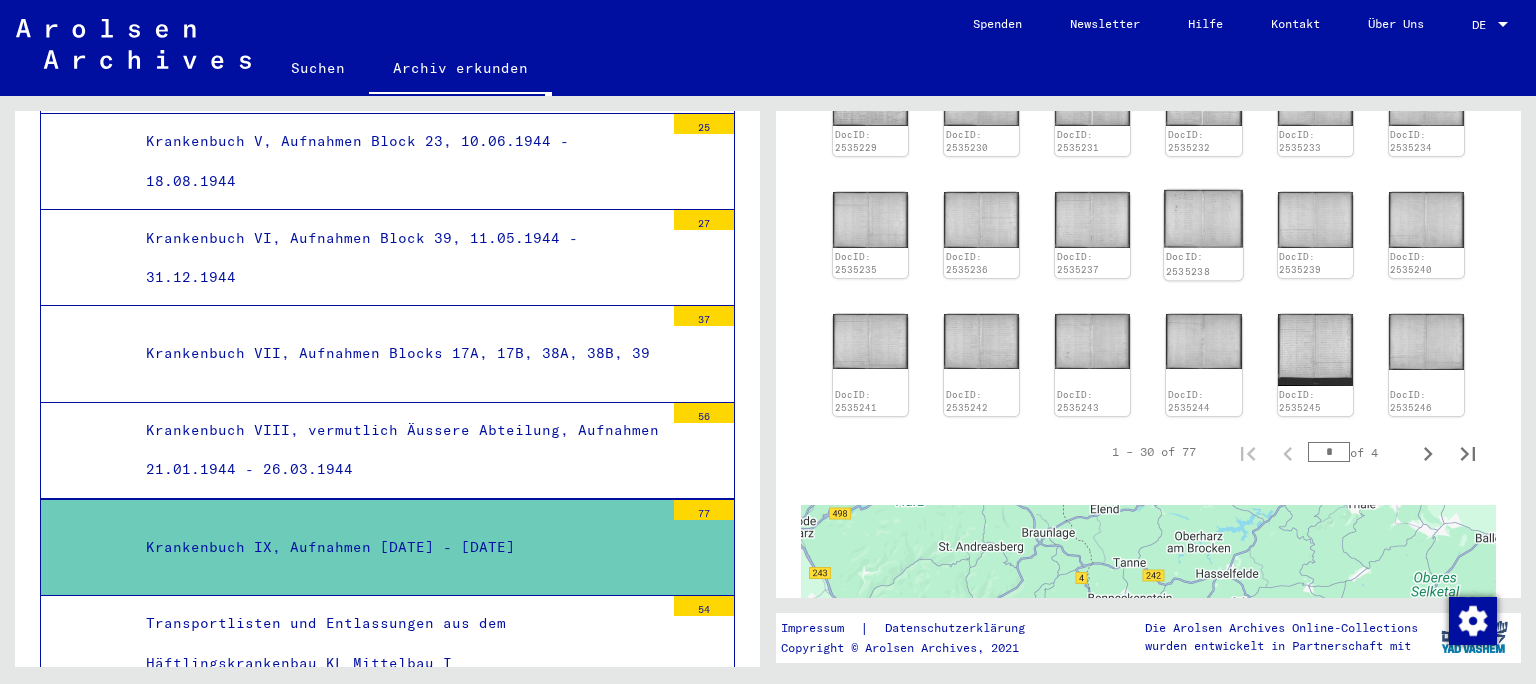 click 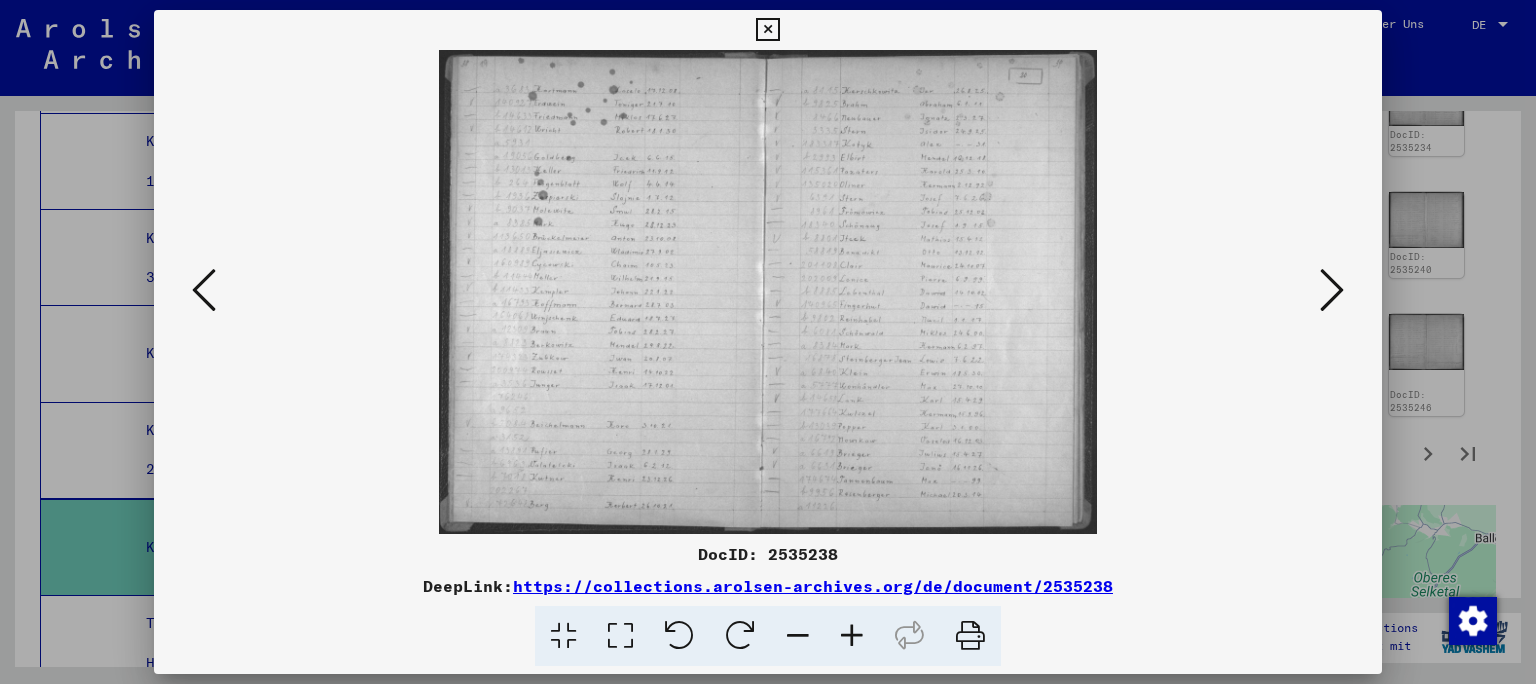 scroll, scrollTop: 916, scrollLeft: 0, axis: vertical 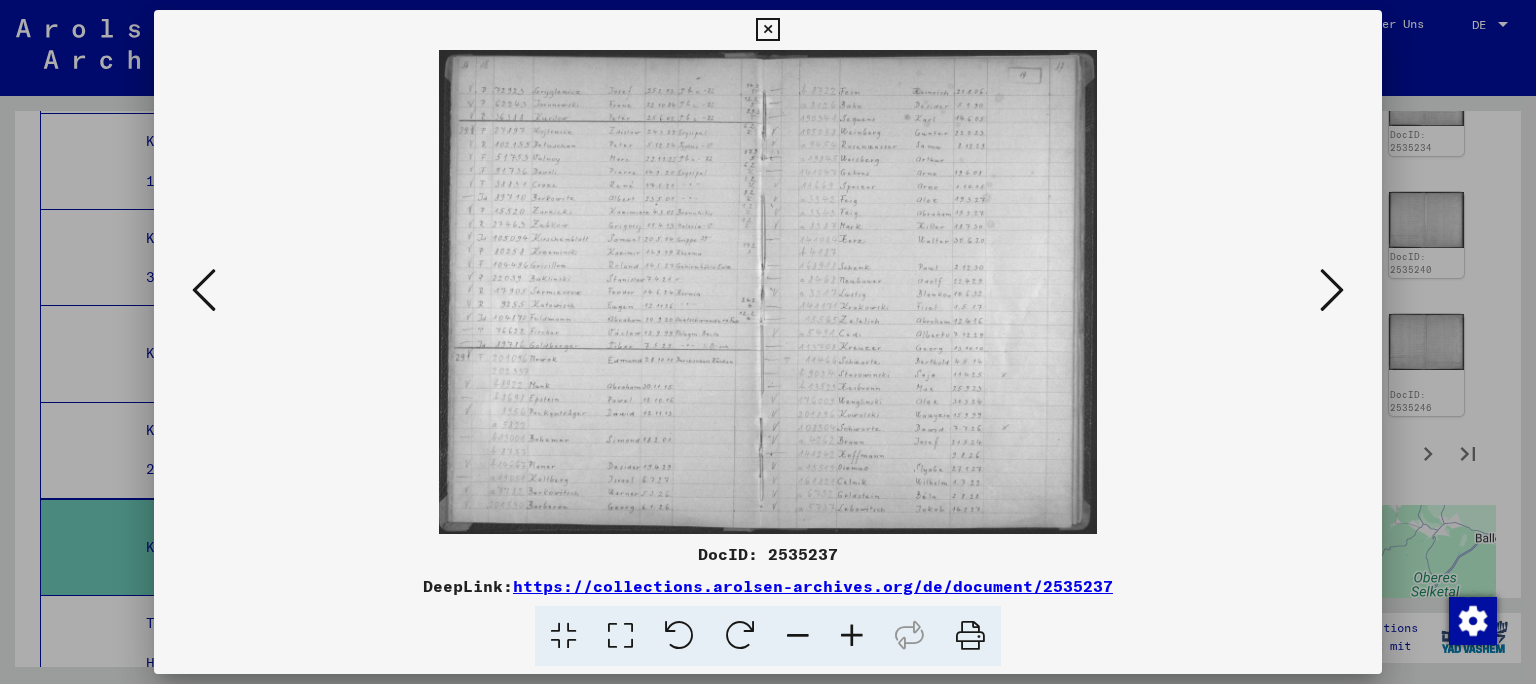 click at bounding box center (852, 636) 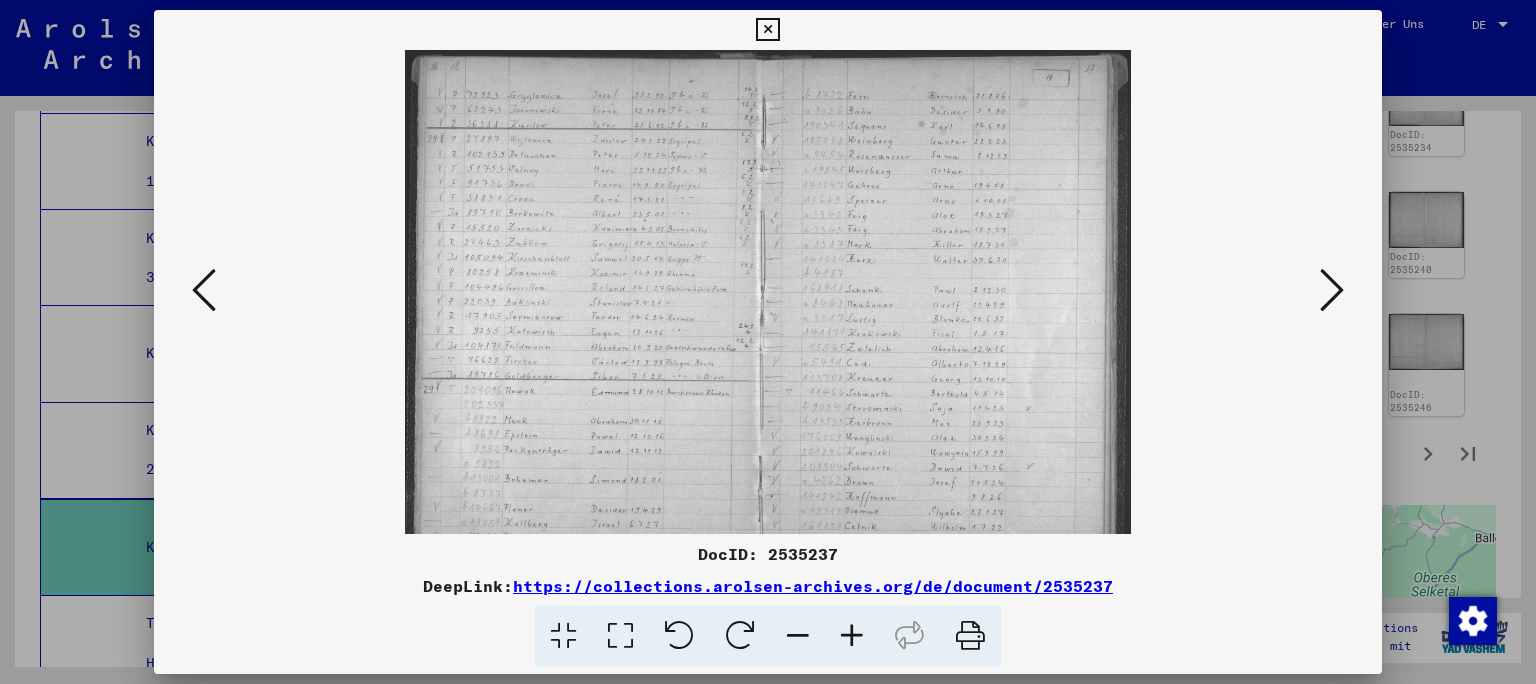 click at bounding box center [852, 636] 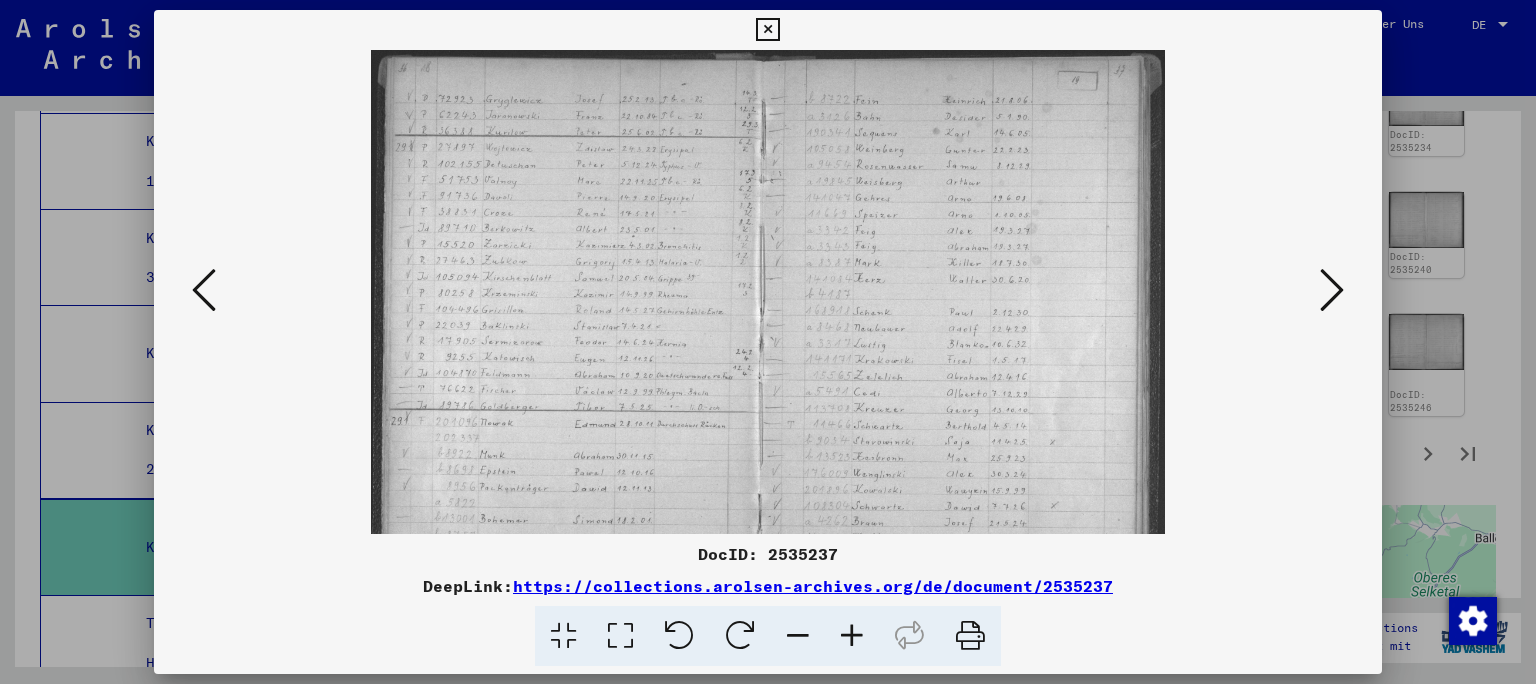 click at bounding box center (852, 636) 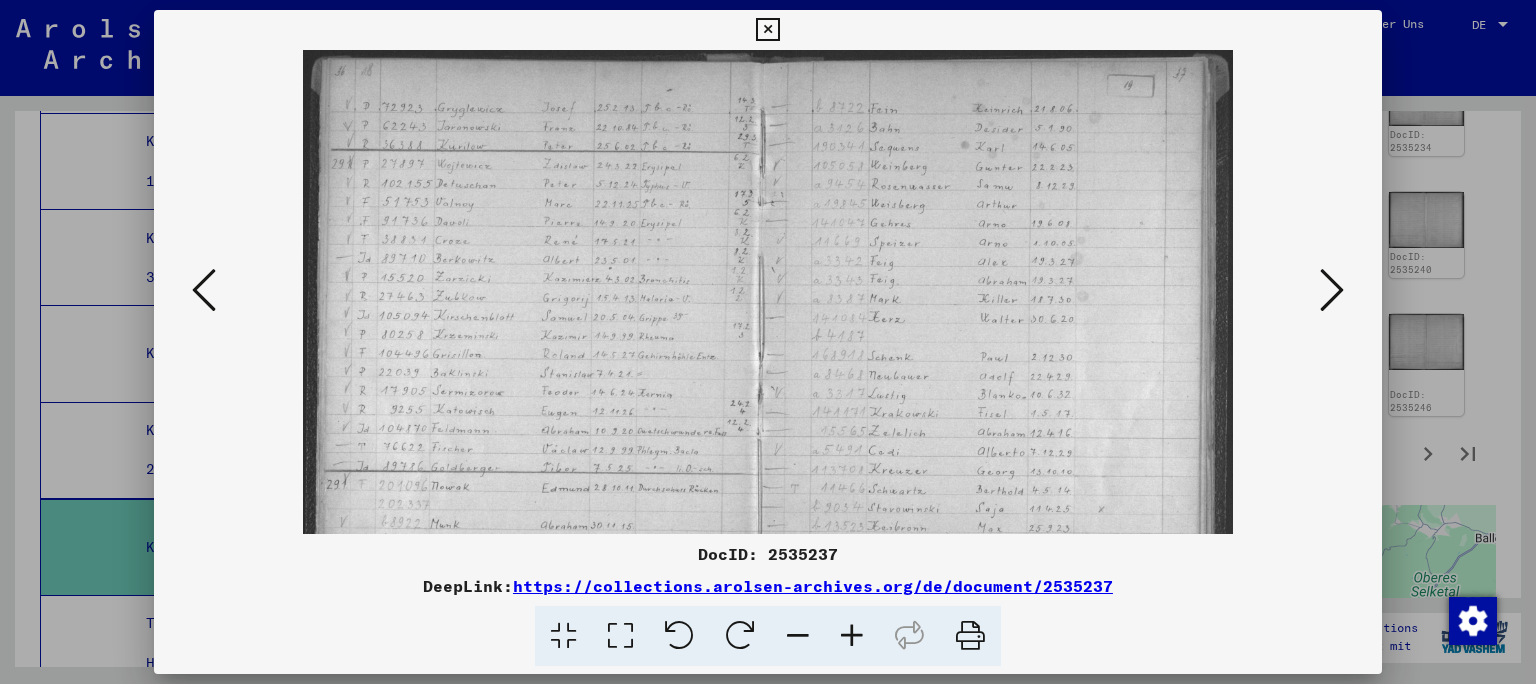 click at bounding box center [852, 636] 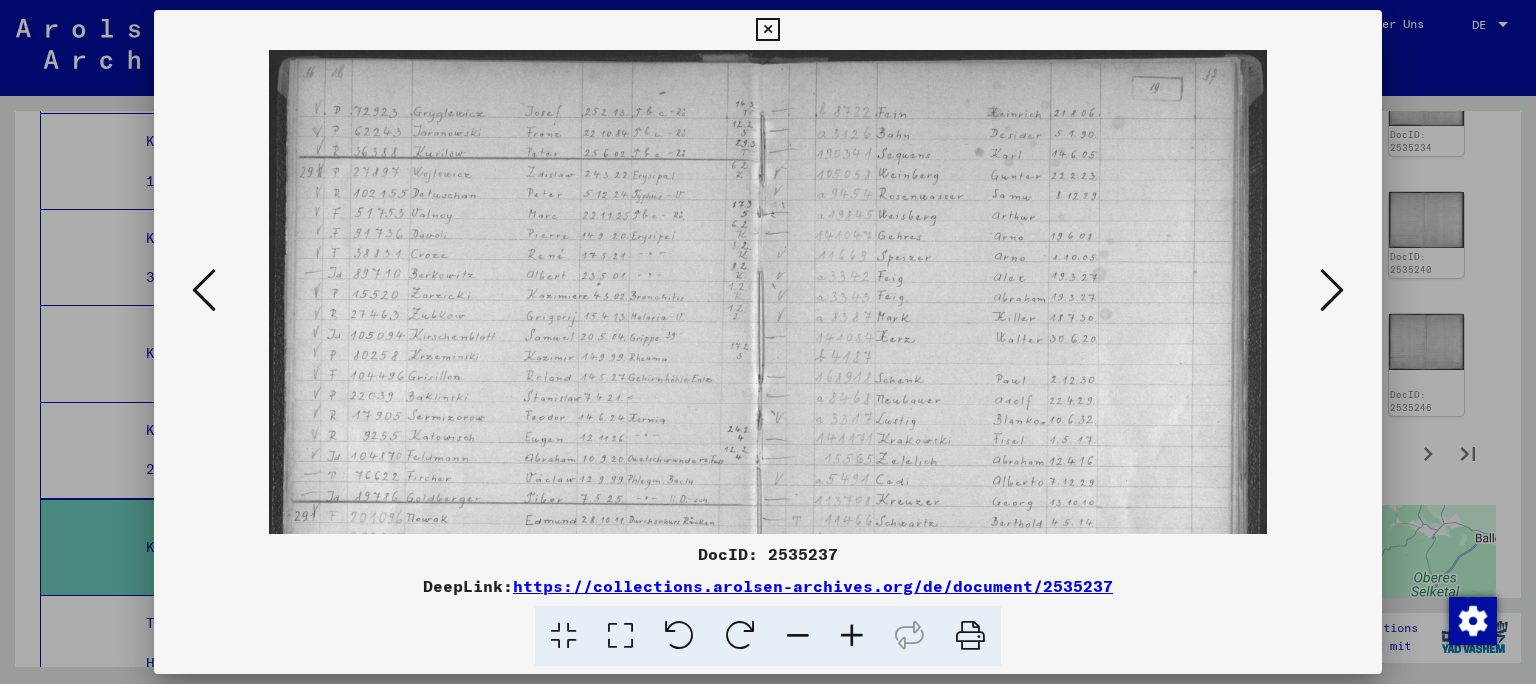 click at bounding box center (852, 636) 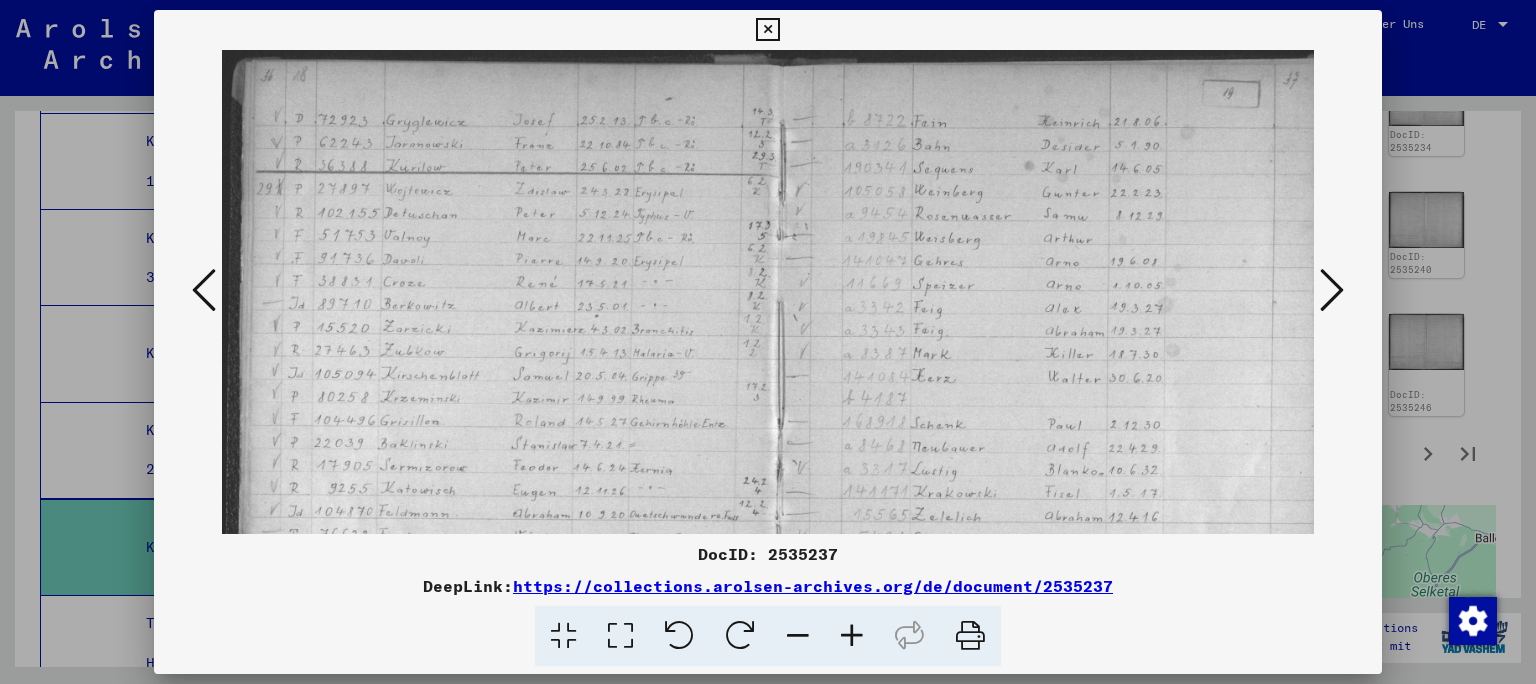 click at bounding box center [852, 636] 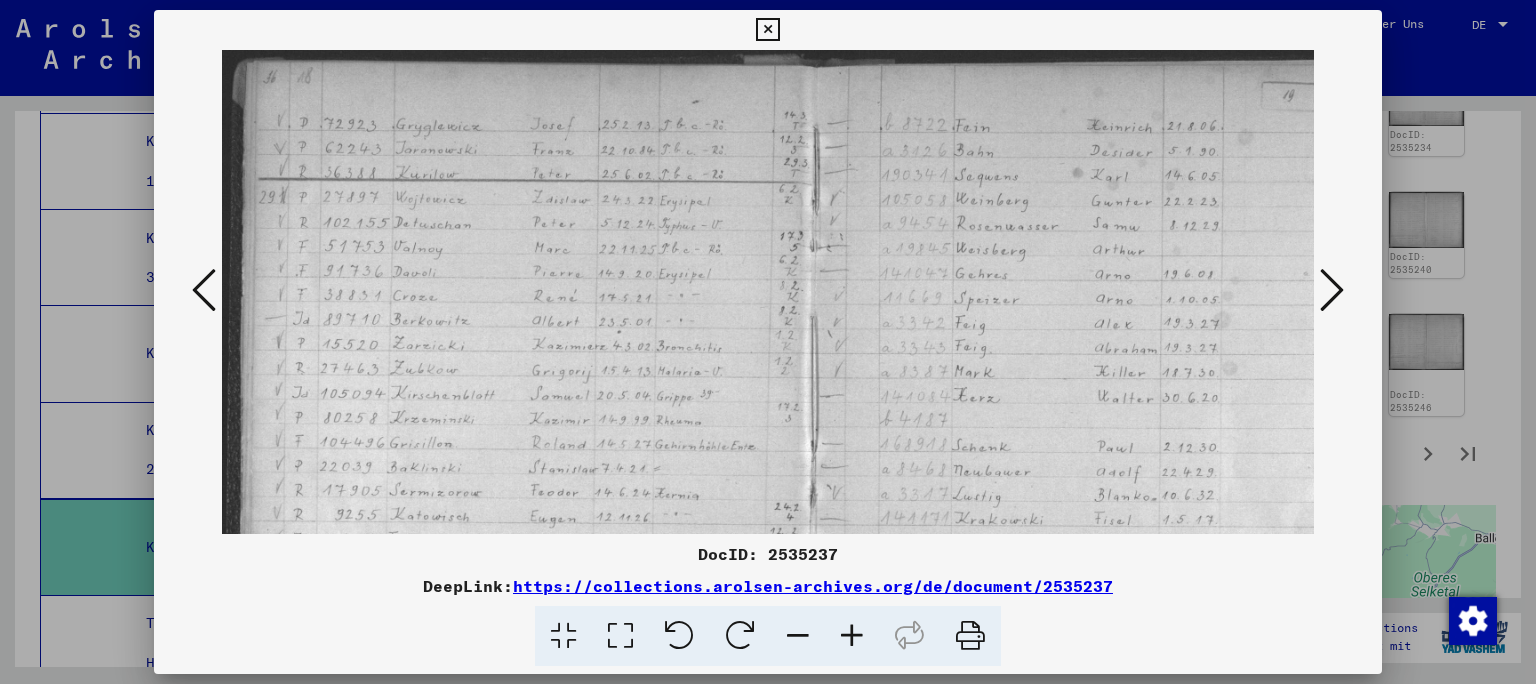 click at bounding box center (852, 636) 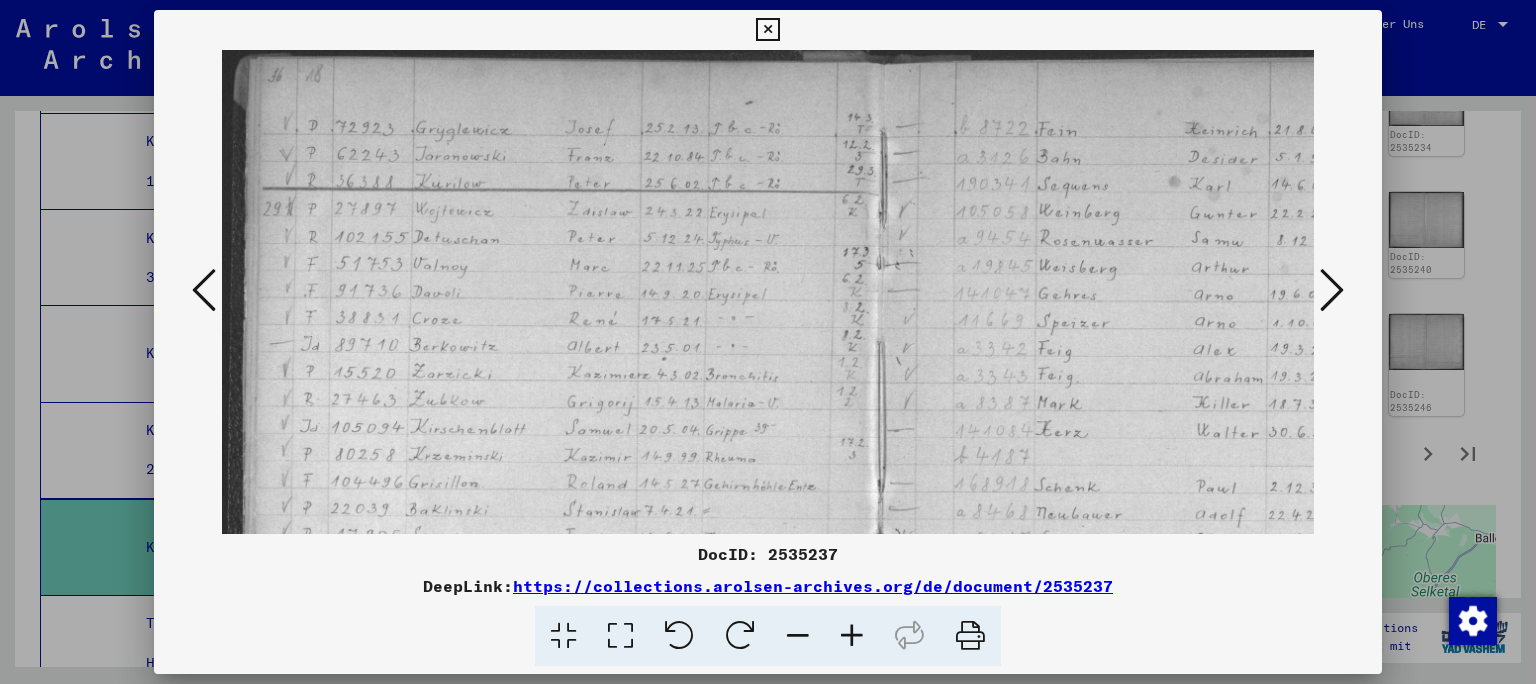 scroll, scrollTop: 0, scrollLeft: 0, axis: both 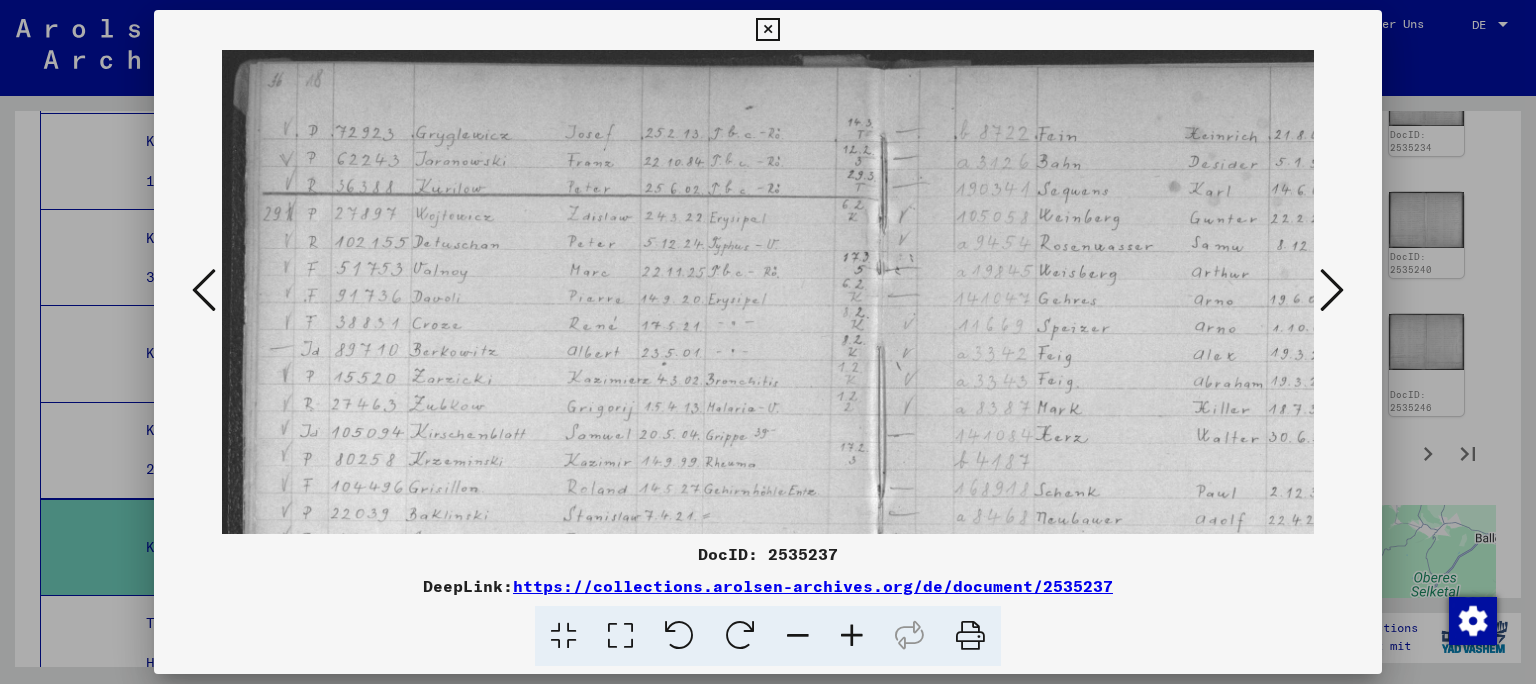 drag, startPoint x: 392, startPoint y: 351, endPoint x: 559, endPoint y: 362, distance: 167.36188 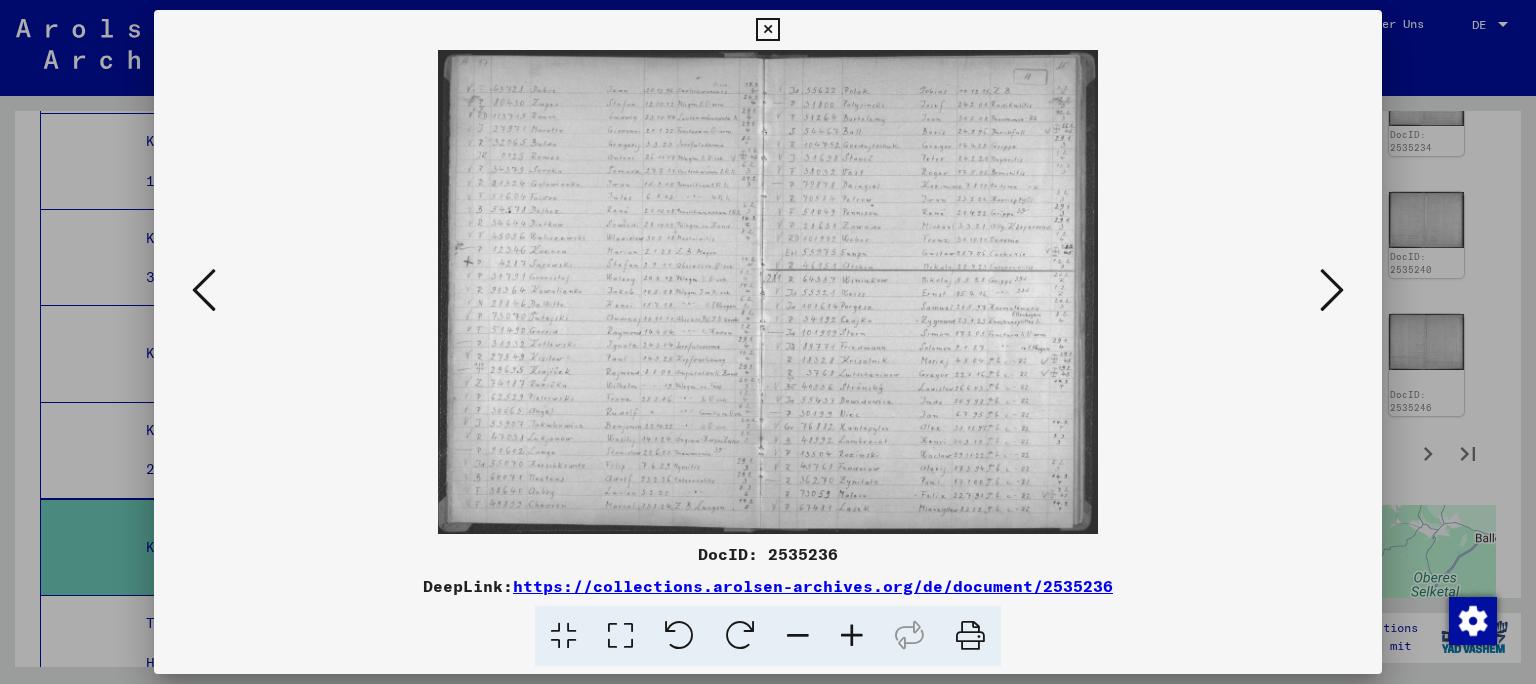 click at bounding box center [852, 636] 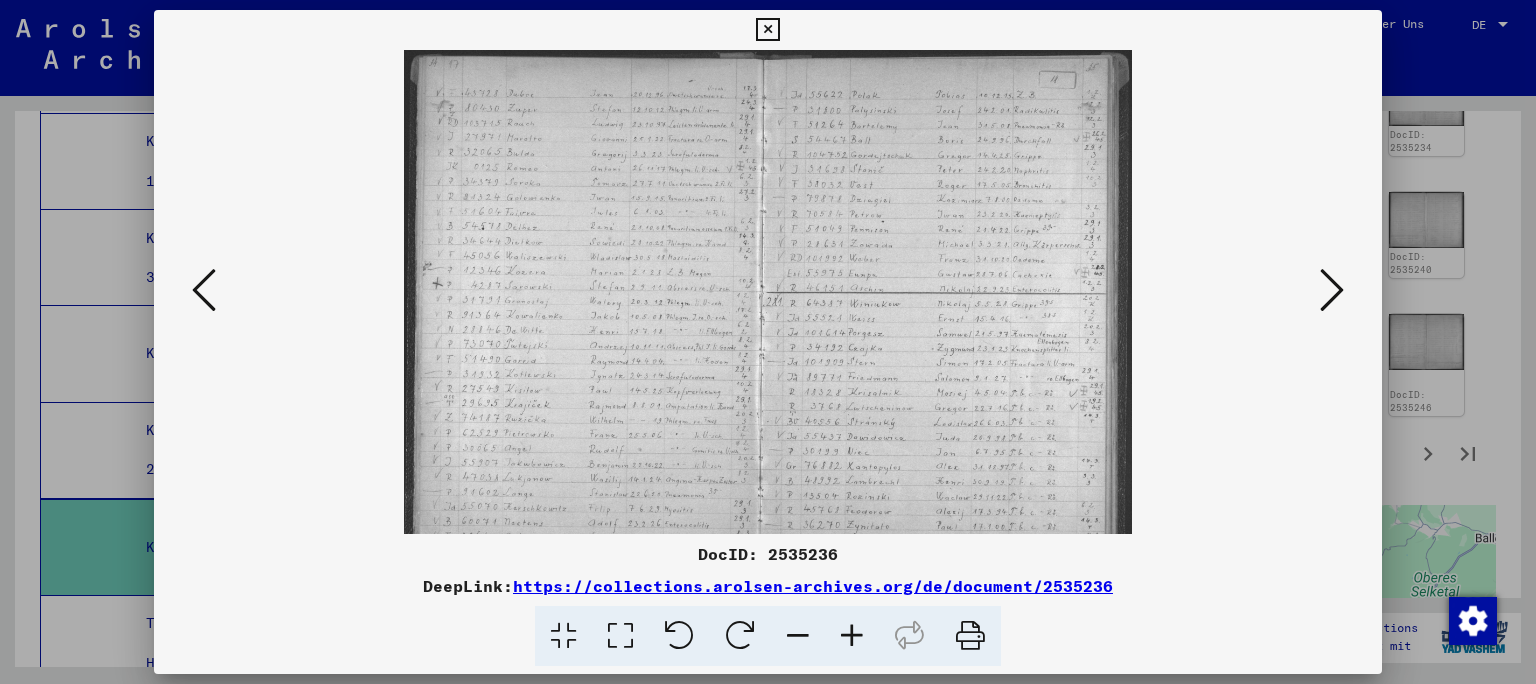 click at bounding box center [852, 636] 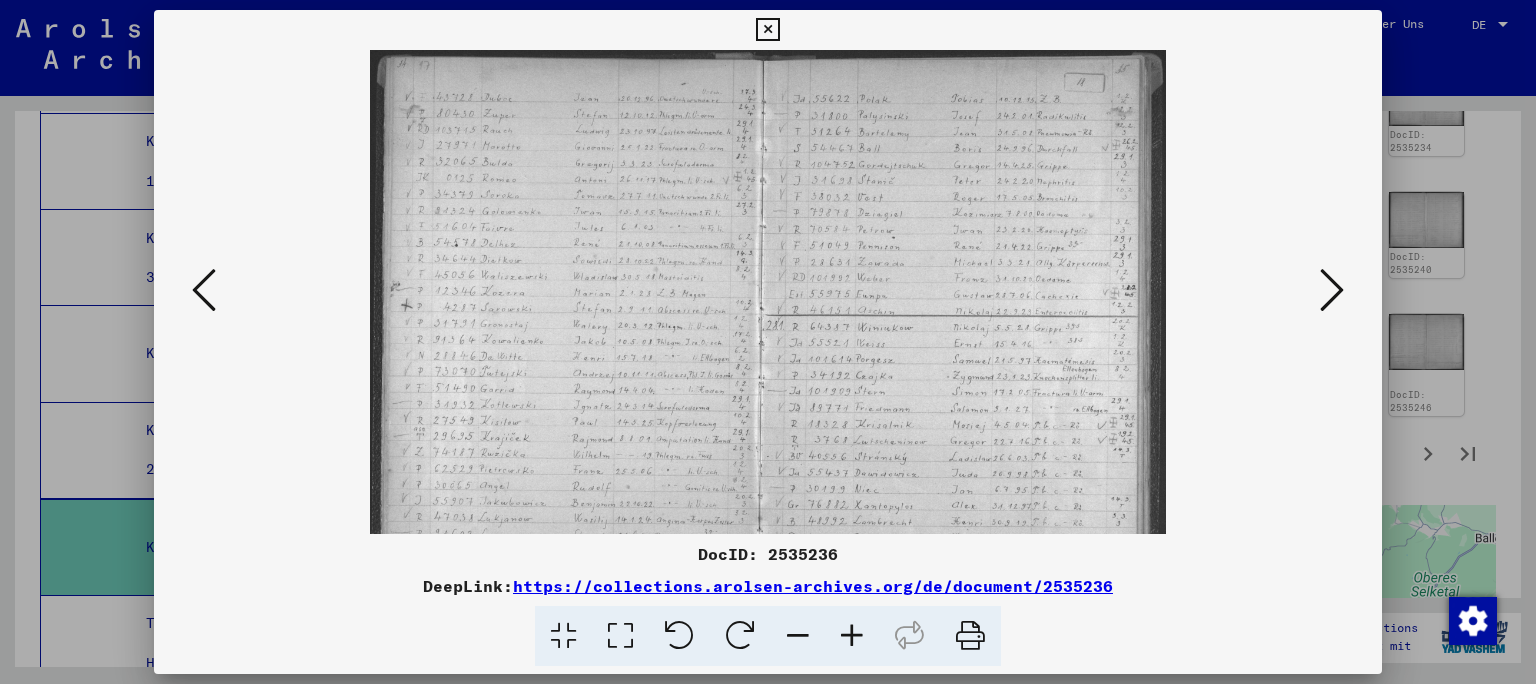 click at bounding box center [852, 636] 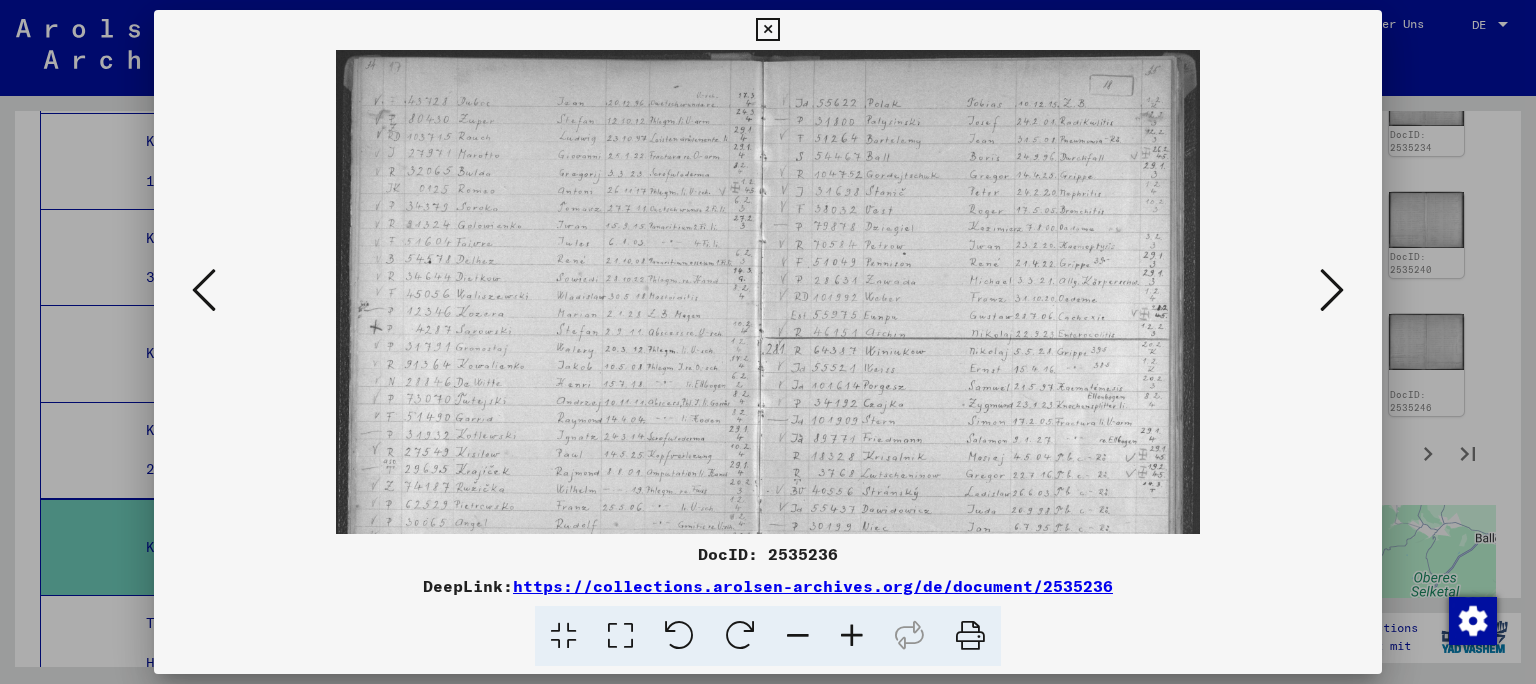 click at bounding box center [852, 636] 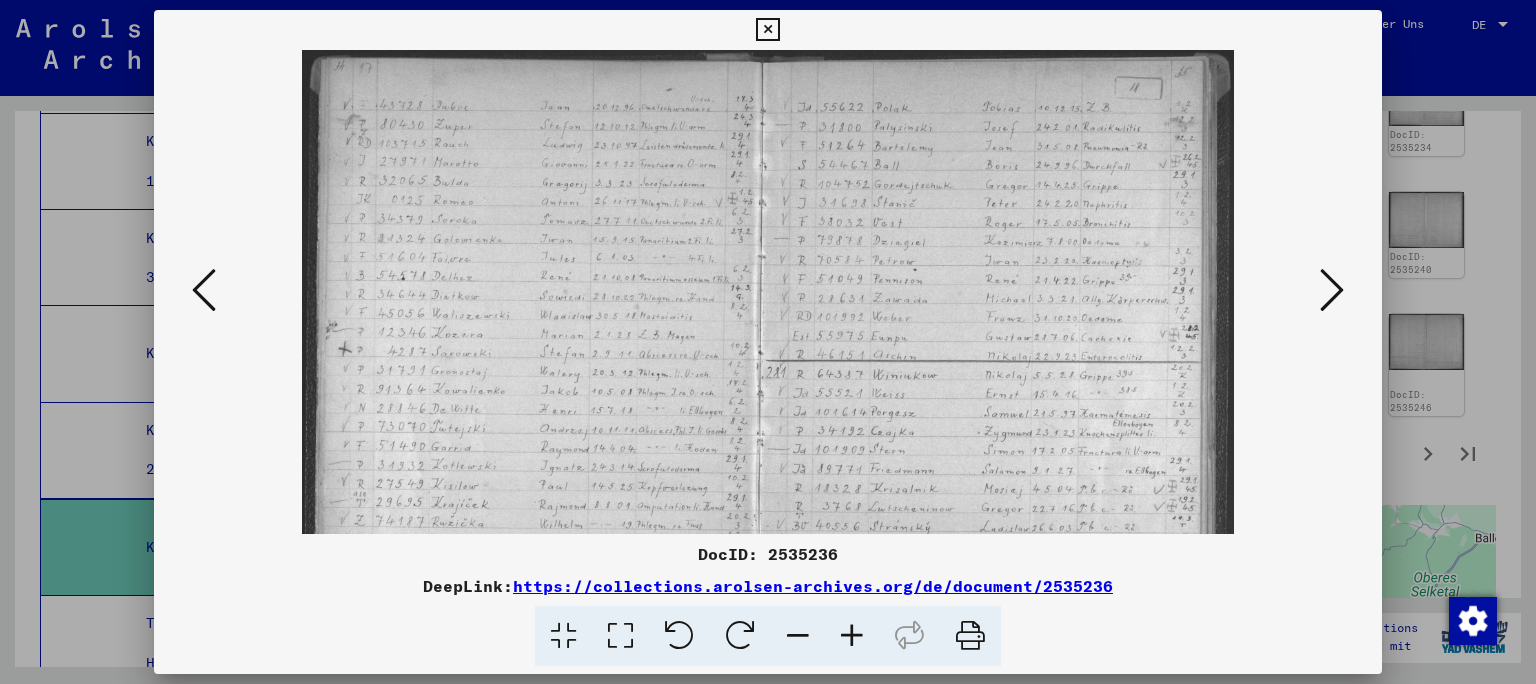 click at bounding box center (852, 636) 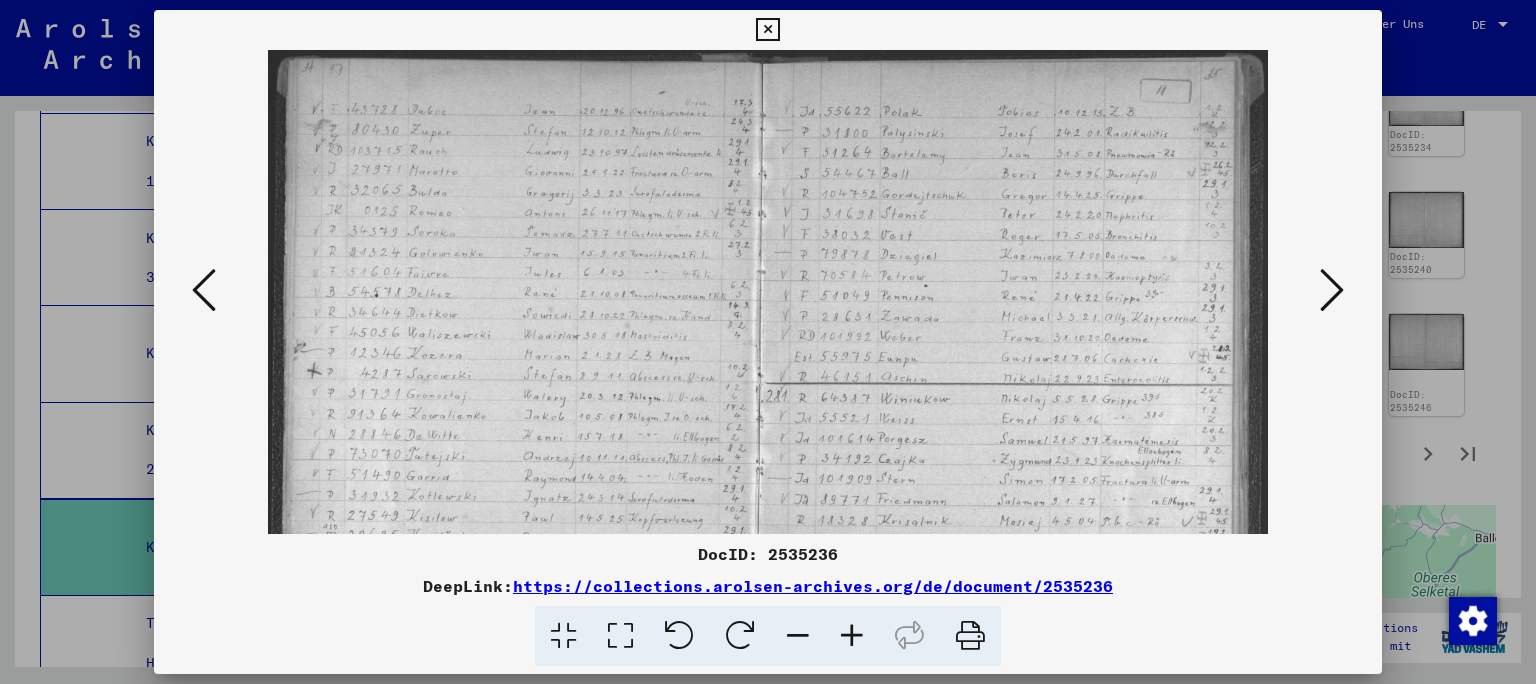 click at bounding box center [852, 636] 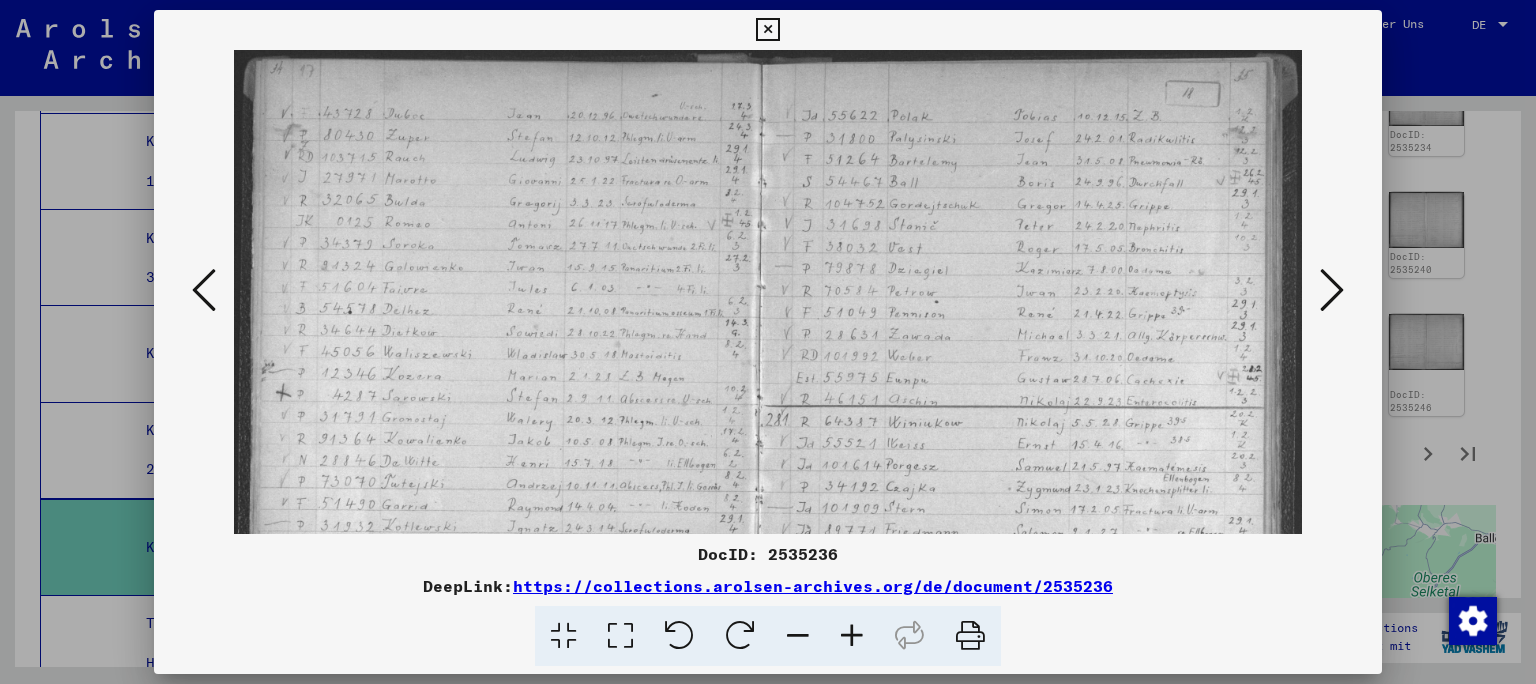 click at bounding box center [852, 636] 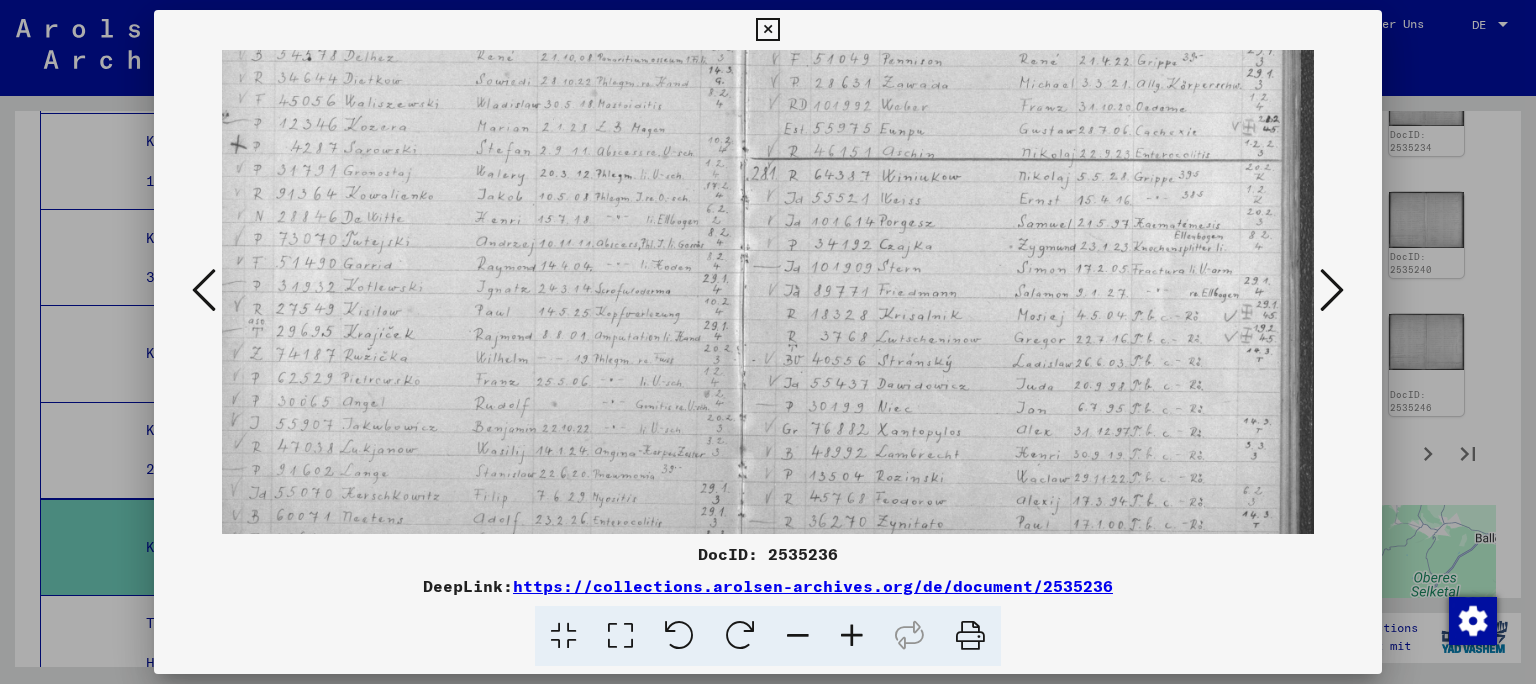 scroll, scrollTop: 271, scrollLeft: 36, axis: both 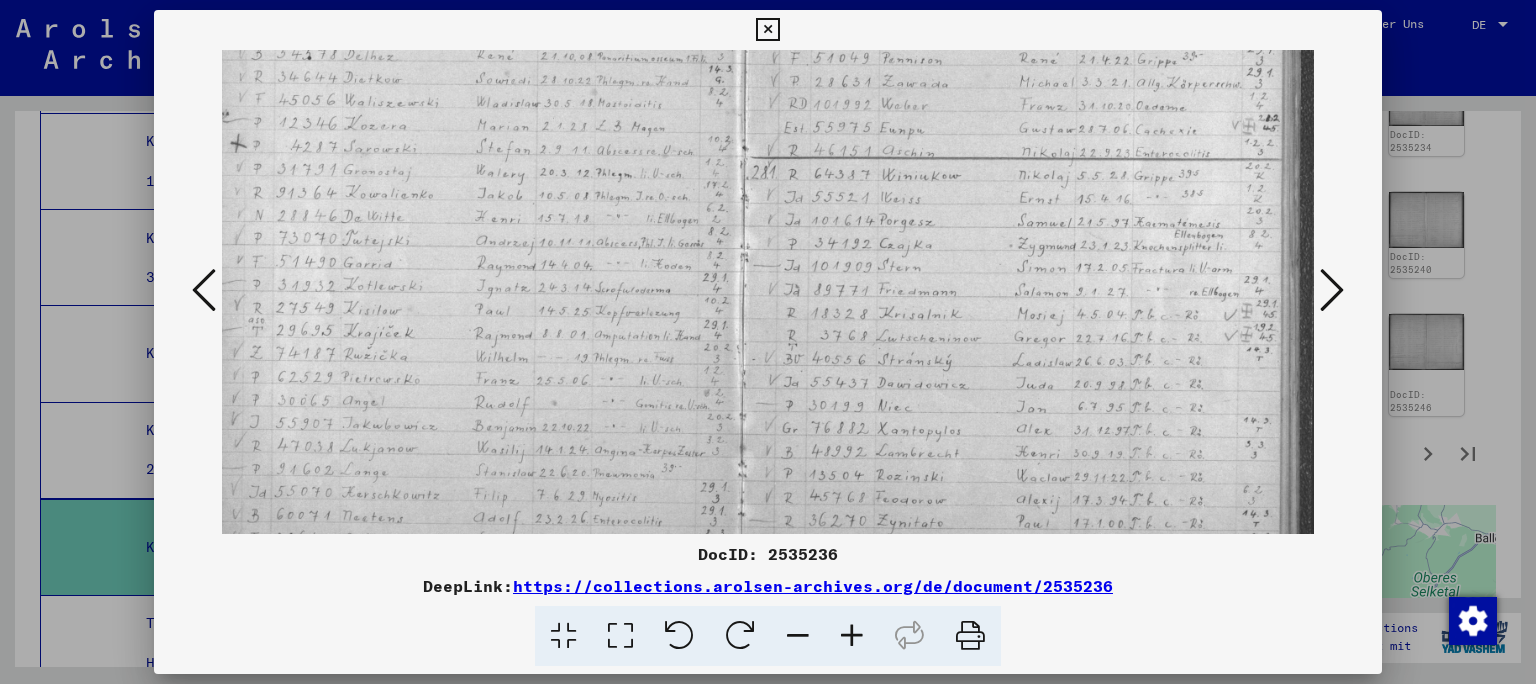 drag, startPoint x: 871, startPoint y: 405, endPoint x: 818, endPoint y: 134, distance: 276.13403 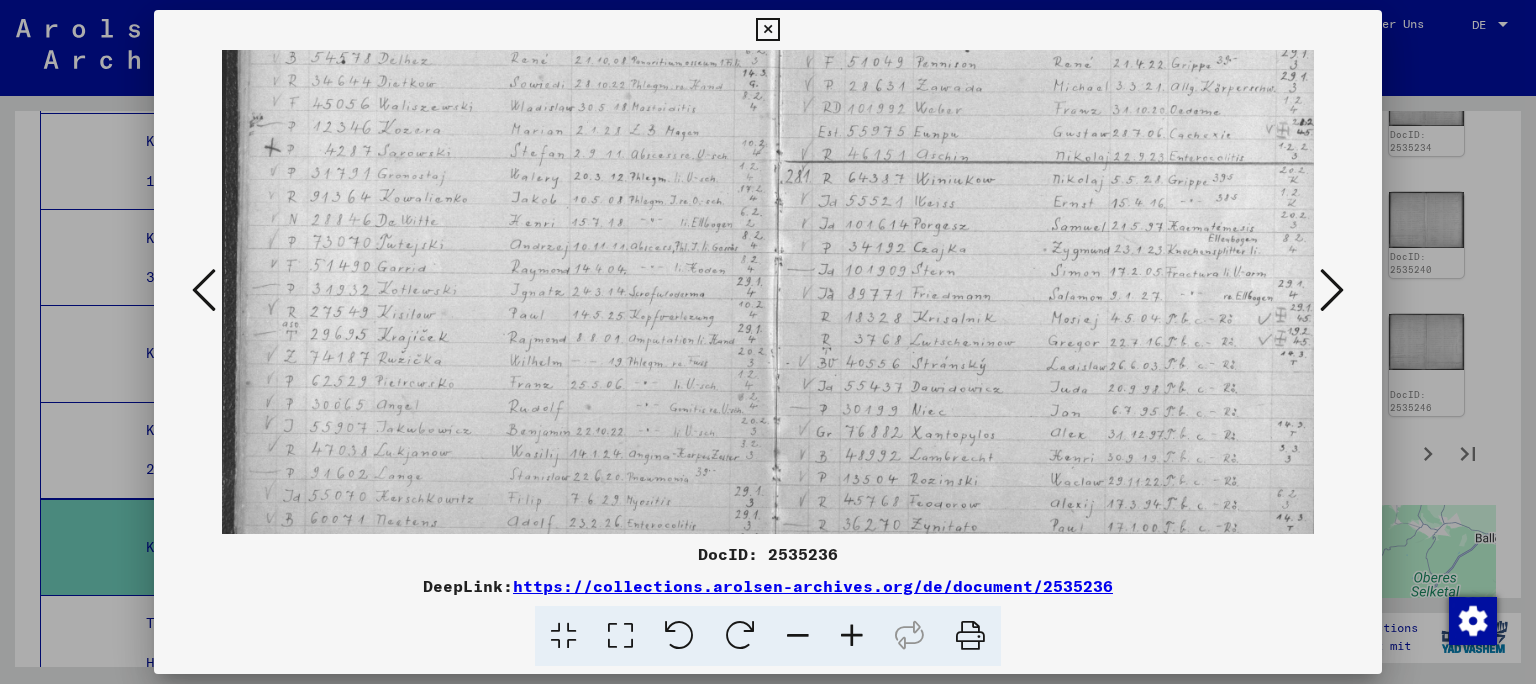 scroll, scrollTop: 260, scrollLeft: 2, axis: both 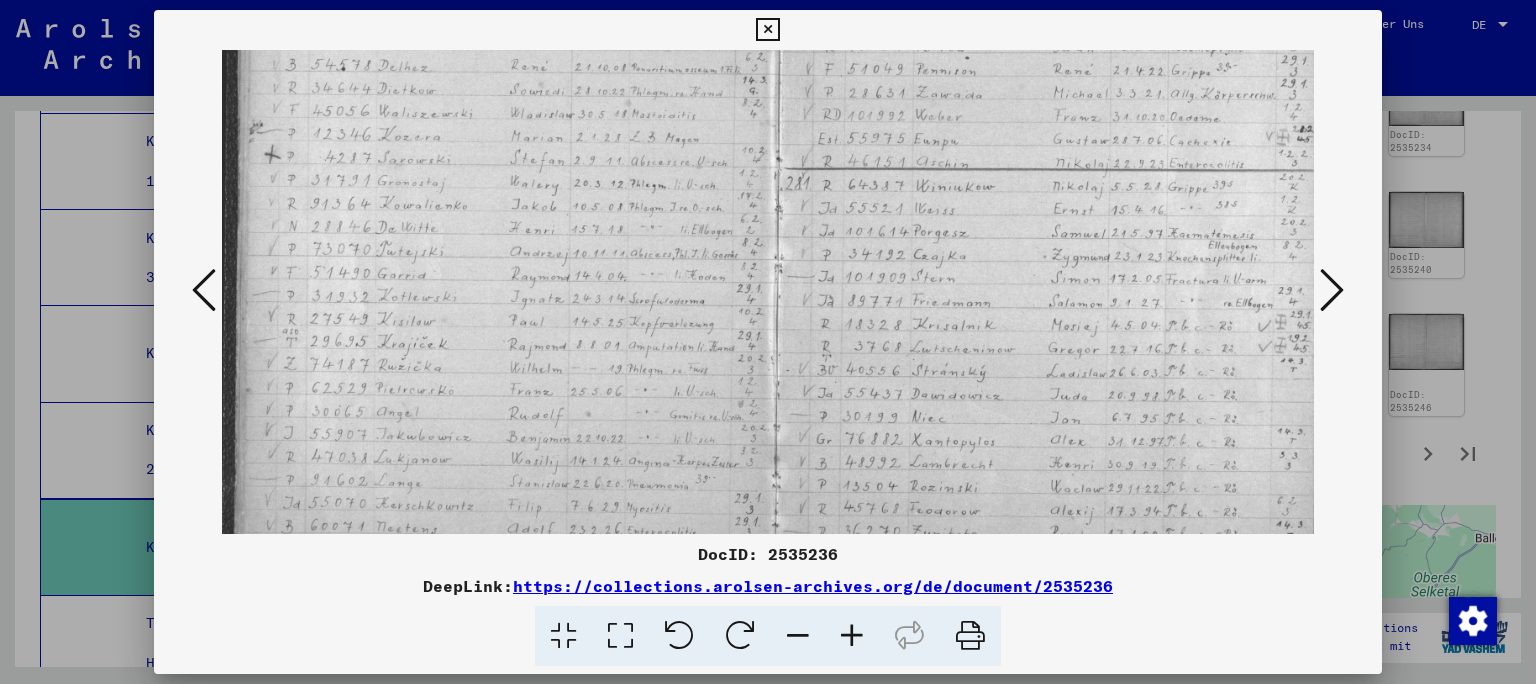 drag, startPoint x: 919, startPoint y: 381, endPoint x: 960, endPoint y: 370, distance: 42.44997 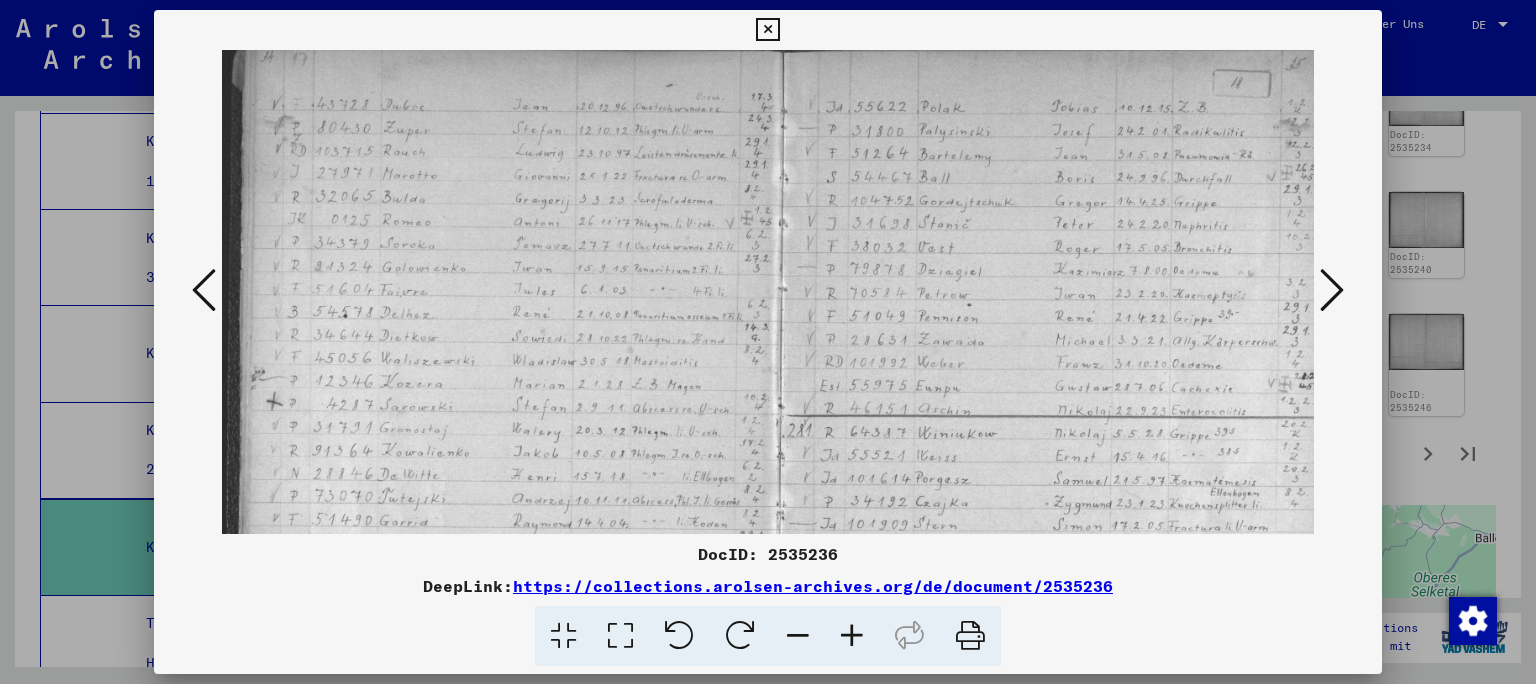 scroll, scrollTop: 10, scrollLeft: 0, axis: vertical 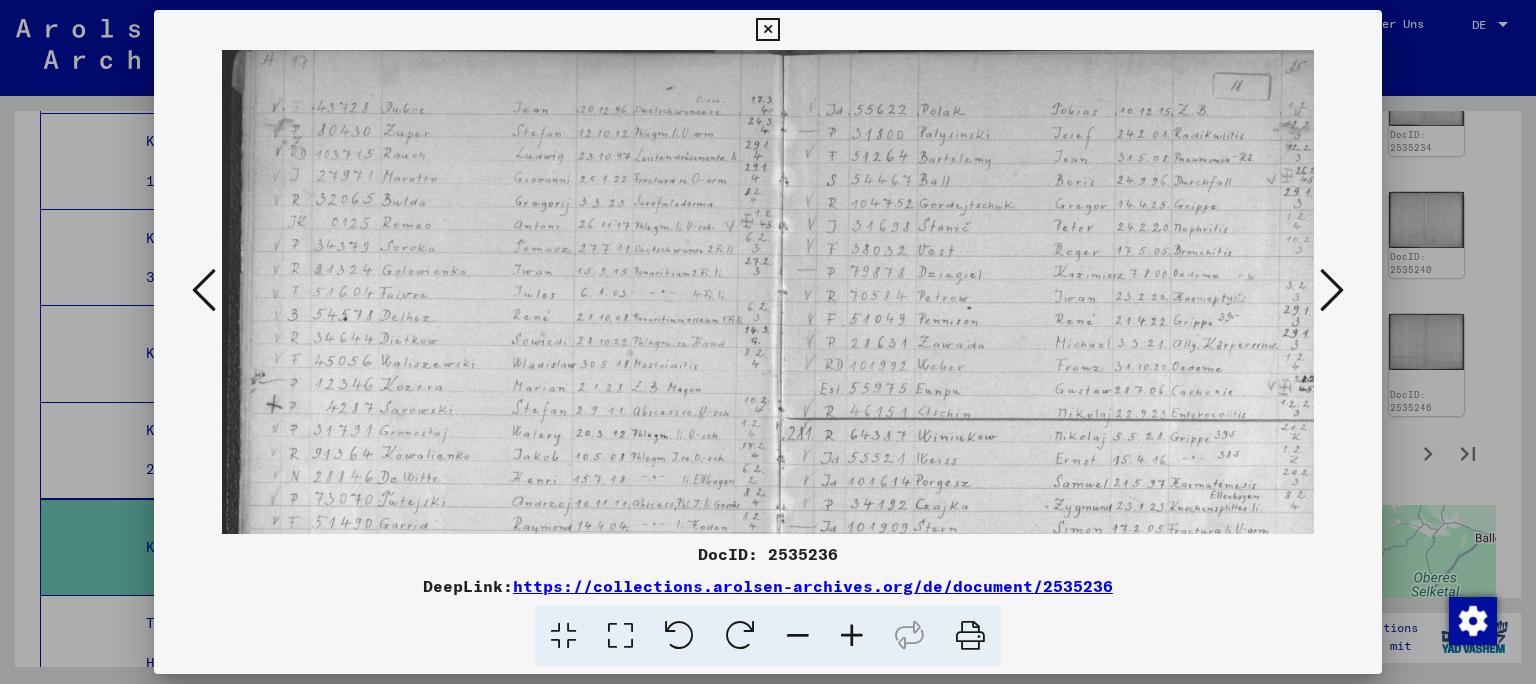 drag, startPoint x: 966, startPoint y: 192, endPoint x: 977, endPoint y: 442, distance: 250.24188 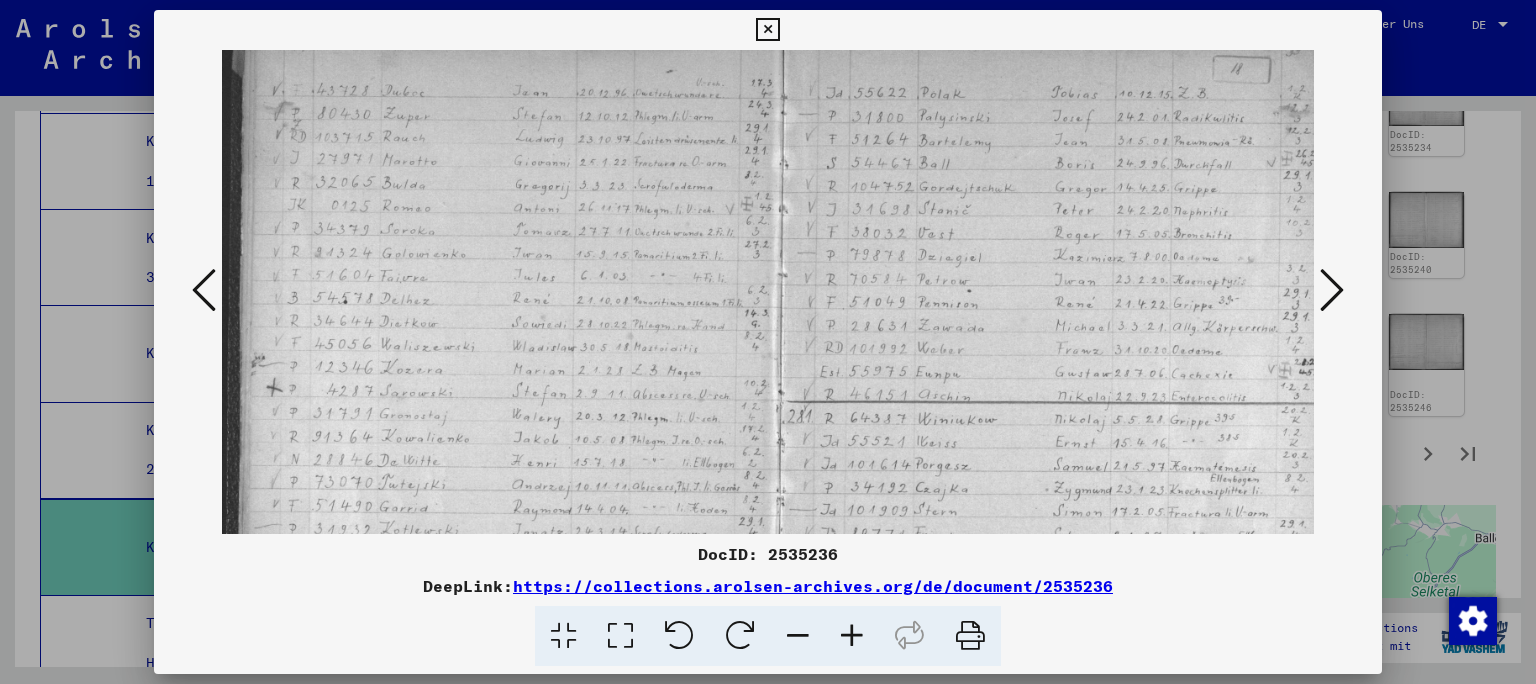 scroll, scrollTop: 30, scrollLeft: 0, axis: vertical 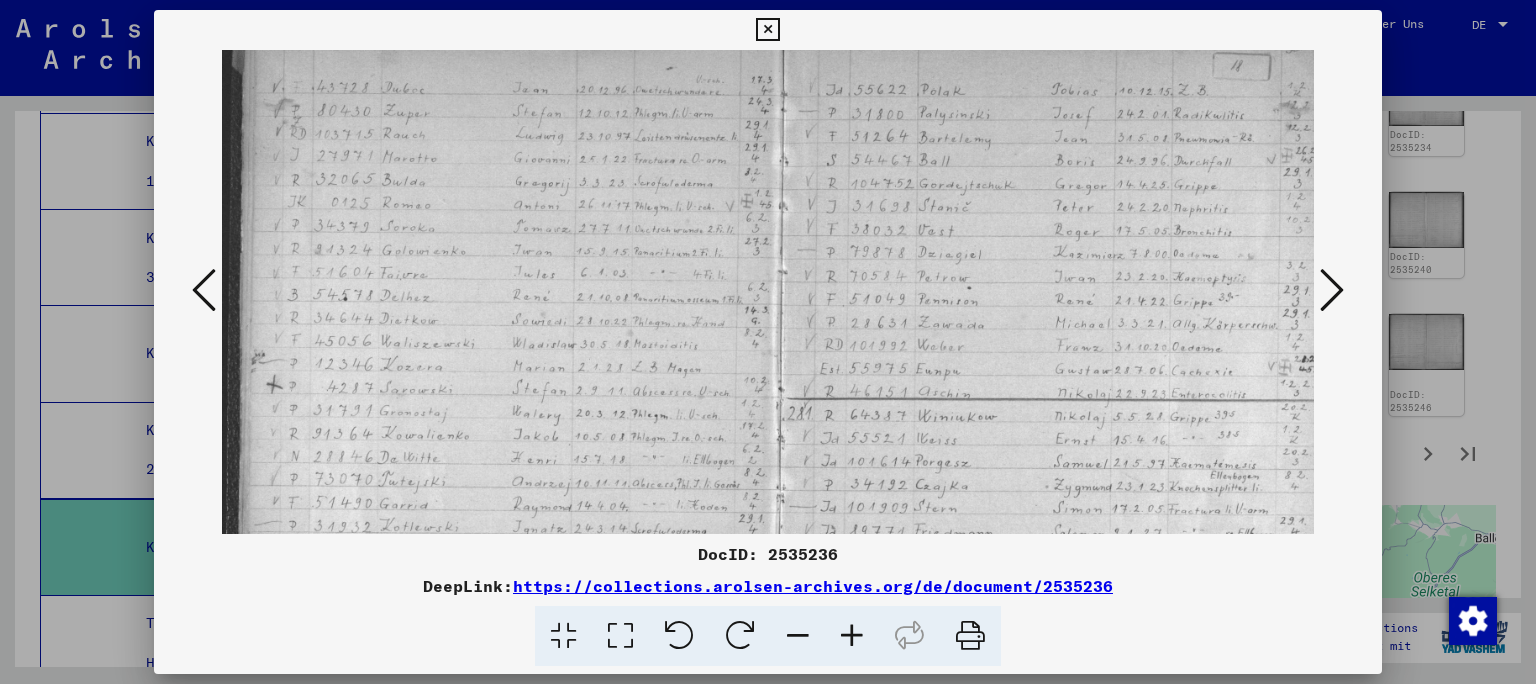 drag, startPoint x: 670, startPoint y: 386, endPoint x: 741, endPoint y: 366, distance: 73.76314 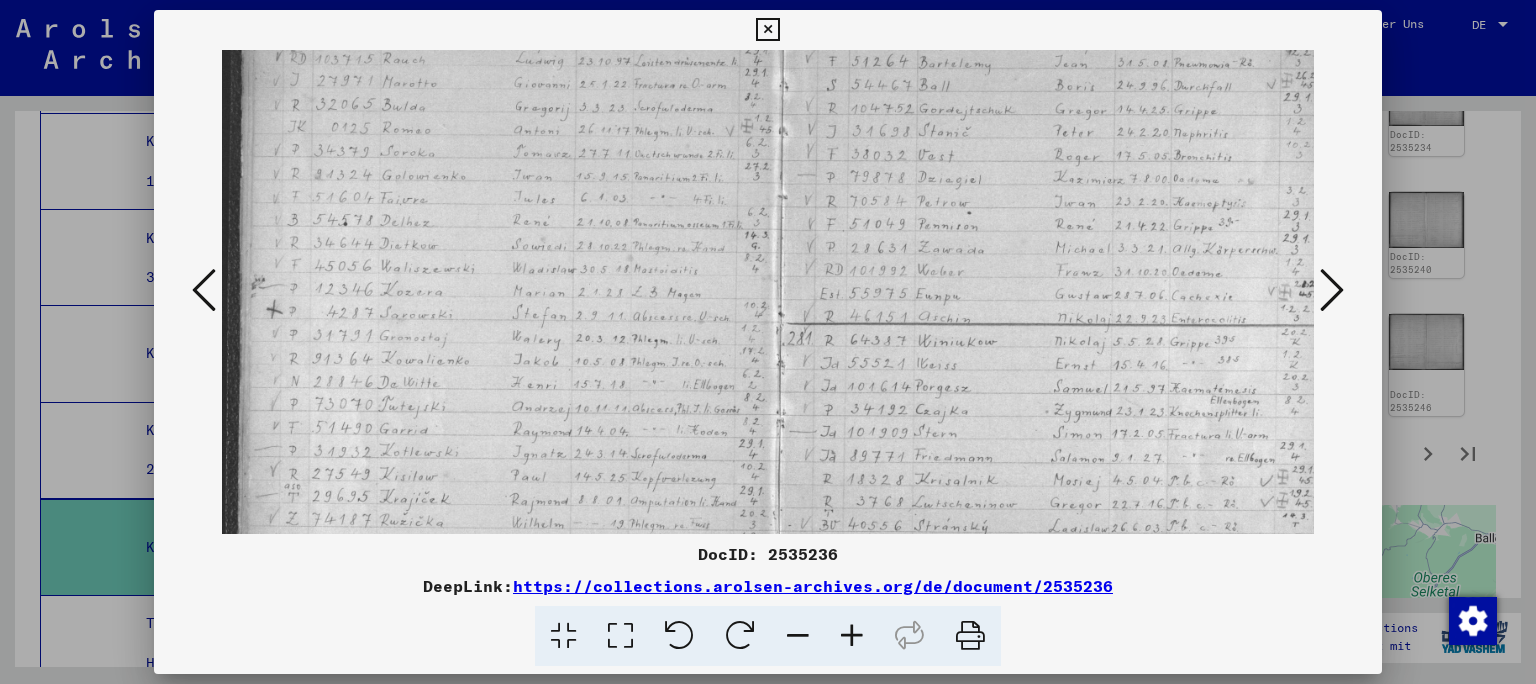 drag, startPoint x: 483, startPoint y: 309, endPoint x: 501, endPoint y: 232, distance: 79.07591 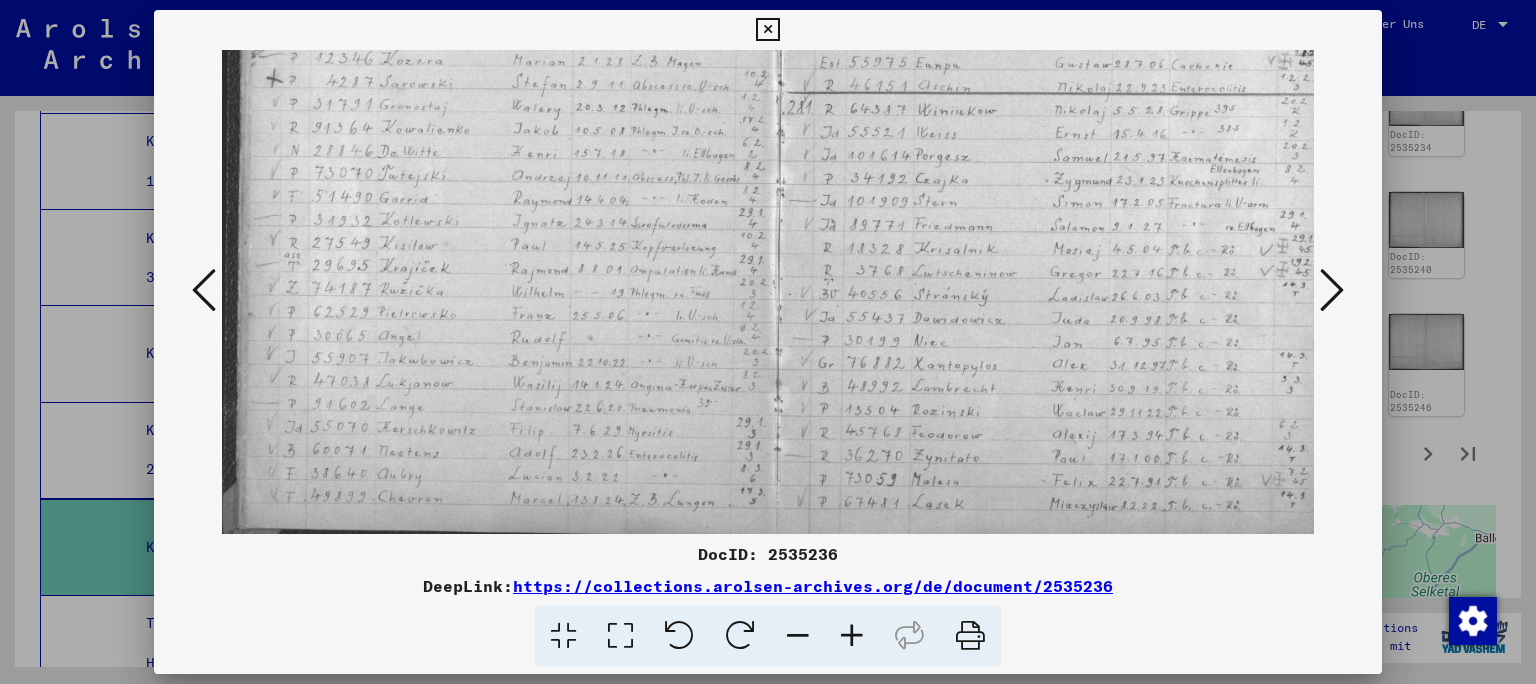 scroll, scrollTop: 338, scrollLeft: 0, axis: vertical 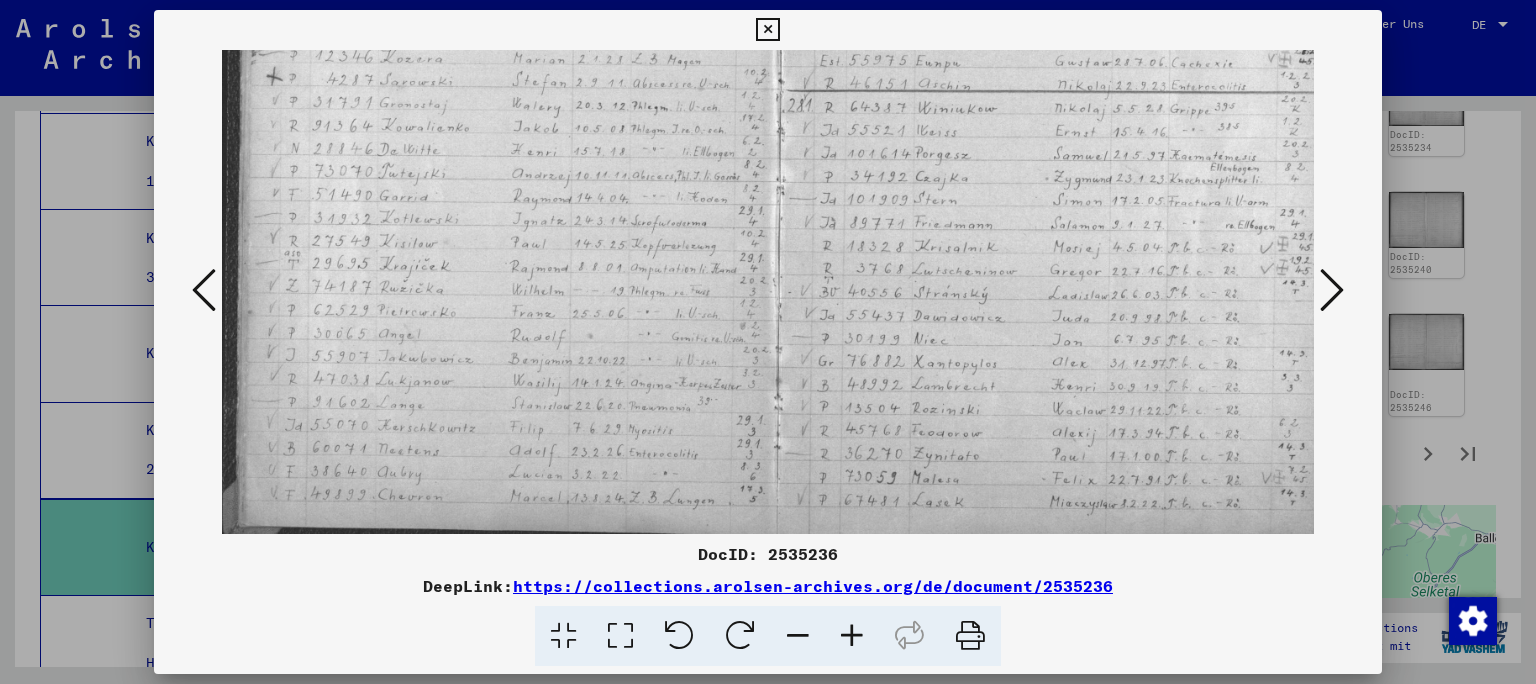 drag, startPoint x: 502, startPoint y: 355, endPoint x: 534, endPoint y: 123, distance: 234.1965 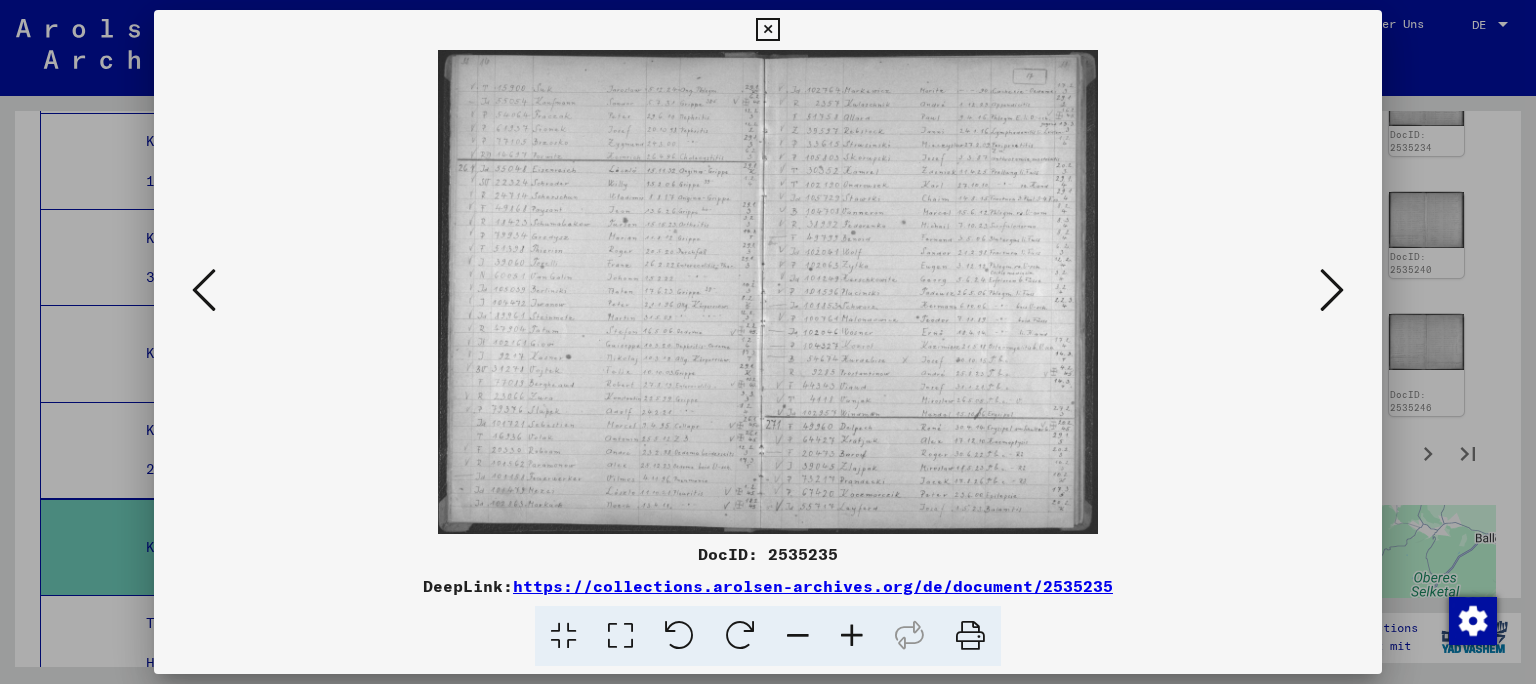 click at bounding box center (204, 290) 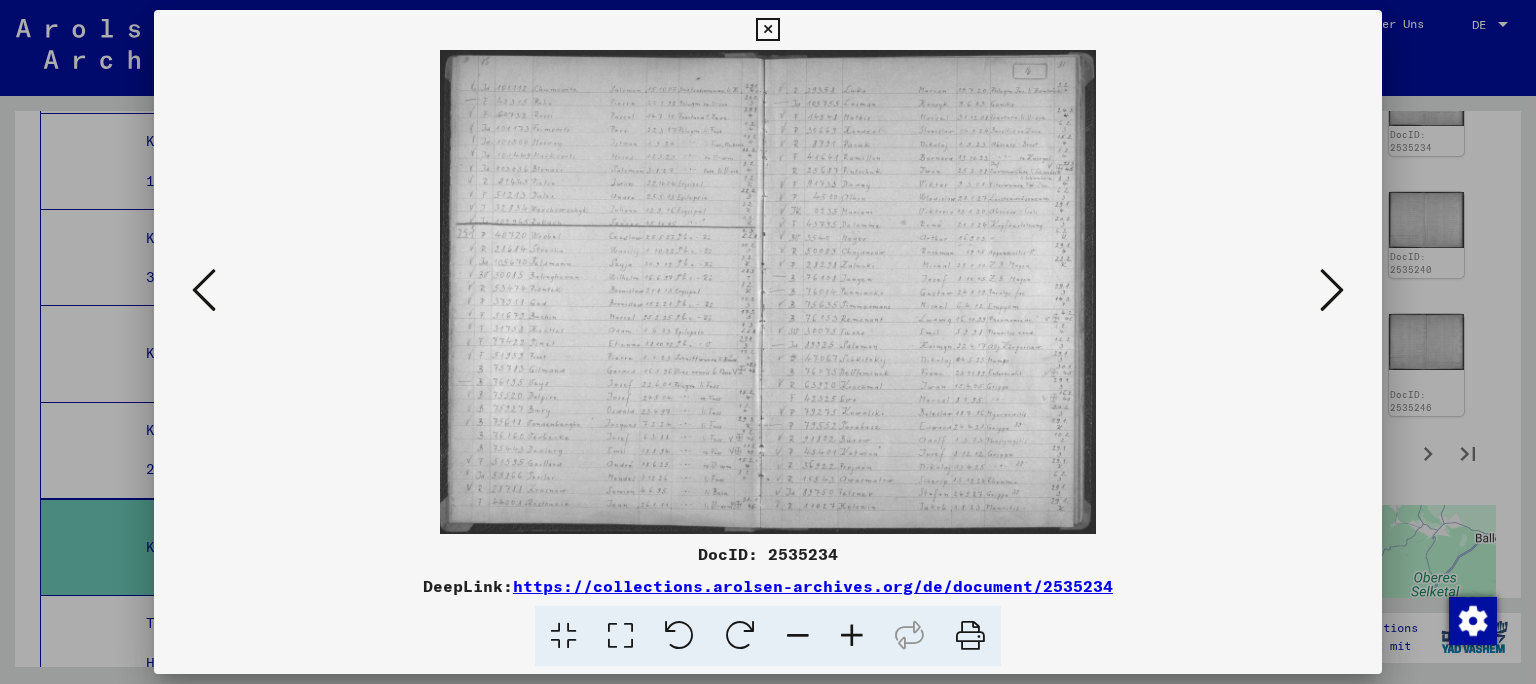 click at bounding box center [1332, 290] 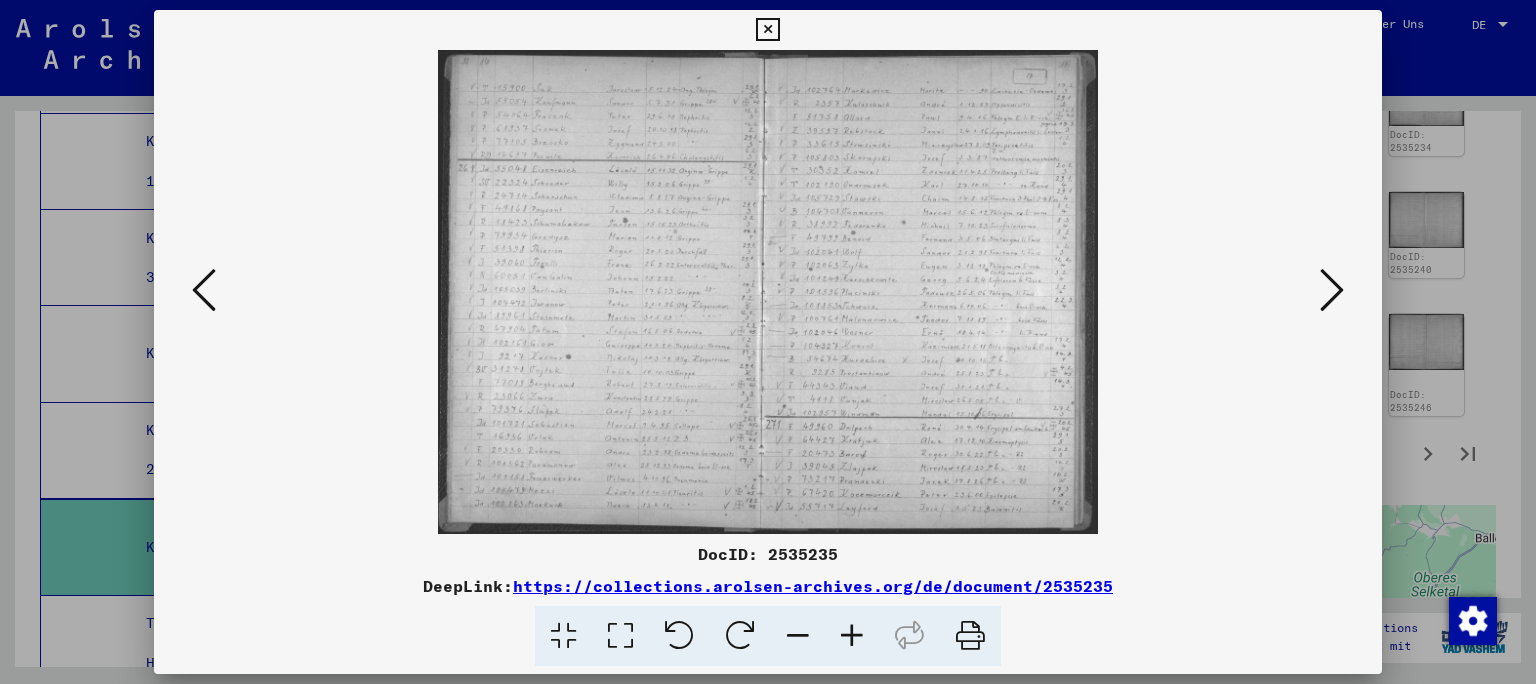 click at bounding box center [767, 30] 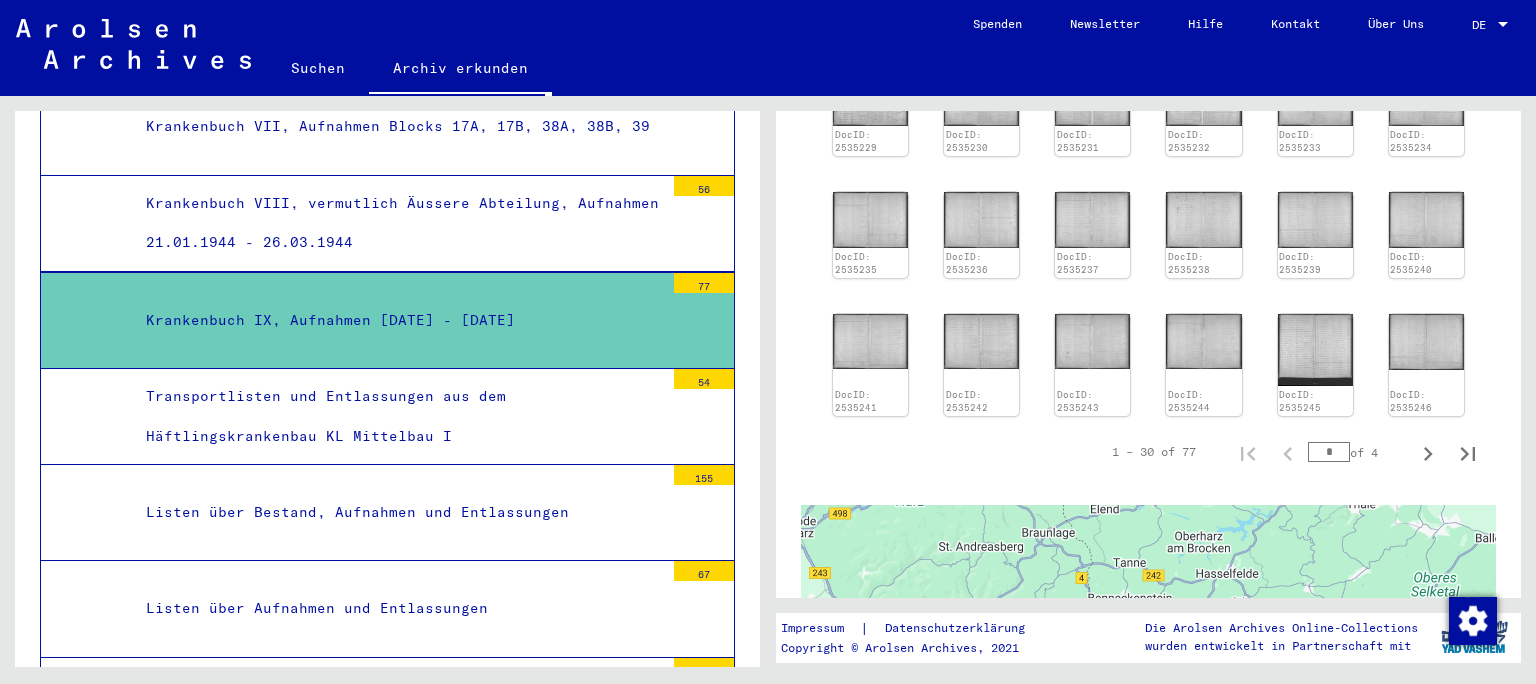 scroll, scrollTop: 3517, scrollLeft: 0, axis: vertical 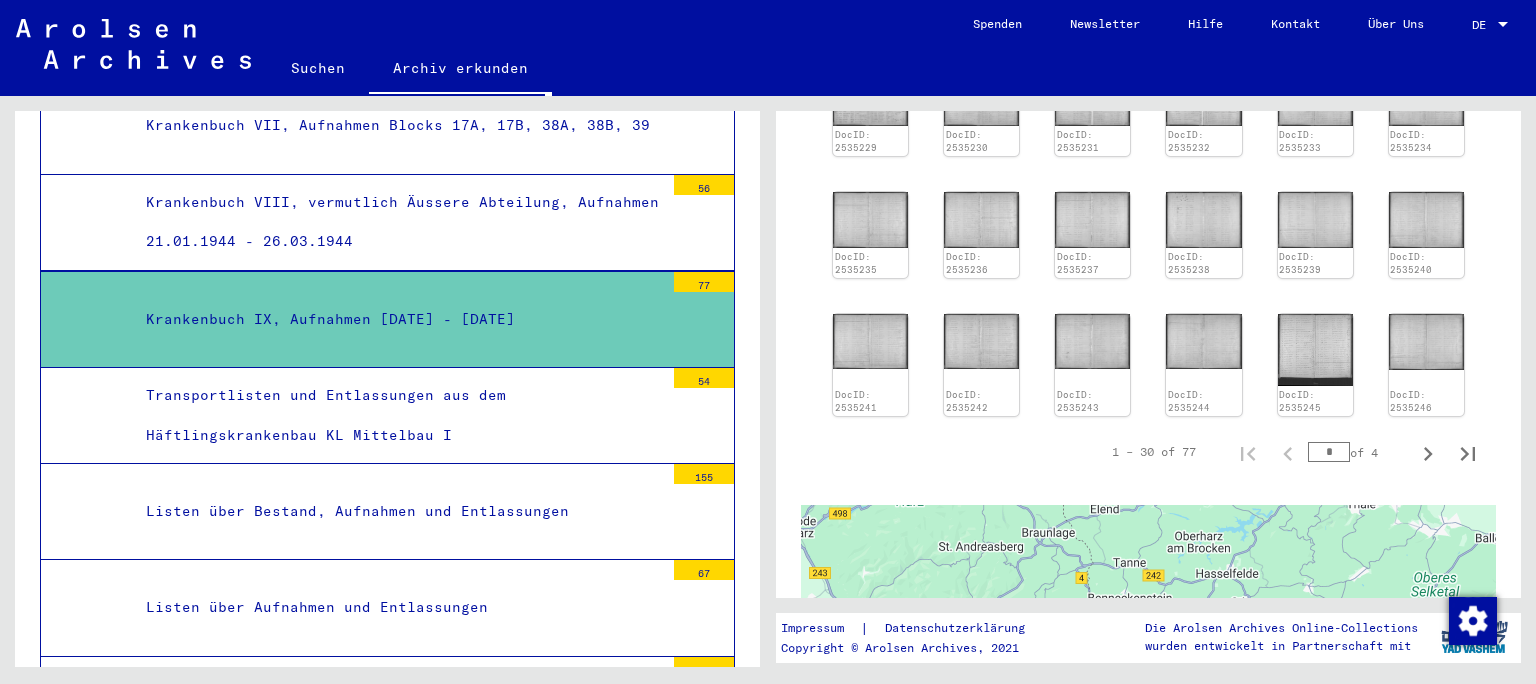 click on "Transportlisten und Entlassungen aus dem Häftlingskrankenbau KL Mittelbau I" at bounding box center [397, 415] 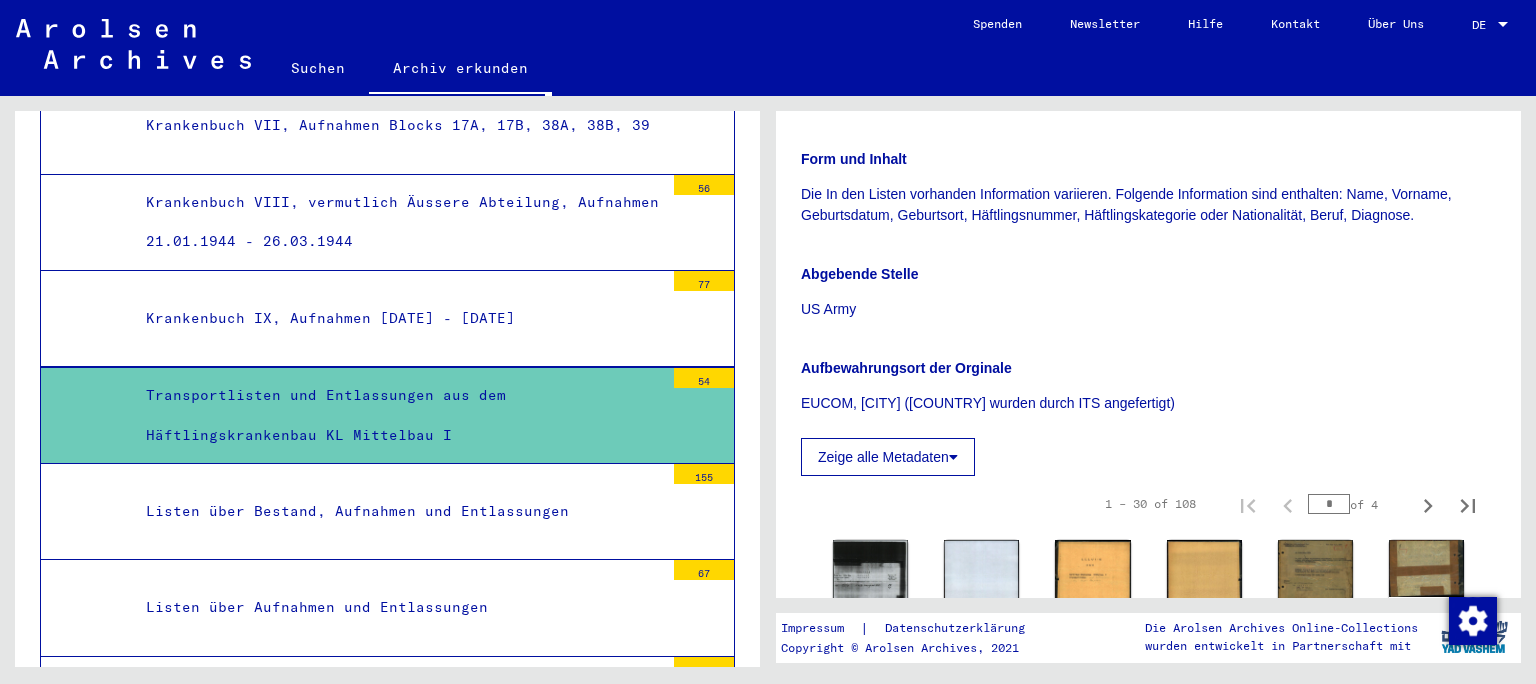 scroll, scrollTop: 883, scrollLeft: 0, axis: vertical 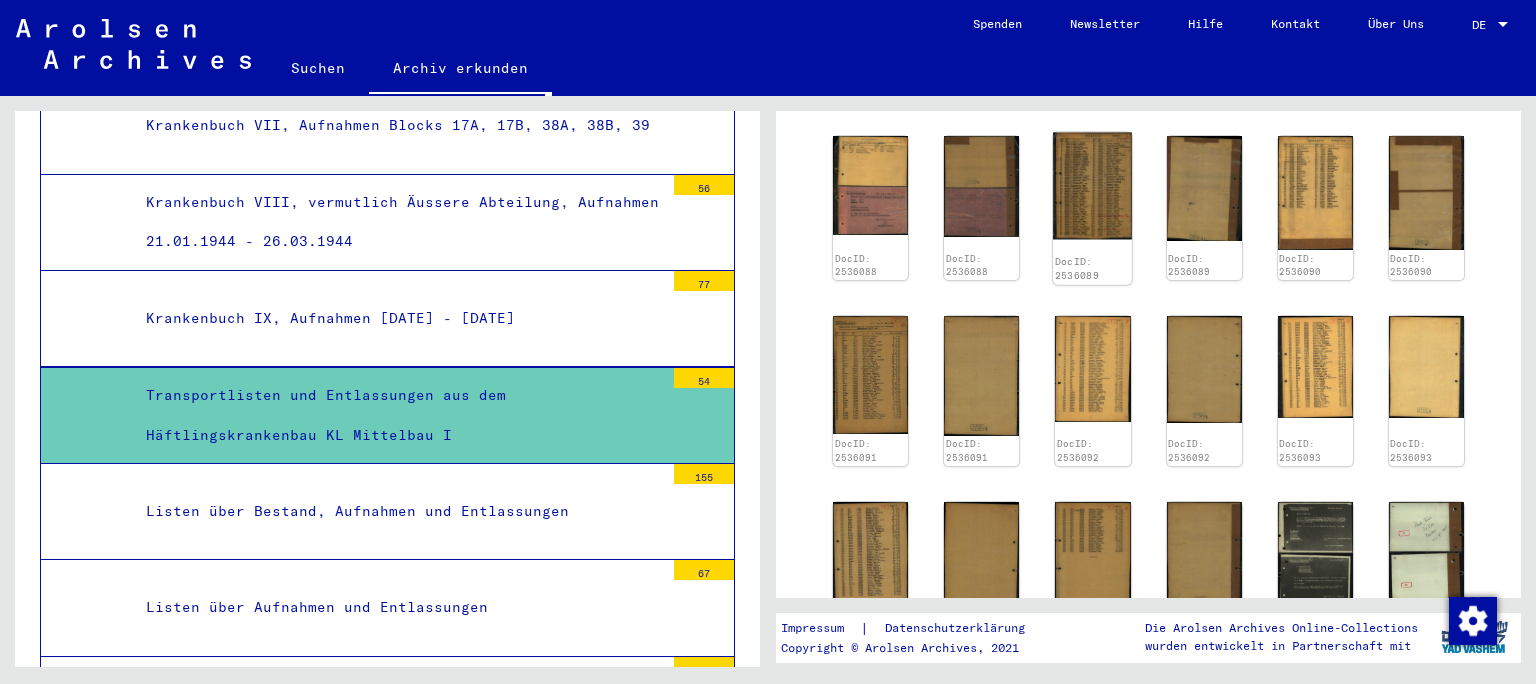 click 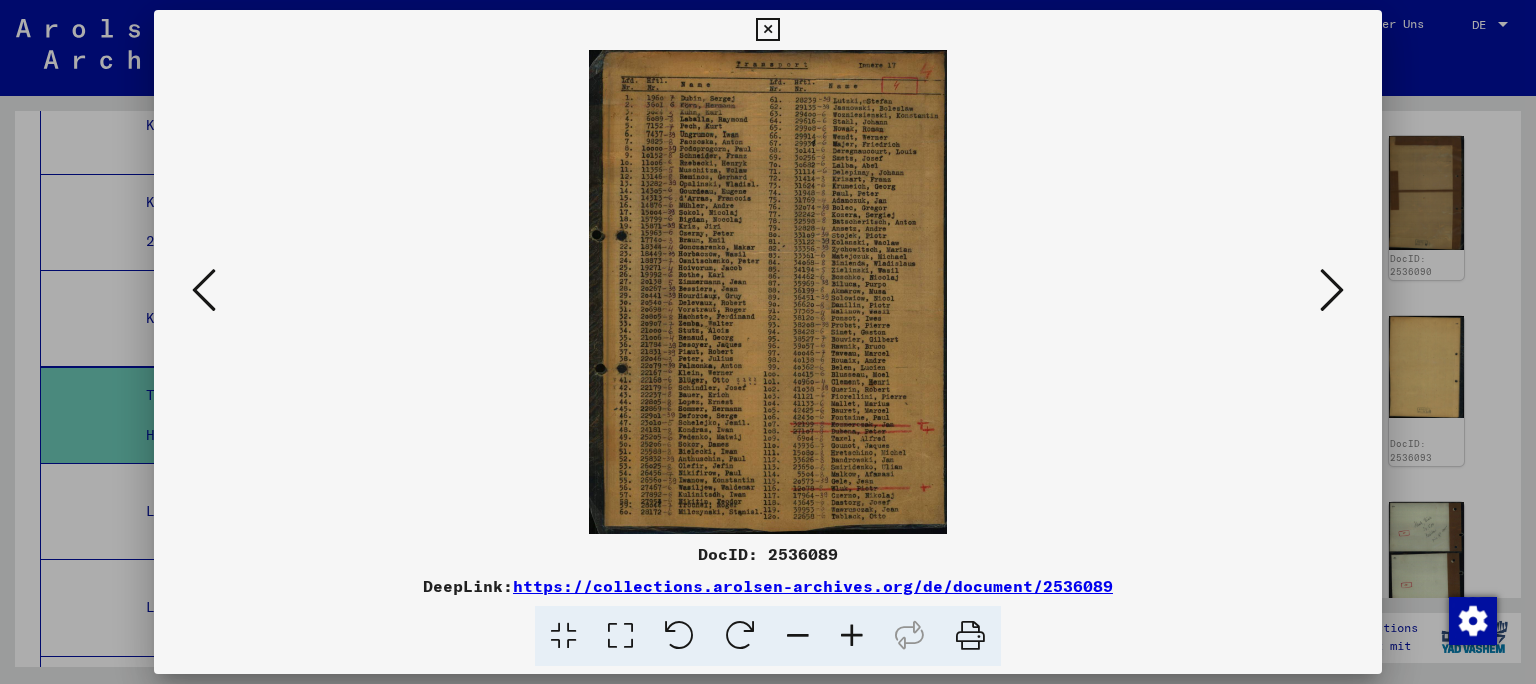 scroll, scrollTop: 883, scrollLeft: 0, axis: vertical 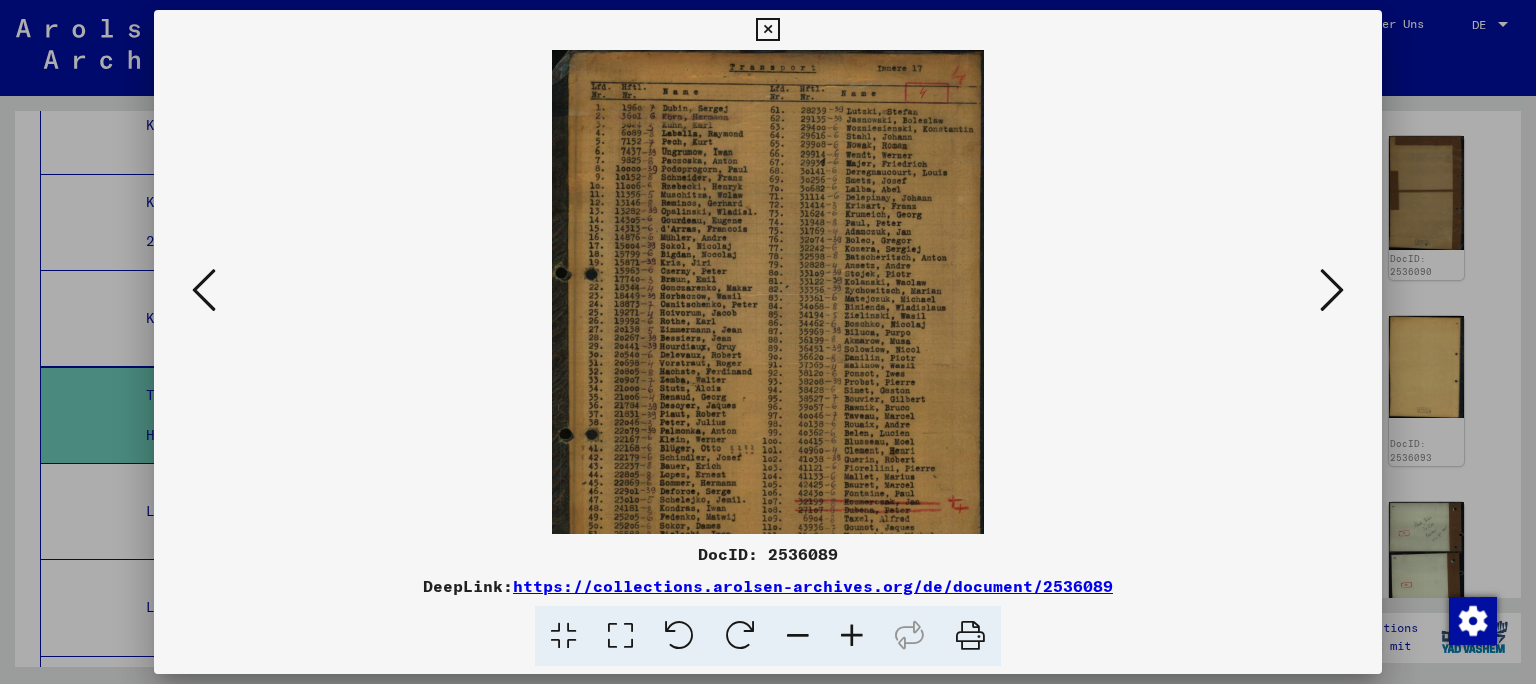 click at bounding box center [852, 636] 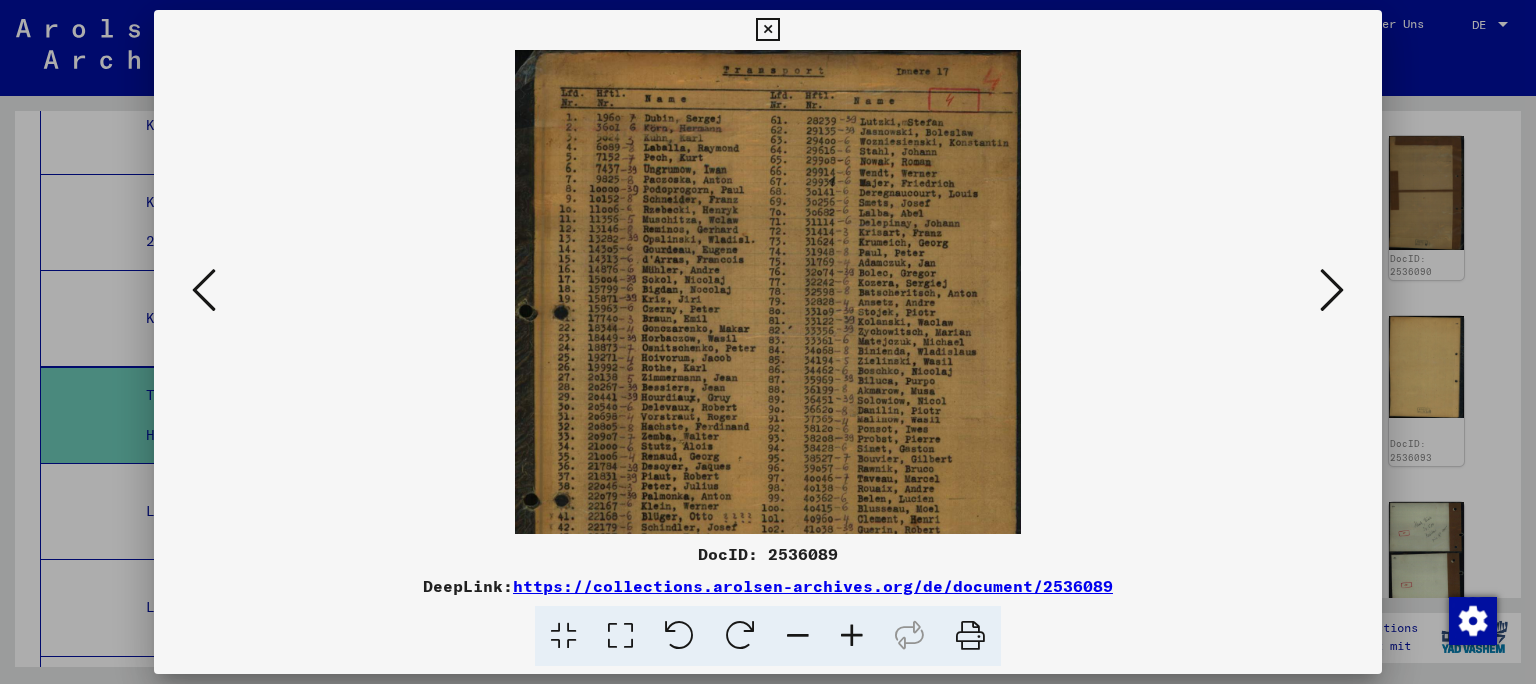 click at bounding box center (852, 636) 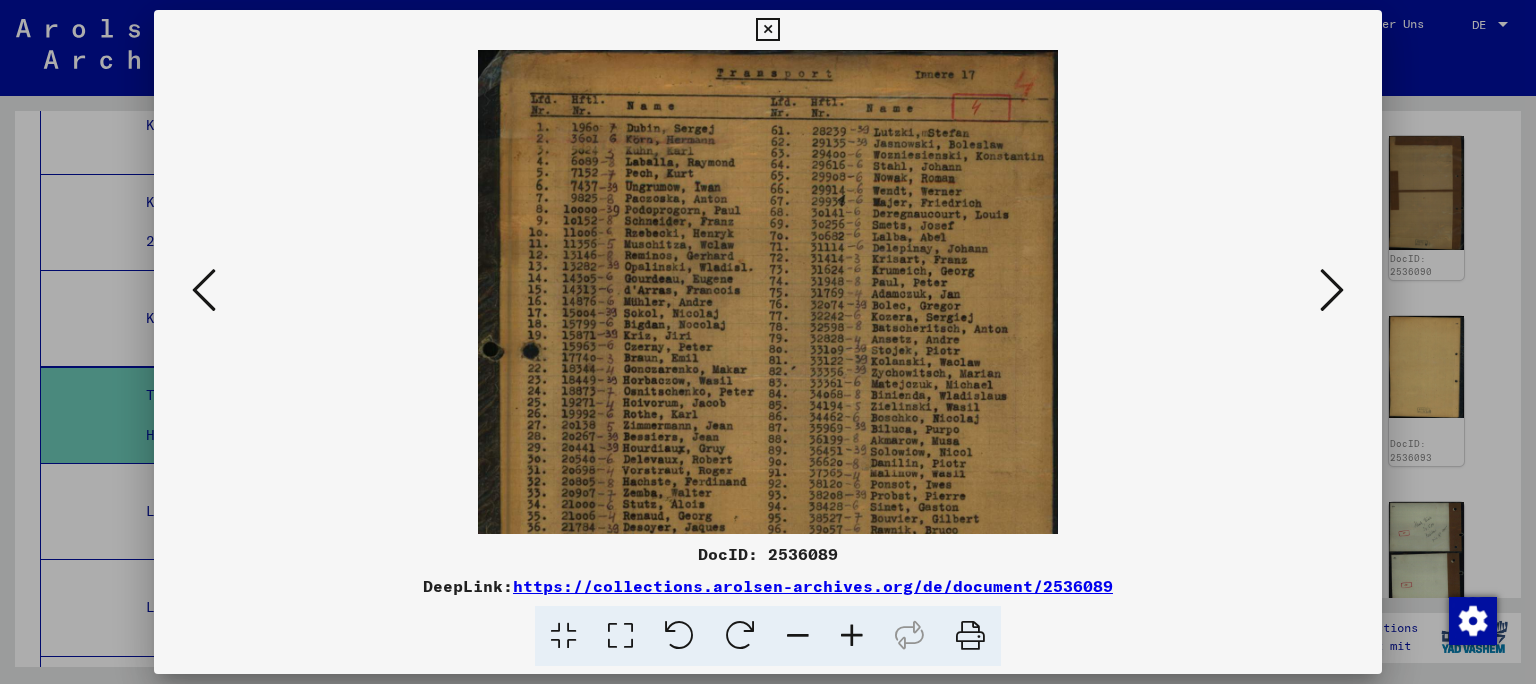 click at bounding box center (852, 636) 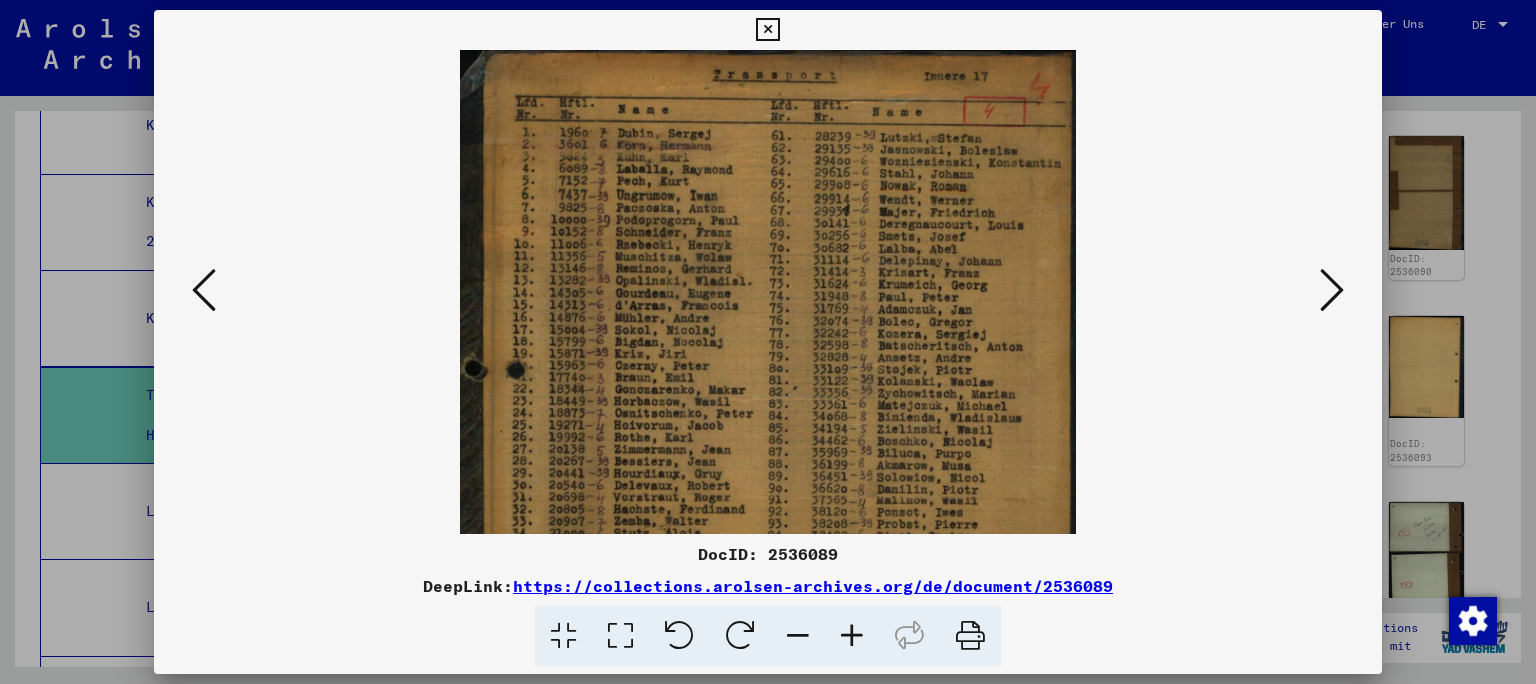 click at bounding box center (1332, 290) 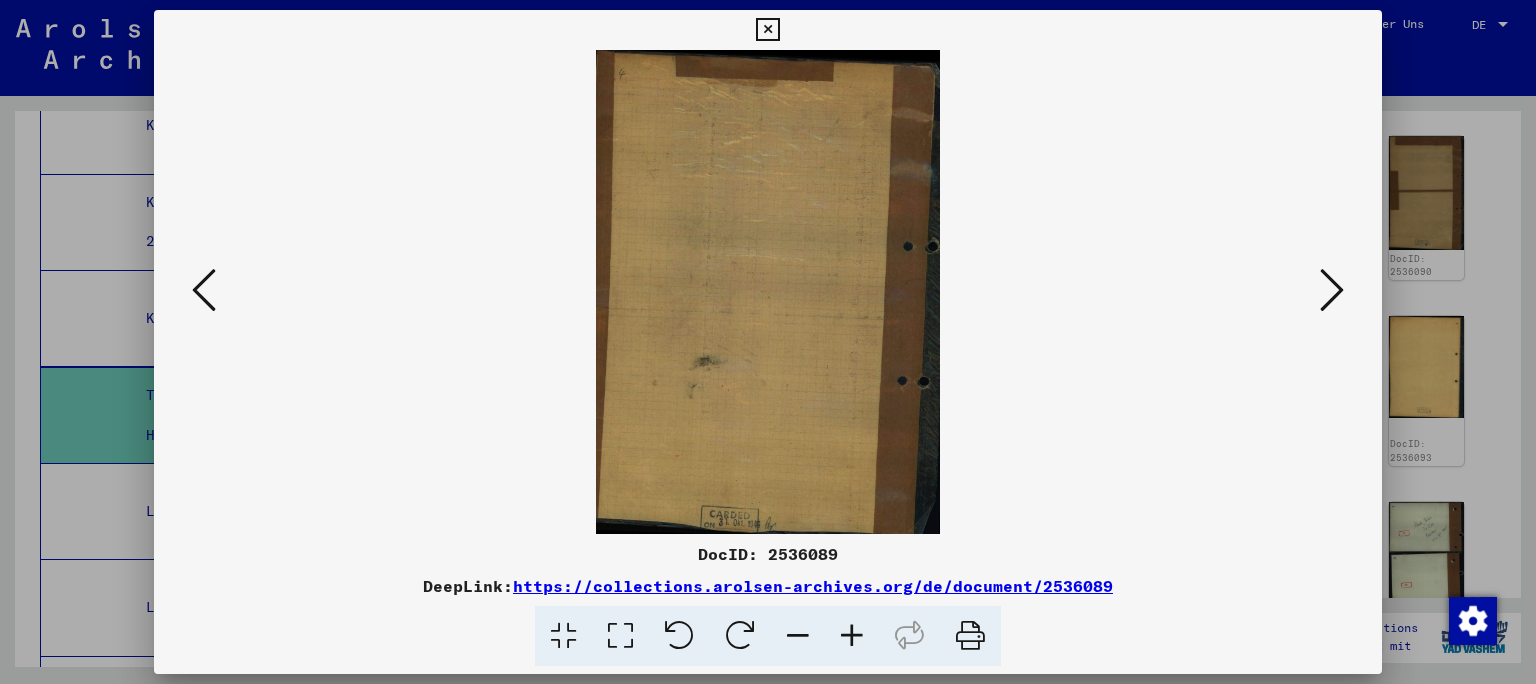 click at bounding box center (1332, 290) 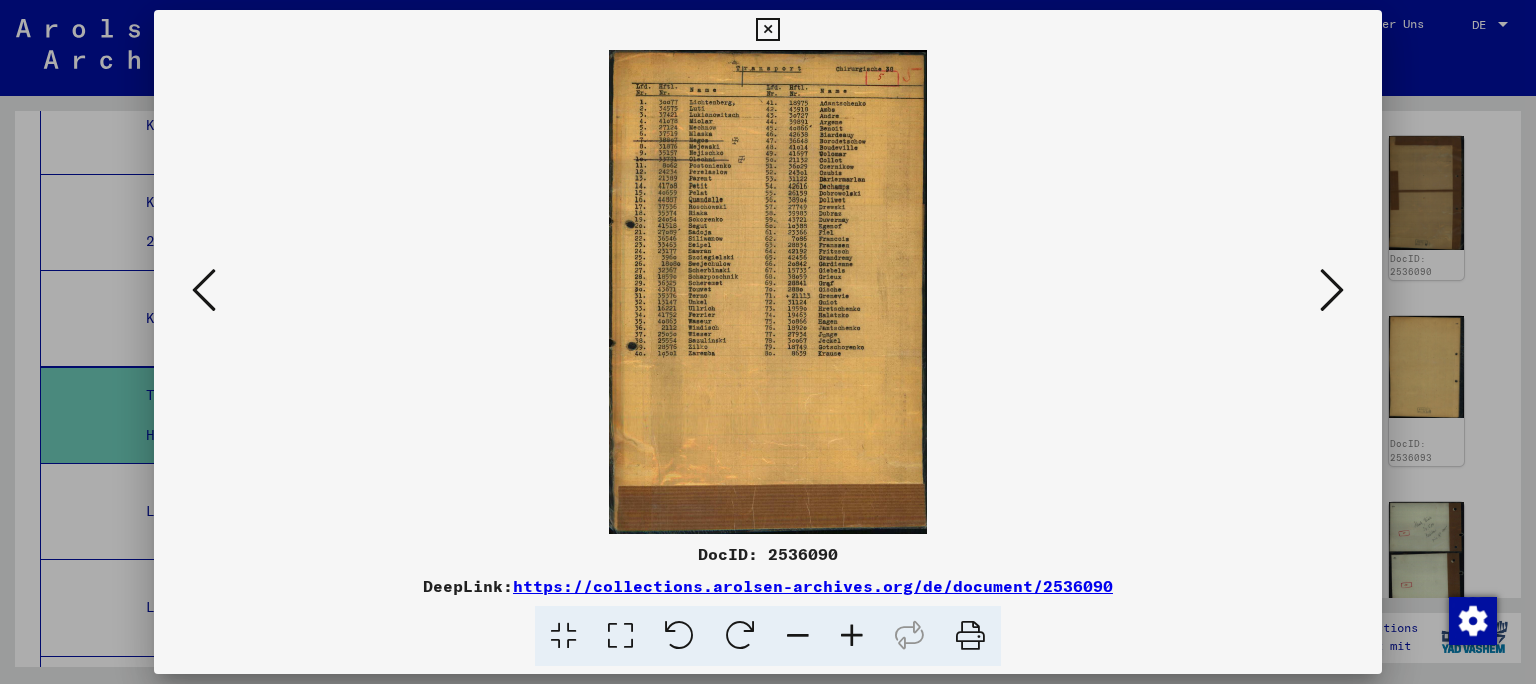 click at bounding box center [1332, 290] 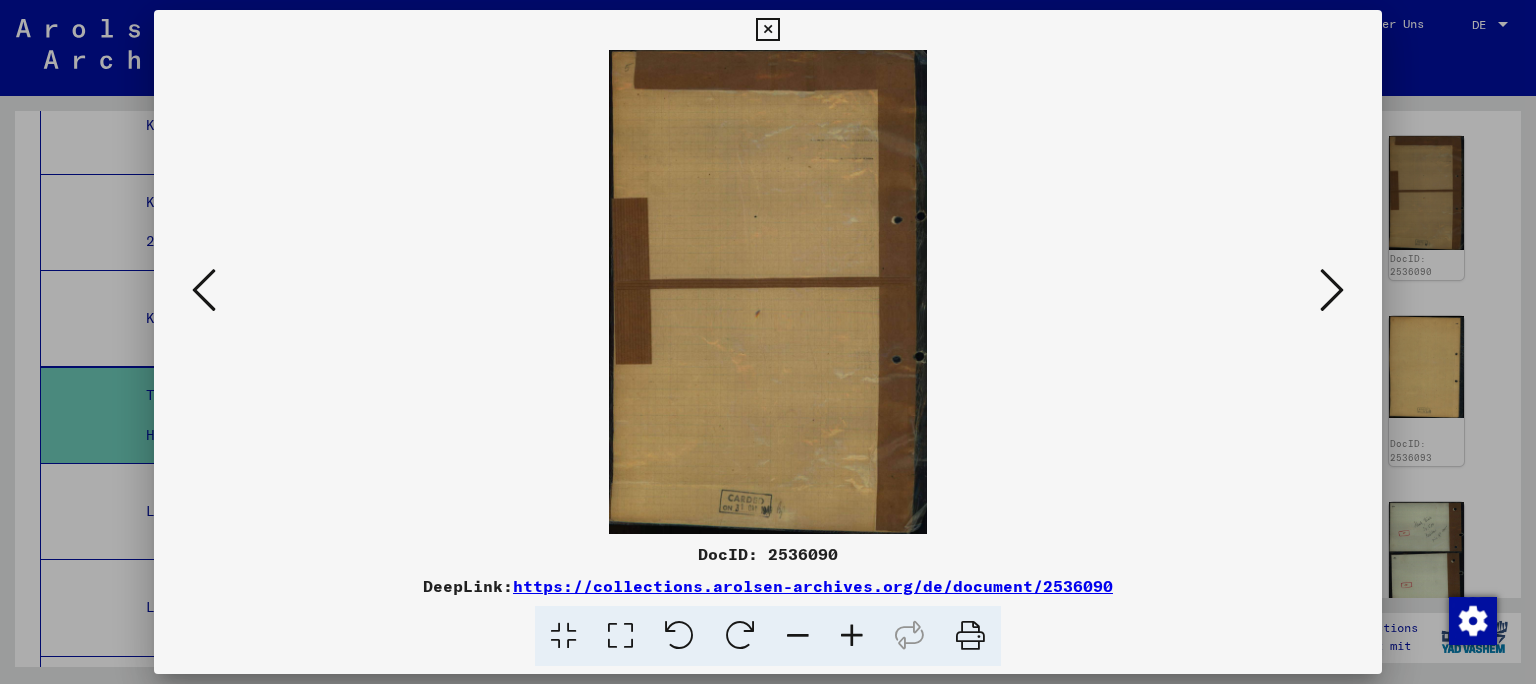 click at bounding box center (1332, 290) 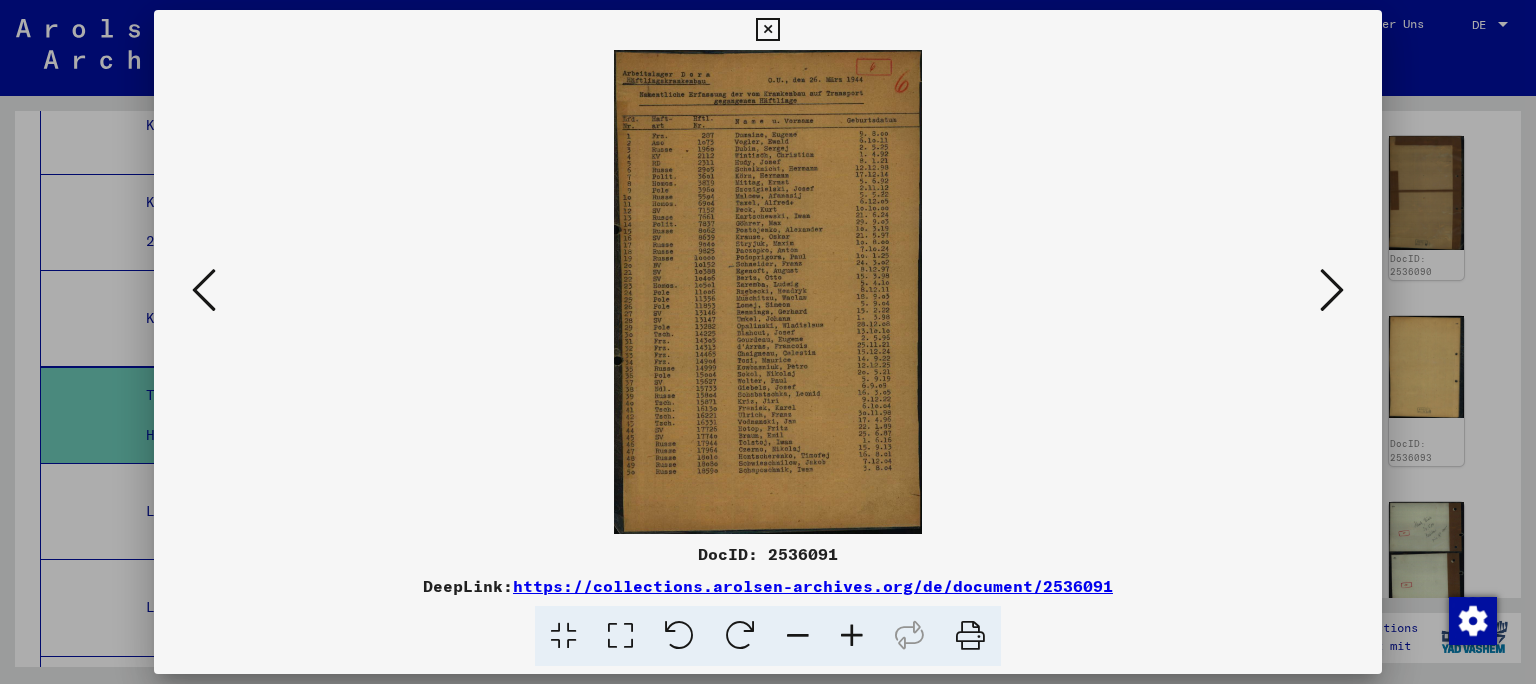 click at bounding box center (1332, 290) 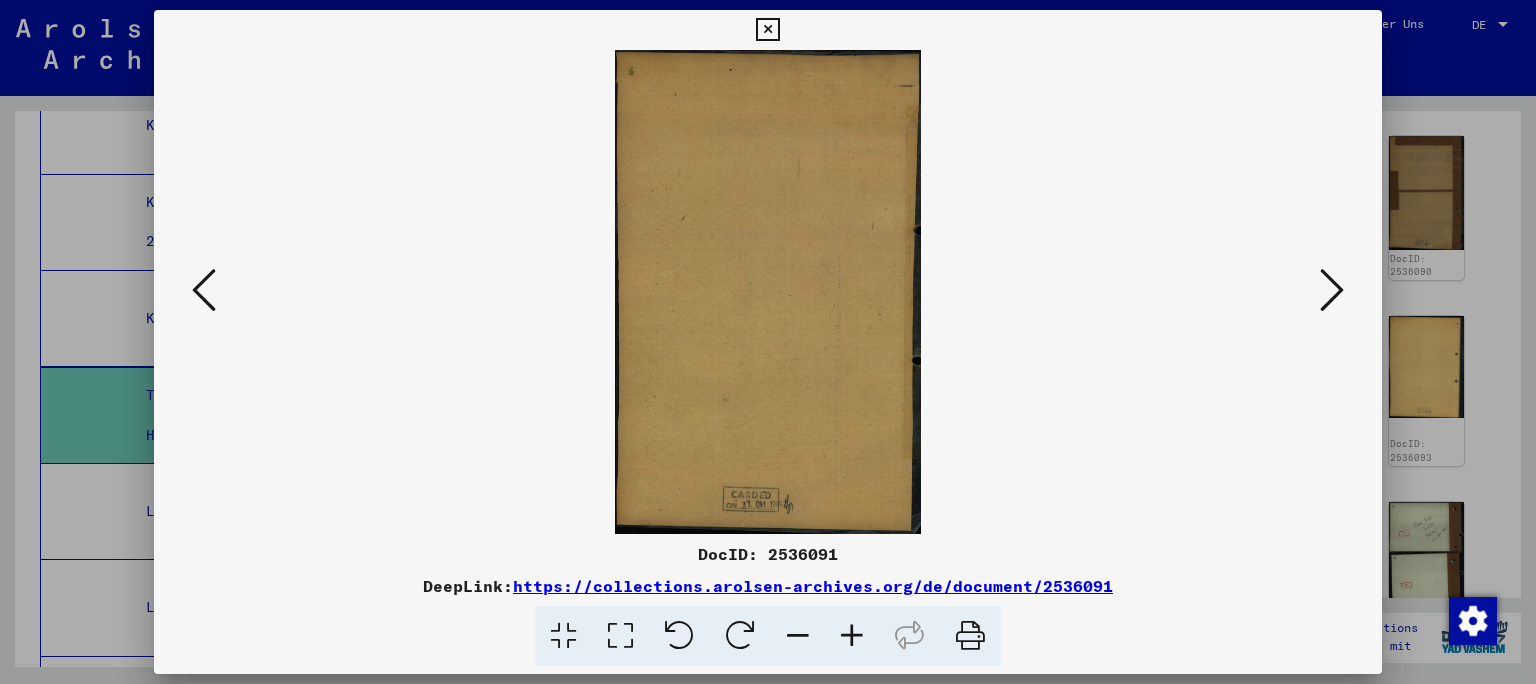 click at bounding box center (1332, 290) 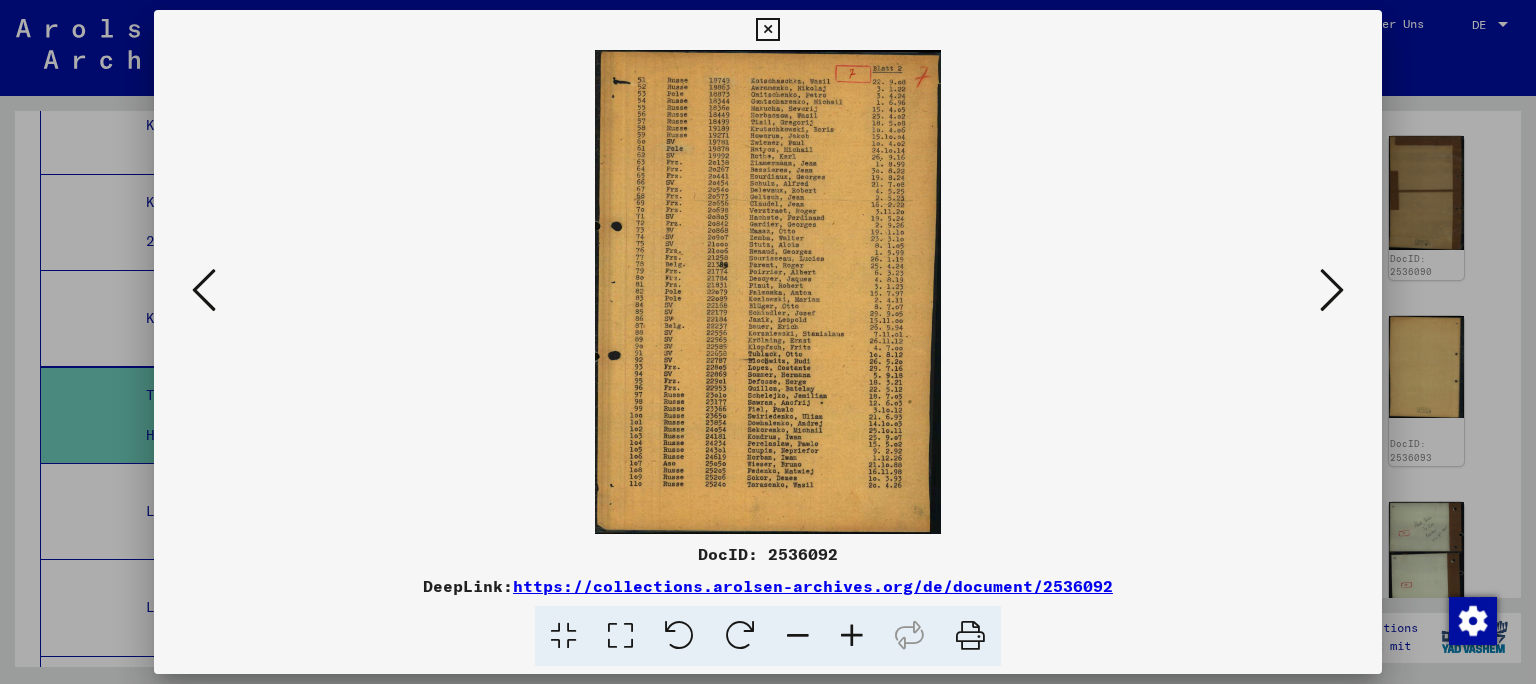 click at bounding box center [1332, 290] 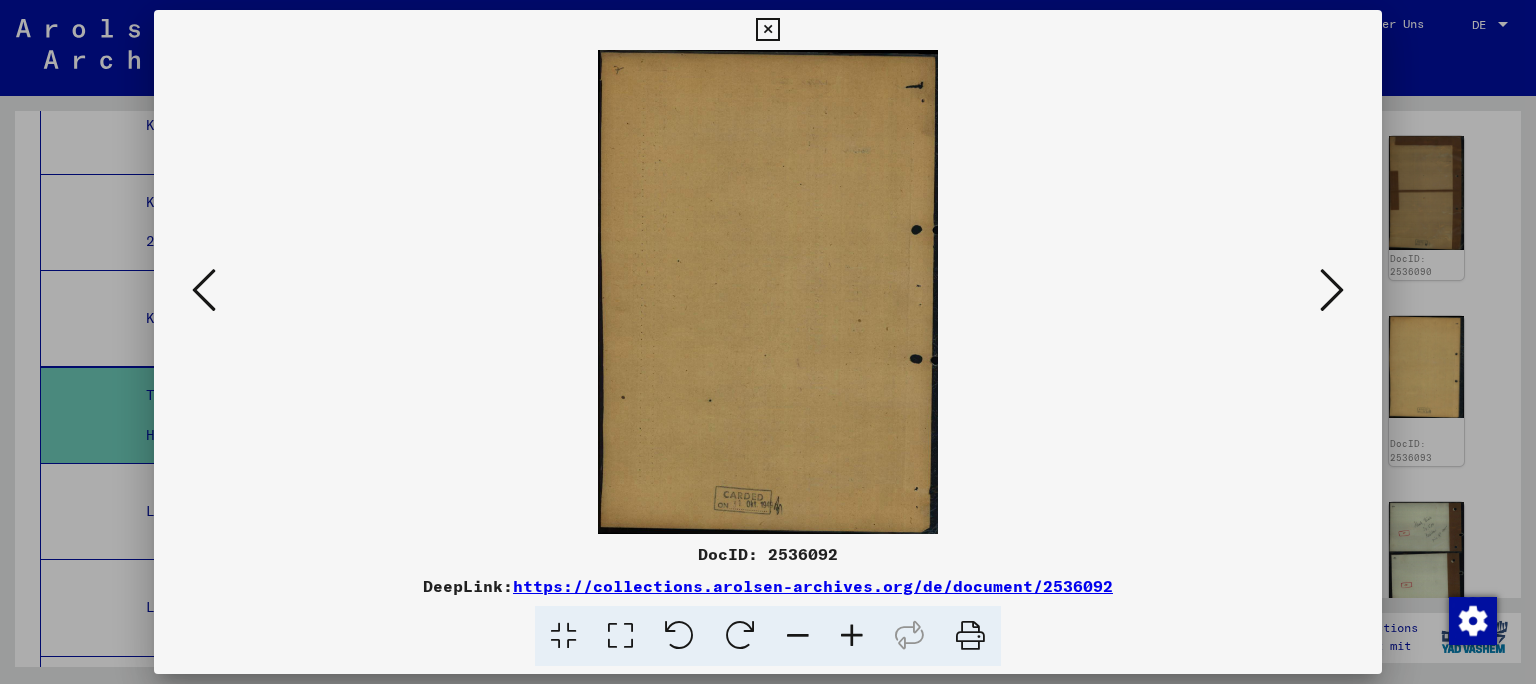 click at bounding box center [768, 342] 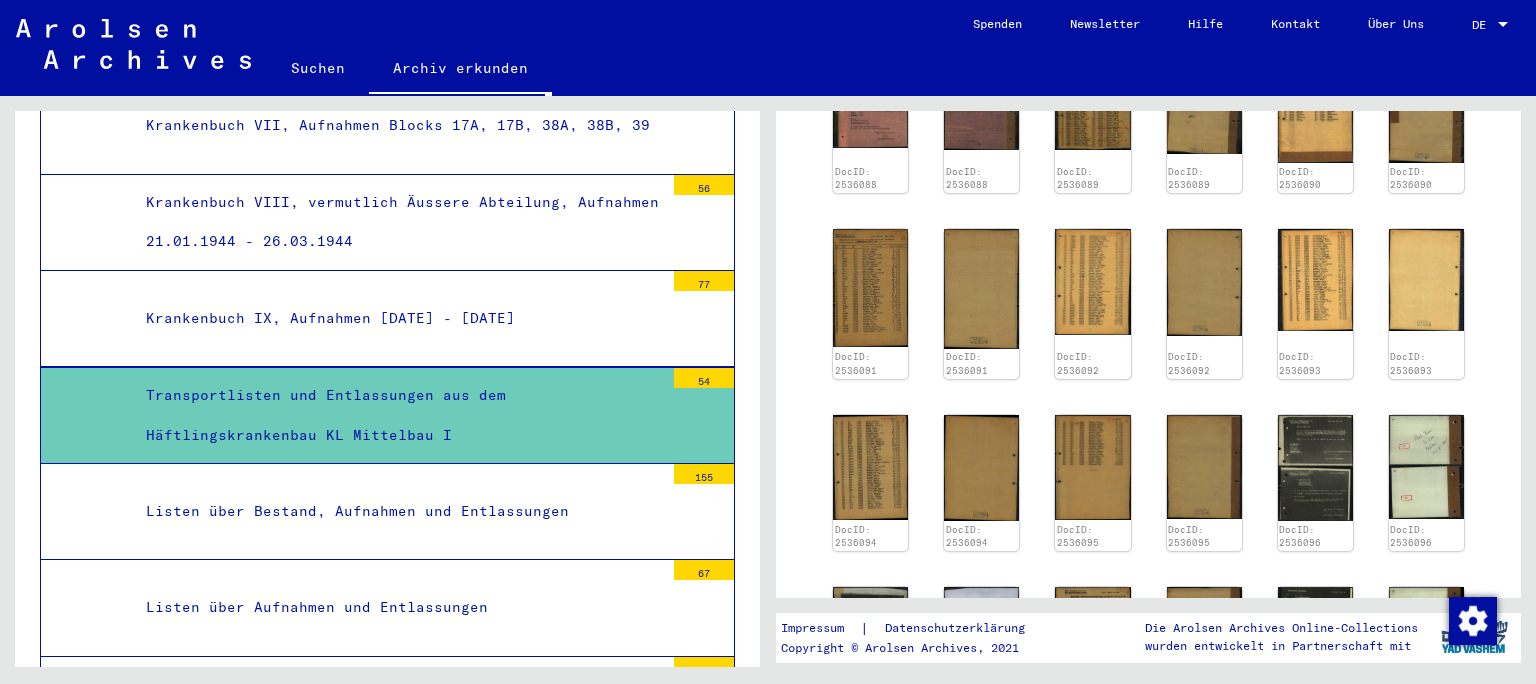 scroll, scrollTop: 1097, scrollLeft: 0, axis: vertical 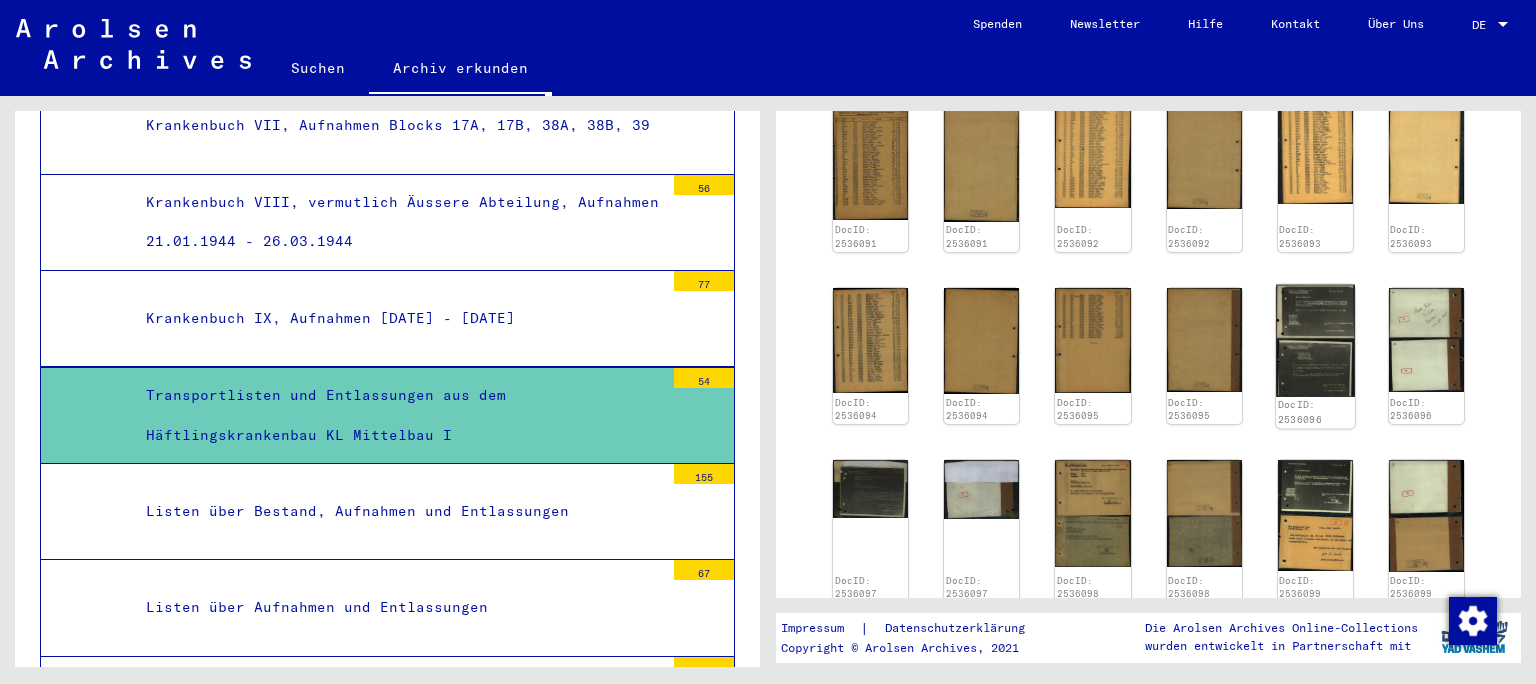 click 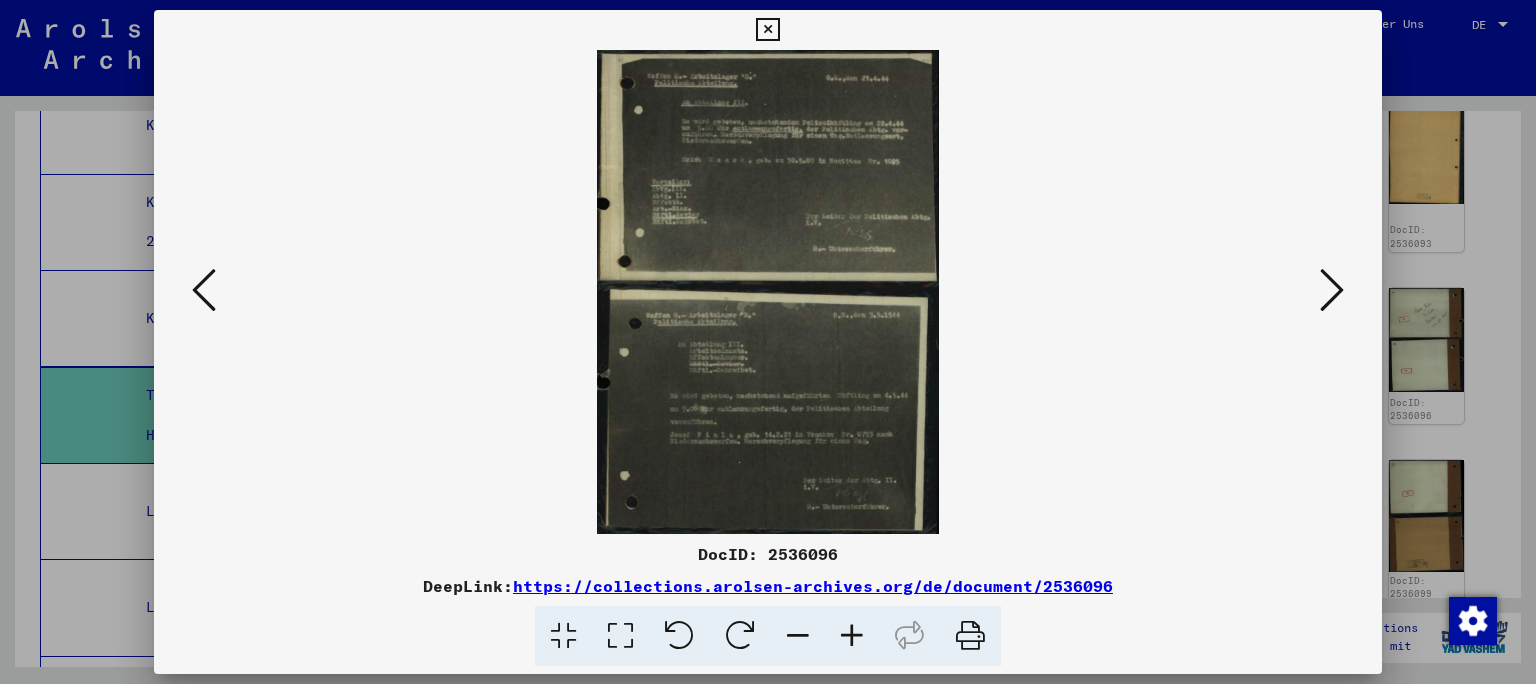 scroll, scrollTop: 1097, scrollLeft: 0, axis: vertical 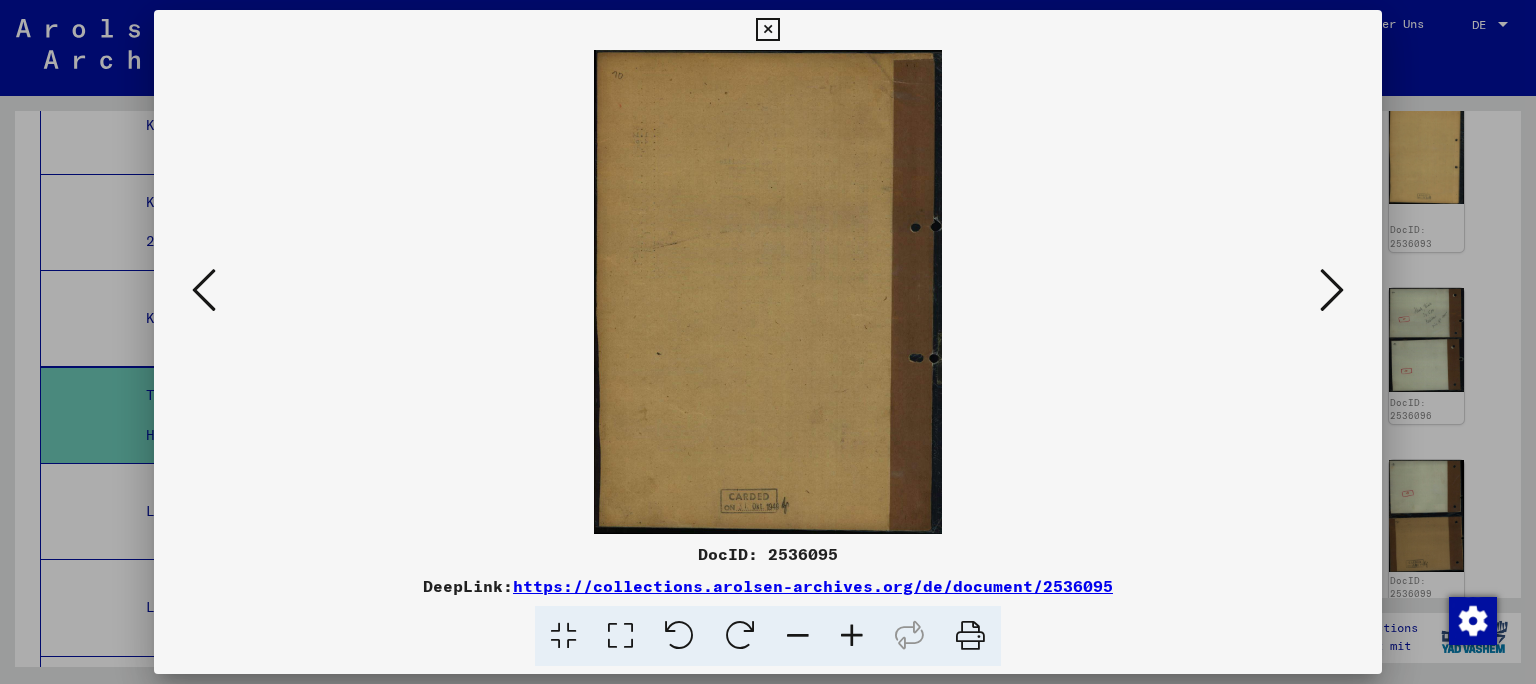 click at bounding box center (204, 291) 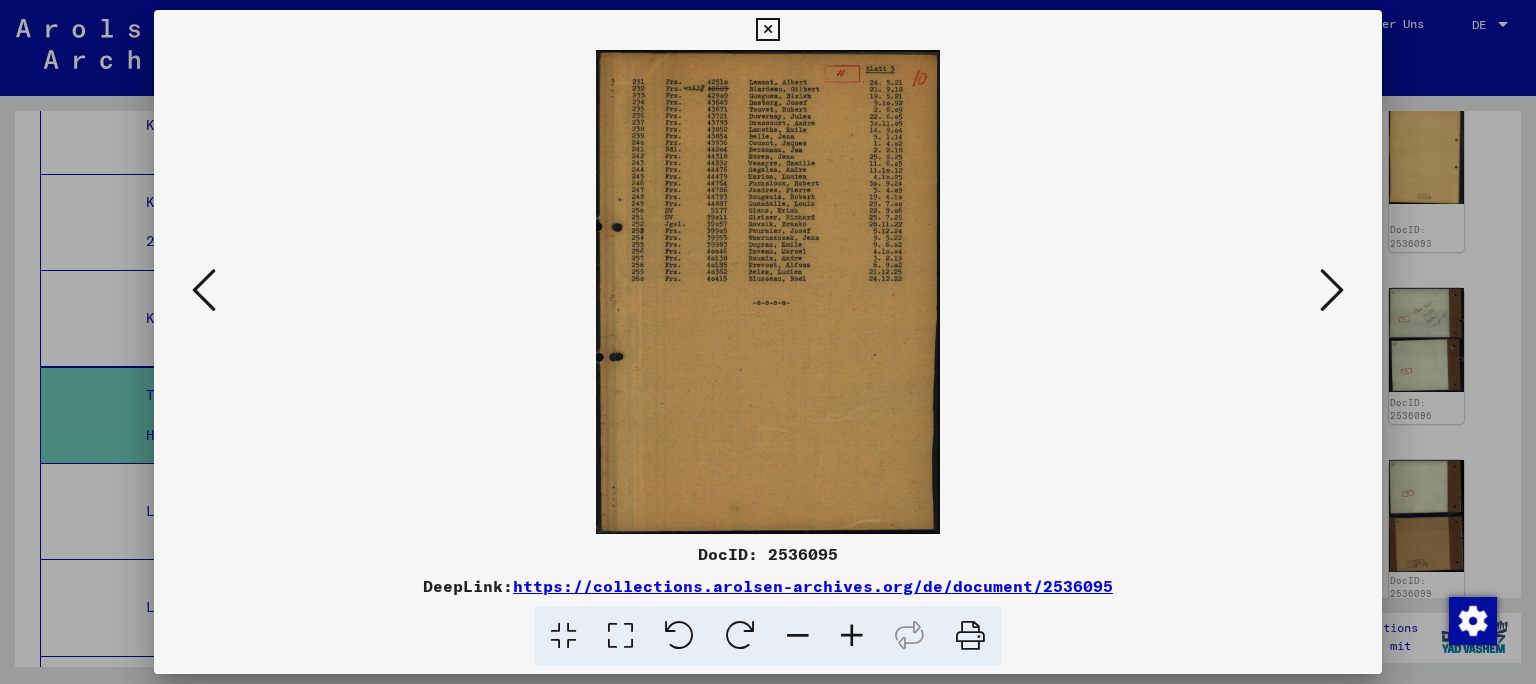 click at bounding box center [768, 342] 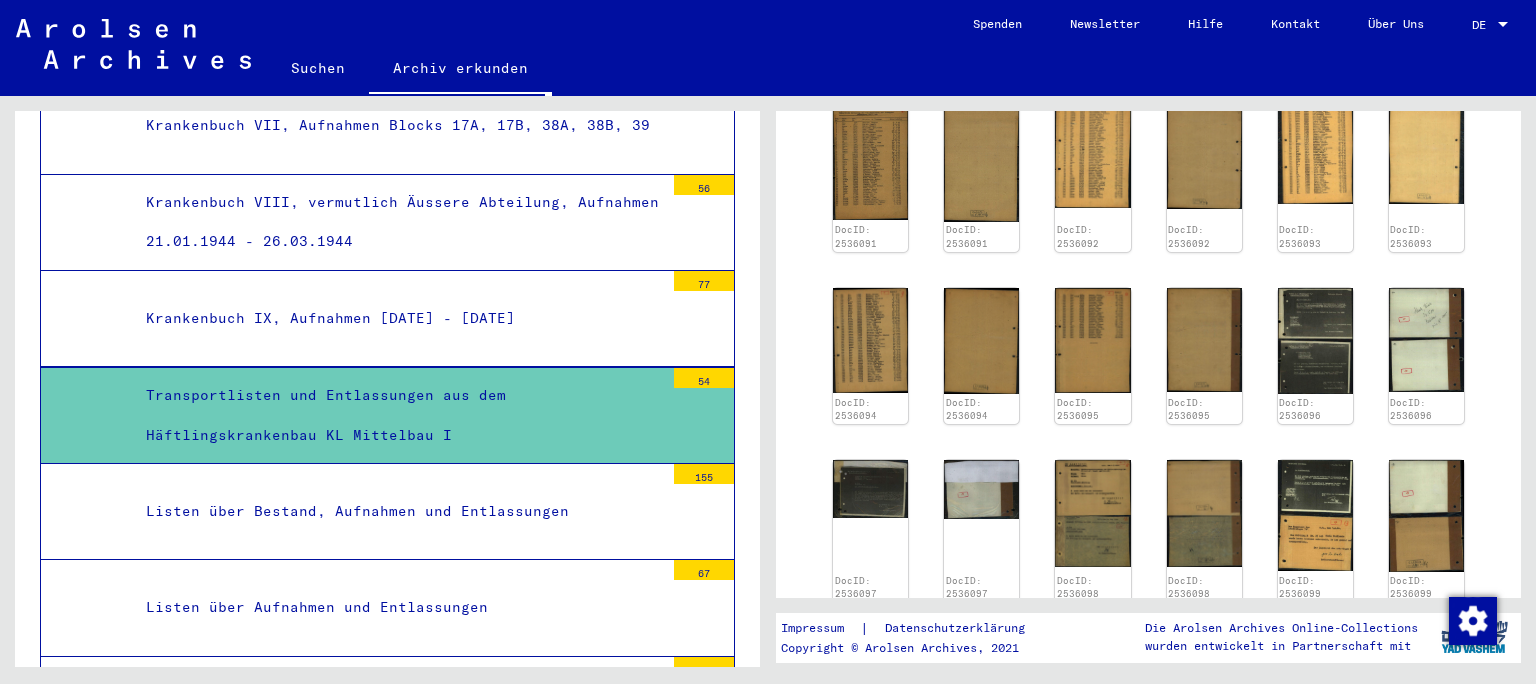 scroll, scrollTop: 1542, scrollLeft: 0, axis: vertical 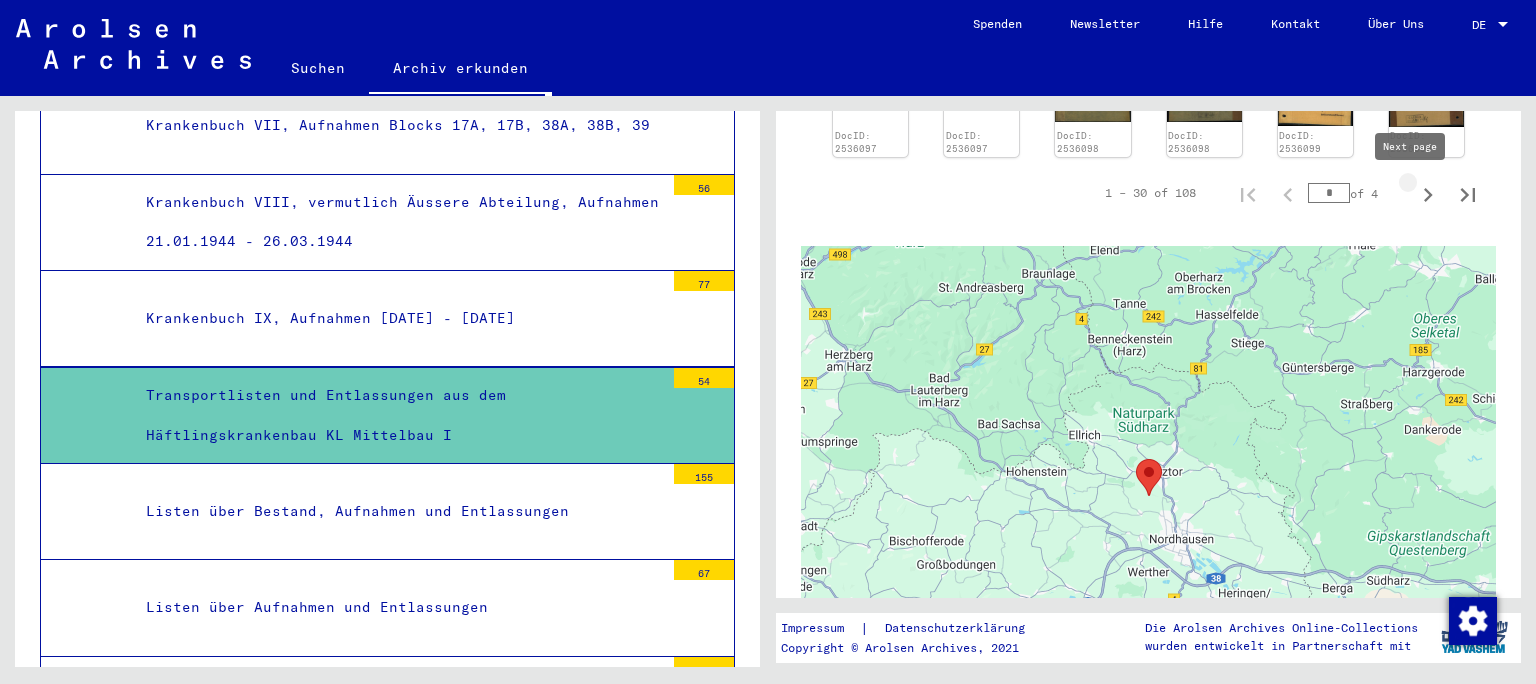 click at bounding box center [1428, 193] 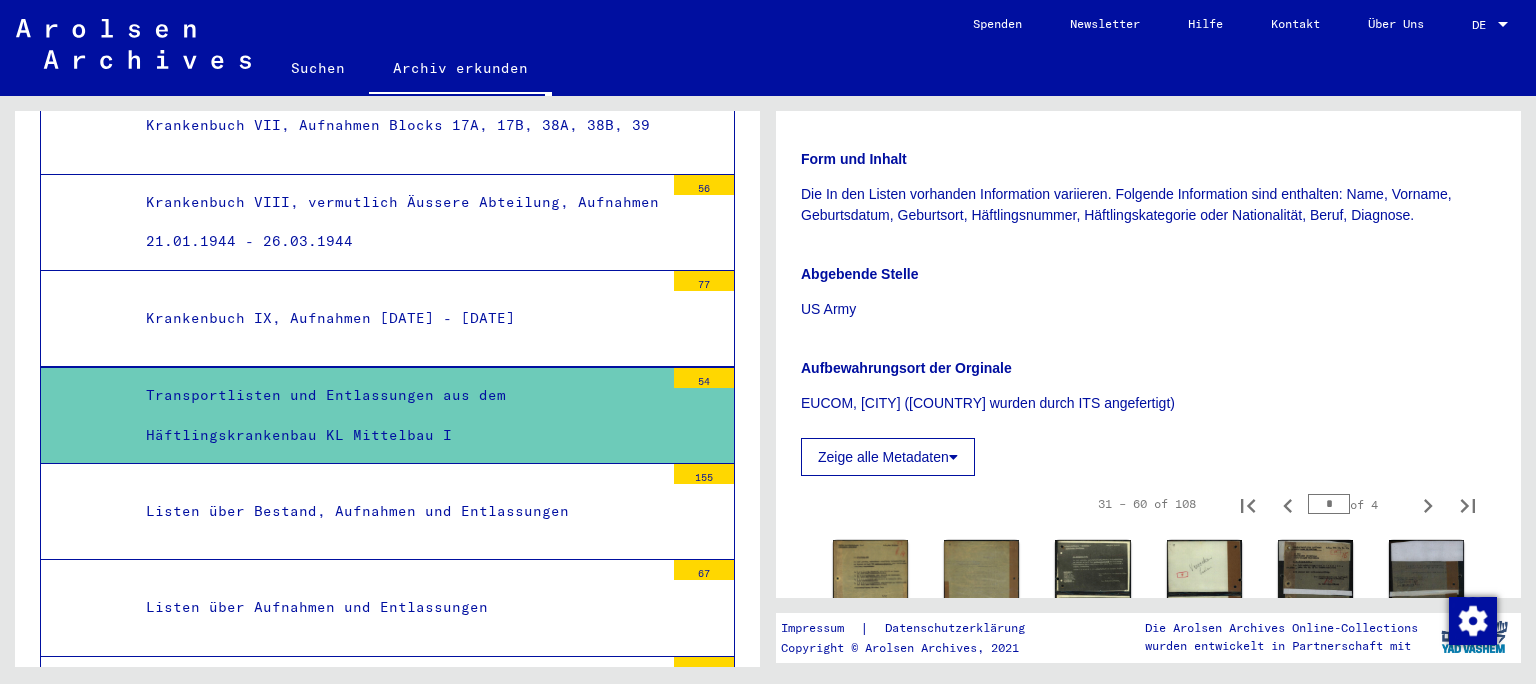 scroll, scrollTop: 626, scrollLeft: 0, axis: vertical 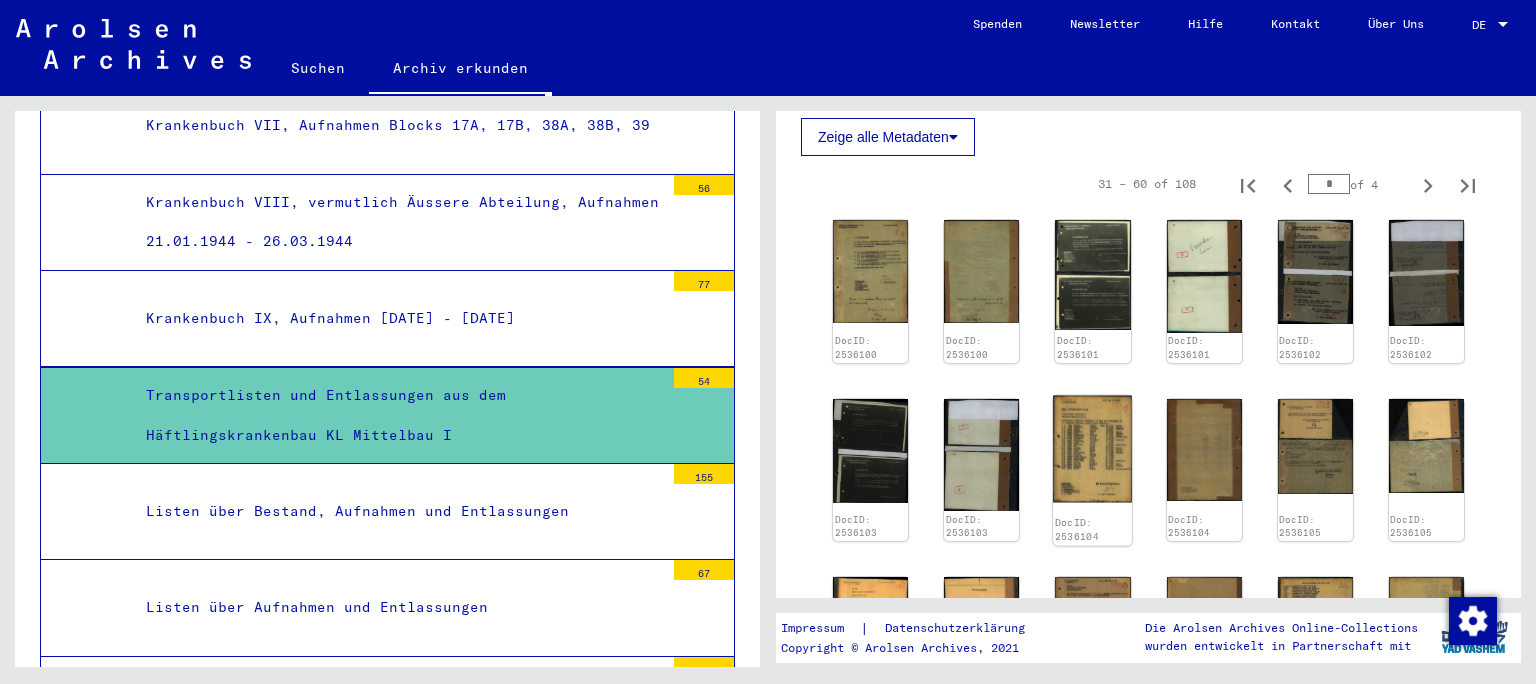 click 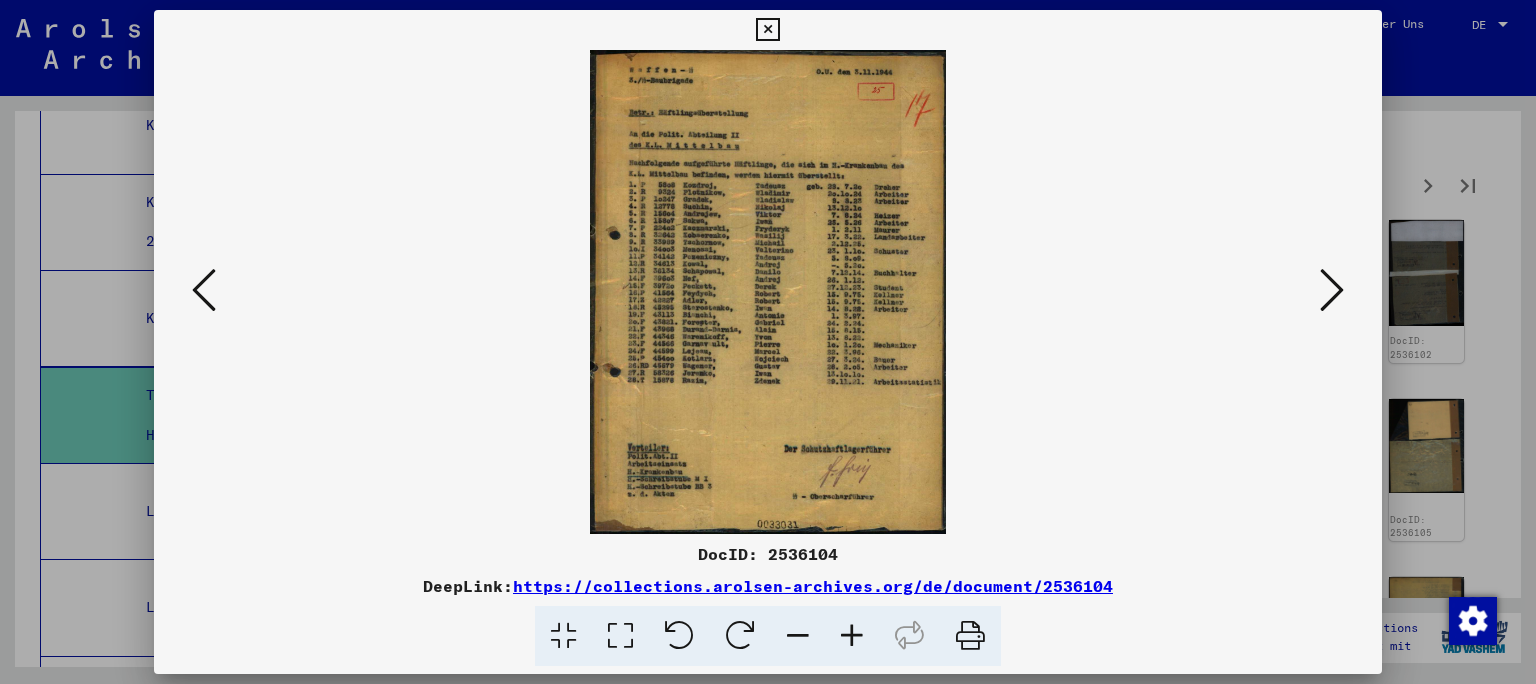 click at bounding box center (768, 292) 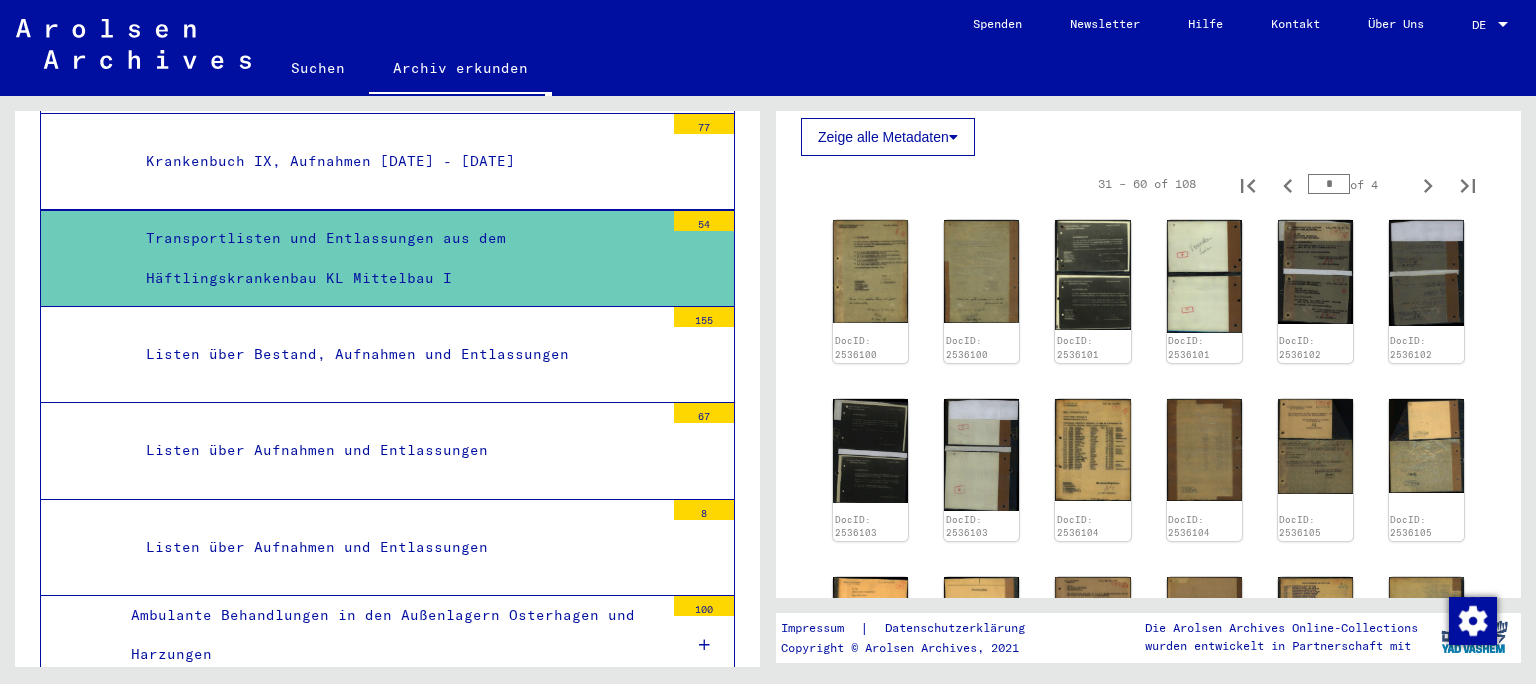 scroll, scrollTop: 3682, scrollLeft: 0, axis: vertical 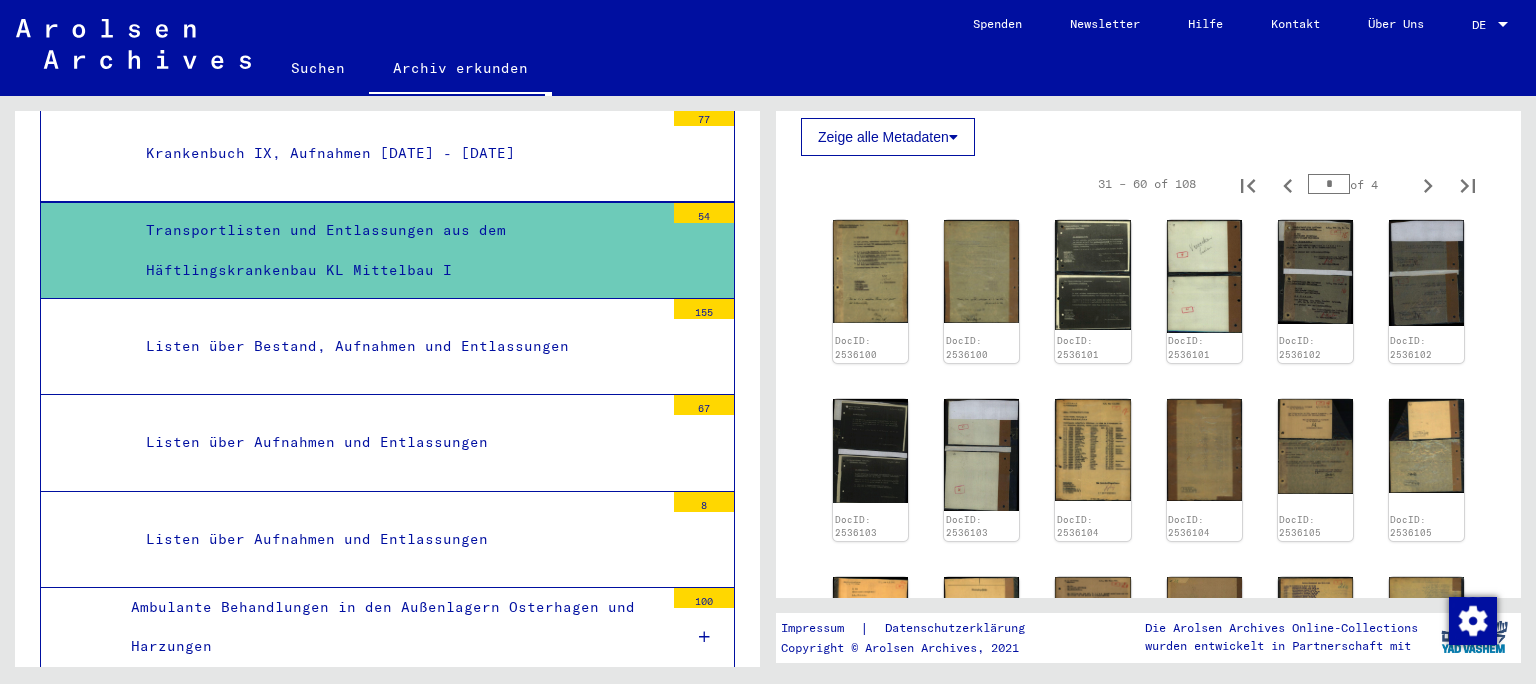 click on "Listen über Aufnahmen und Entlassungen" at bounding box center [397, 442] 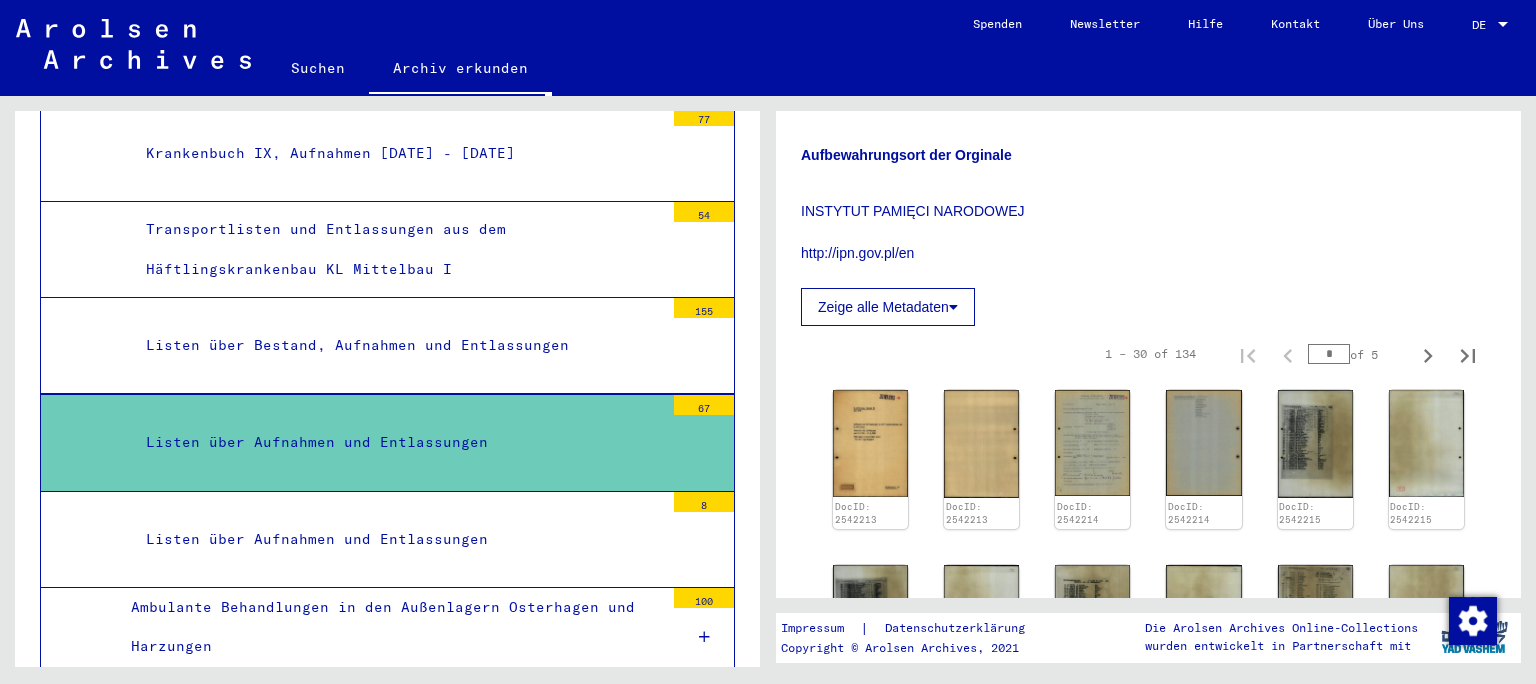 scroll, scrollTop: 769, scrollLeft: 0, axis: vertical 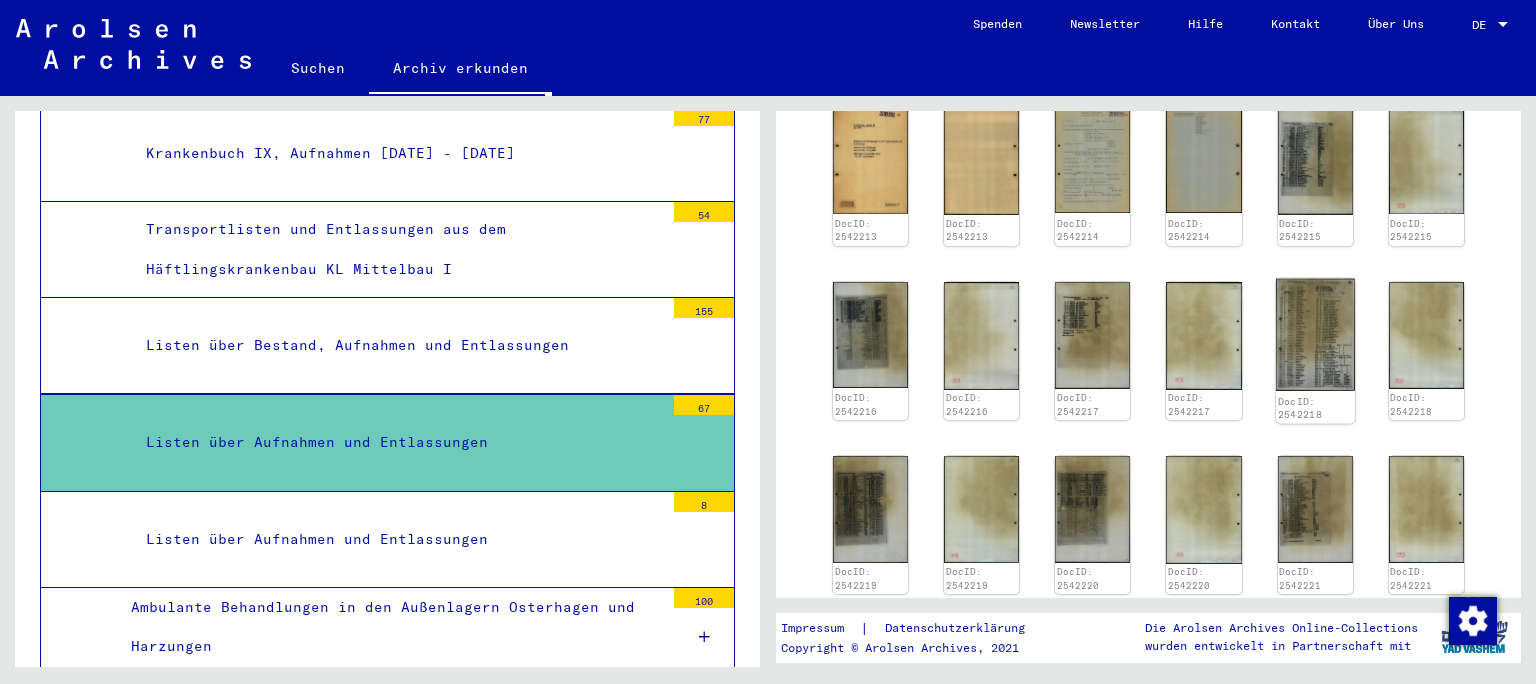 click 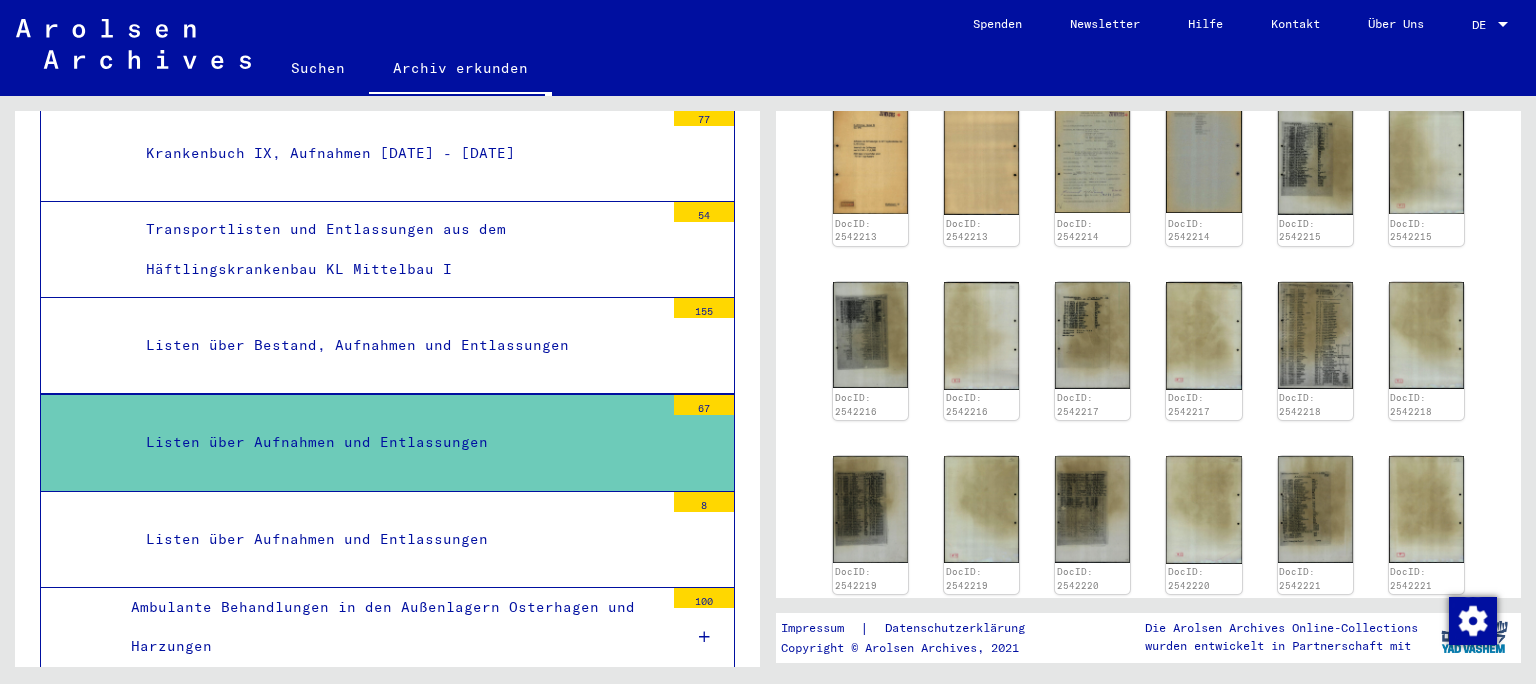 scroll, scrollTop: 0, scrollLeft: 0, axis: both 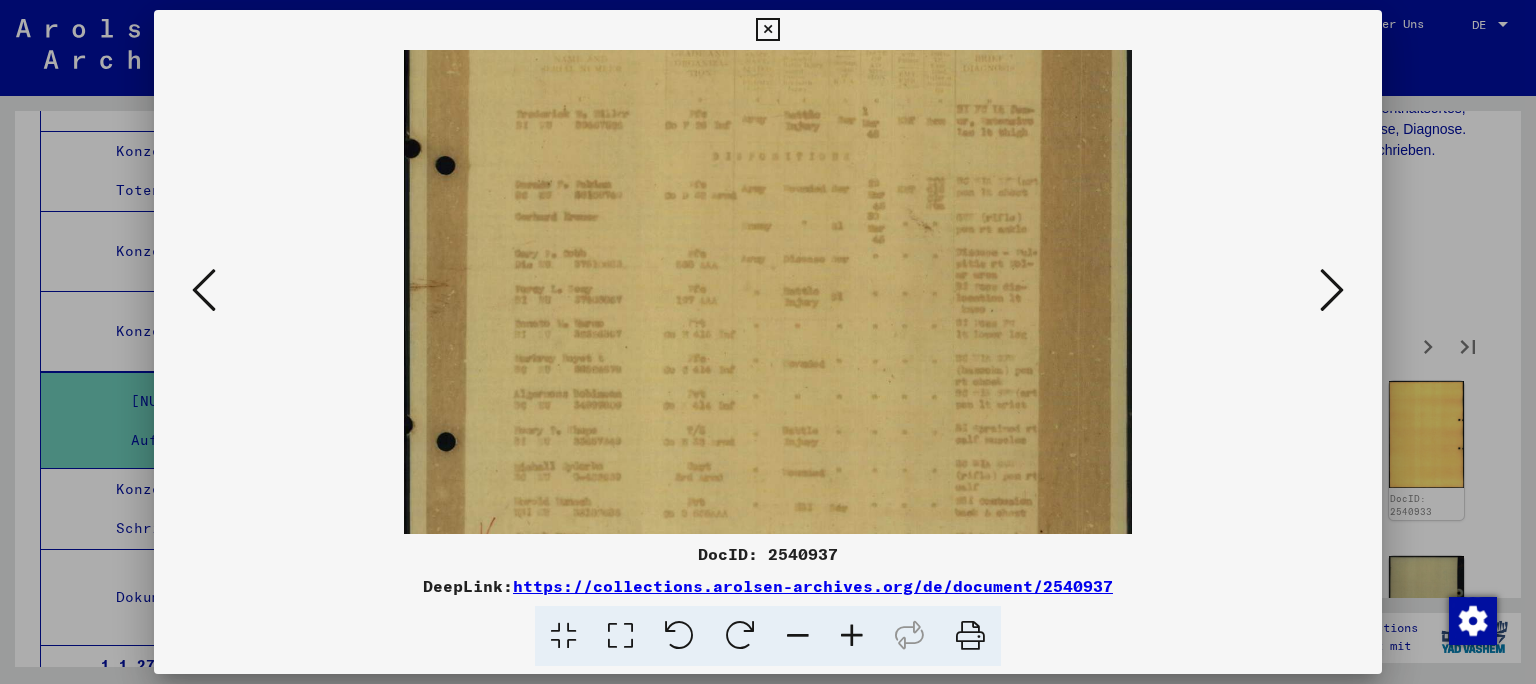 drag, startPoint x: 750, startPoint y: 402, endPoint x: 674, endPoint y: 143, distance: 269.92035 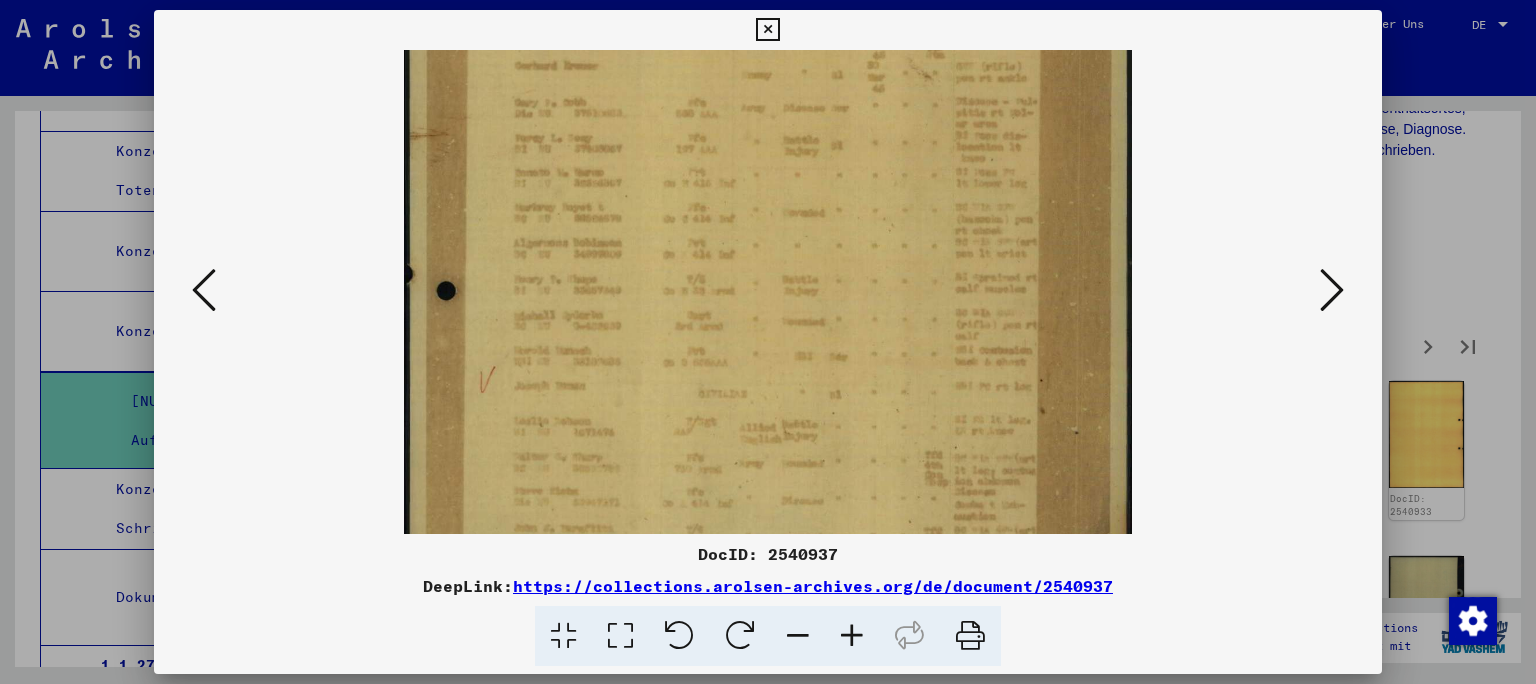 drag, startPoint x: 830, startPoint y: 310, endPoint x: 787, endPoint y: 159, distance: 157.00319 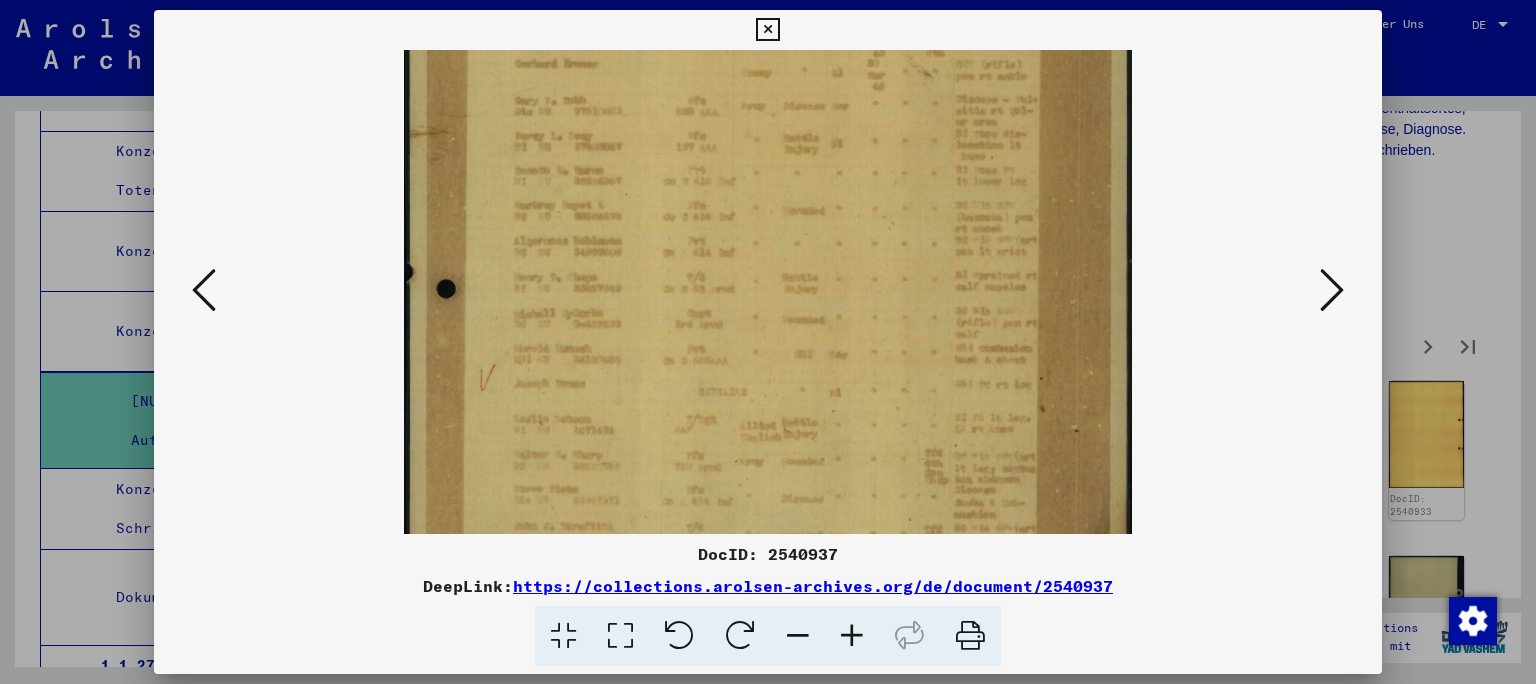 scroll, scrollTop: 0, scrollLeft: 0, axis: both 